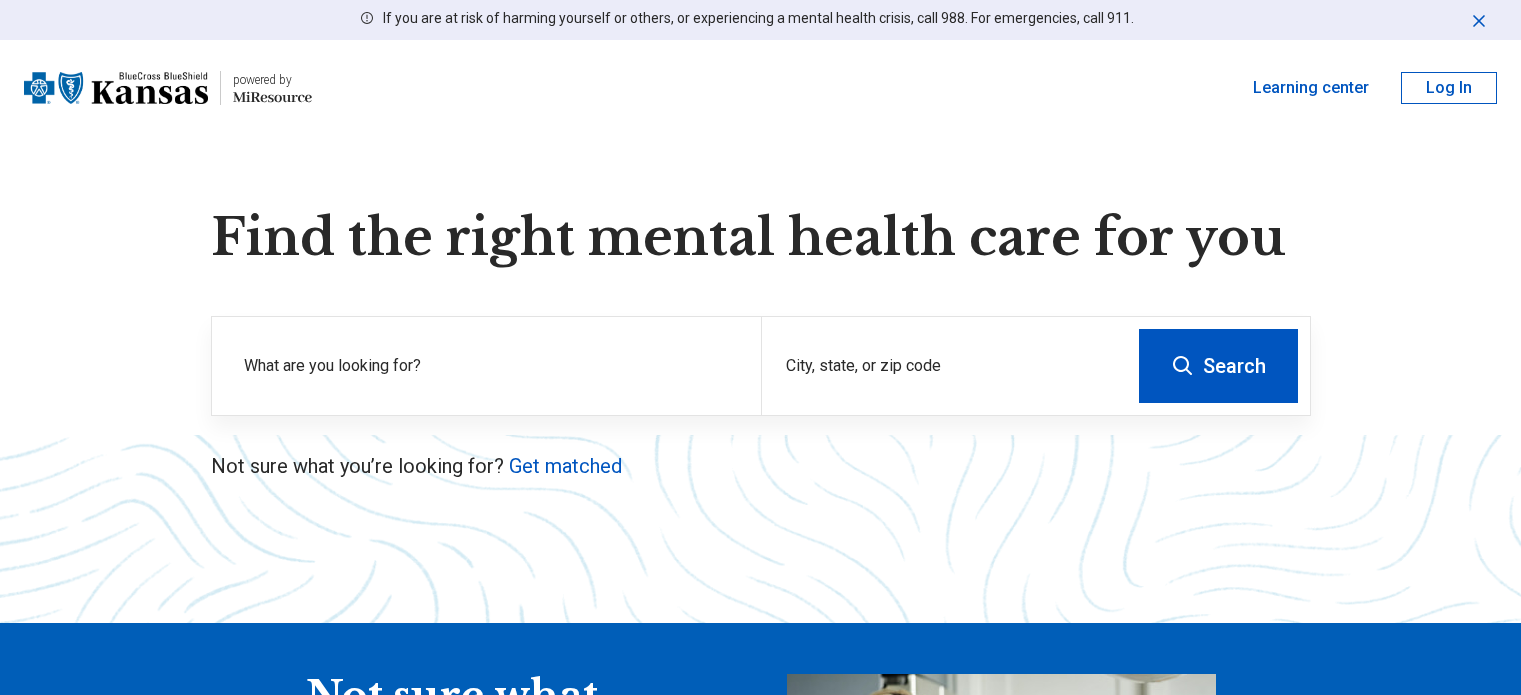 scroll, scrollTop: 0, scrollLeft: 0, axis: both 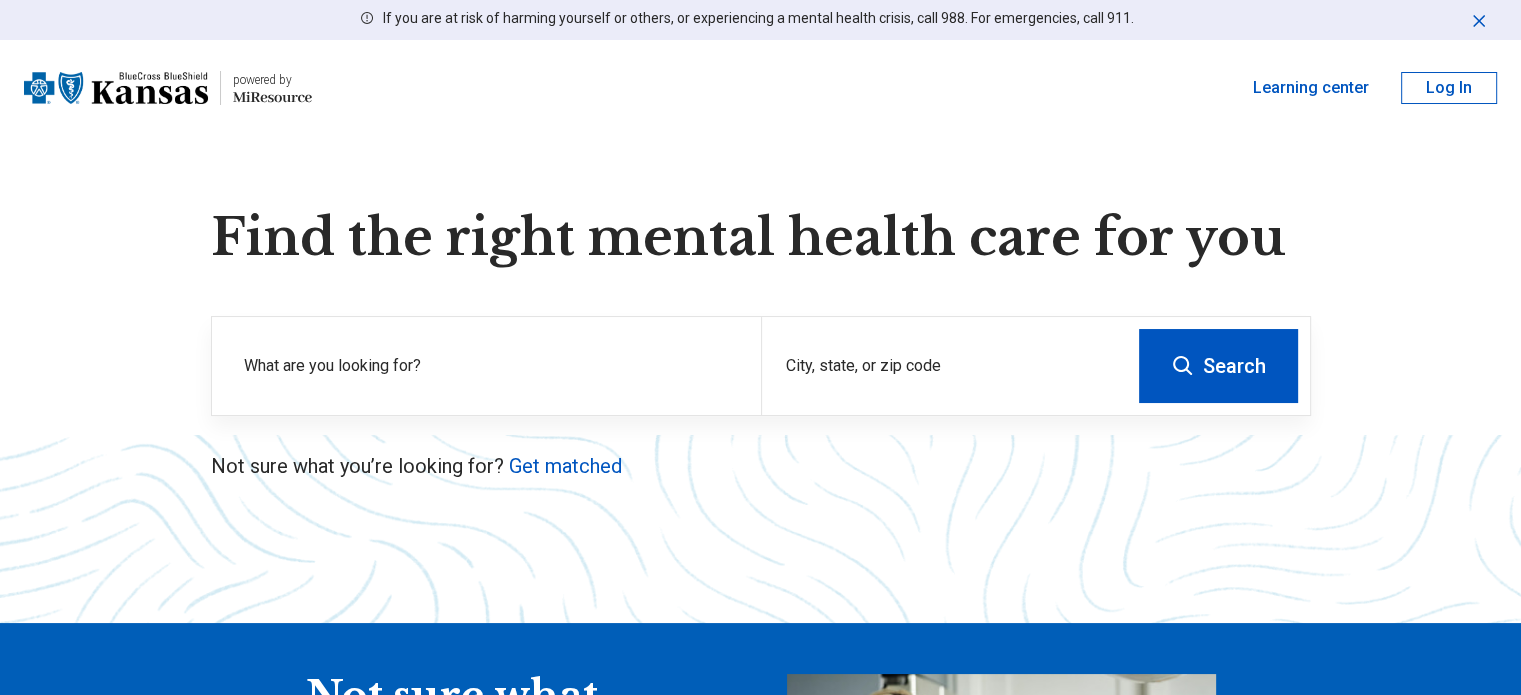 type 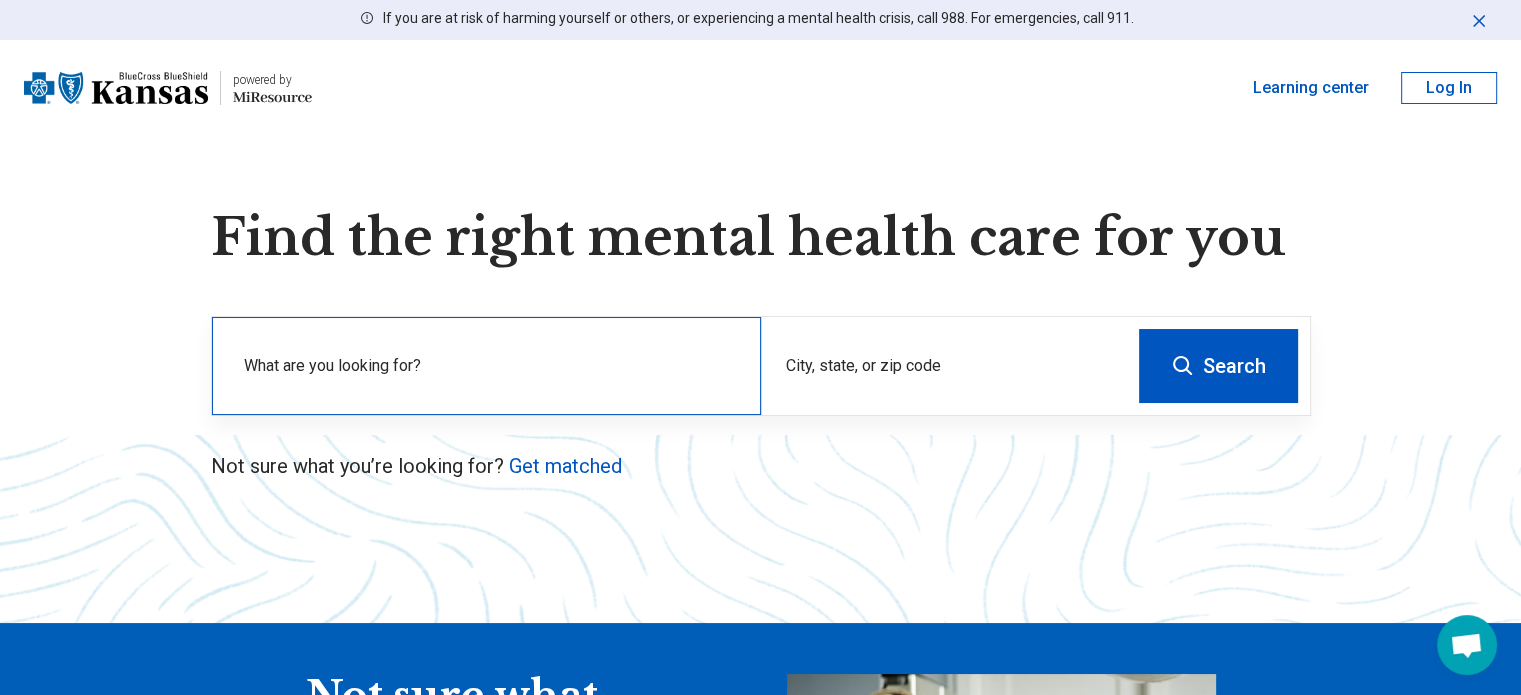 click on "What are you looking for?" at bounding box center (490, 366) 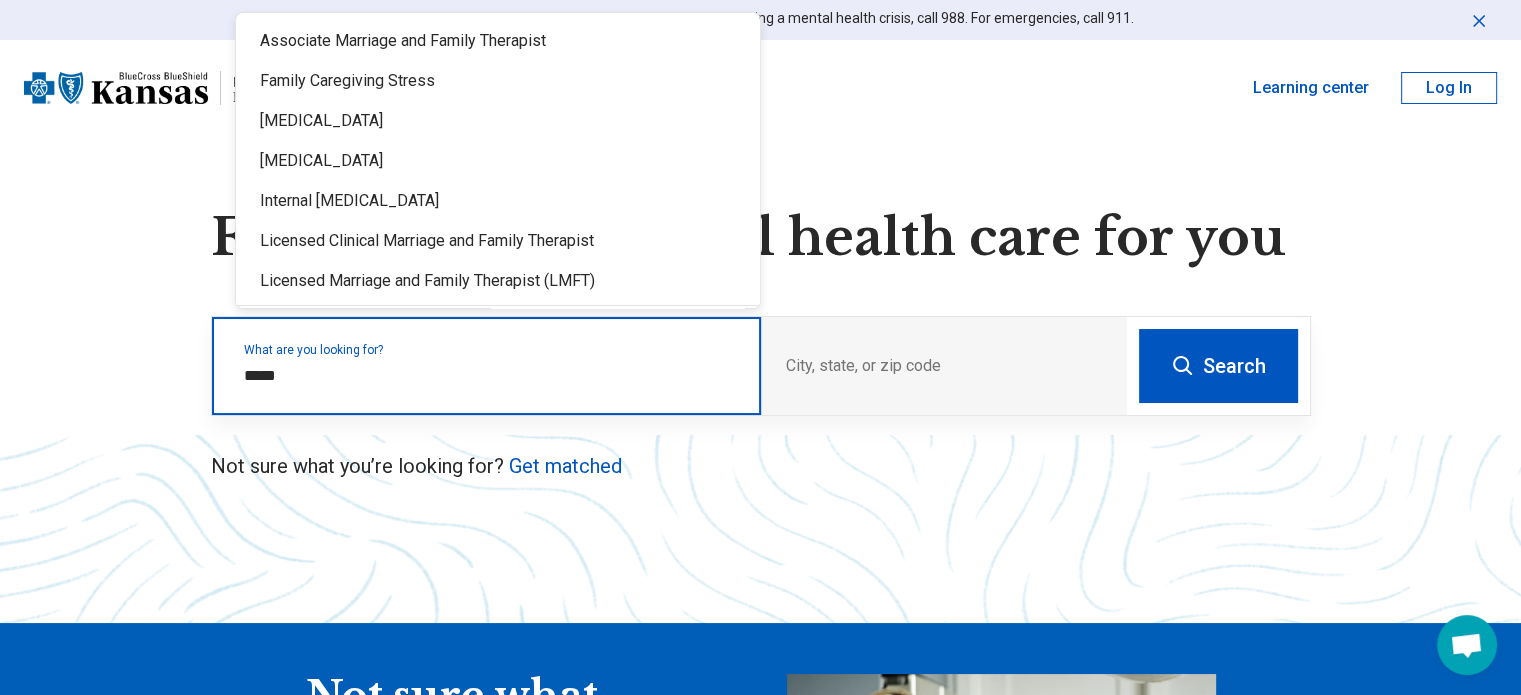 type on "******" 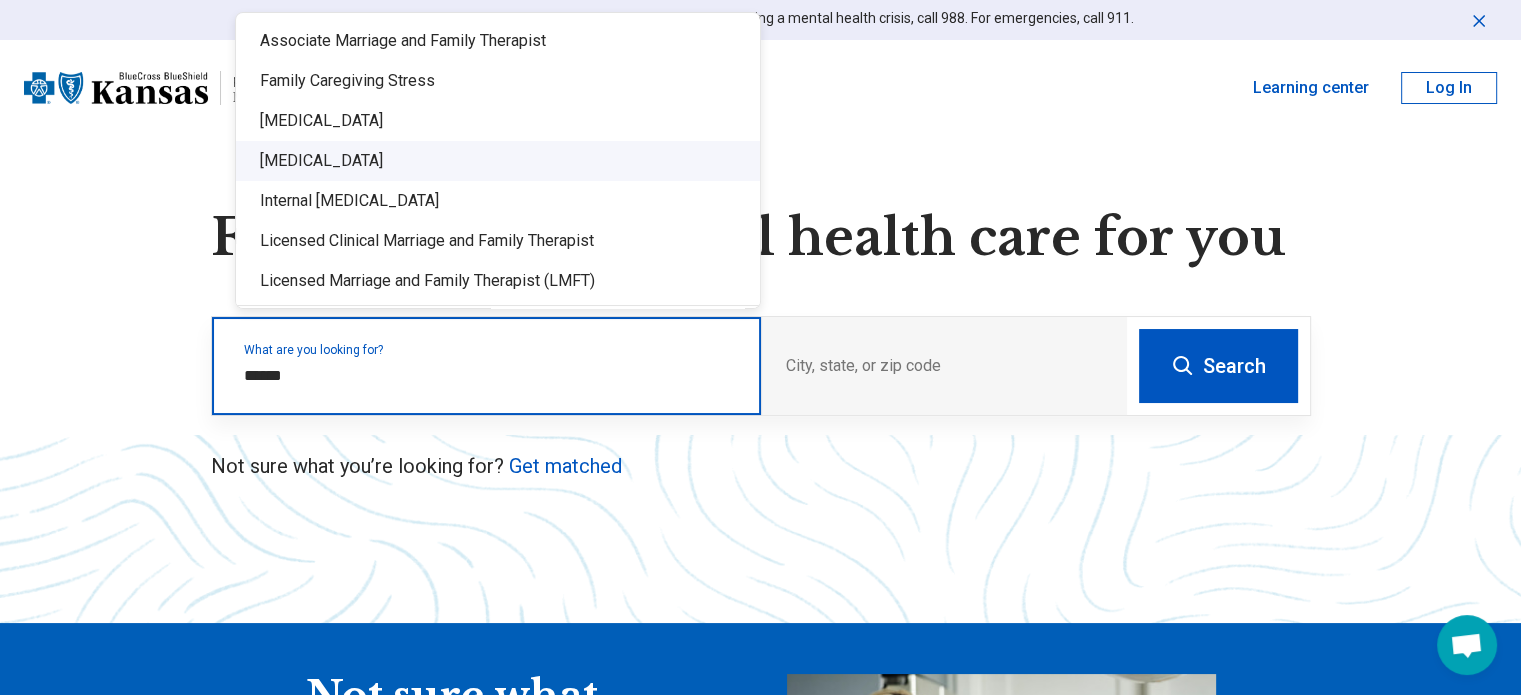 click on "[MEDICAL_DATA]" at bounding box center (498, 161) 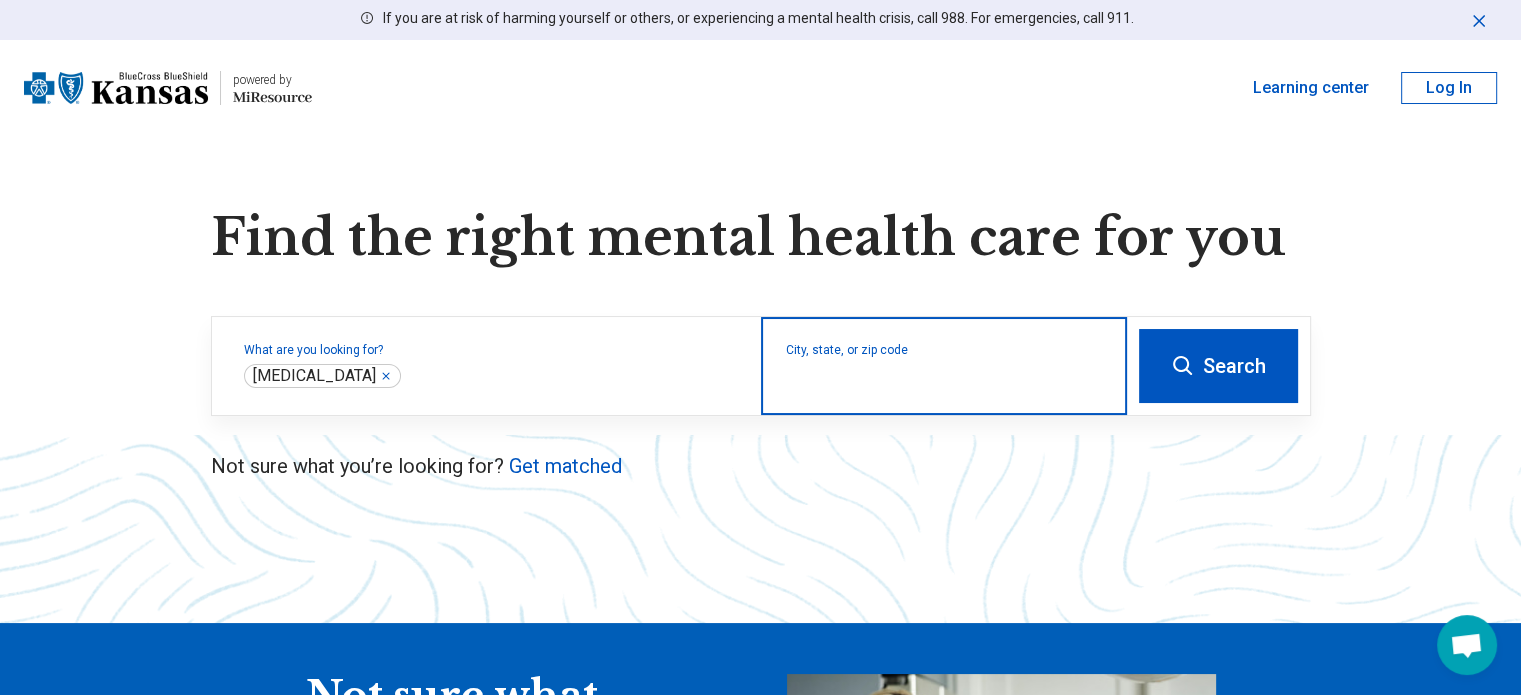 click on "City, state, or zip code" at bounding box center (944, 379) 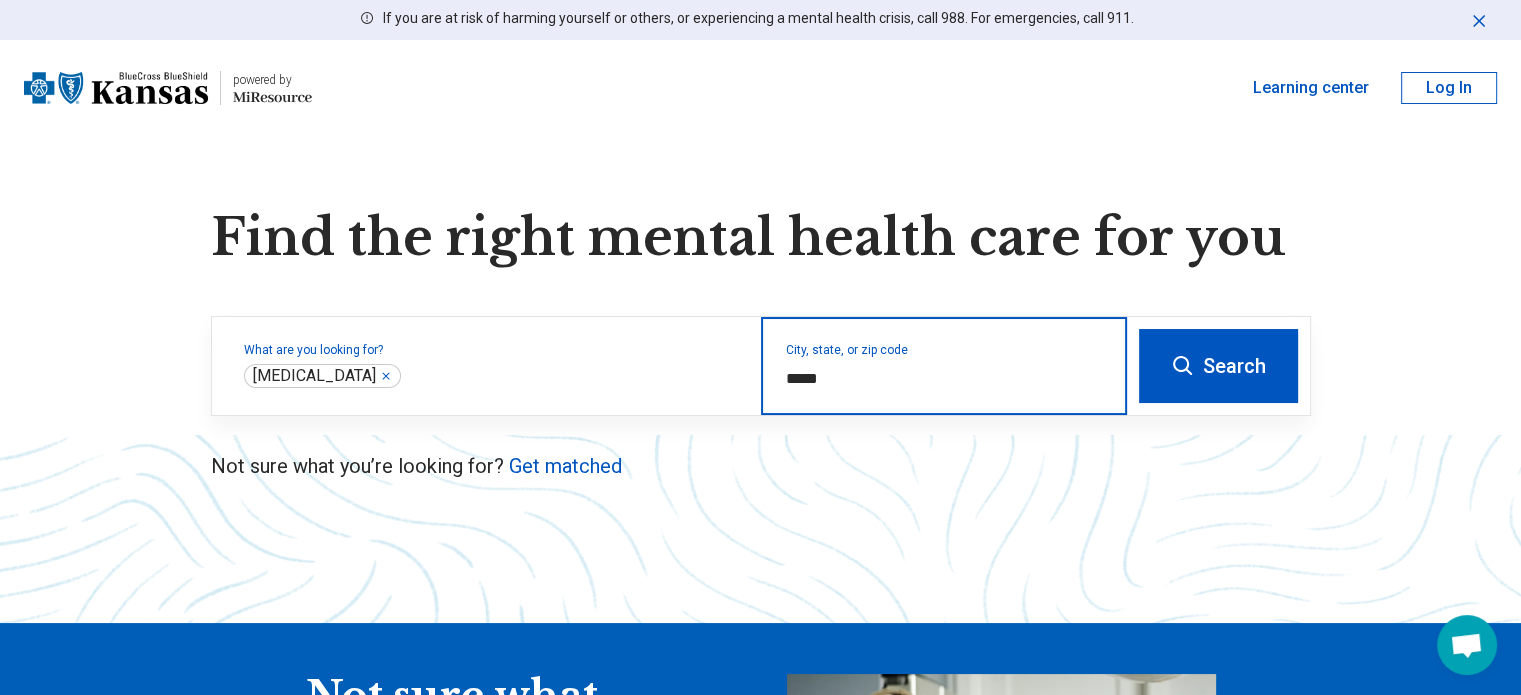 type on "*****" 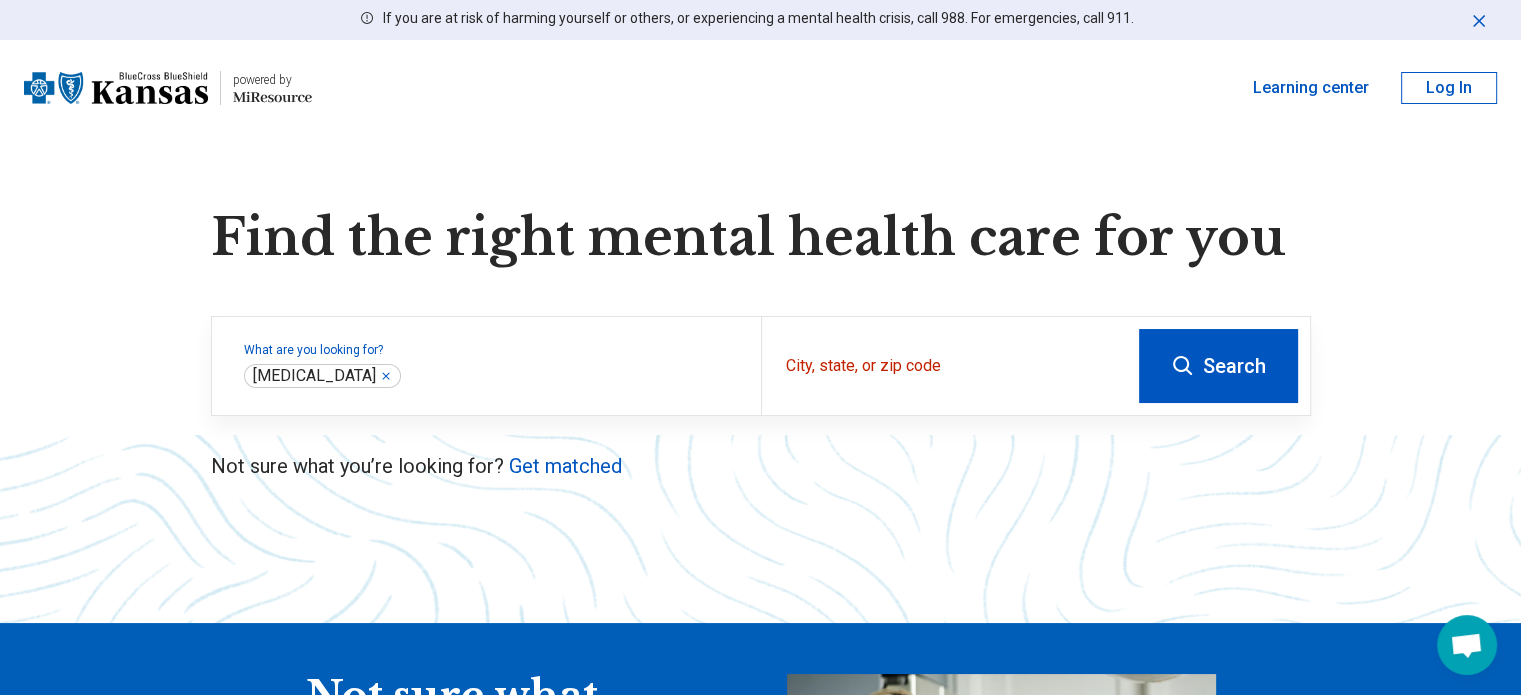 click on "Search" at bounding box center (1218, 366) 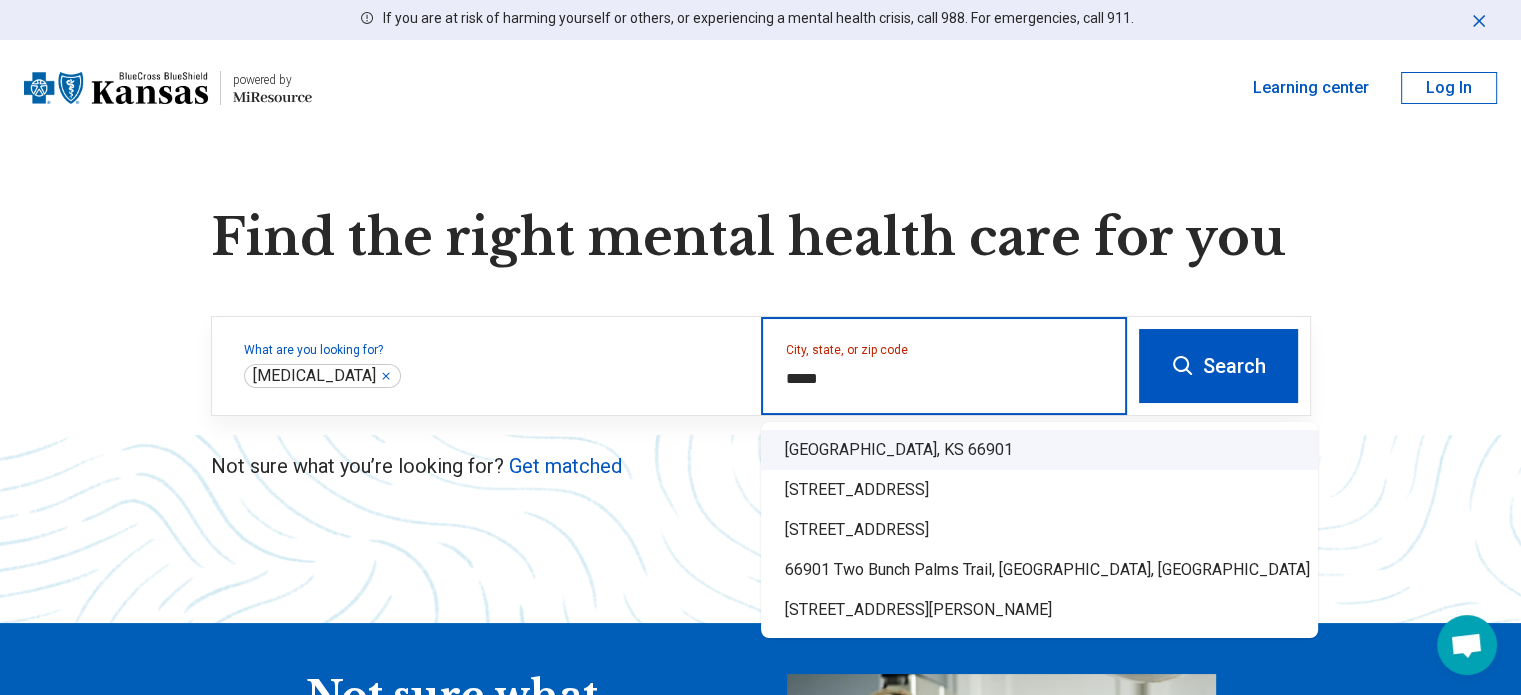 click on "Ames, KS 66901" at bounding box center [1039, 450] 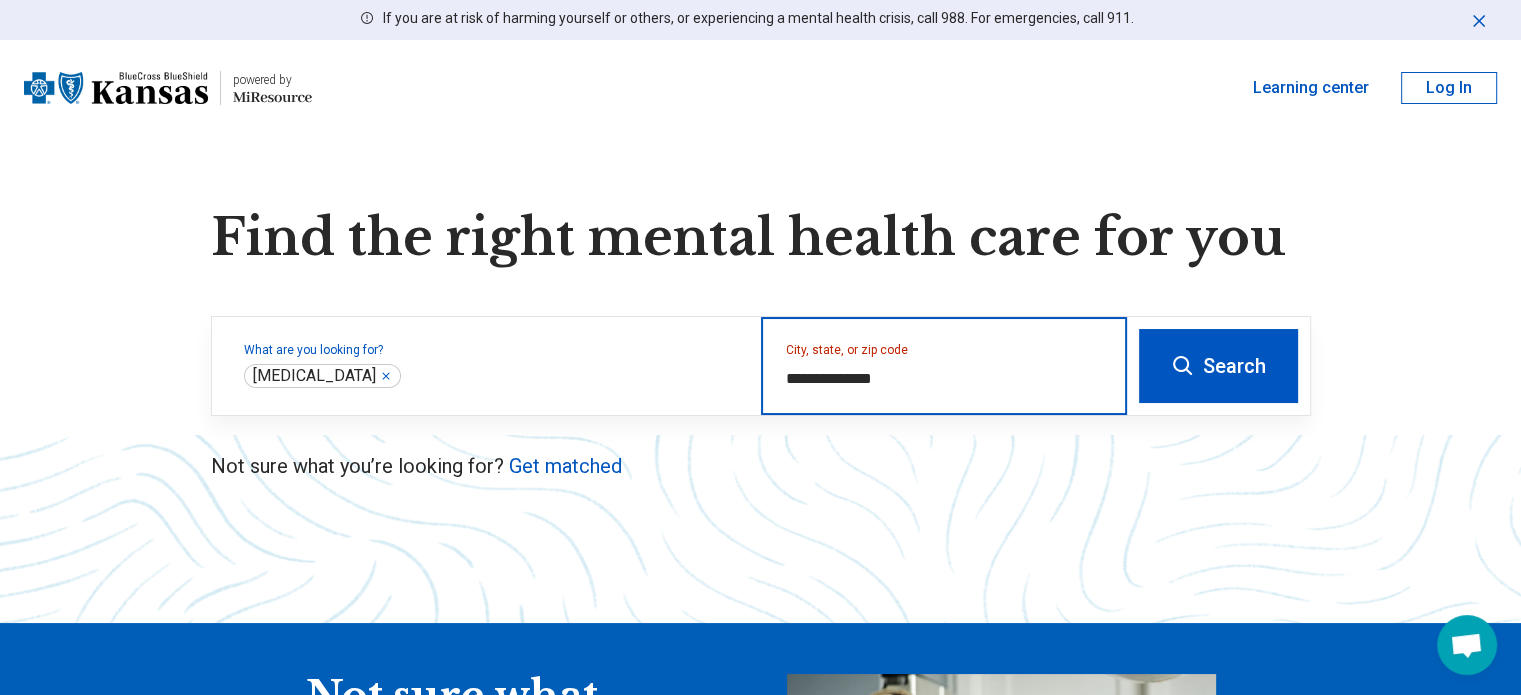type on "**********" 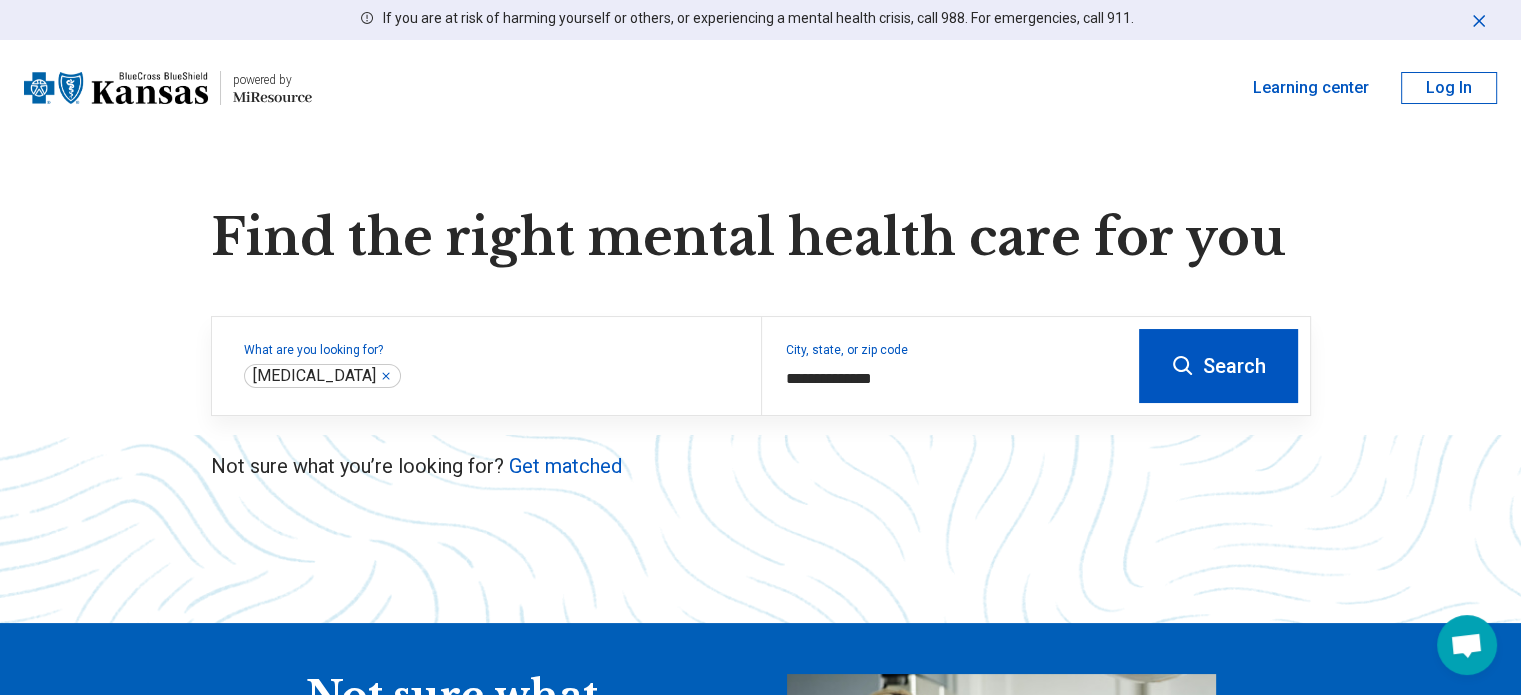 click on "Search" at bounding box center (1218, 366) 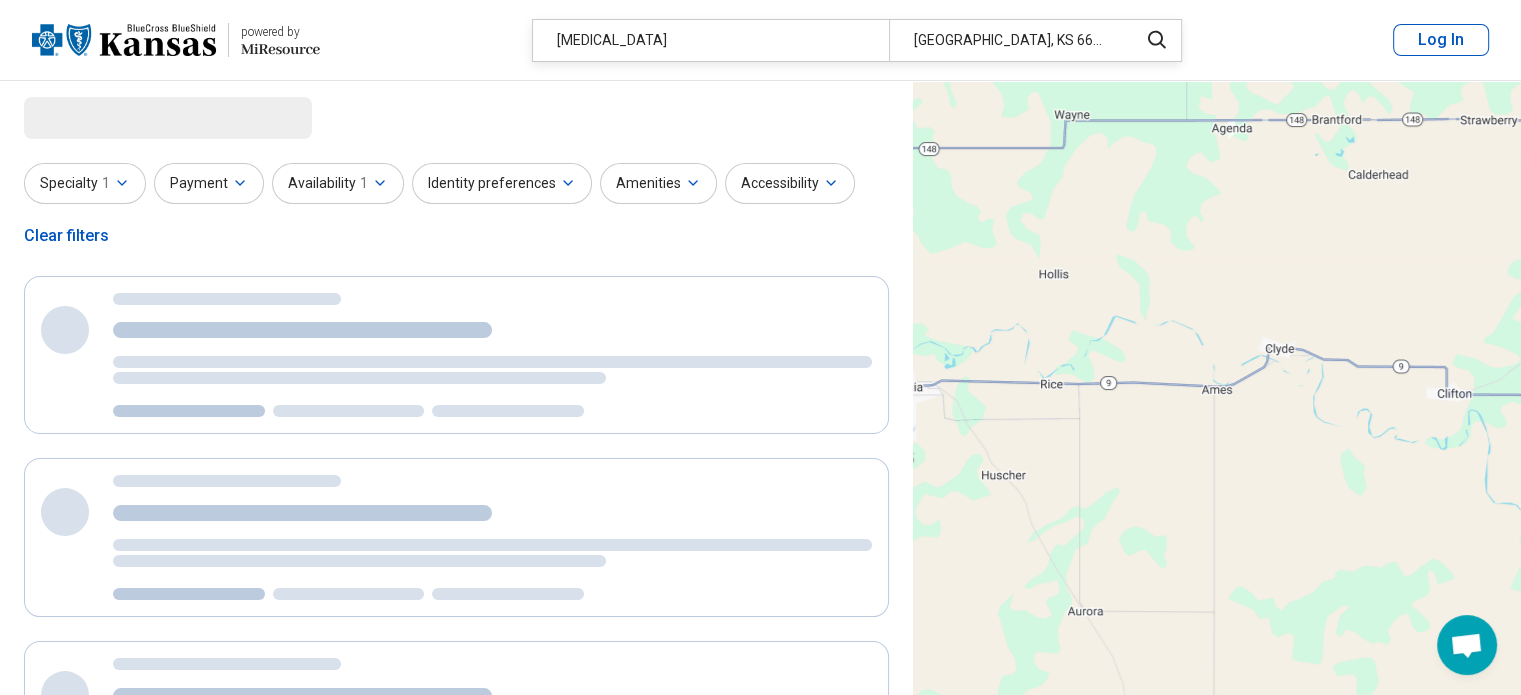 select on "***" 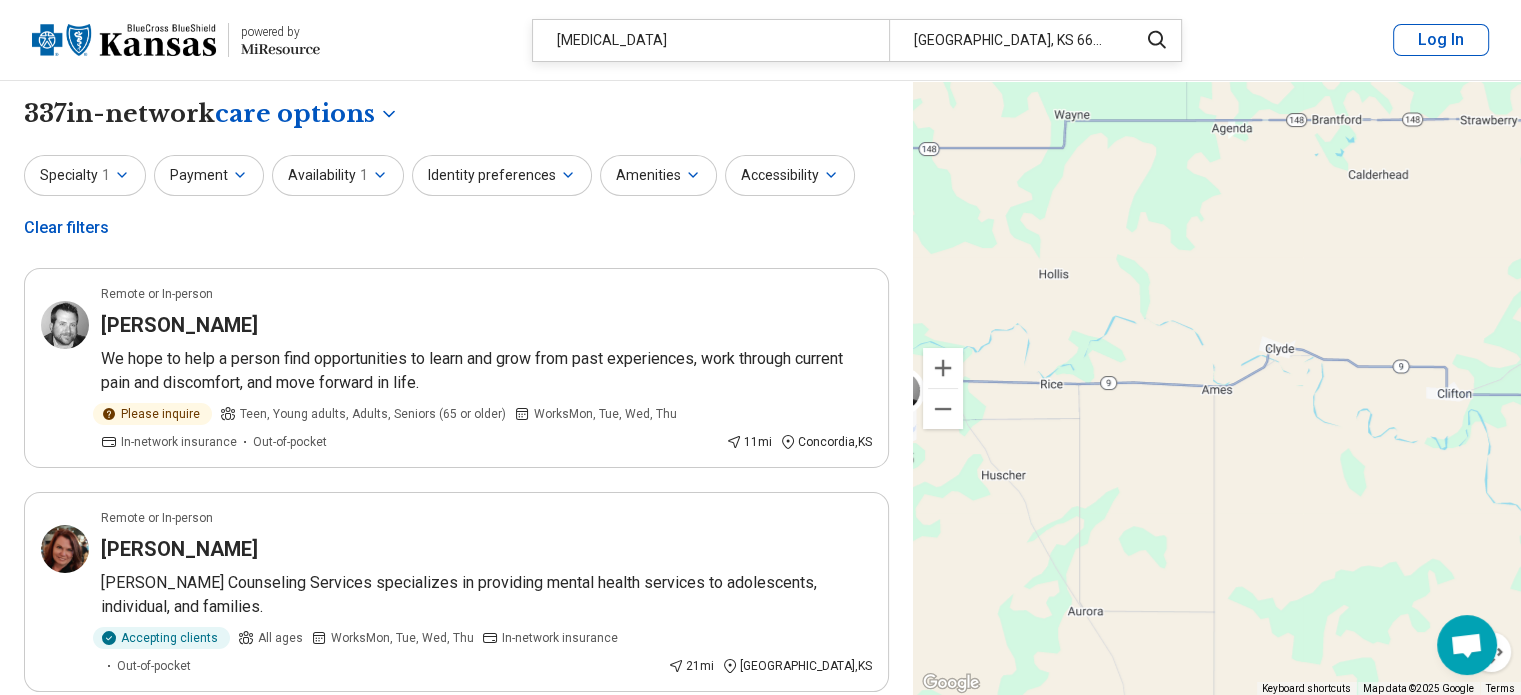 click on "Identity preferences" at bounding box center [502, 175] 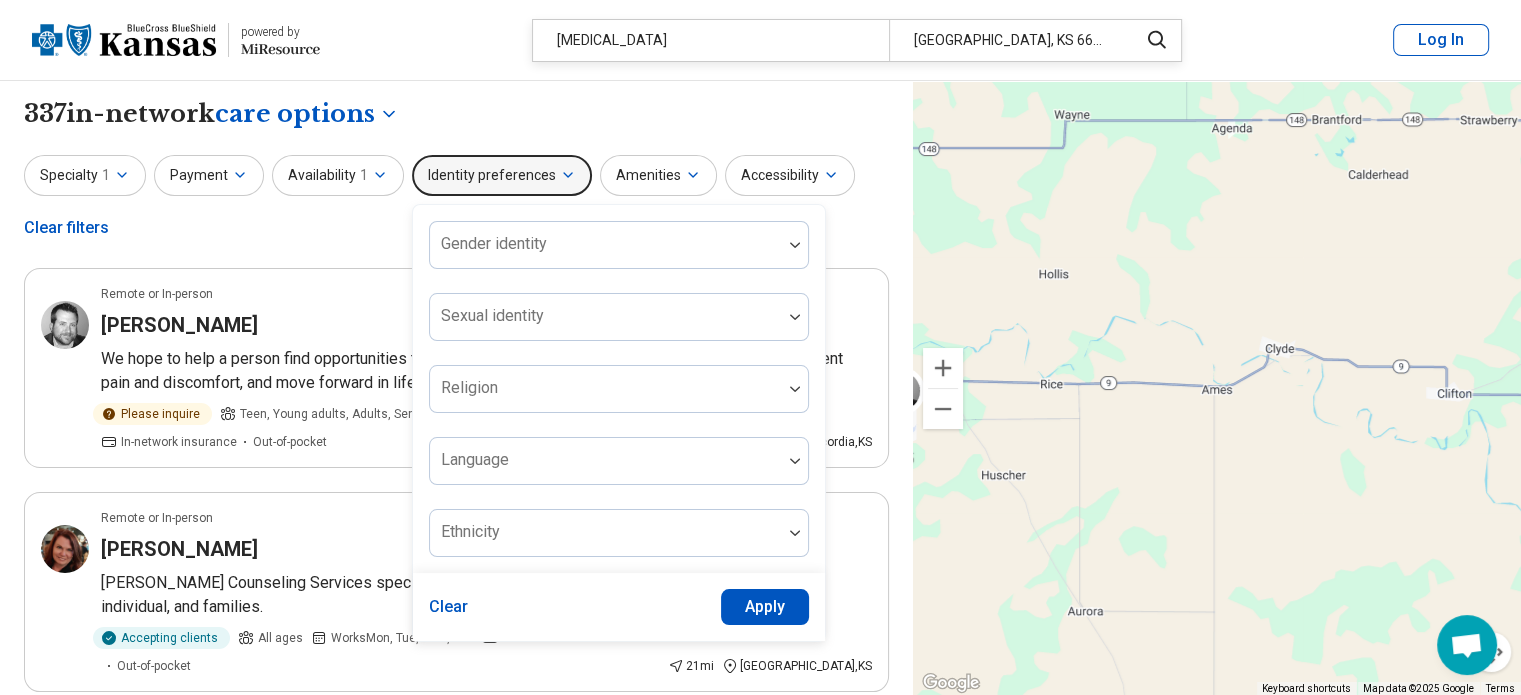 click on "Specialty 1" at bounding box center (85, 175) 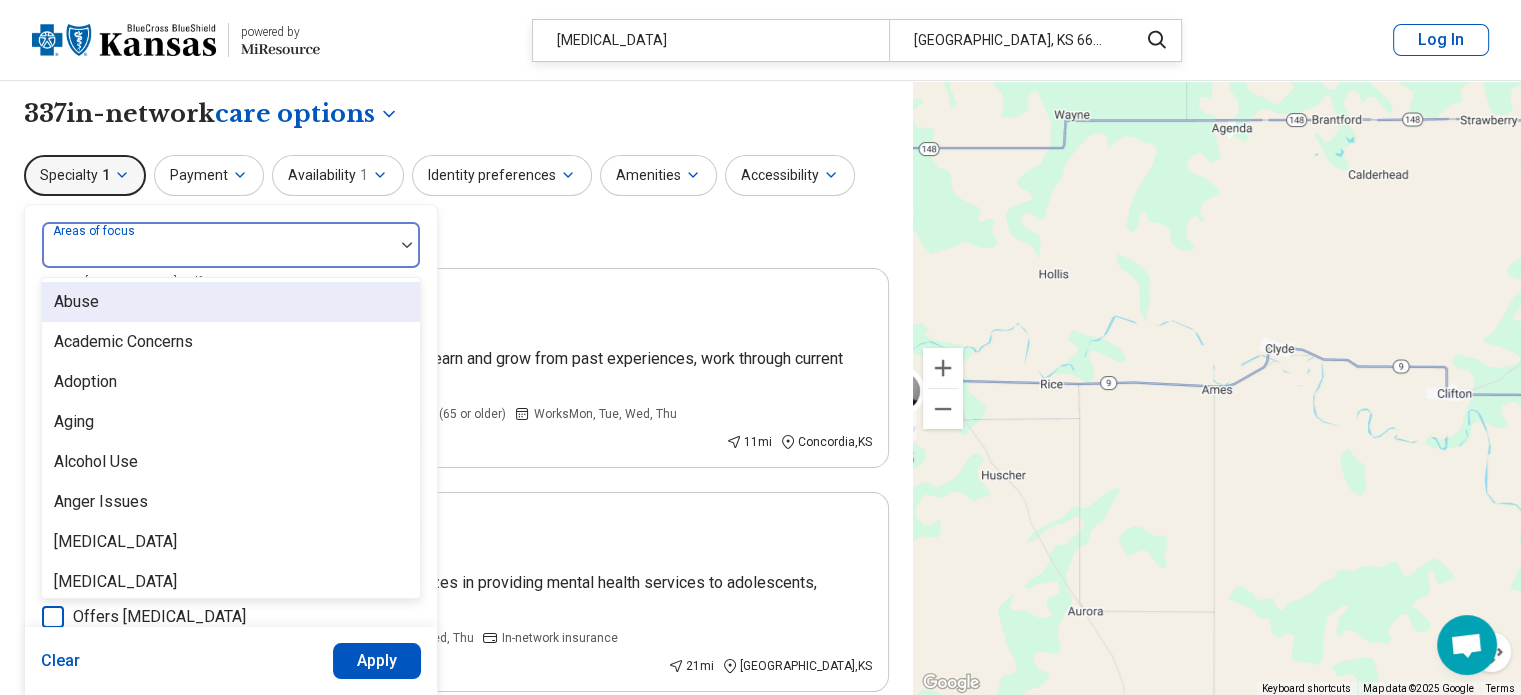 click at bounding box center [218, 253] 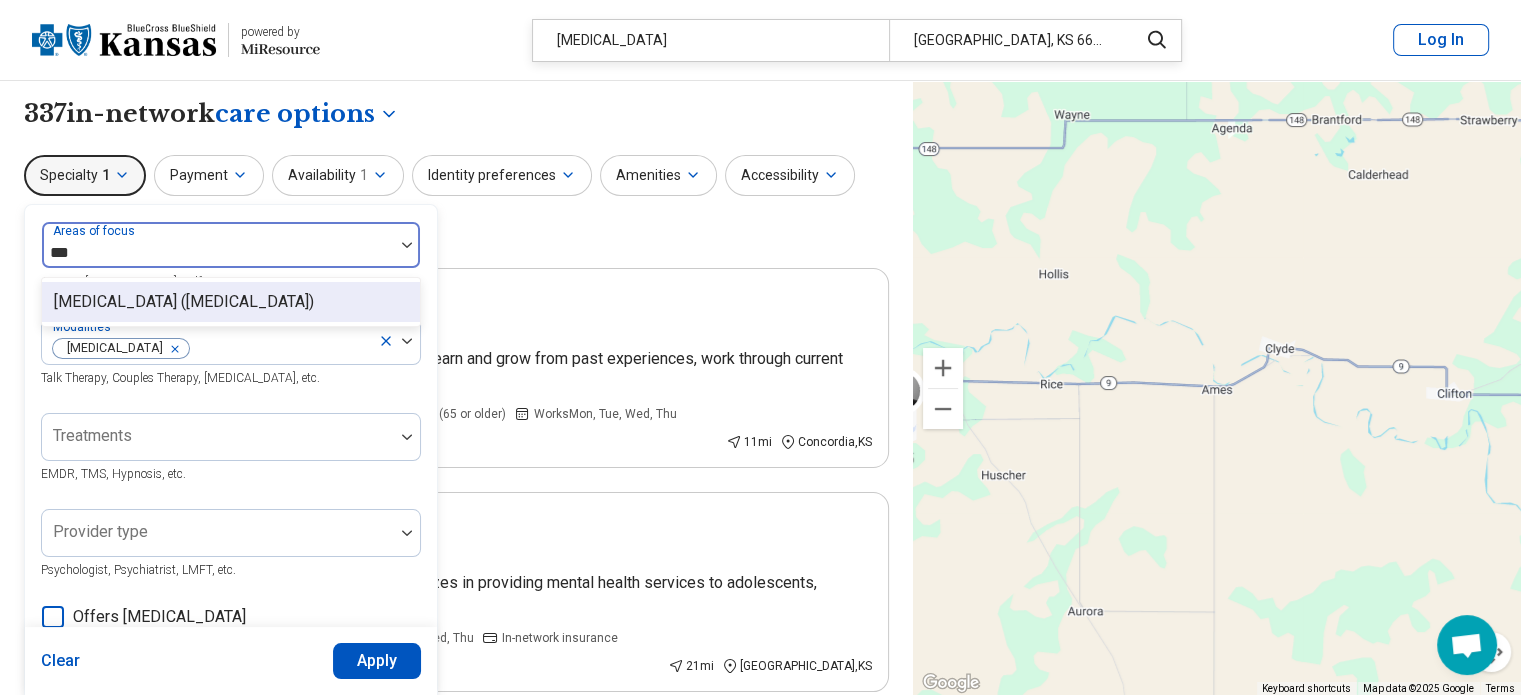 type on "****" 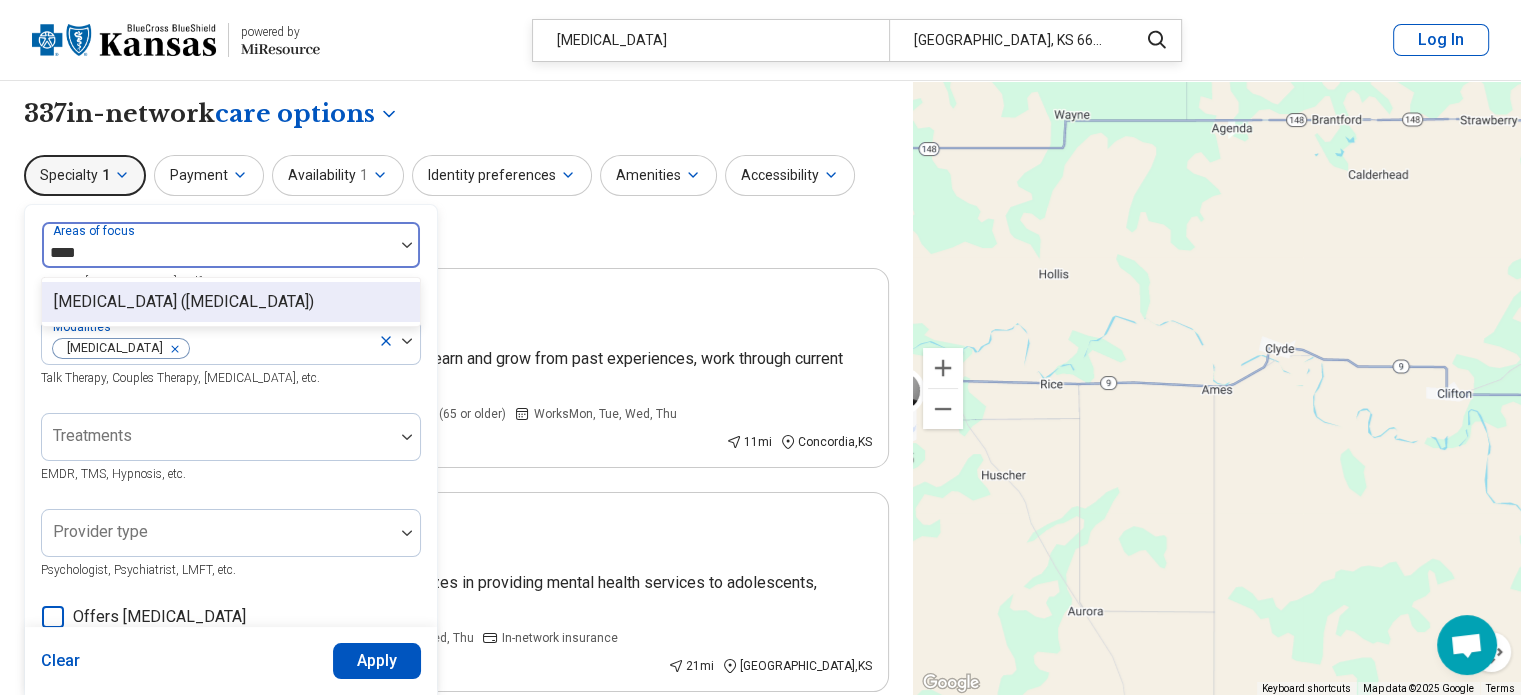click on "[MEDICAL_DATA] ([MEDICAL_DATA])" at bounding box center (184, 302) 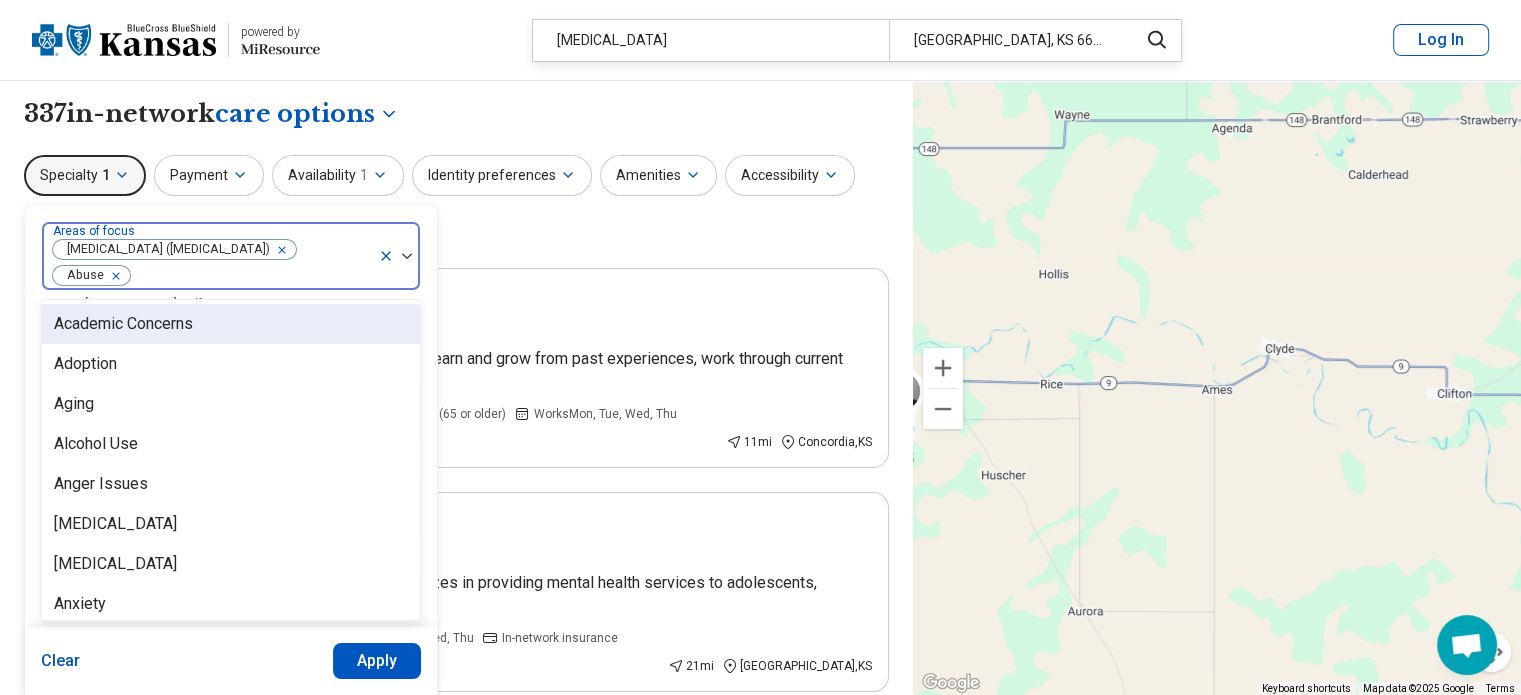 click 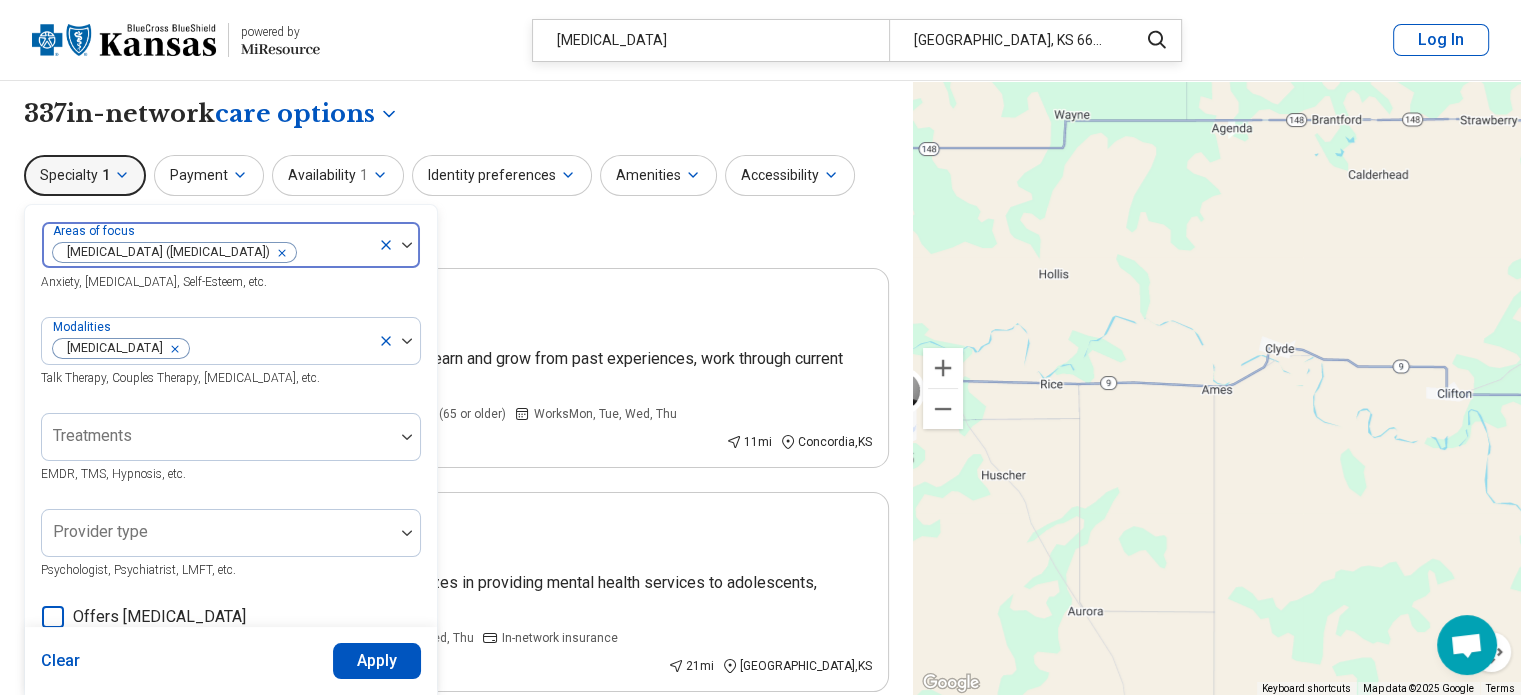 click on "Specialty 1 Areas of focus Attention Deficit Hyperactivity Disorder (ADHD) Anxiety, Depression, Self-Esteem, etc. Modalities Family Therapy Talk Therapy, Couples Therapy, Family Therapy, etc. Treatments EMDR, TMS, Hypnosis, etc. Provider type Psychologist, Psychiatrist, LMFT, etc. Offers medication management Program type Medically unstable Actively suicidal Help with activities of daily living Special groups Body positivity, People with disabilities, Active duty military, etc. Age groups Clear Apply Payment Availability 1 Identity preferences Amenities Accessibility Clear filters" at bounding box center (456, 203) 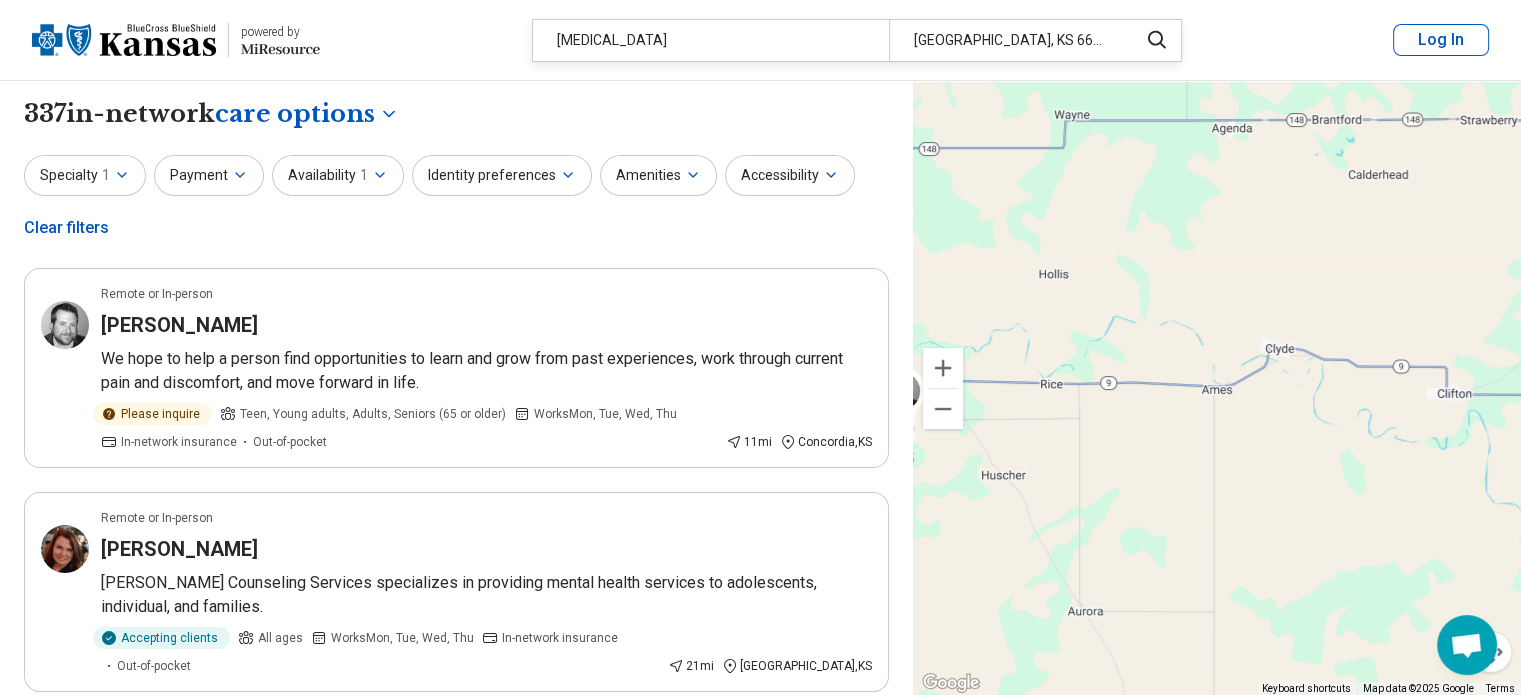 click on "Specialty 1" at bounding box center (85, 175) 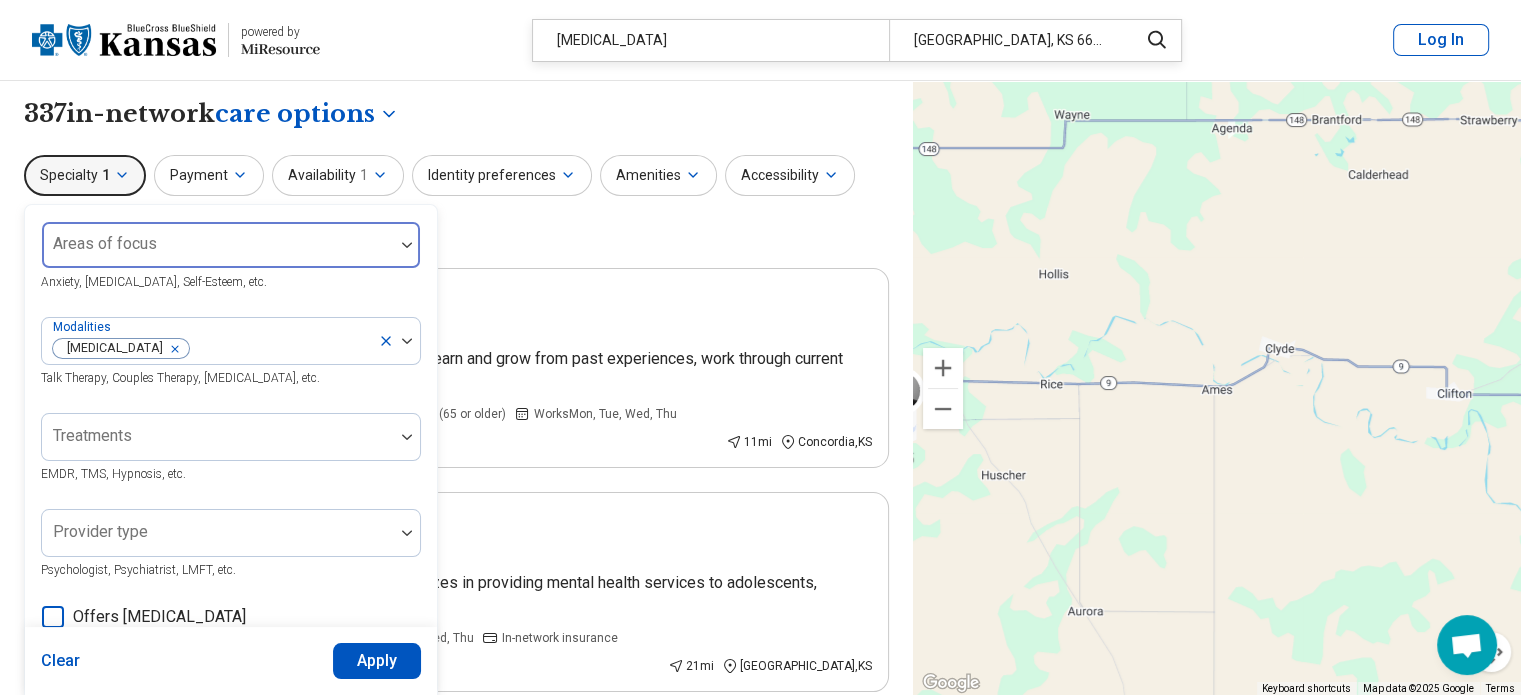 click at bounding box center [218, 253] 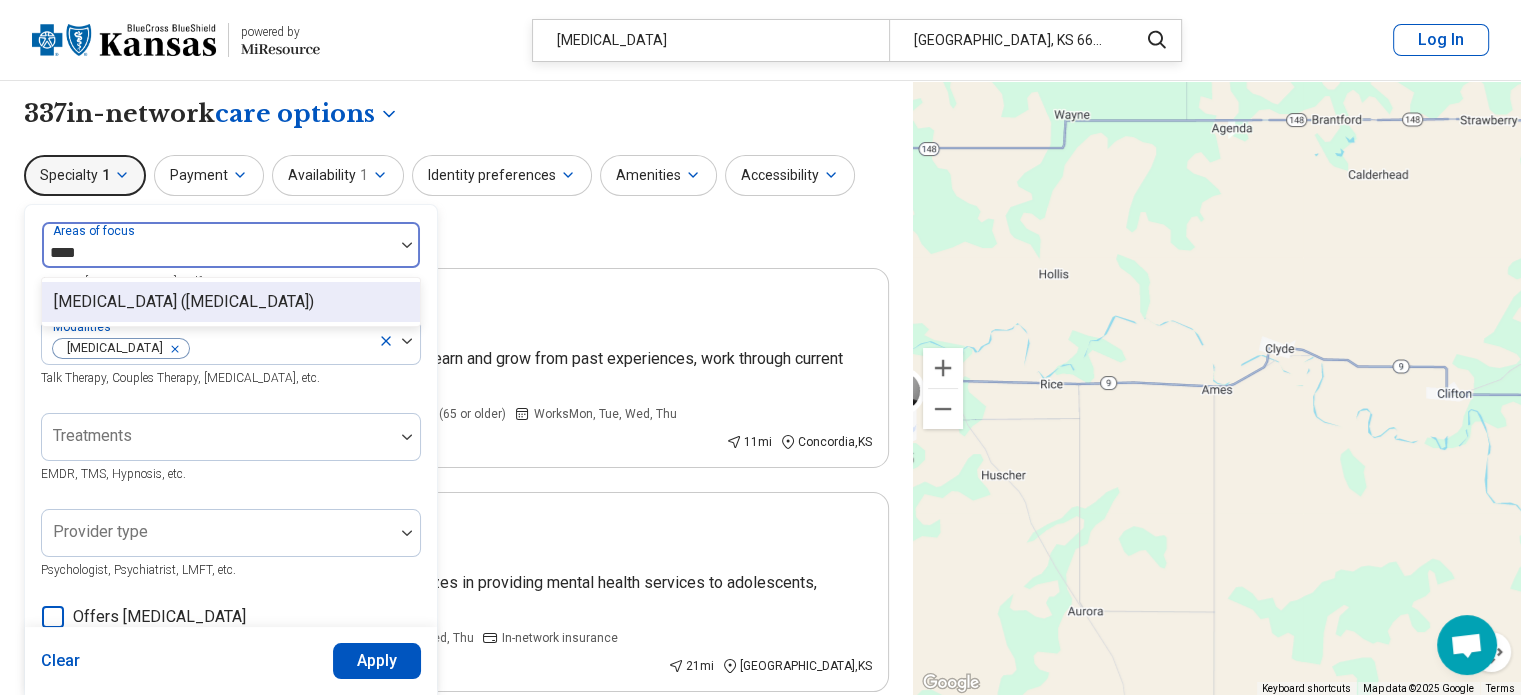 type on "****" 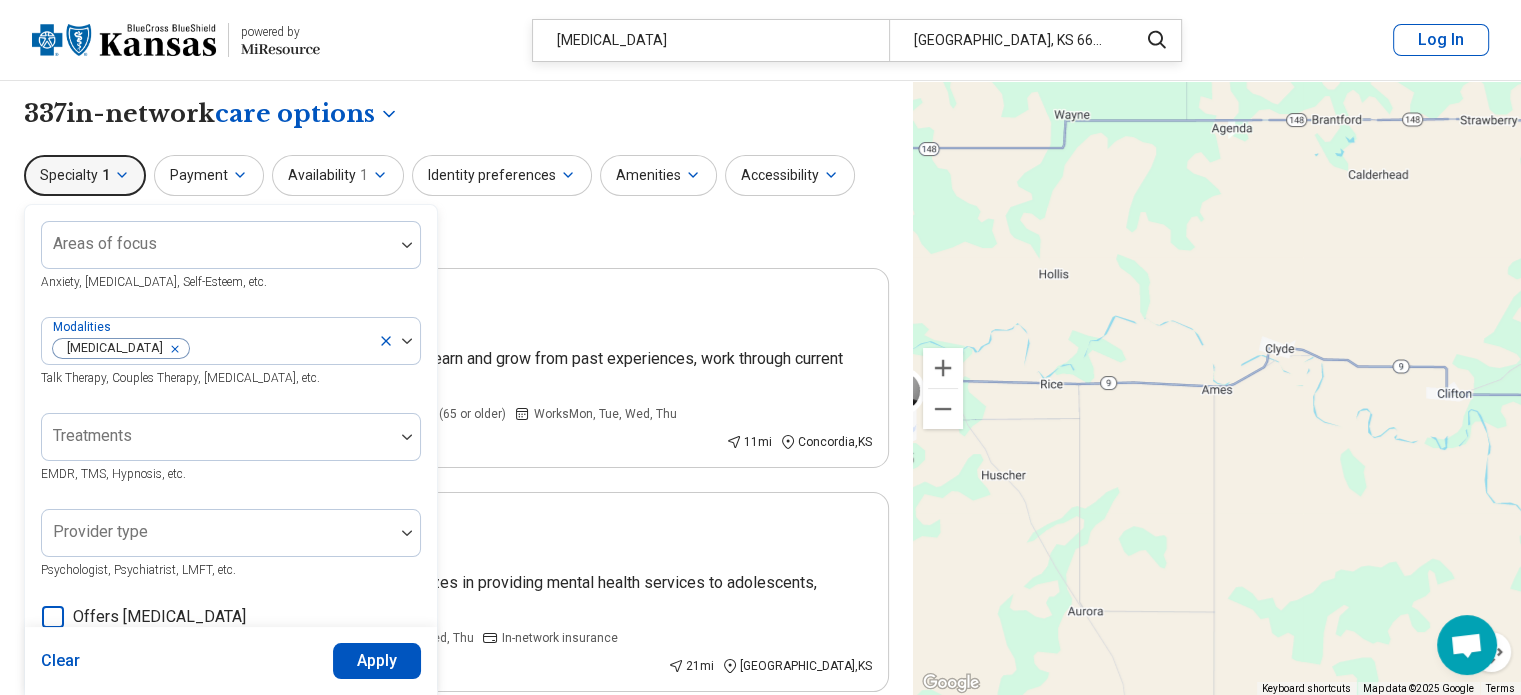 drag, startPoint x: 139, startPoint y: 304, endPoint x: 330, endPoint y: 213, distance: 211.57031 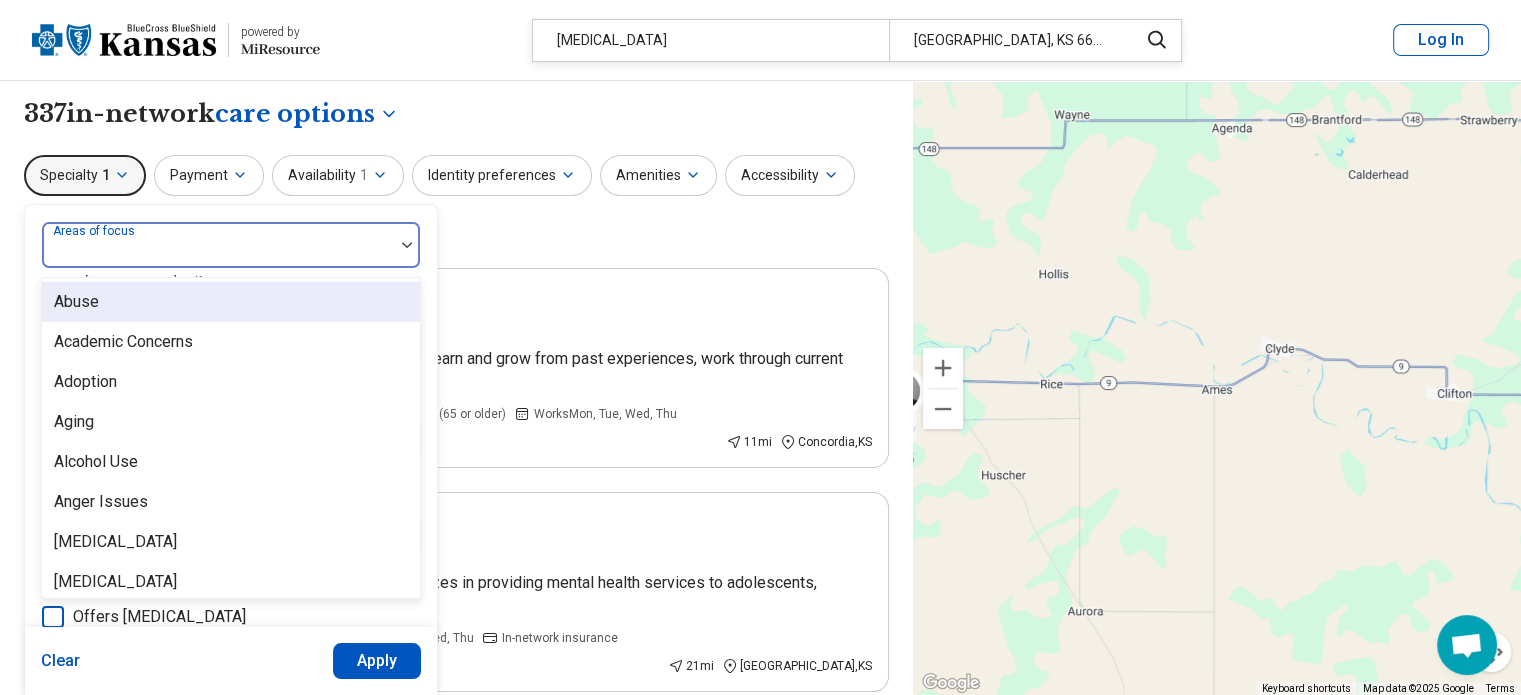 click at bounding box center [218, 253] 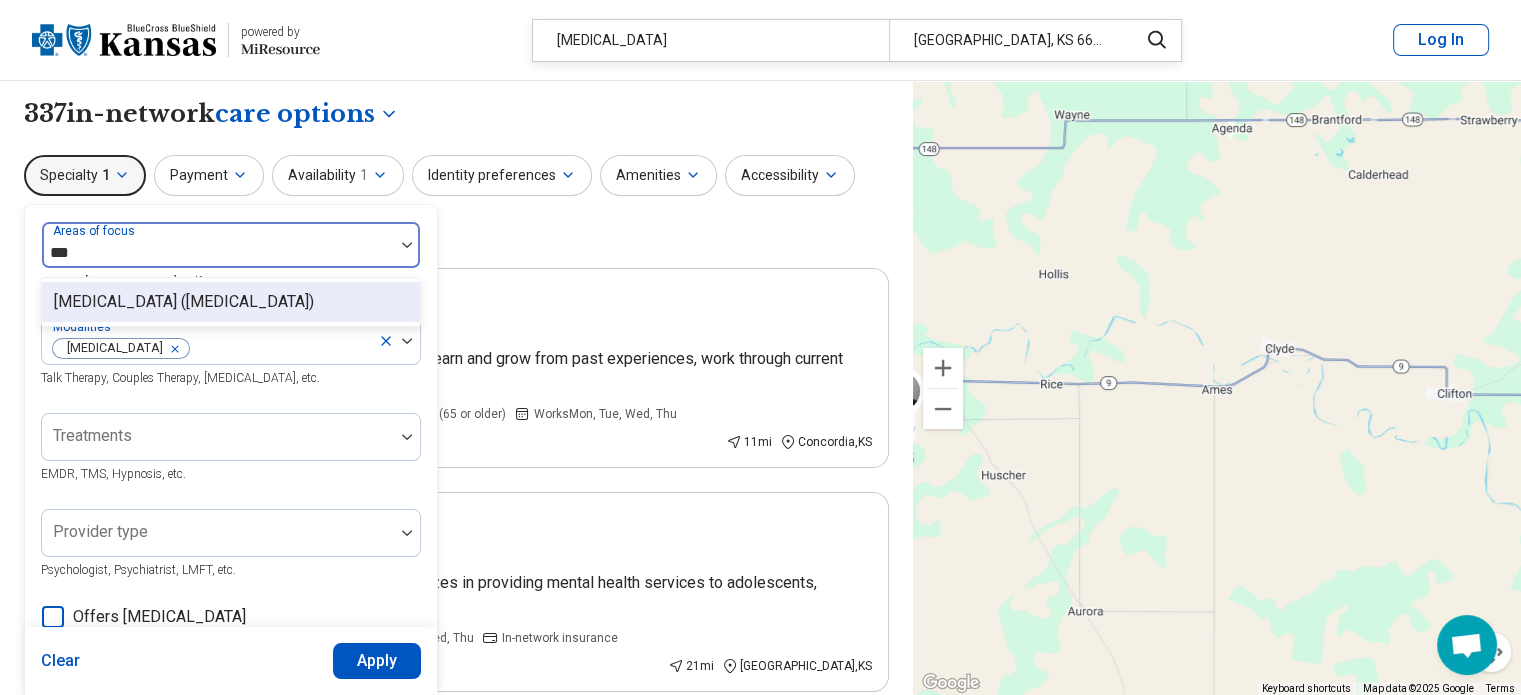 type on "****" 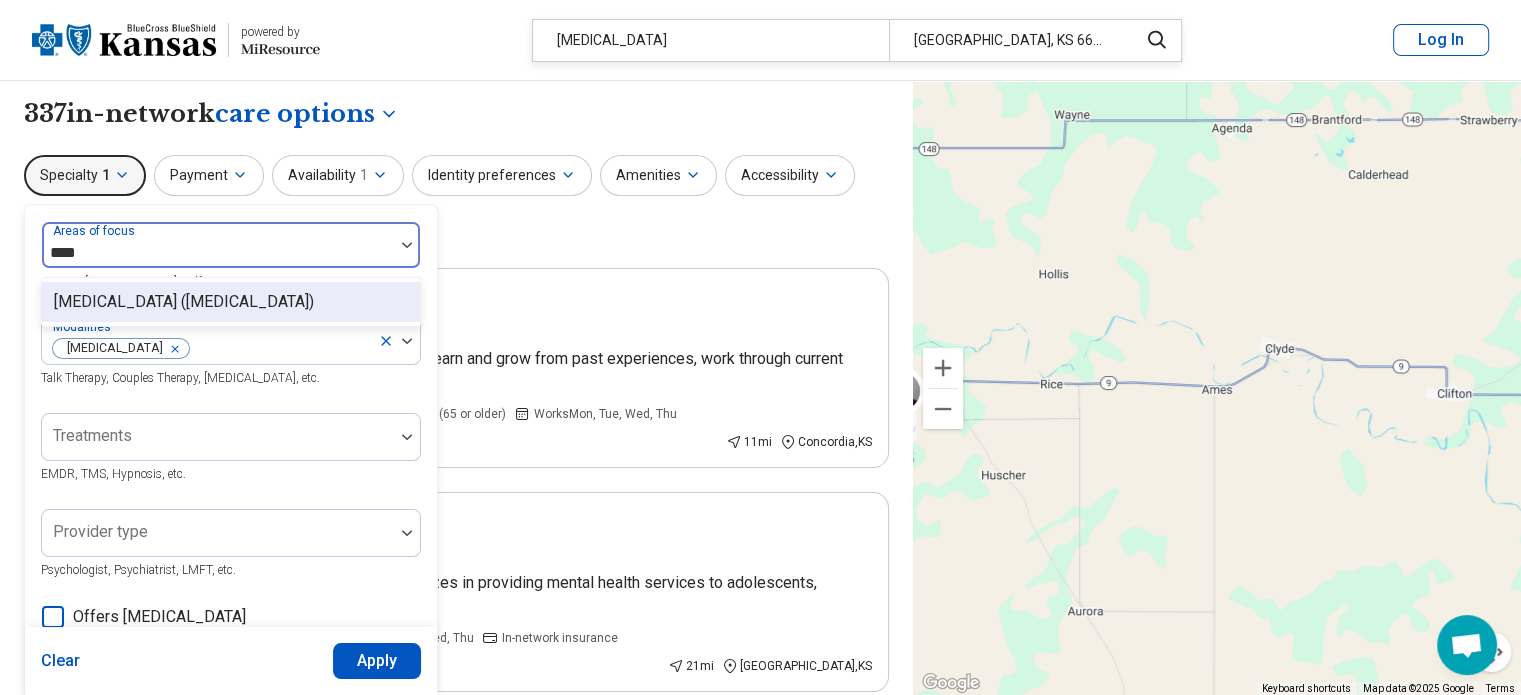 click on "[MEDICAL_DATA] ([MEDICAL_DATA])" at bounding box center [184, 302] 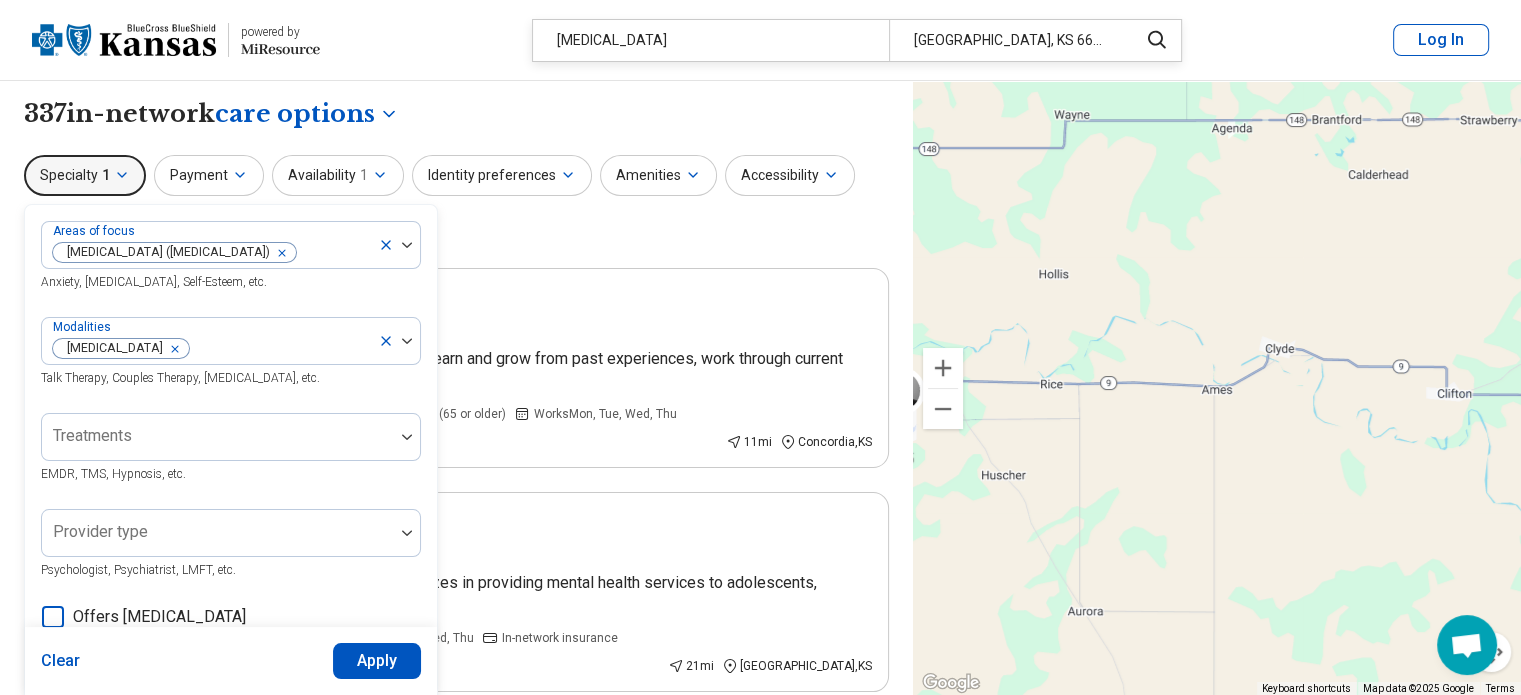click on "Apply" at bounding box center (377, 661) 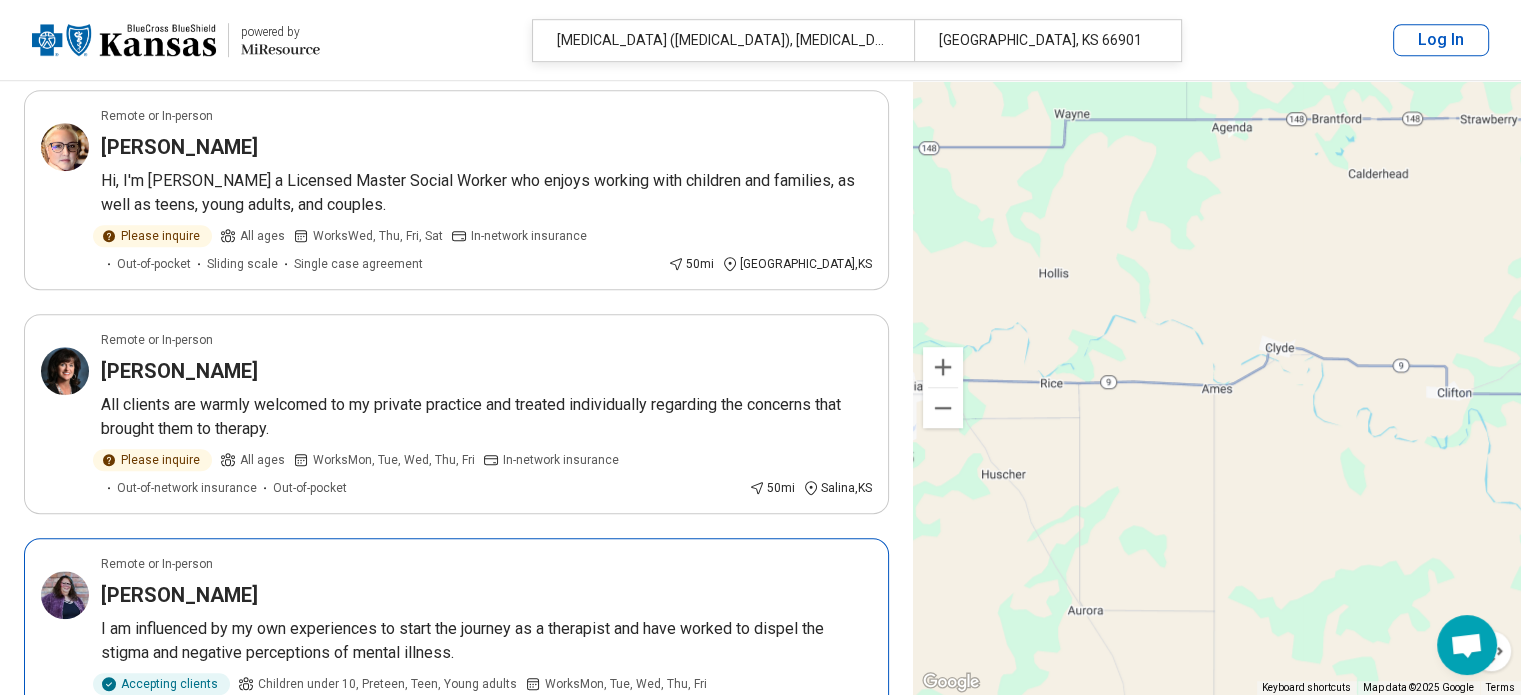 scroll, scrollTop: 1480, scrollLeft: 0, axis: vertical 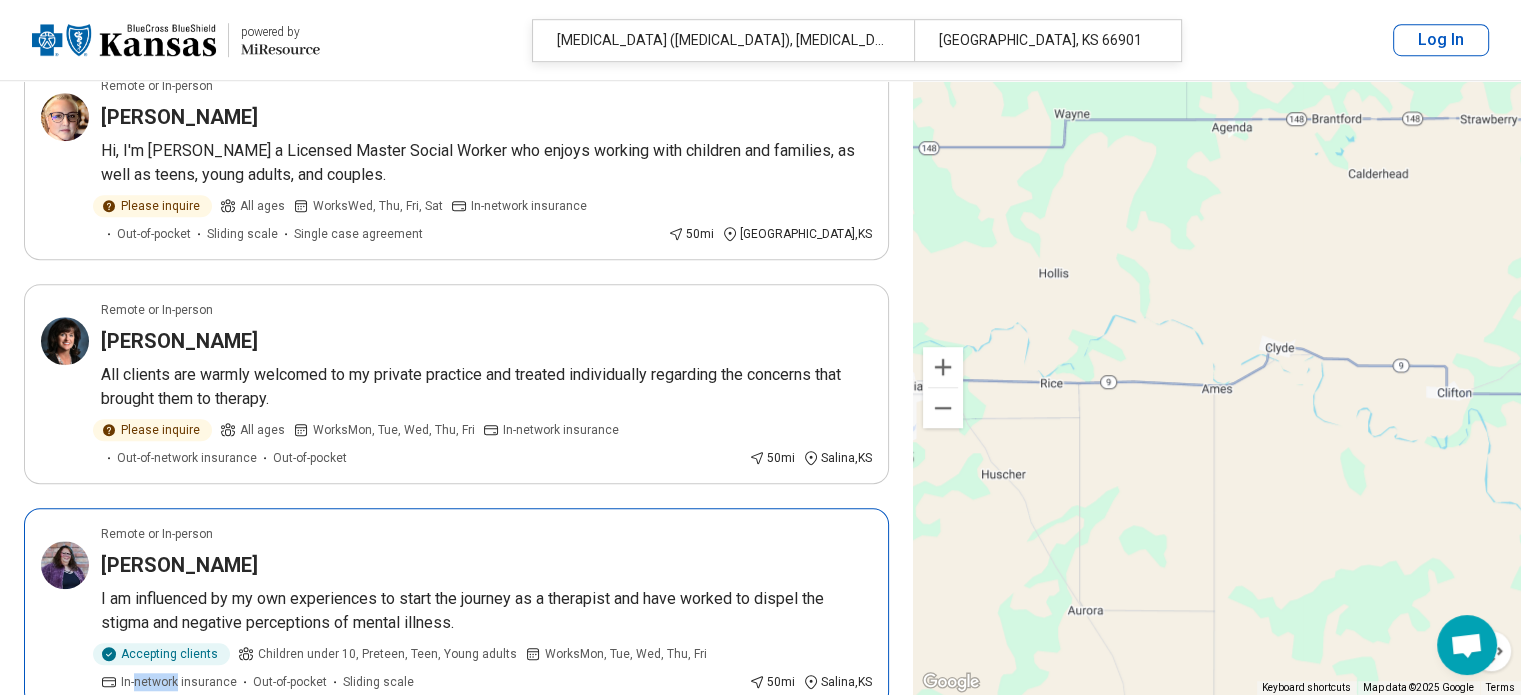 click on "Erin Prater" at bounding box center (486, 565) 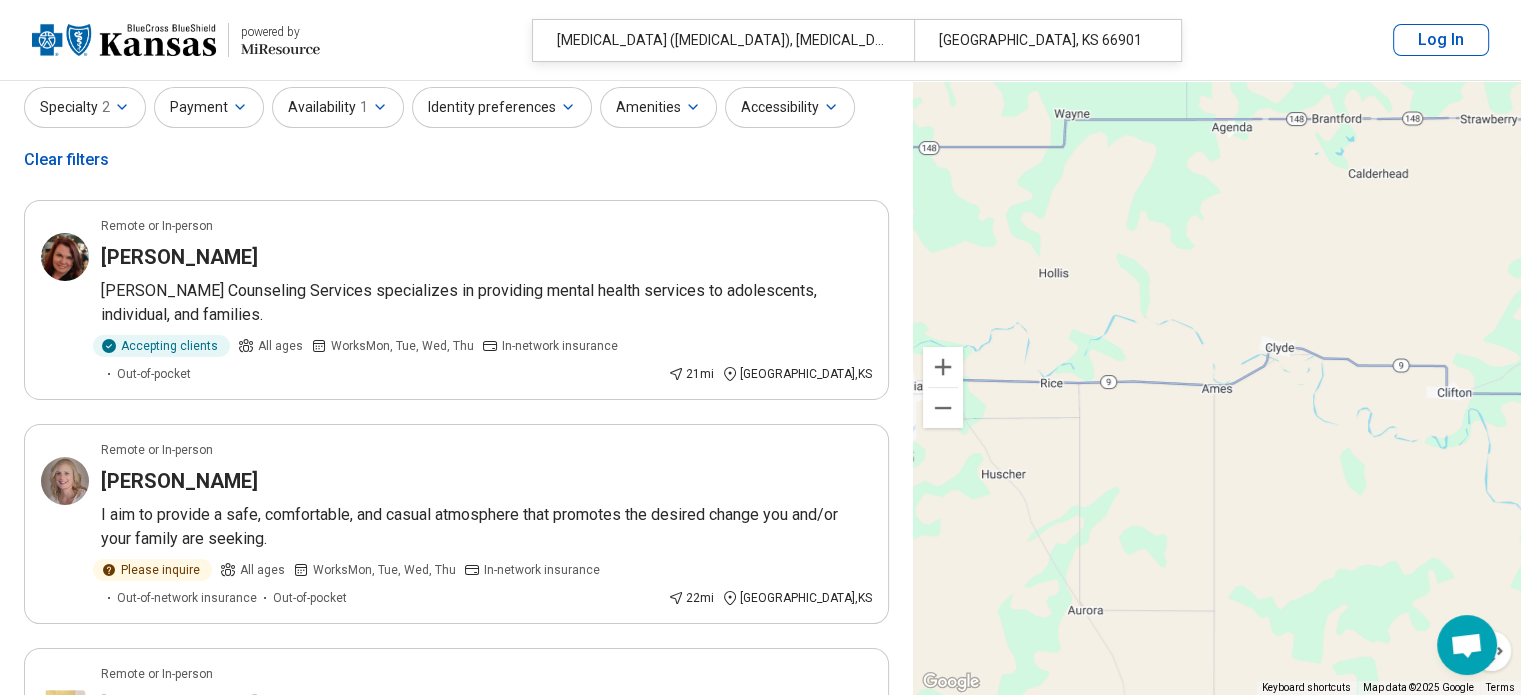 scroll, scrollTop: 71, scrollLeft: 0, axis: vertical 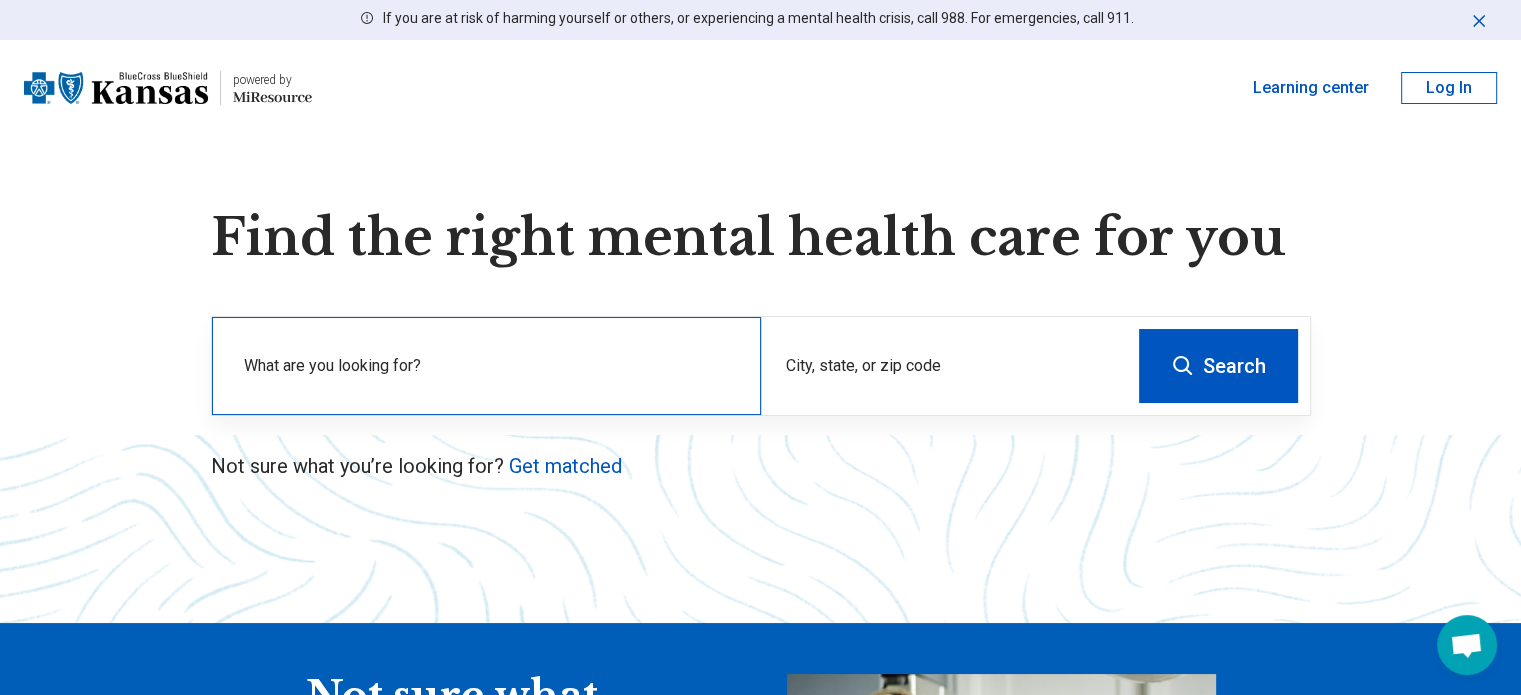 click on "What are you looking for?" at bounding box center (490, 366) 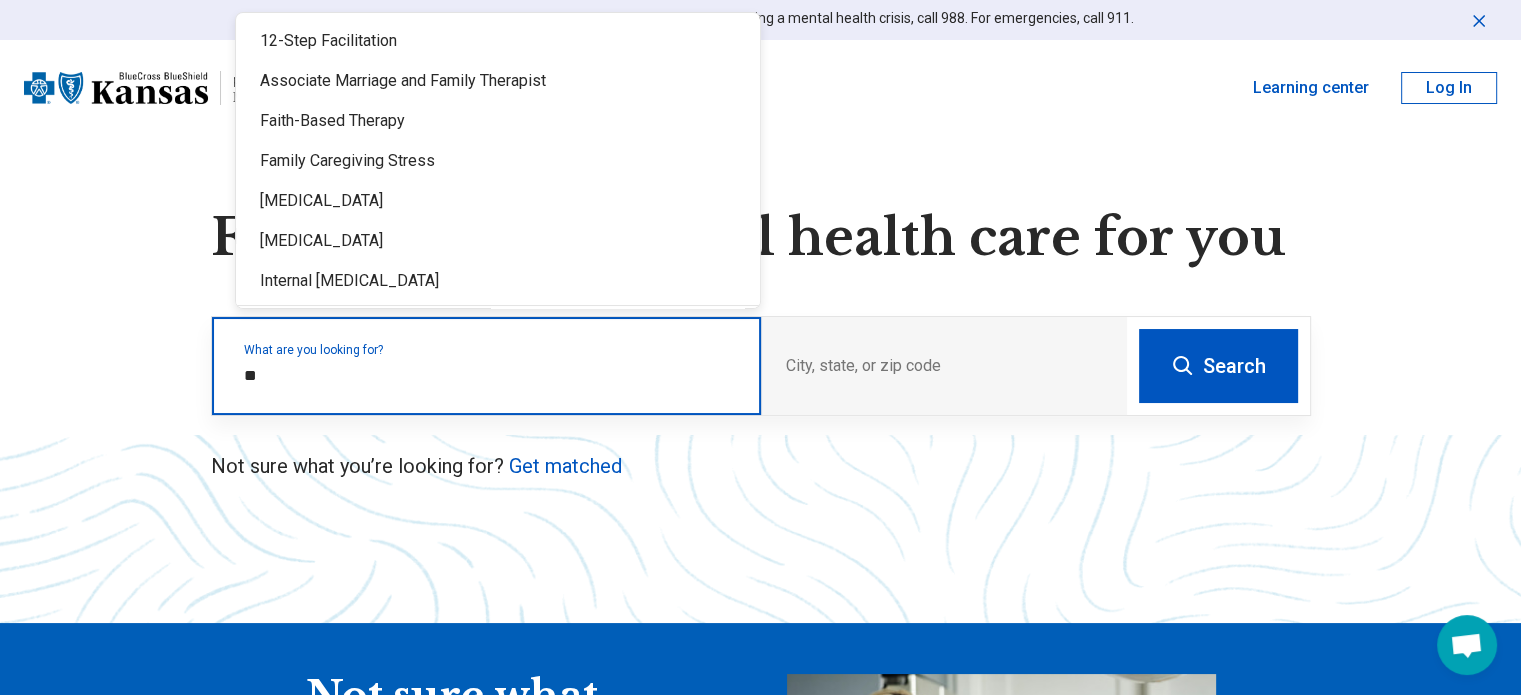 type on "***" 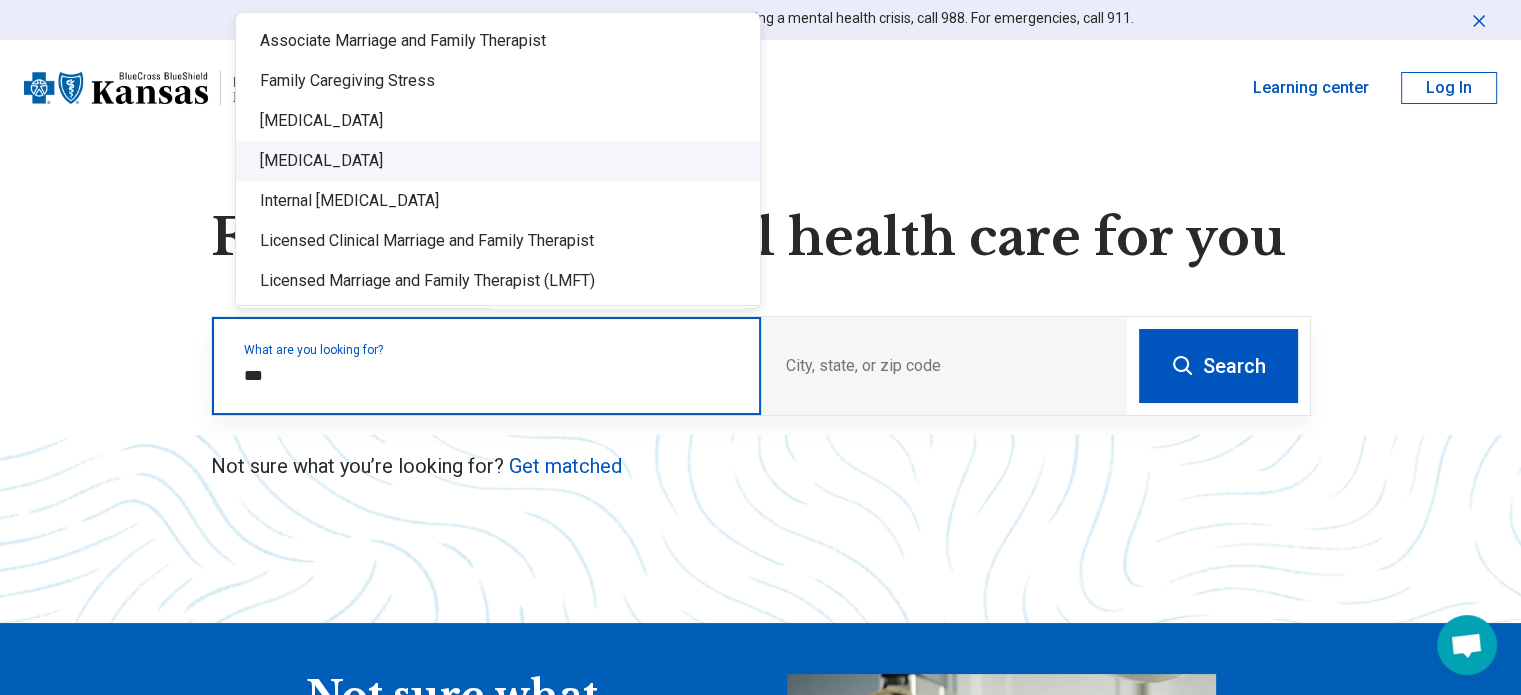 click on "[MEDICAL_DATA]" at bounding box center (498, 161) 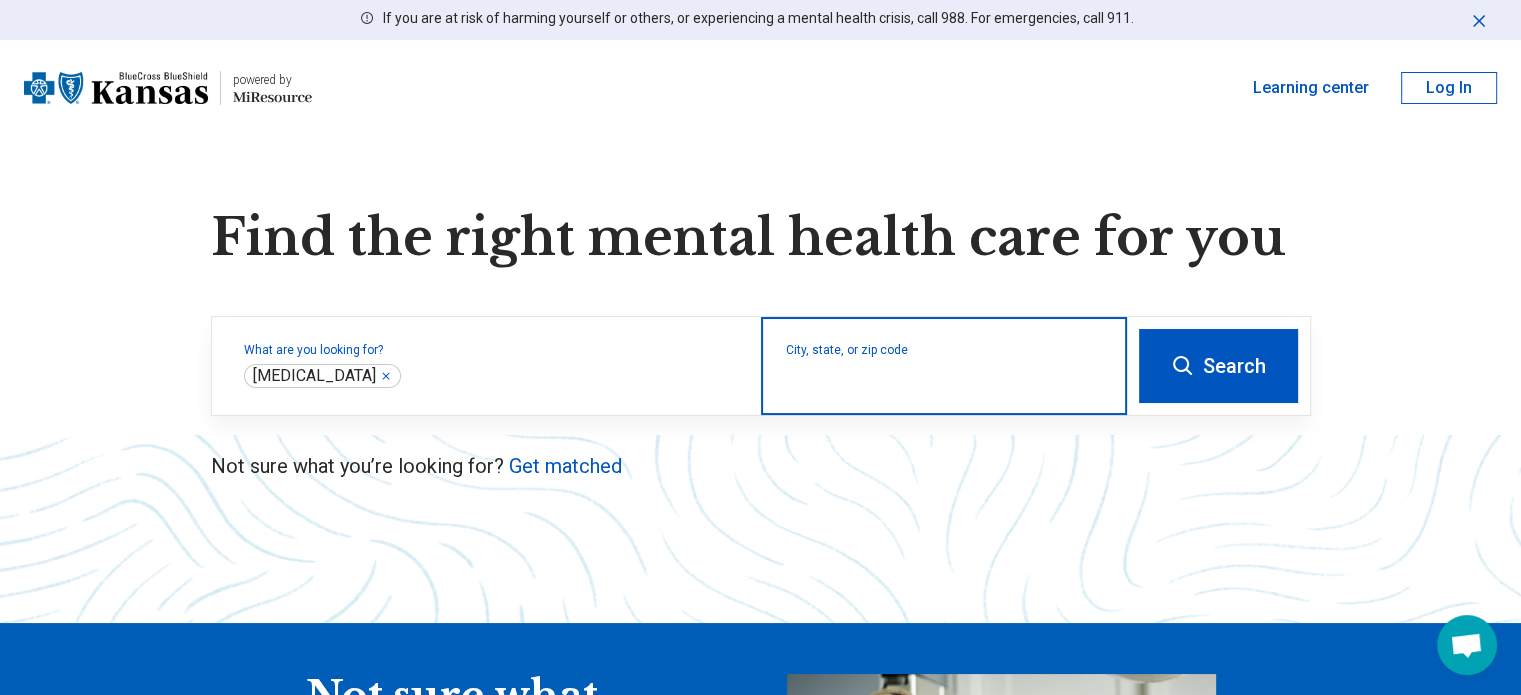 click on "City, state, or zip code" at bounding box center (944, 379) 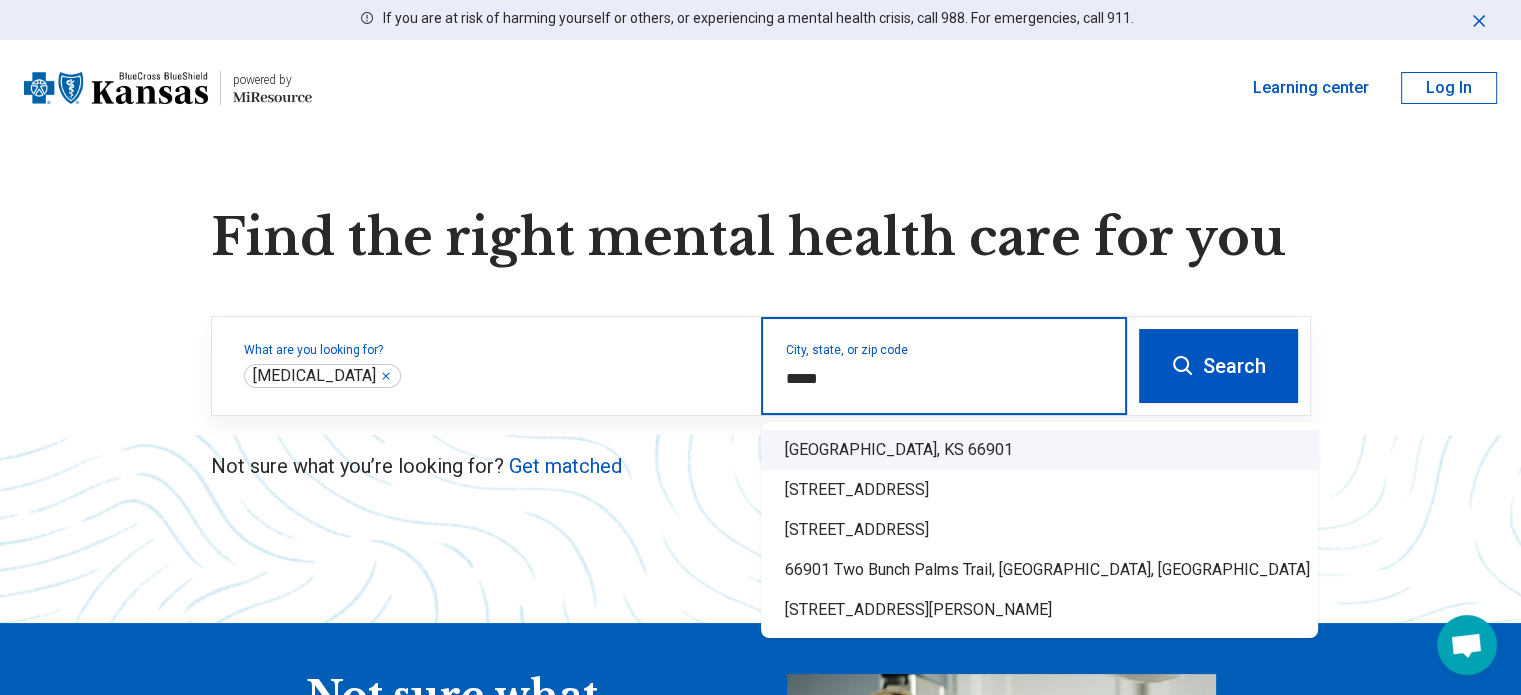 click on "[GEOGRAPHIC_DATA], KS 66901" at bounding box center [1039, 450] 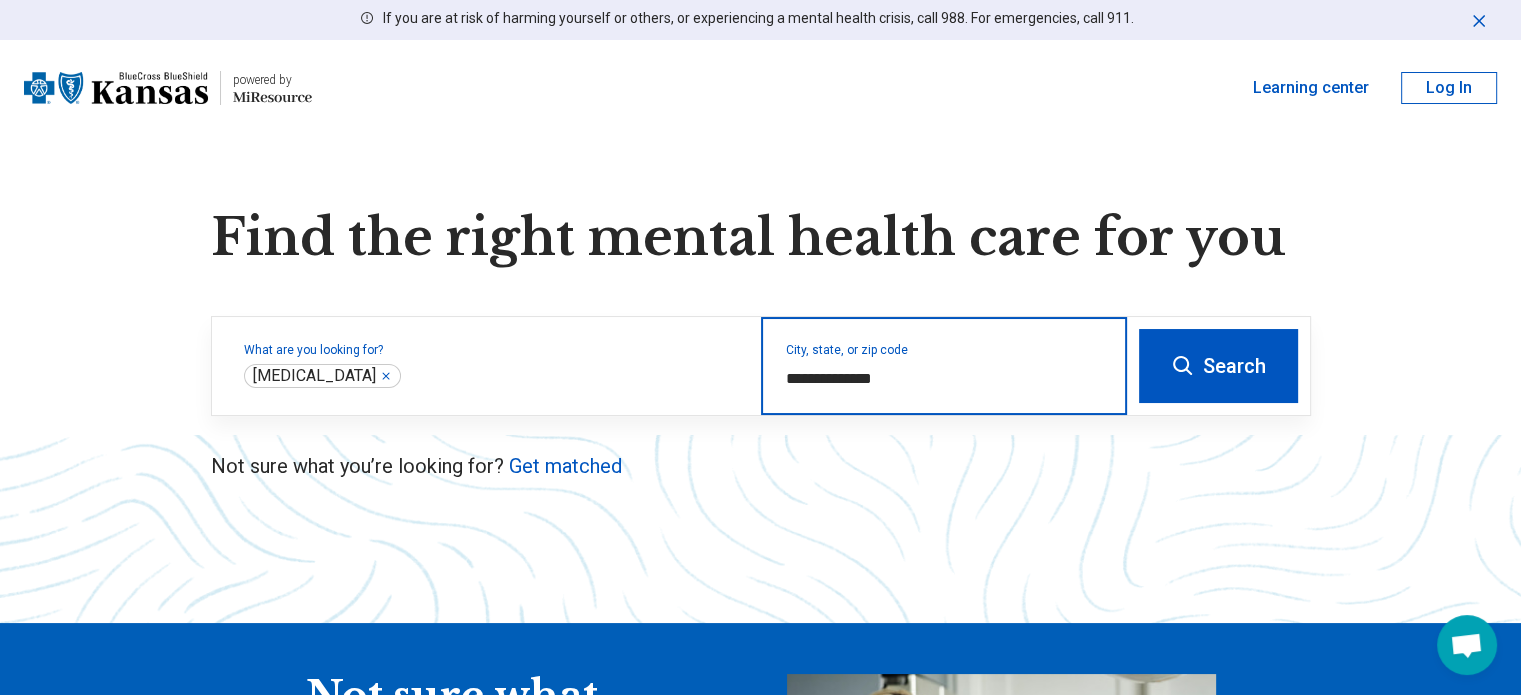 type on "**********" 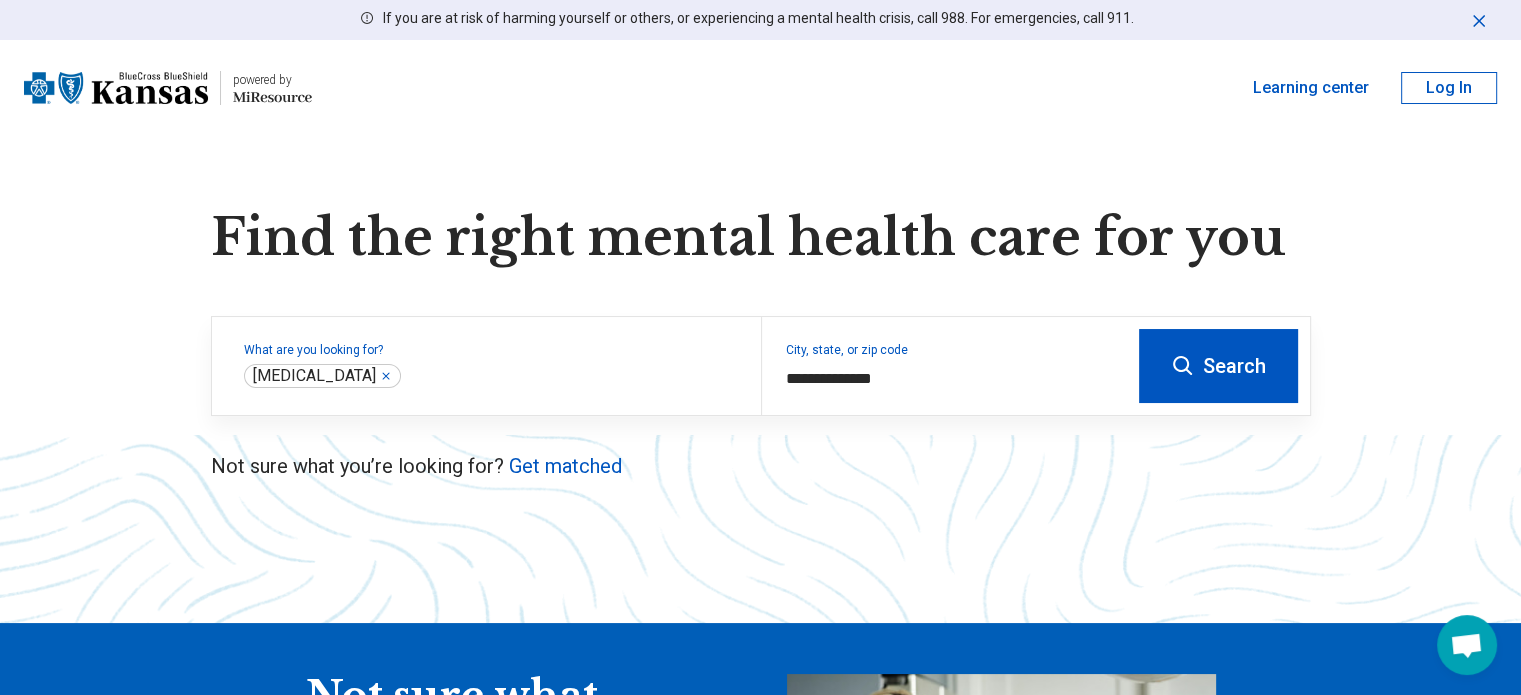 click on "Search" at bounding box center [1218, 366] 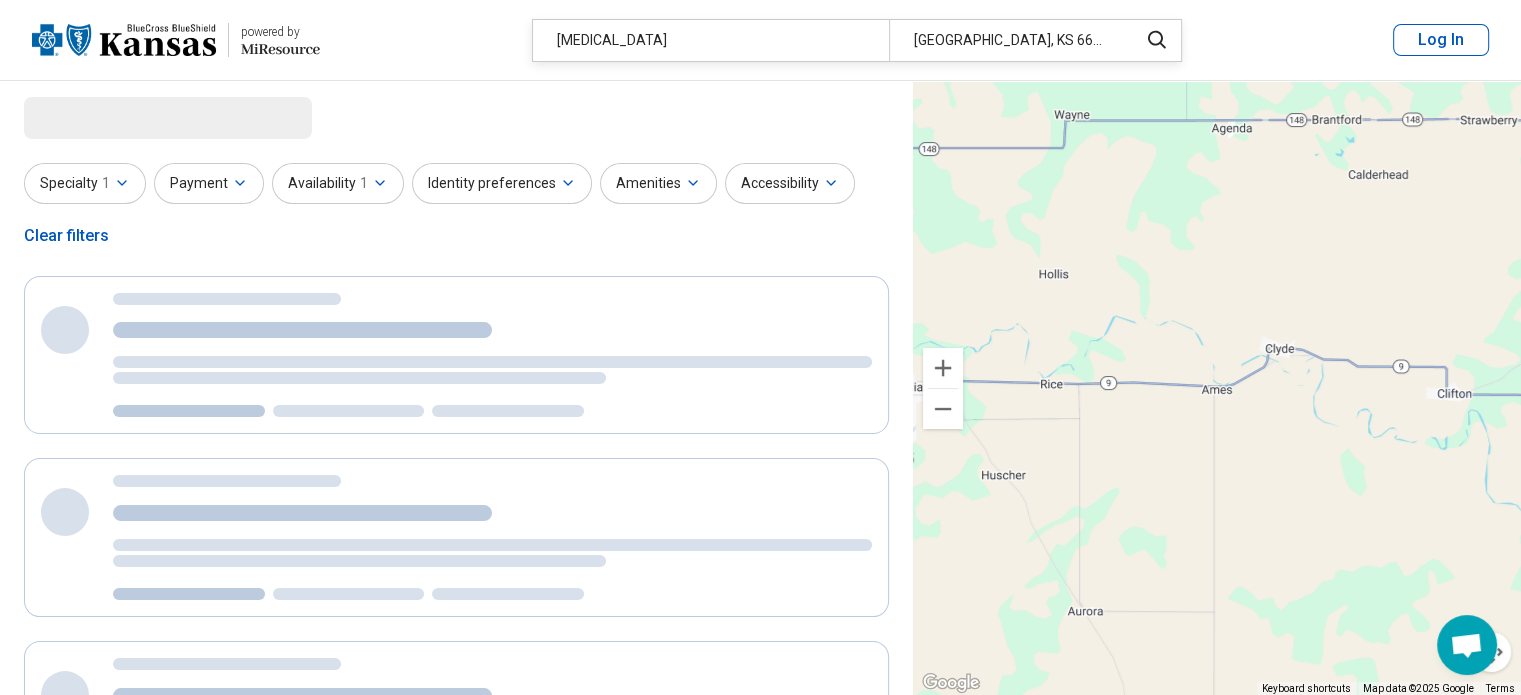 select on "***" 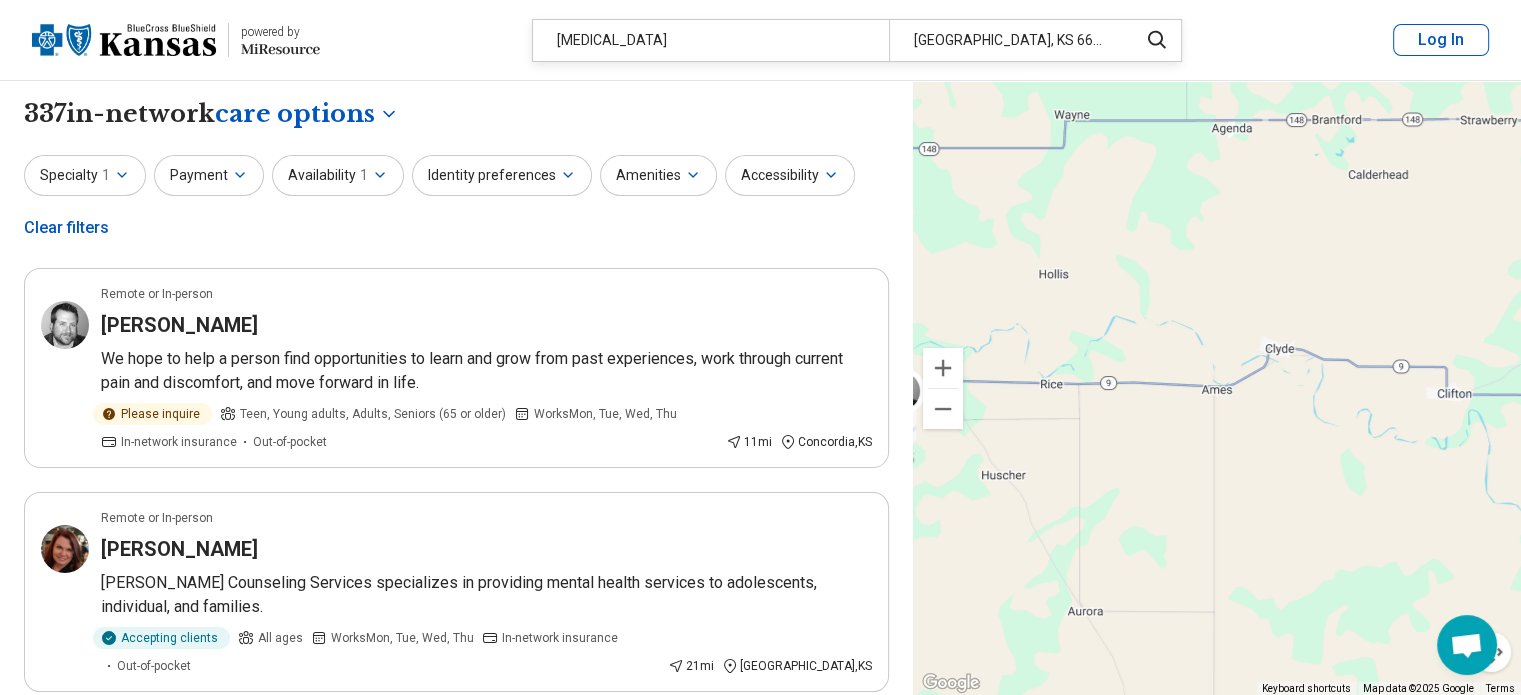 click on "Payment" at bounding box center [209, 175] 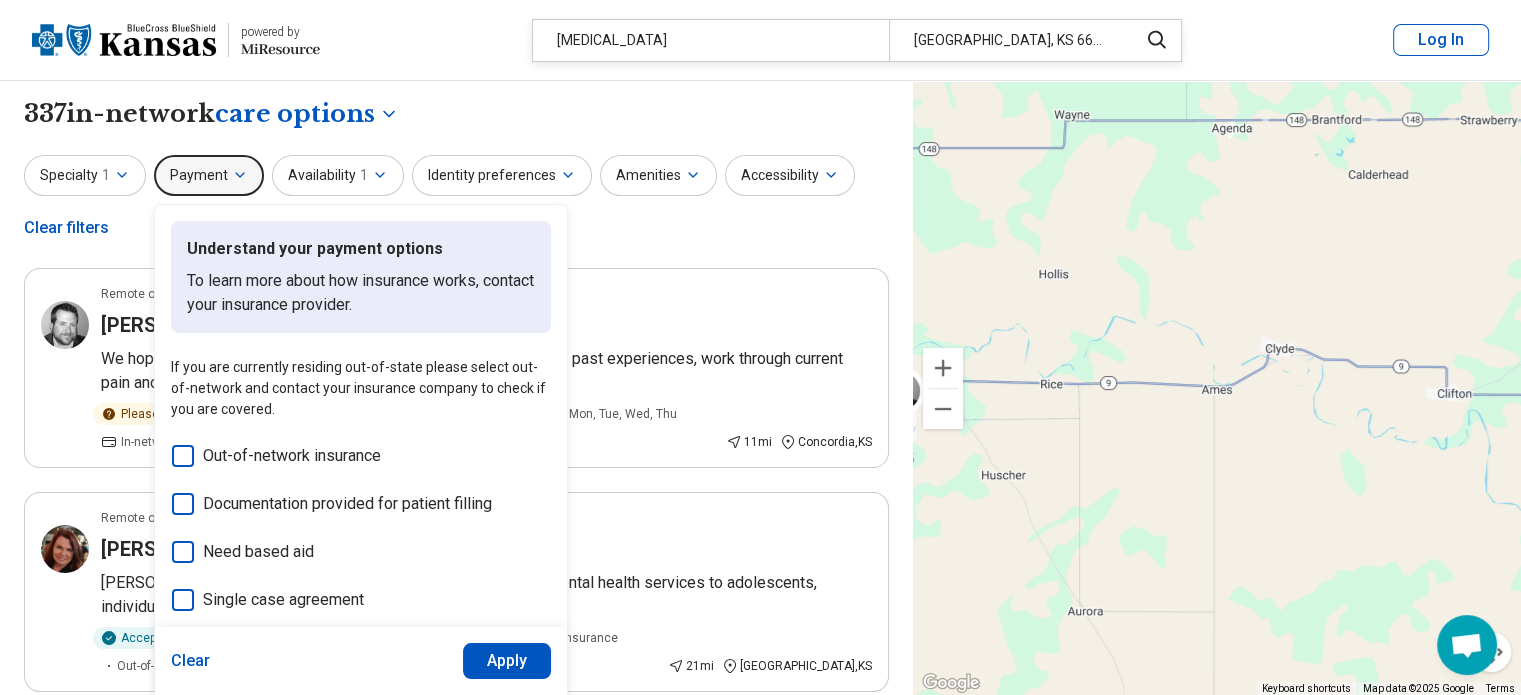 click 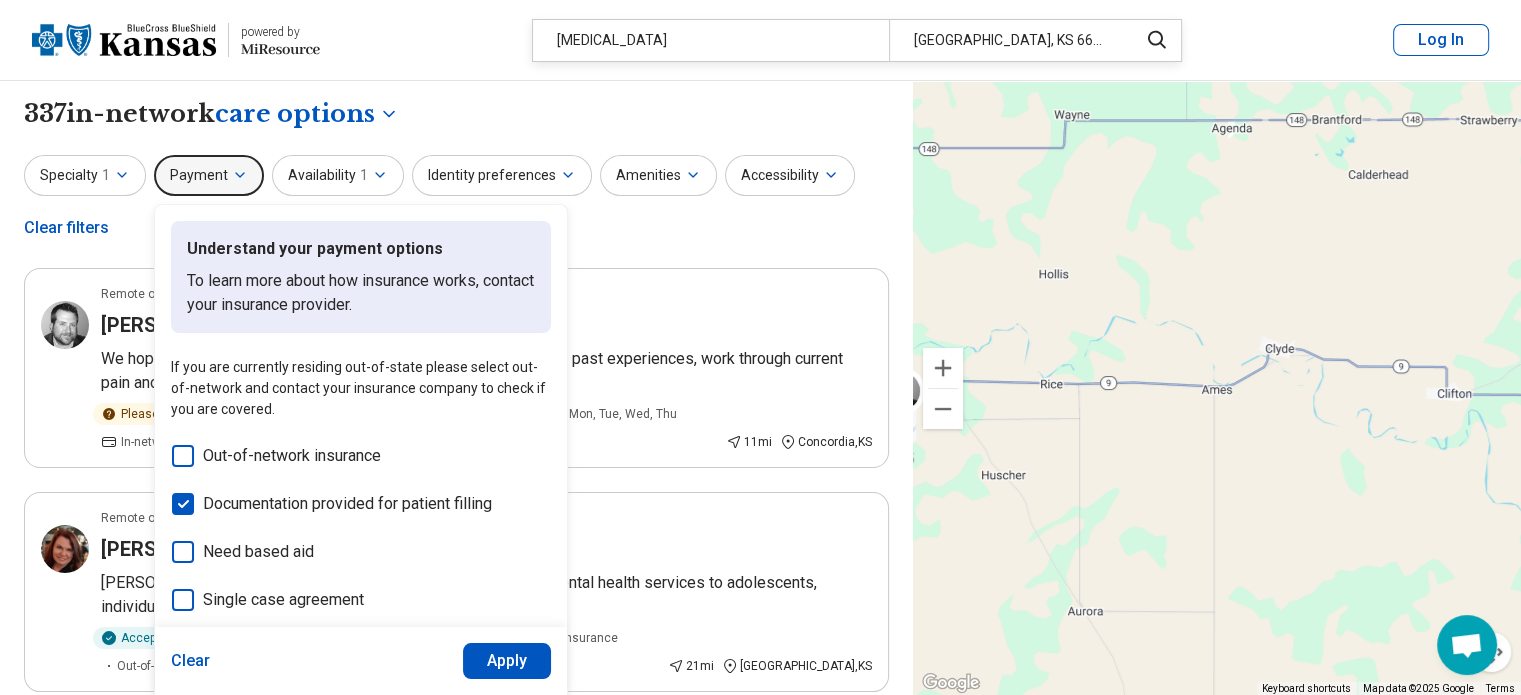 scroll, scrollTop: 10, scrollLeft: 0, axis: vertical 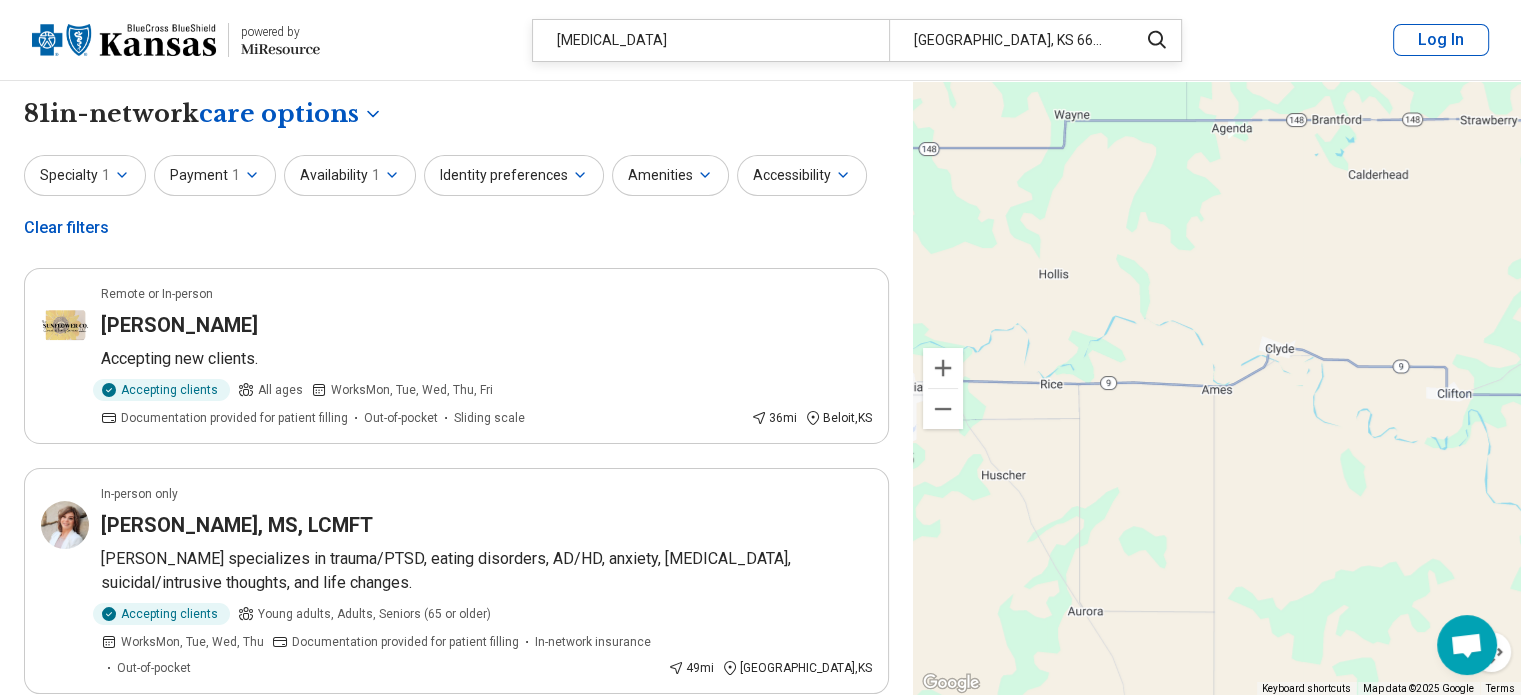 click on "Payment 1" at bounding box center (215, 175) 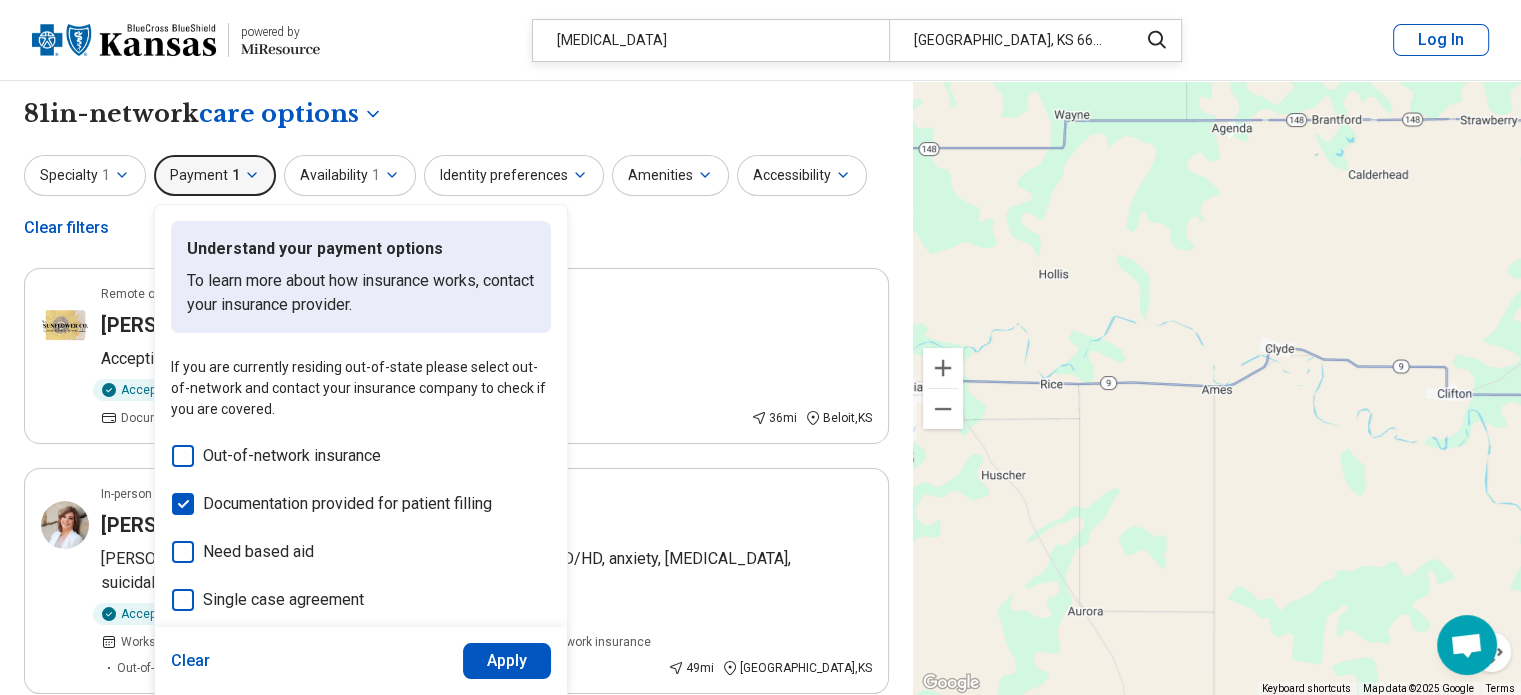 click on "Apply" at bounding box center [507, 661] 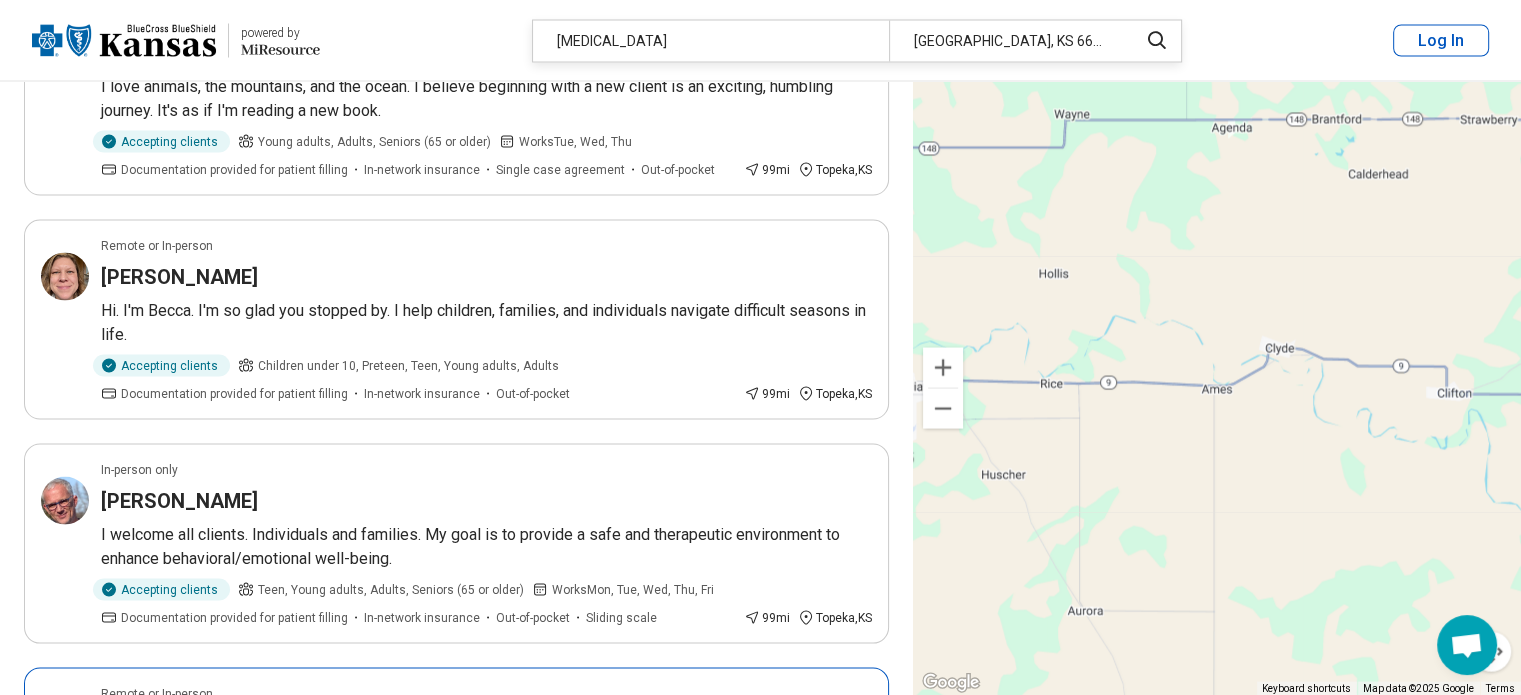 scroll, scrollTop: 3800, scrollLeft: 0, axis: vertical 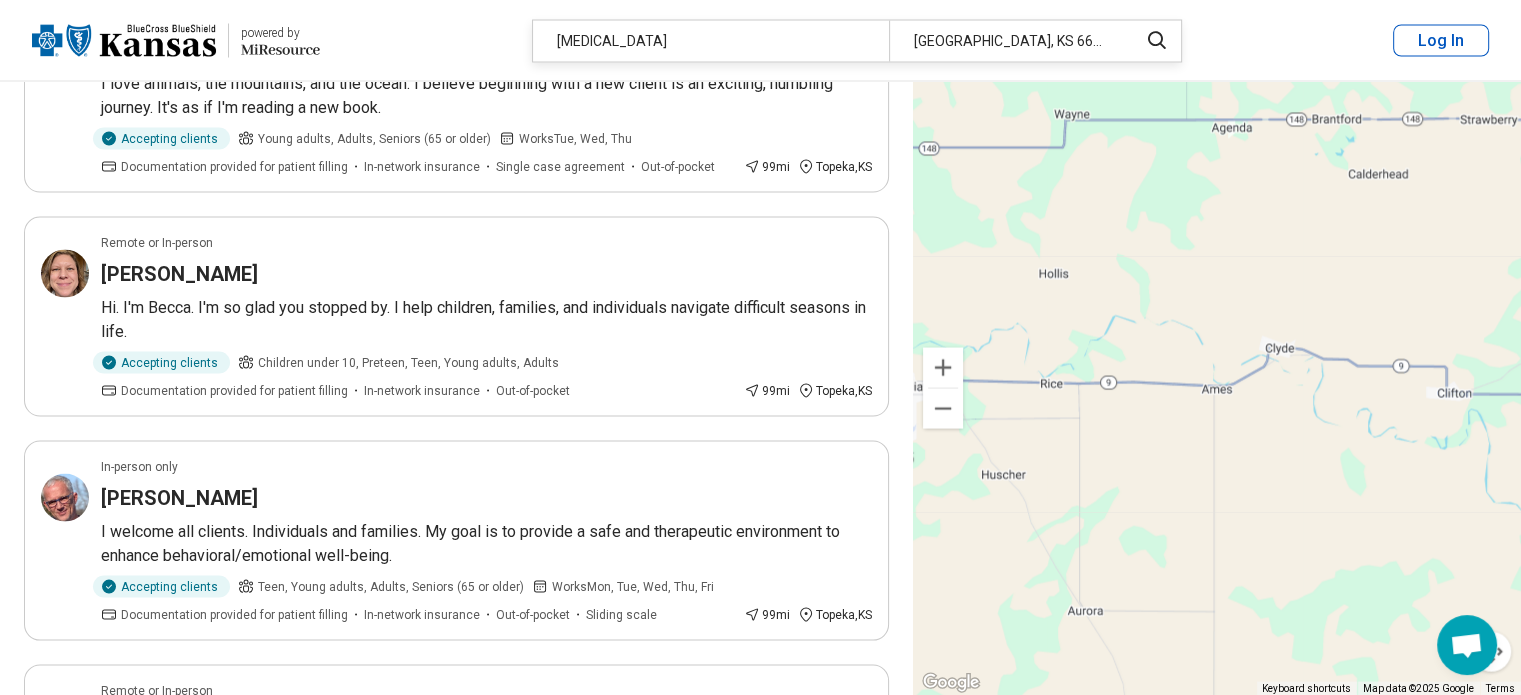click on "Log In" at bounding box center (1441, 40) 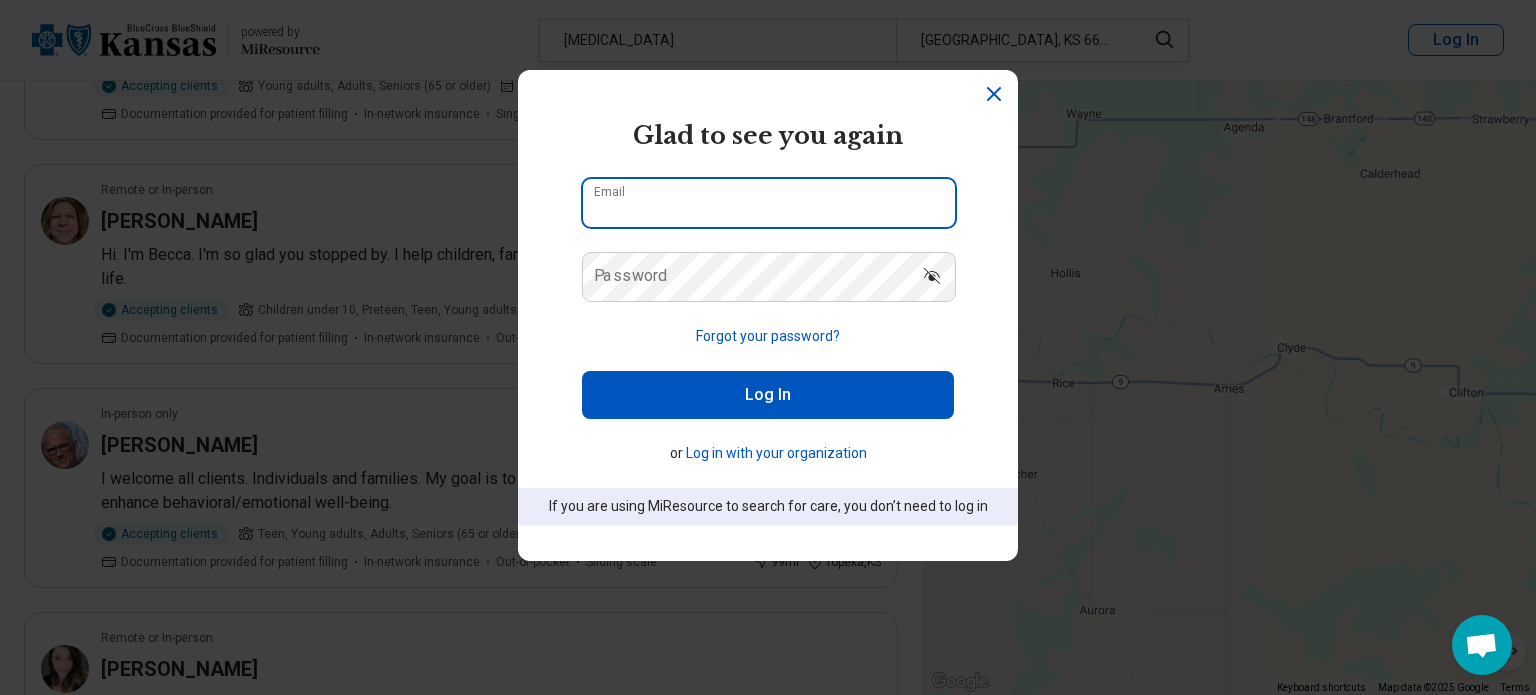 click on "Email" at bounding box center [769, 203] 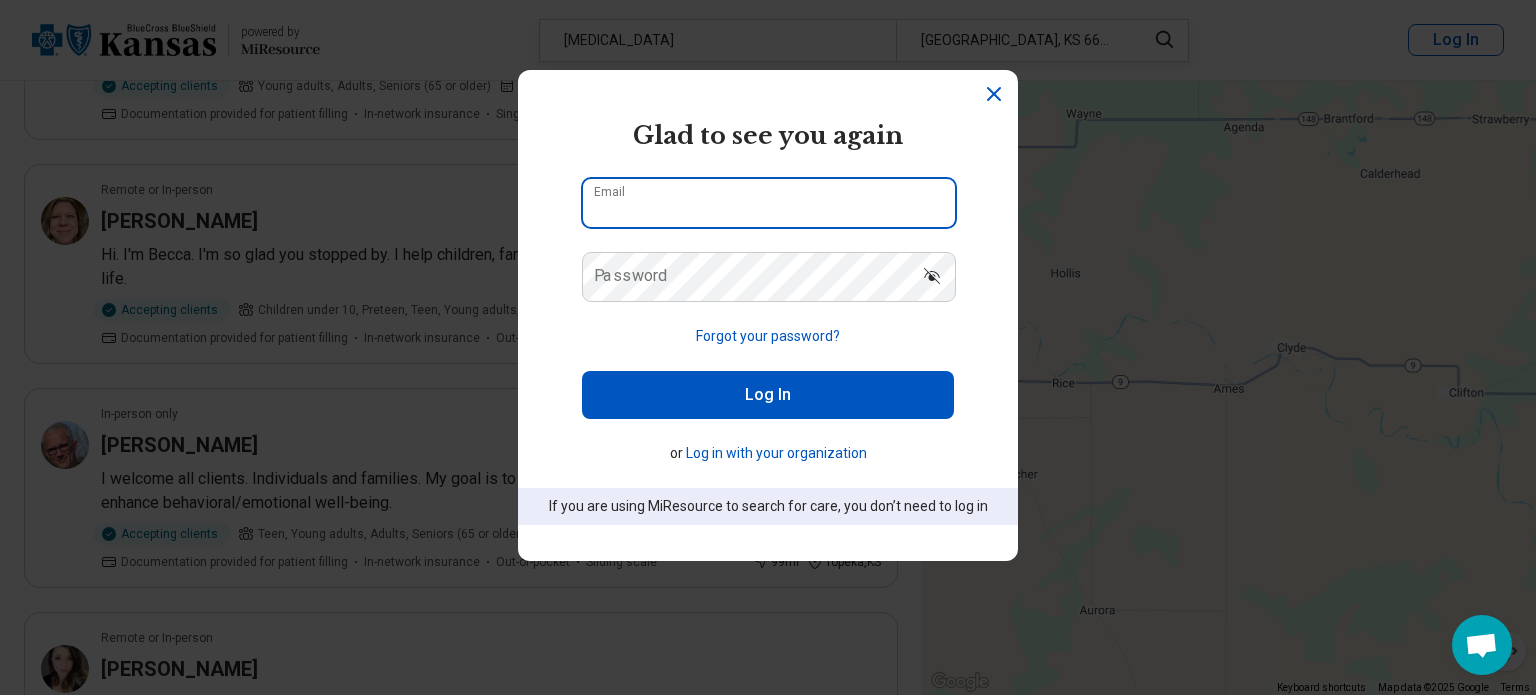 type on "**********" 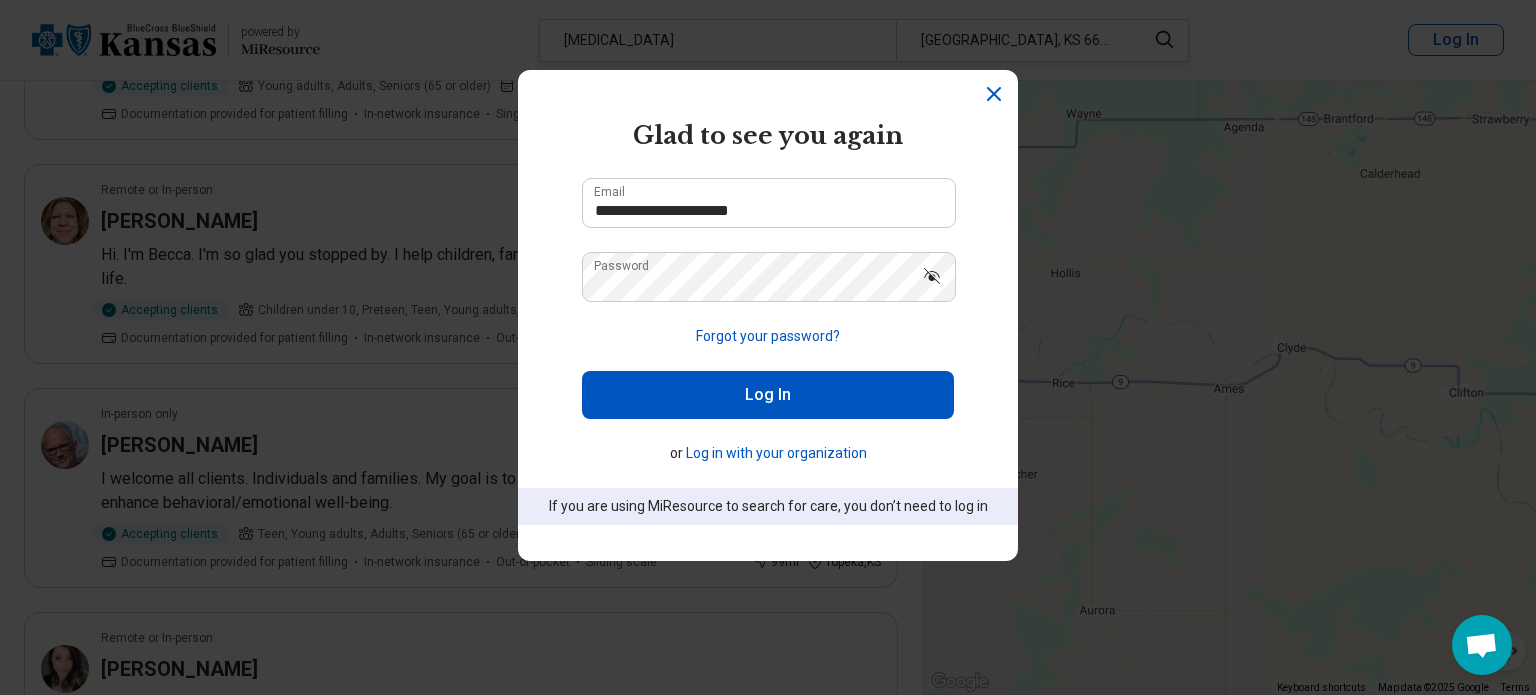click on "Log In" at bounding box center [768, 395] 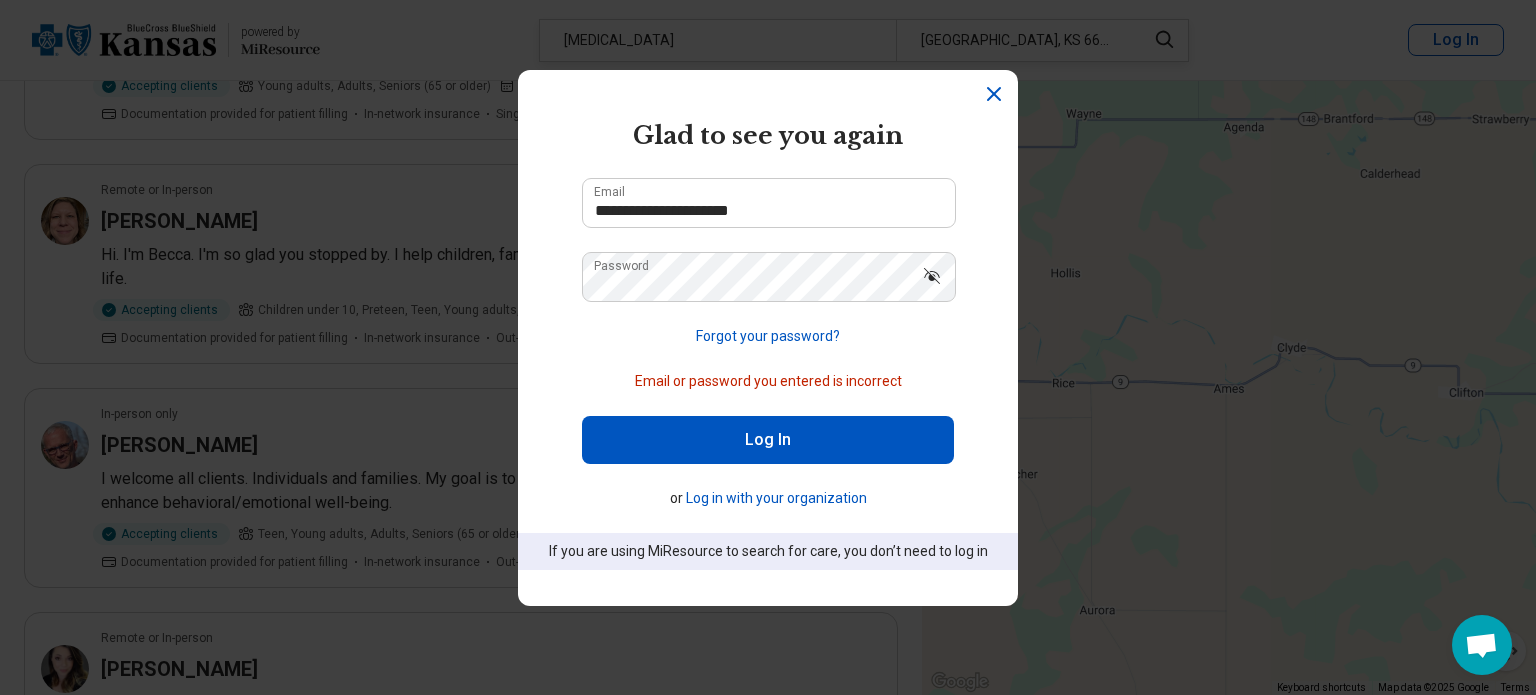 click on "Log In" at bounding box center [768, 440] 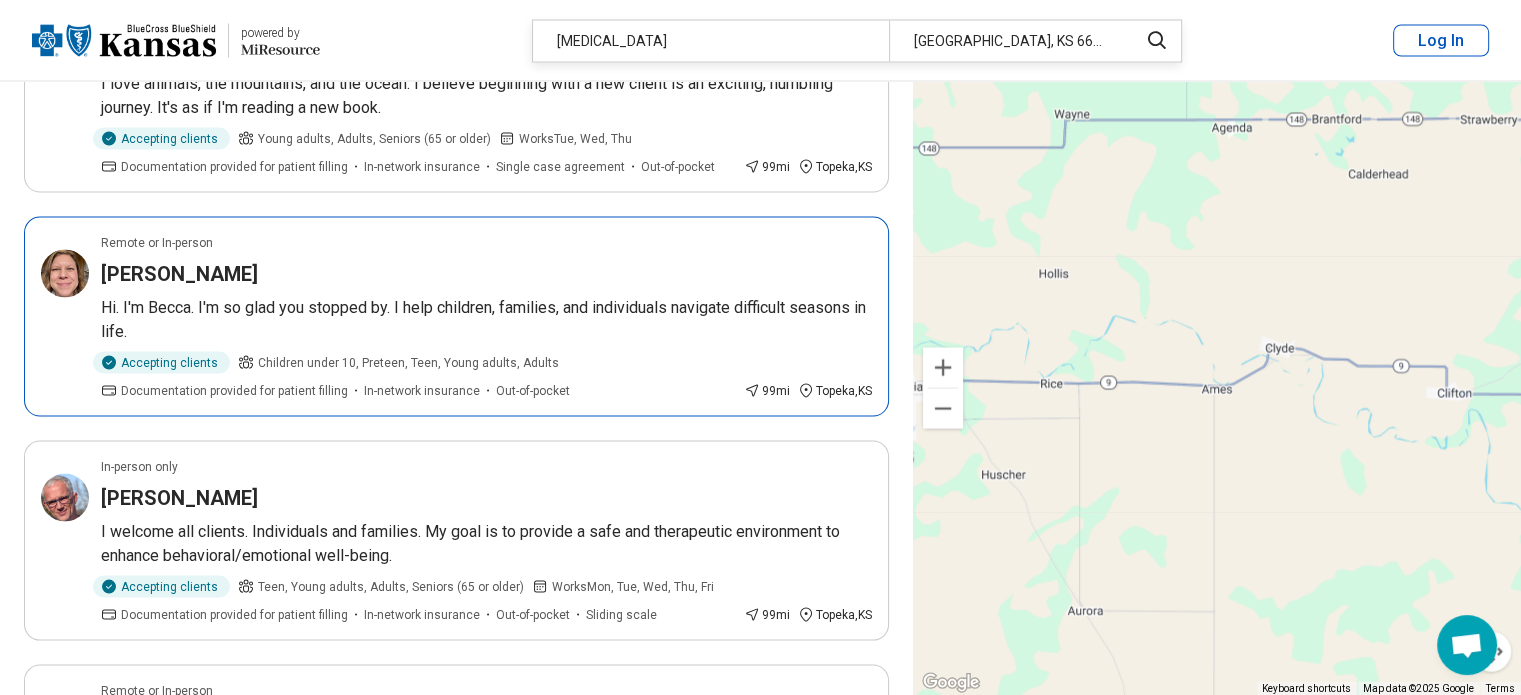 click on "Becca Goodwin" at bounding box center (179, 273) 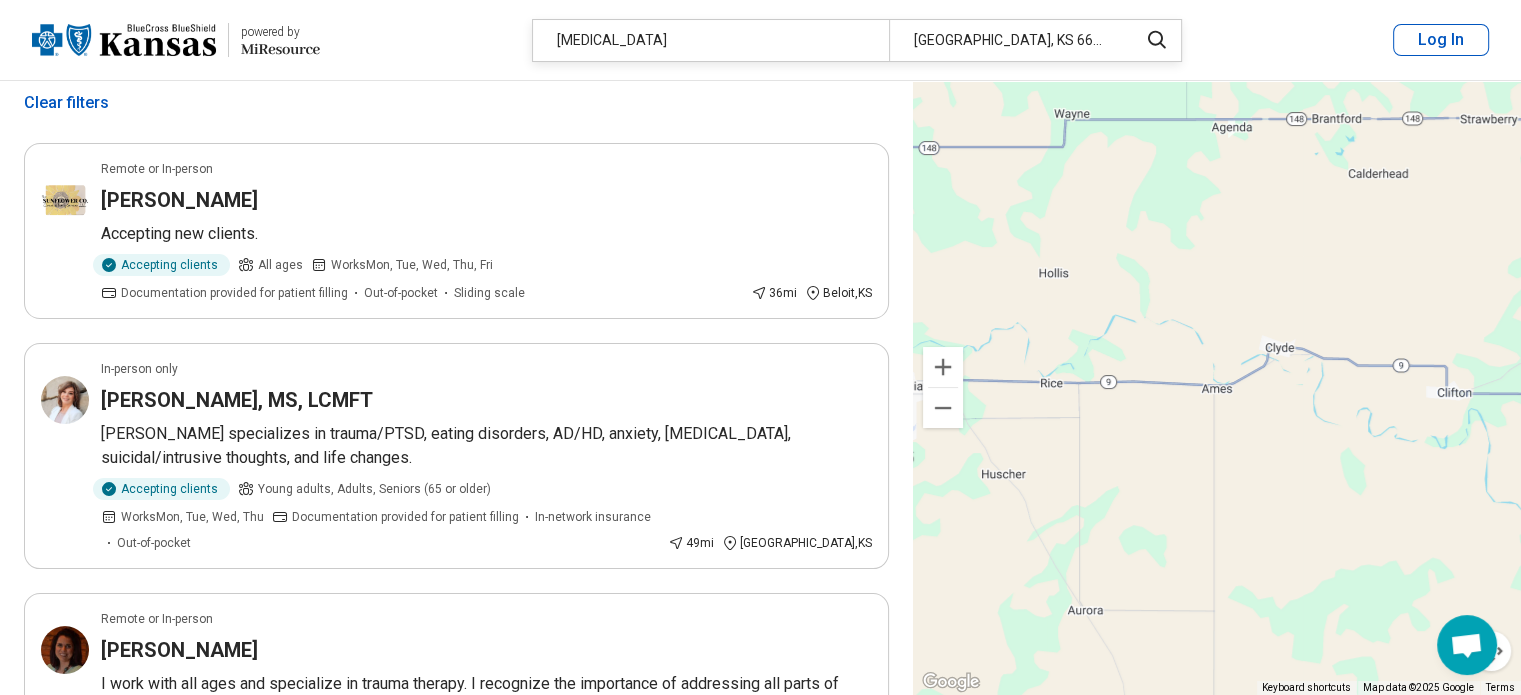 scroll, scrollTop: 0, scrollLeft: 0, axis: both 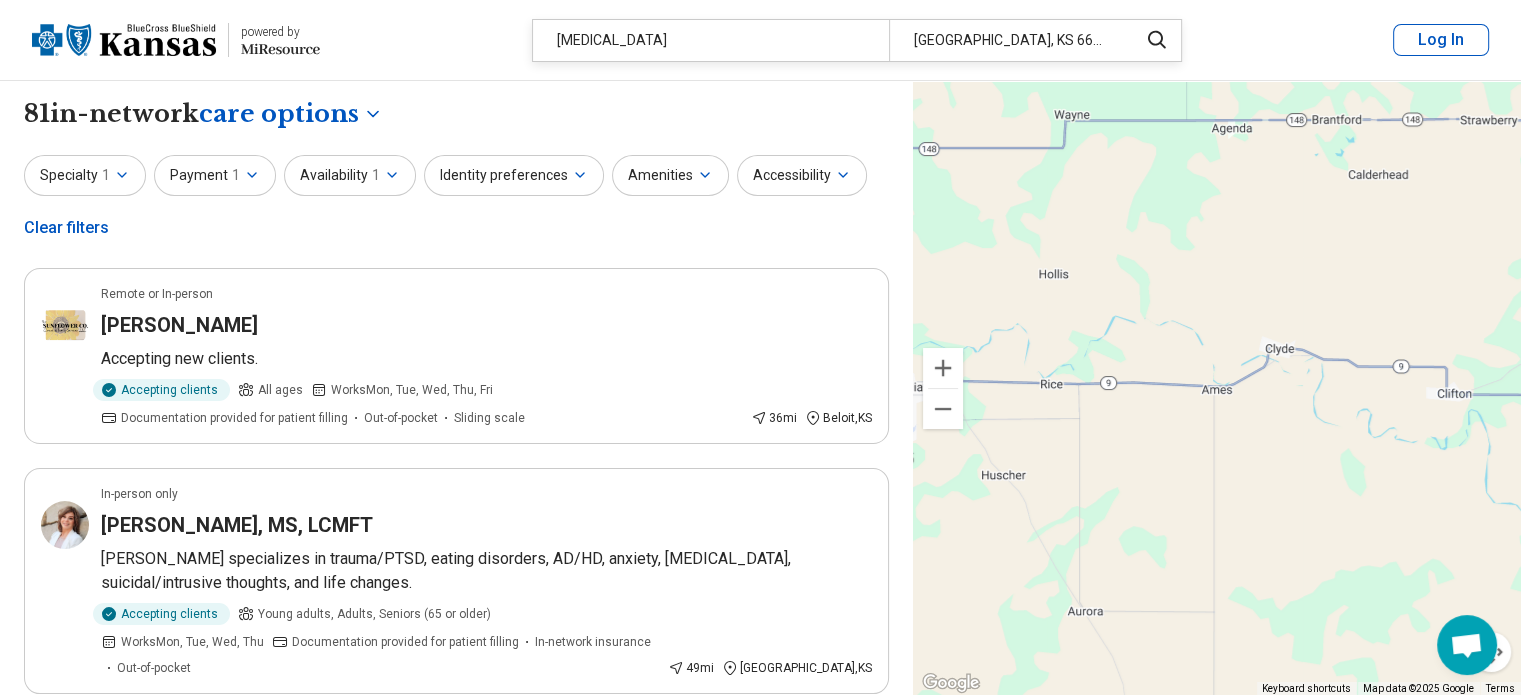 click on "Amenities" at bounding box center (670, 175) 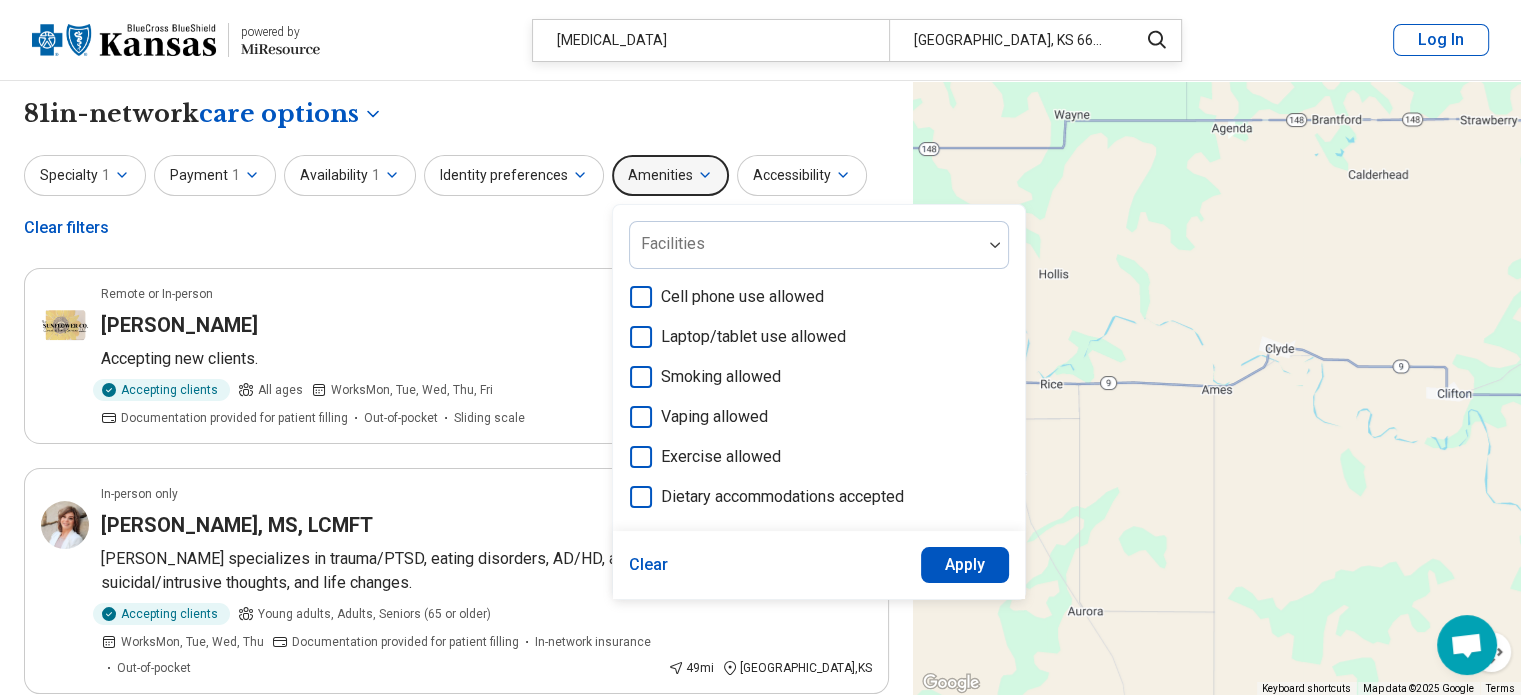 click on "Accessibility" at bounding box center [802, 175] 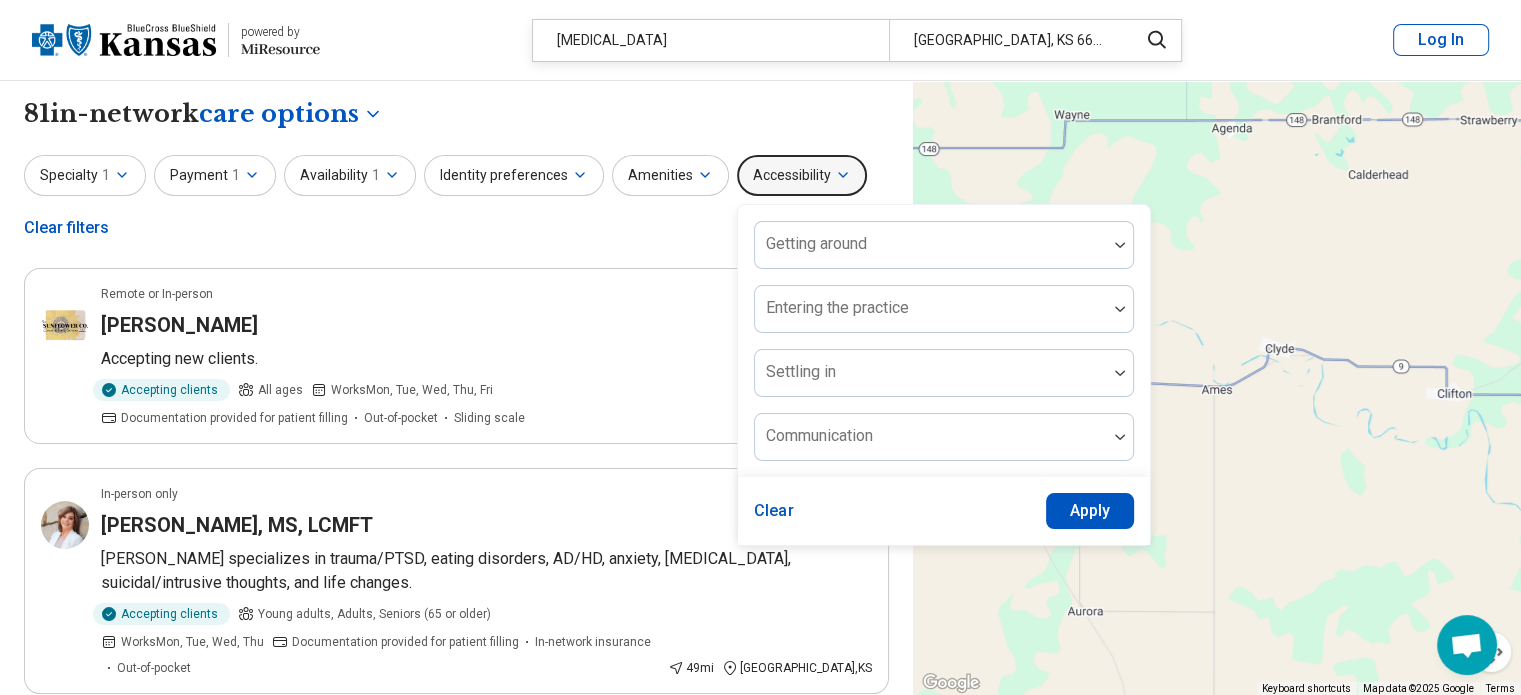 click on "Identity preferences" at bounding box center (514, 175) 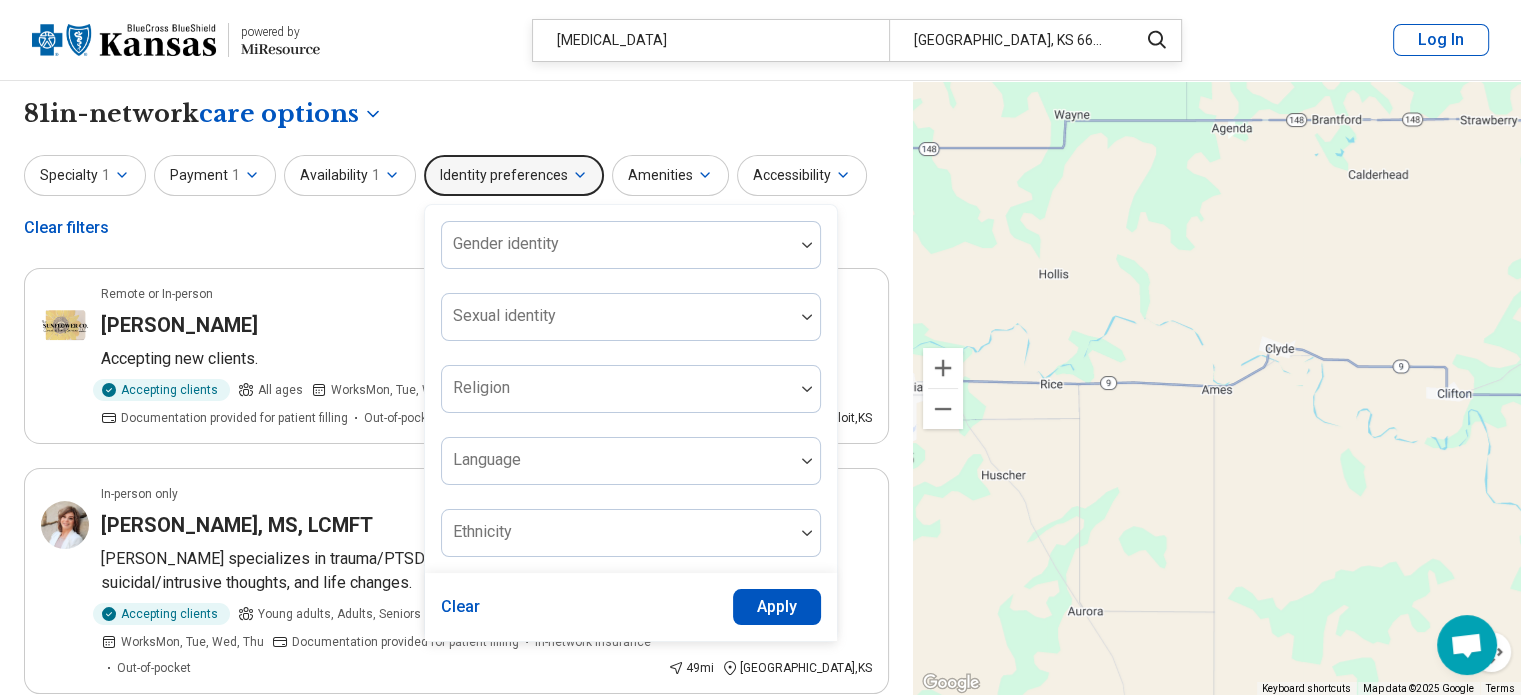 click on "Availability 1" at bounding box center (350, 175) 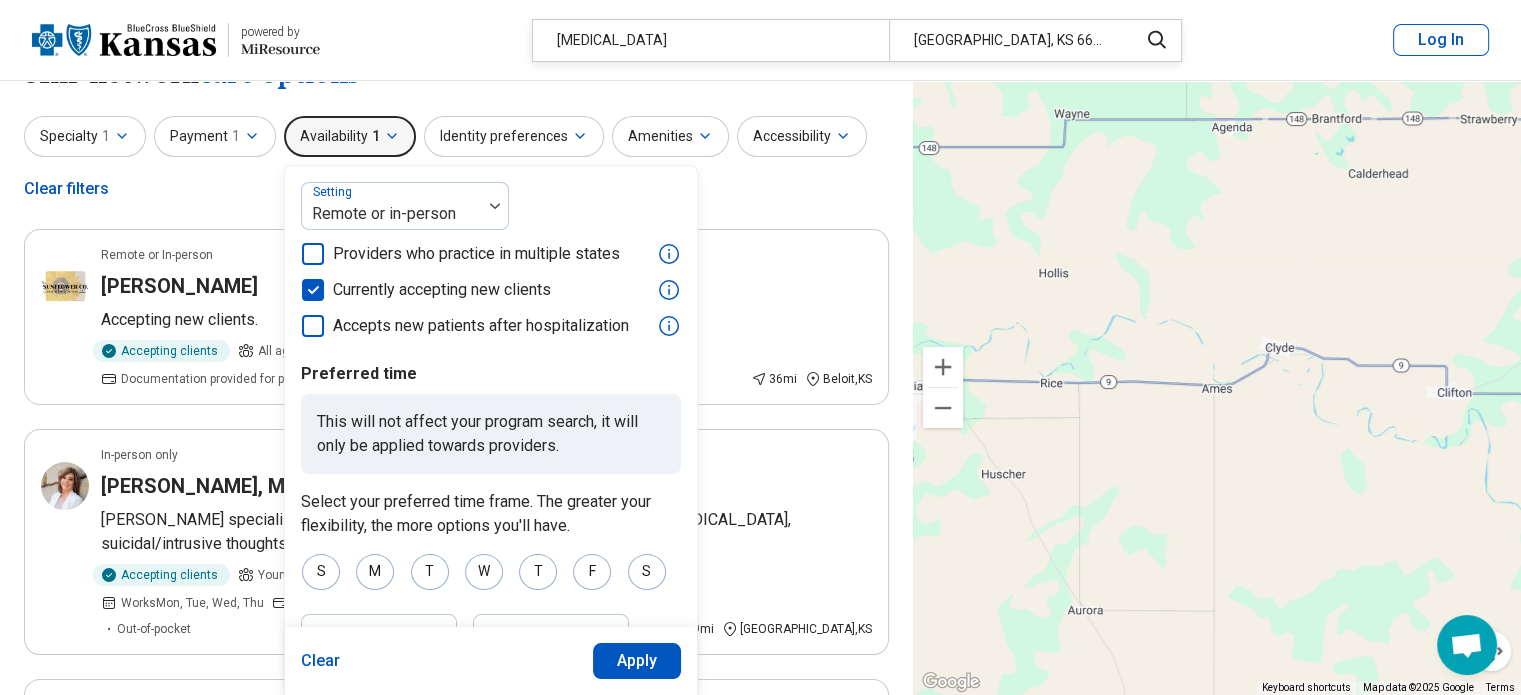 scroll, scrollTop: 38, scrollLeft: 0, axis: vertical 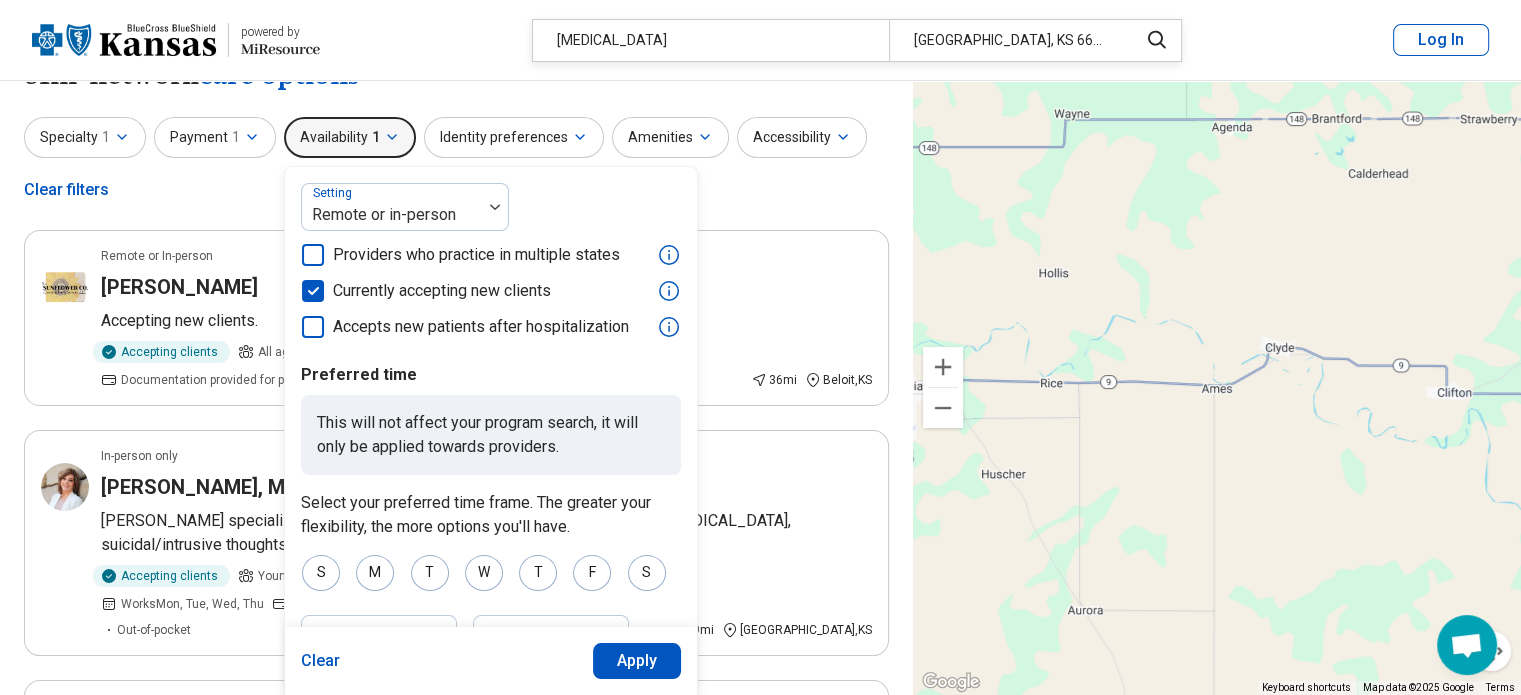 click on "Specialty 1" at bounding box center (85, 137) 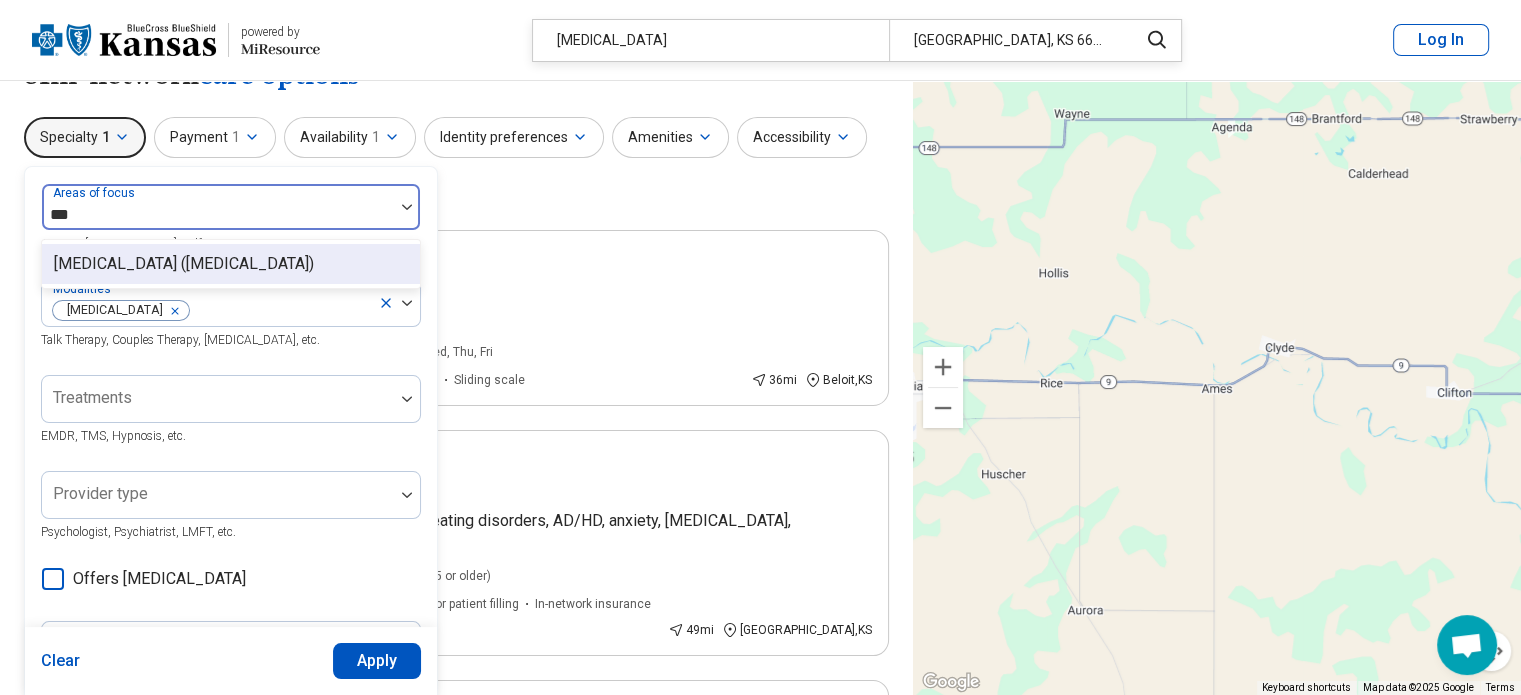 type on "****" 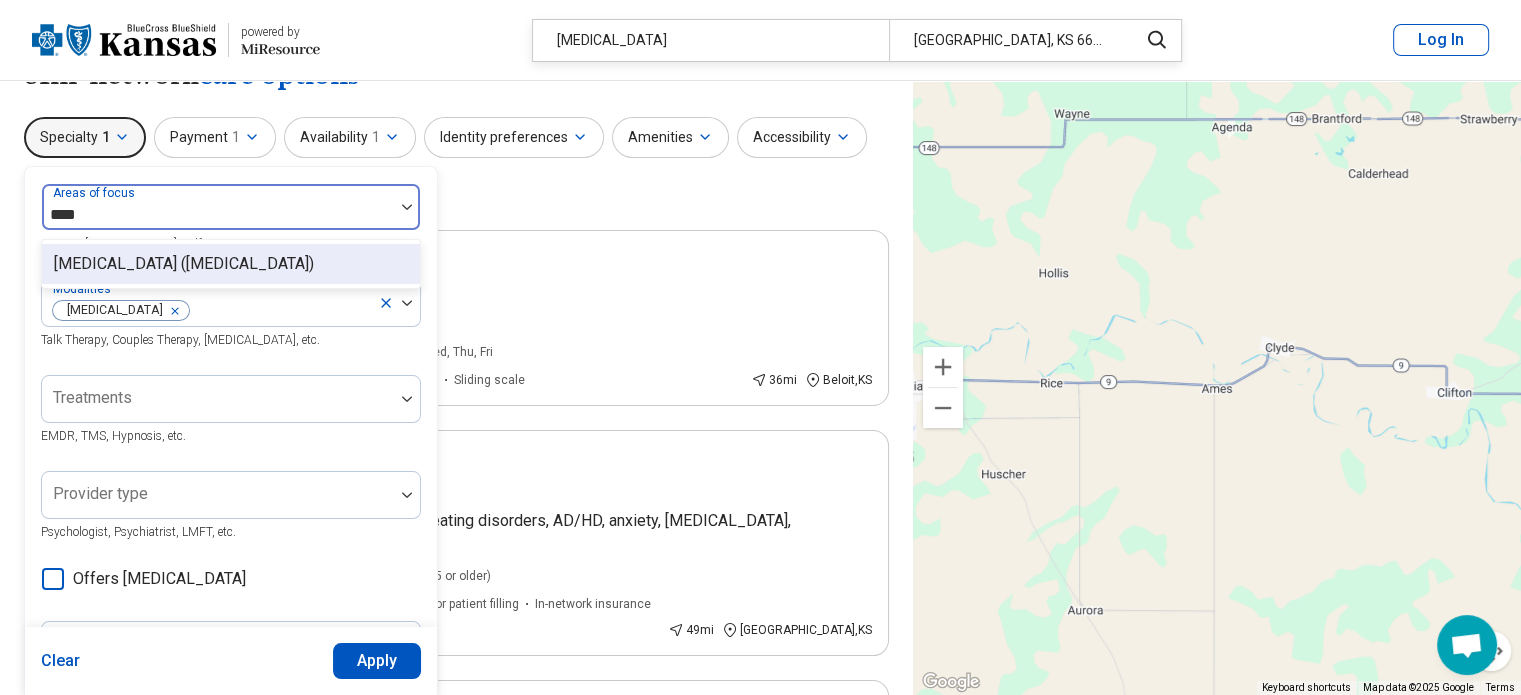click on "Apply" at bounding box center [377, 661] 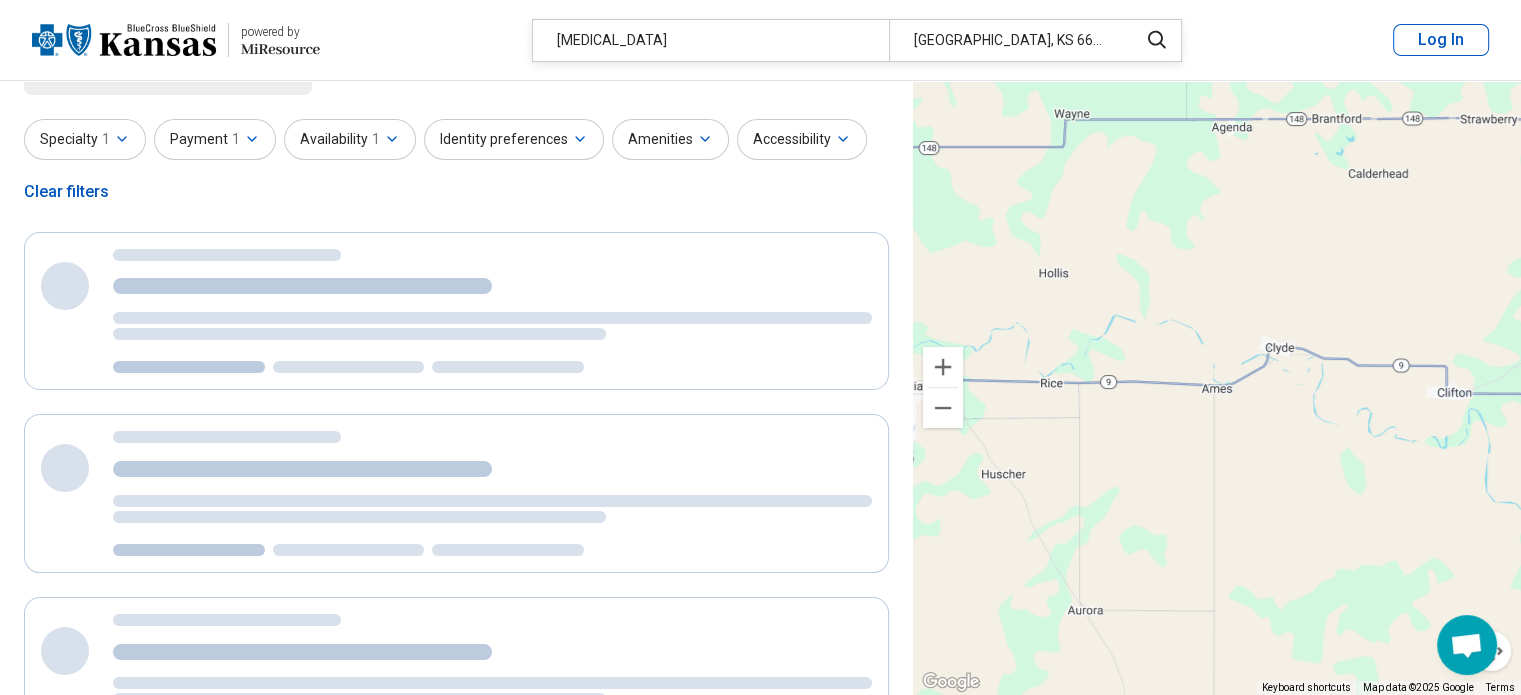 scroll, scrollTop: 0, scrollLeft: 0, axis: both 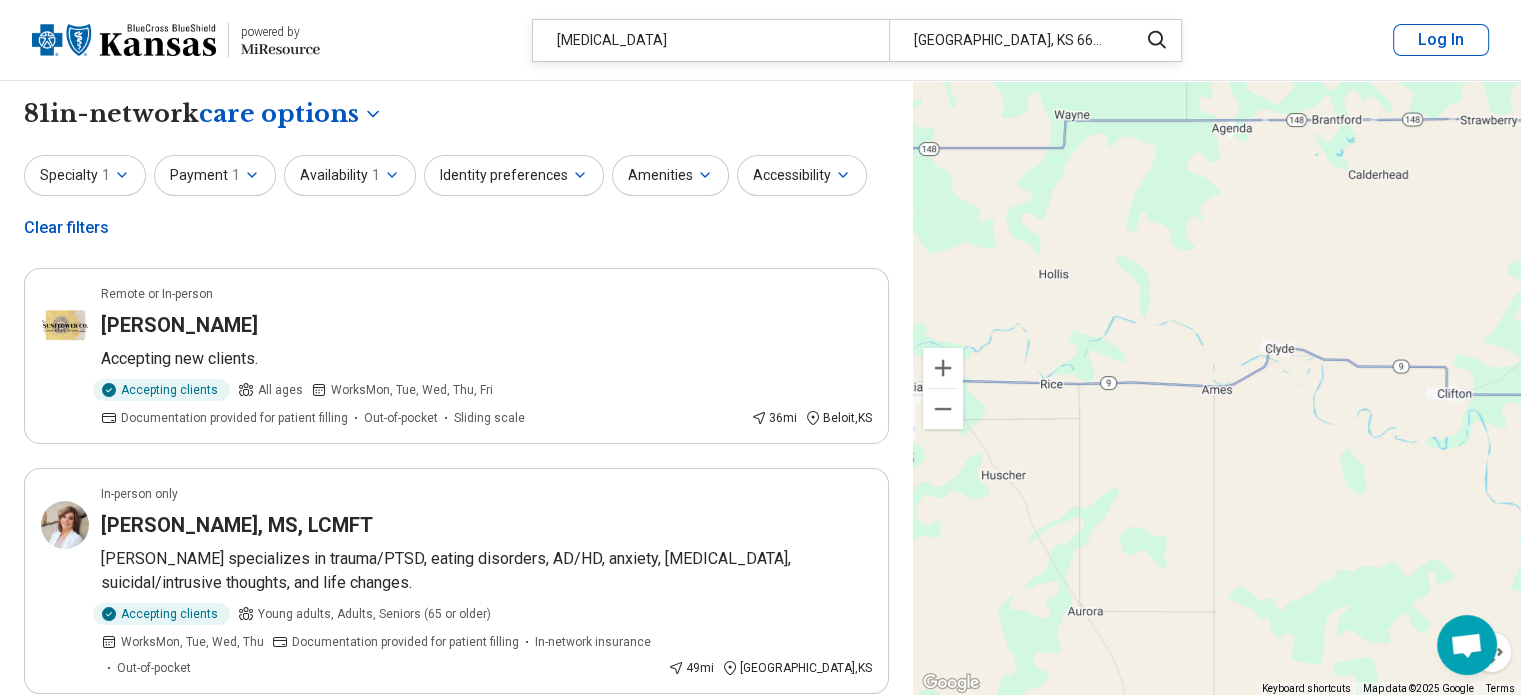 click 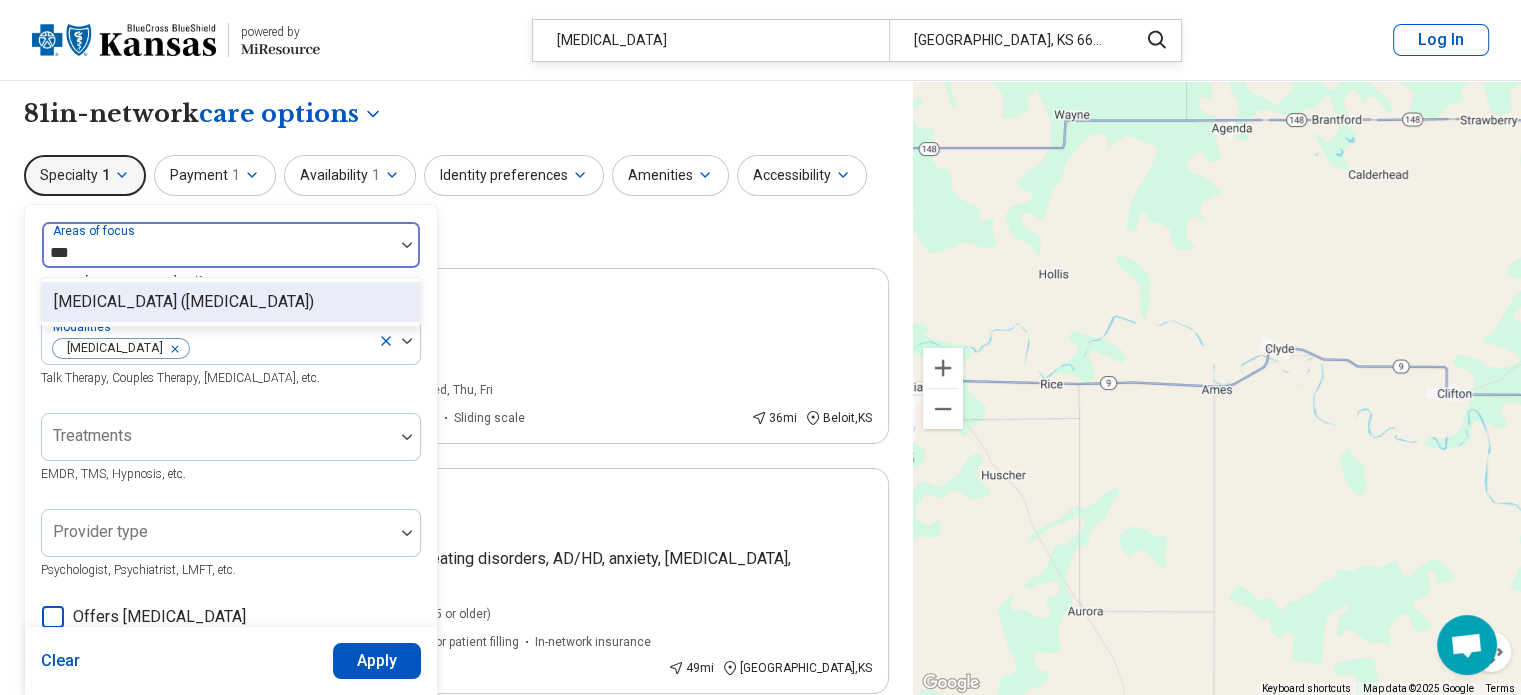 type on "****" 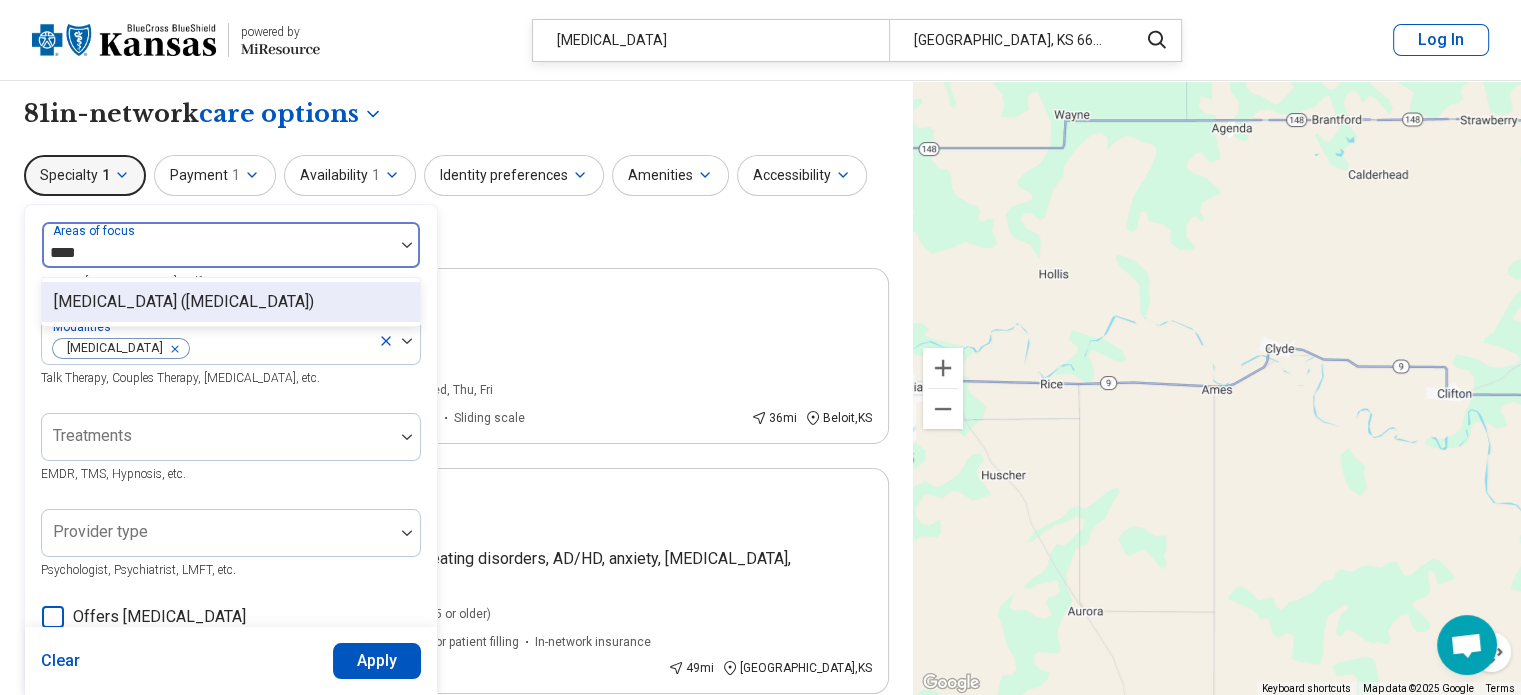 click on "[MEDICAL_DATA] ([MEDICAL_DATA])" at bounding box center [184, 302] 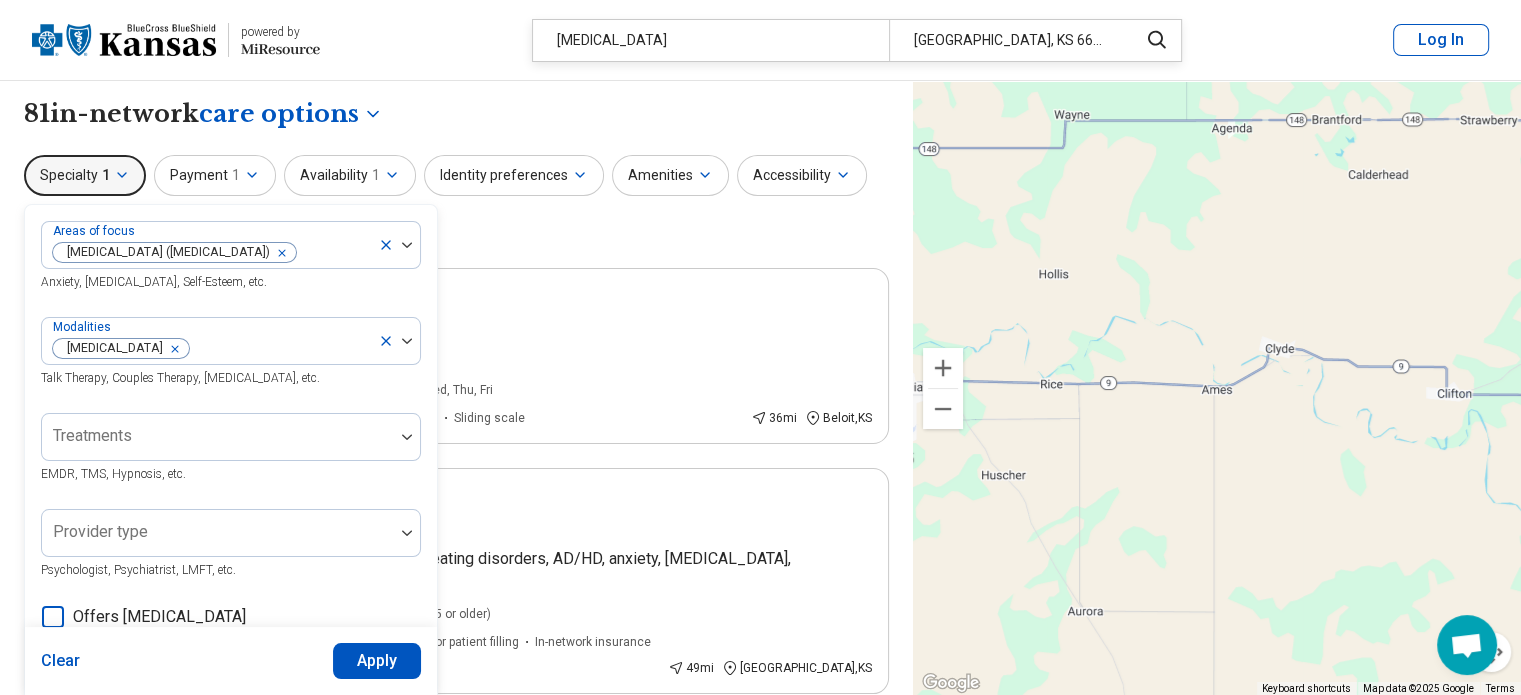click on "Apply" at bounding box center (377, 661) 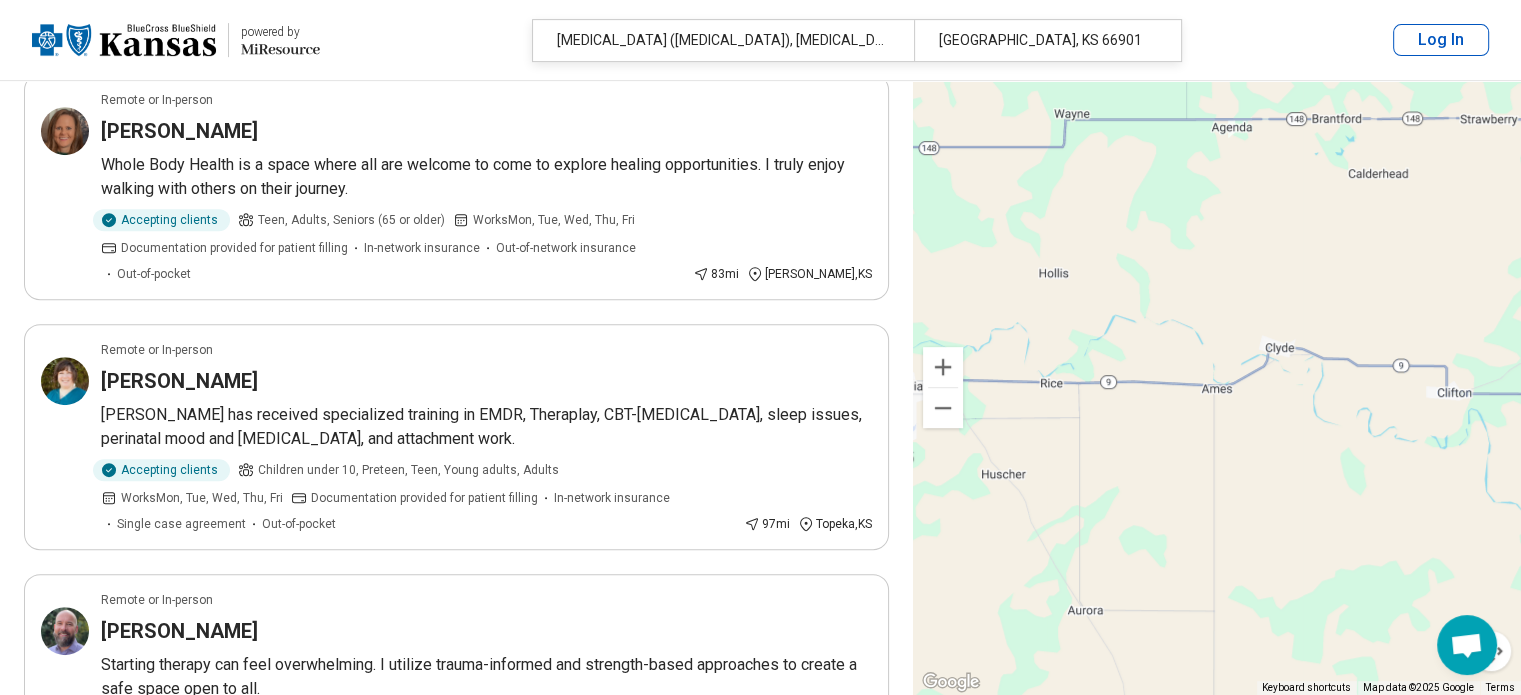 scroll, scrollTop: 844, scrollLeft: 0, axis: vertical 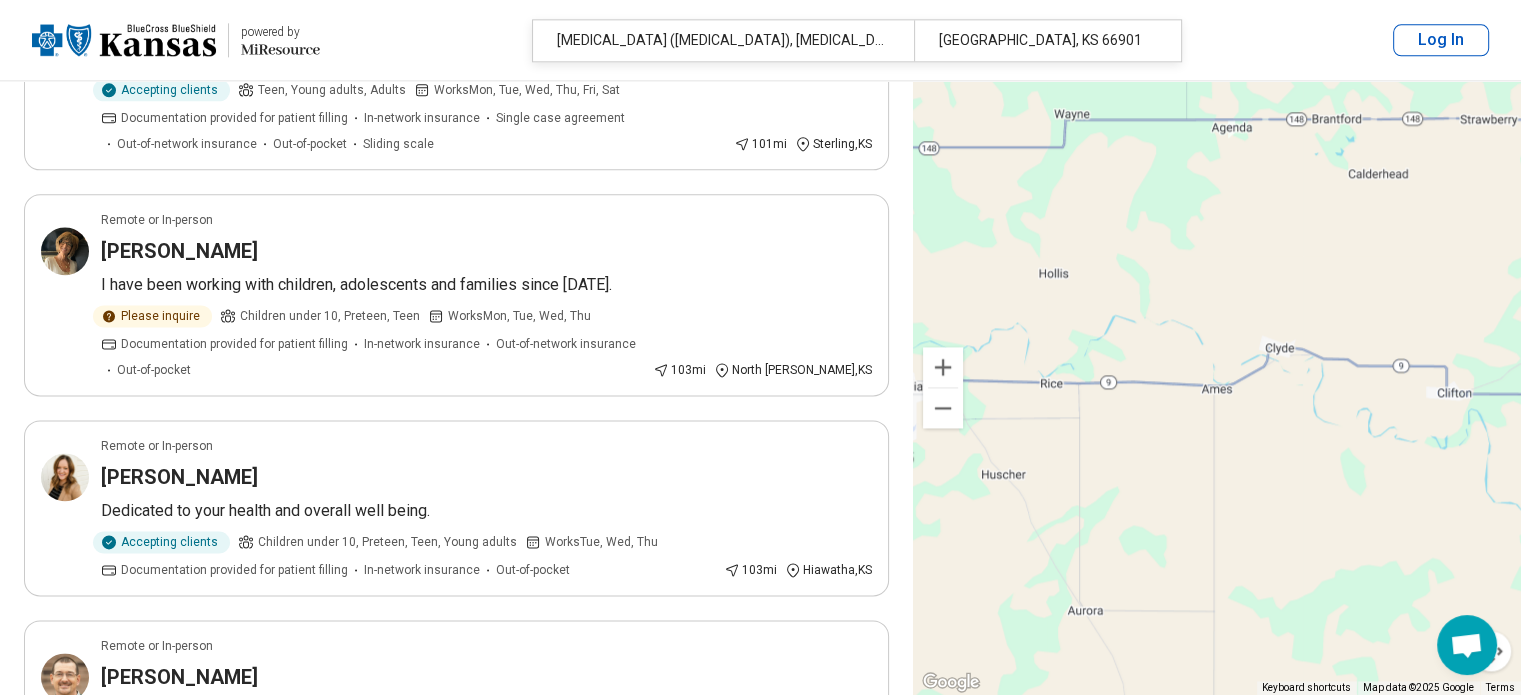 click on "Remote or In-person Blair Geiger Dedicated to your health and overall well being. Accepting clients Children under 10, Preteen, Teen, Young adults Works  Tue, Wed, Thu Documentation provided for patient filling In-network insurance Out-of-pocket 103  mi Hiawatha ,  KS" at bounding box center (456, 508) 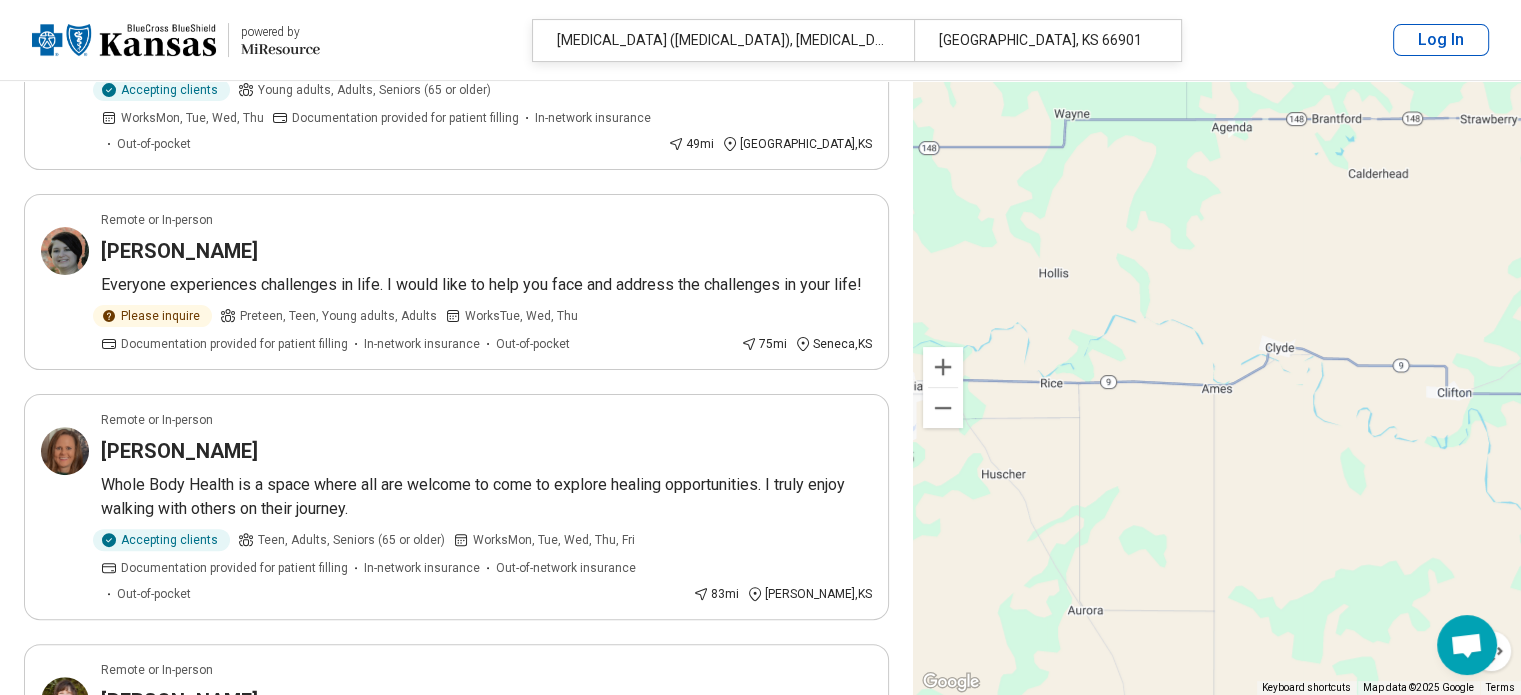 scroll, scrollTop: 0, scrollLeft: 0, axis: both 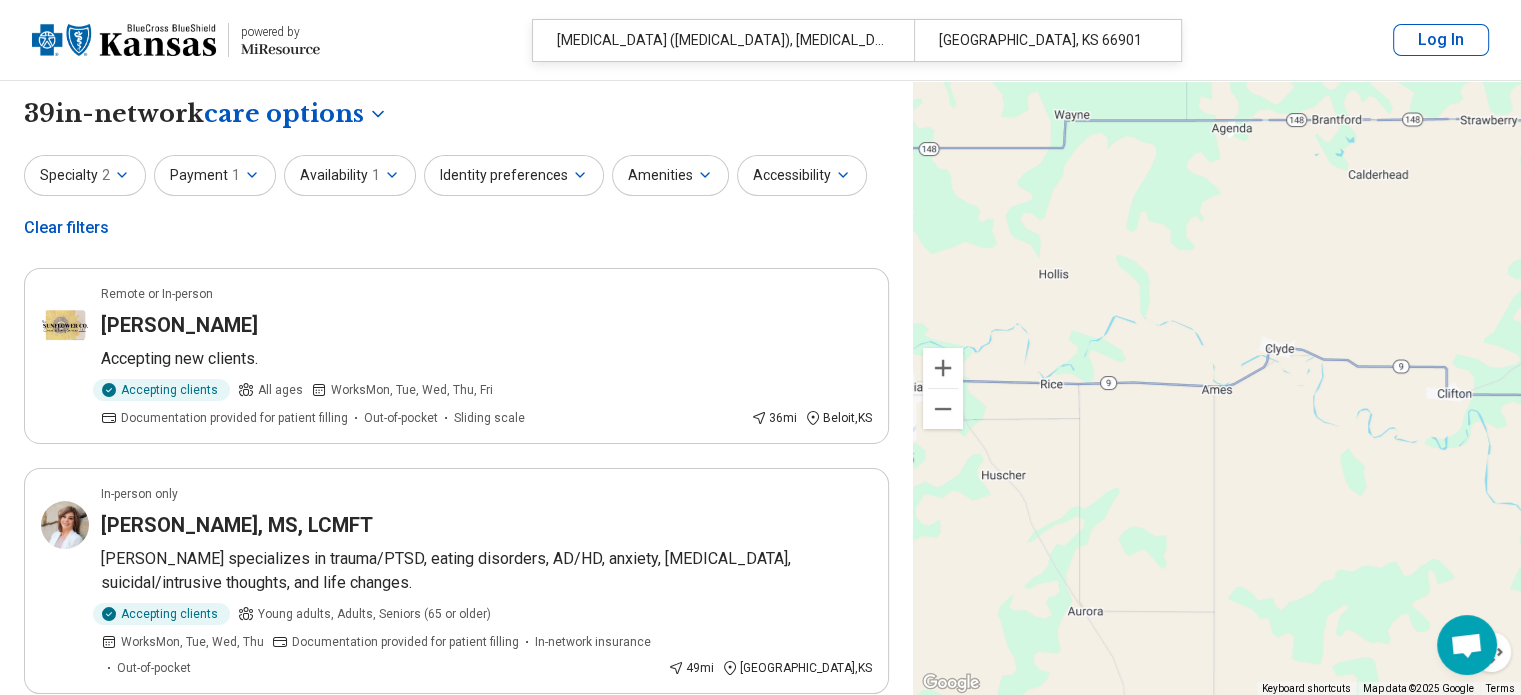 click on "Identity preferences" at bounding box center (514, 175) 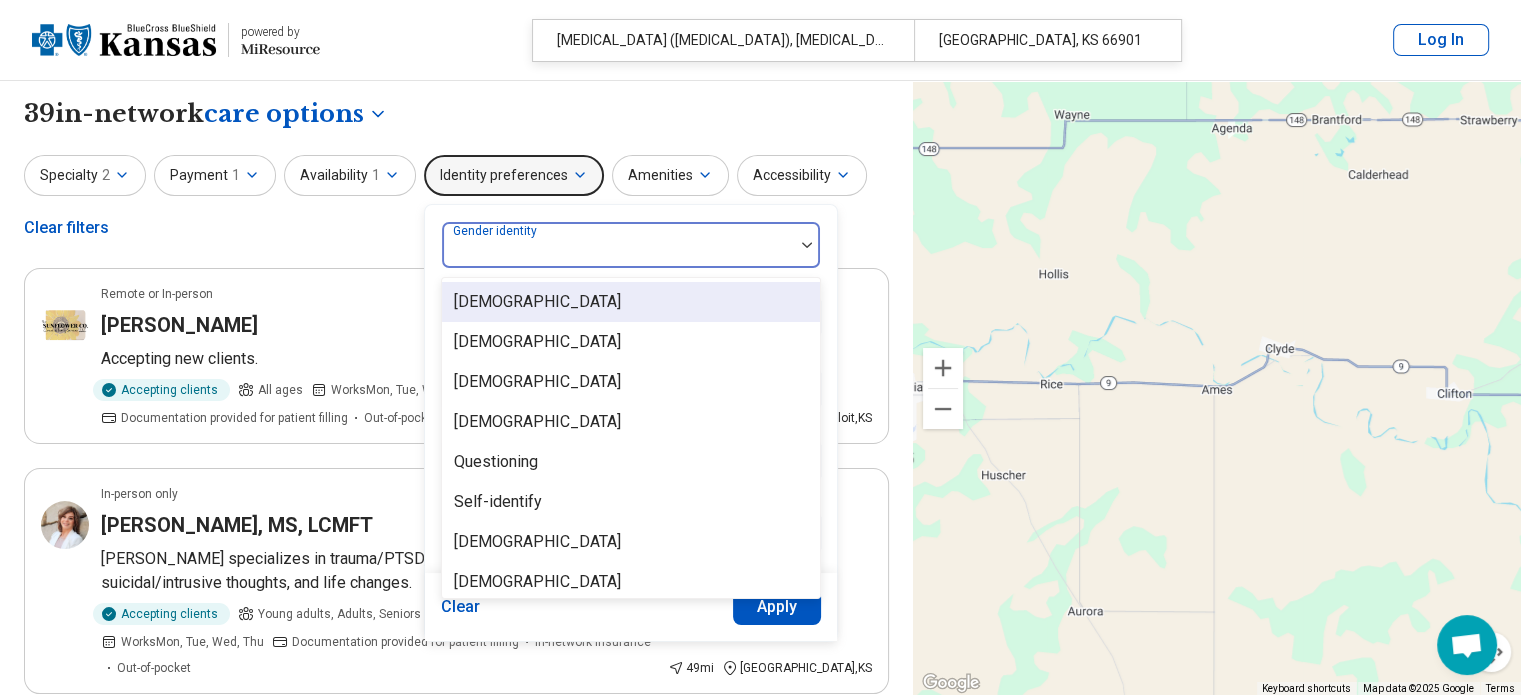 scroll, scrollTop: 8, scrollLeft: 0, axis: vertical 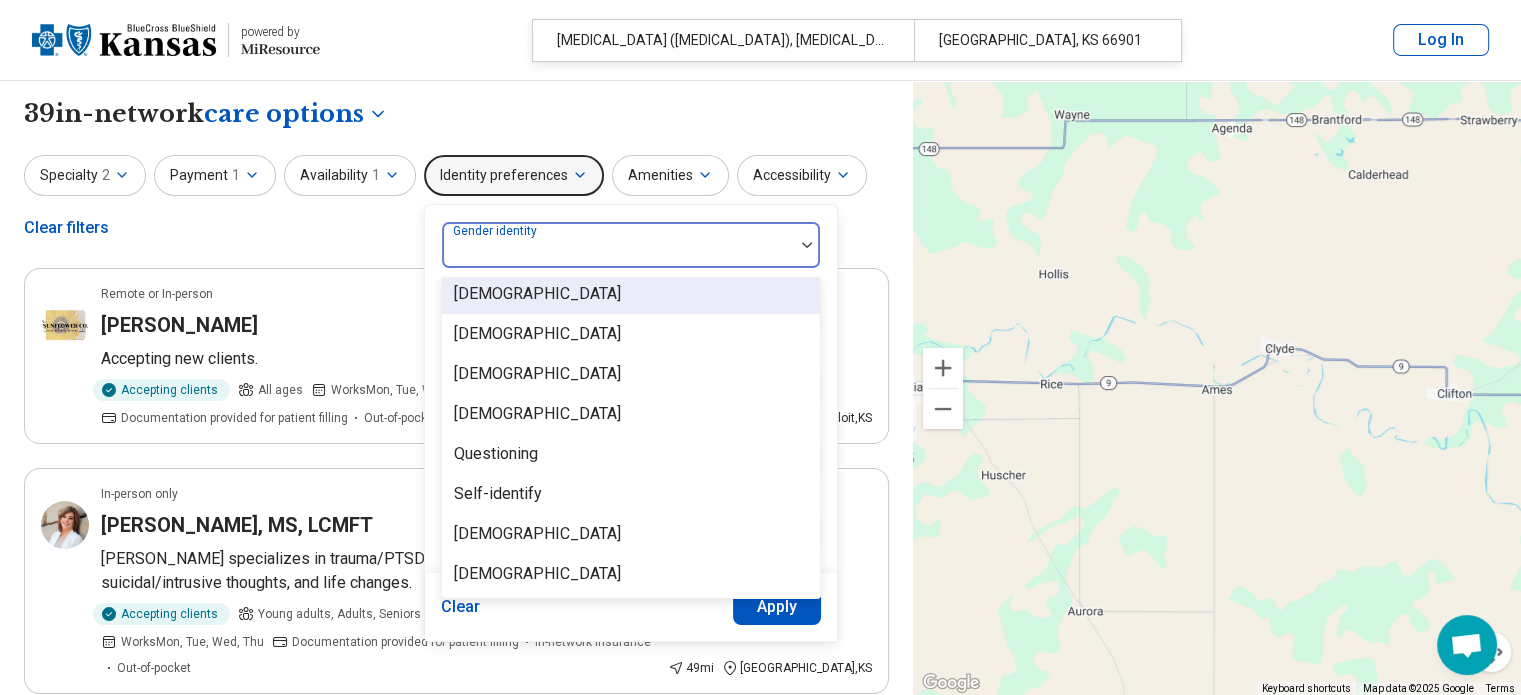 click on "[DEMOGRAPHIC_DATA]" at bounding box center (537, 334) 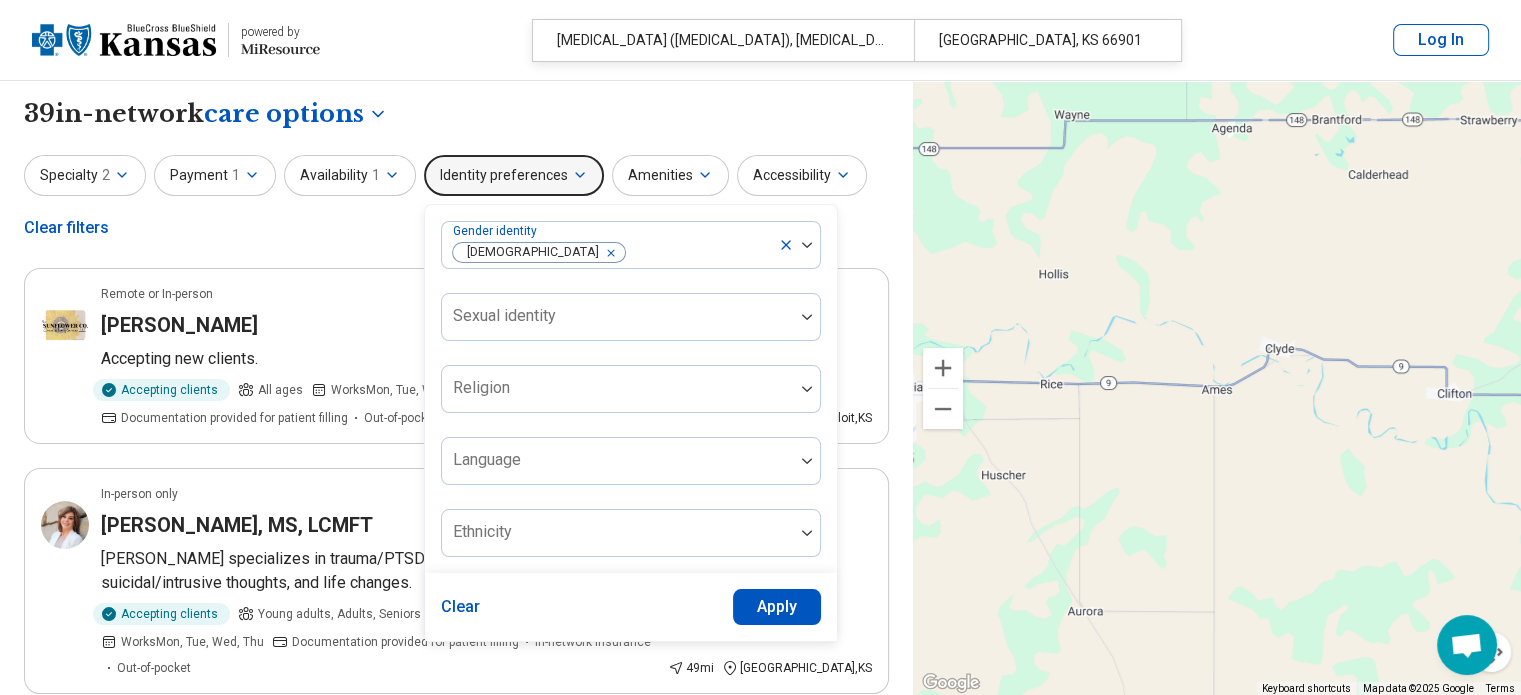 click on "Apply" at bounding box center (777, 607) 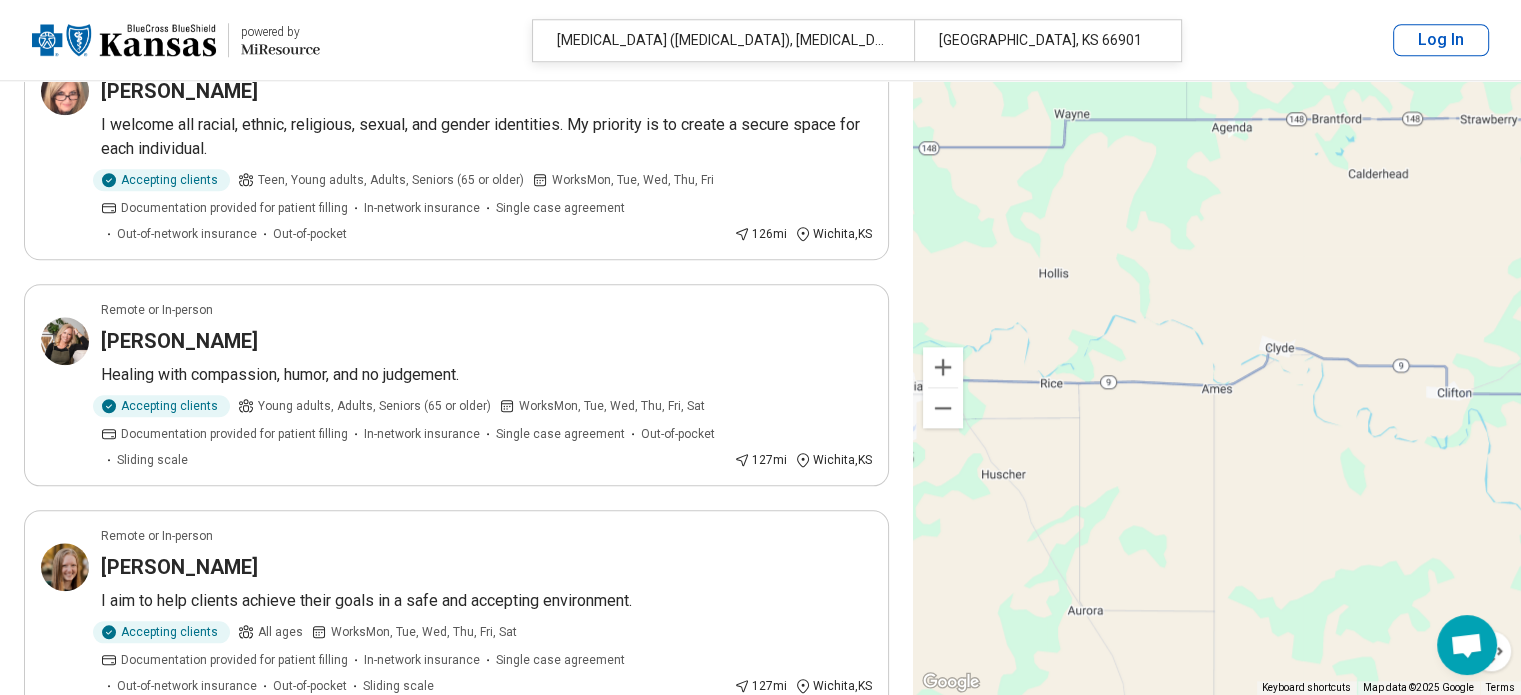 scroll, scrollTop: 2035, scrollLeft: 0, axis: vertical 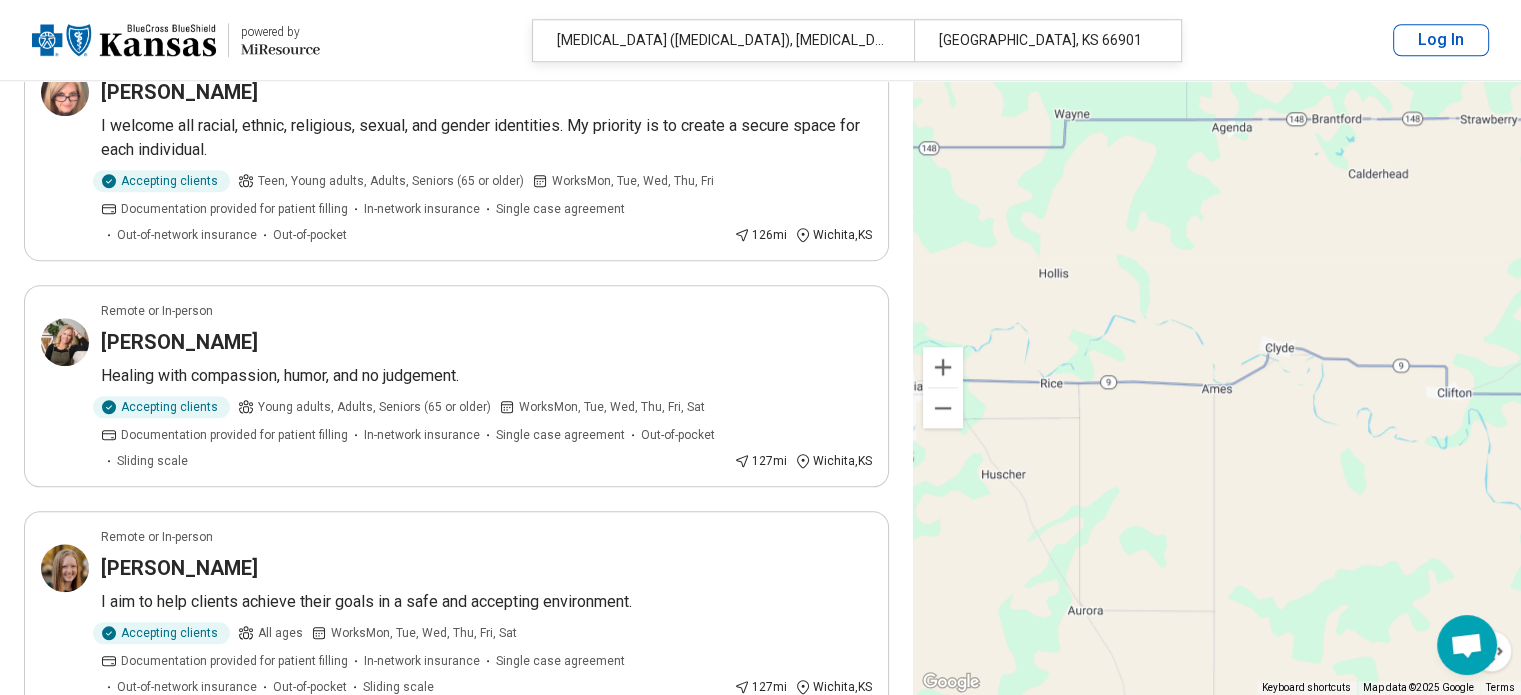 click on "Karren Sutton Skelton" at bounding box center (486, 342) 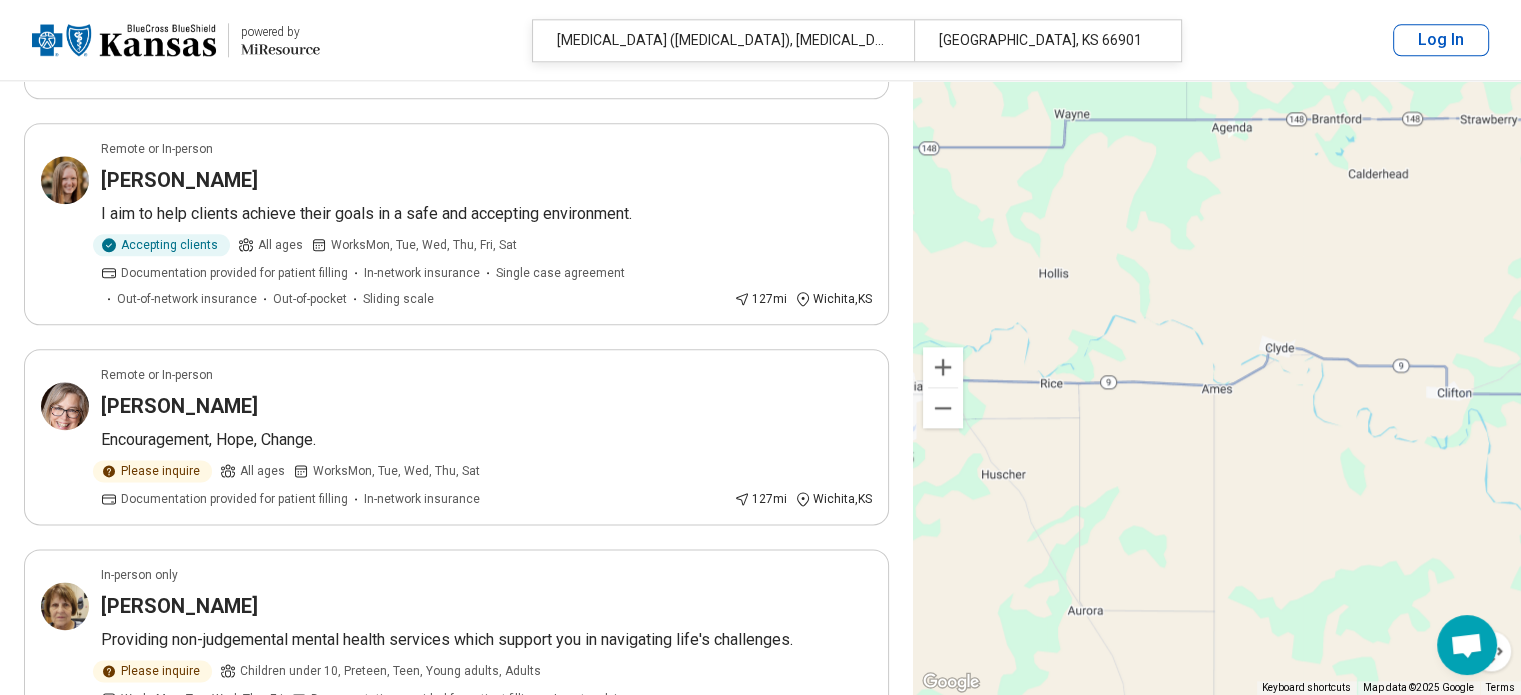 scroll, scrollTop: 2392, scrollLeft: 0, axis: vertical 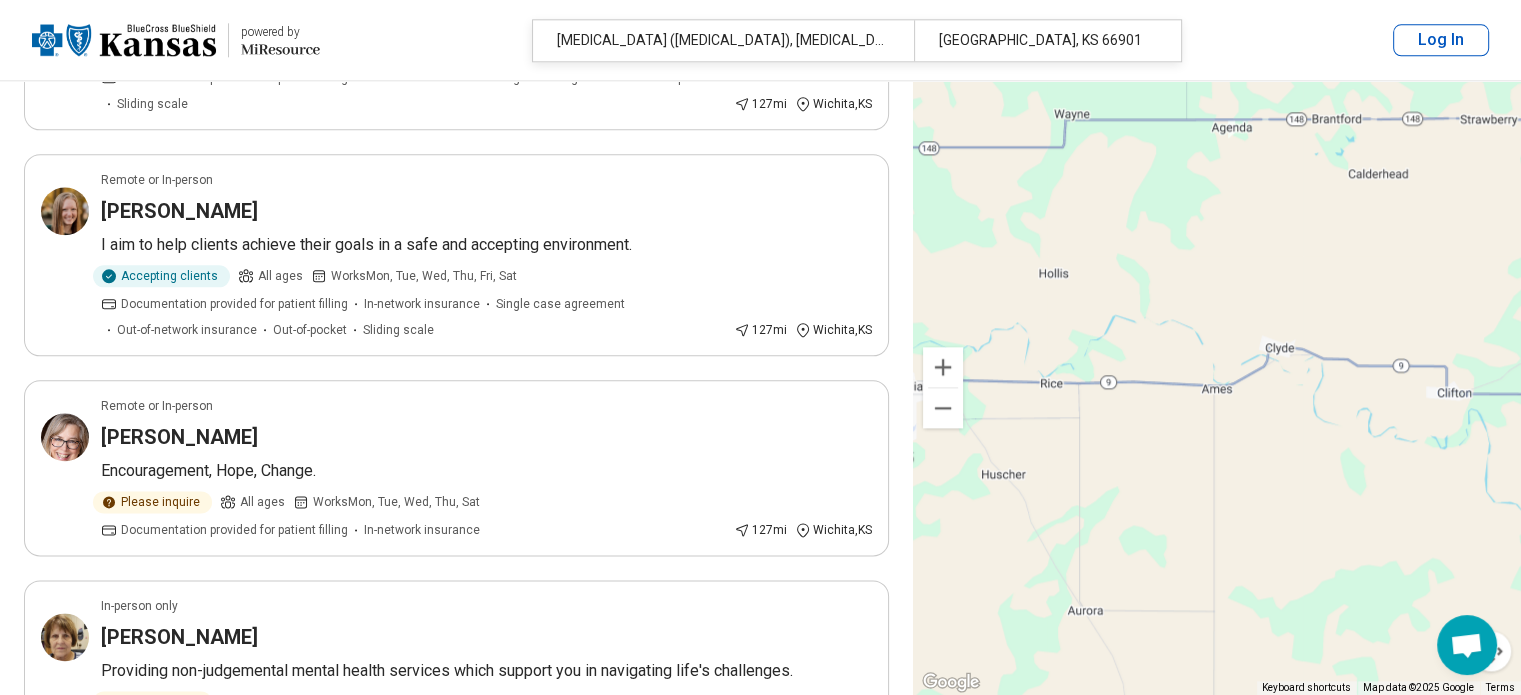 click on "Accepting clients All ages Works  Mon, Tue, Wed, Thu, Fri, Sat Documentation provided for patient filling In-network insurance Single case agreement Out-of-network insurance Out-of-pocket Sliding scale" at bounding box center [413, 302] 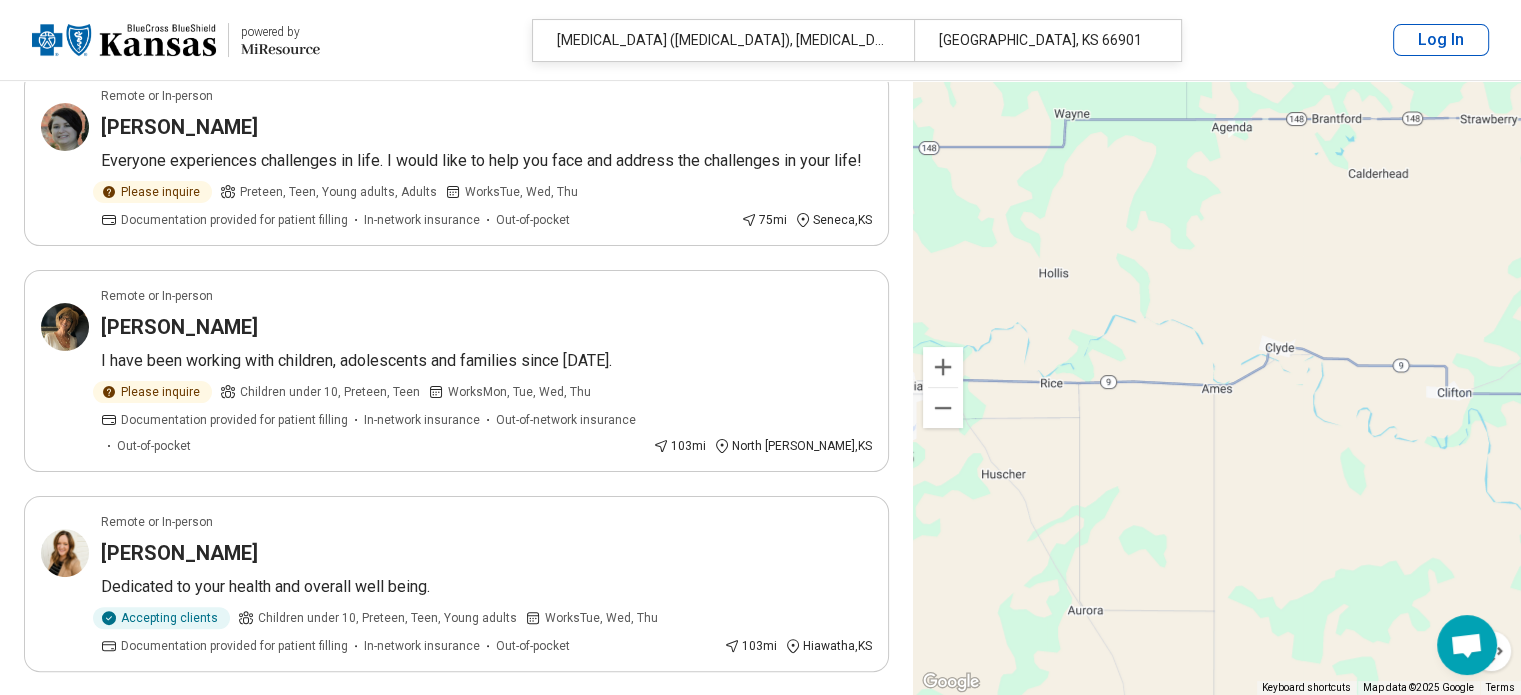 scroll, scrollTop: 452, scrollLeft: 0, axis: vertical 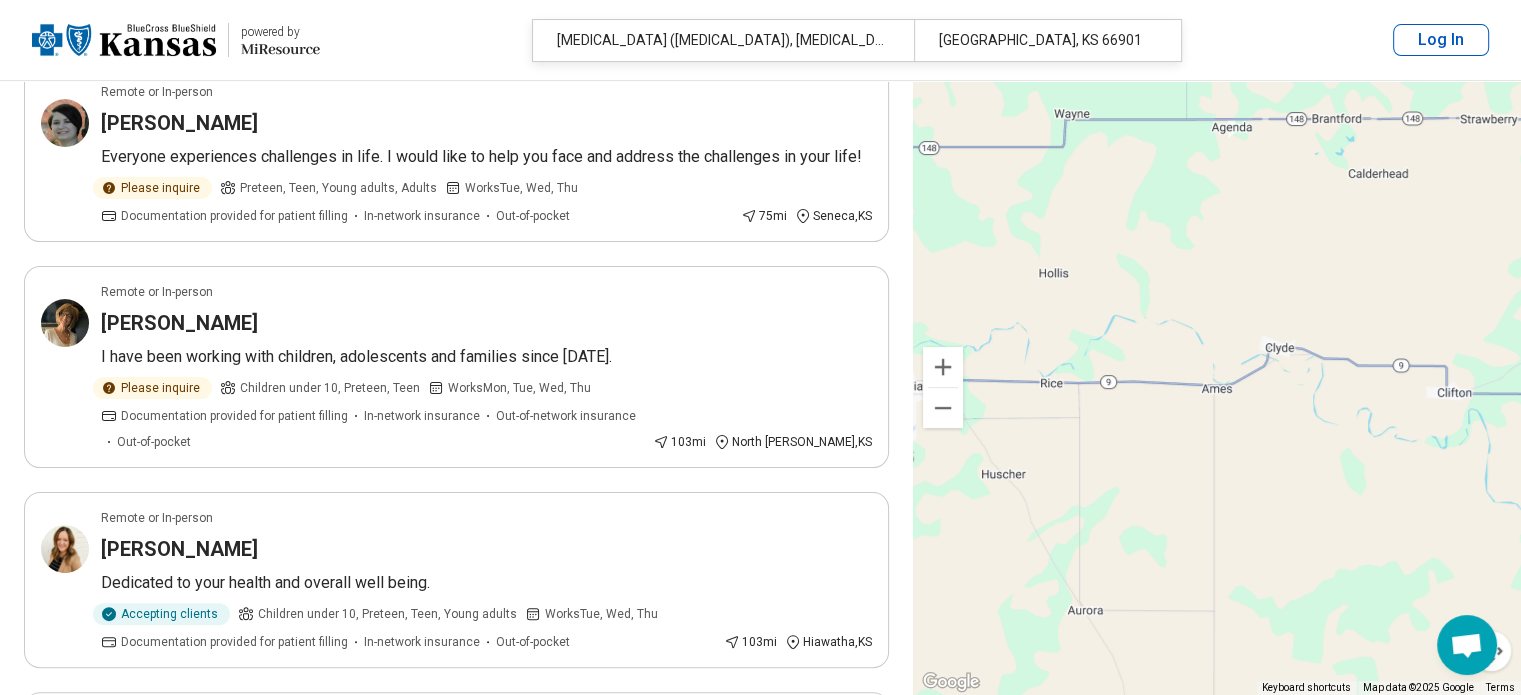 click on "I have been working with children, adolescents and families since 2001." at bounding box center (486, 357) 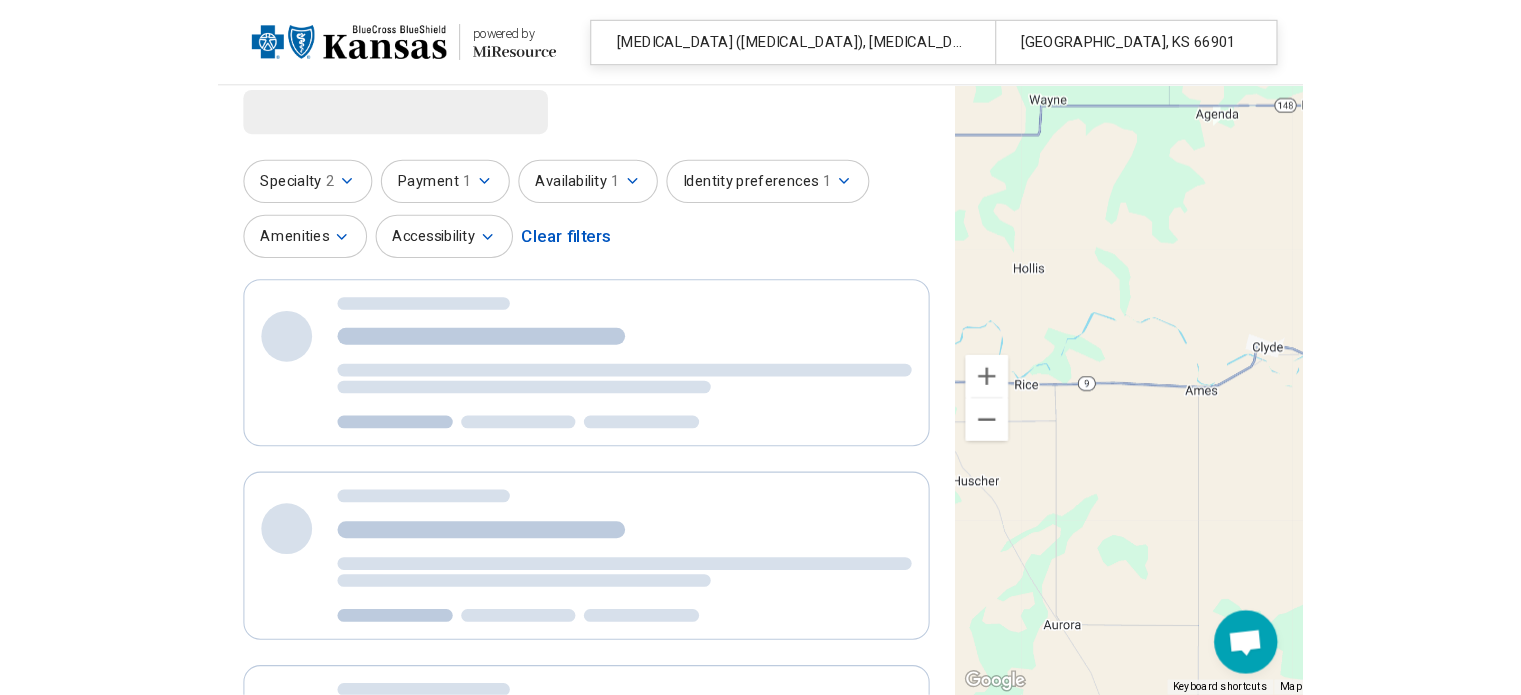 scroll, scrollTop: 0, scrollLeft: 0, axis: both 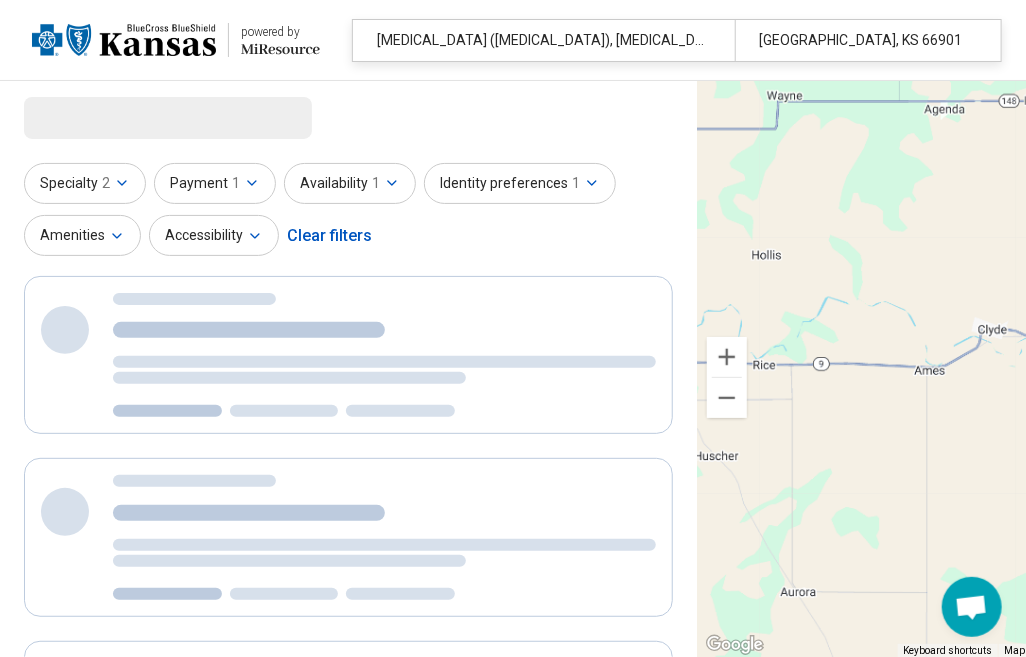 select on "***" 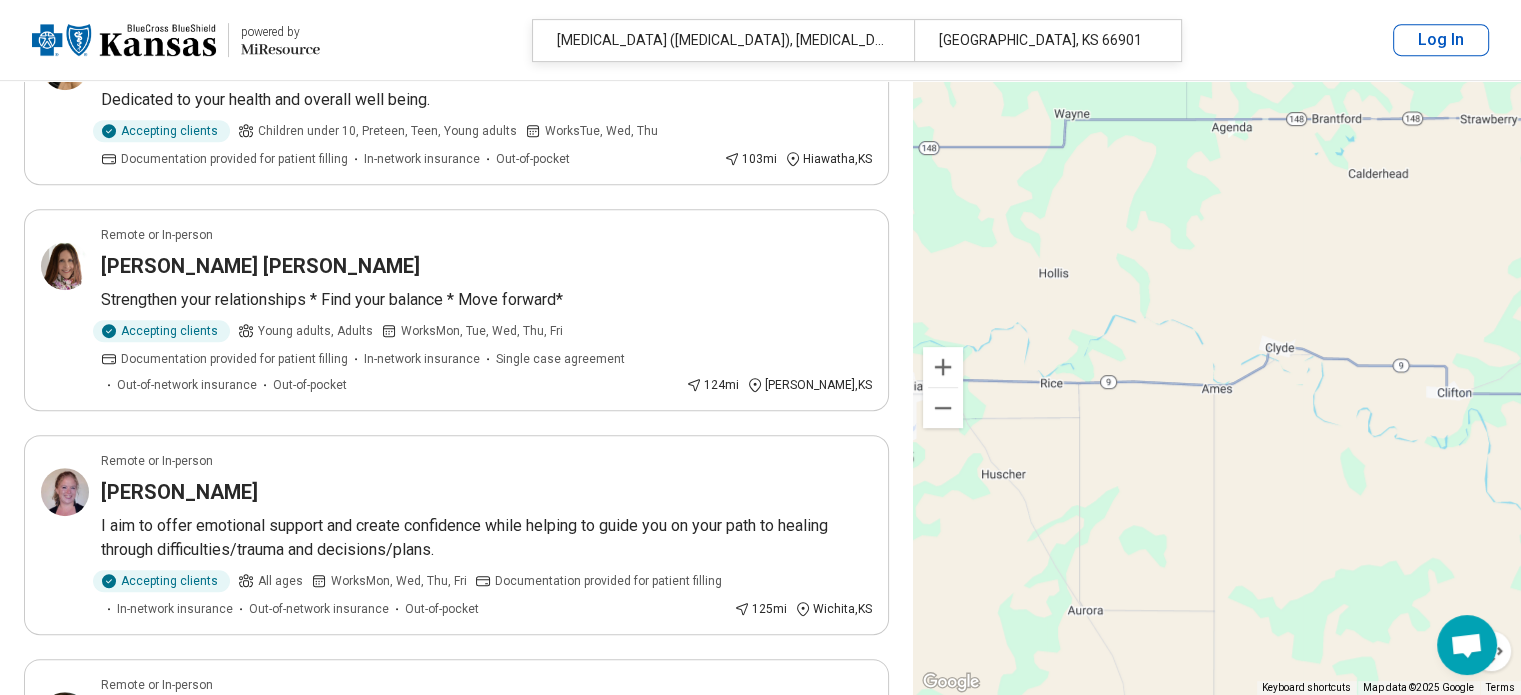scroll, scrollTop: 1024, scrollLeft: 0, axis: vertical 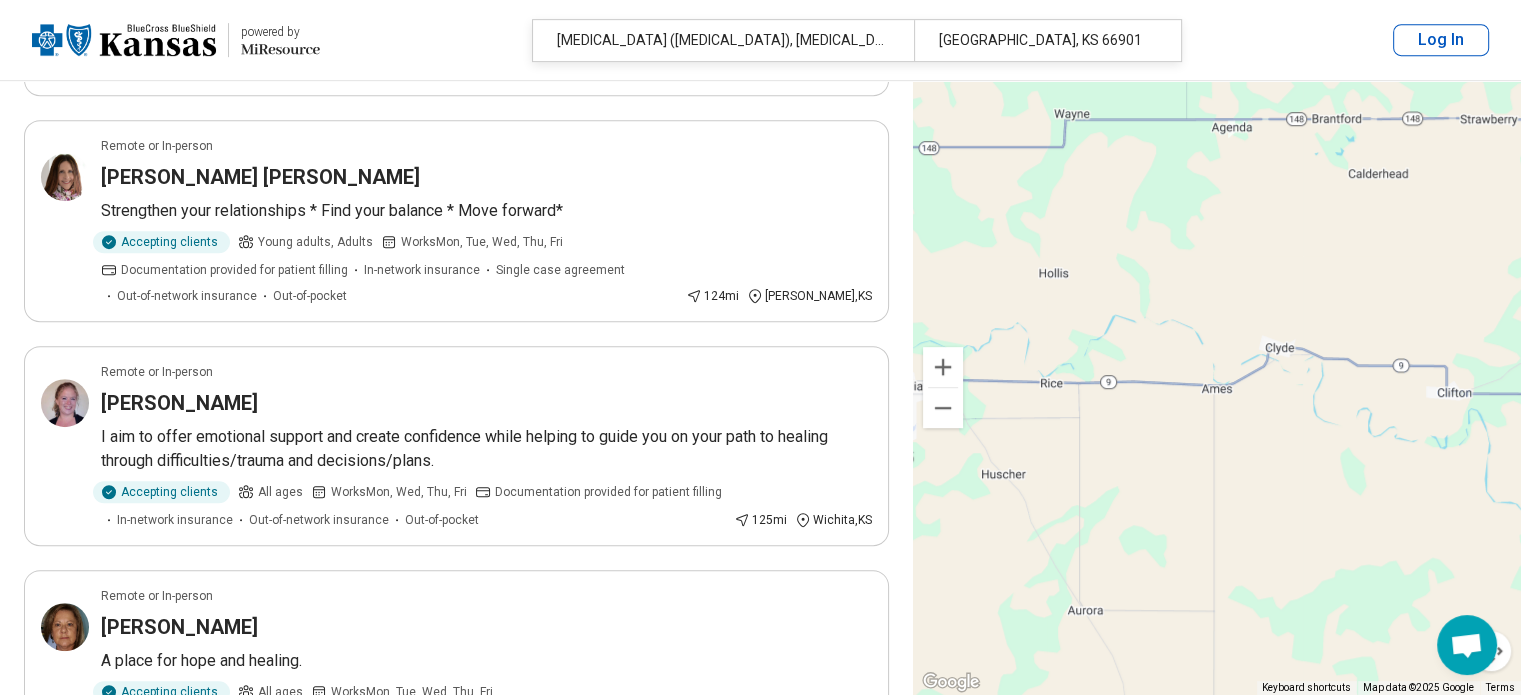 click on "Crystal McComas Franklin" at bounding box center (486, 177) 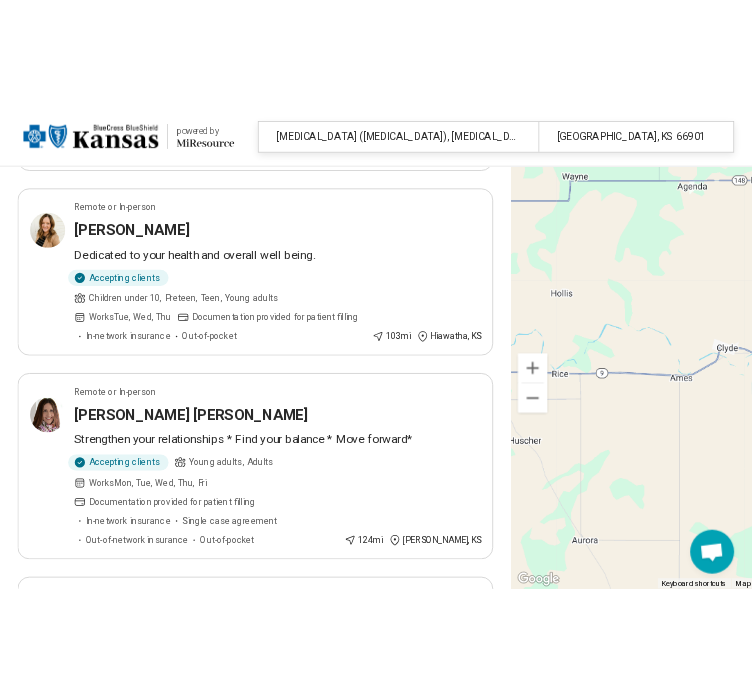 scroll, scrollTop: 0, scrollLeft: 0, axis: both 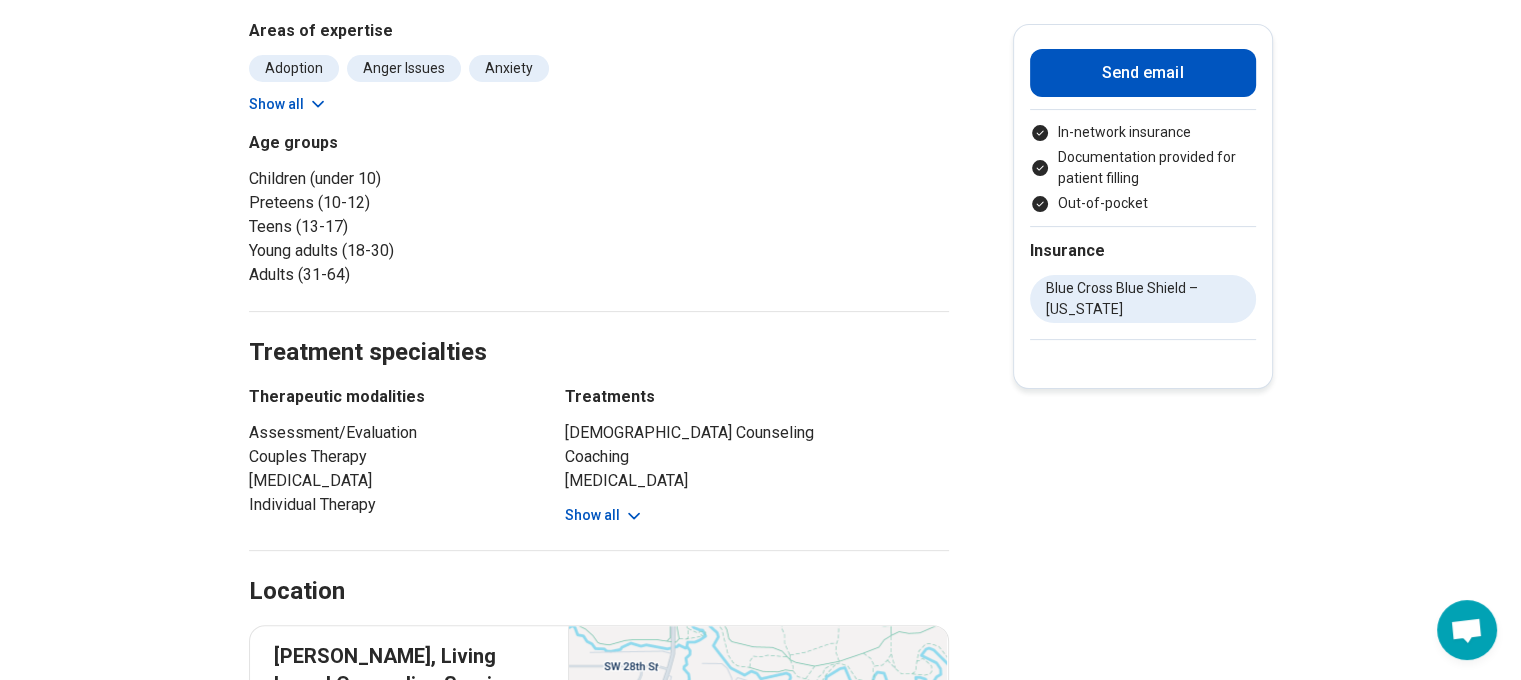 click on "Show all" at bounding box center (604, 515) 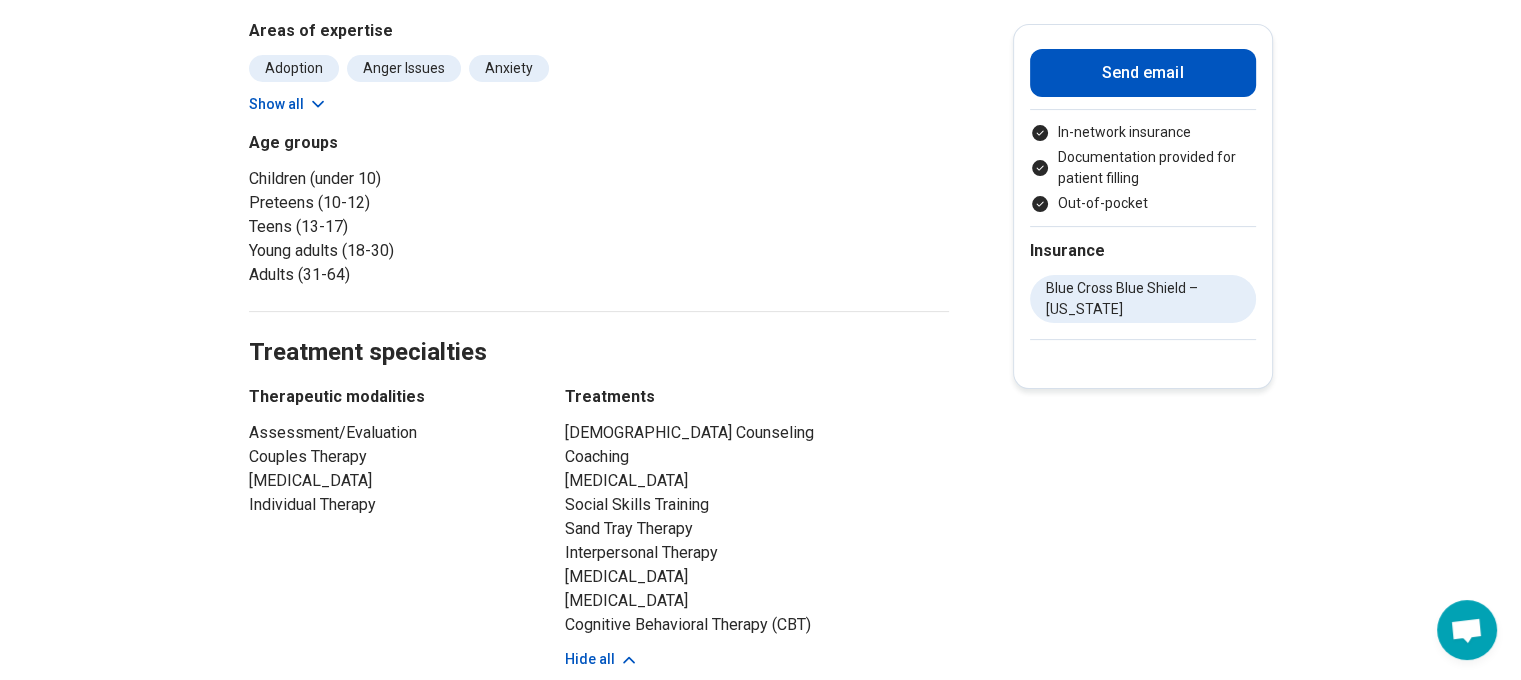 type 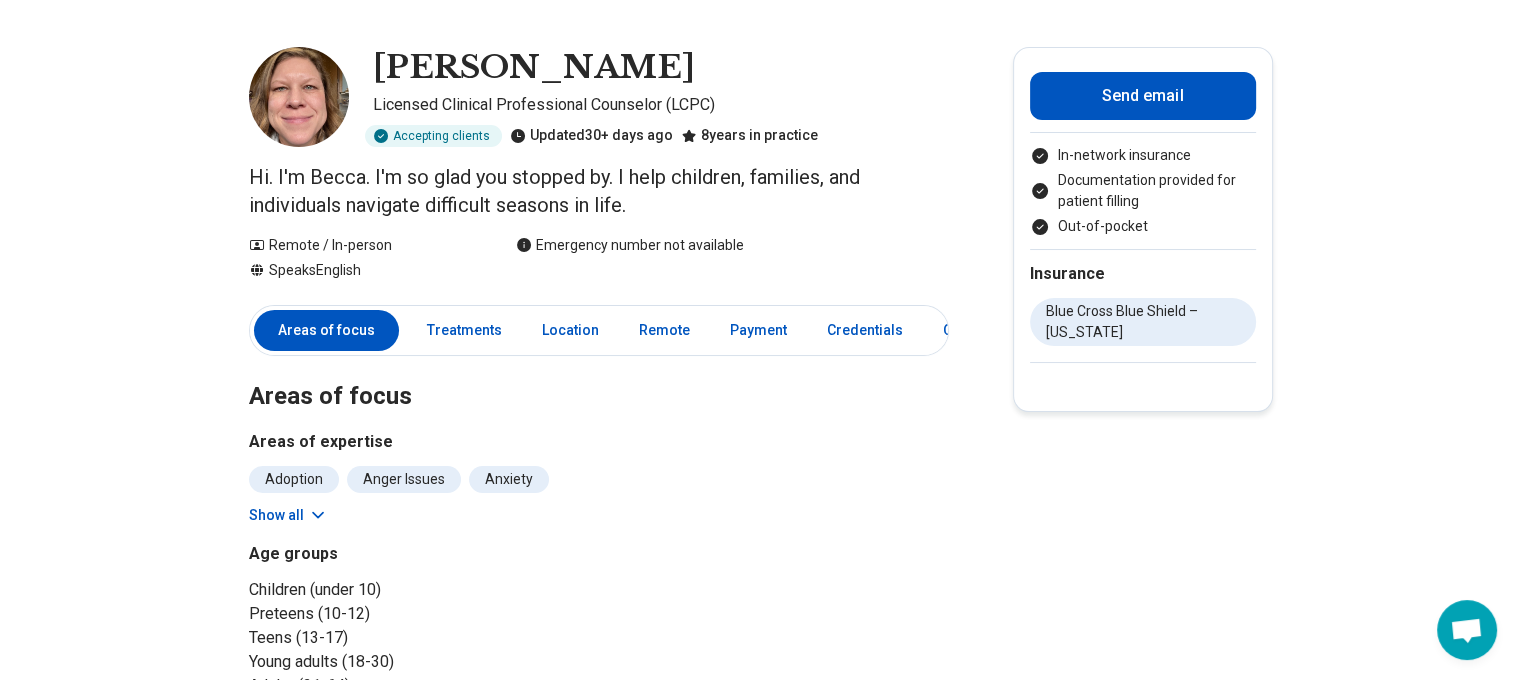 scroll, scrollTop: 0, scrollLeft: 0, axis: both 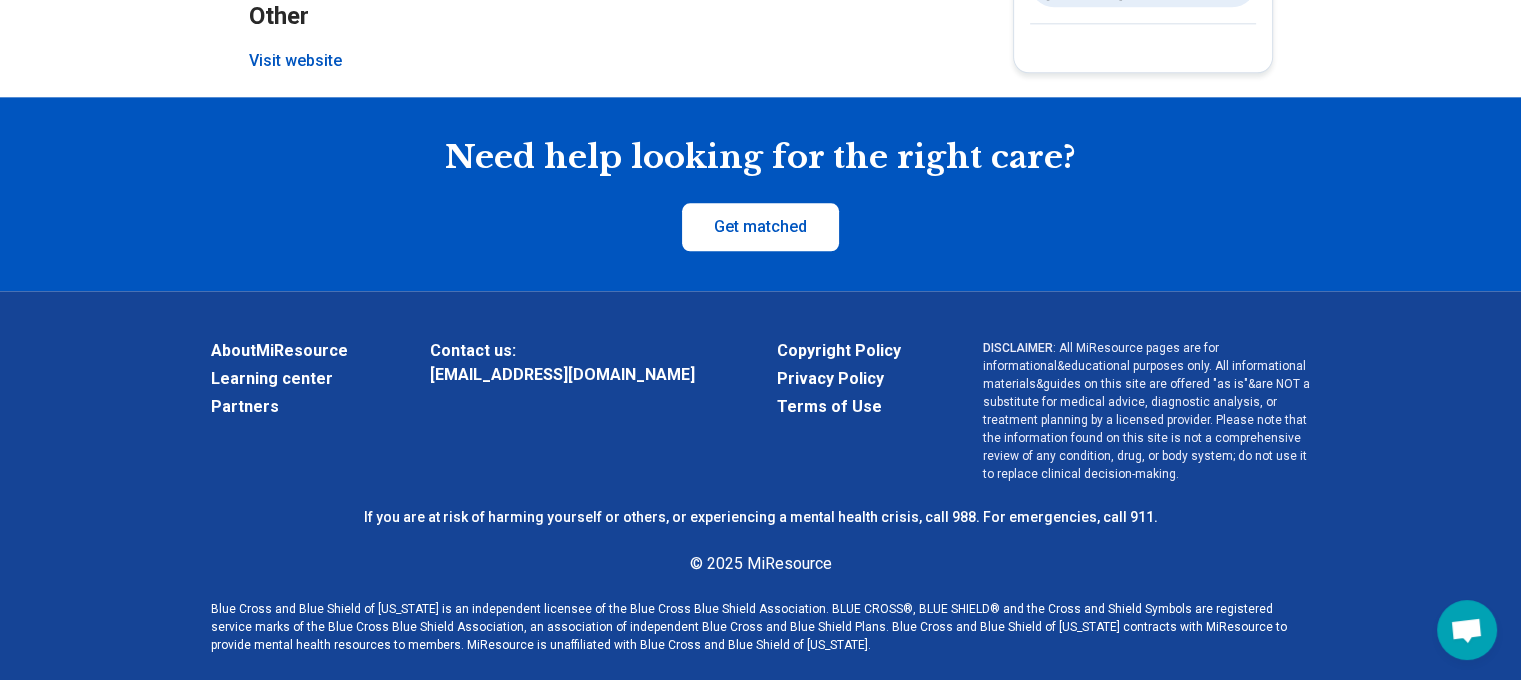 click on "Visit website" at bounding box center (295, 61) 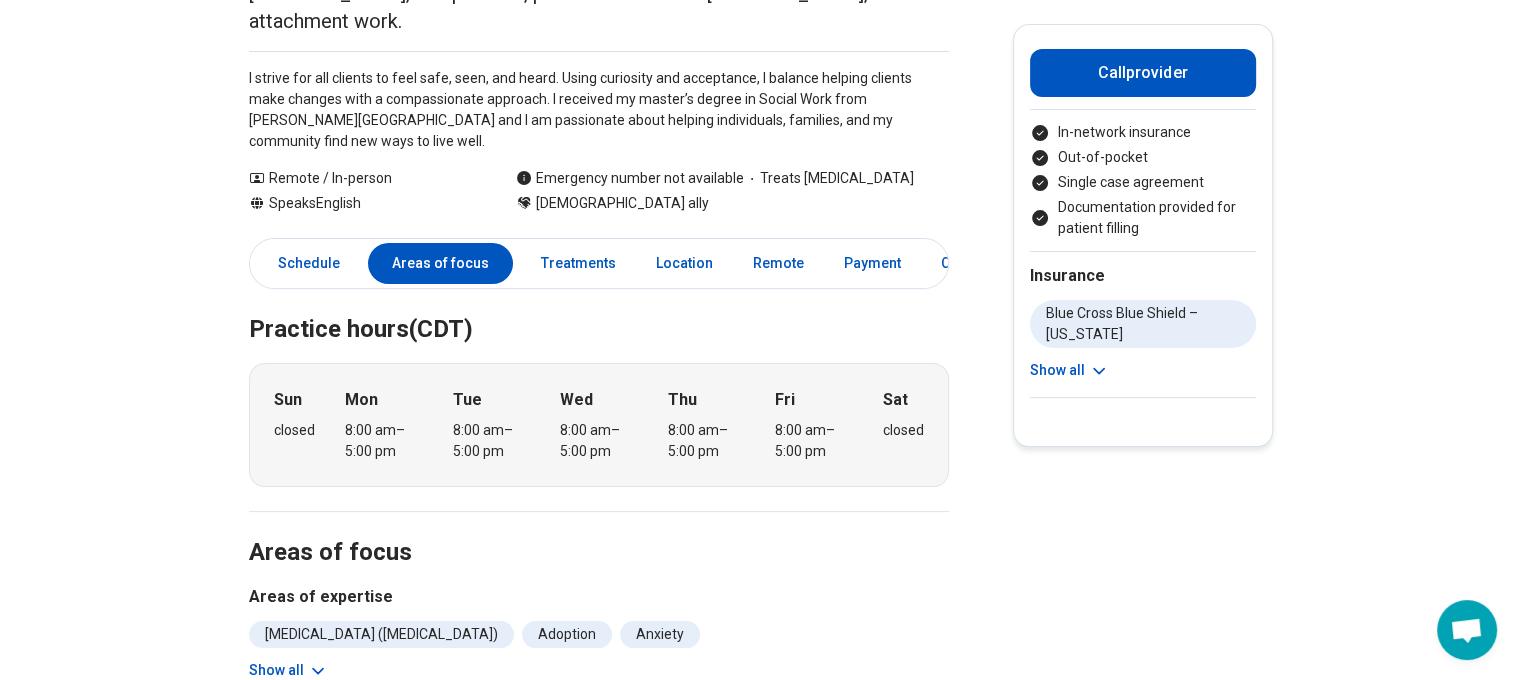 scroll, scrollTop: 0, scrollLeft: 0, axis: both 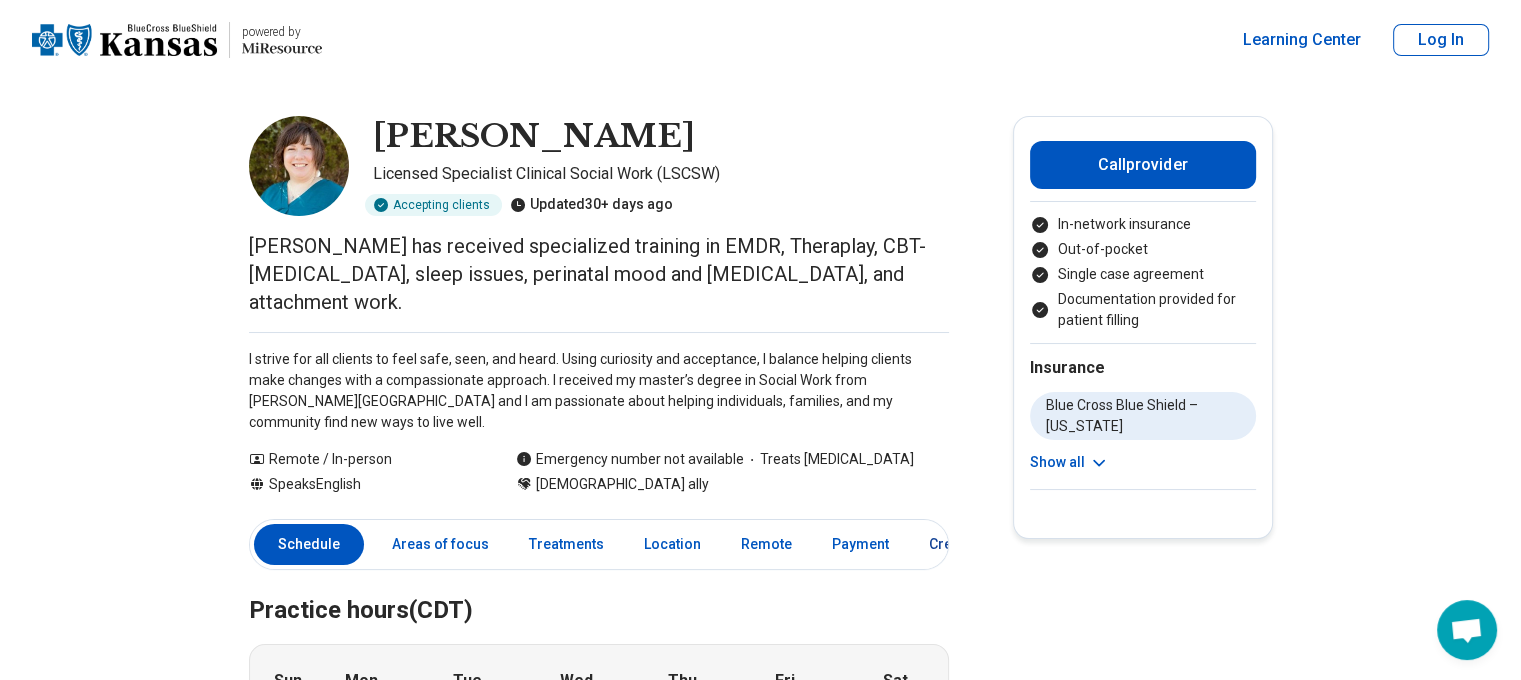click on "Credentials" at bounding box center [967, 544] 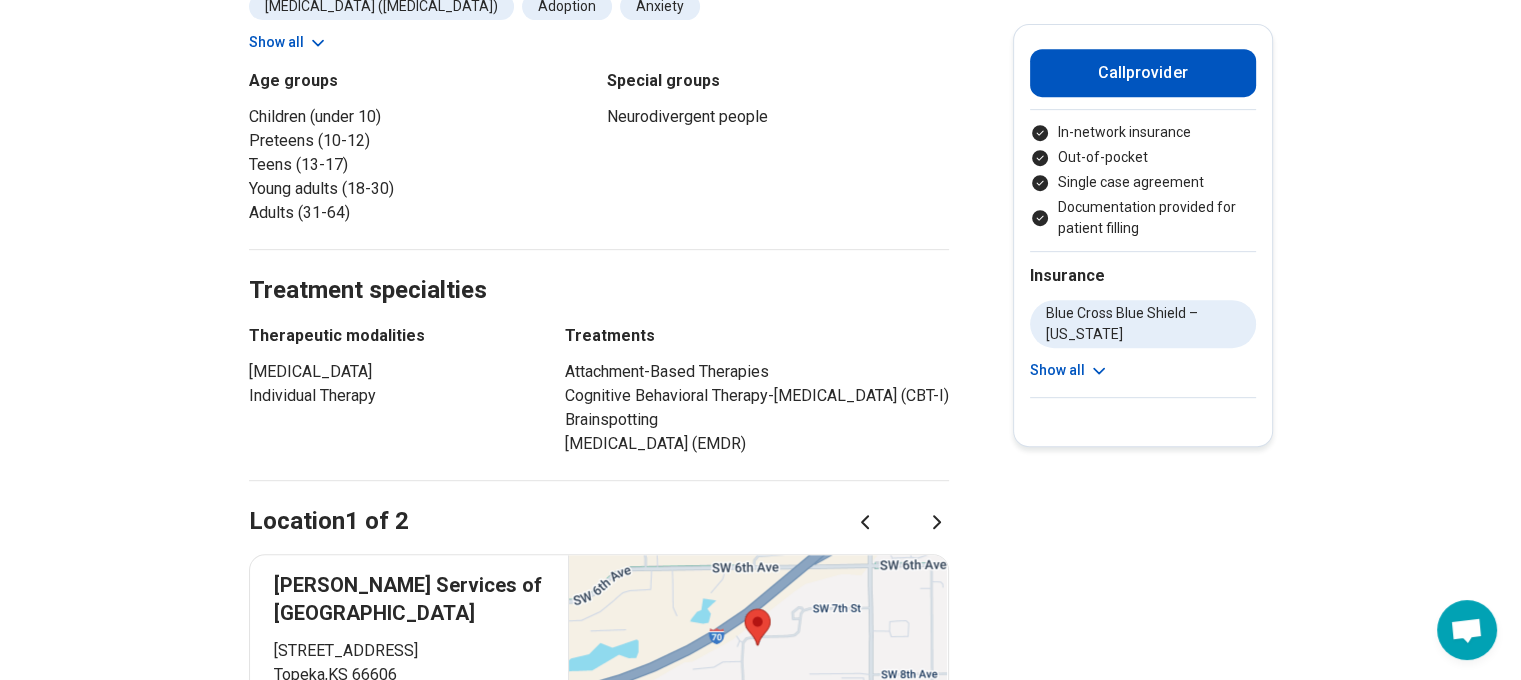 scroll, scrollTop: 848, scrollLeft: 0, axis: vertical 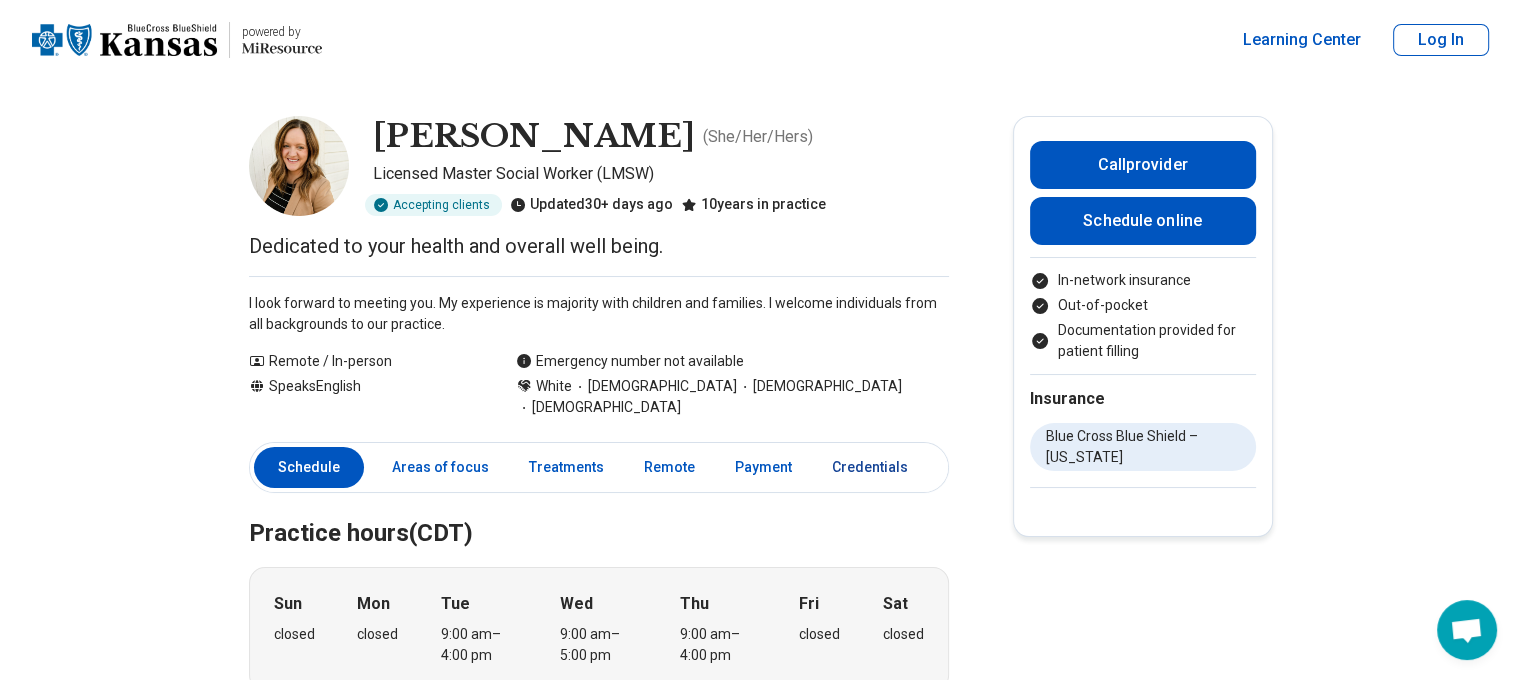 click on "Credentials" at bounding box center [870, 467] 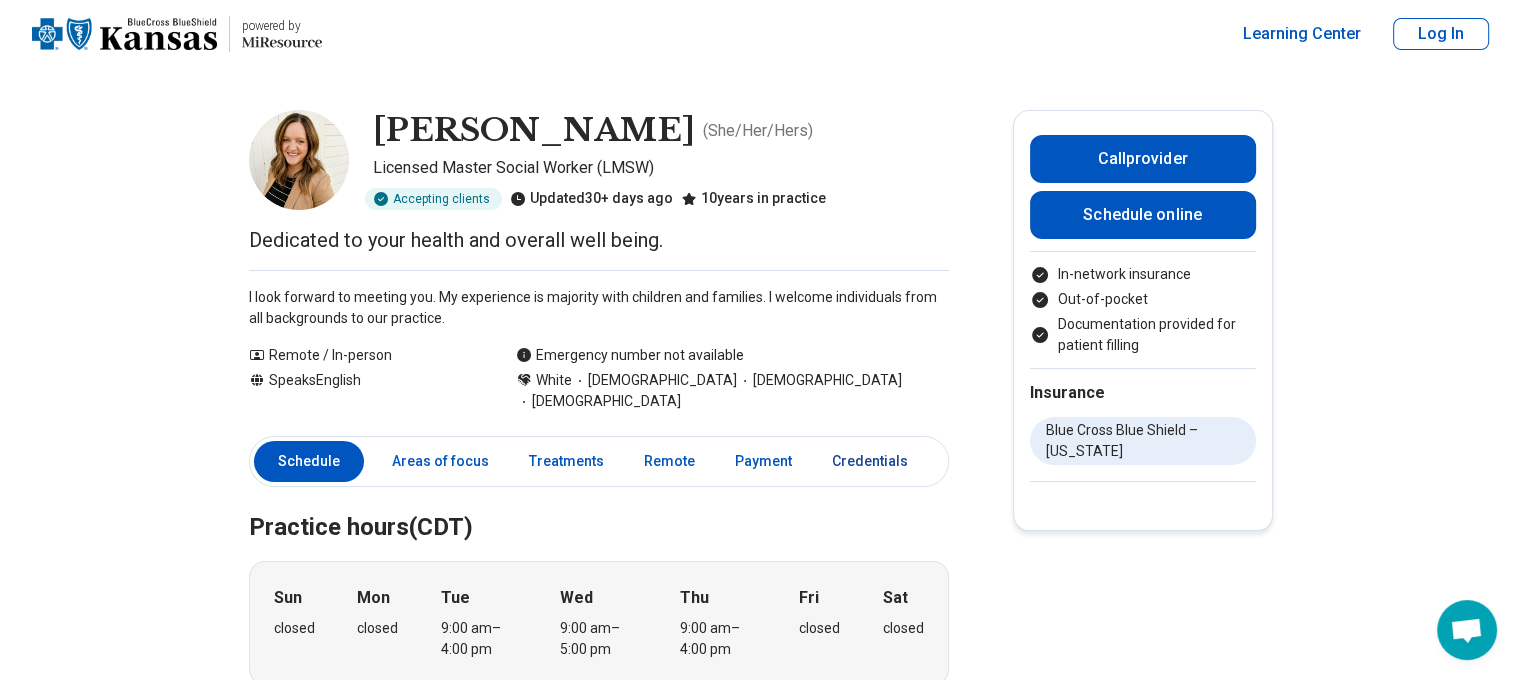 scroll, scrollTop: 0, scrollLeft: 0, axis: both 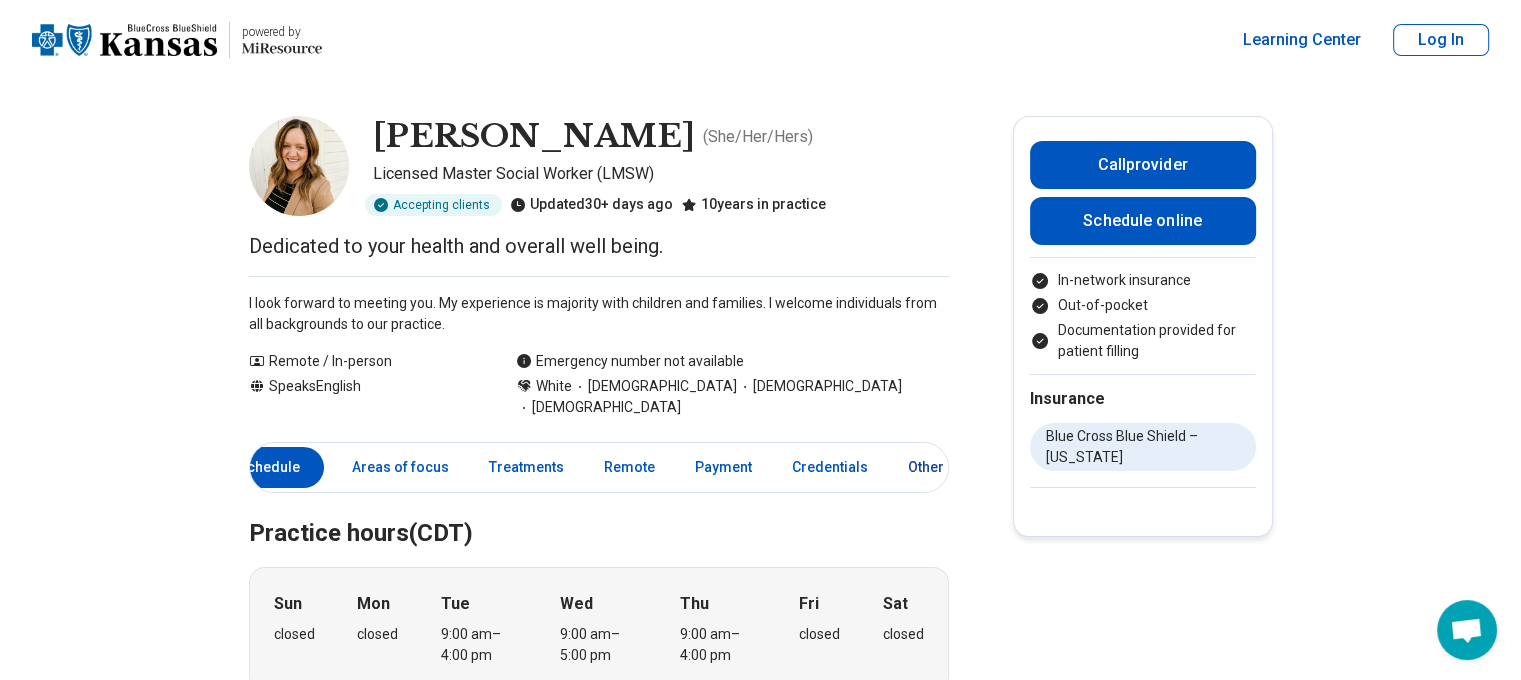 click on "Other" at bounding box center [932, 467] 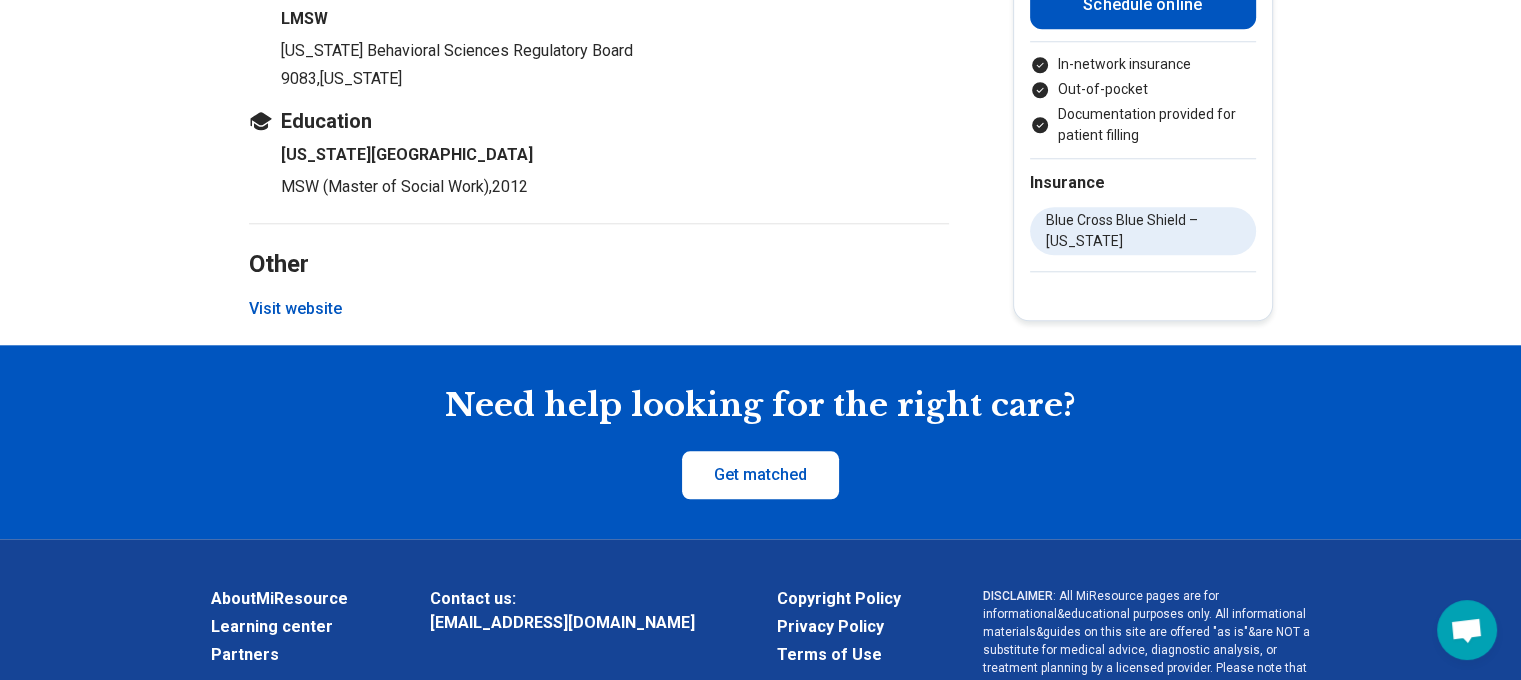 scroll, scrollTop: 2126, scrollLeft: 0, axis: vertical 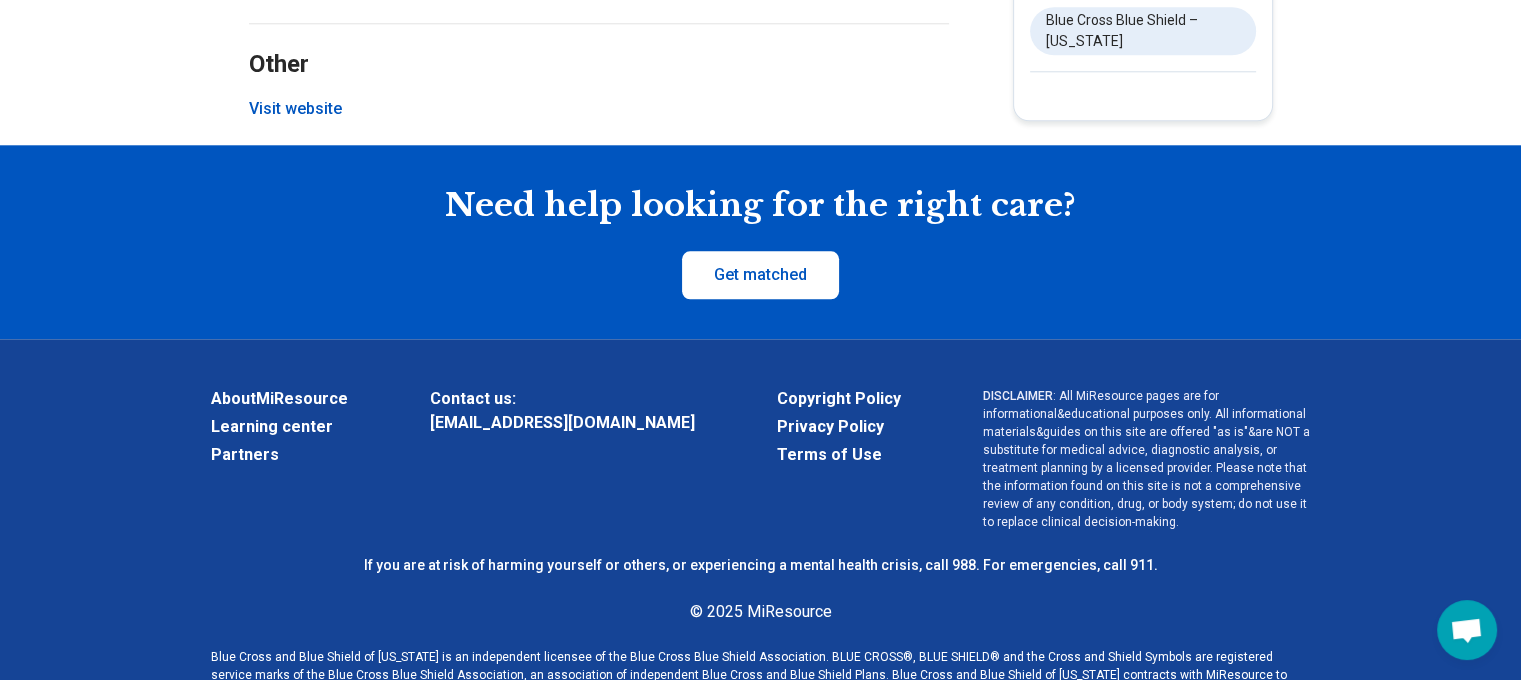 click on "Visit website" at bounding box center [295, 109] 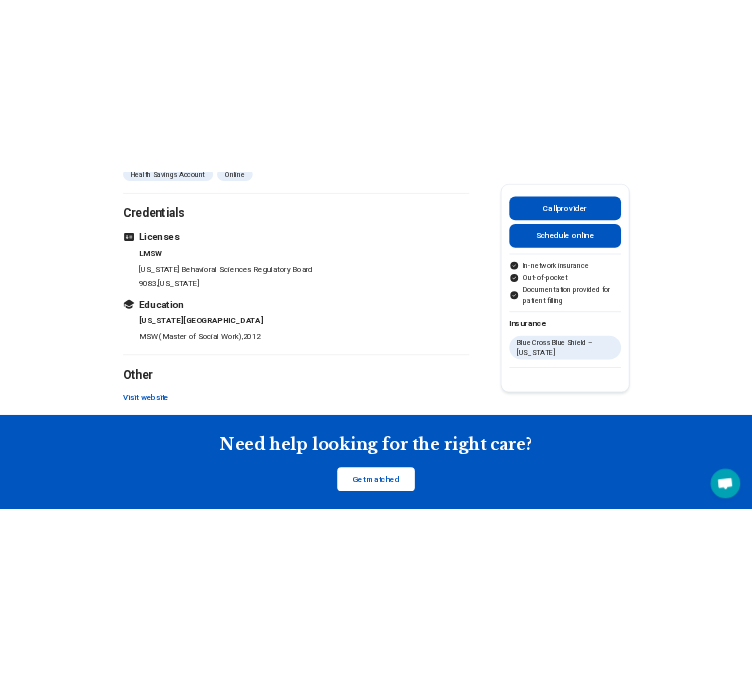 scroll, scrollTop: 1768, scrollLeft: 0, axis: vertical 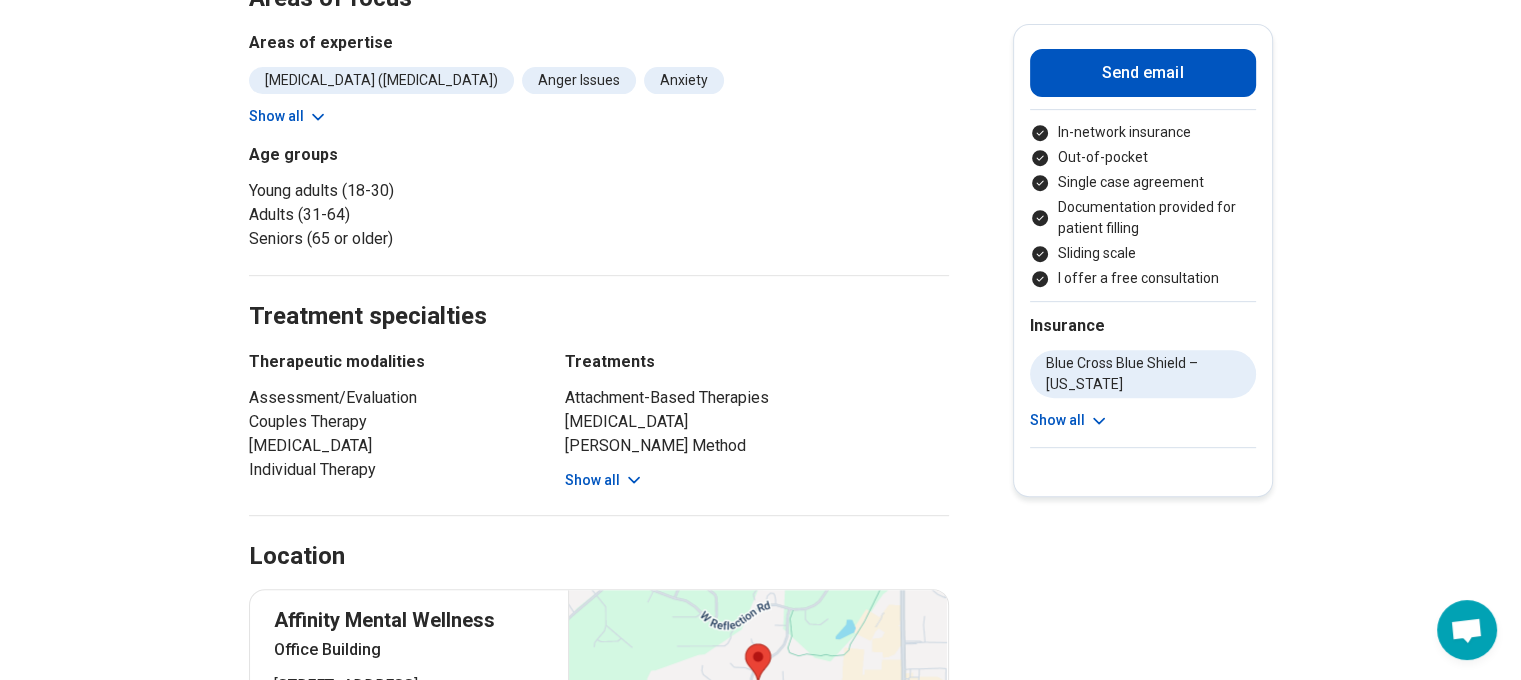 click on "Show all" at bounding box center (604, 480) 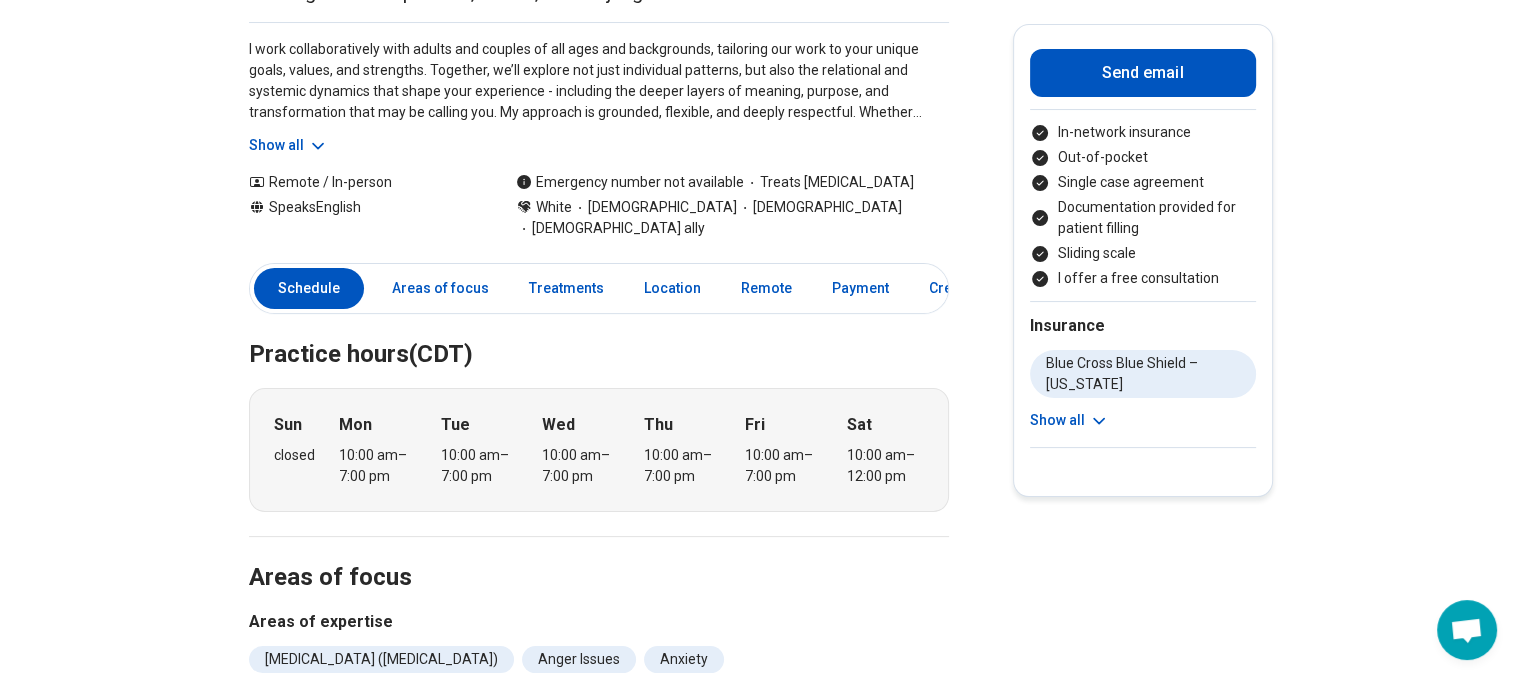 scroll, scrollTop: 0, scrollLeft: 0, axis: both 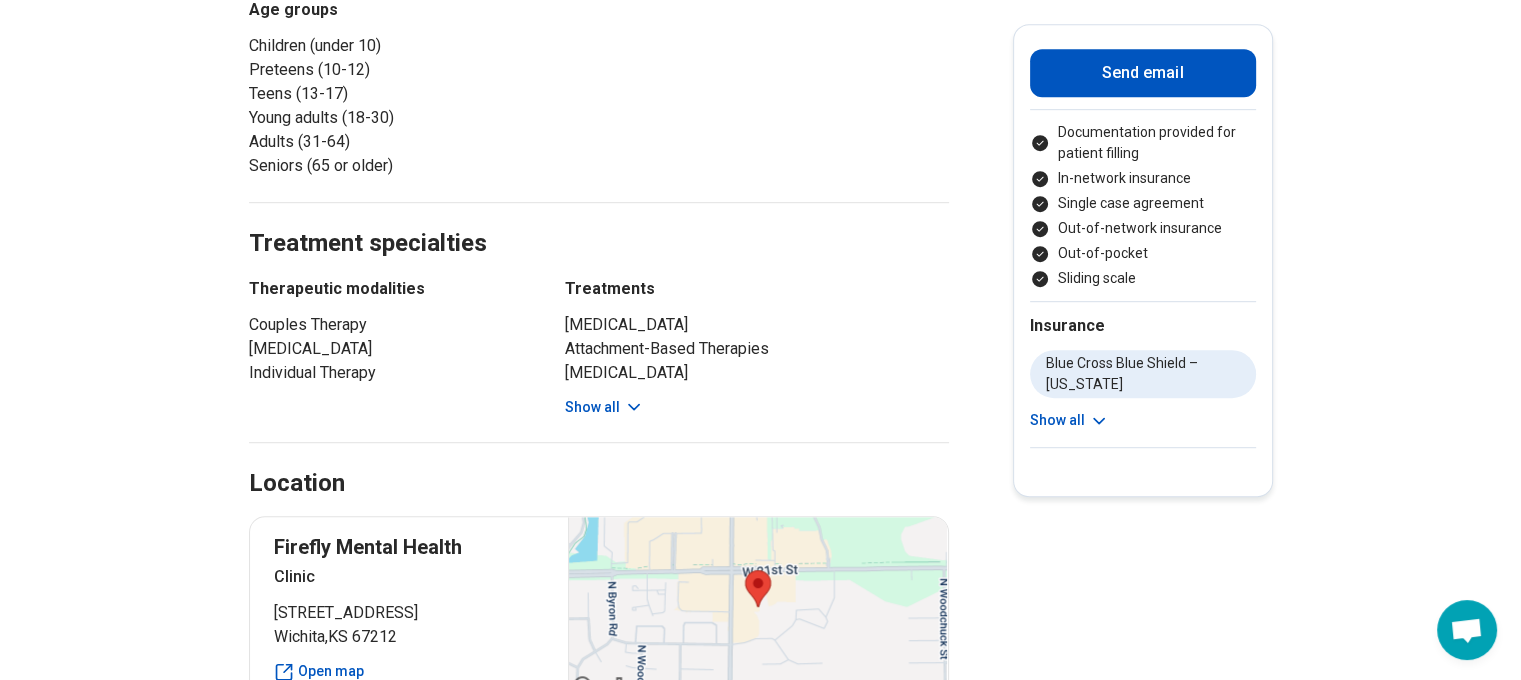 click on "Show all" at bounding box center [604, 407] 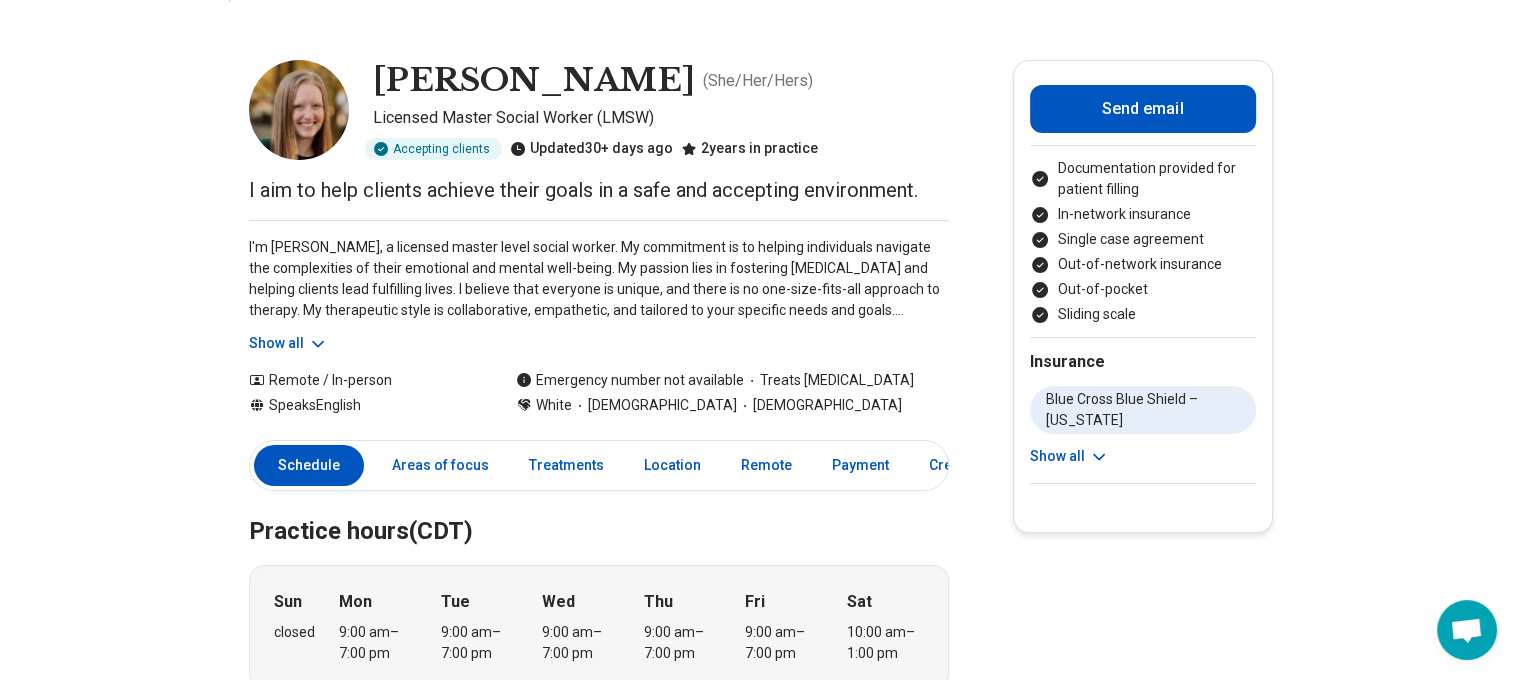 scroll, scrollTop: 0, scrollLeft: 0, axis: both 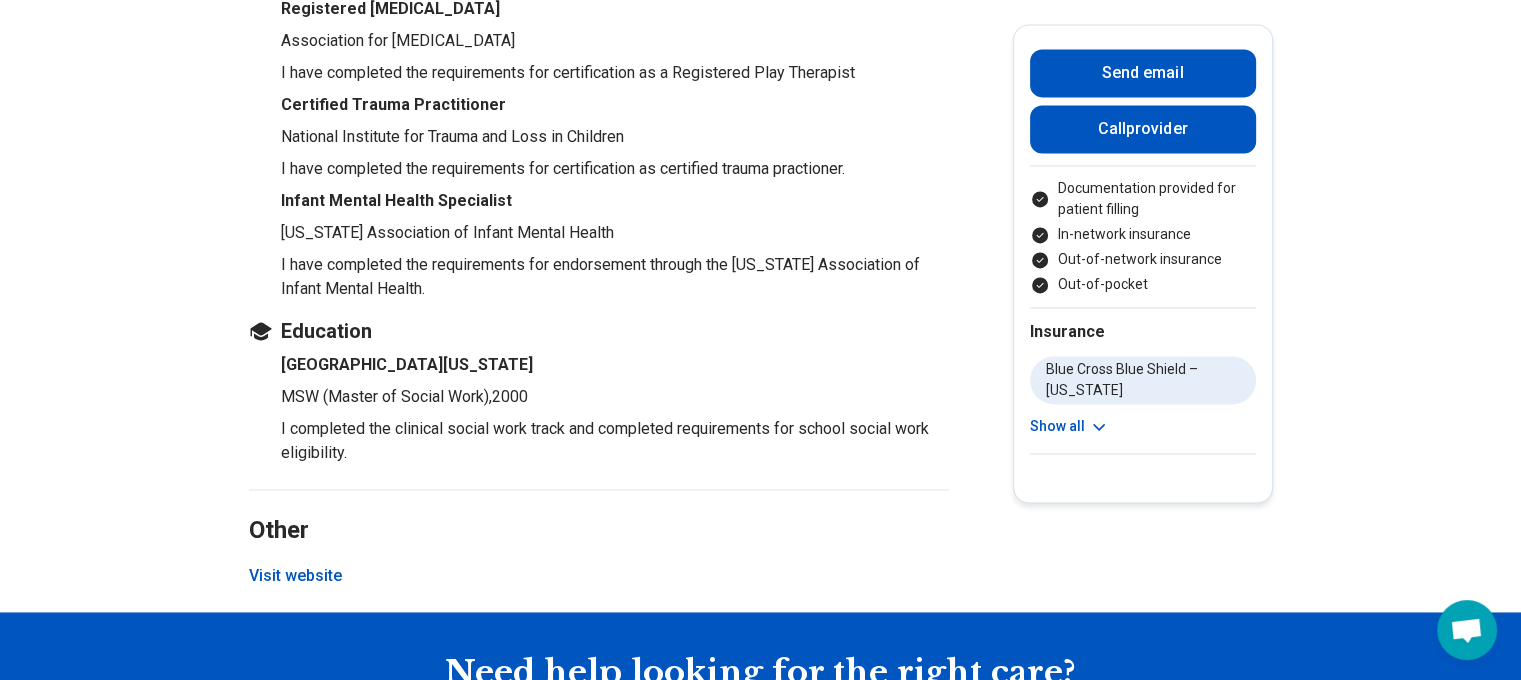 click on "Visit website" at bounding box center [295, 576] 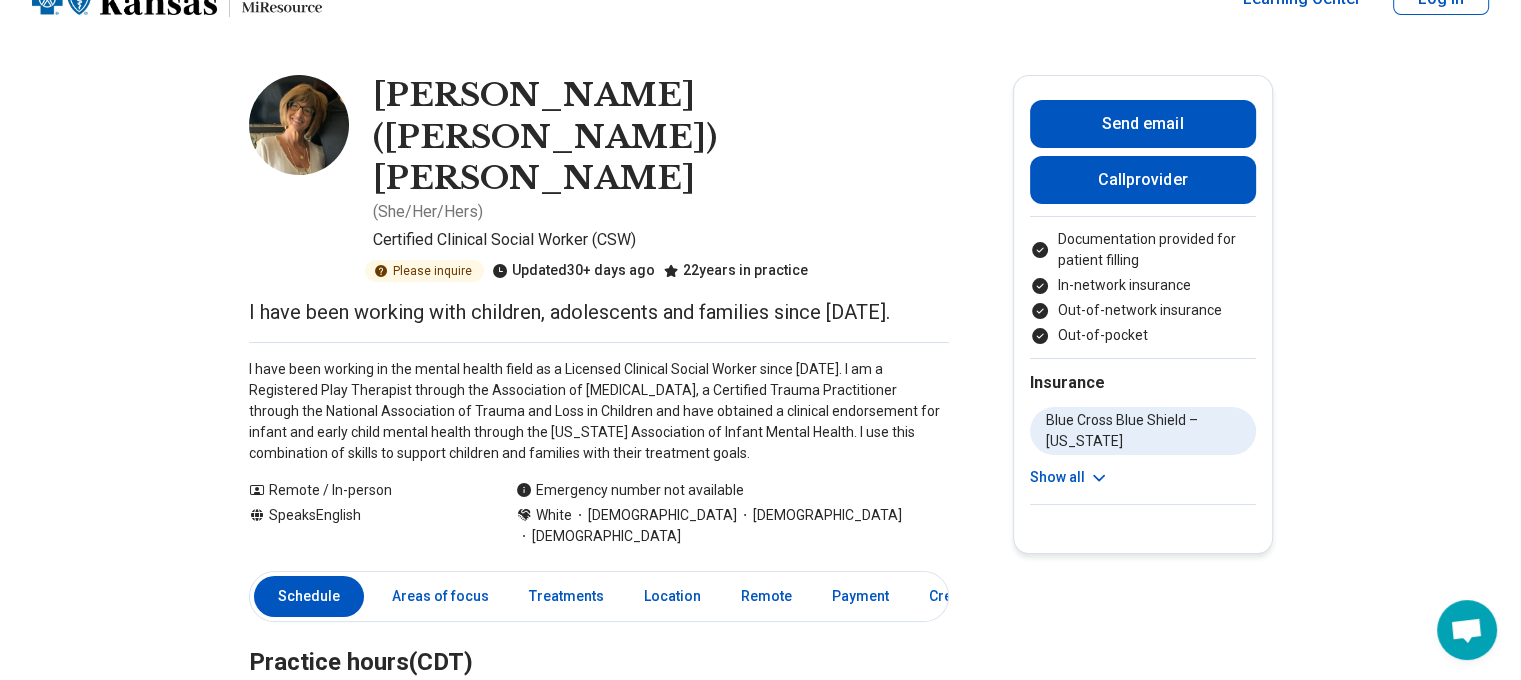 scroll, scrollTop: 40, scrollLeft: 0, axis: vertical 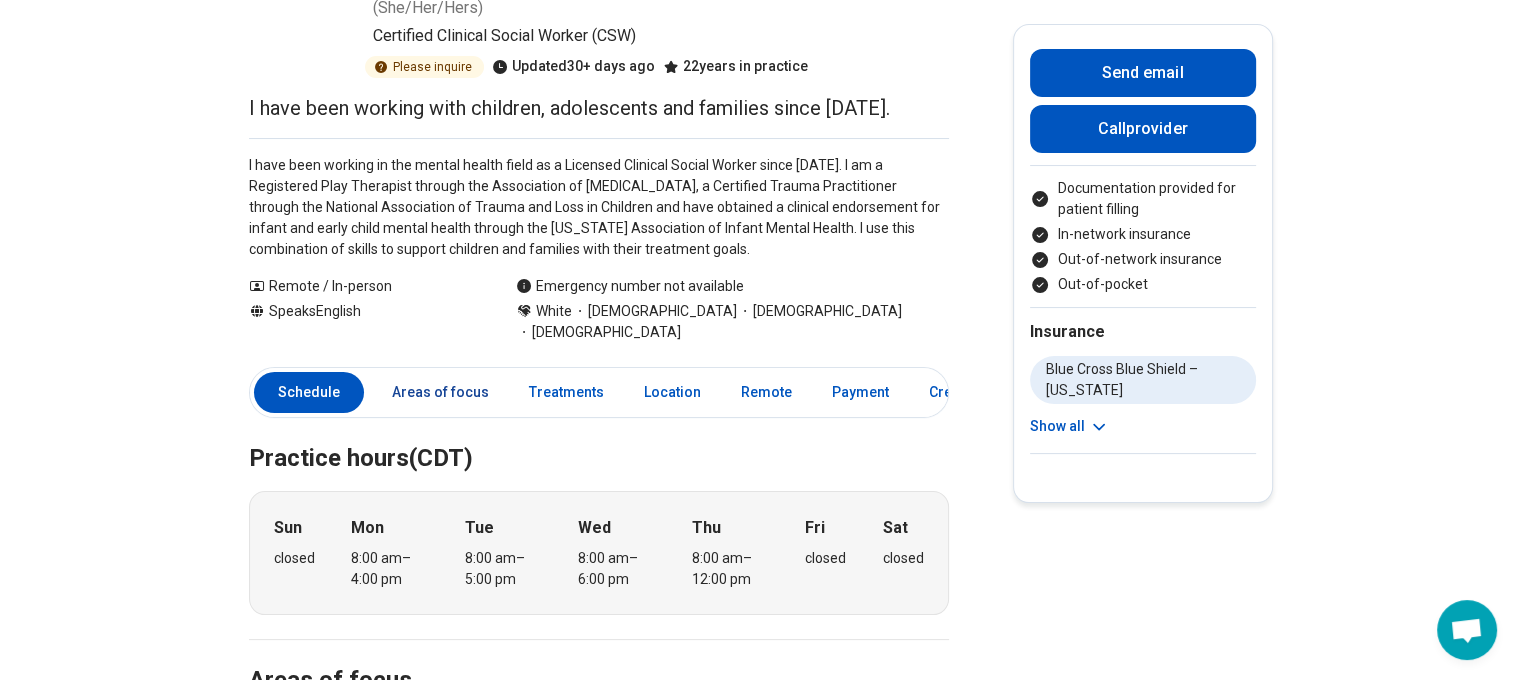 click on "Areas of focus" at bounding box center [440, 392] 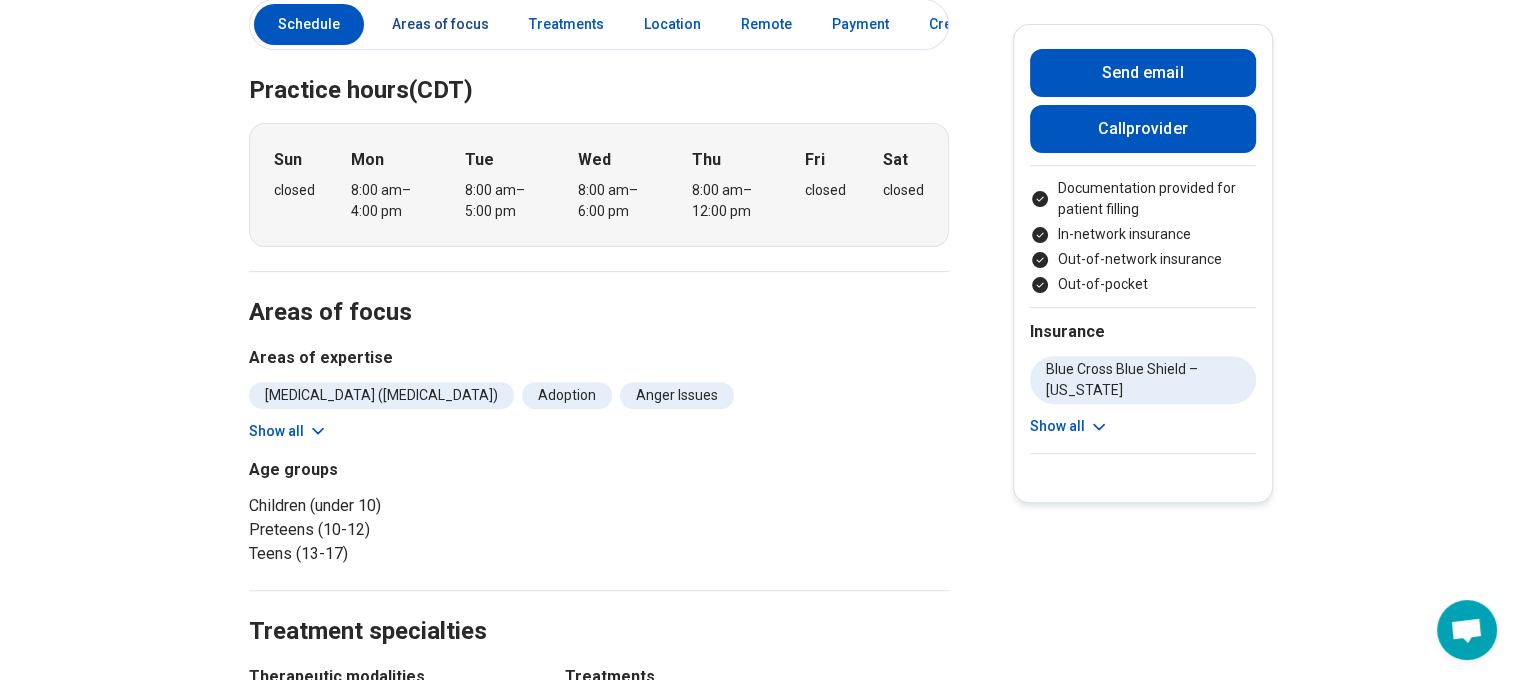 scroll, scrollTop: 756, scrollLeft: 0, axis: vertical 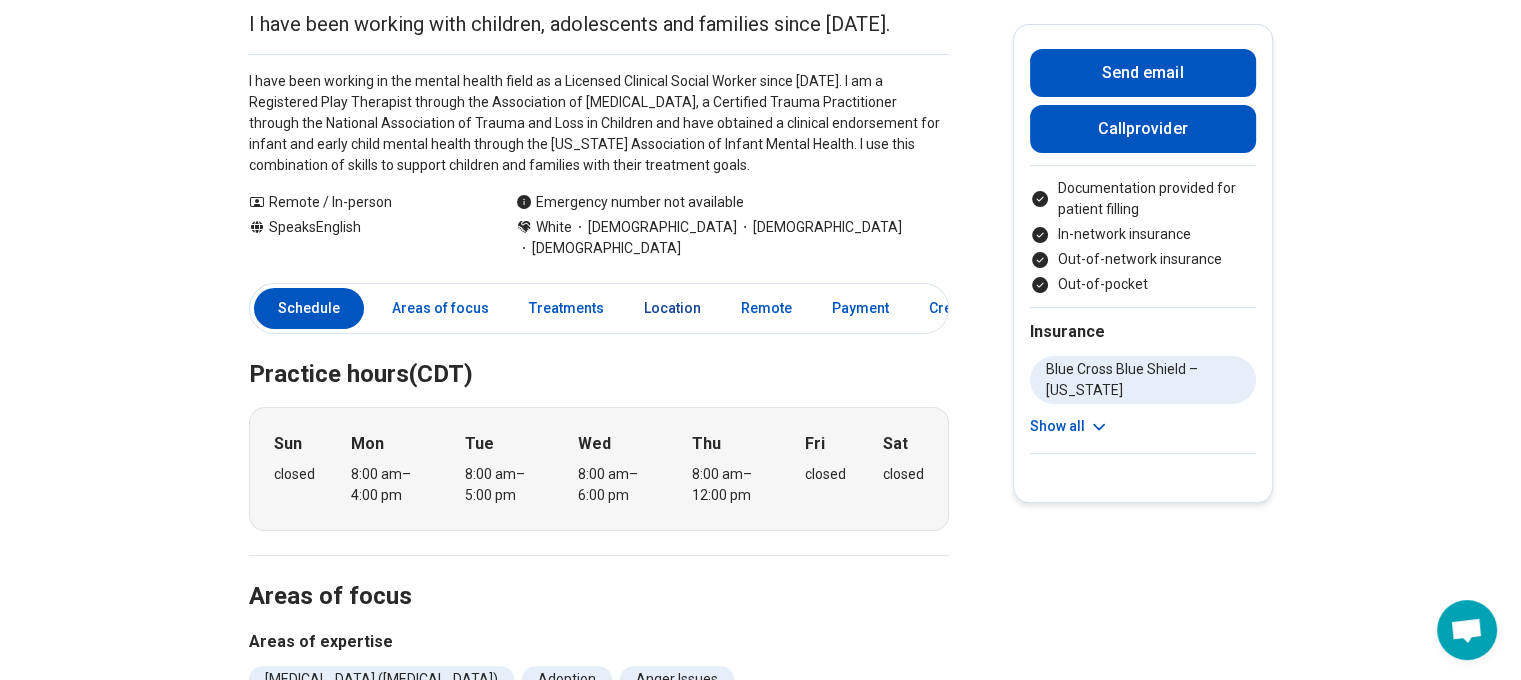 click on "Location" at bounding box center (672, 308) 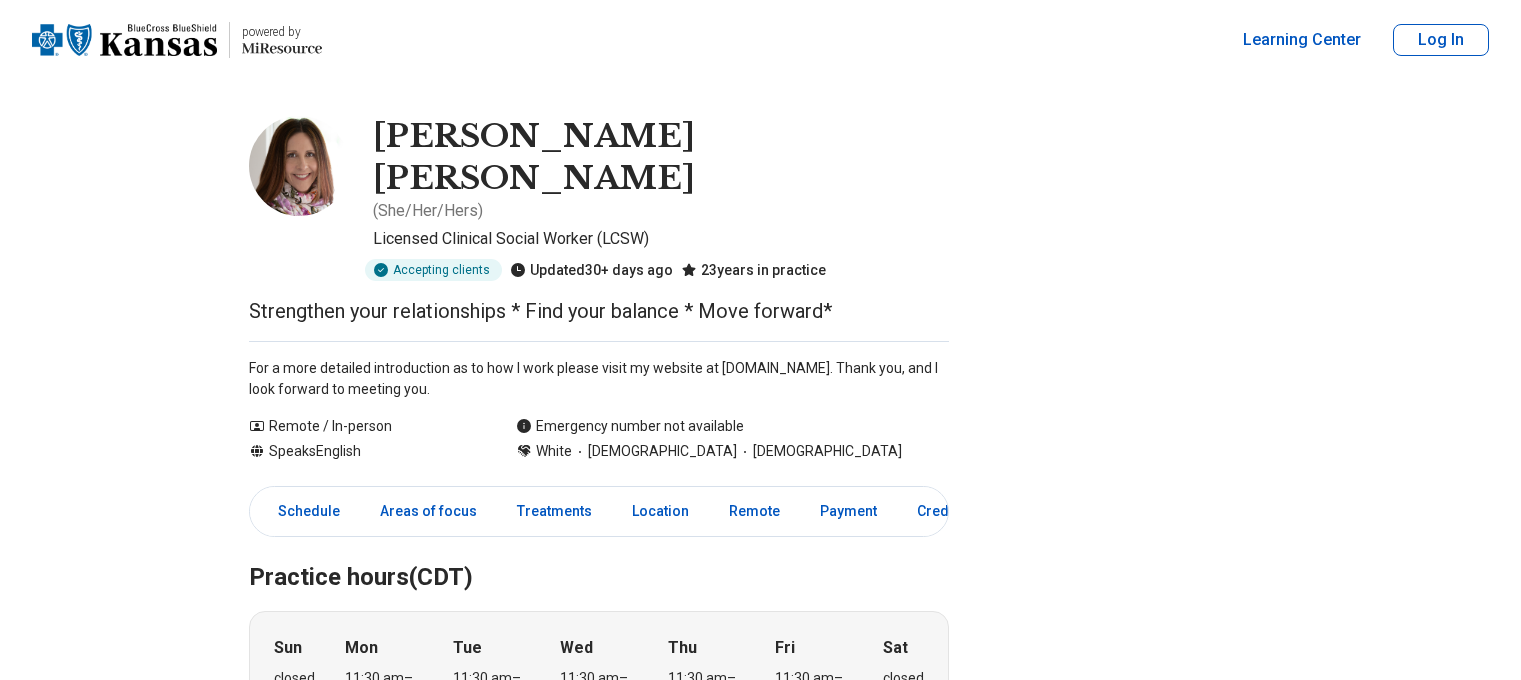 scroll, scrollTop: 0, scrollLeft: 0, axis: both 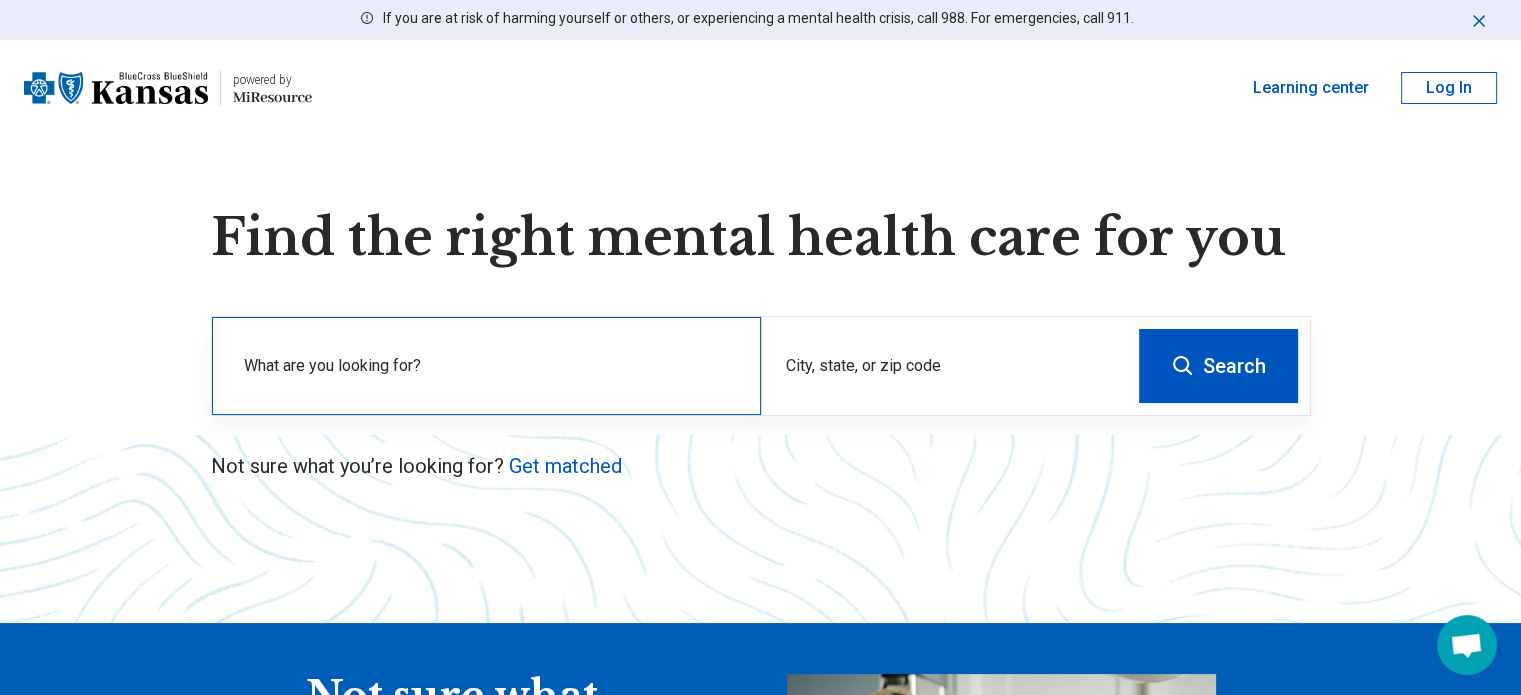 click on "What are you looking for?" at bounding box center [490, 366] 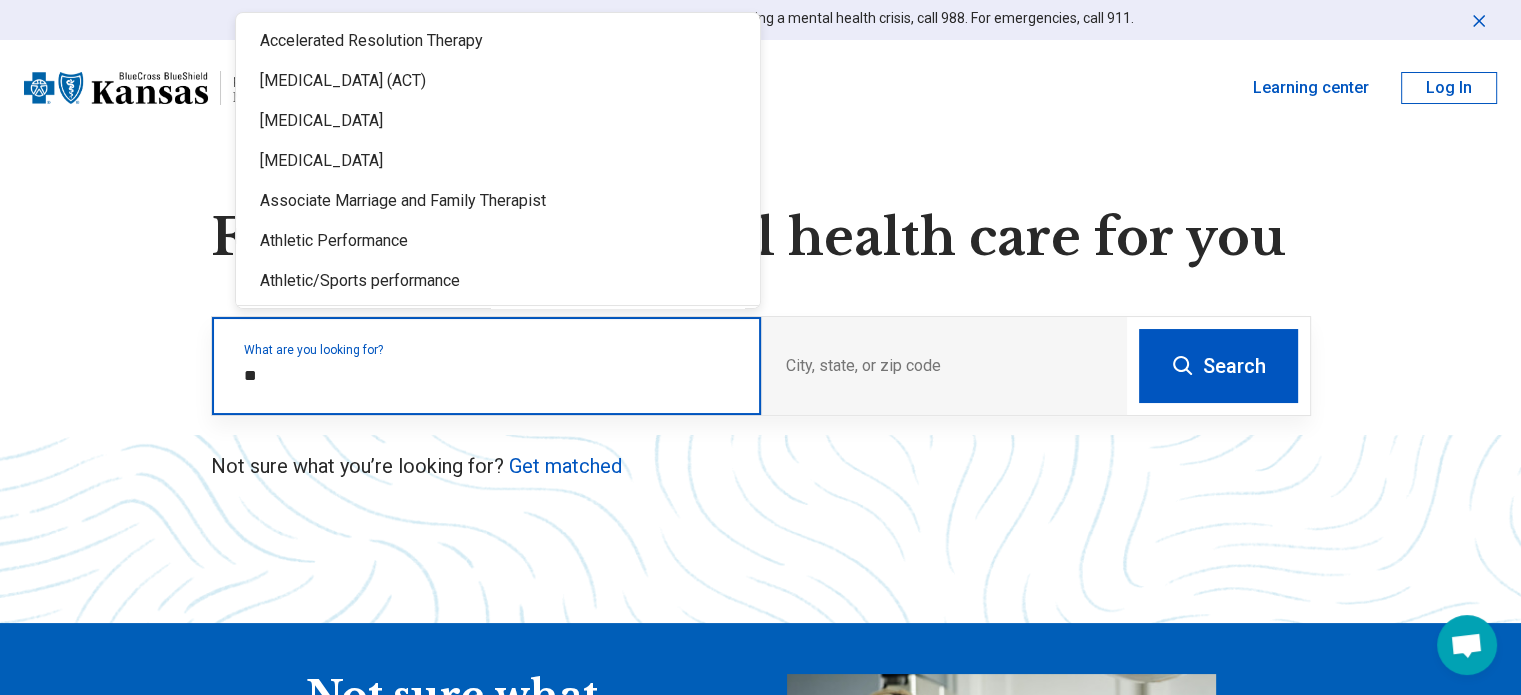 type on "*" 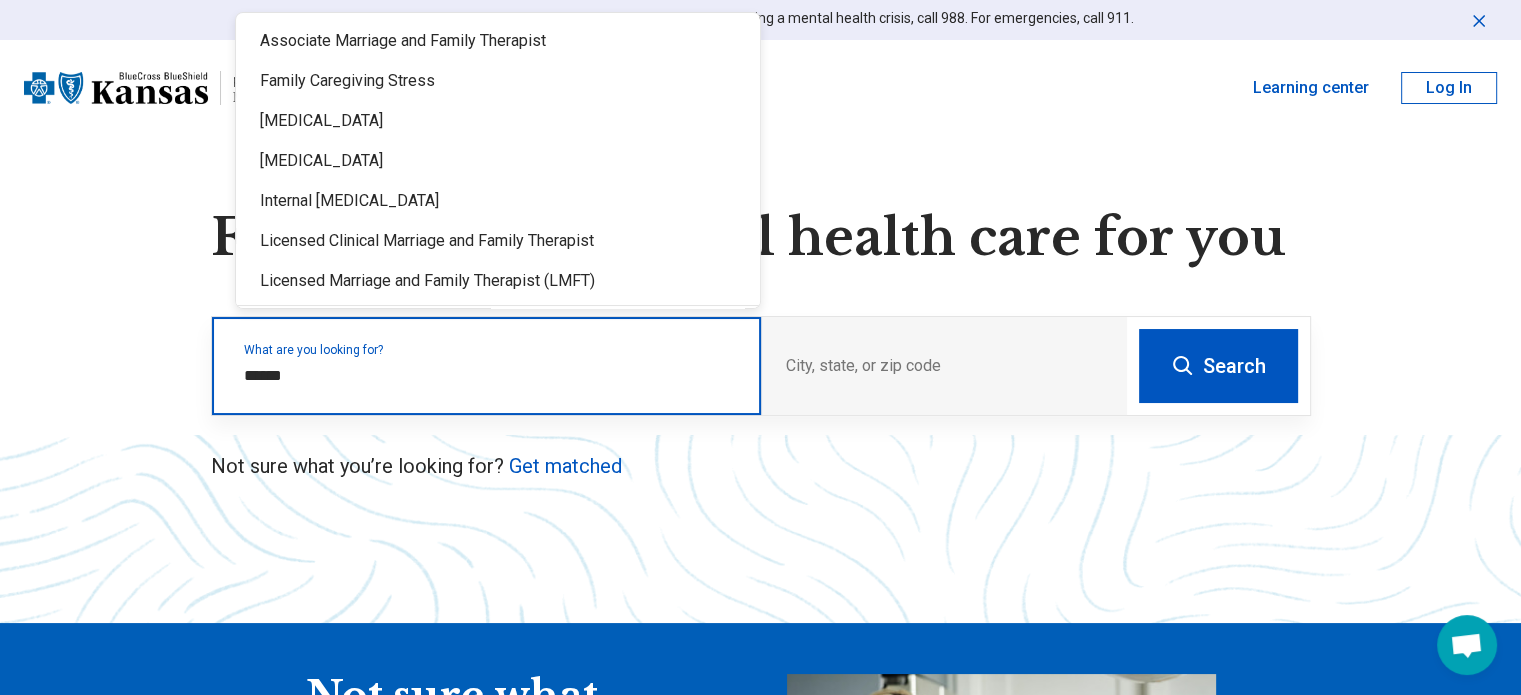 type on "******" 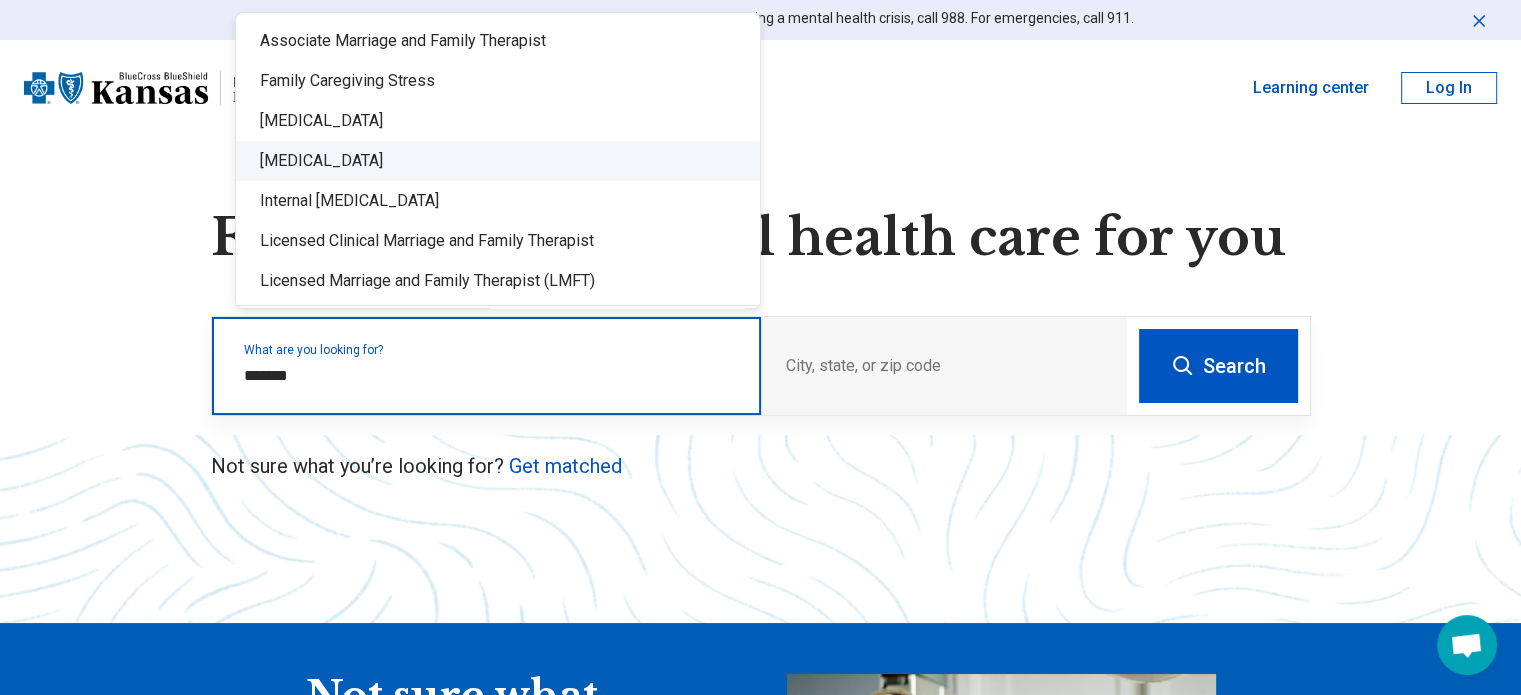 click on "[MEDICAL_DATA]" at bounding box center [498, 161] 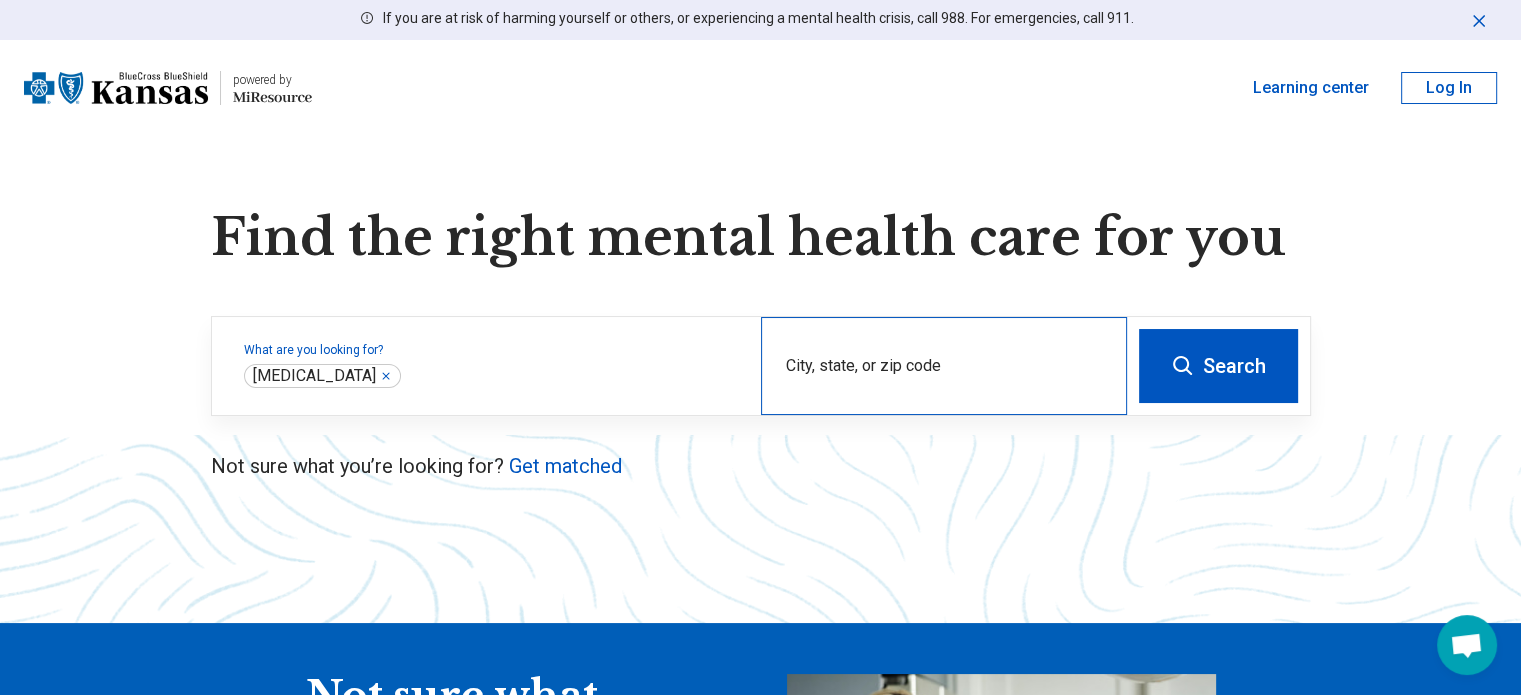 click on "City, state, or zip code" at bounding box center [944, 366] 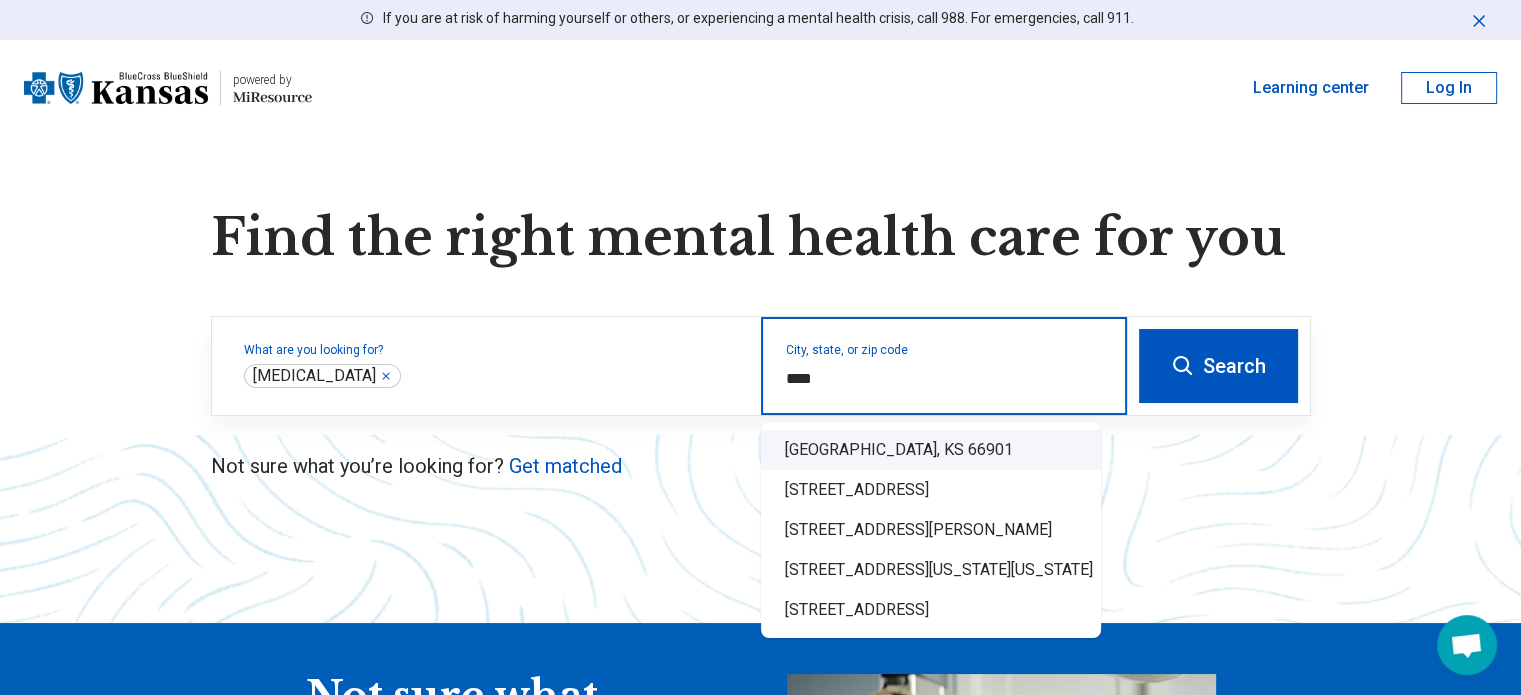 click on "[GEOGRAPHIC_DATA], KS 66901" at bounding box center (931, 450) 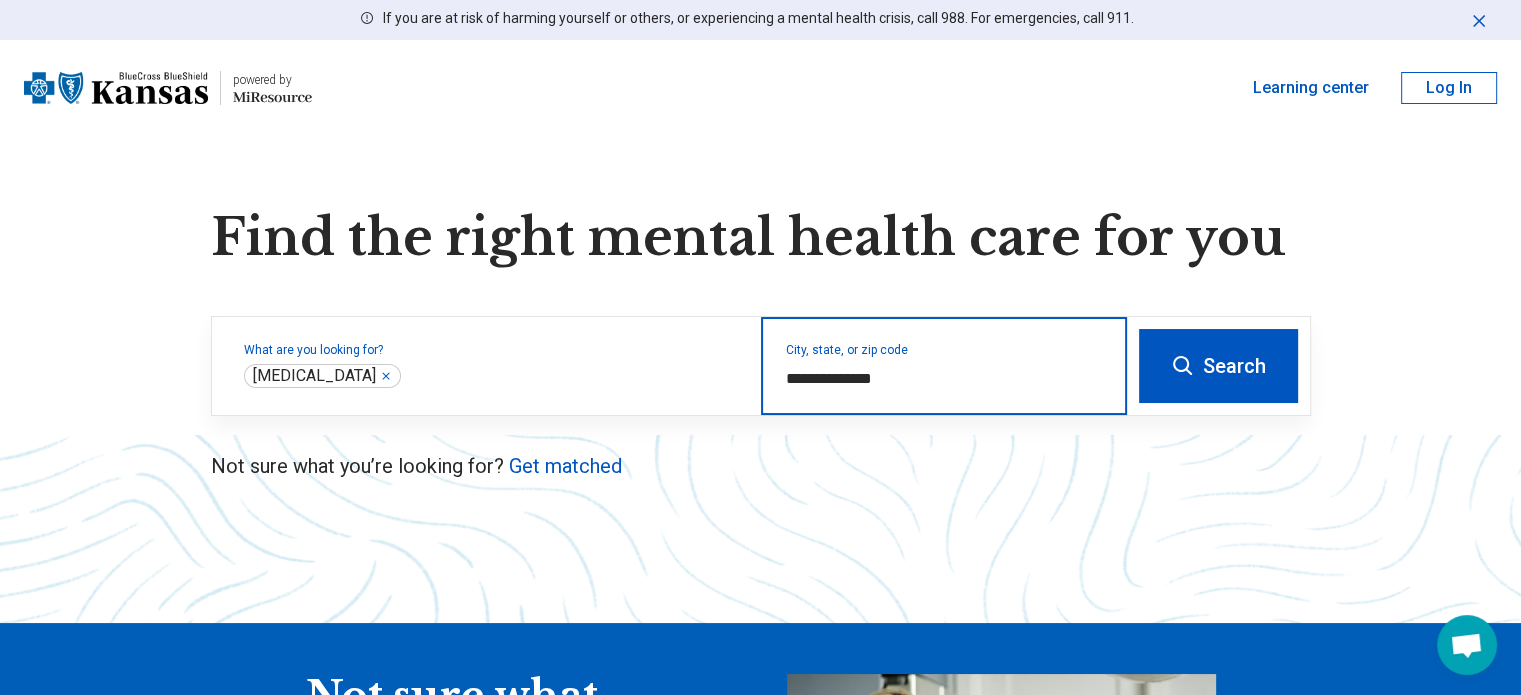 type on "**********" 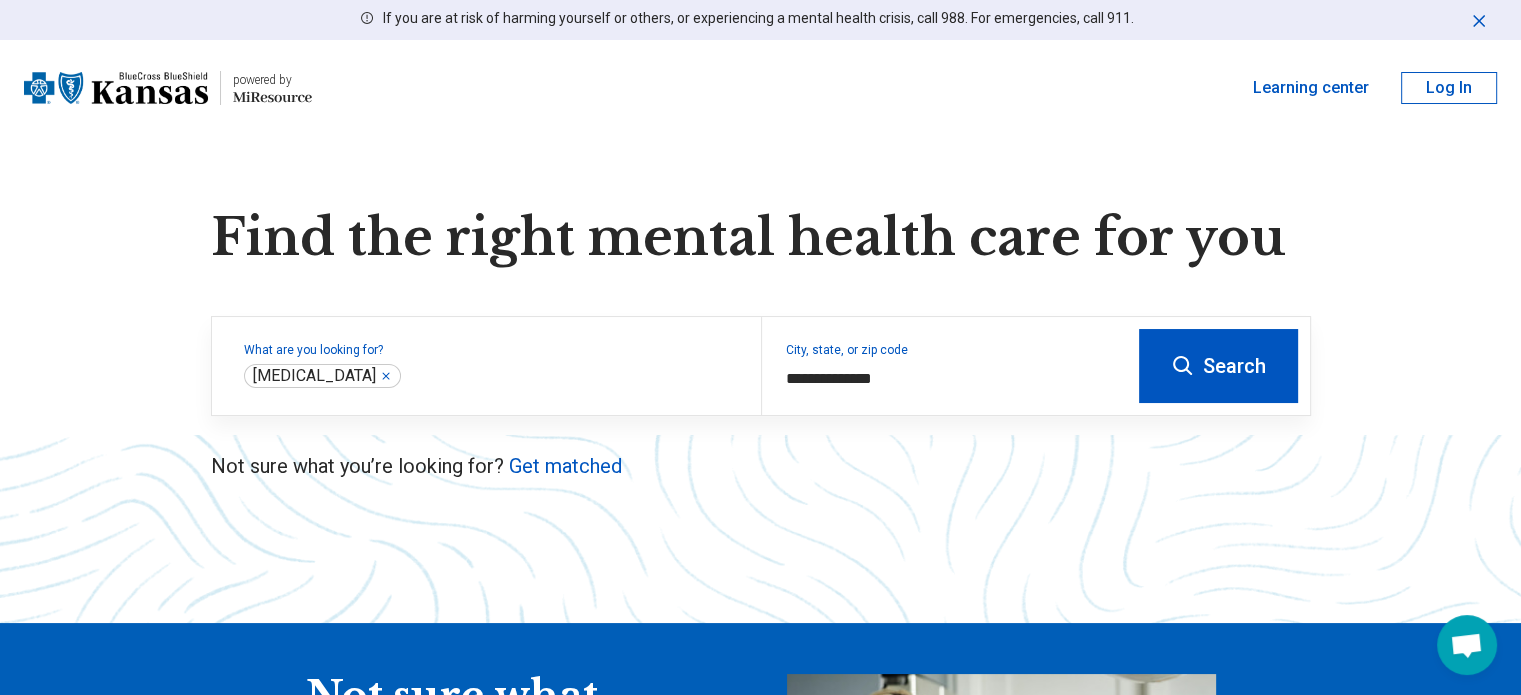 click on "Search" at bounding box center [1218, 366] 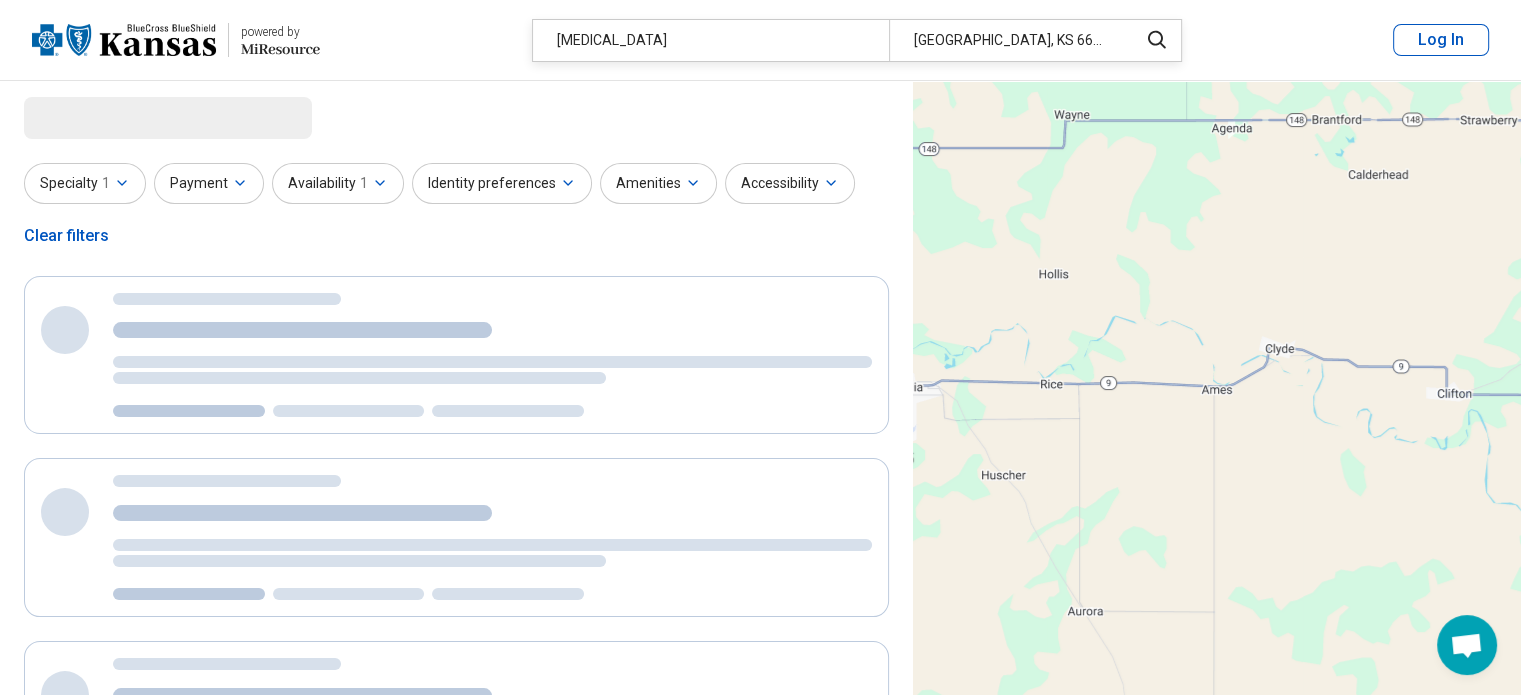 select on "***" 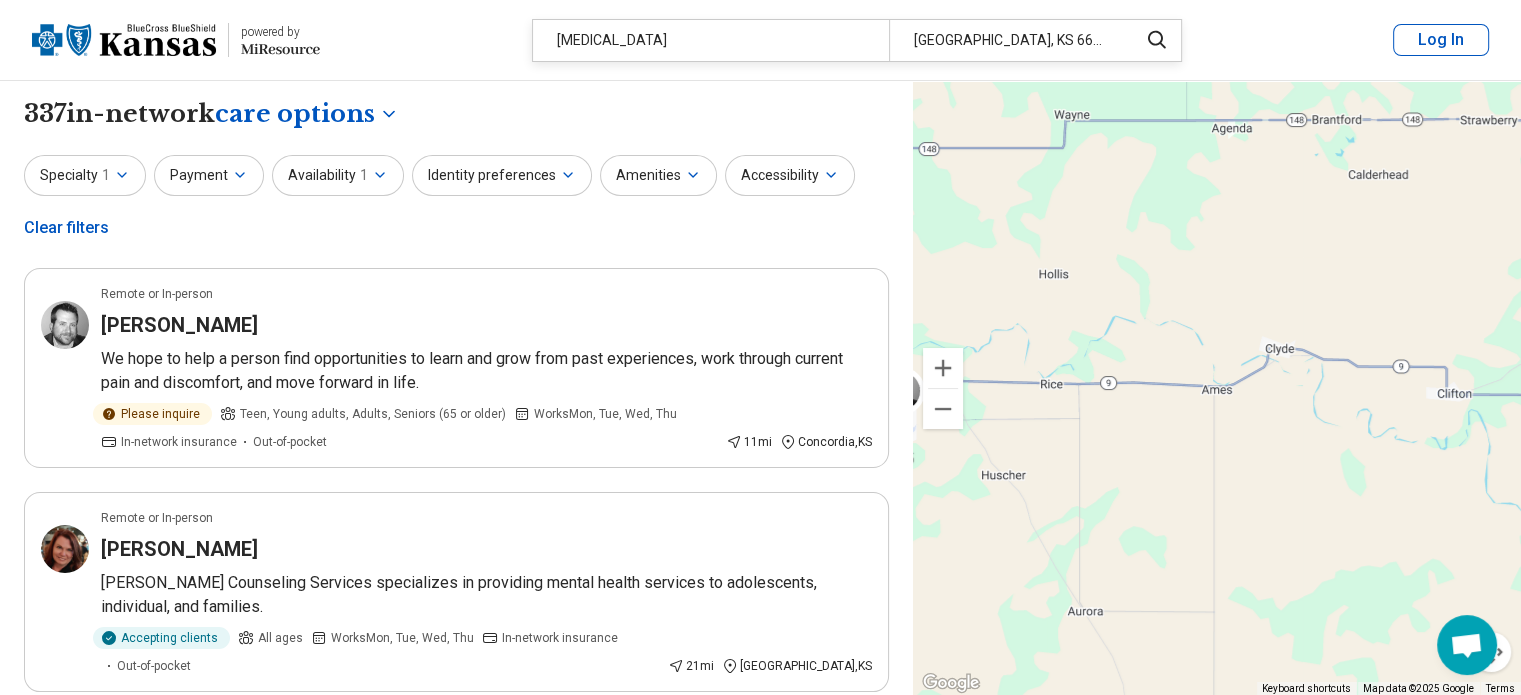 click at bounding box center [124, 40] 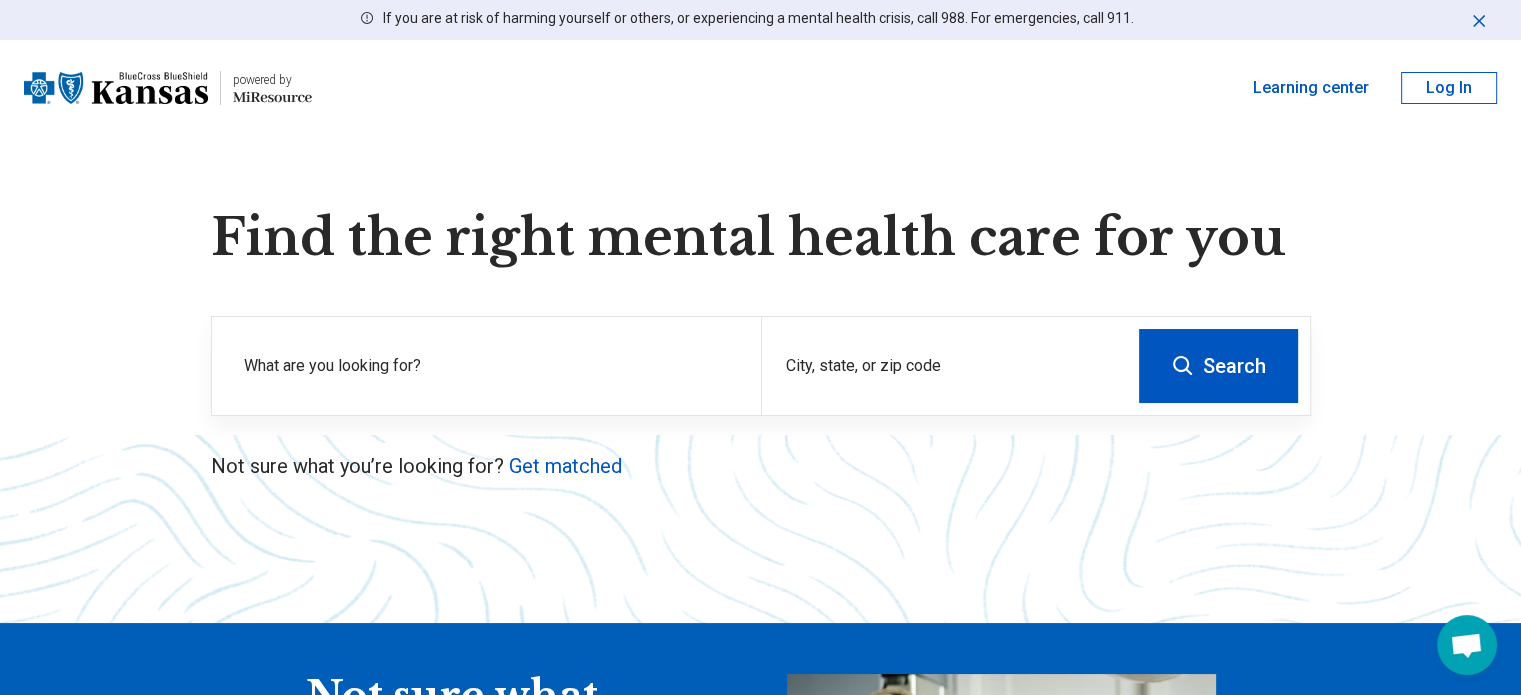 click at bounding box center (116, 88) 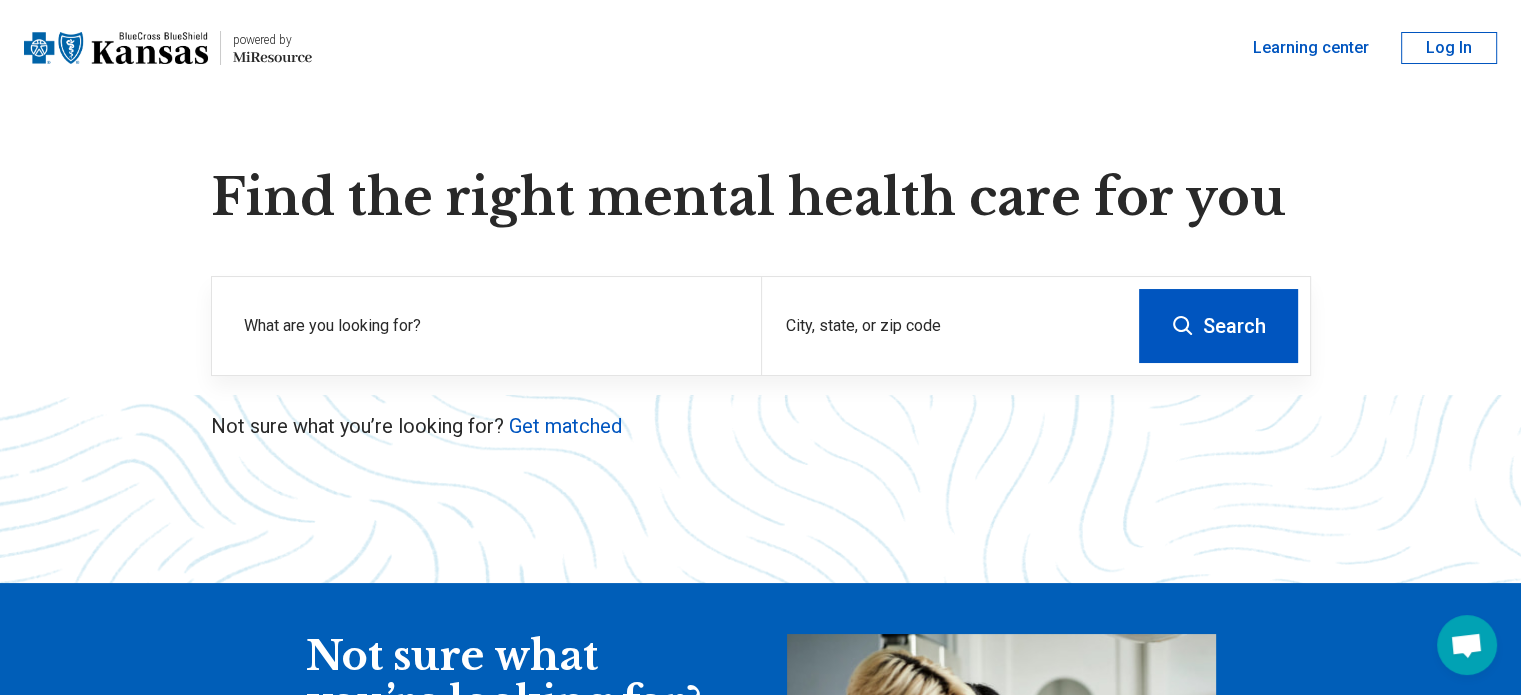 click 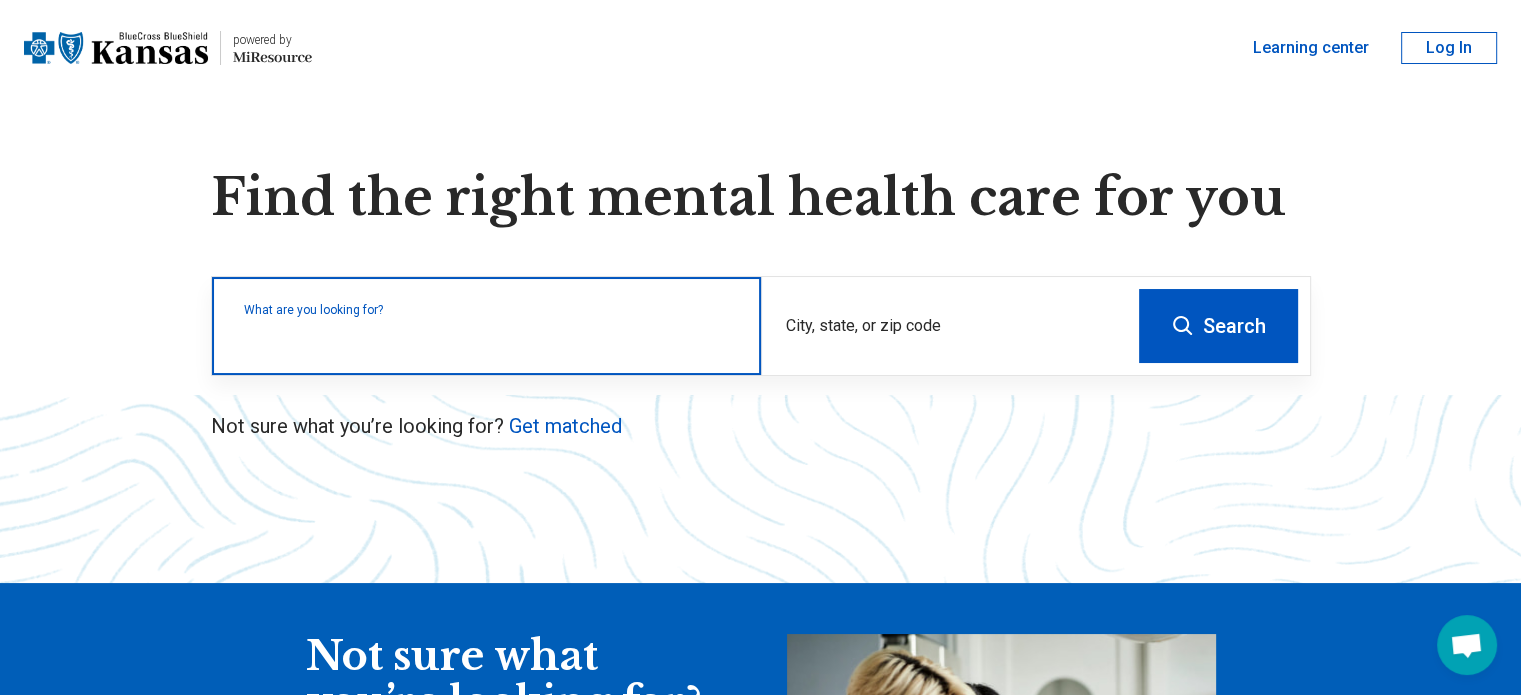 click at bounding box center [490, 336] 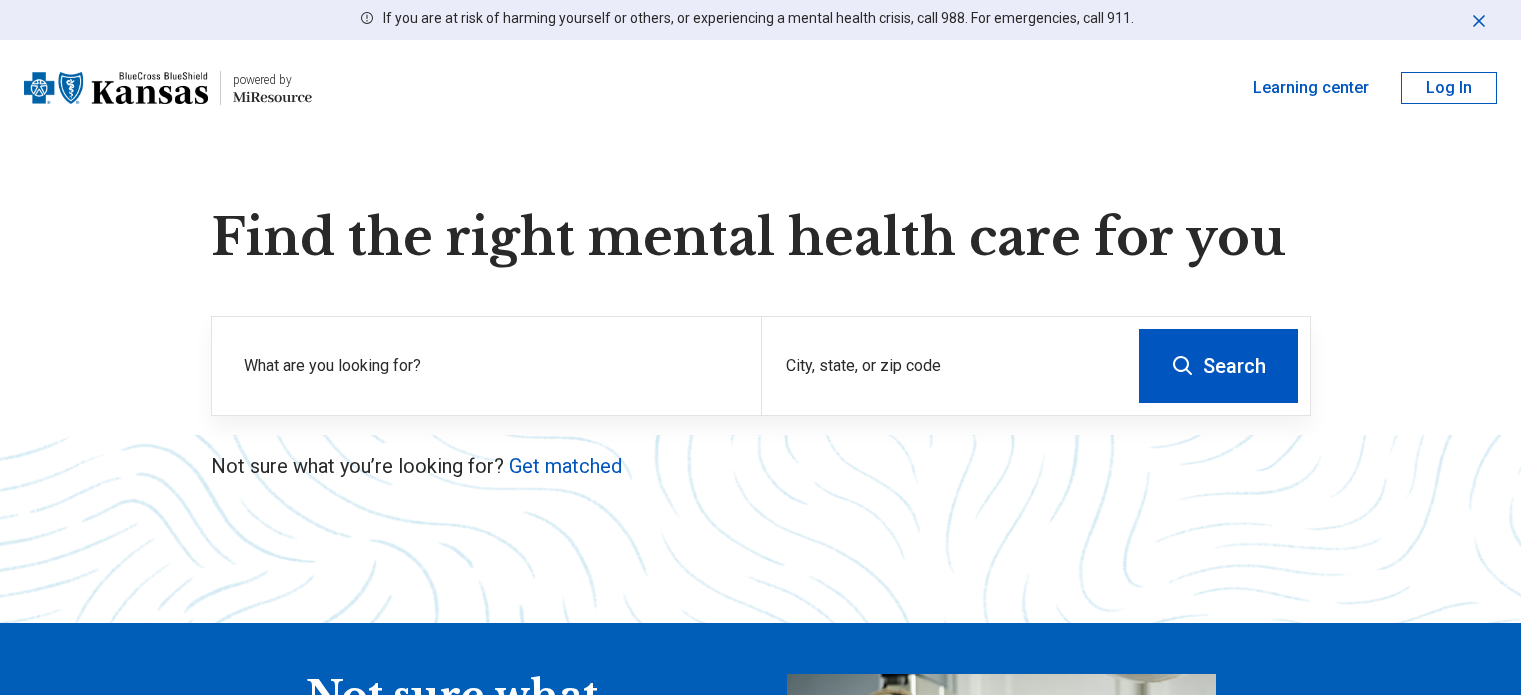 scroll, scrollTop: 0, scrollLeft: 0, axis: both 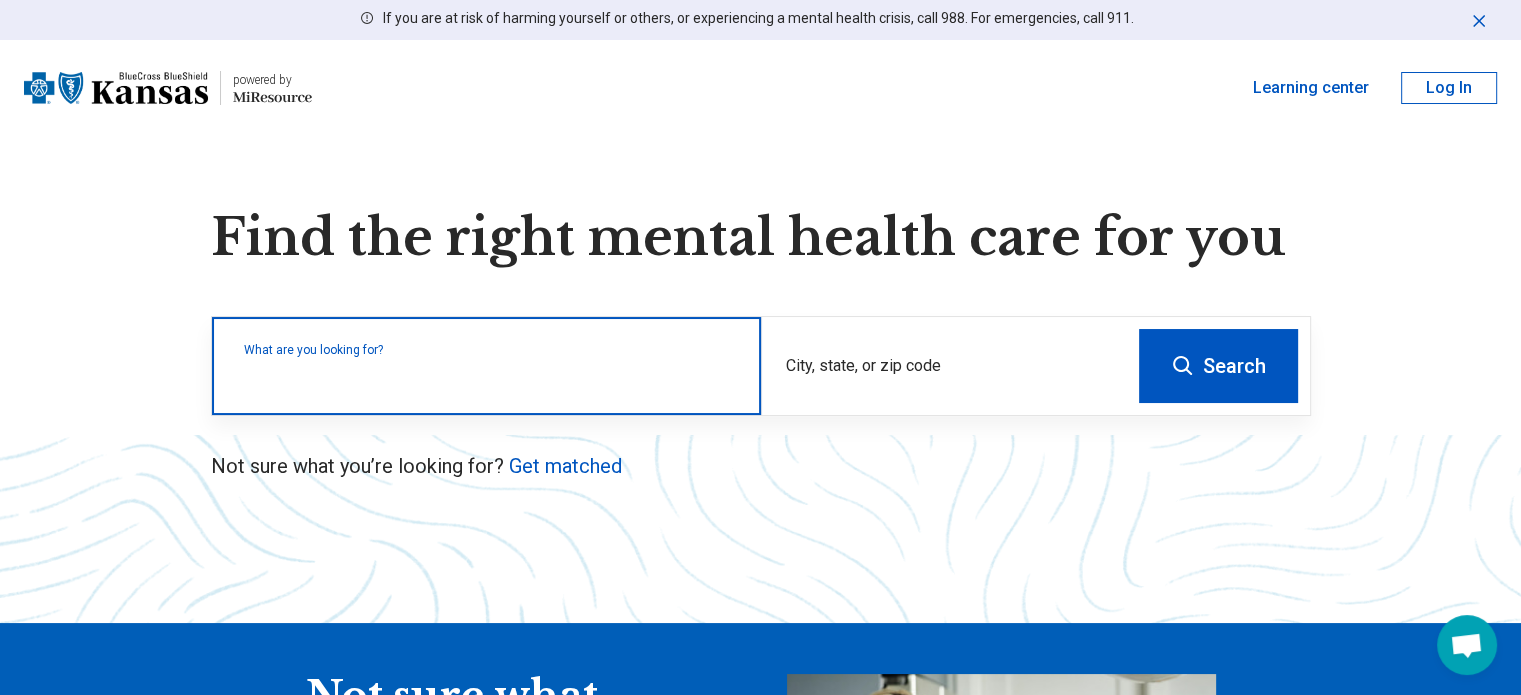click at bounding box center [490, 376] 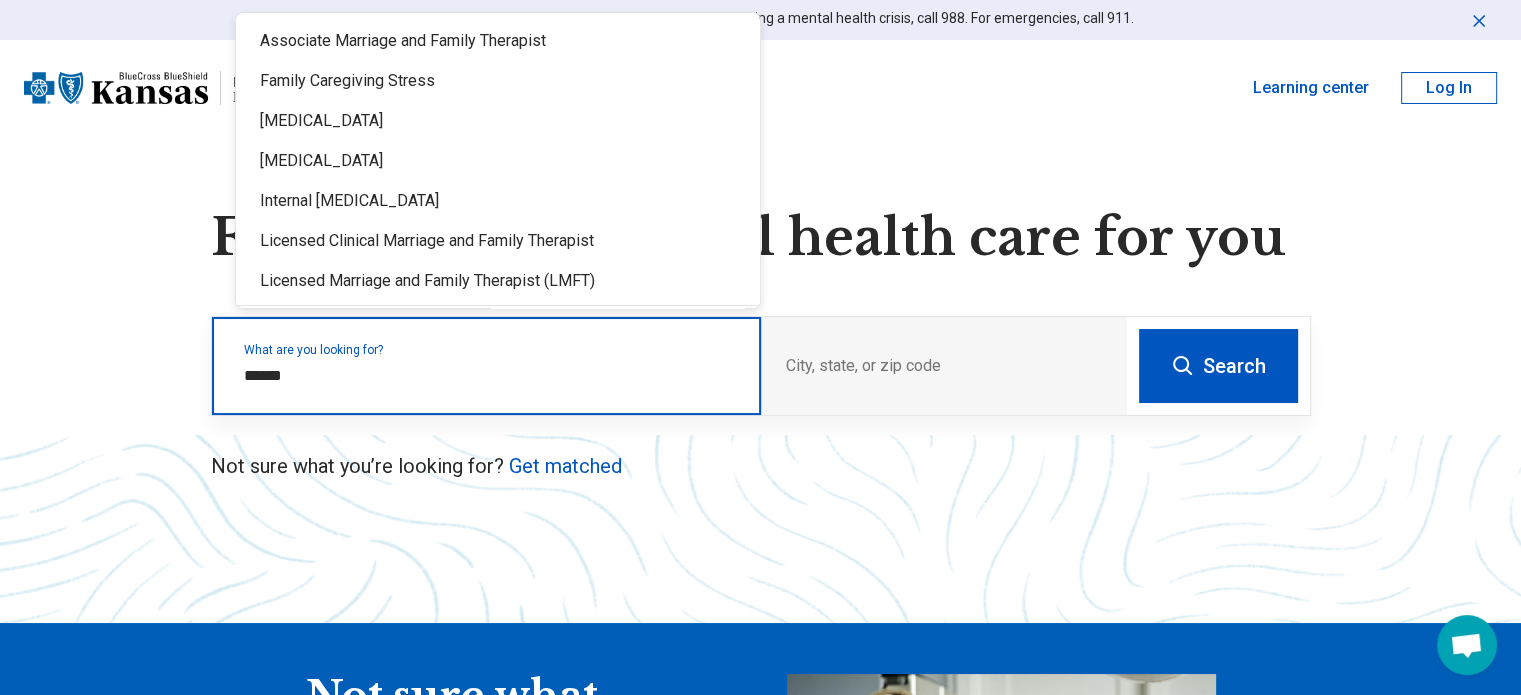 type on "******" 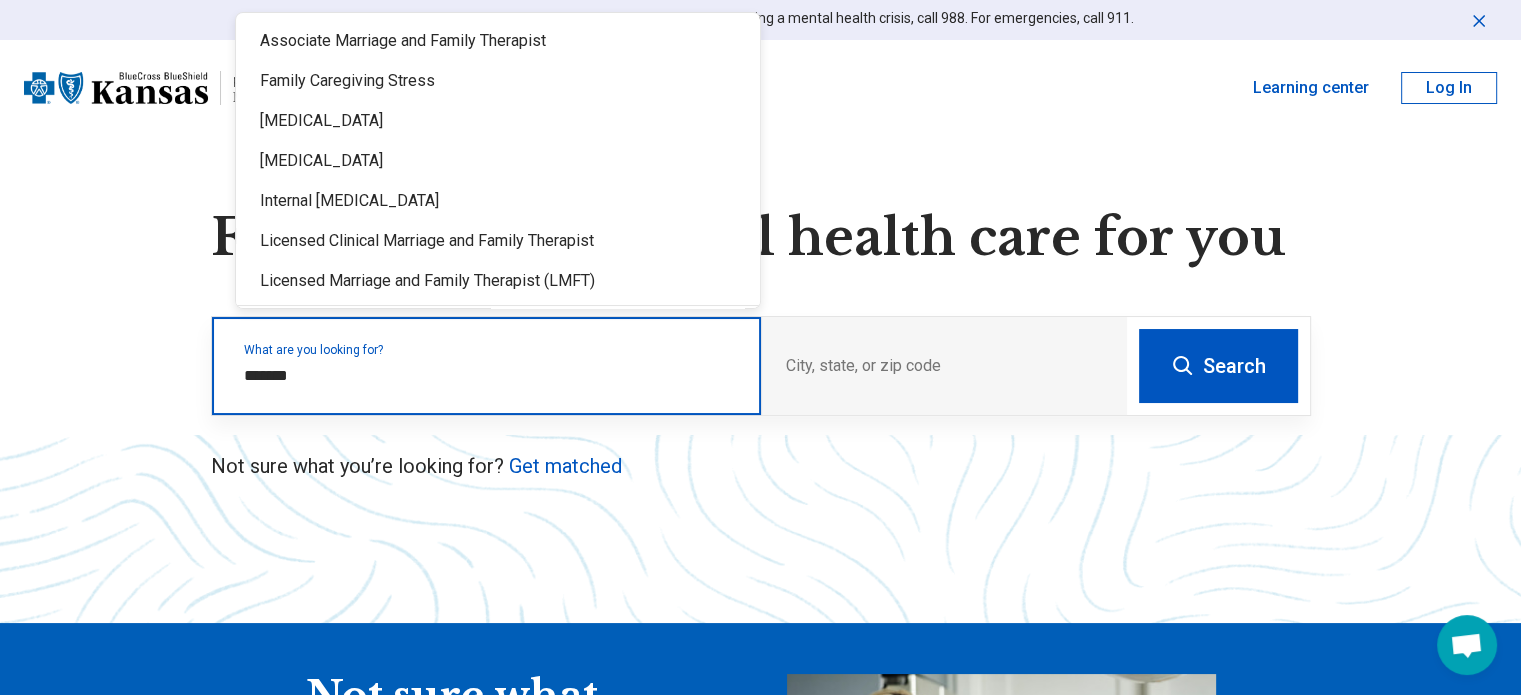 click on "[MEDICAL_DATA]" at bounding box center [498, 161] 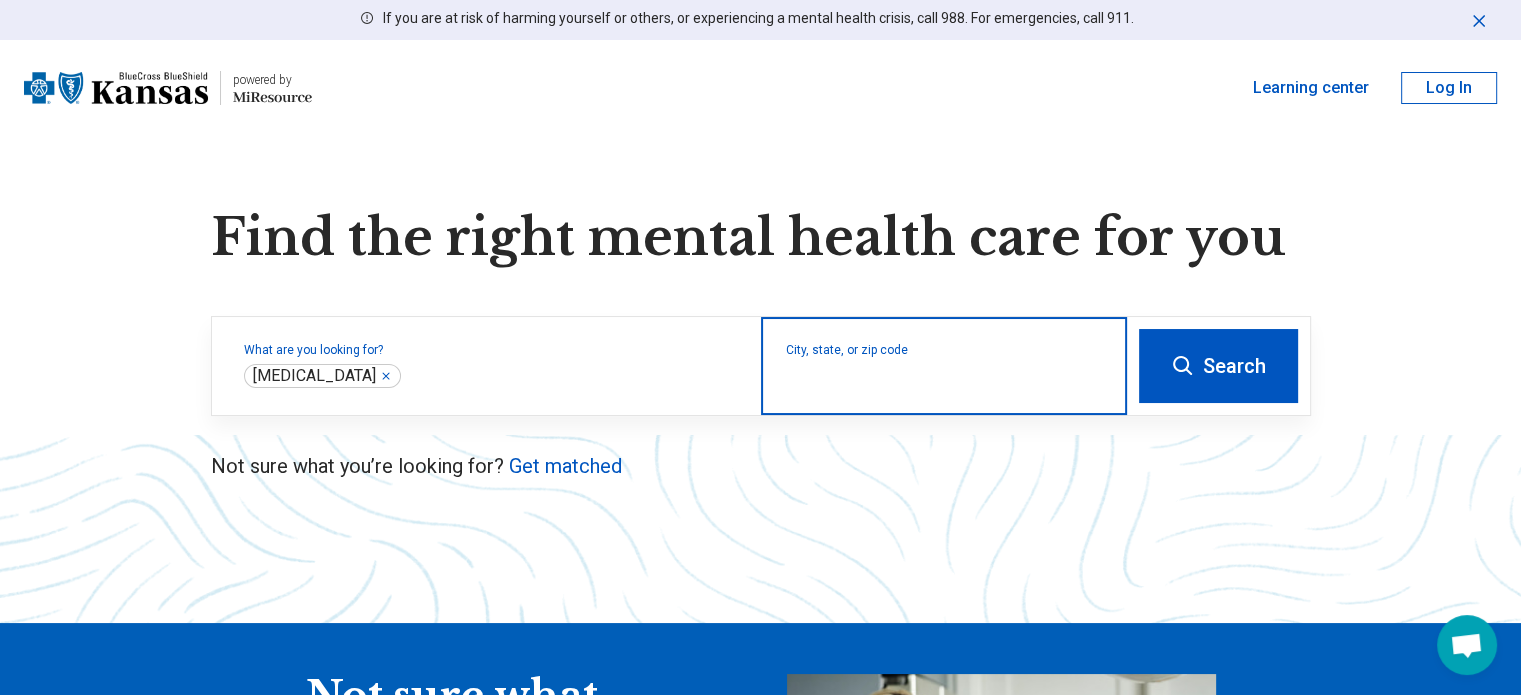 click on "City, state, or zip code" at bounding box center (944, 379) 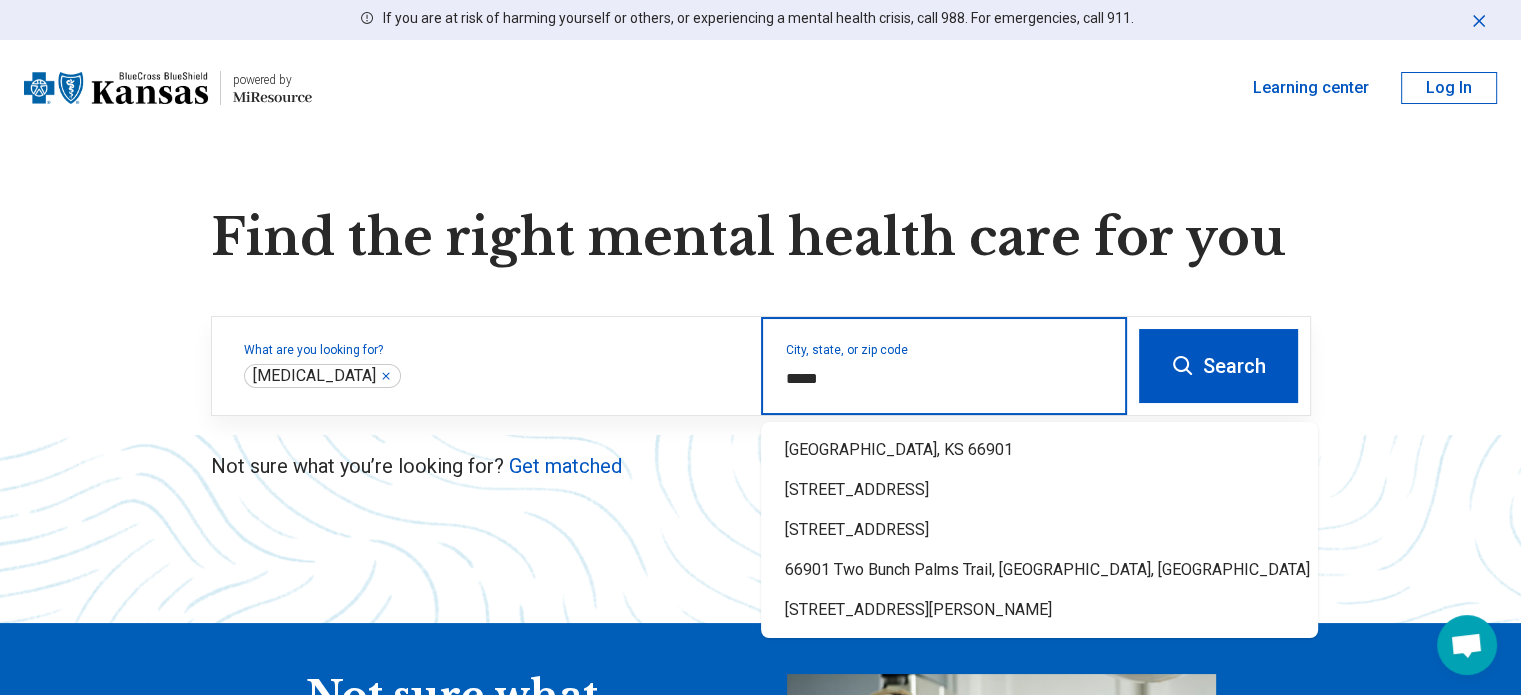 click on "[GEOGRAPHIC_DATA], KS 66901" at bounding box center [1039, 450] 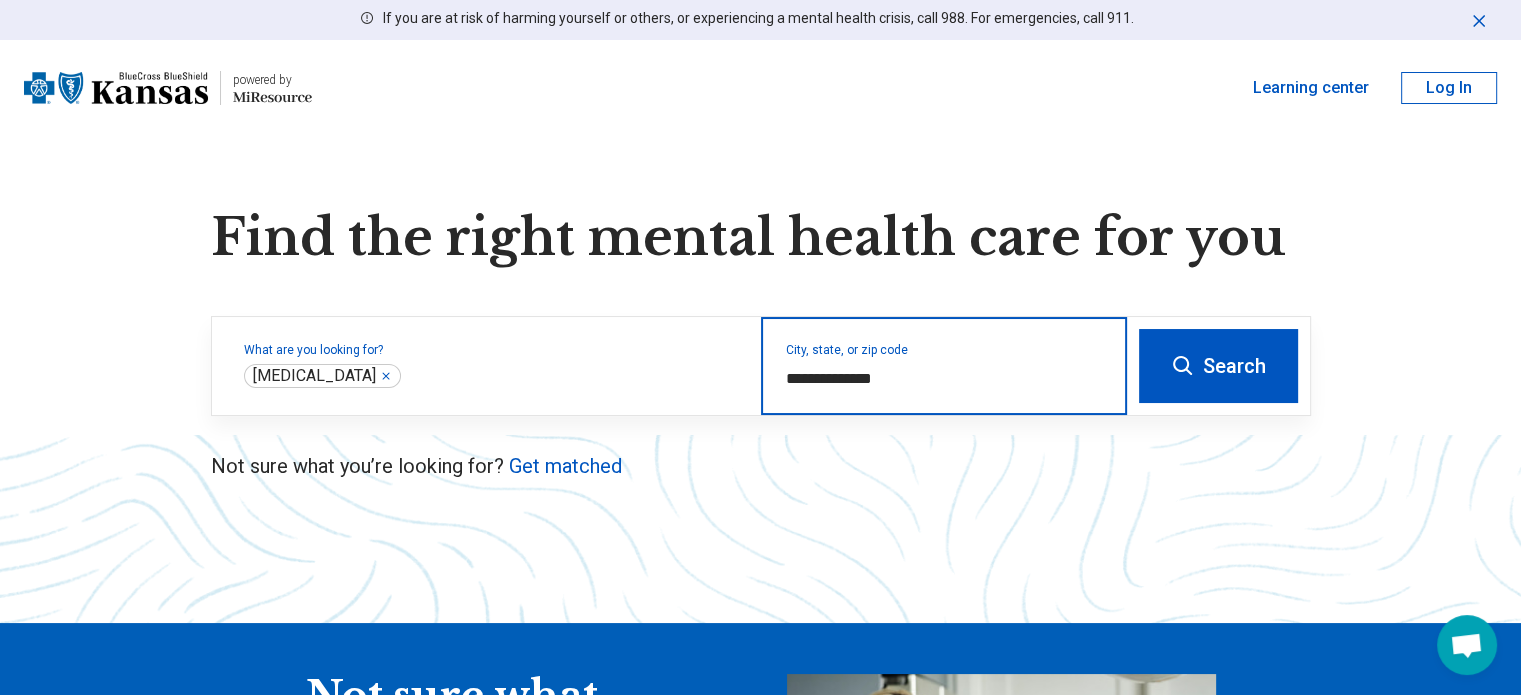 type on "**********" 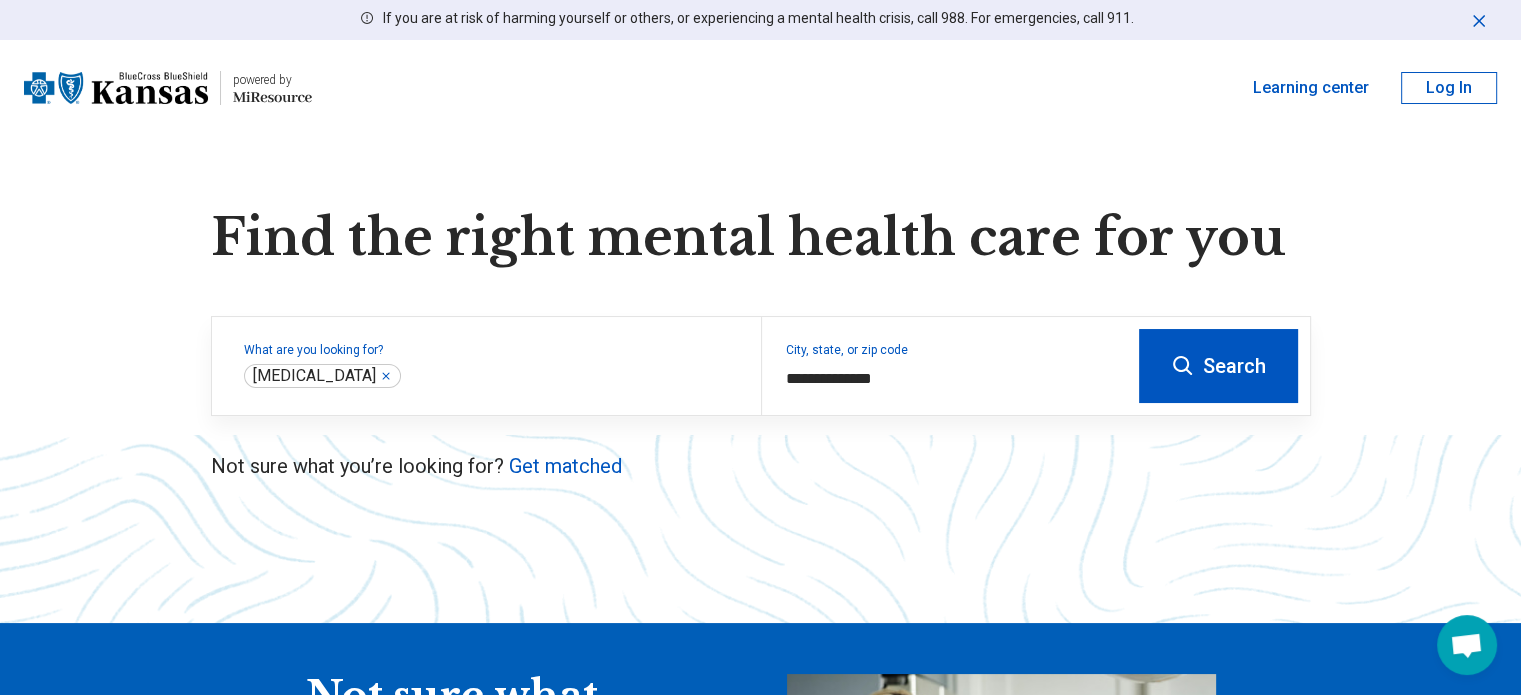 click on "Search" at bounding box center [1218, 366] 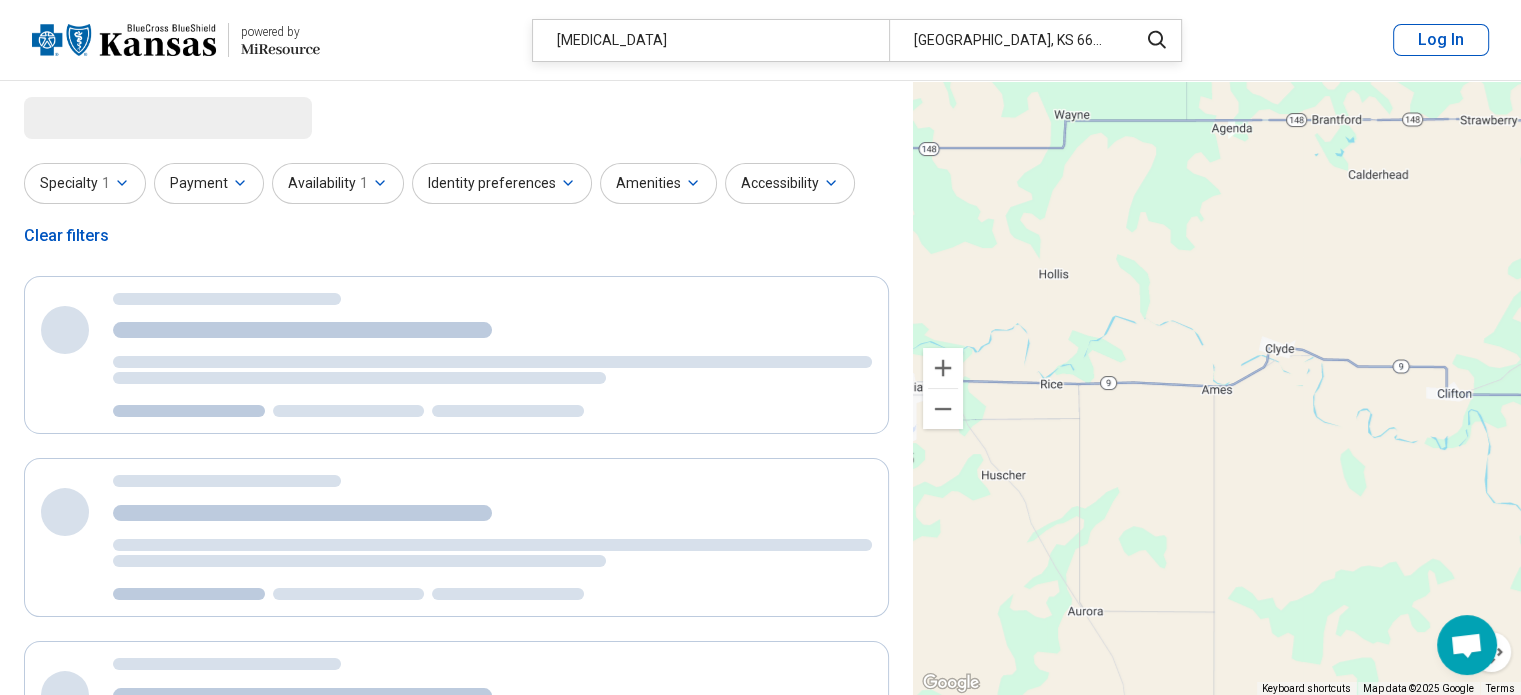 select on "***" 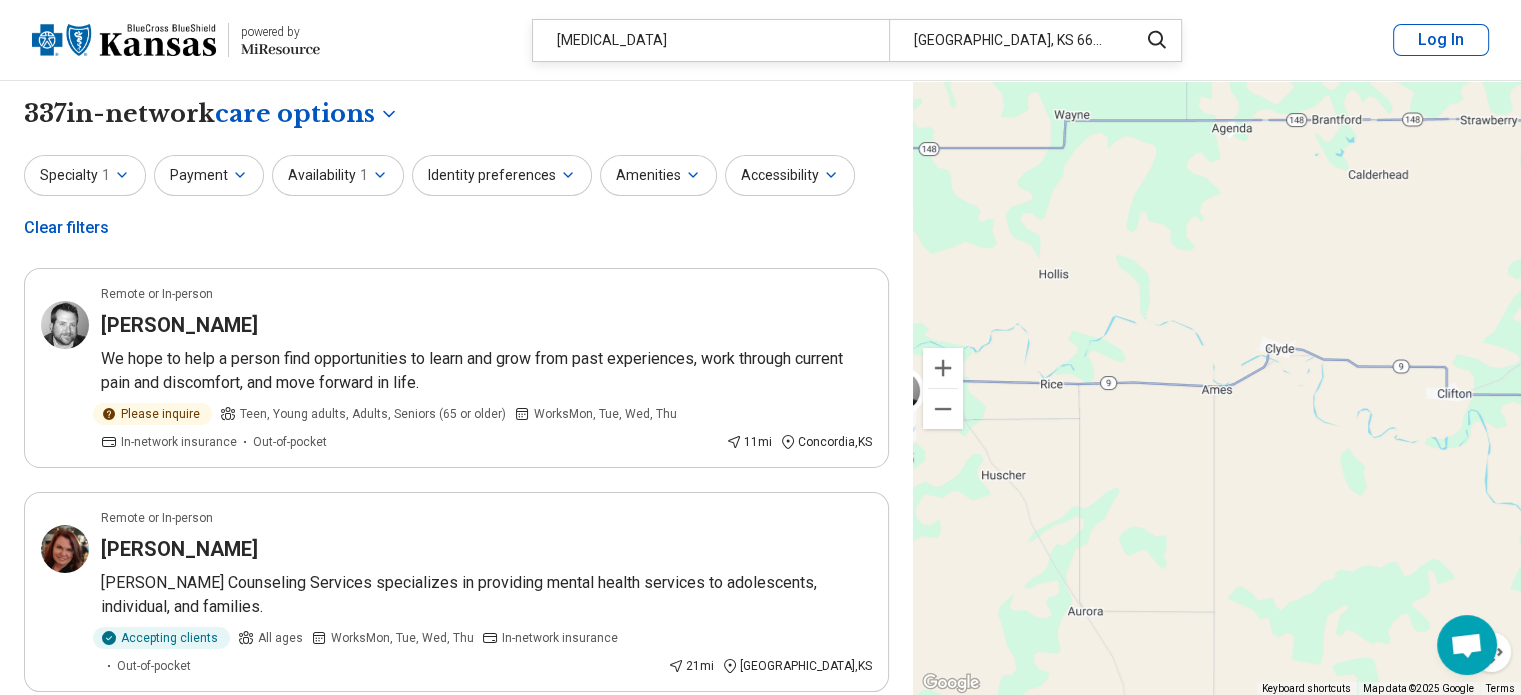 click on "Specialty 1" at bounding box center (85, 175) 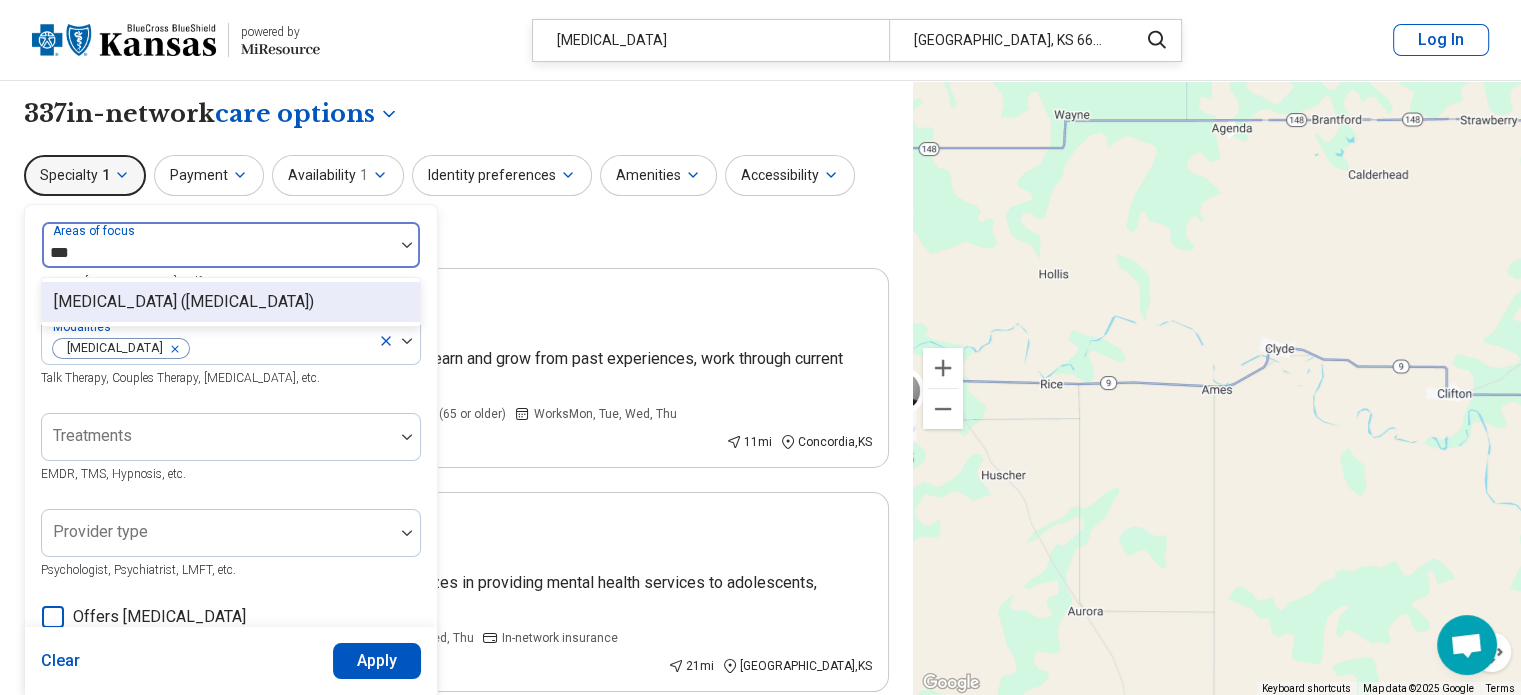type on "****" 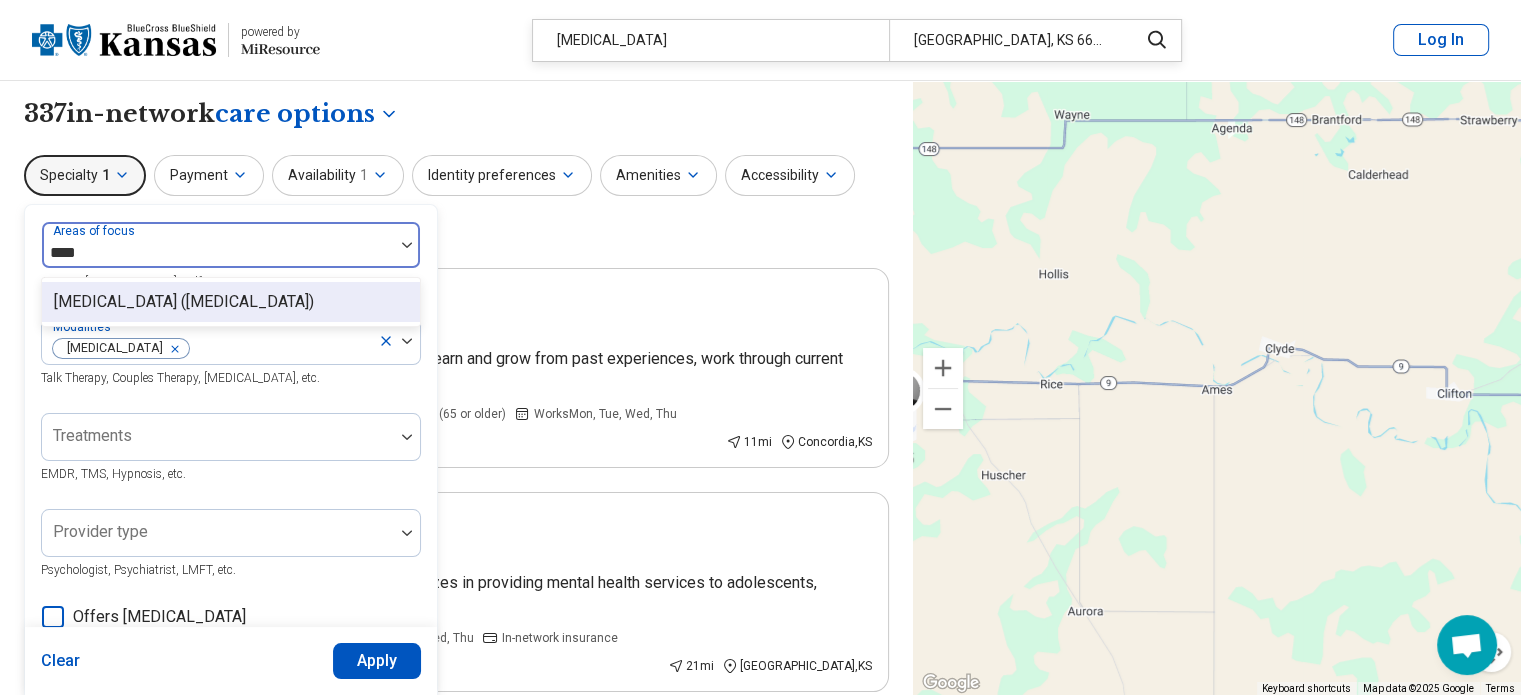 click on "[MEDICAL_DATA] ([MEDICAL_DATA])" at bounding box center (184, 302) 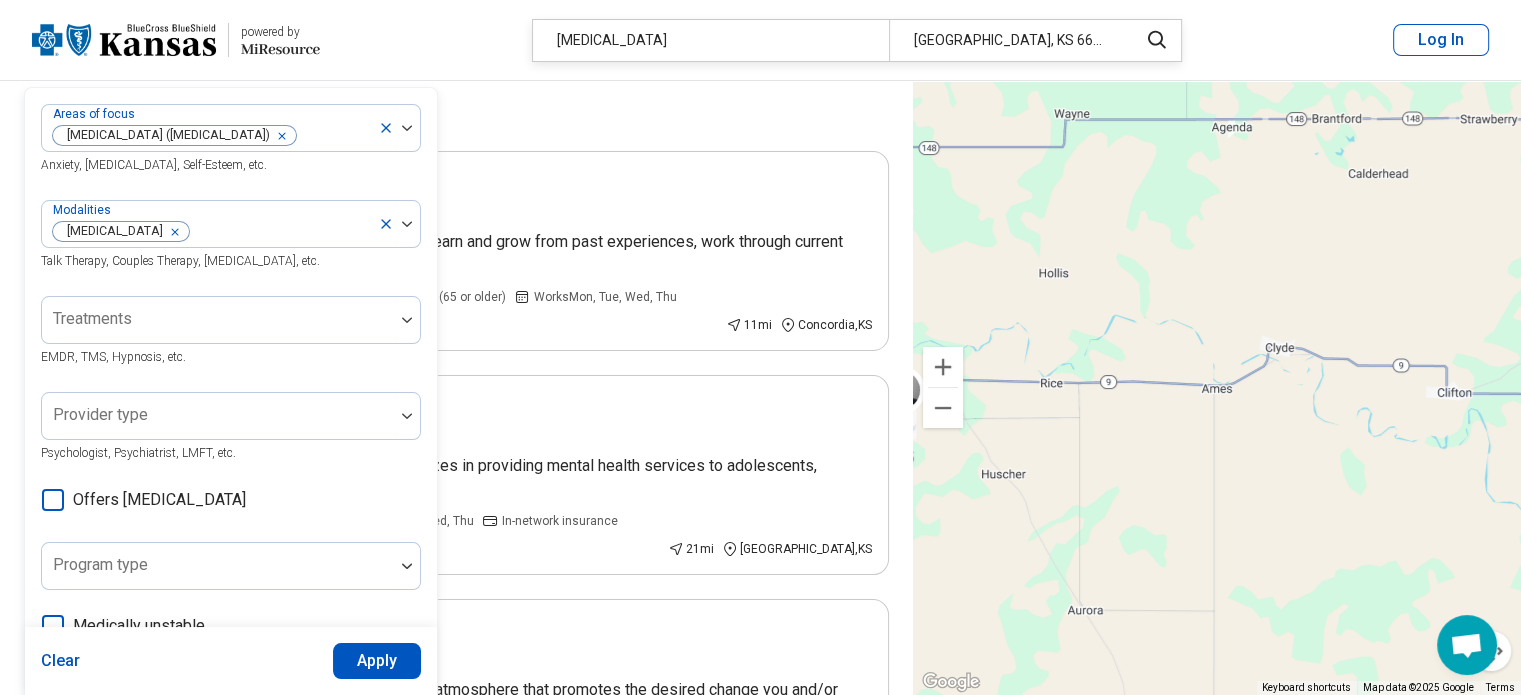 scroll, scrollTop: 119, scrollLeft: 0, axis: vertical 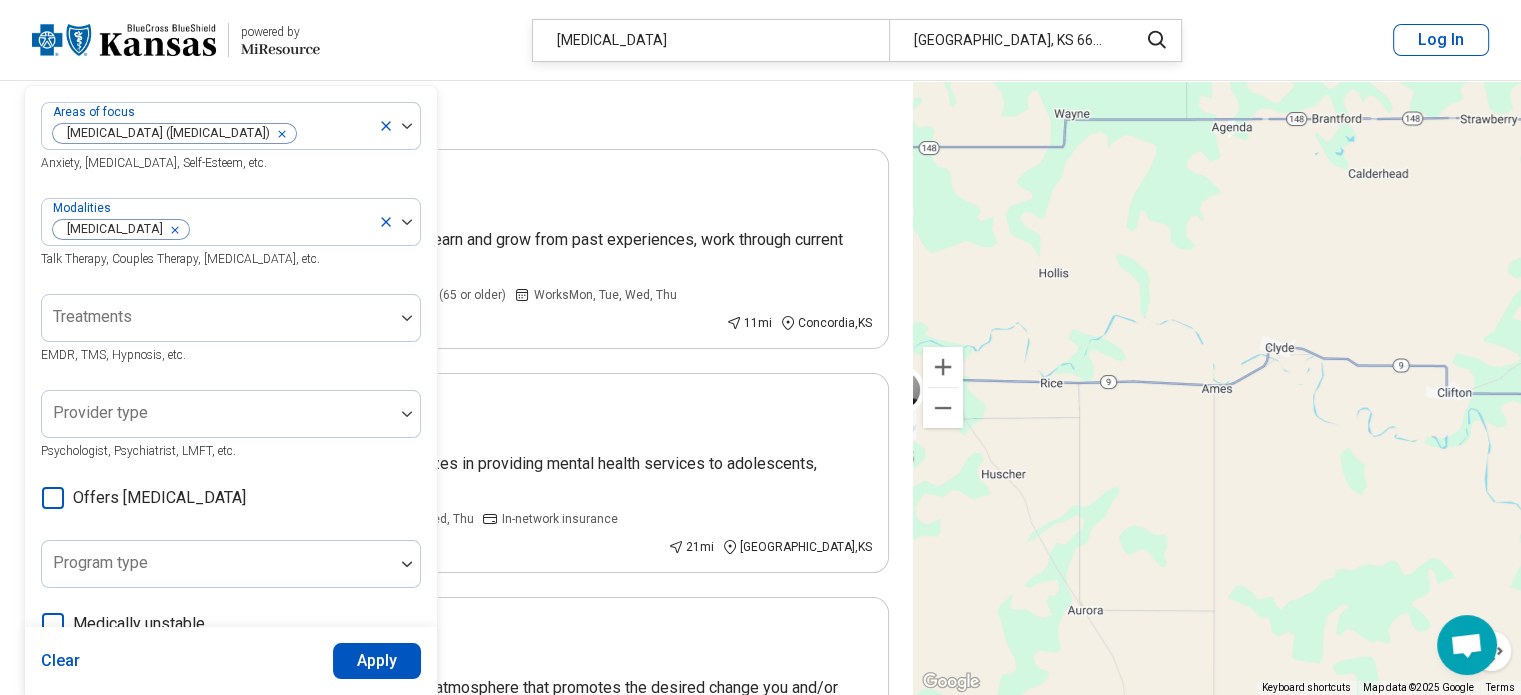 click on "option [MEDICAL_DATA] ([MEDICAL_DATA]), selected. Areas of focus [MEDICAL_DATA] ([MEDICAL_DATA]) Anxiety, [MEDICAL_DATA], Self-Esteem, etc." at bounding box center [231, 138] 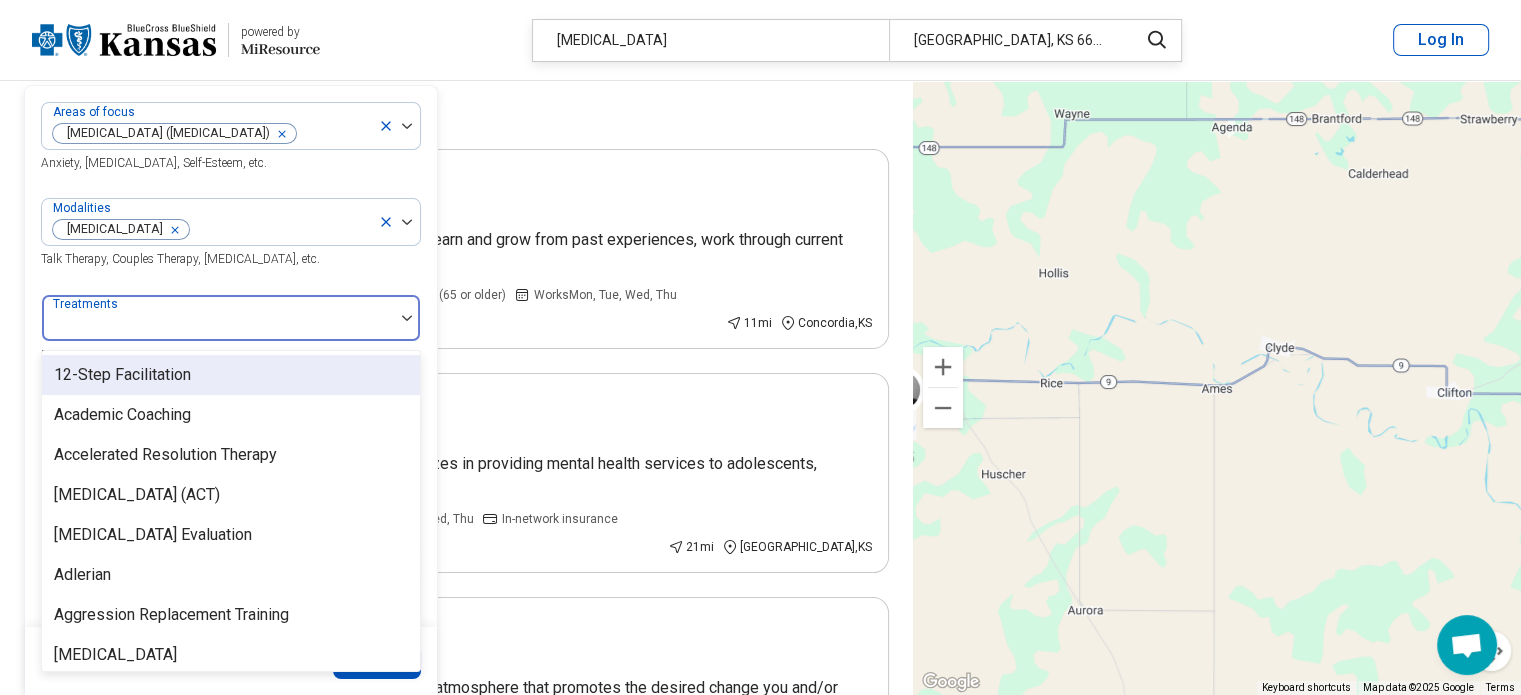 click on "Adlerian" at bounding box center [231, 575] 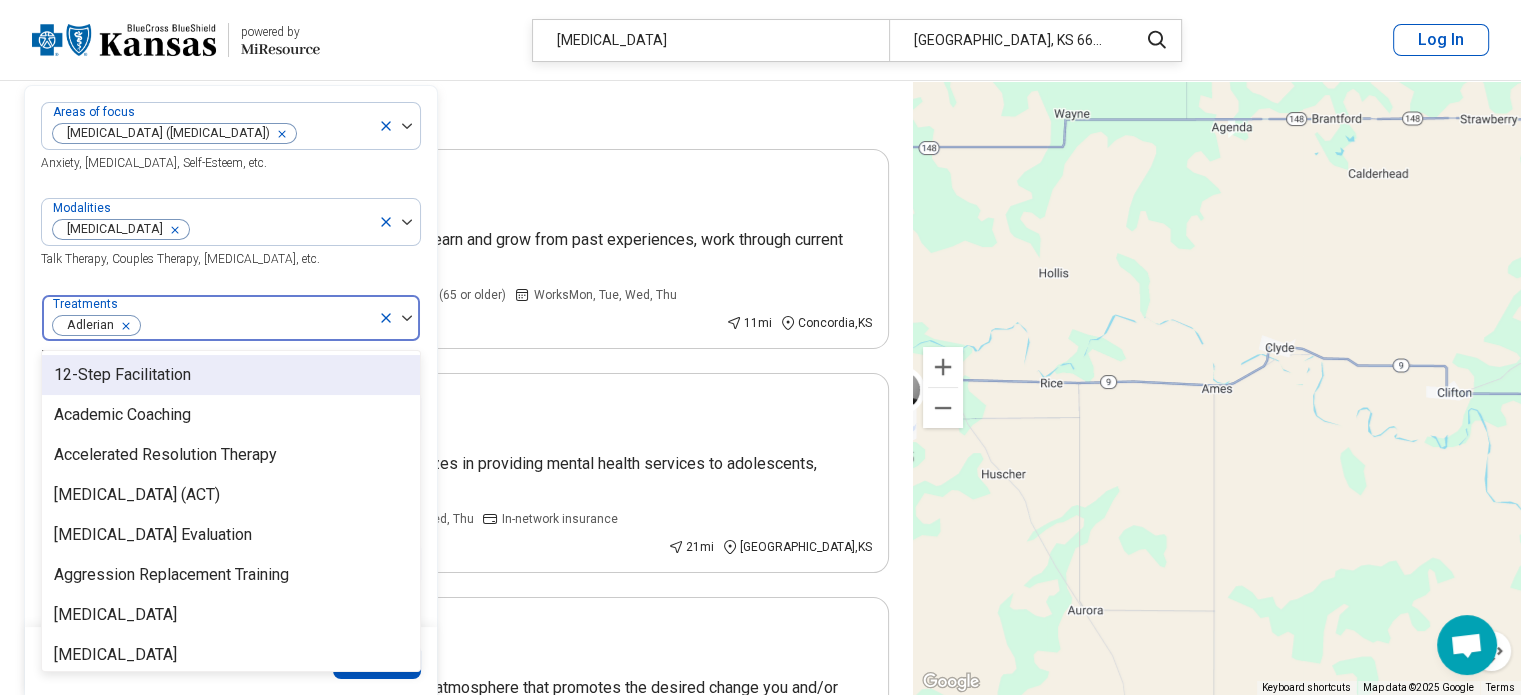 click at bounding box center (144, 326) 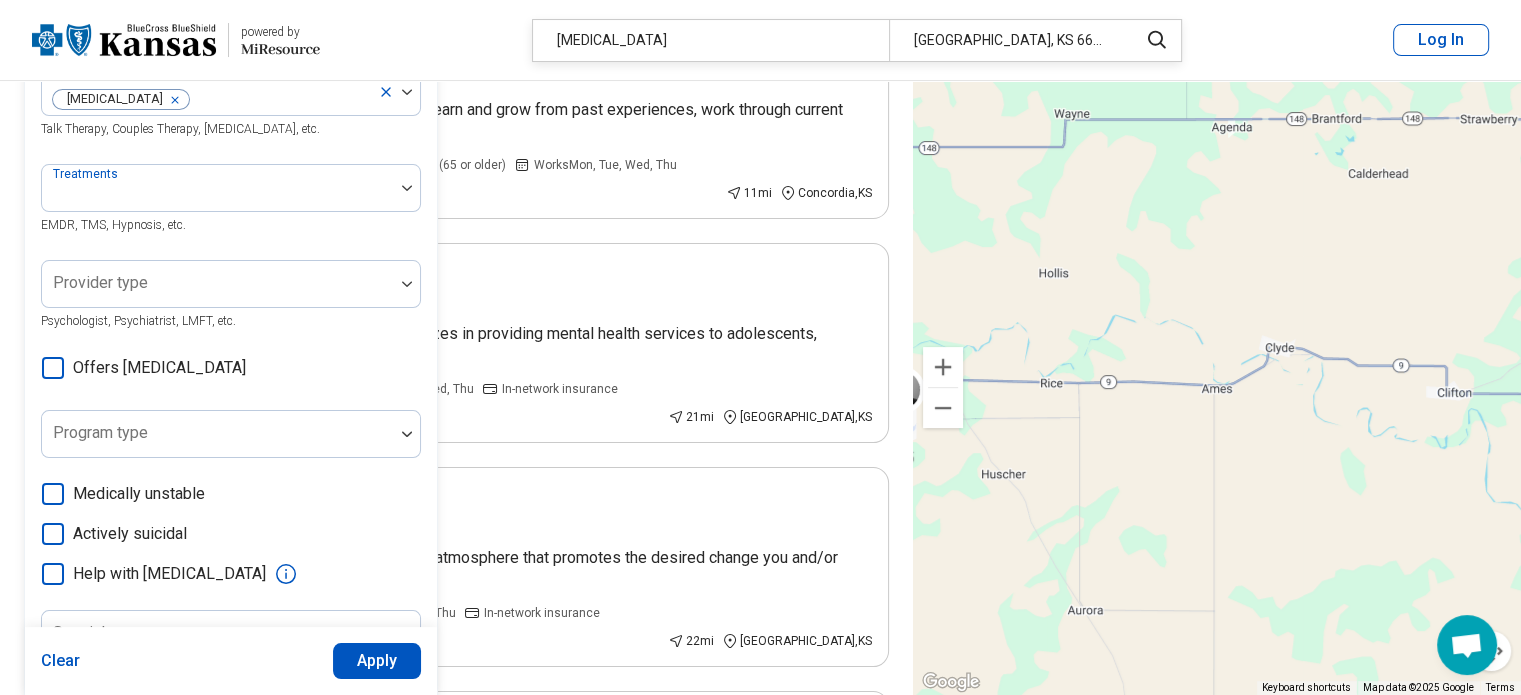 click on "Apply" at bounding box center (377, 661) 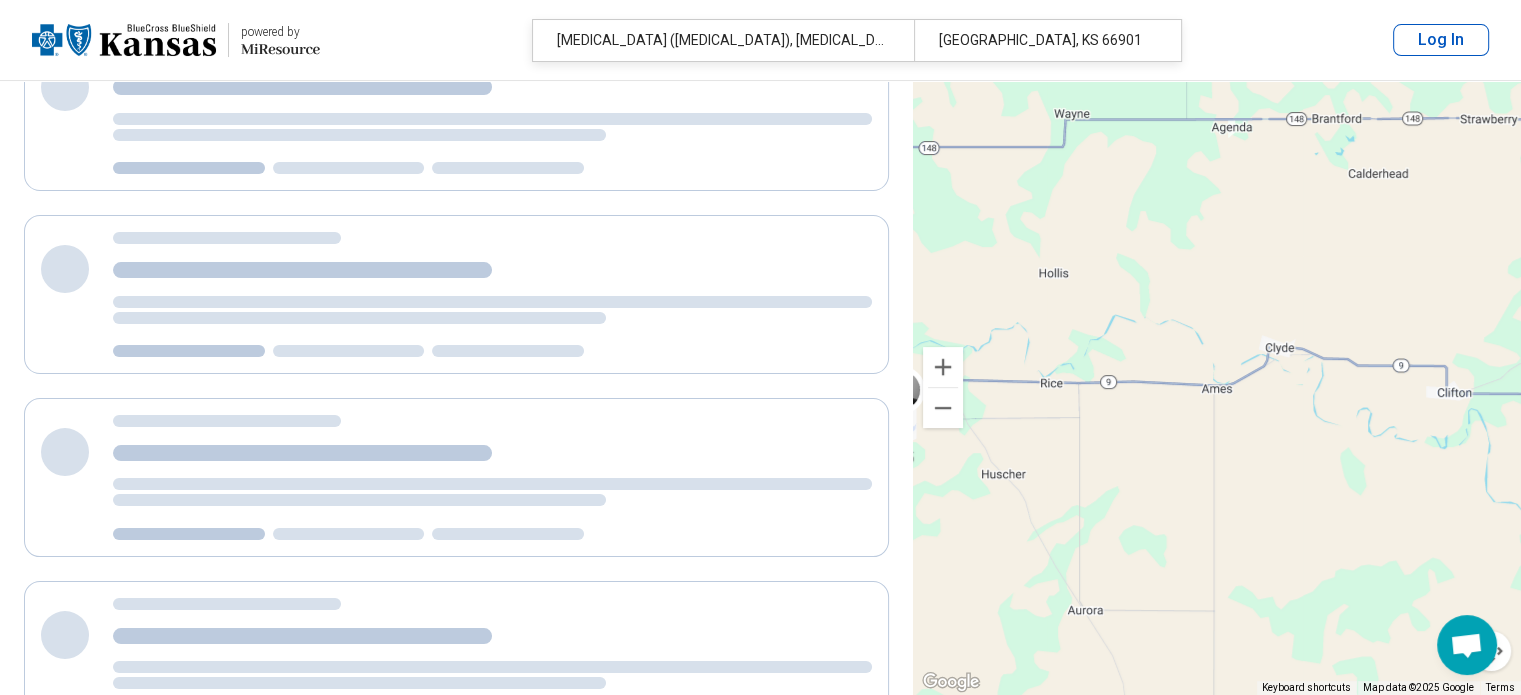 scroll, scrollTop: 0, scrollLeft: 0, axis: both 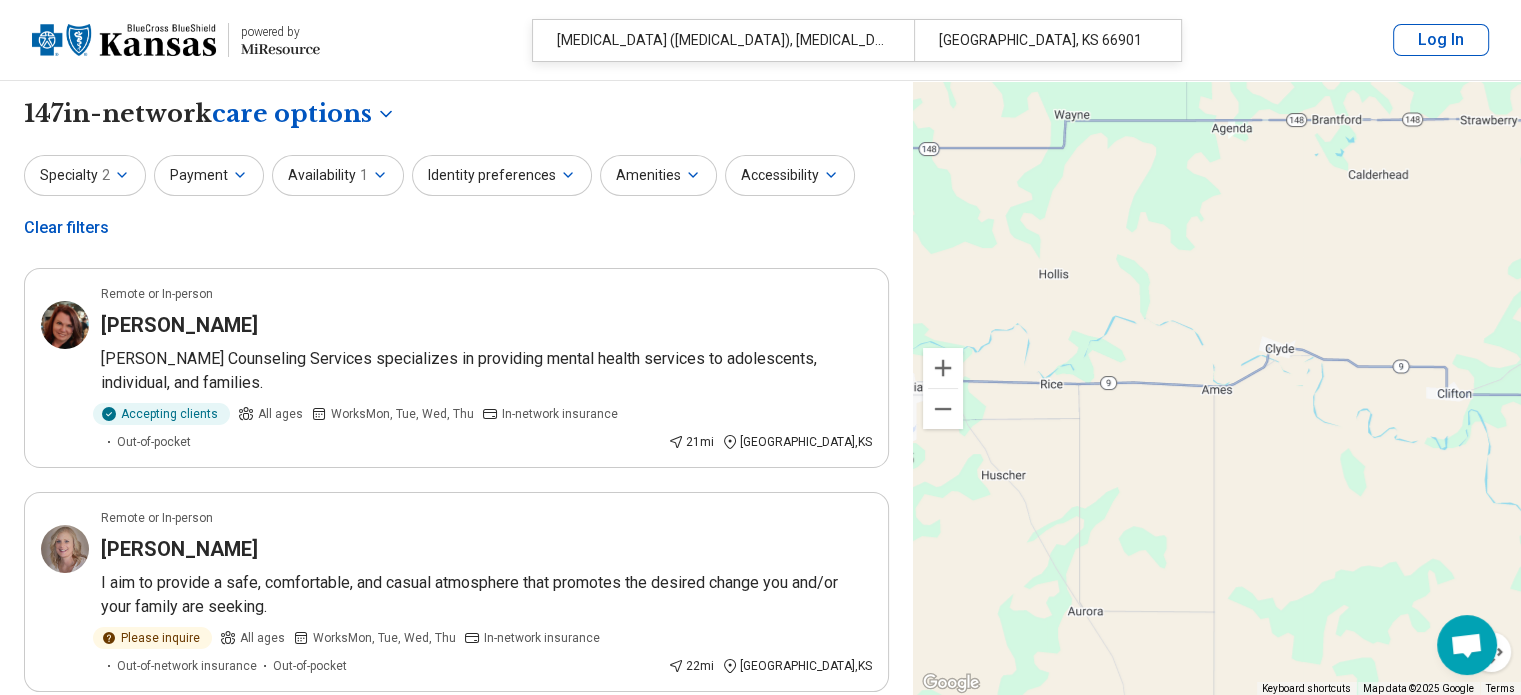 click 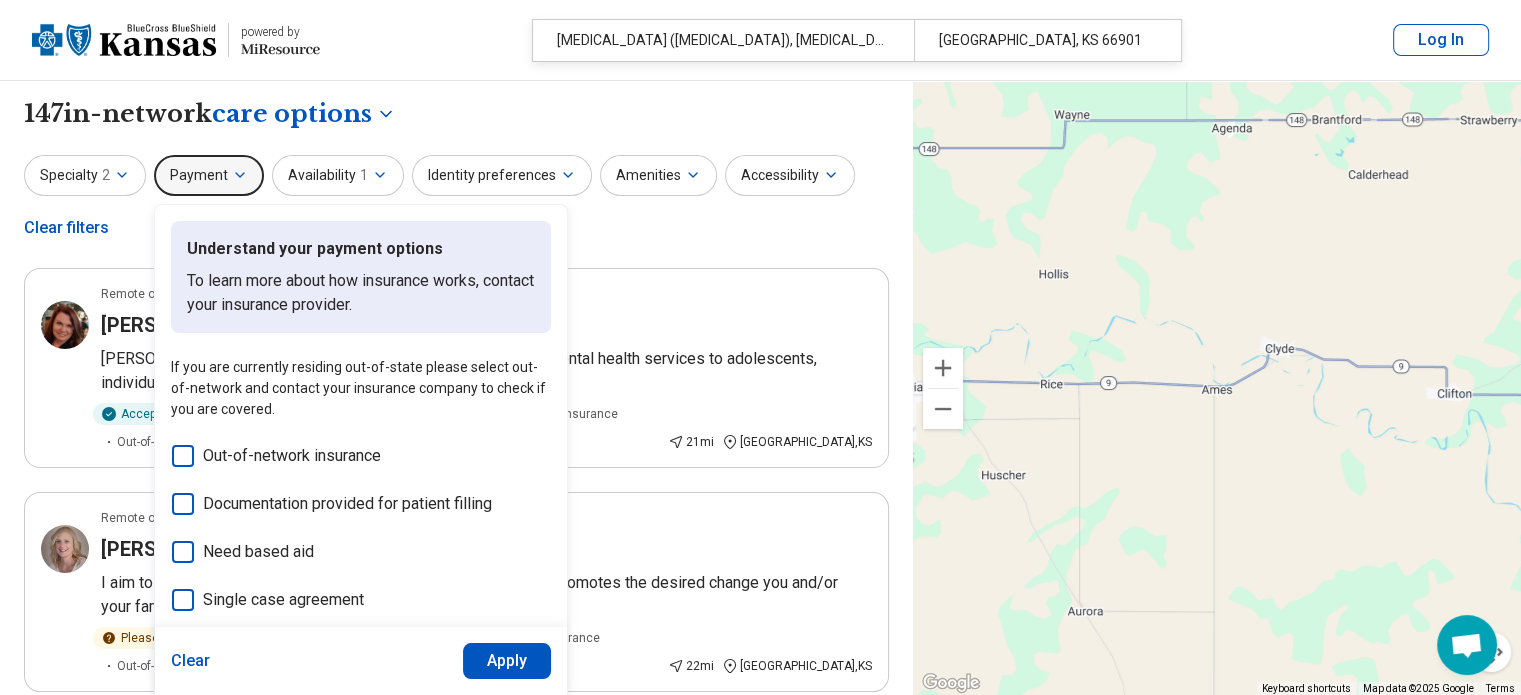 click 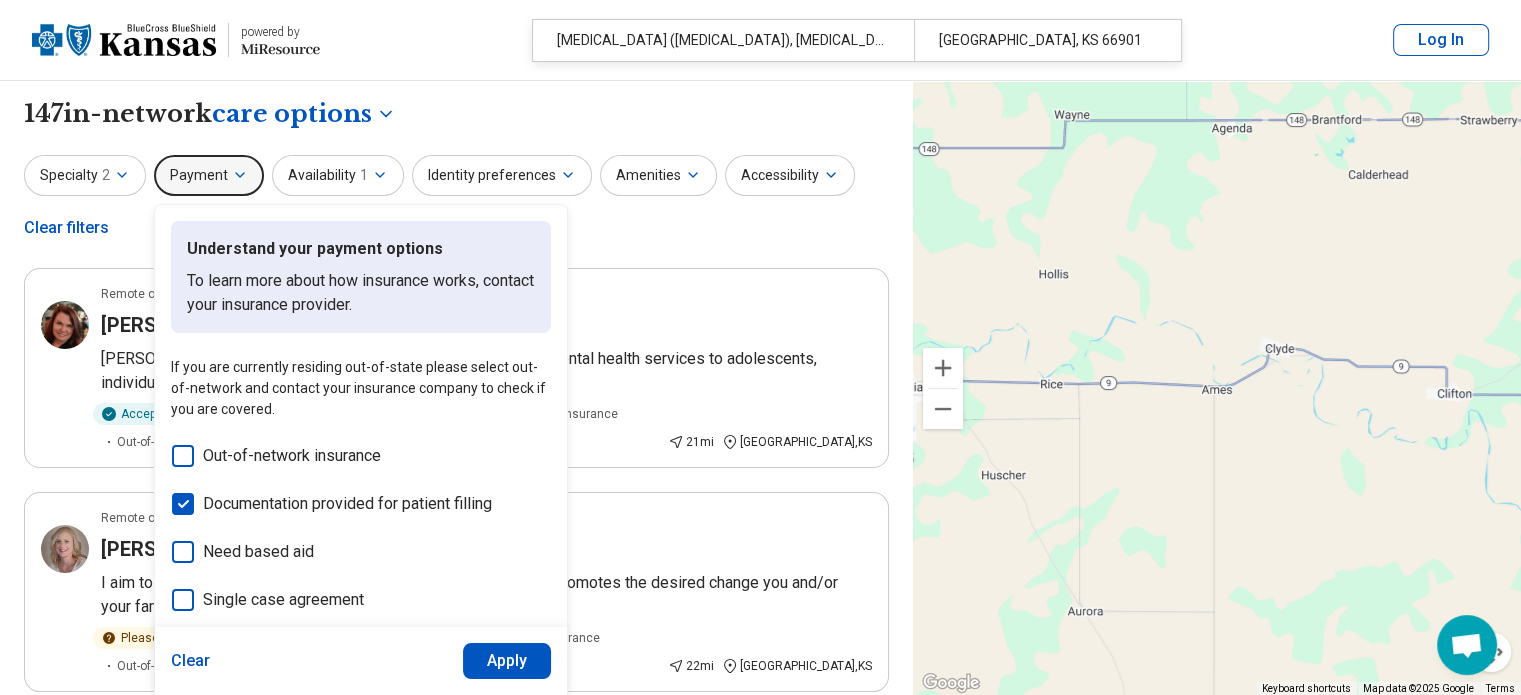 click on "Apply" at bounding box center (507, 661) 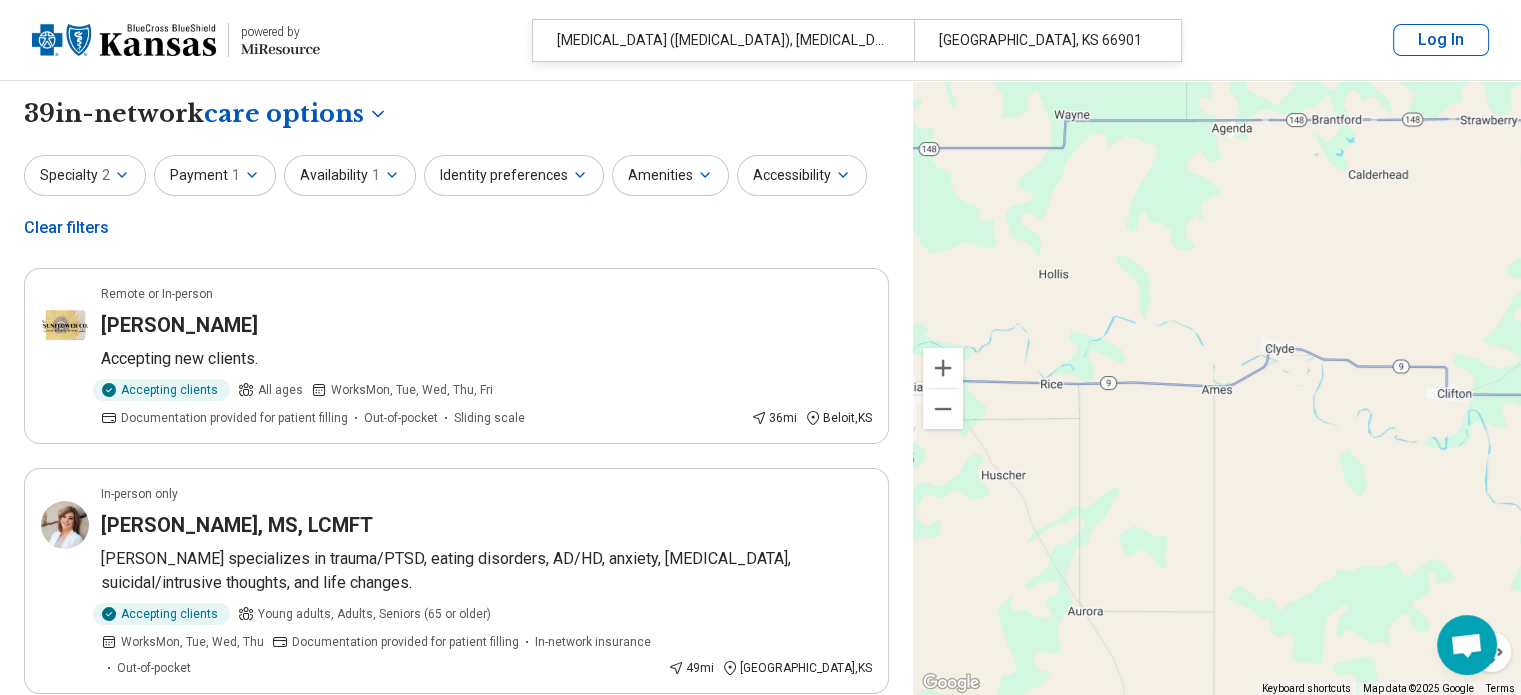 click on "1" at bounding box center (376, 175) 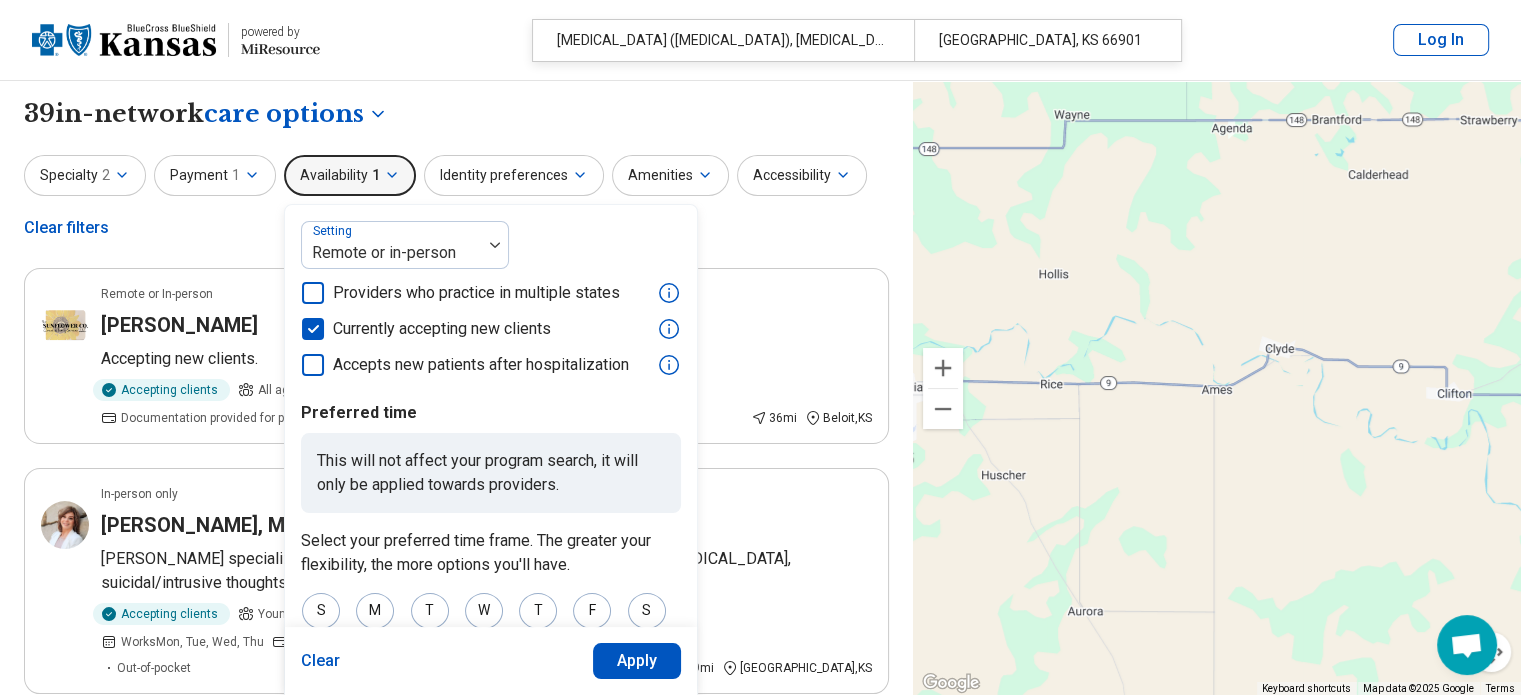 click on "Apply" at bounding box center [637, 661] 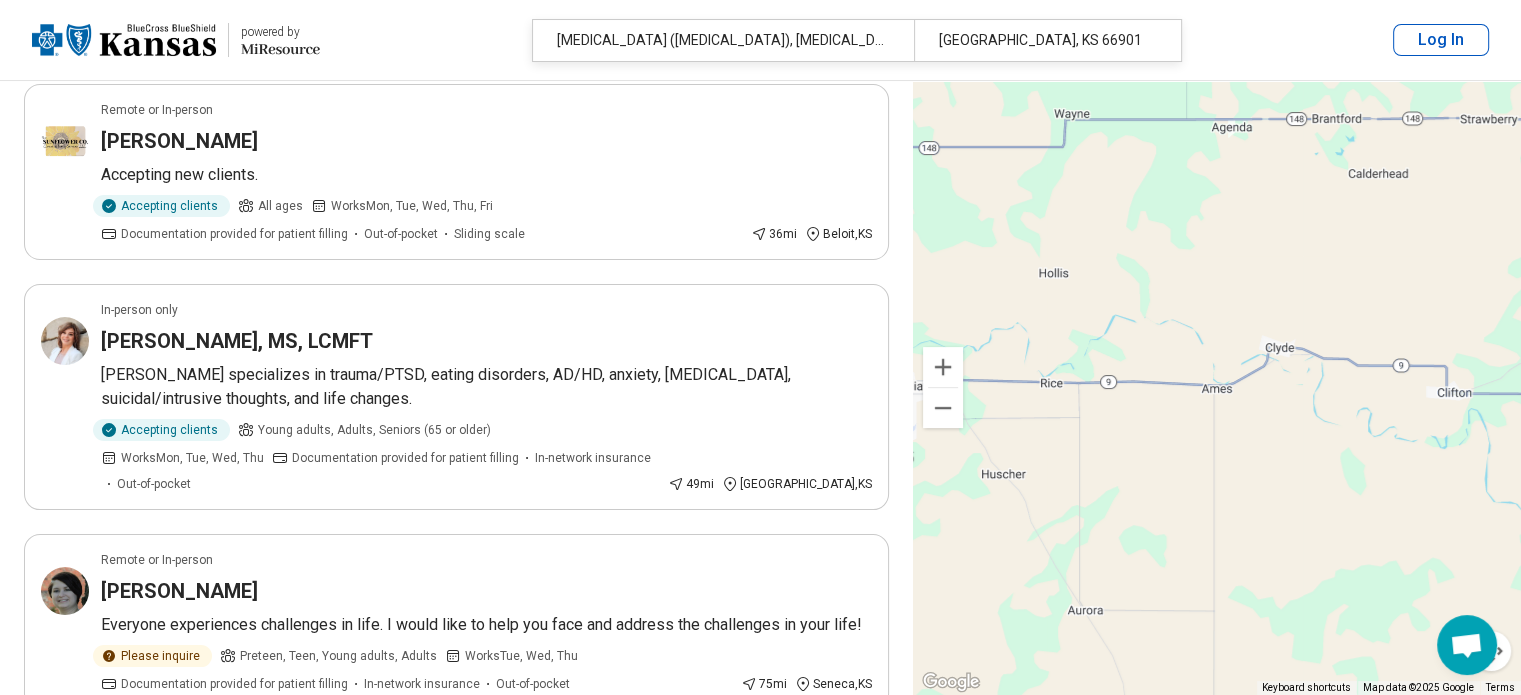 scroll, scrollTop: 0, scrollLeft: 0, axis: both 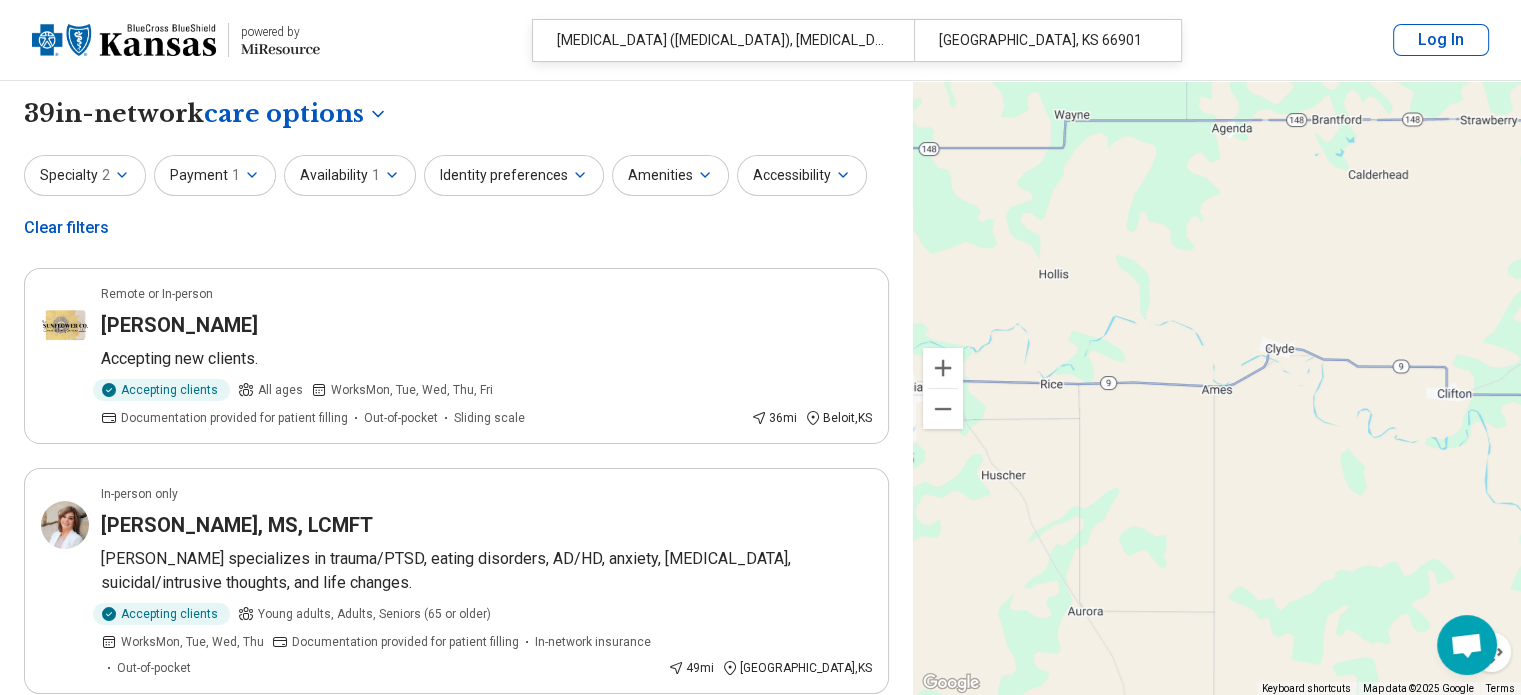 click on "Identity preferences" at bounding box center (514, 175) 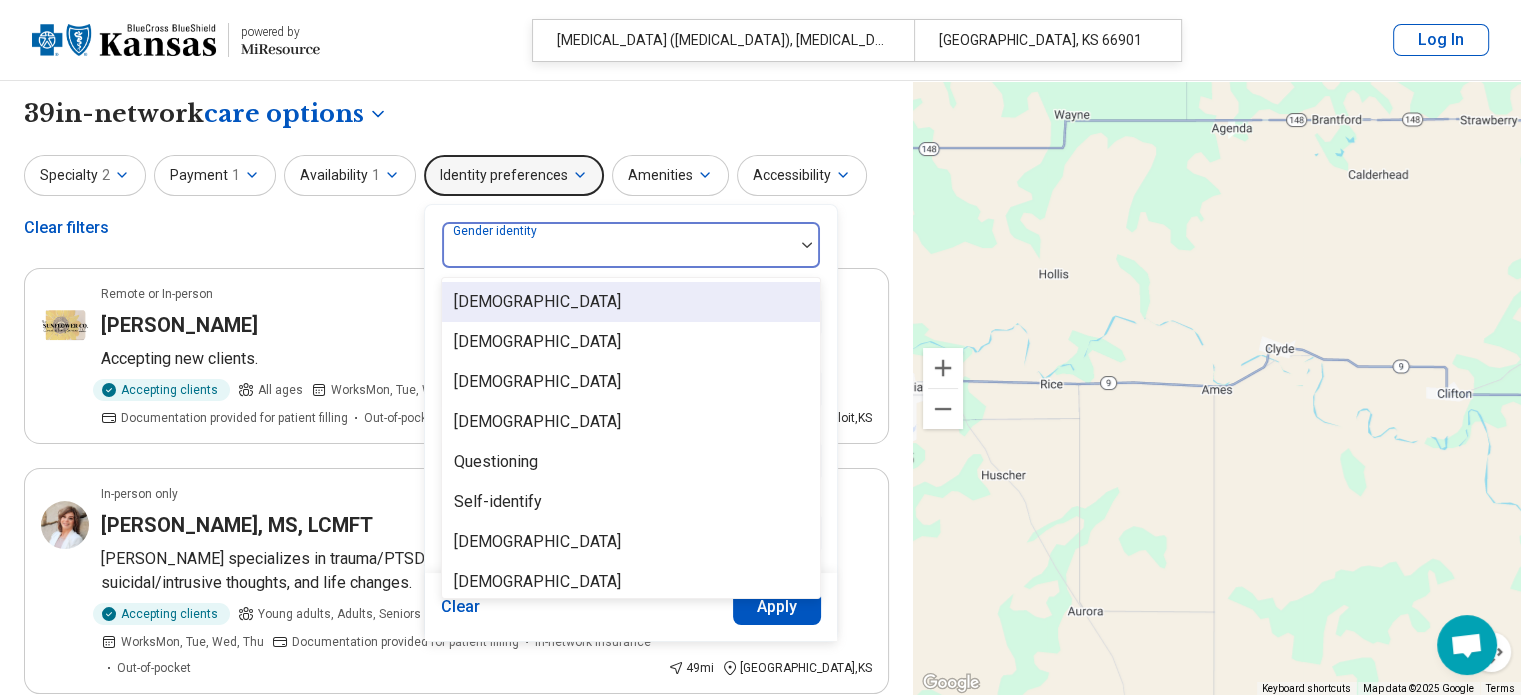 click on "[DEMOGRAPHIC_DATA]" at bounding box center (537, 342) 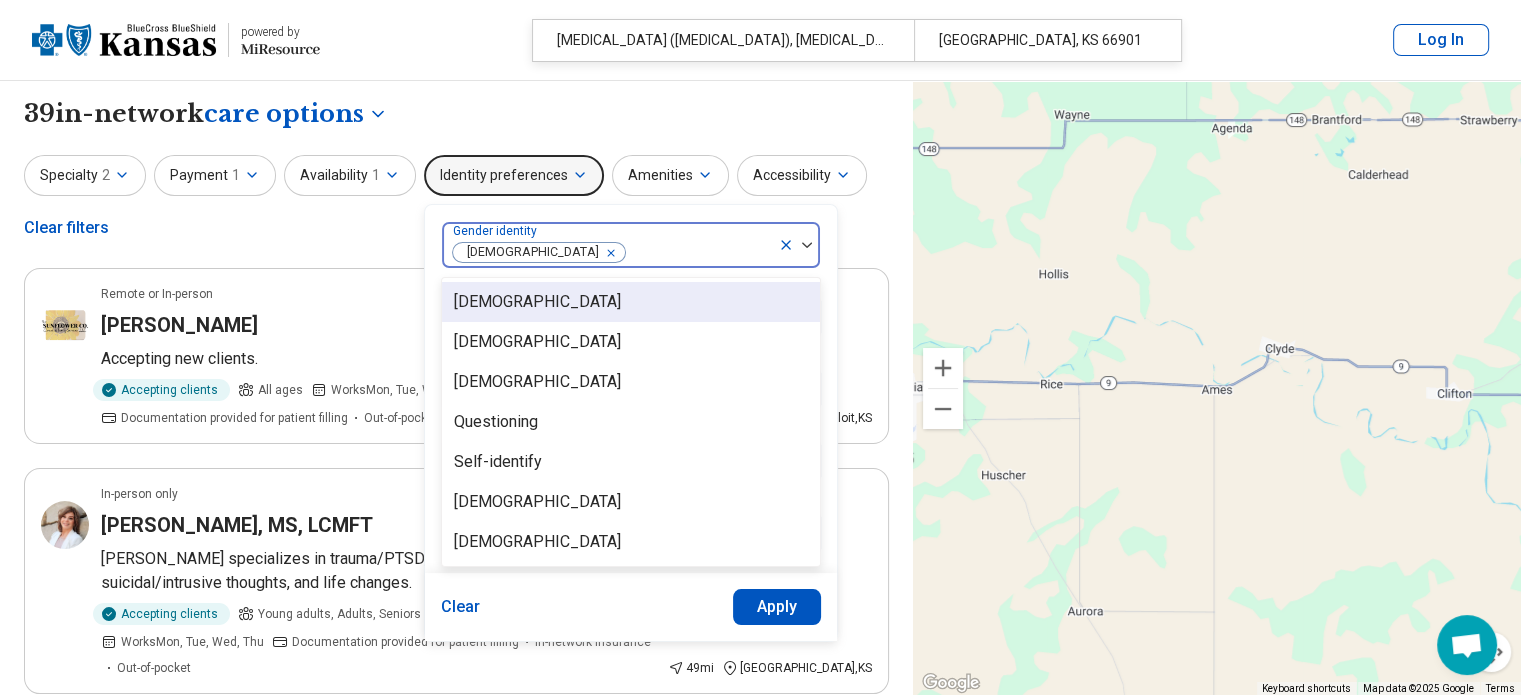 click on "Apply" at bounding box center (777, 607) 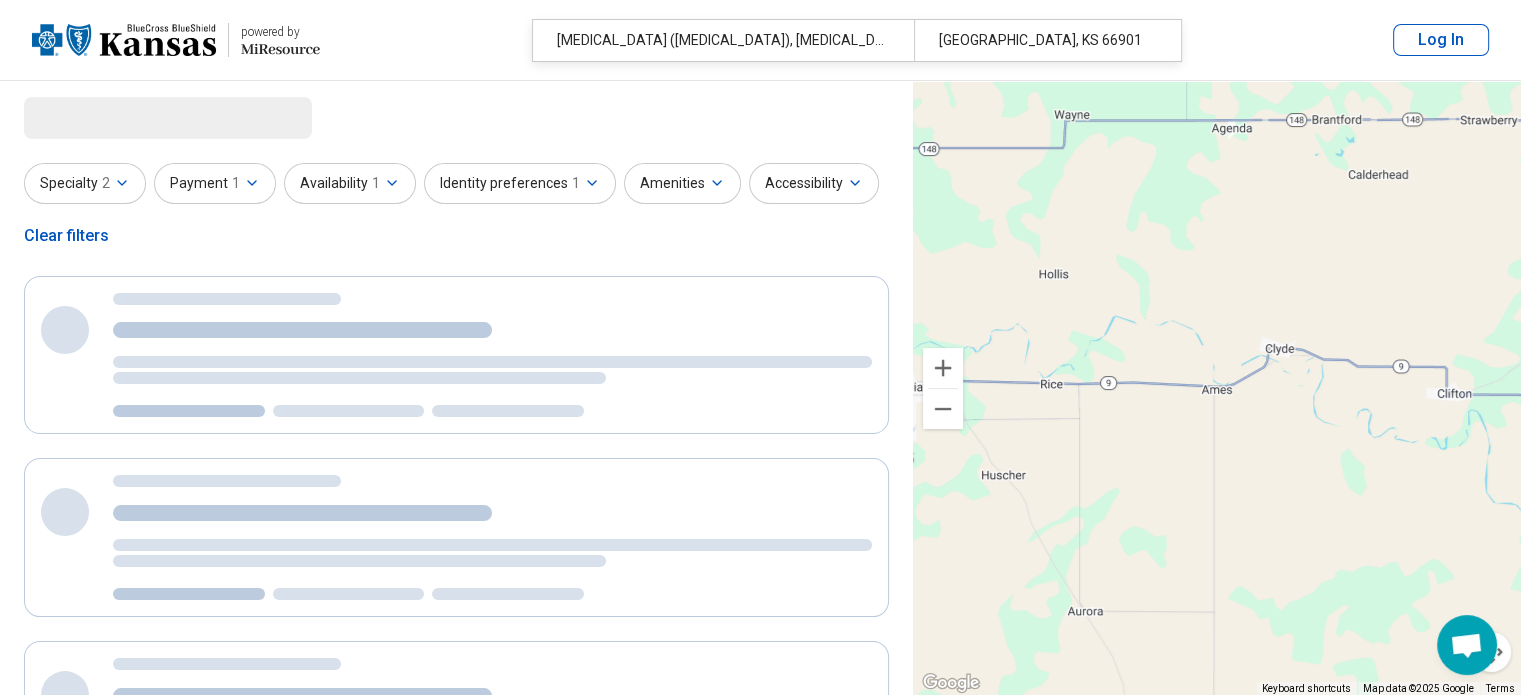 select on "***" 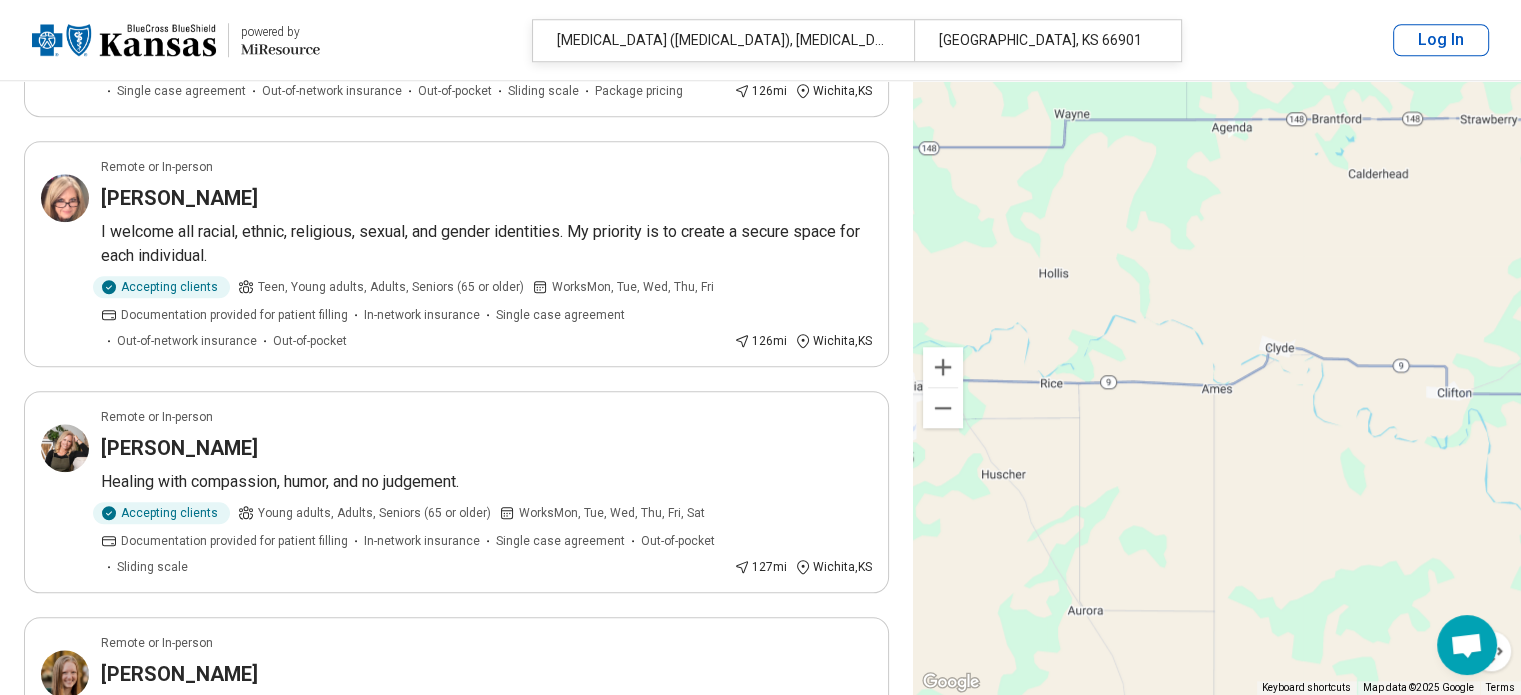 scroll, scrollTop: 1932, scrollLeft: 0, axis: vertical 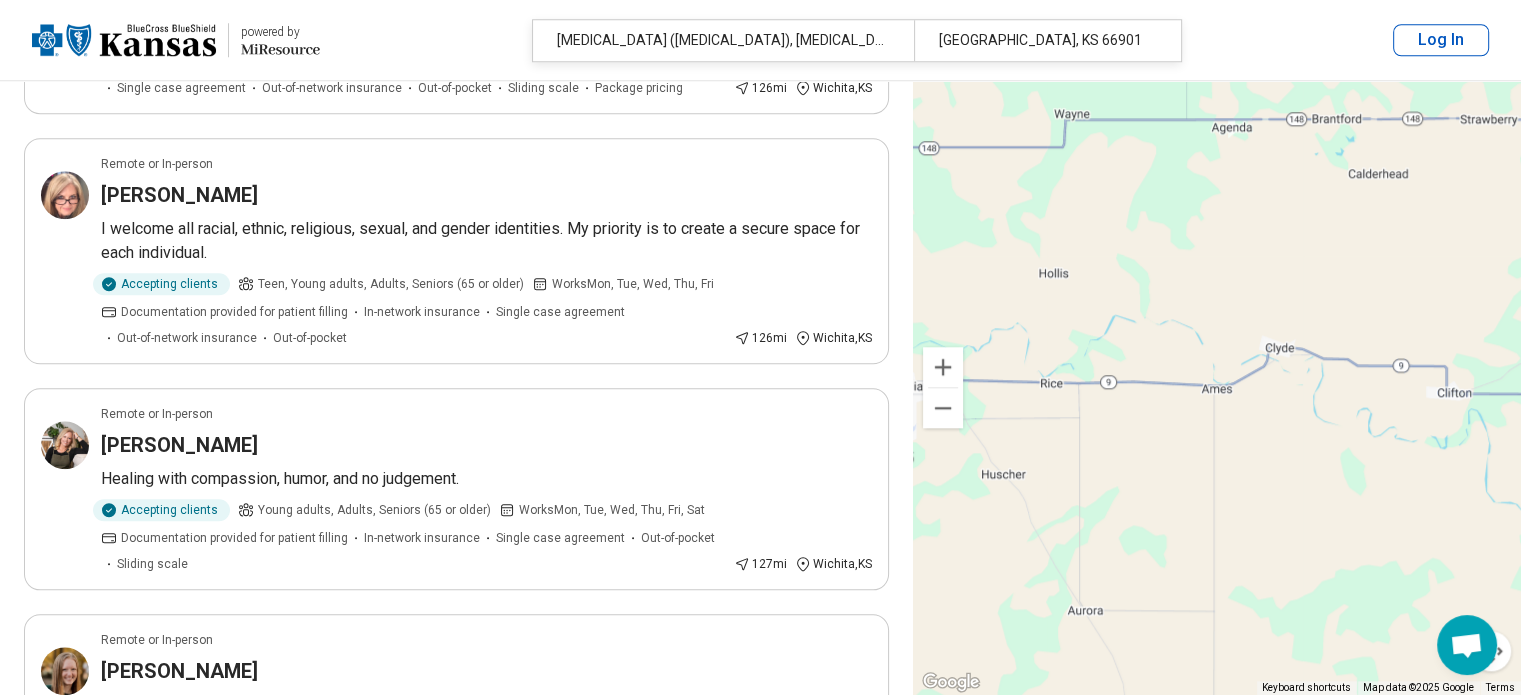 click on "Healing with compassion, humor, and no judgement." at bounding box center [486, 479] 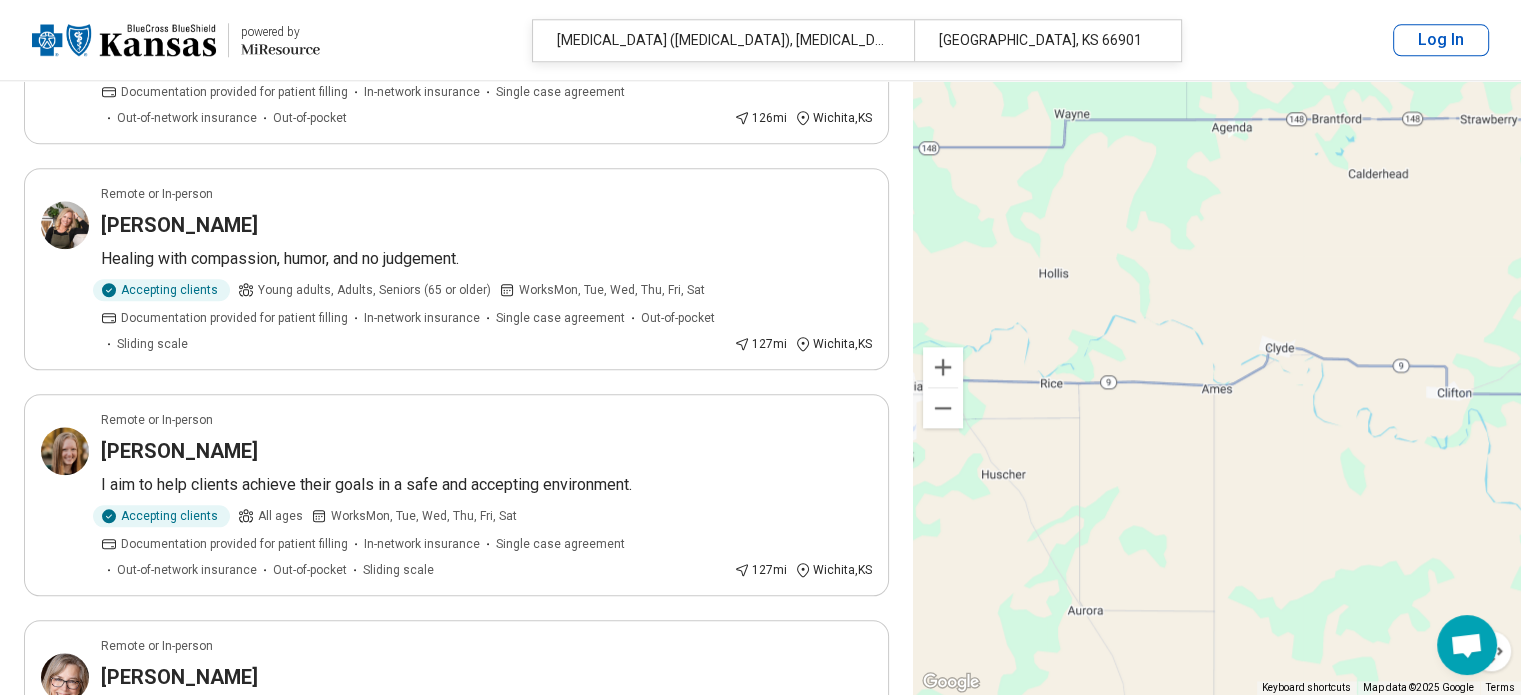 scroll, scrollTop: 2157, scrollLeft: 0, axis: vertical 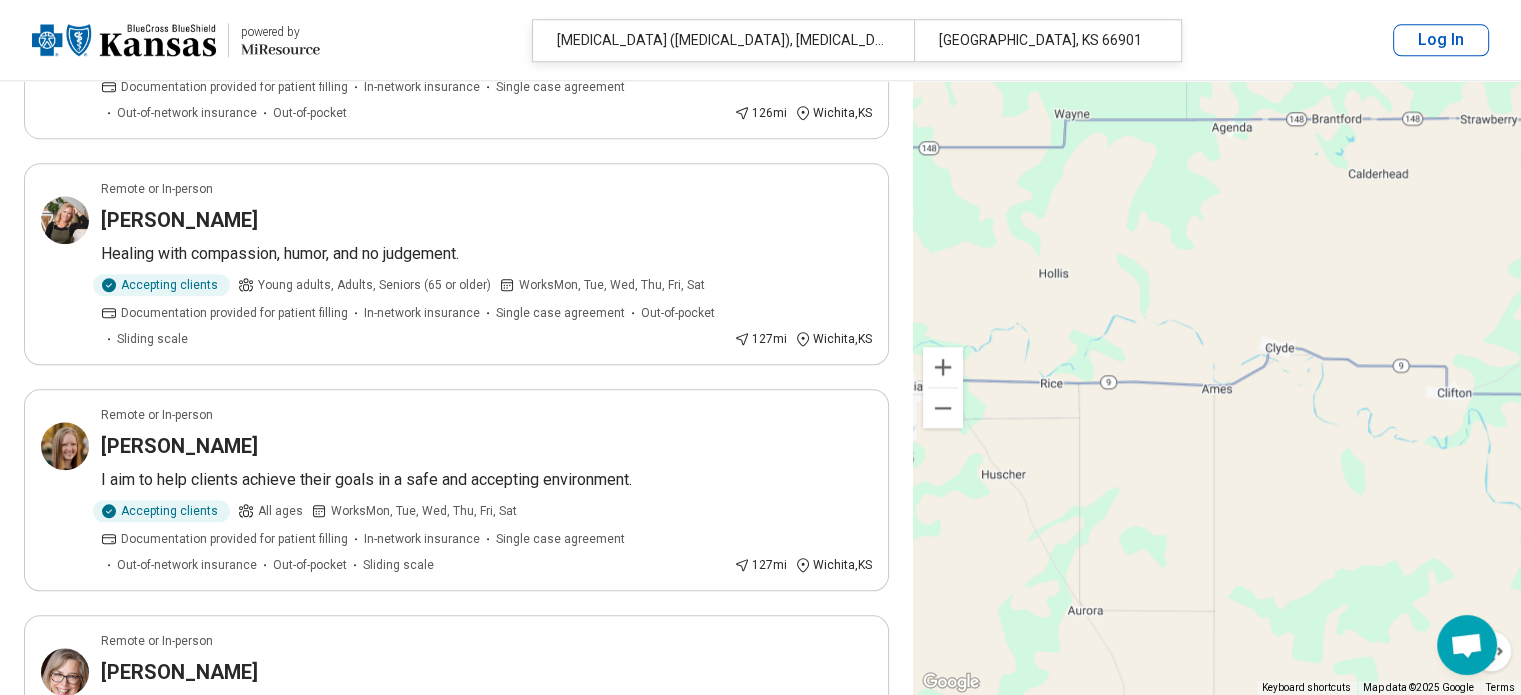 click on "I aim to help clients achieve their goals in a safe and accepting environment." at bounding box center [486, 480] 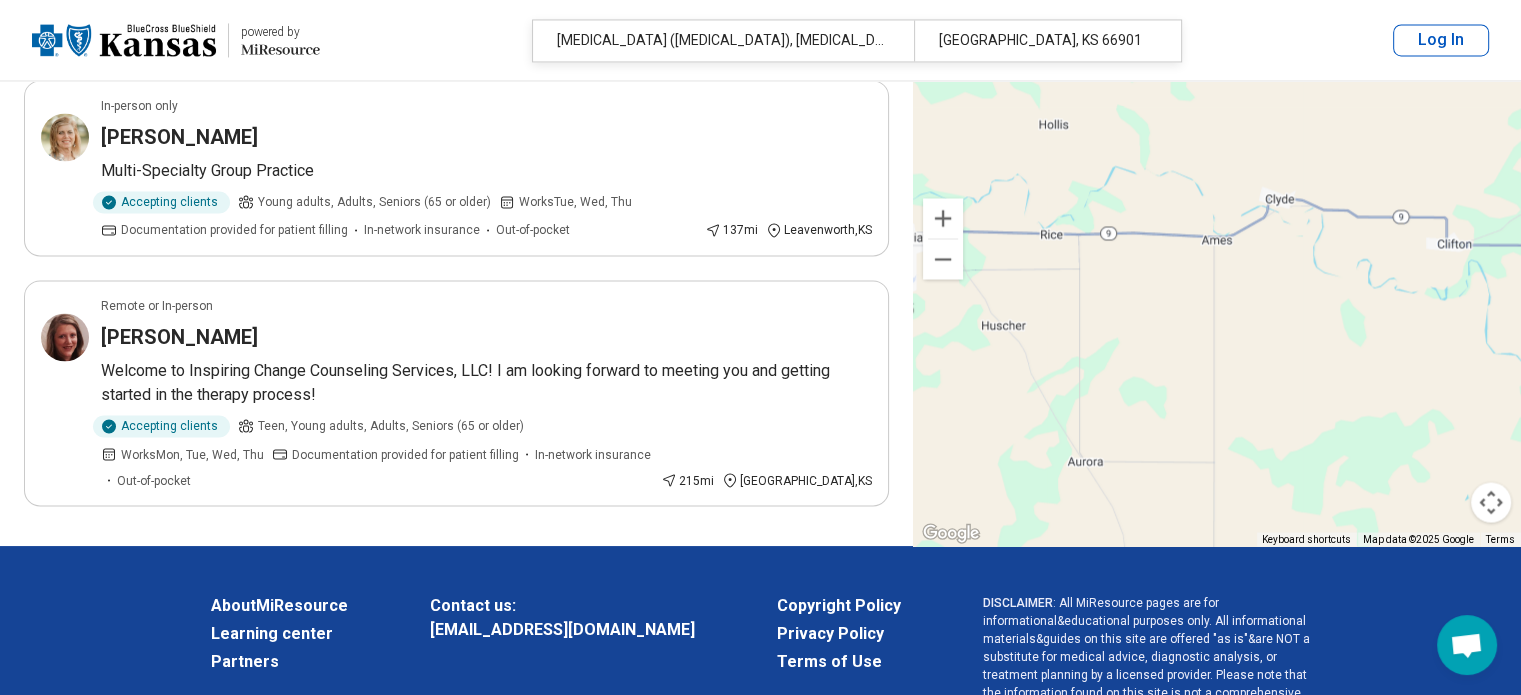 scroll, scrollTop: 3372, scrollLeft: 0, axis: vertical 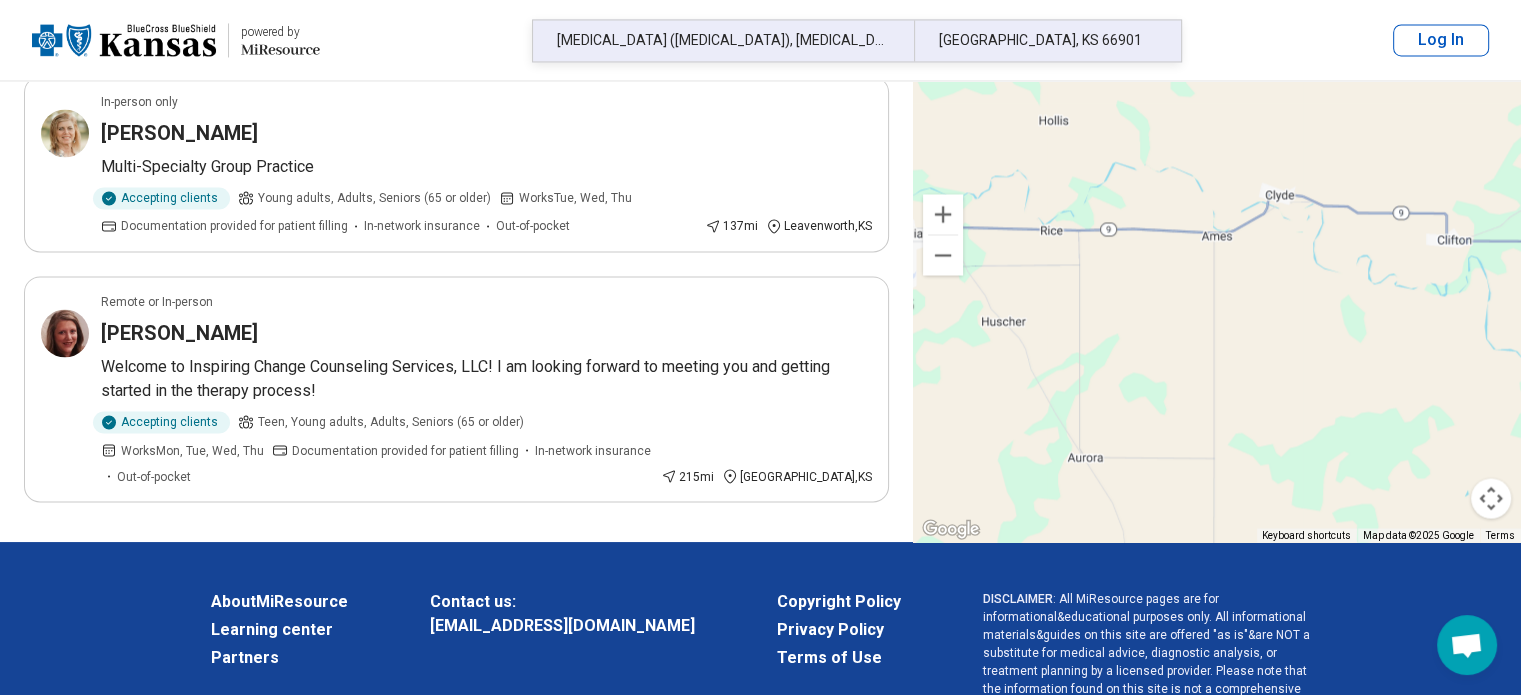 click on "Ames, KS 66901" at bounding box center [1041, 40] 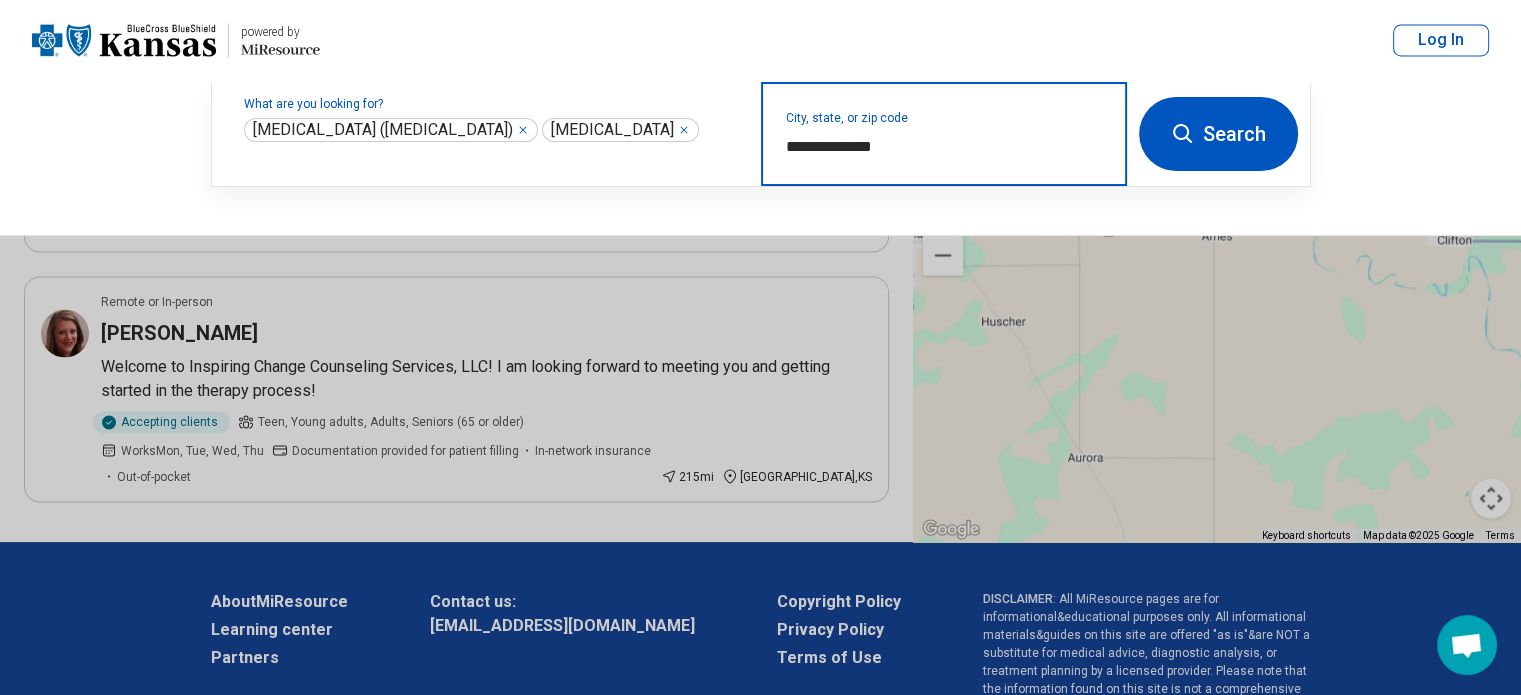 click on "**********" at bounding box center (944, 147) 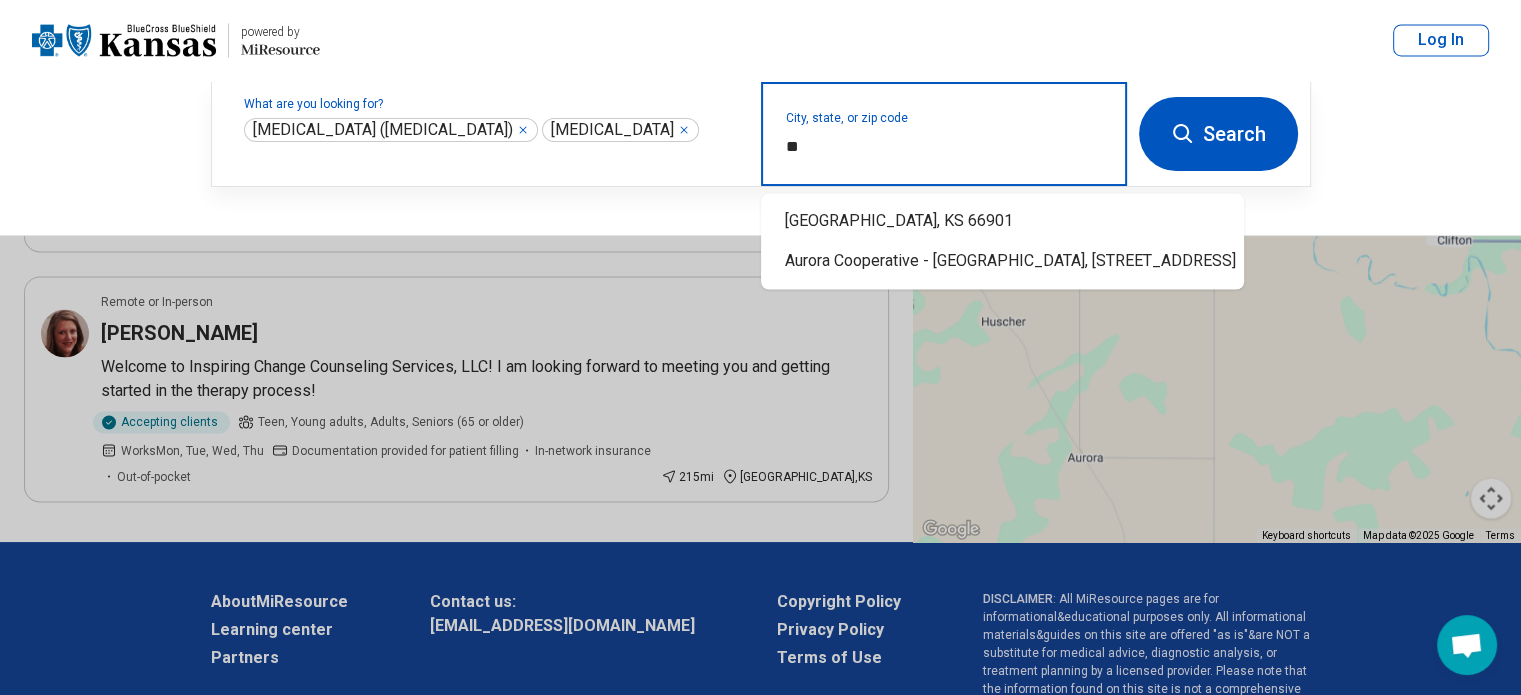 type on "*" 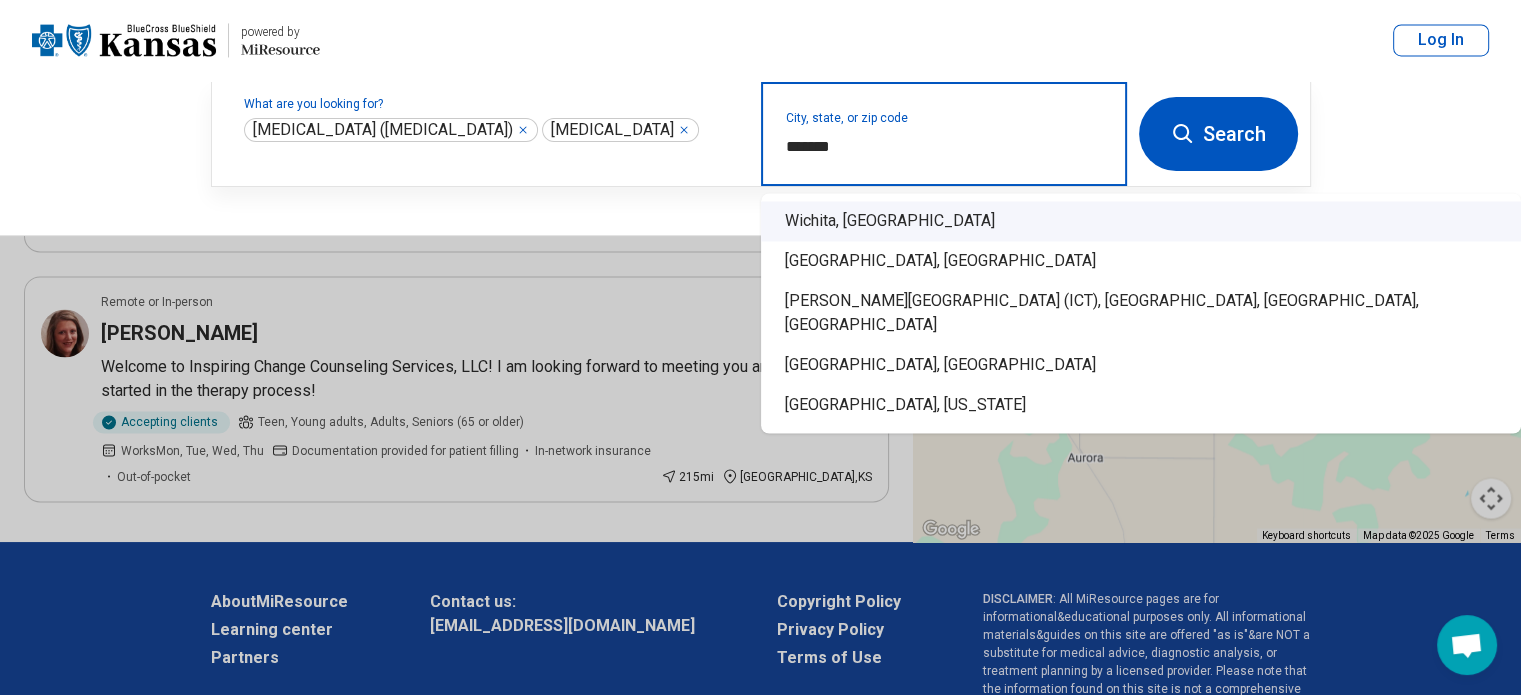 click on "Wichita, KS" at bounding box center [1141, 221] 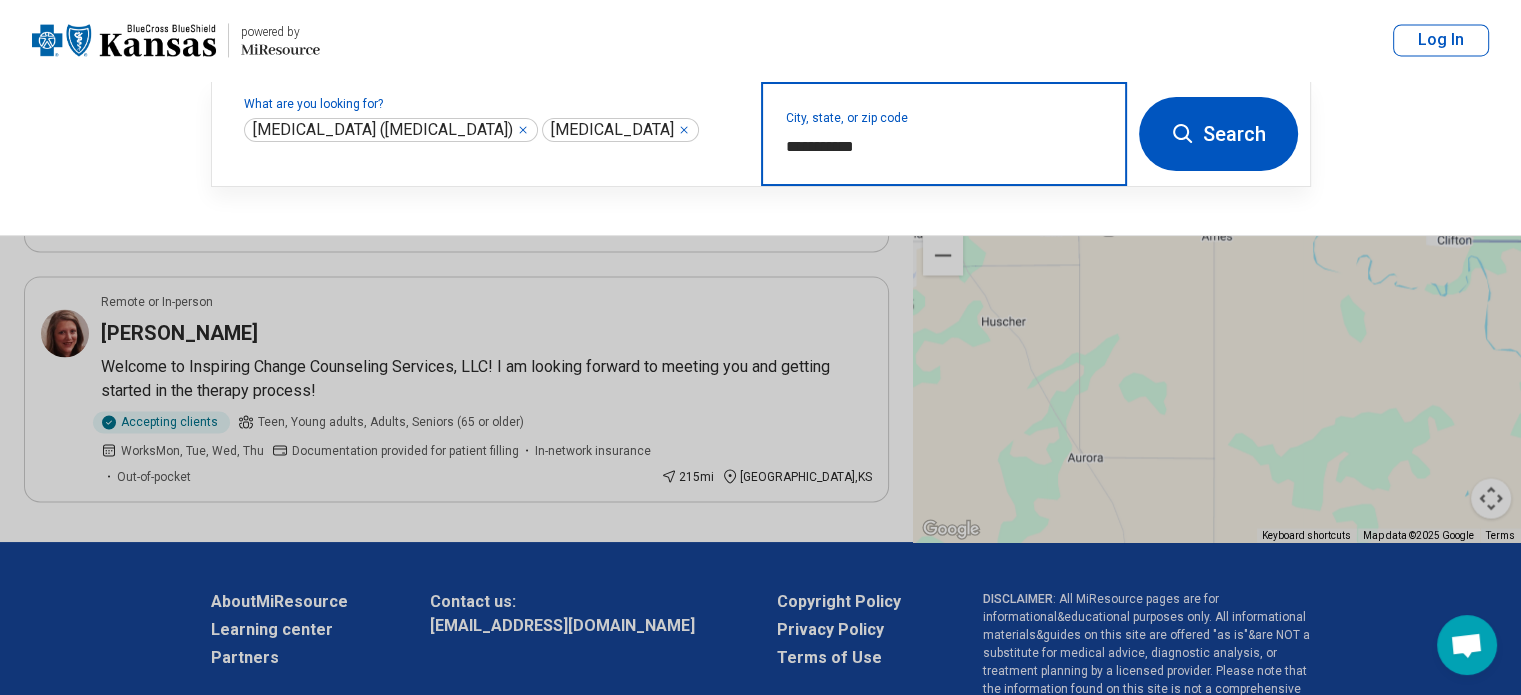 type on "**********" 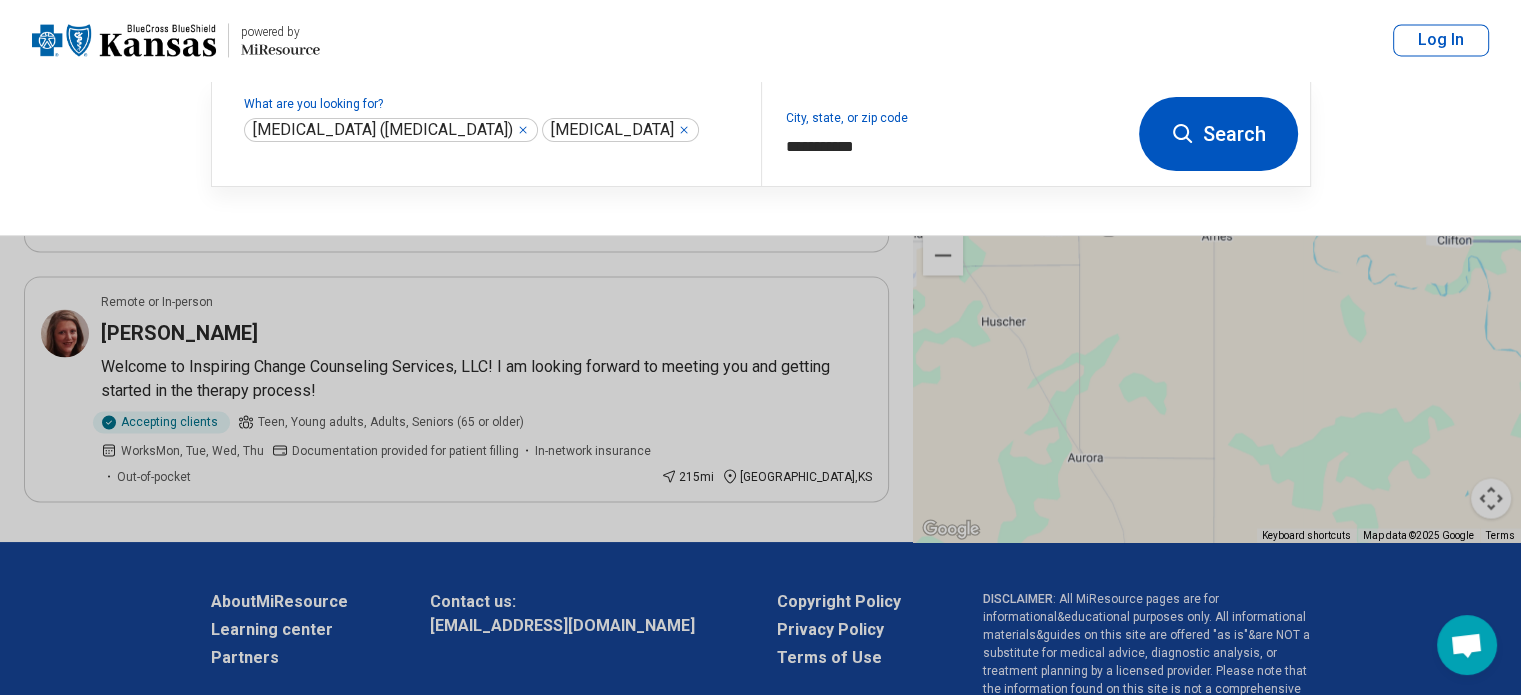 click on "Search" at bounding box center (1218, 134) 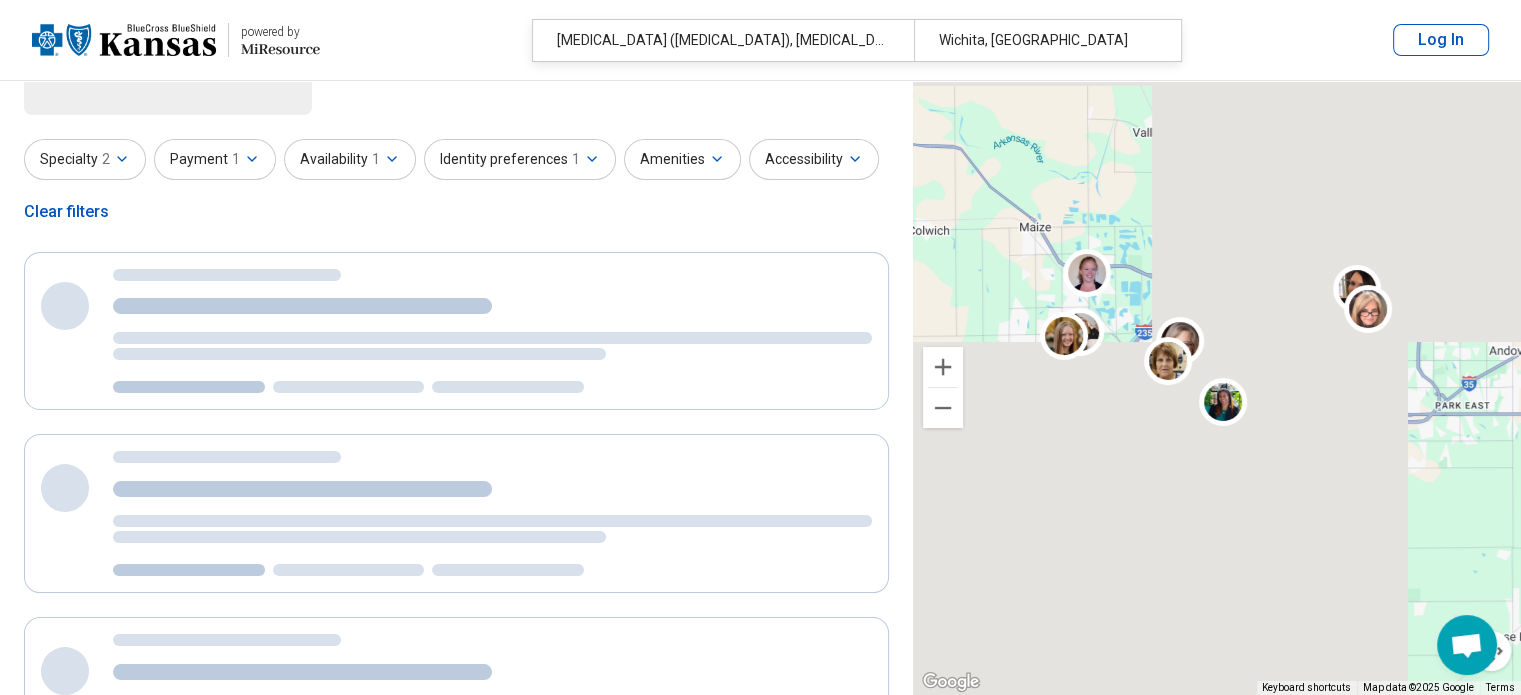 scroll, scrollTop: 0, scrollLeft: 0, axis: both 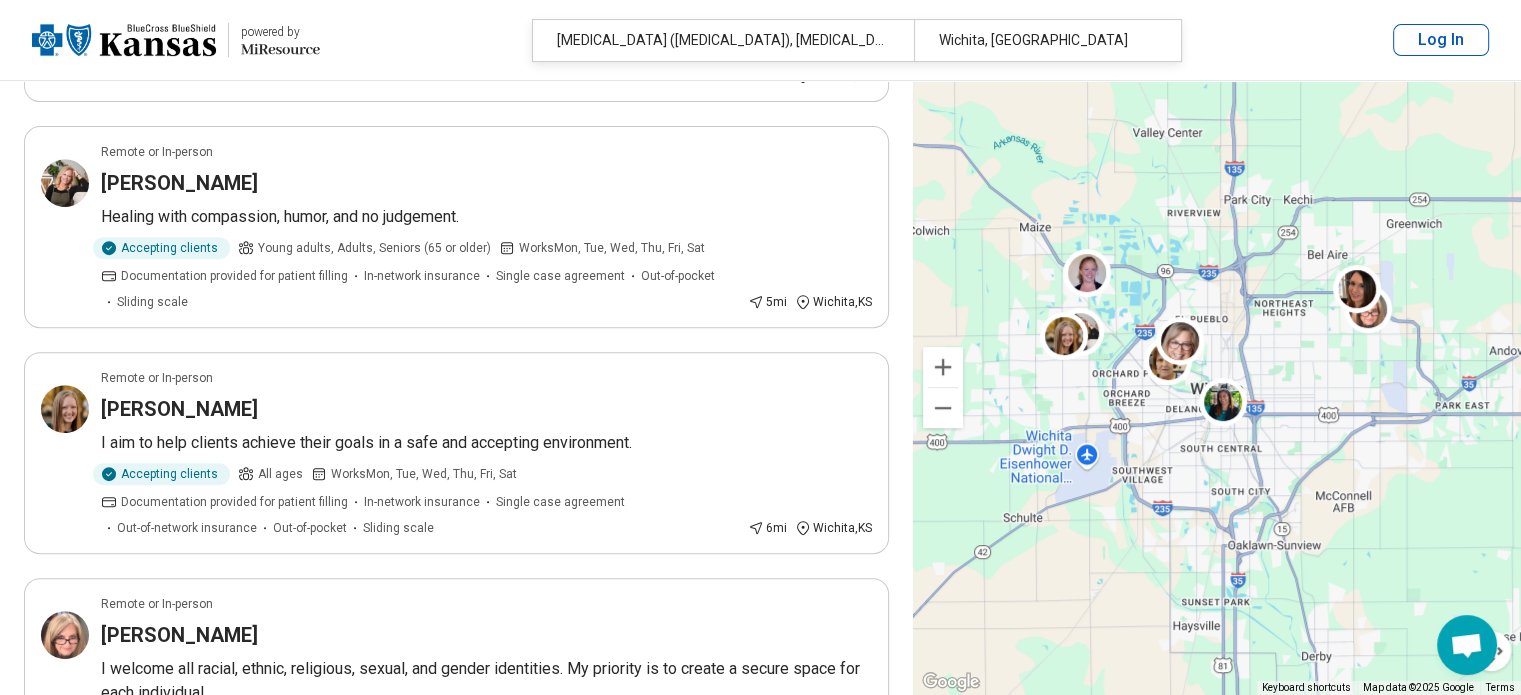 click on "Ashley Holmstedt" at bounding box center [486, 409] 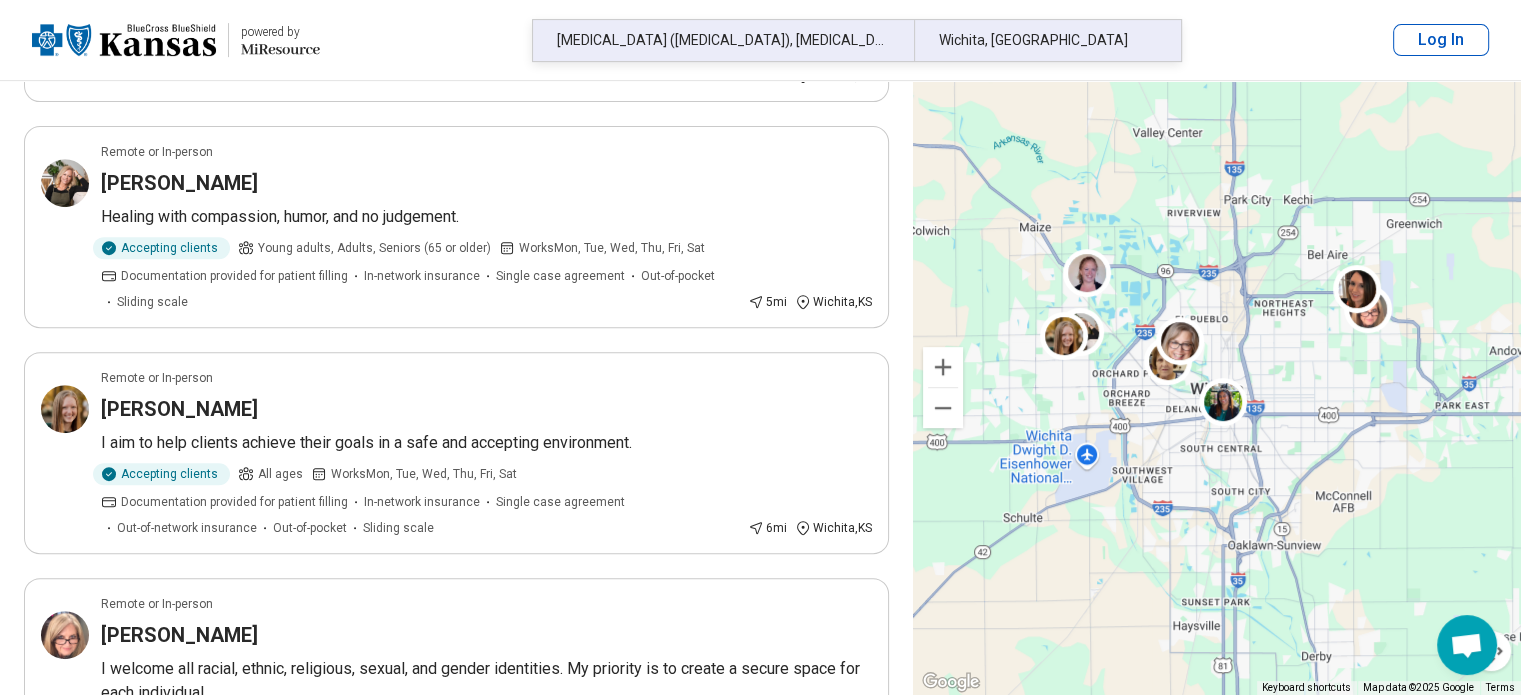 click on "Attention Deficit Hyperactivity Disorder (ADHD), Family Therapy" at bounding box center [723, 40] 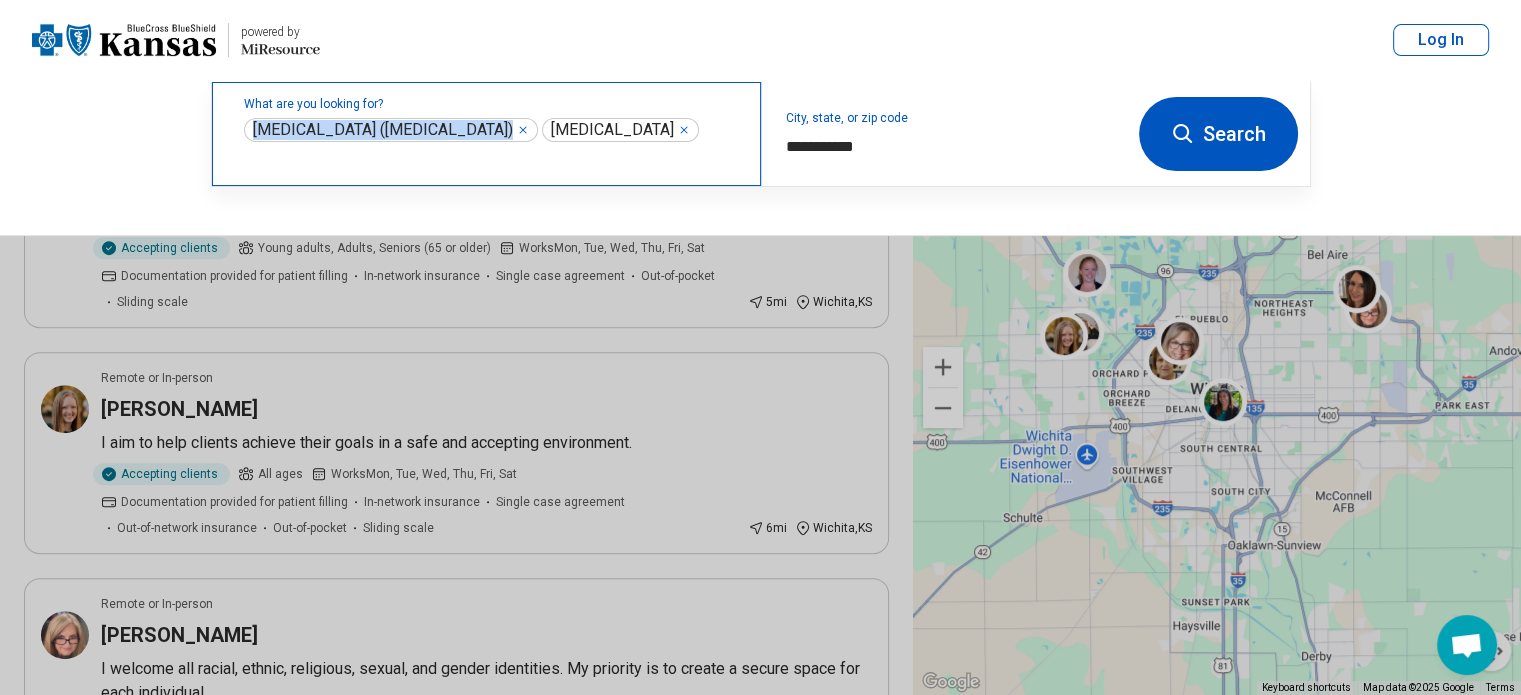 click on "What are you looking for? Attention Deficit Hyperactivity Disorder (ADHD) **** Family Therapy ****" at bounding box center [486, 134] 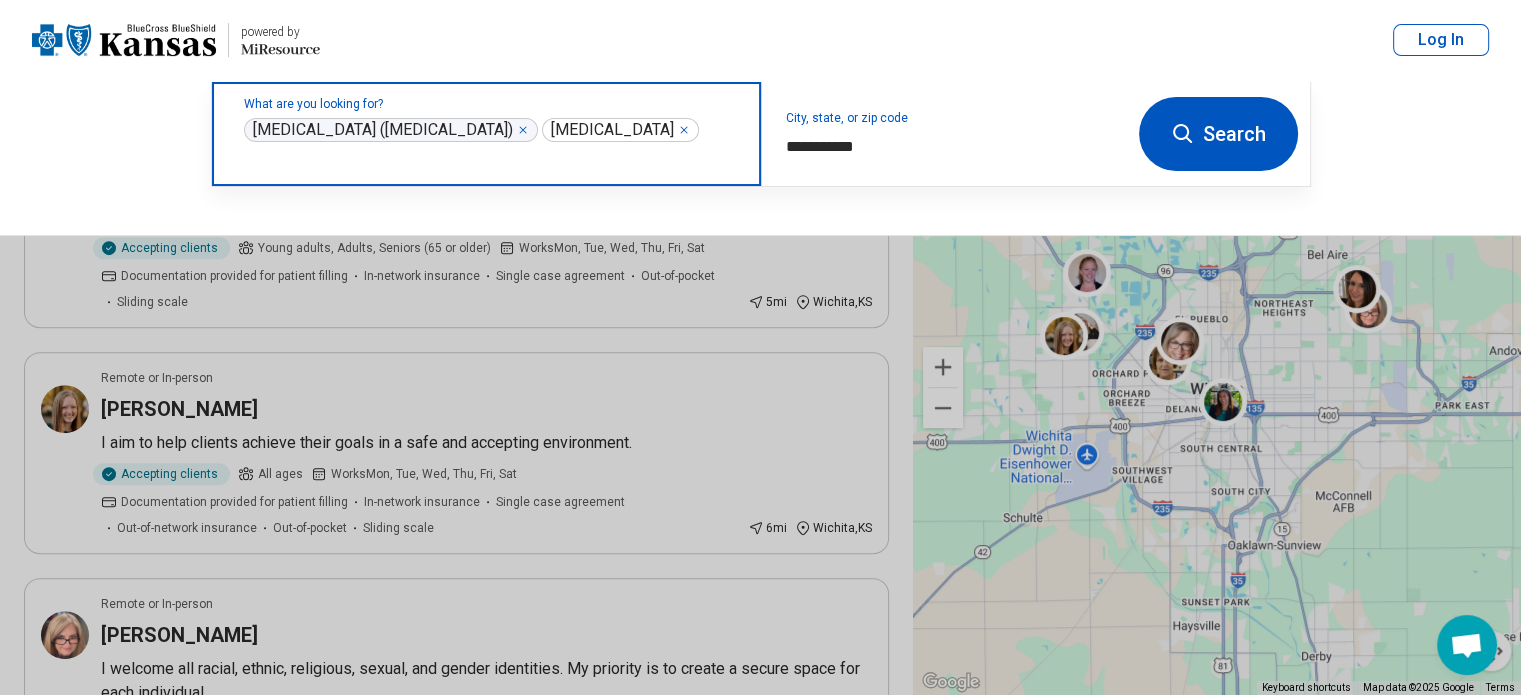 click 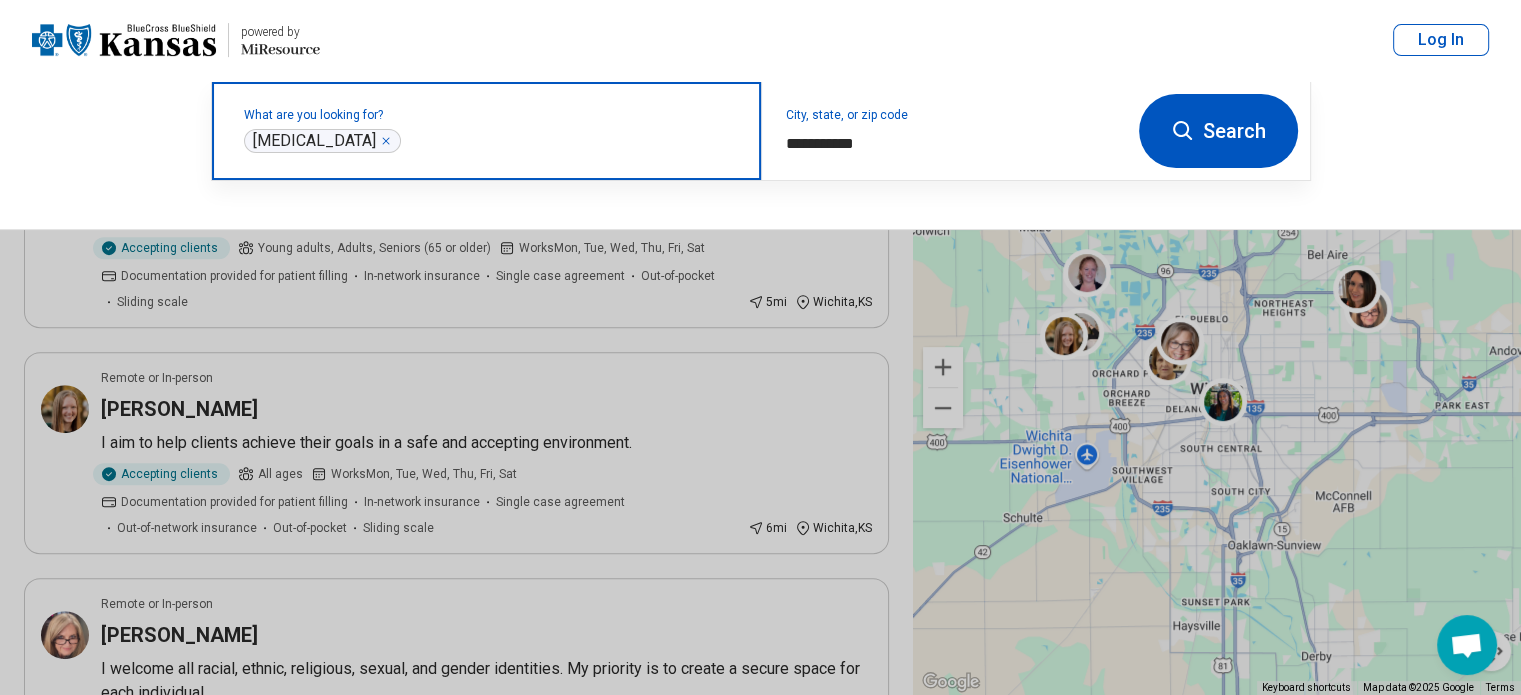 click 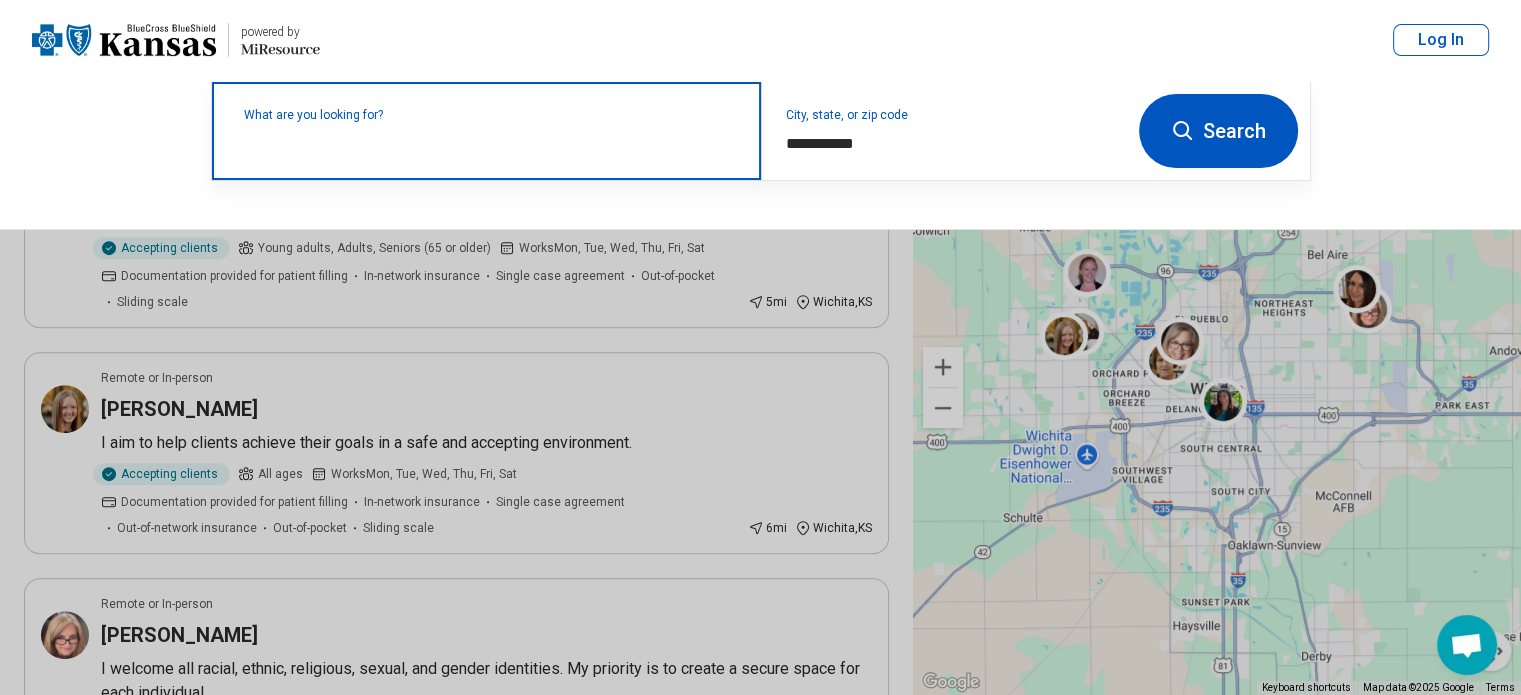 click on "What are you looking for?" at bounding box center [490, 115] 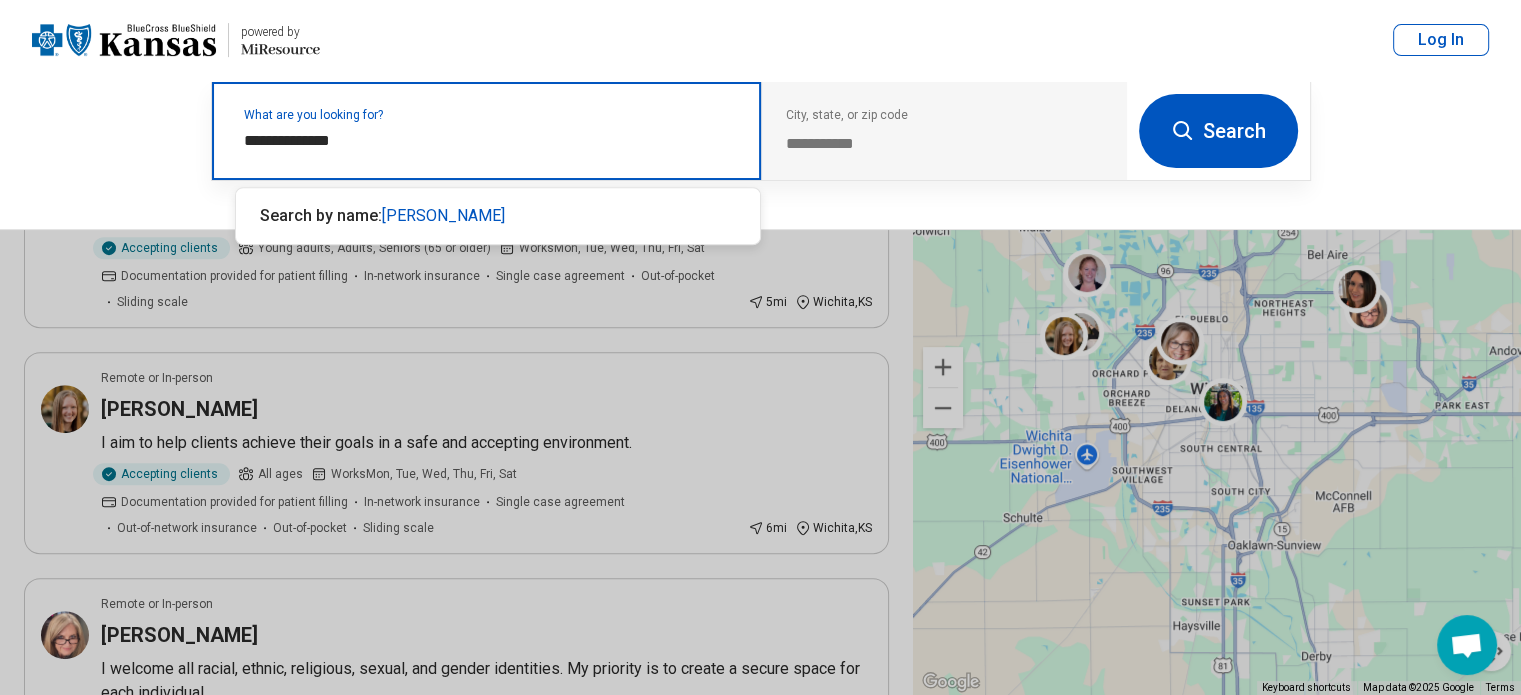 type on "**********" 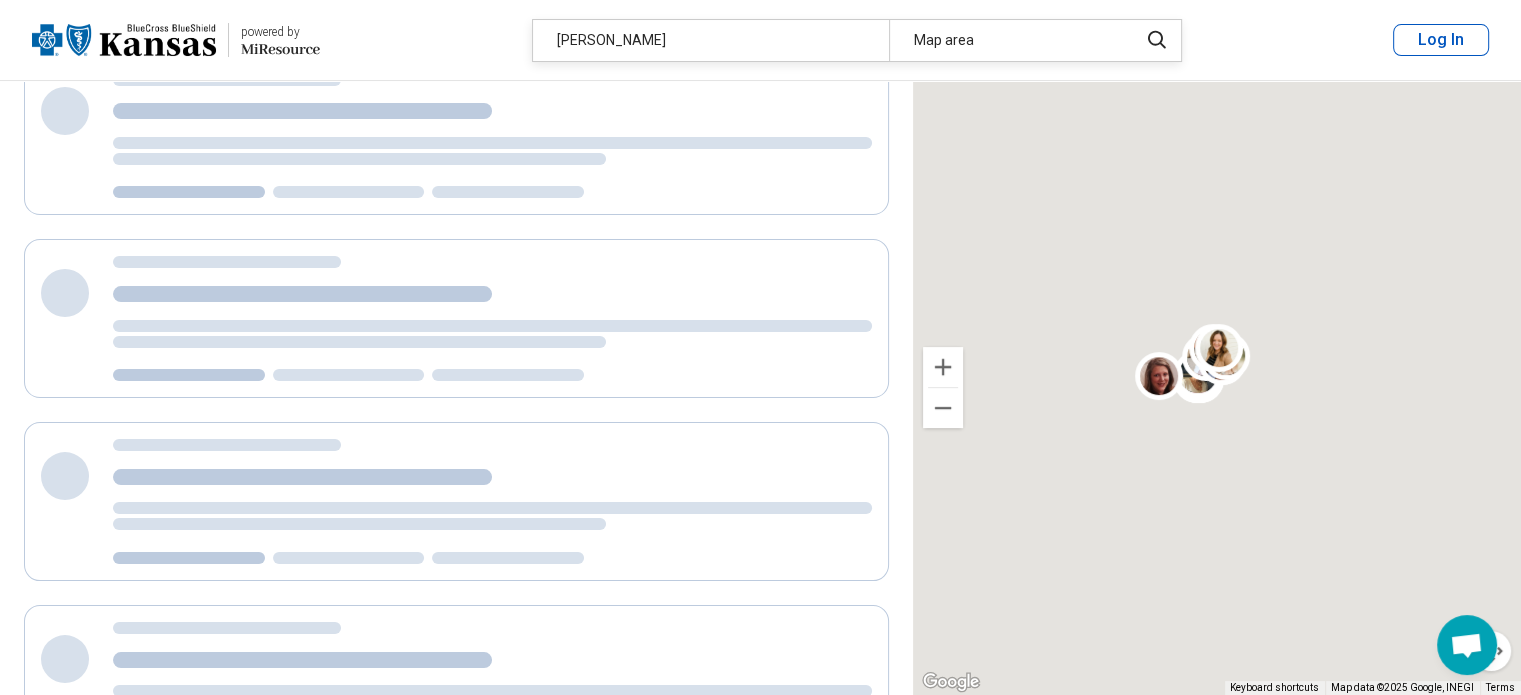 scroll, scrollTop: 0, scrollLeft: 0, axis: both 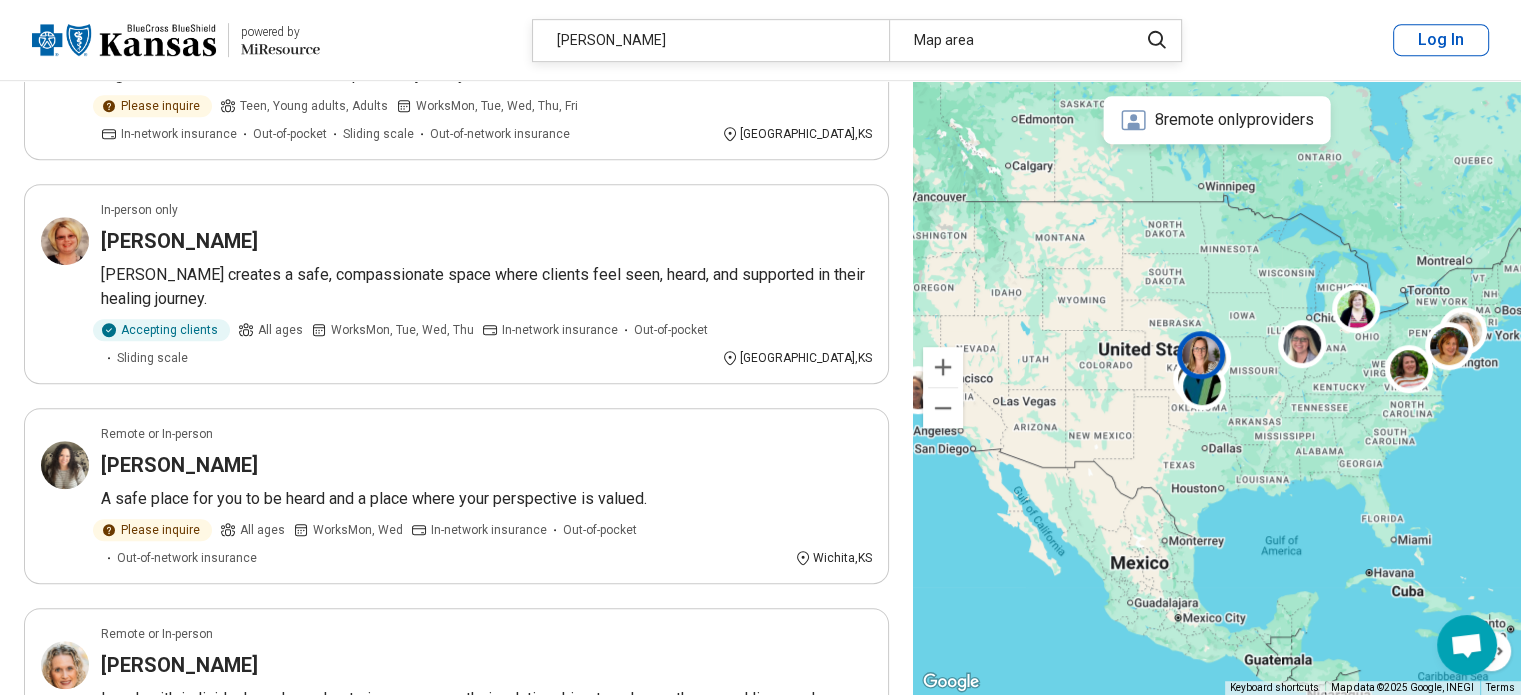 click on "A safe place for you to be heard and a place where your perspective is valued." at bounding box center [486, 499] 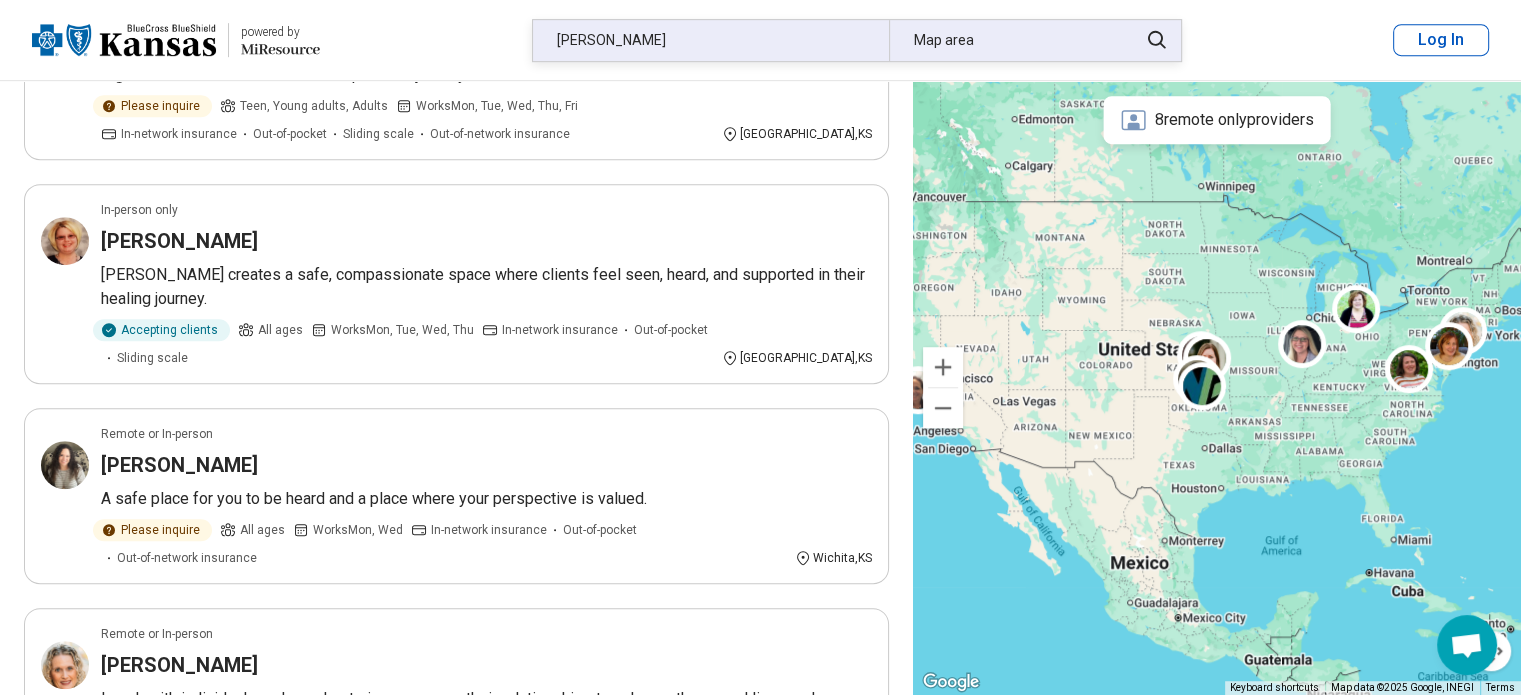 click on "melissa courter" at bounding box center [711, 40] 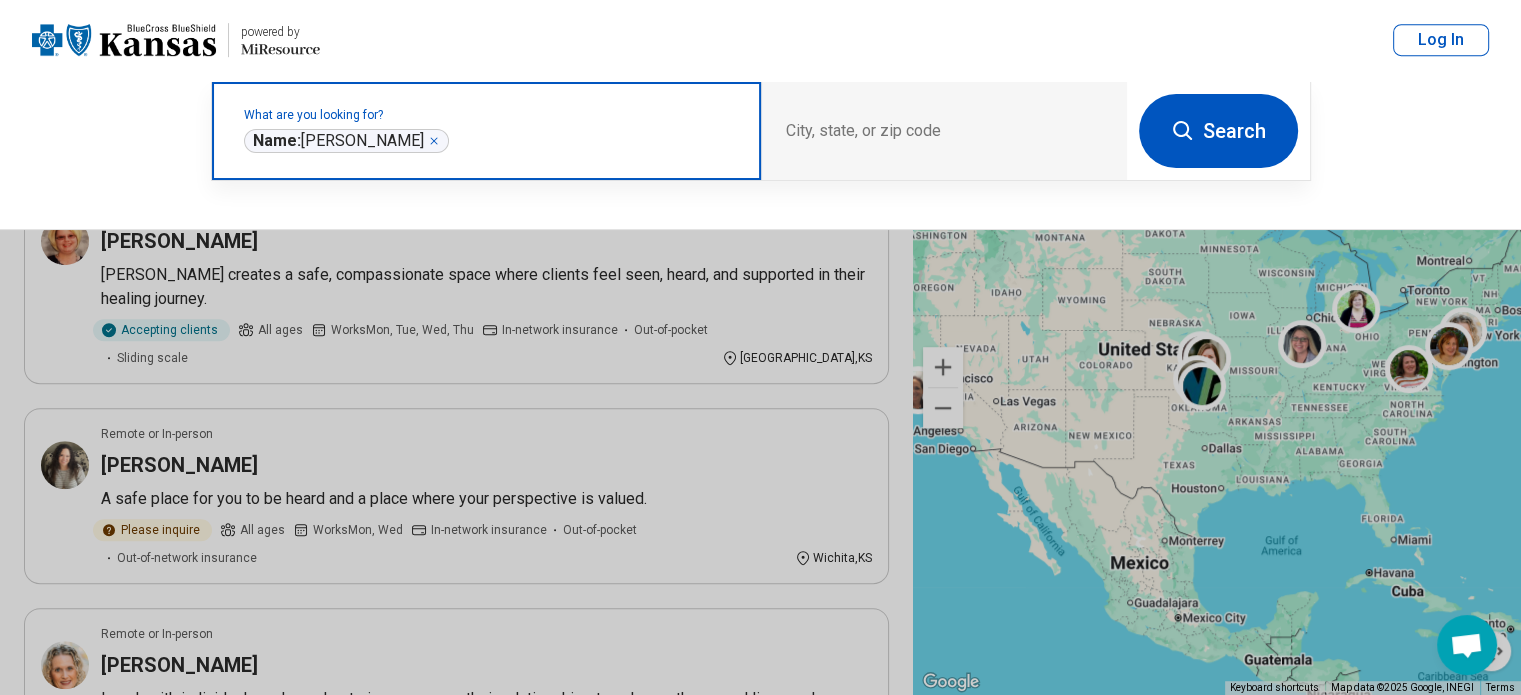 click 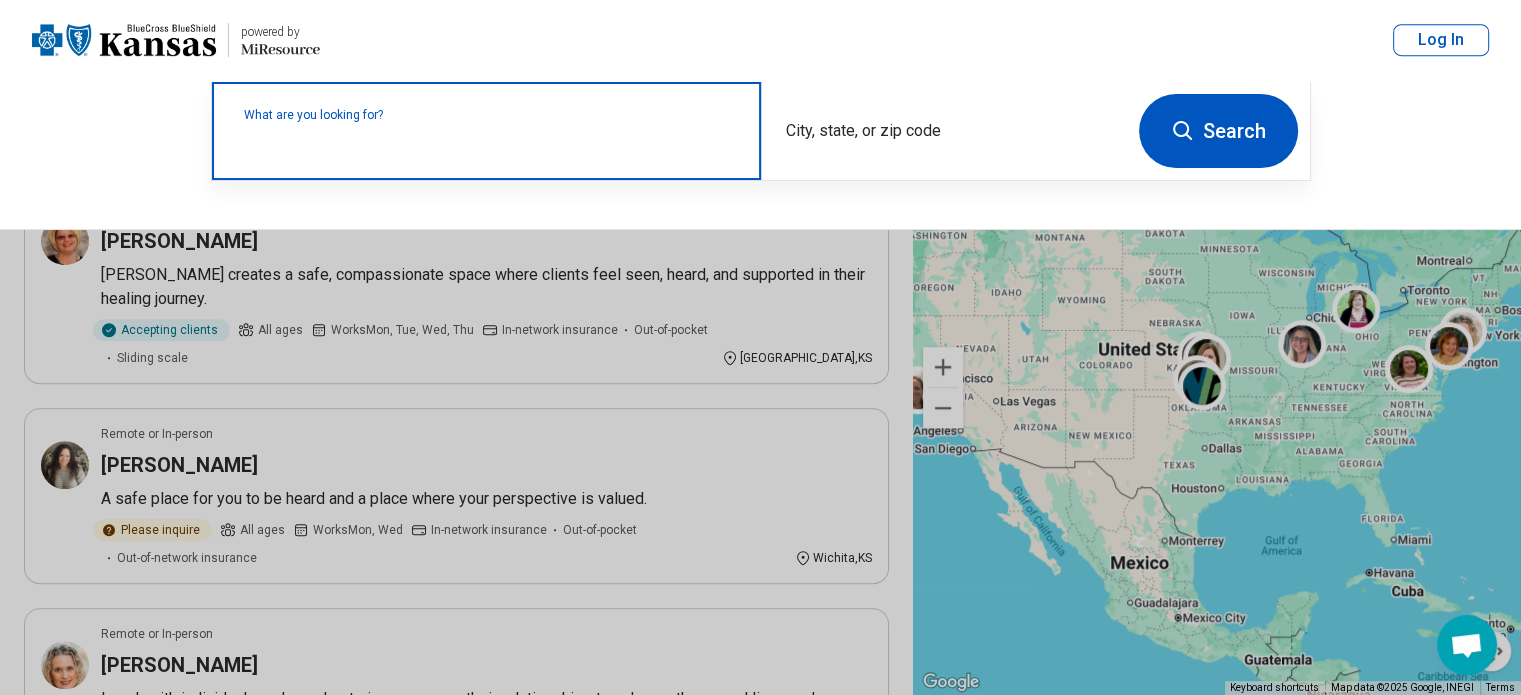 click on "What are you looking for?" at bounding box center [490, 115] 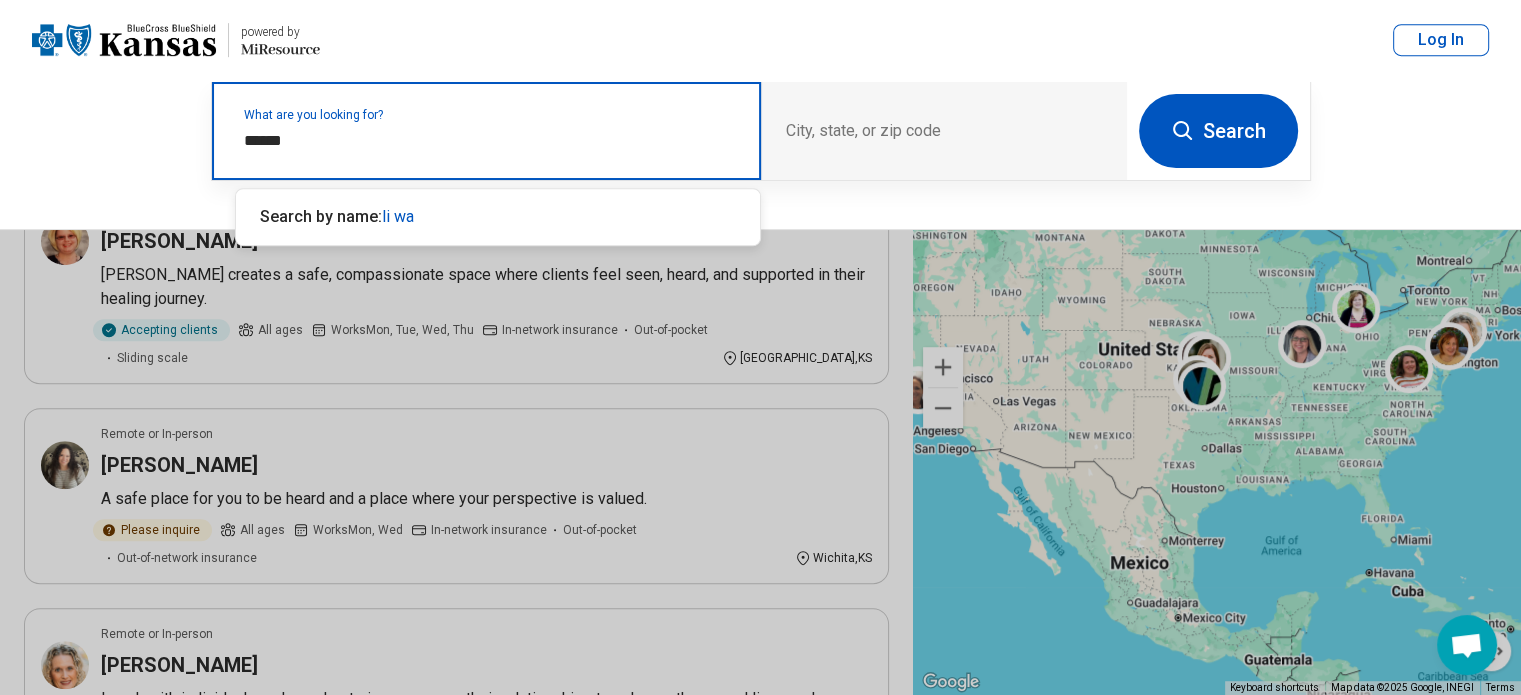 type on "*******" 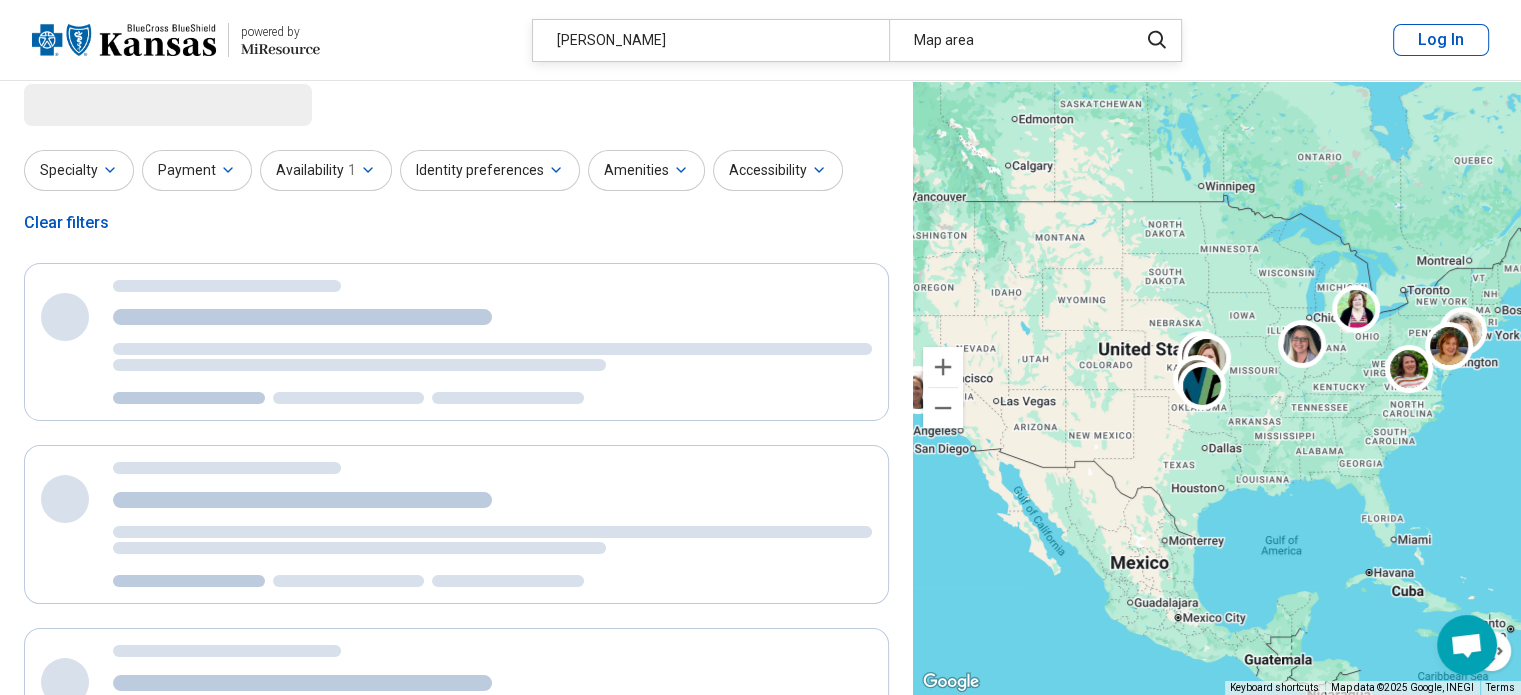 scroll, scrollTop: 0, scrollLeft: 0, axis: both 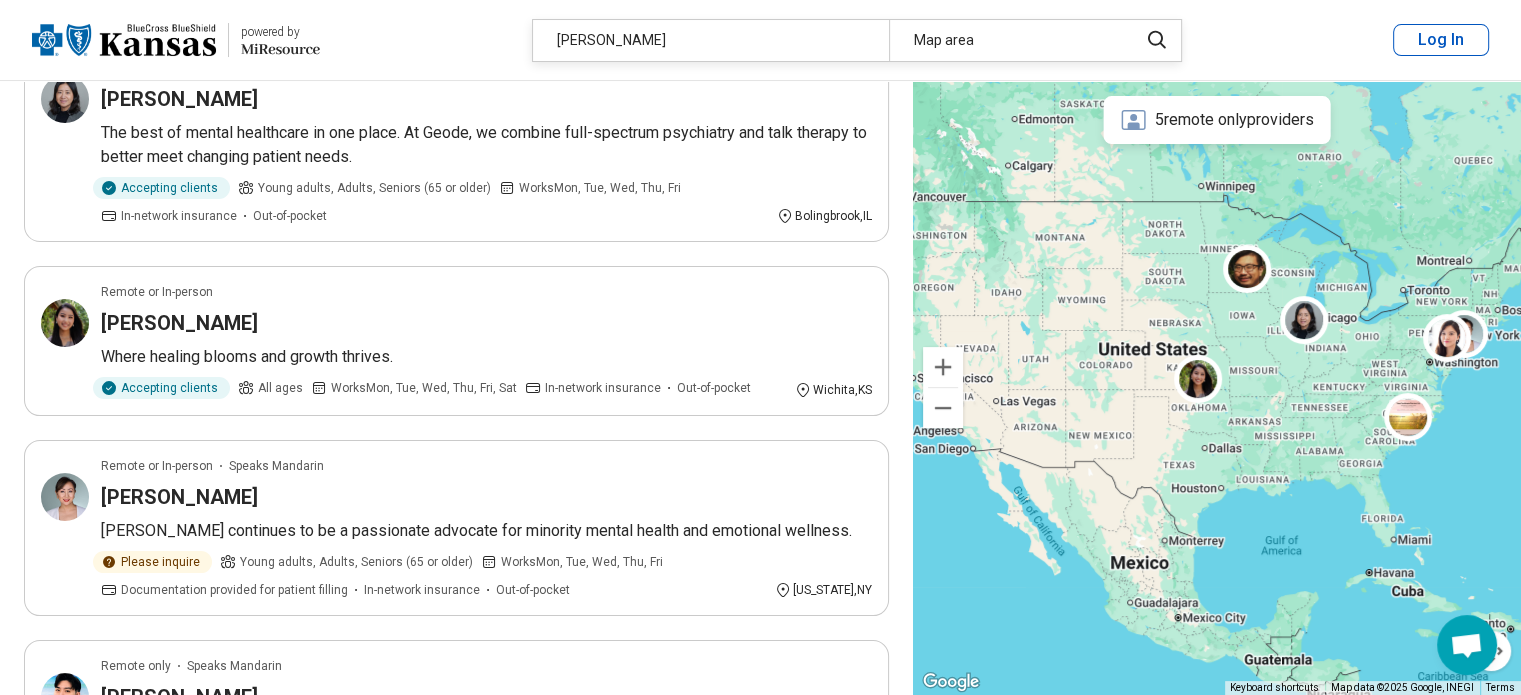 click on "Where healing blooms and growth thrives." at bounding box center (486, 357) 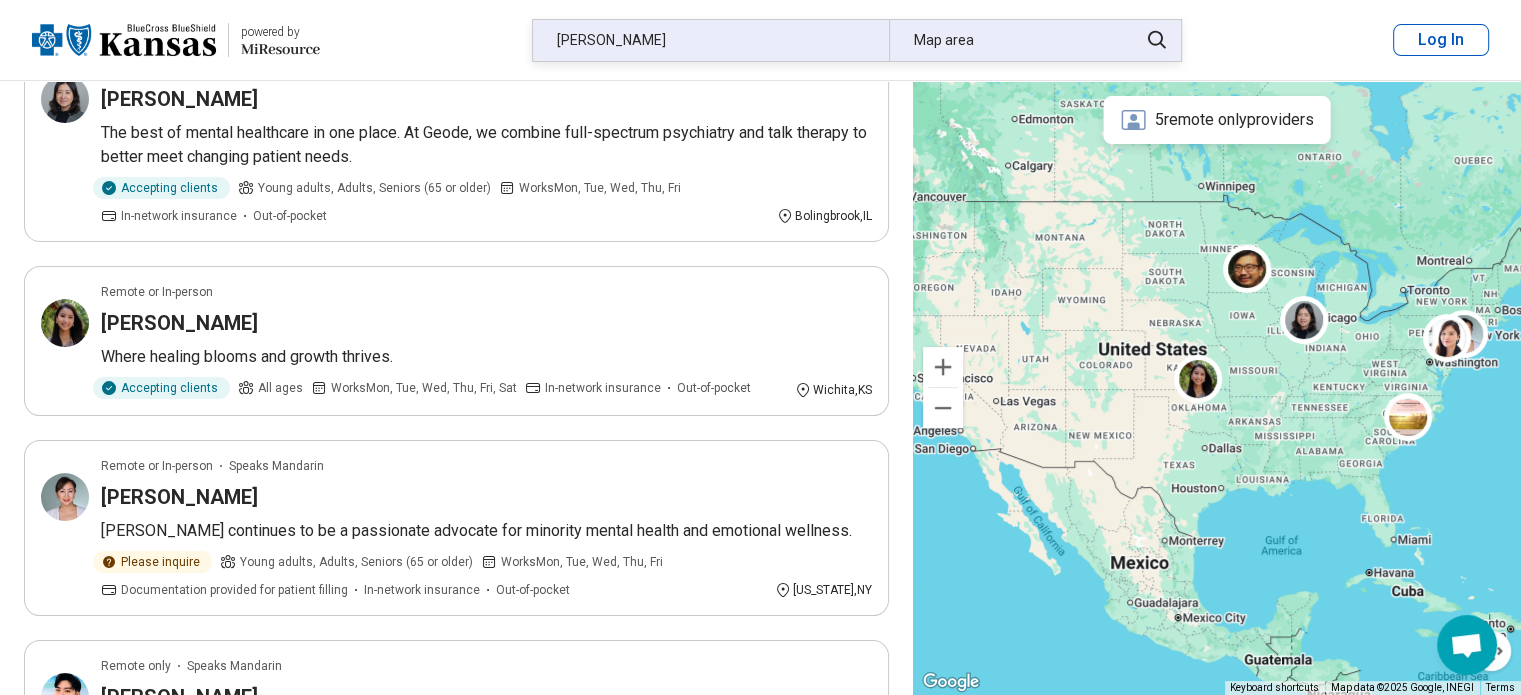 click on "li wang" at bounding box center [711, 40] 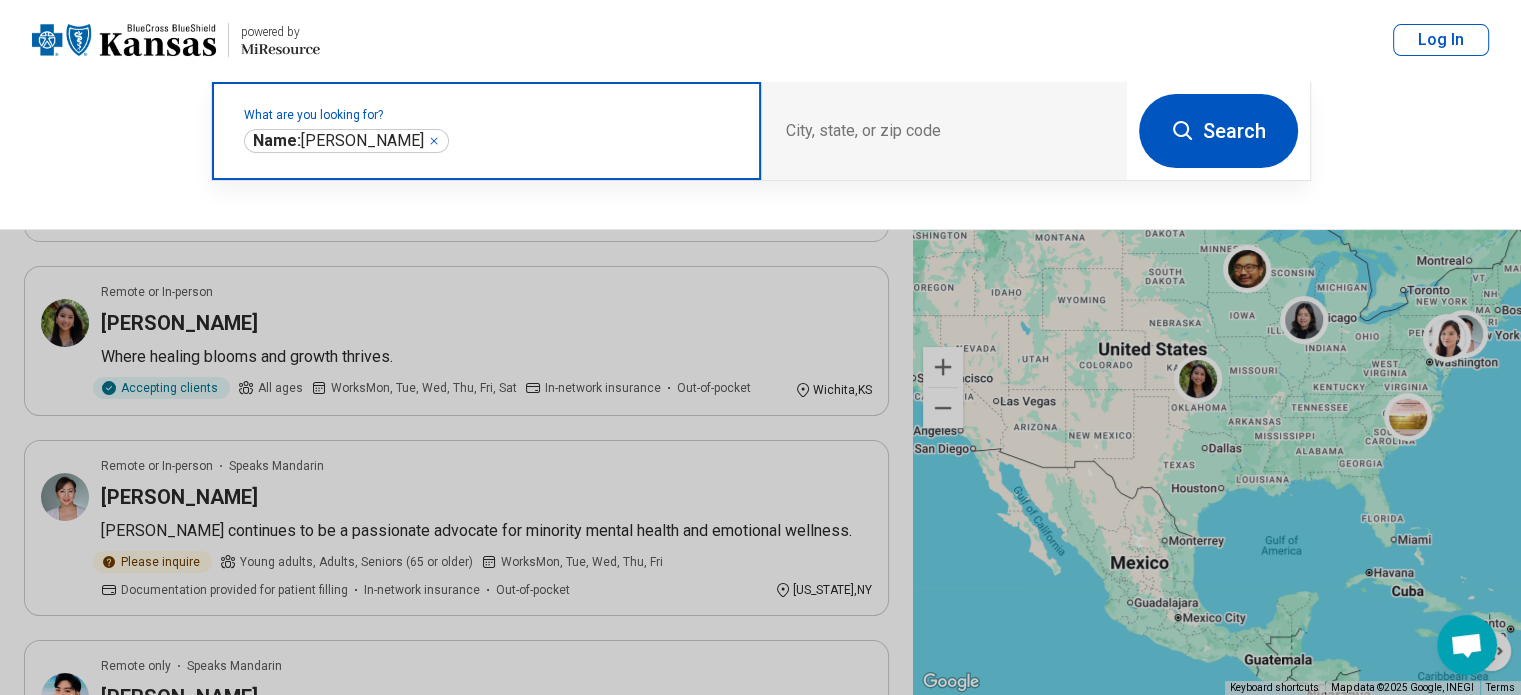 click 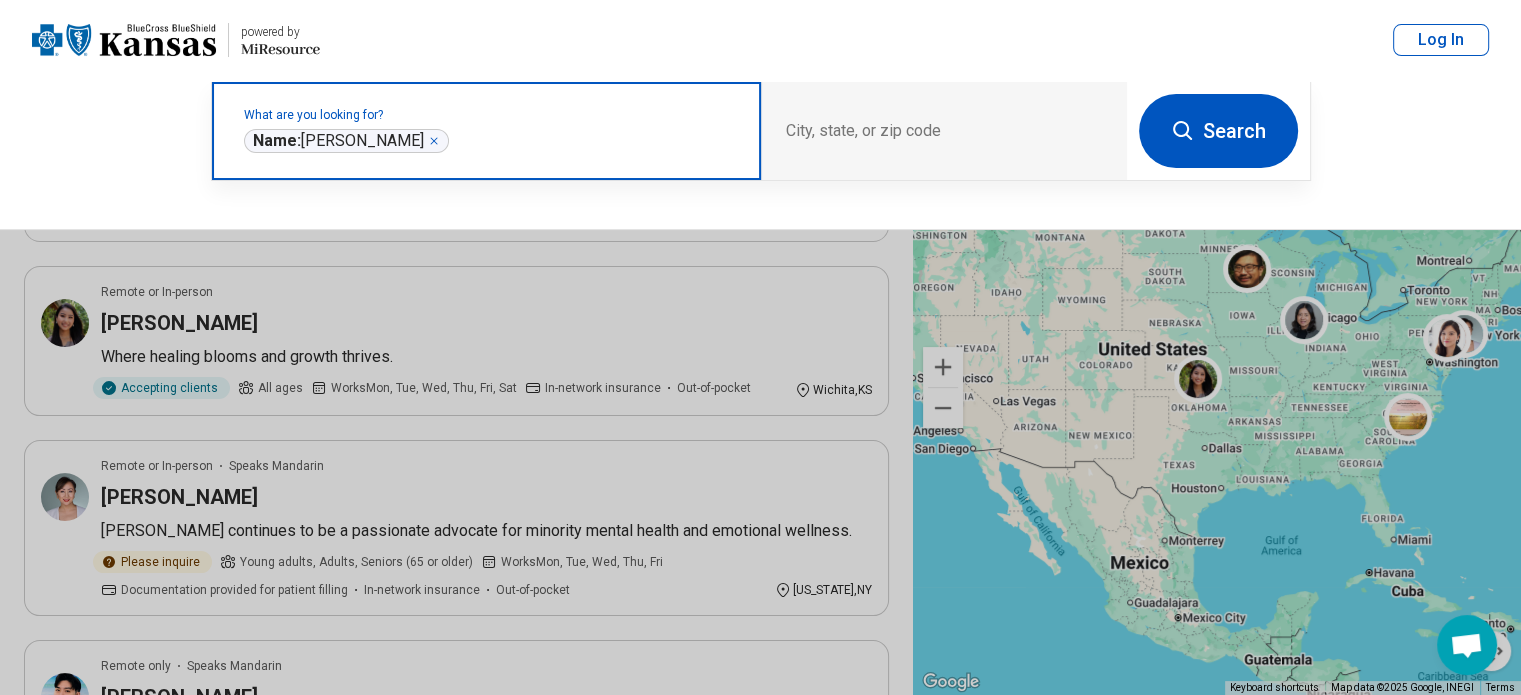 click 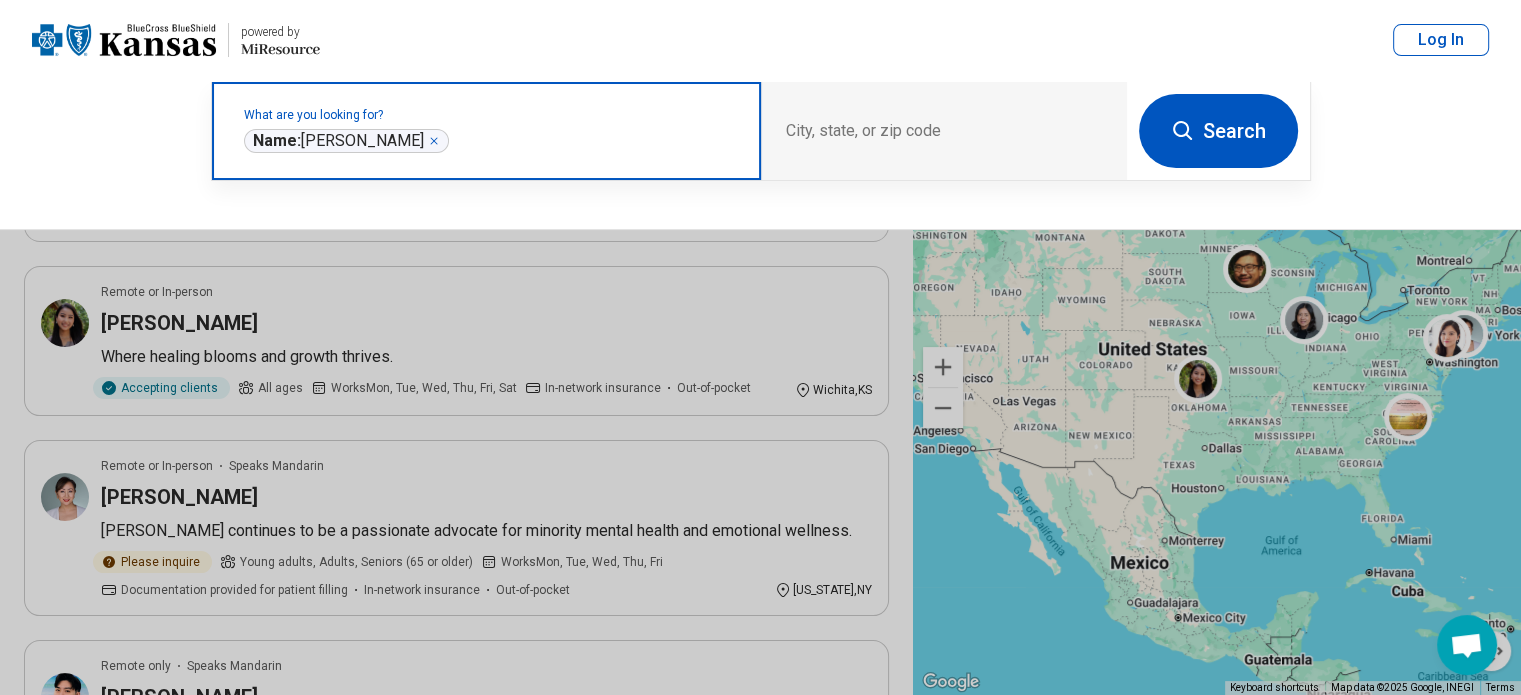 click 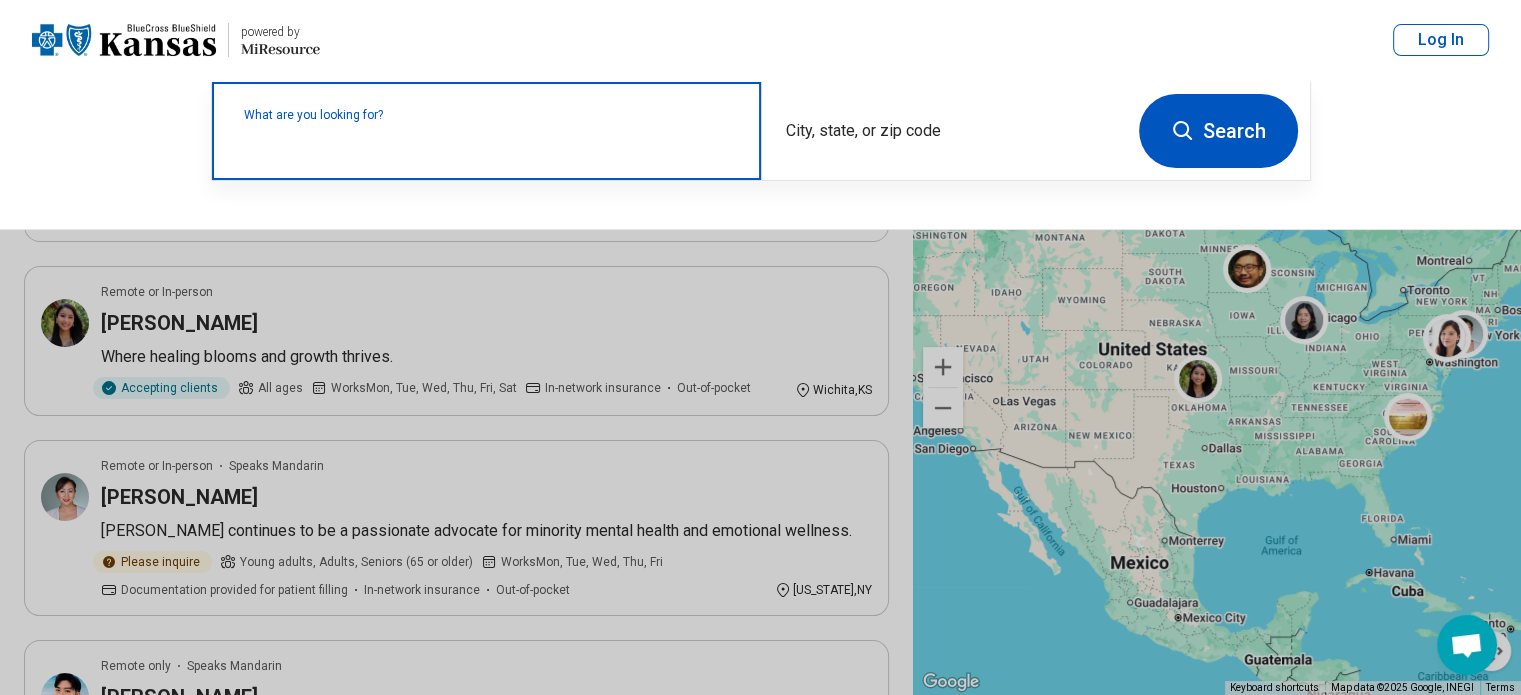 click on "What are you looking for?" at bounding box center [486, 131] 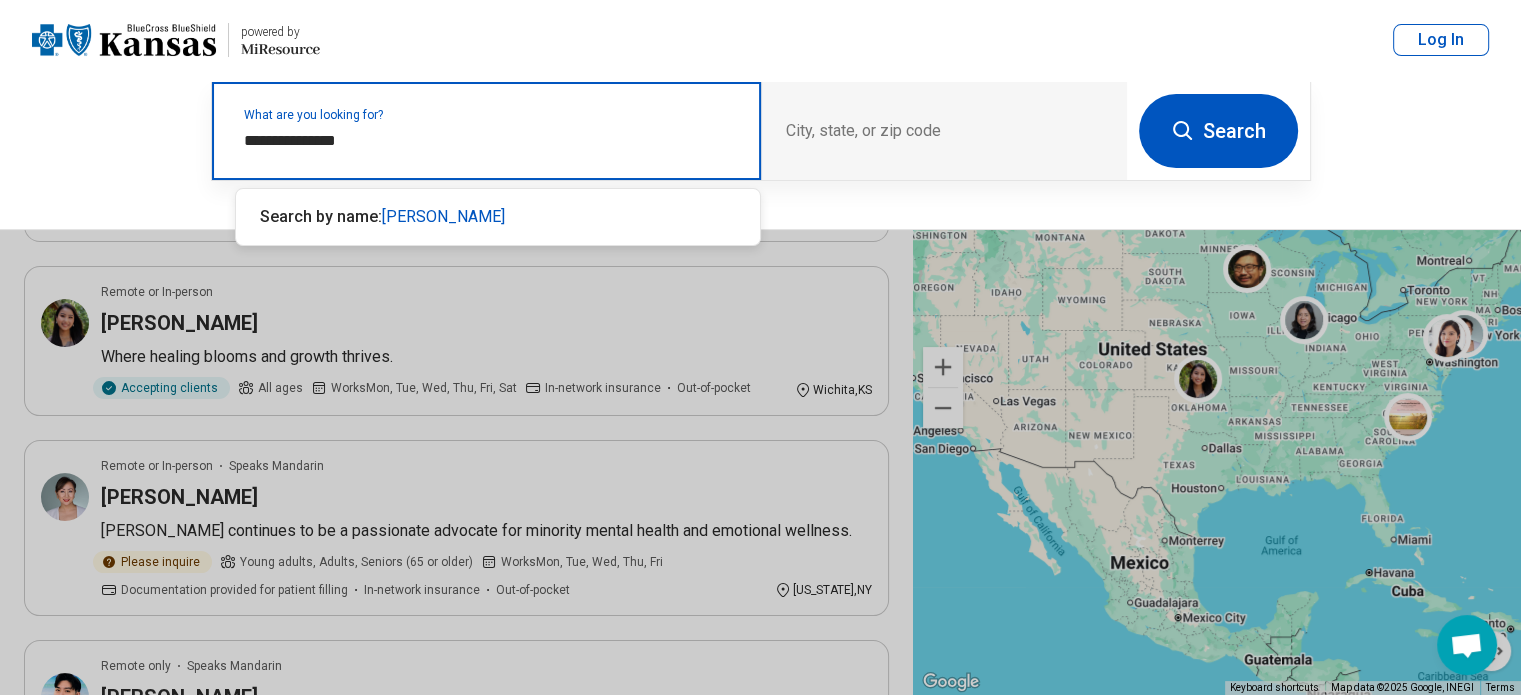 type on "**********" 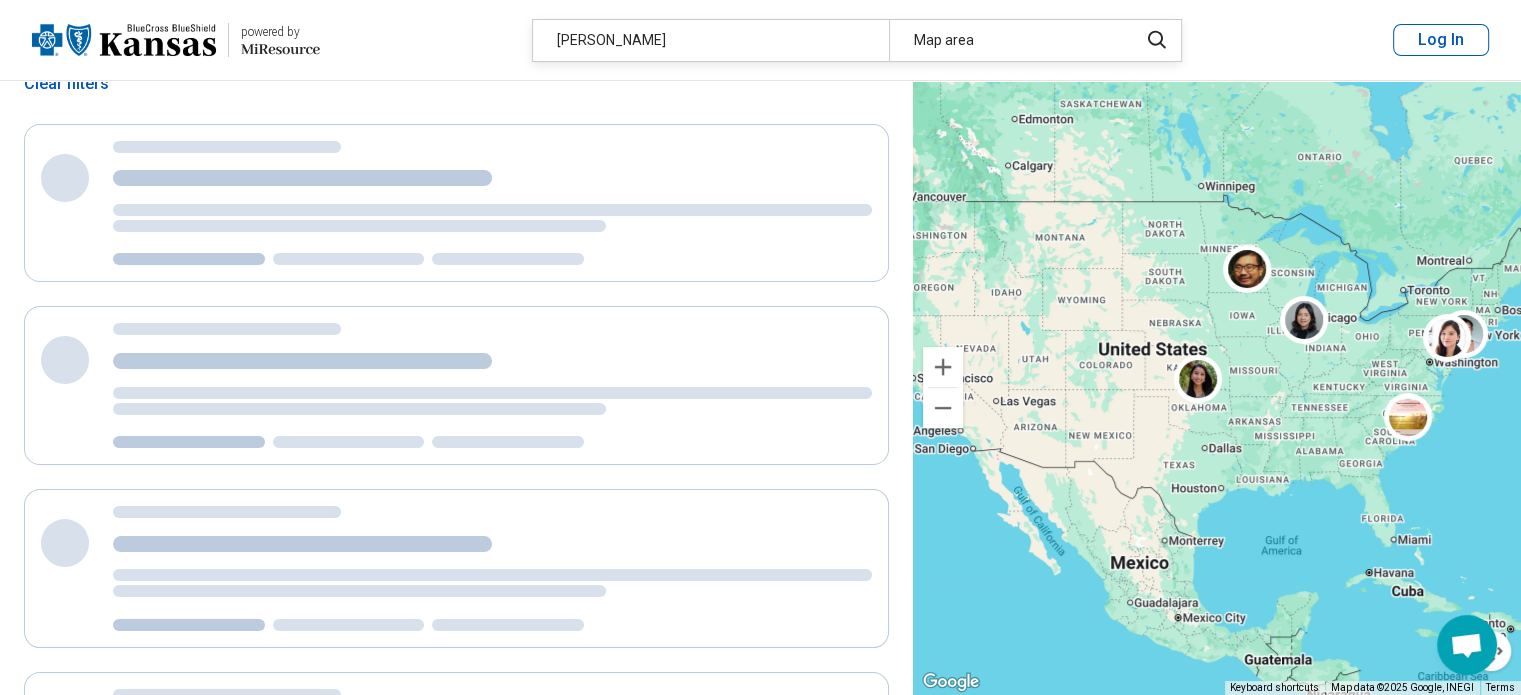 scroll, scrollTop: 0, scrollLeft: 0, axis: both 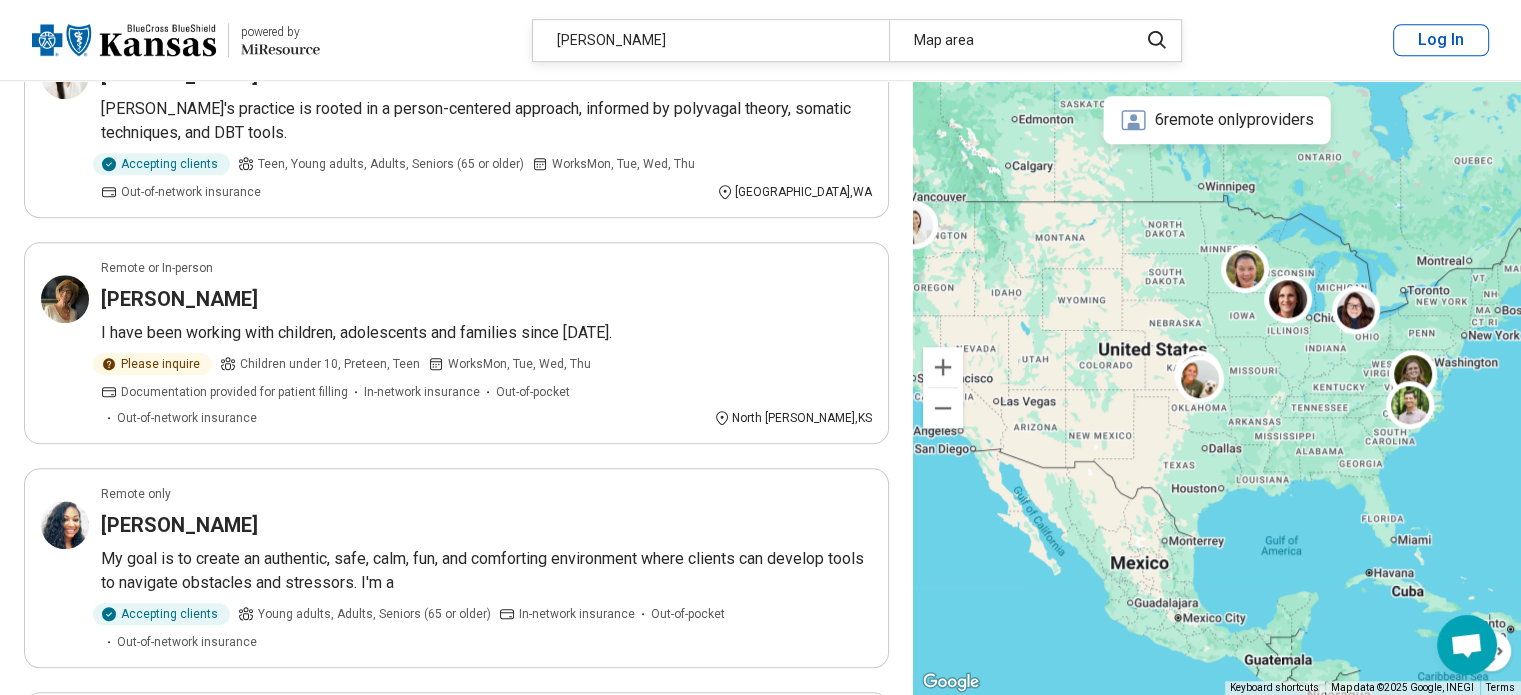 click on "I have been working with children, adolescents and families since 2001." at bounding box center [486, 333] 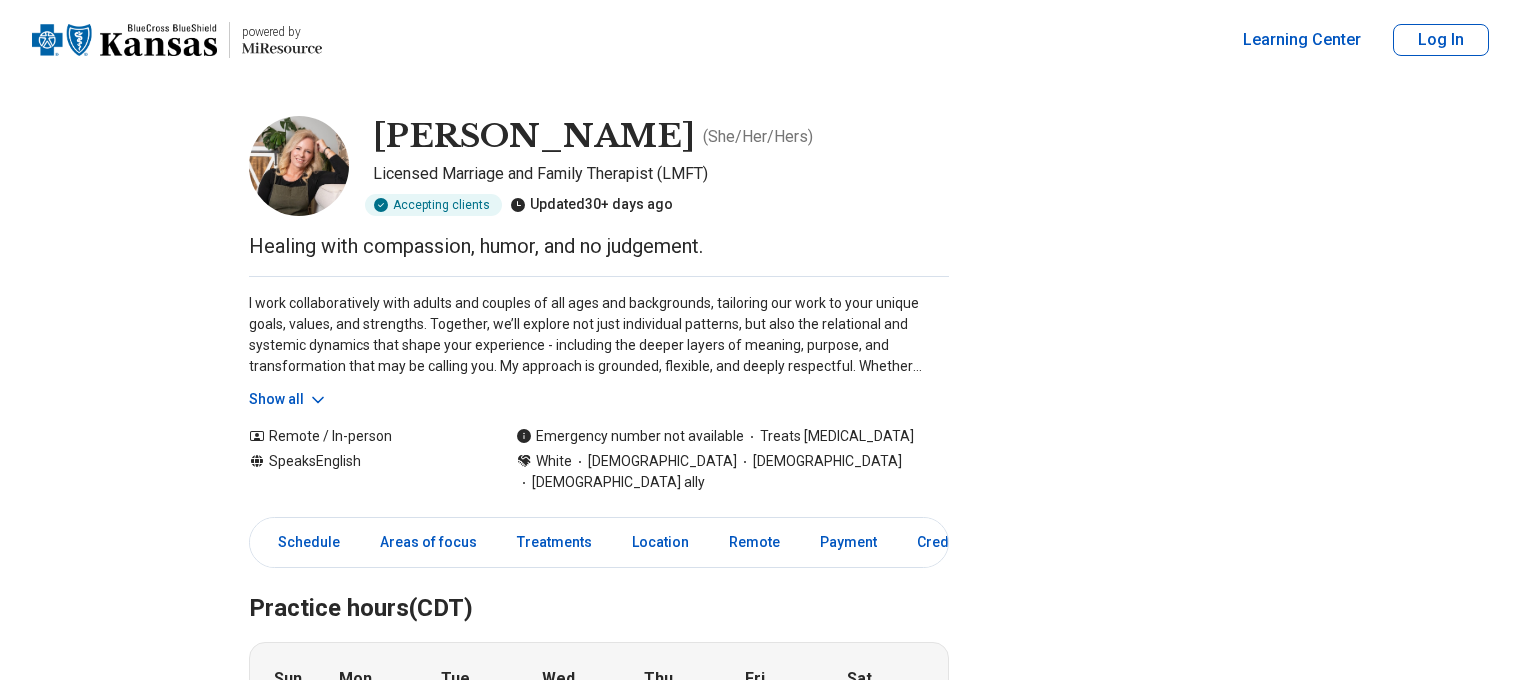 scroll, scrollTop: 0, scrollLeft: 0, axis: both 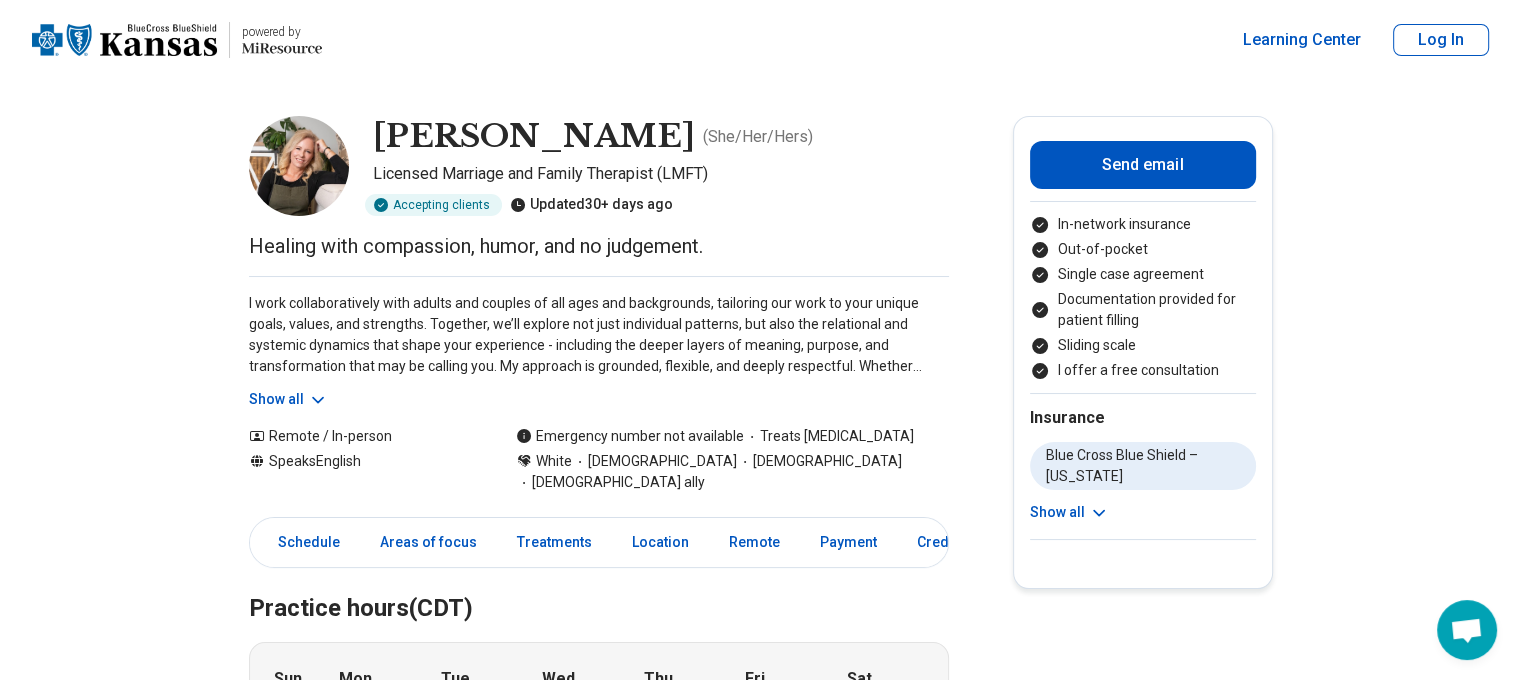 click on "Show all" at bounding box center (288, 399) 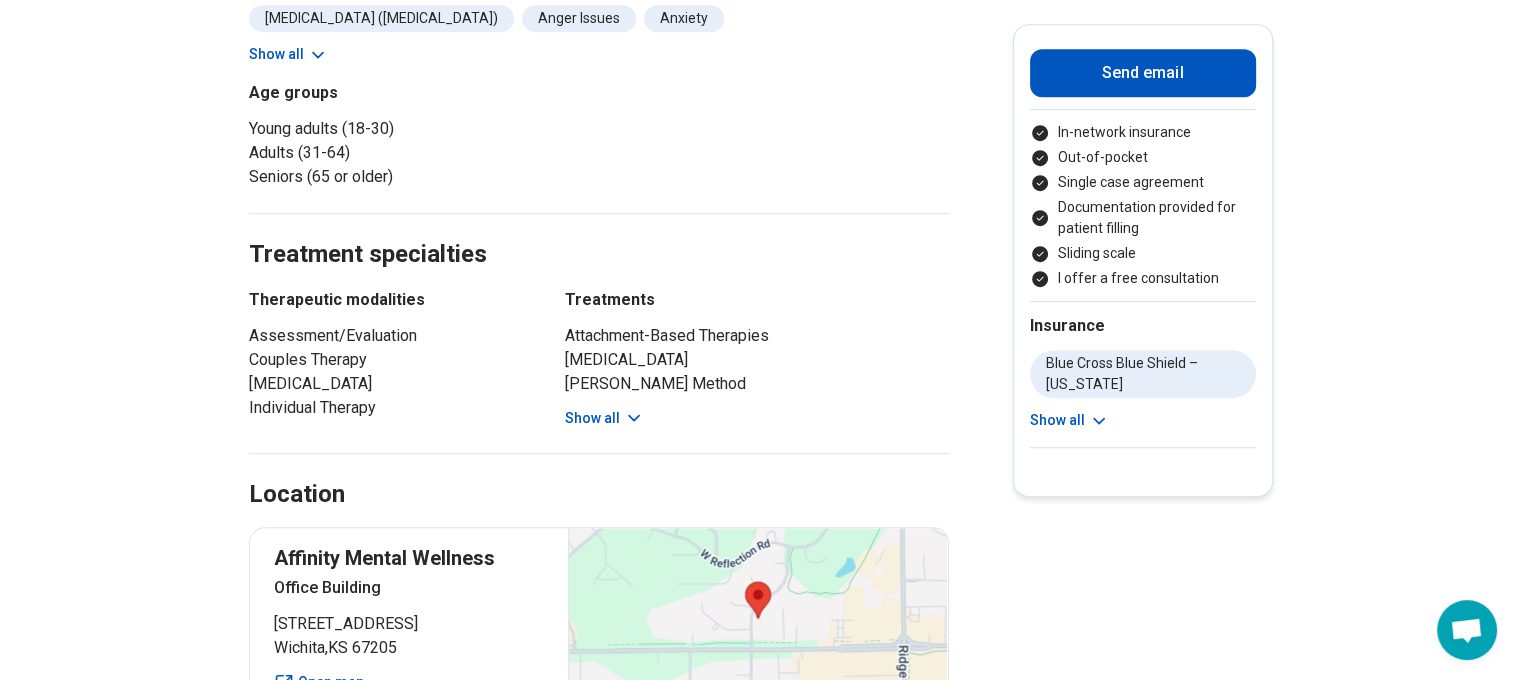 scroll, scrollTop: 1004, scrollLeft: 0, axis: vertical 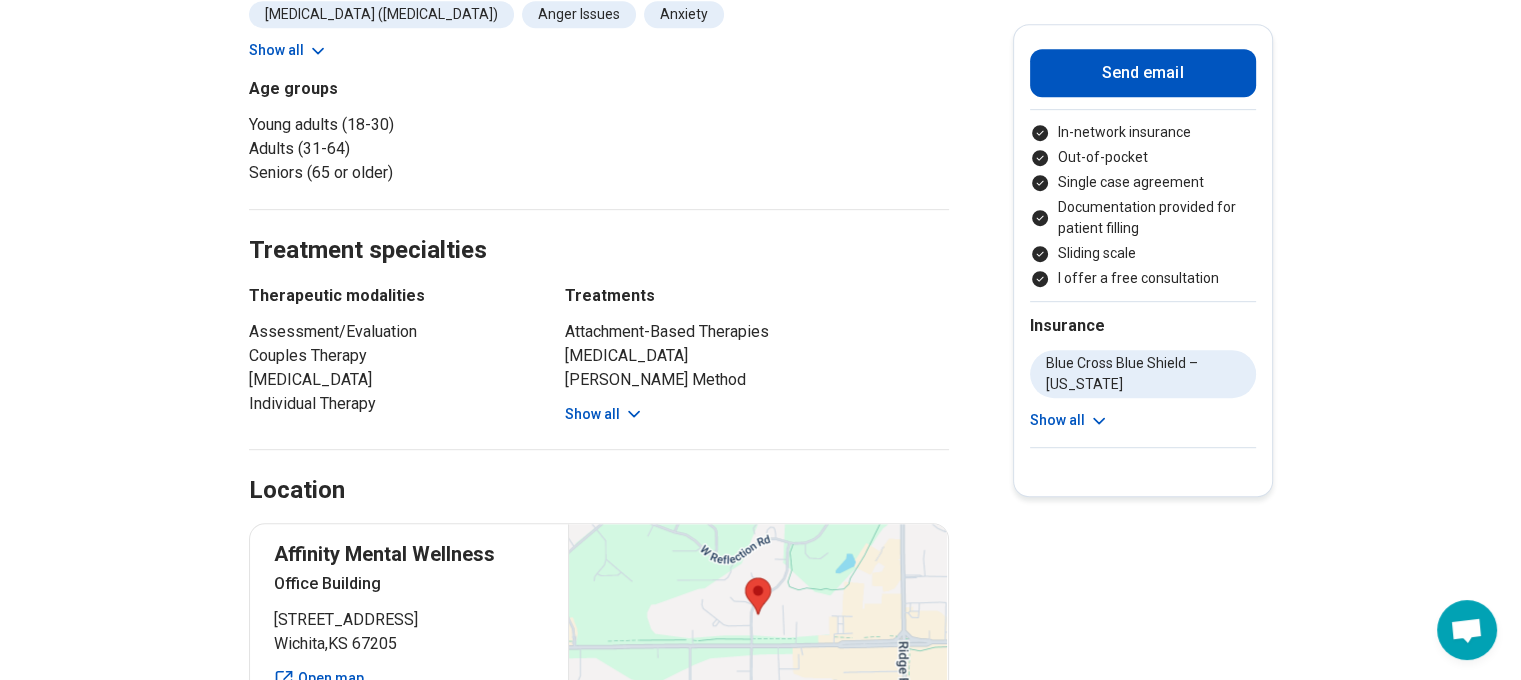 click on "Location" at bounding box center [599, 467] 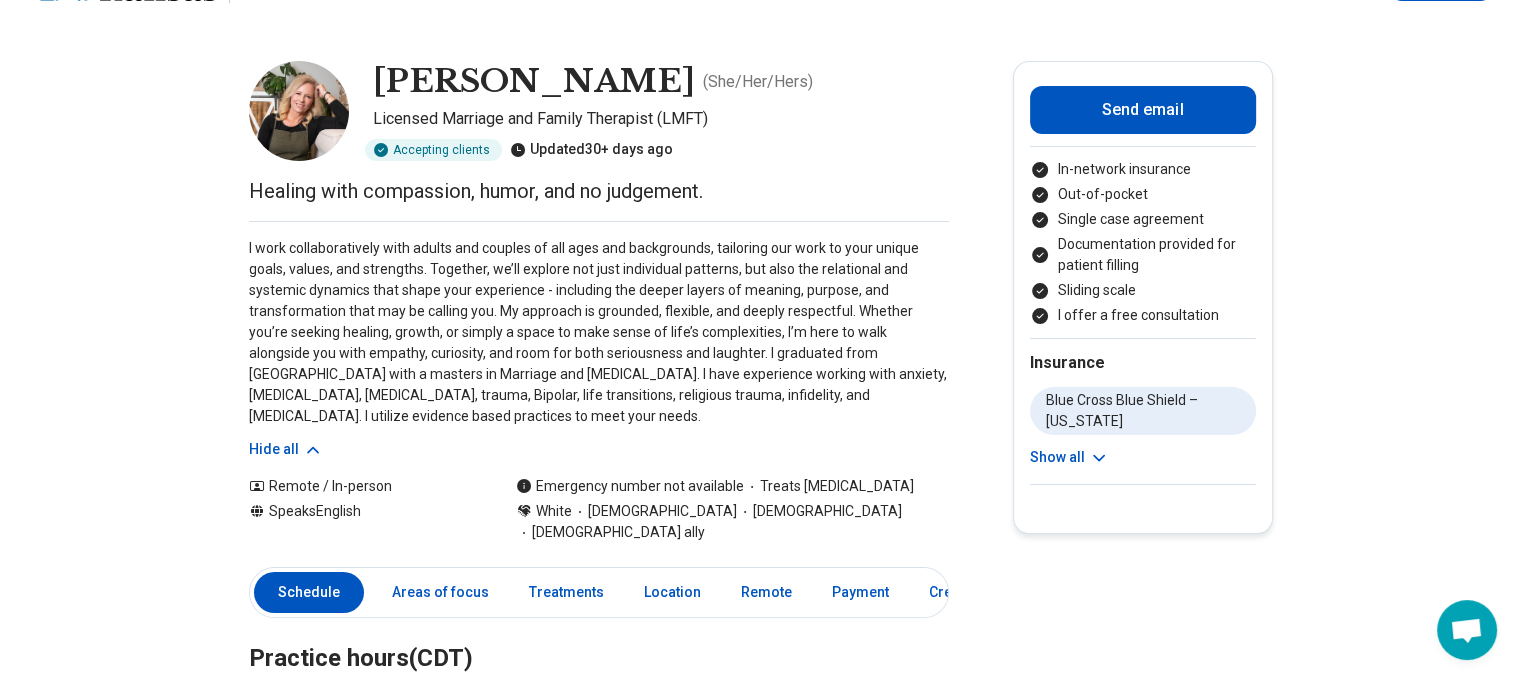 scroll, scrollTop: 0, scrollLeft: 15, axis: horizontal 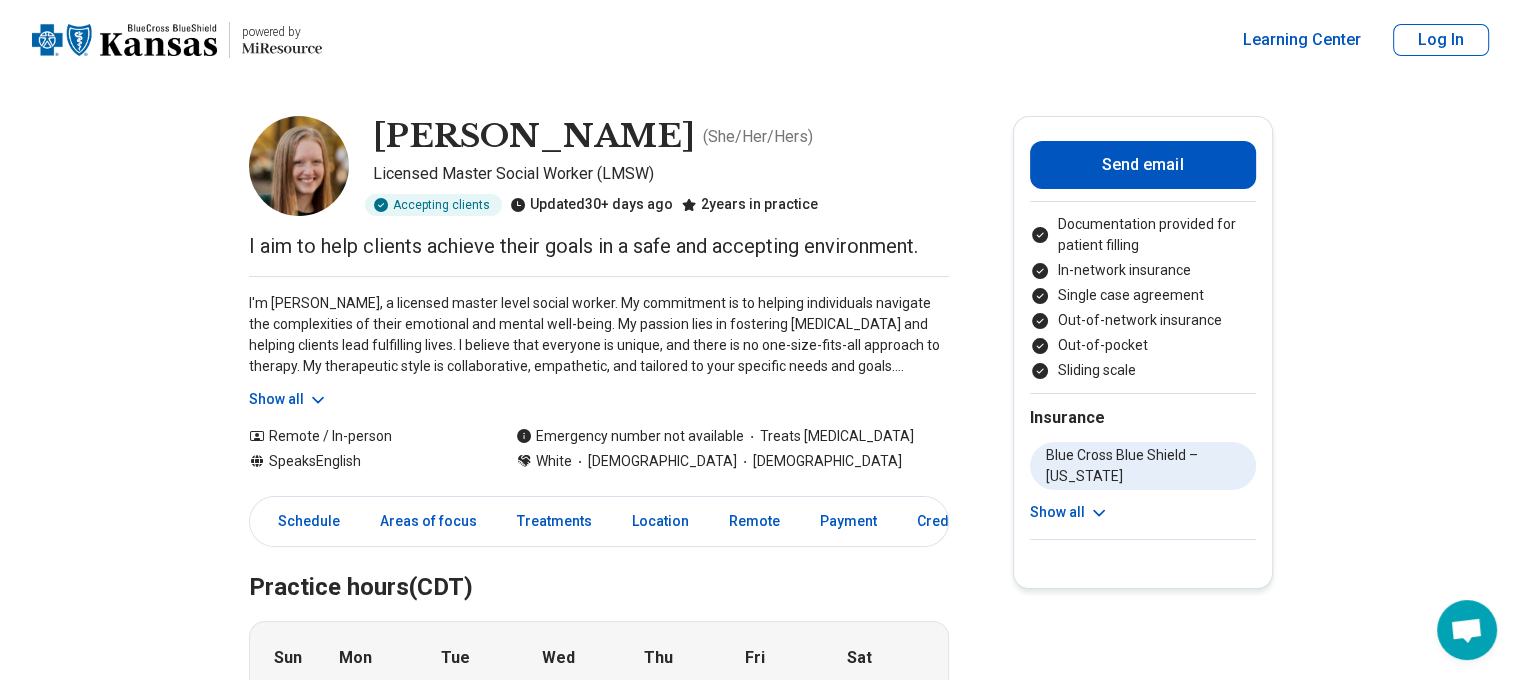 click on "Show all" at bounding box center (288, 399) 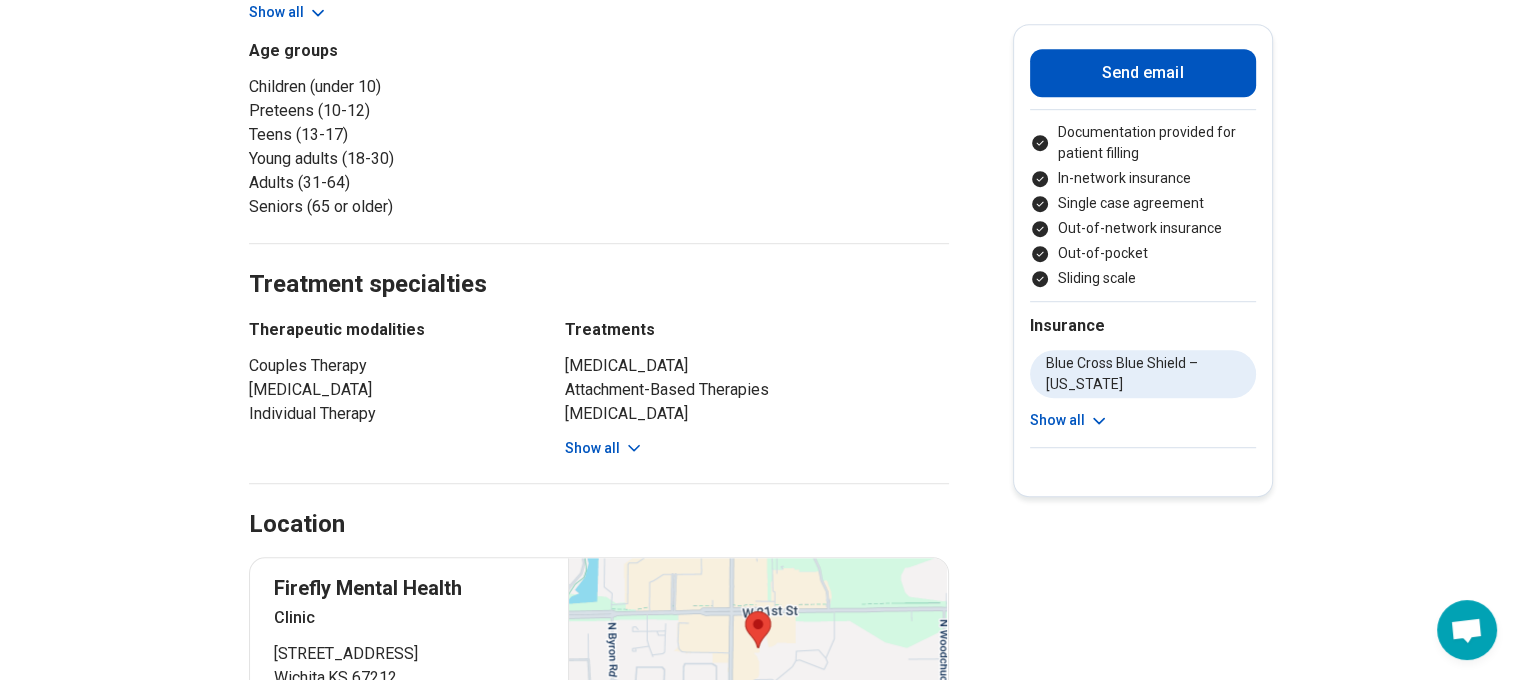 scroll, scrollTop: 1205, scrollLeft: 0, axis: vertical 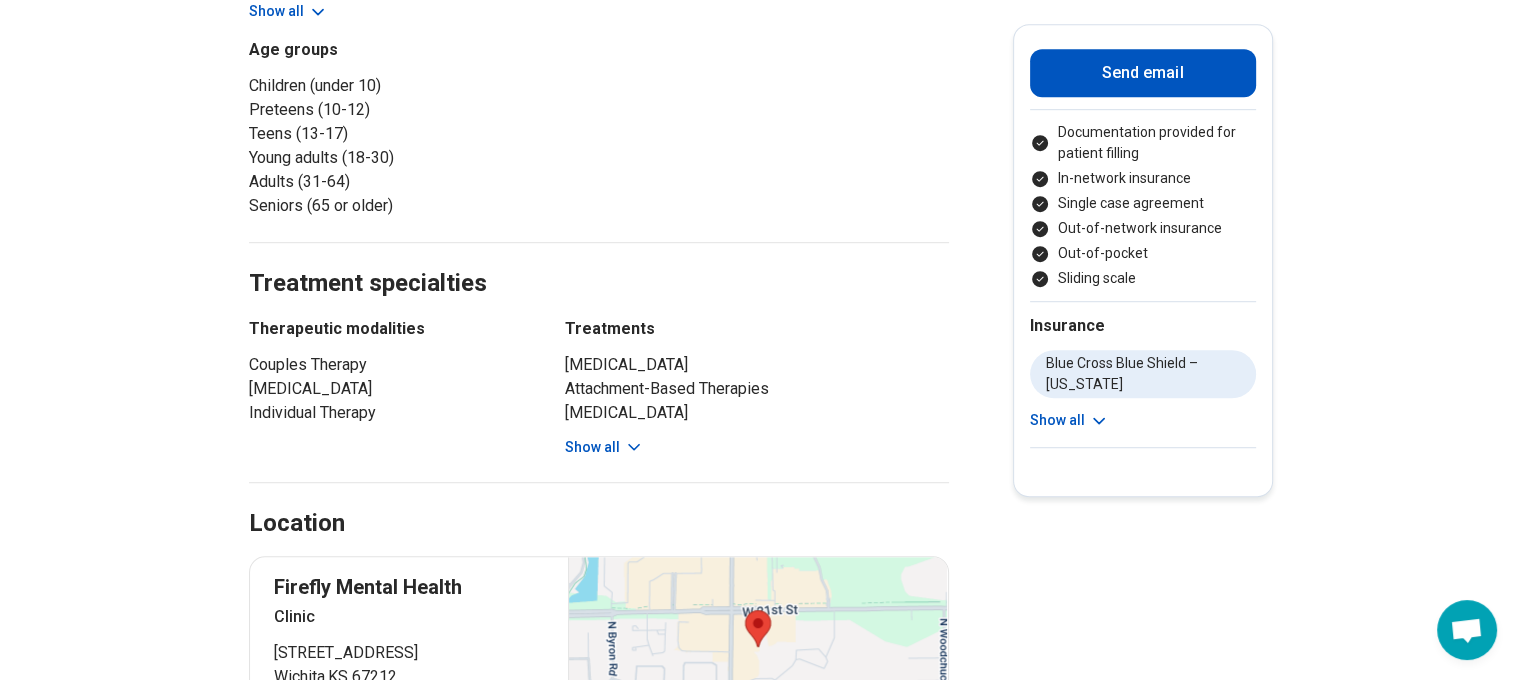 click on "Show all" at bounding box center (604, 447) 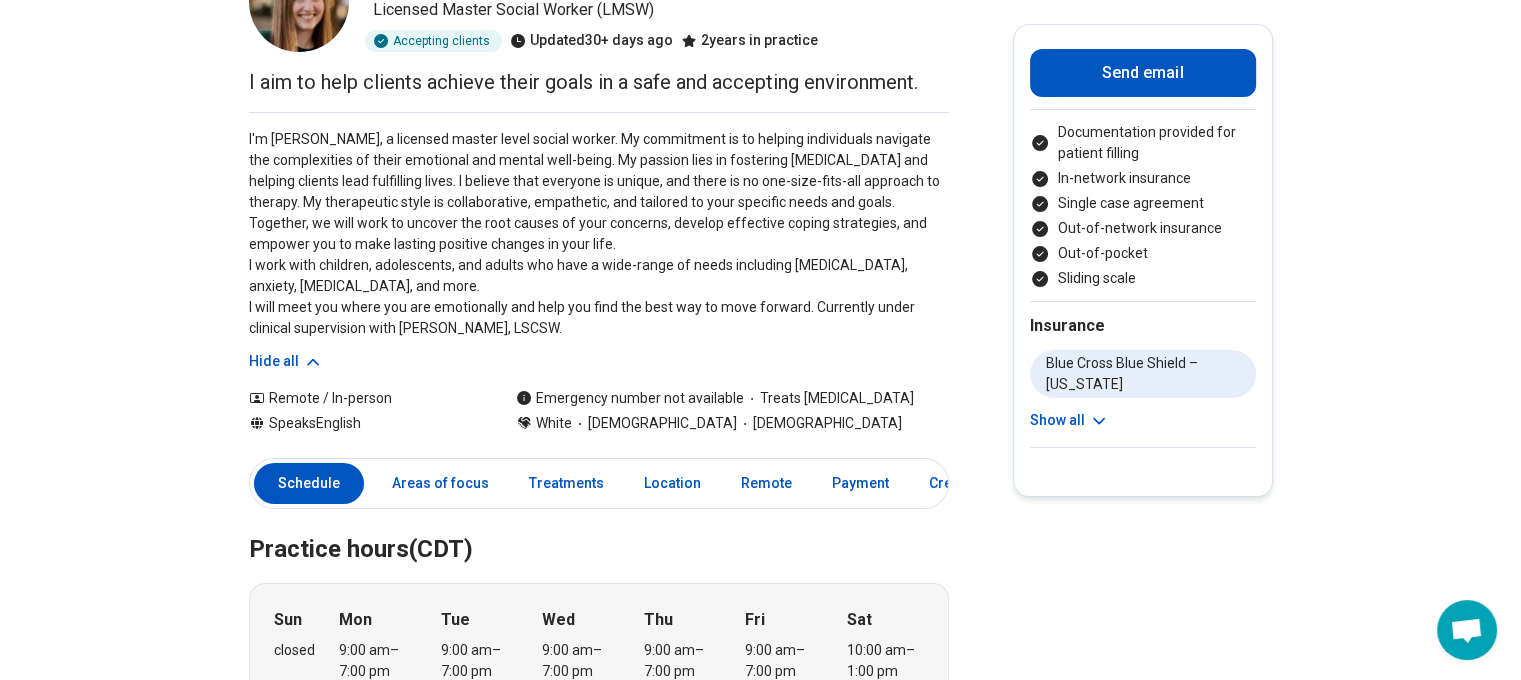 scroll, scrollTop: 0, scrollLeft: 0, axis: both 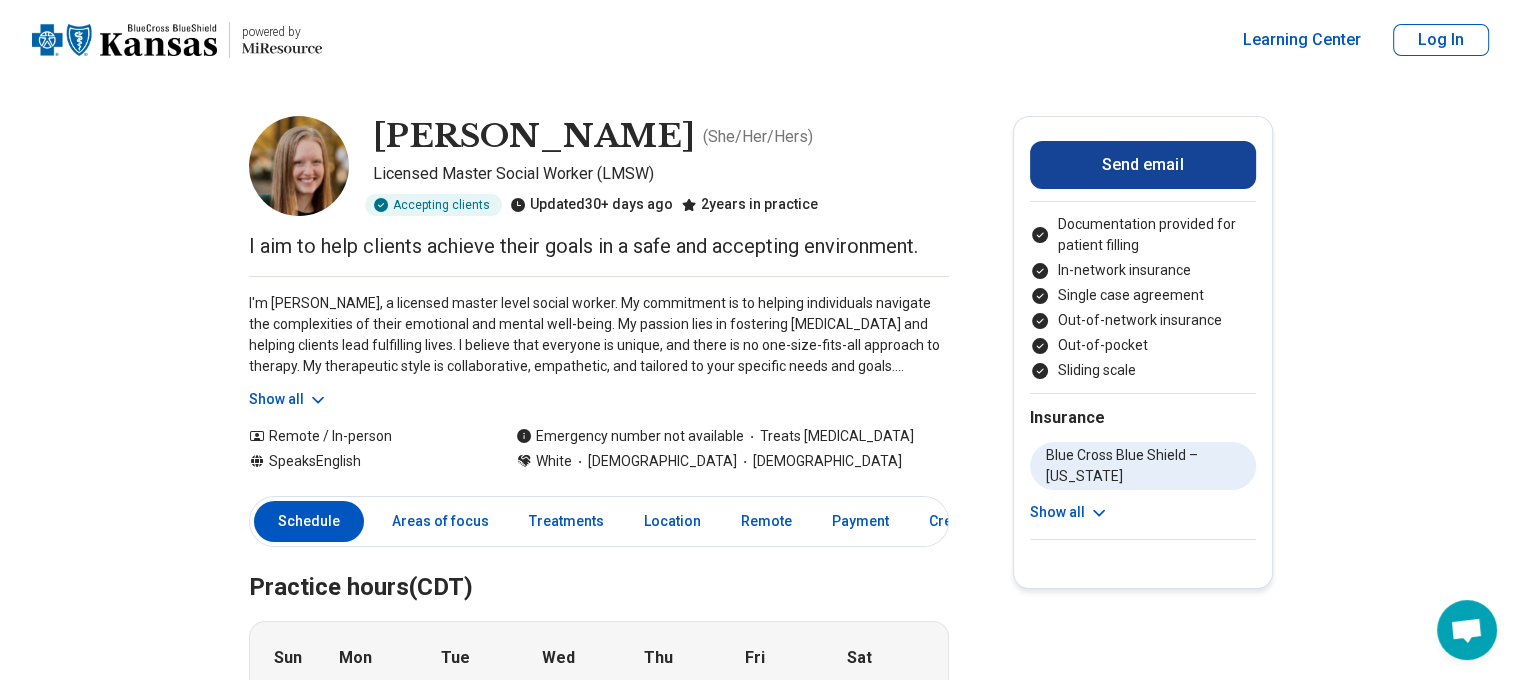 click on "Send email" at bounding box center (1143, 165) 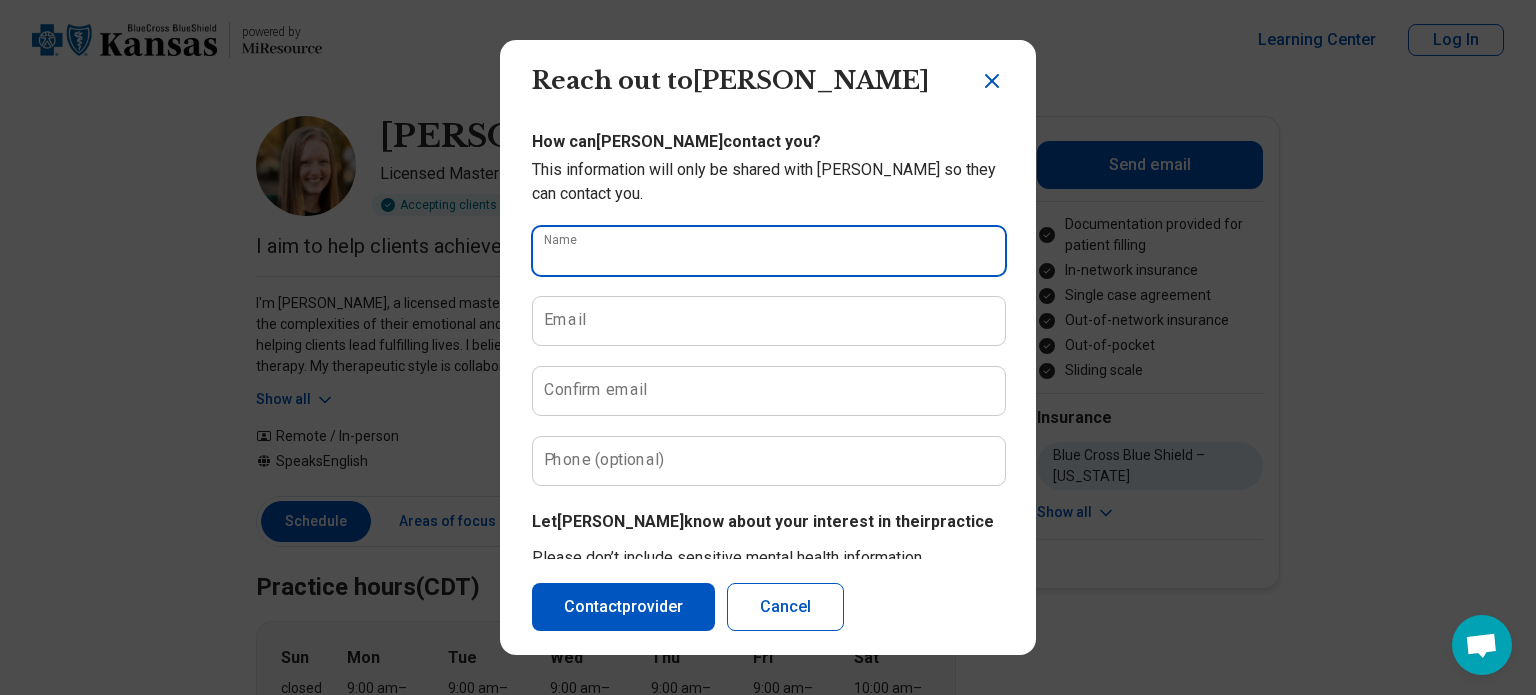 click on "Name" at bounding box center [769, 251] 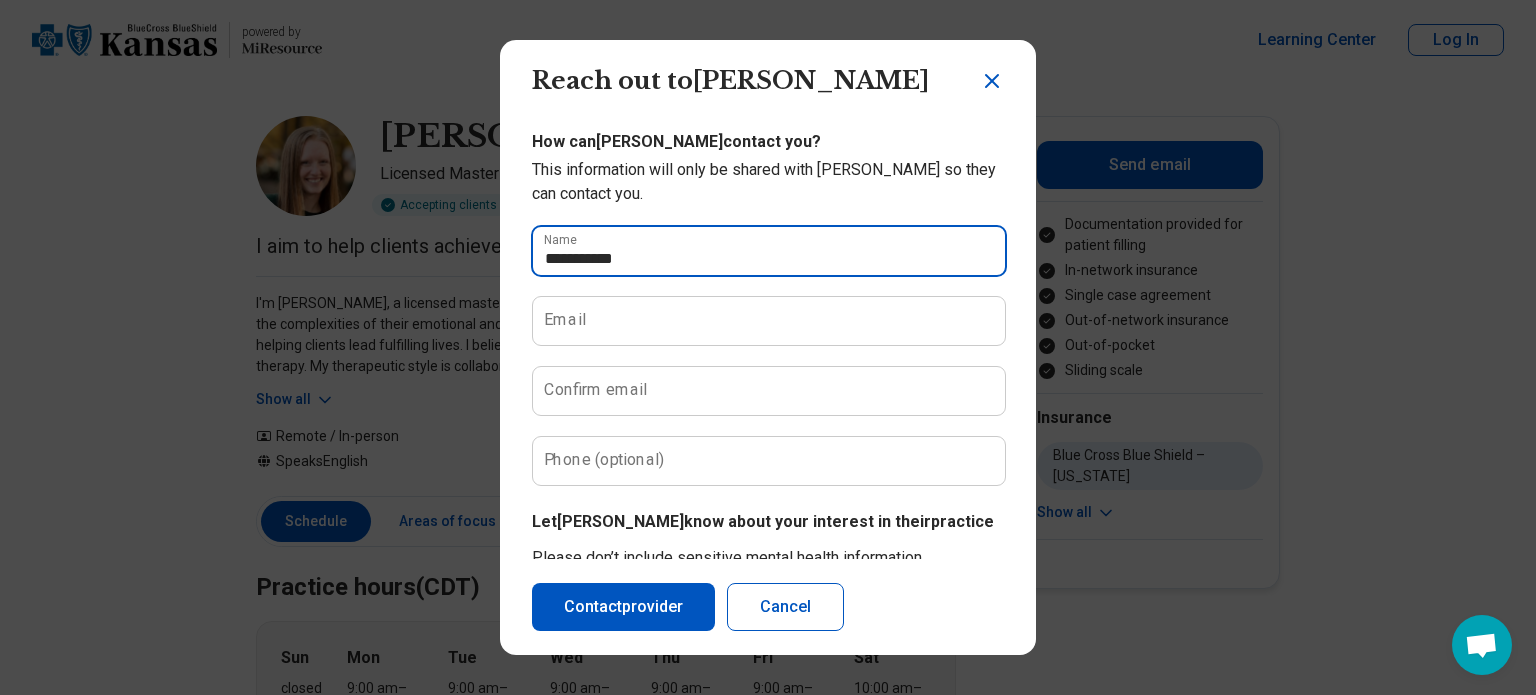 type on "**********" 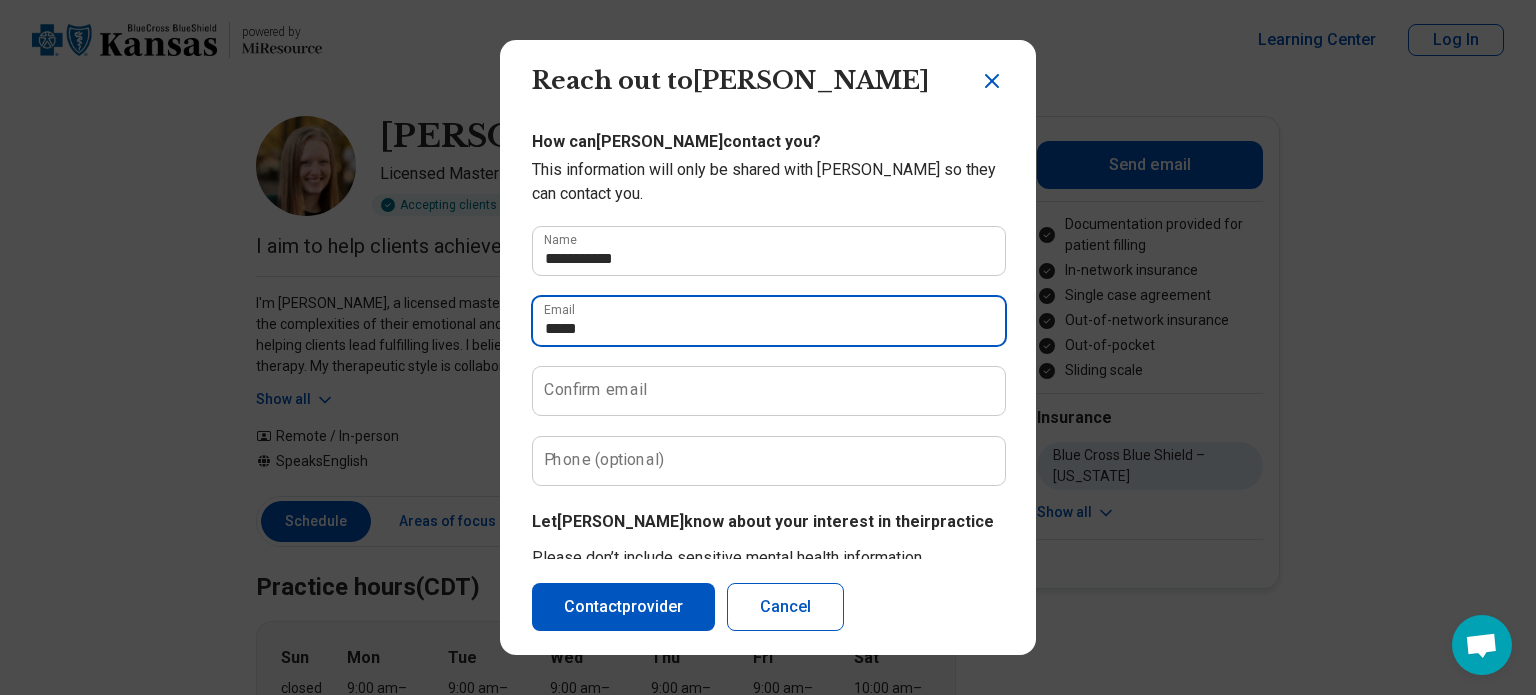 type on "**********" 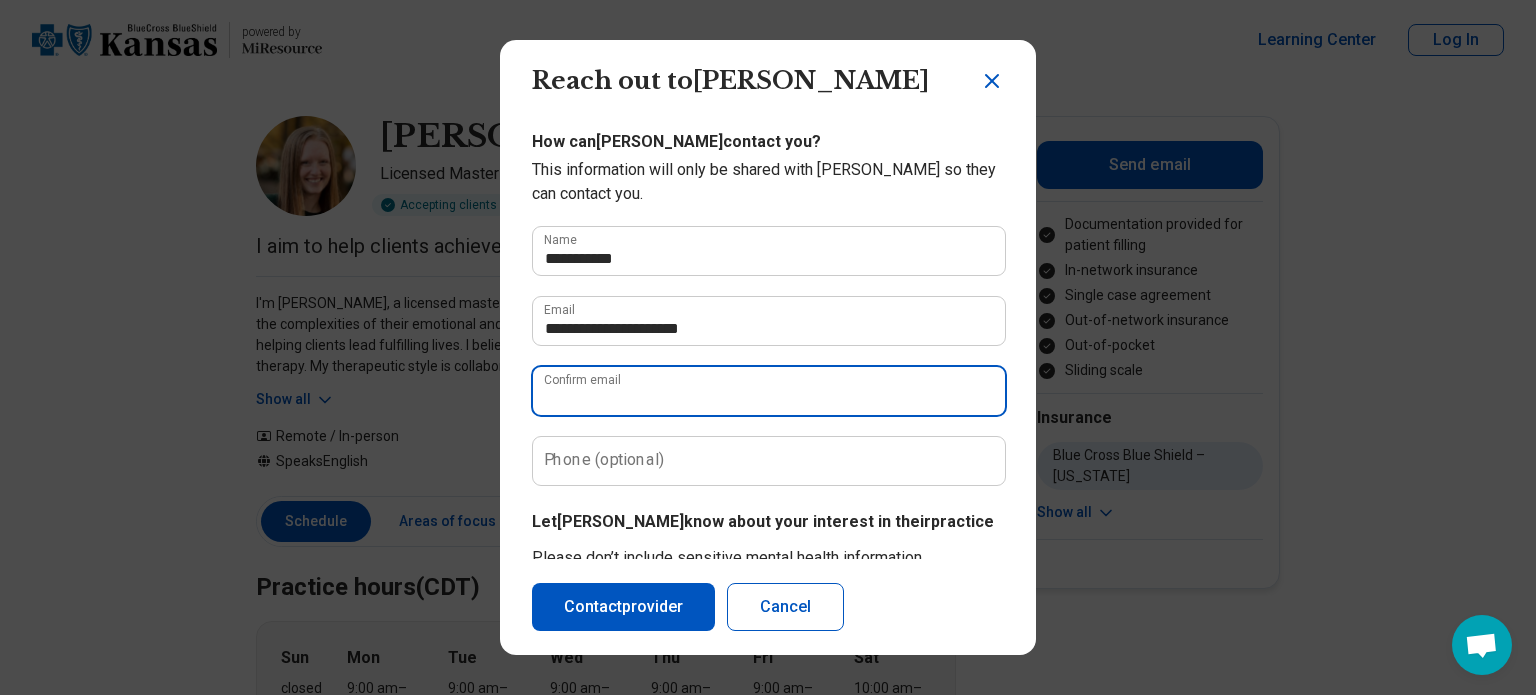 click on "Confirm email" at bounding box center (769, 391) 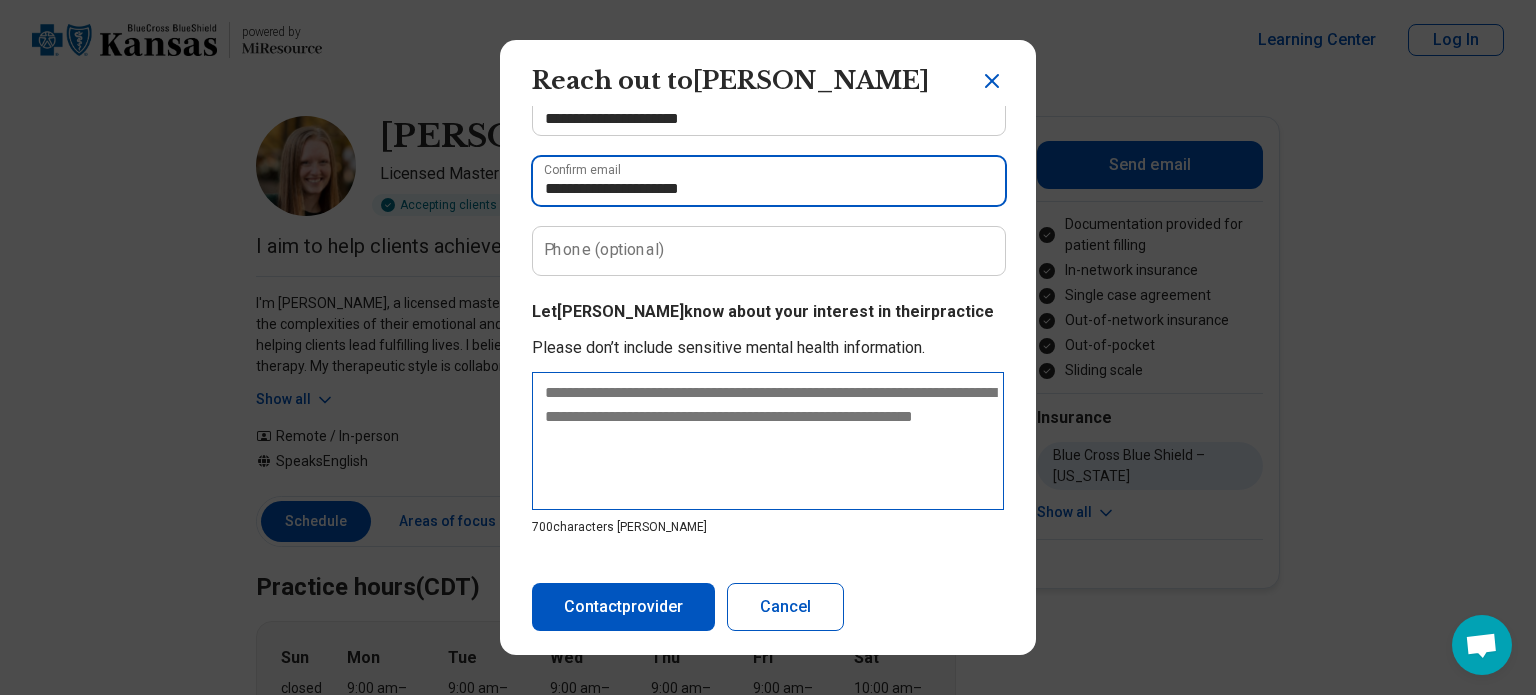 type on "**********" 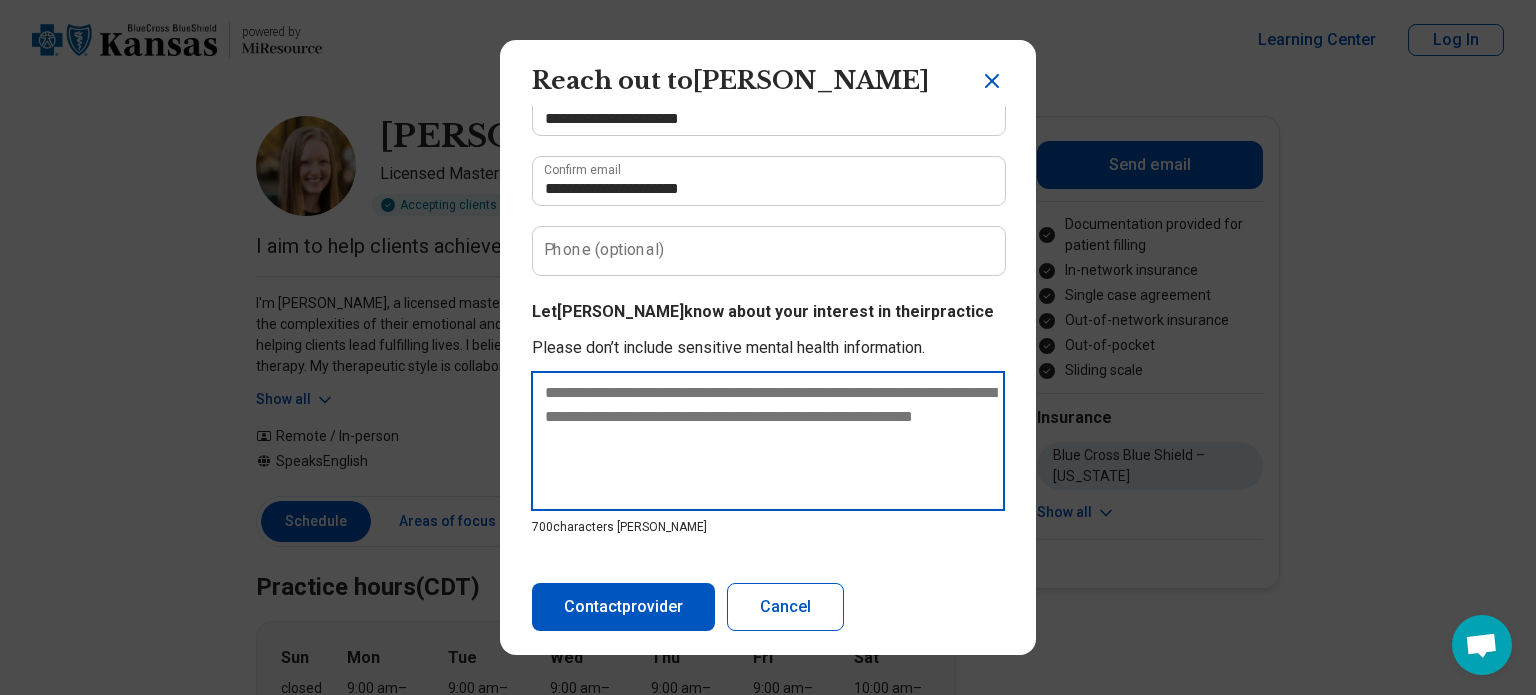 click at bounding box center (768, 441) 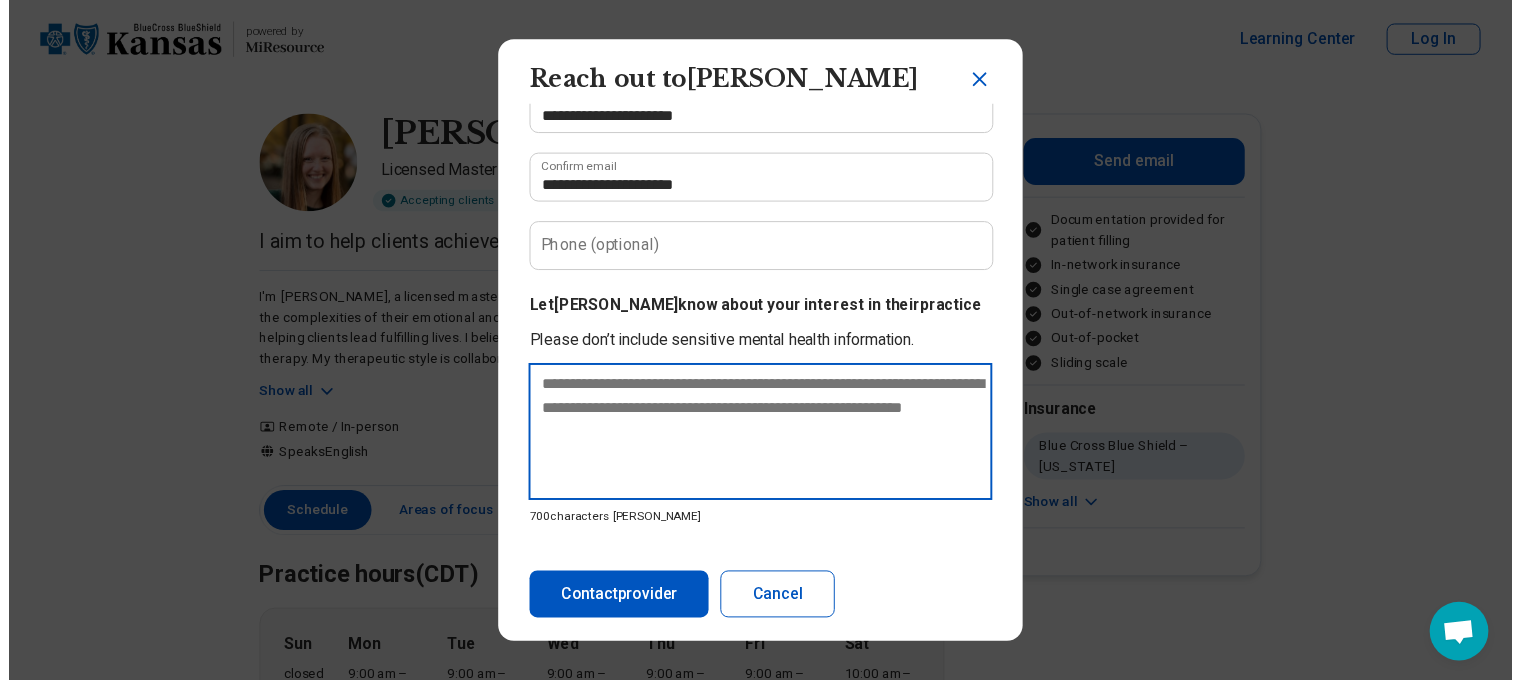 scroll, scrollTop: 209, scrollLeft: 0, axis: vertical 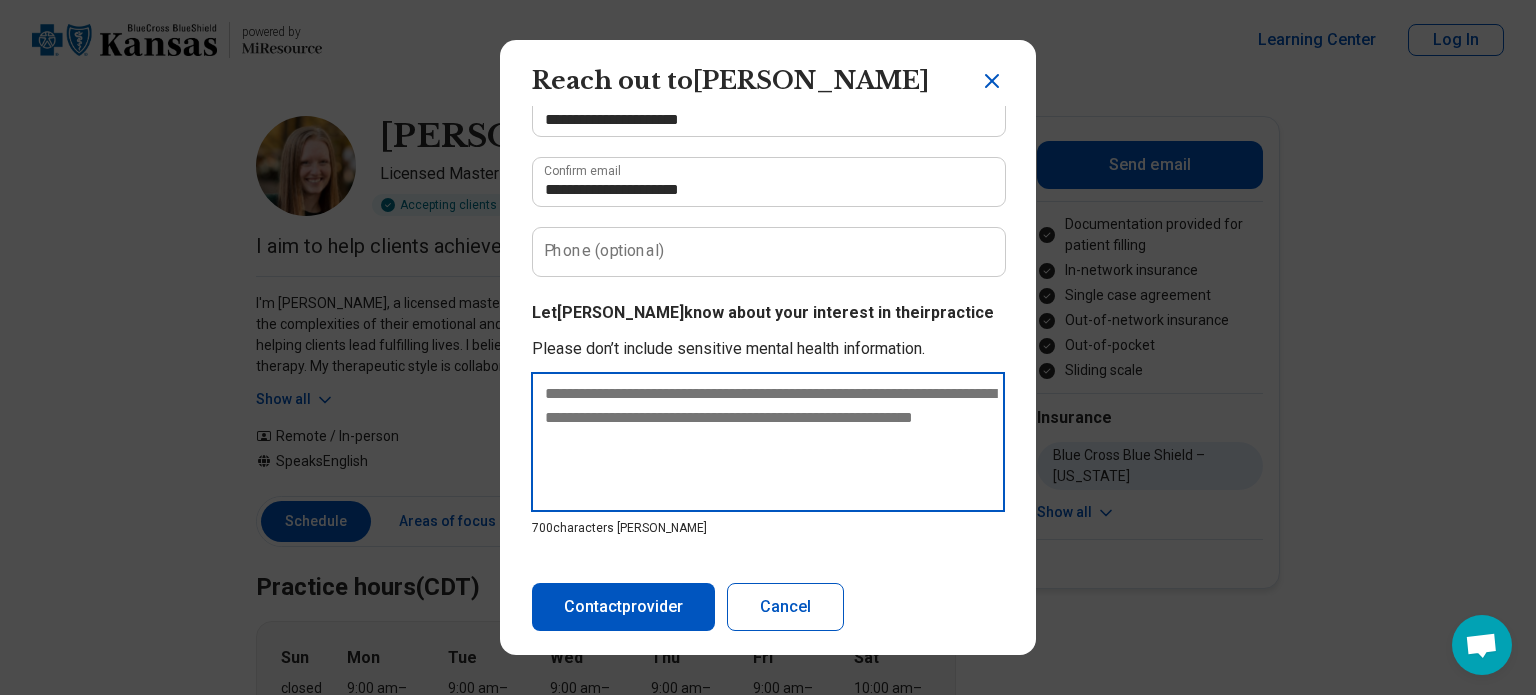 type on "*" 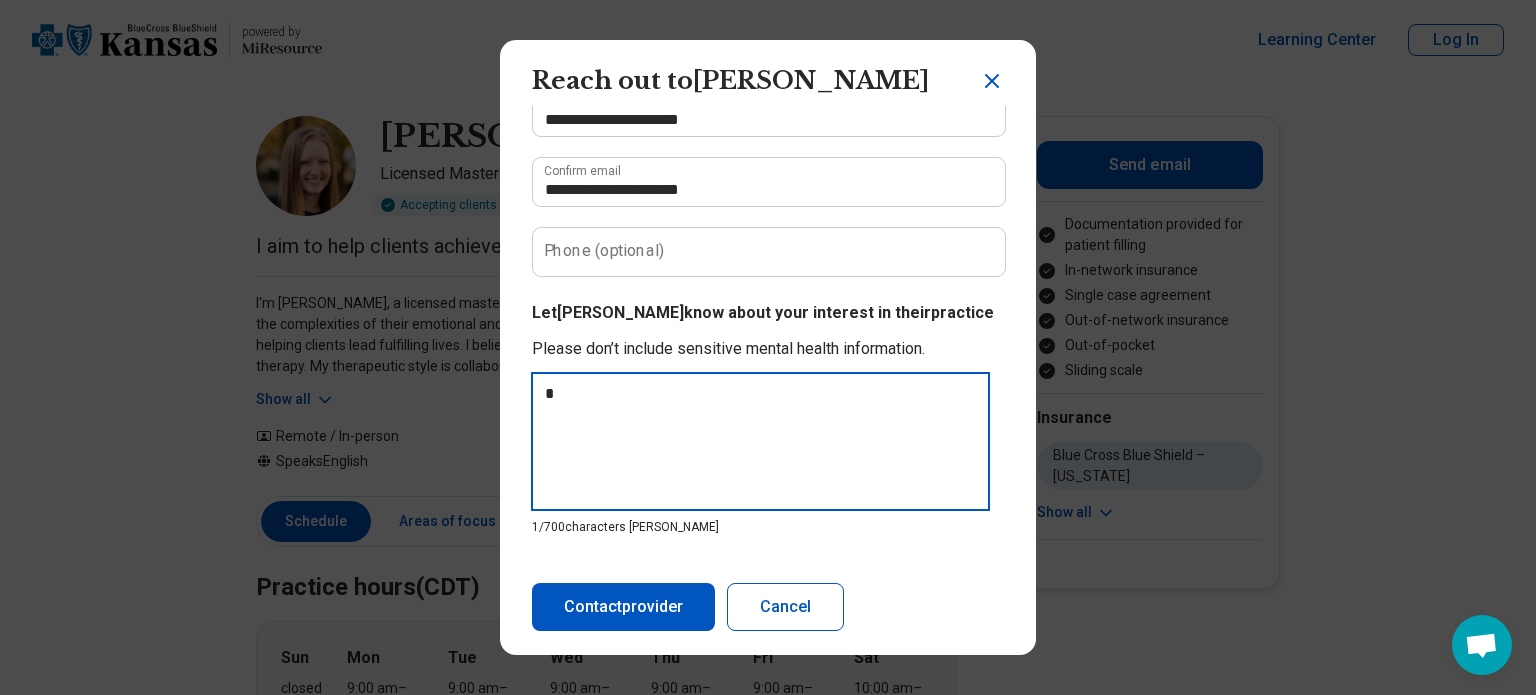 type on "**" 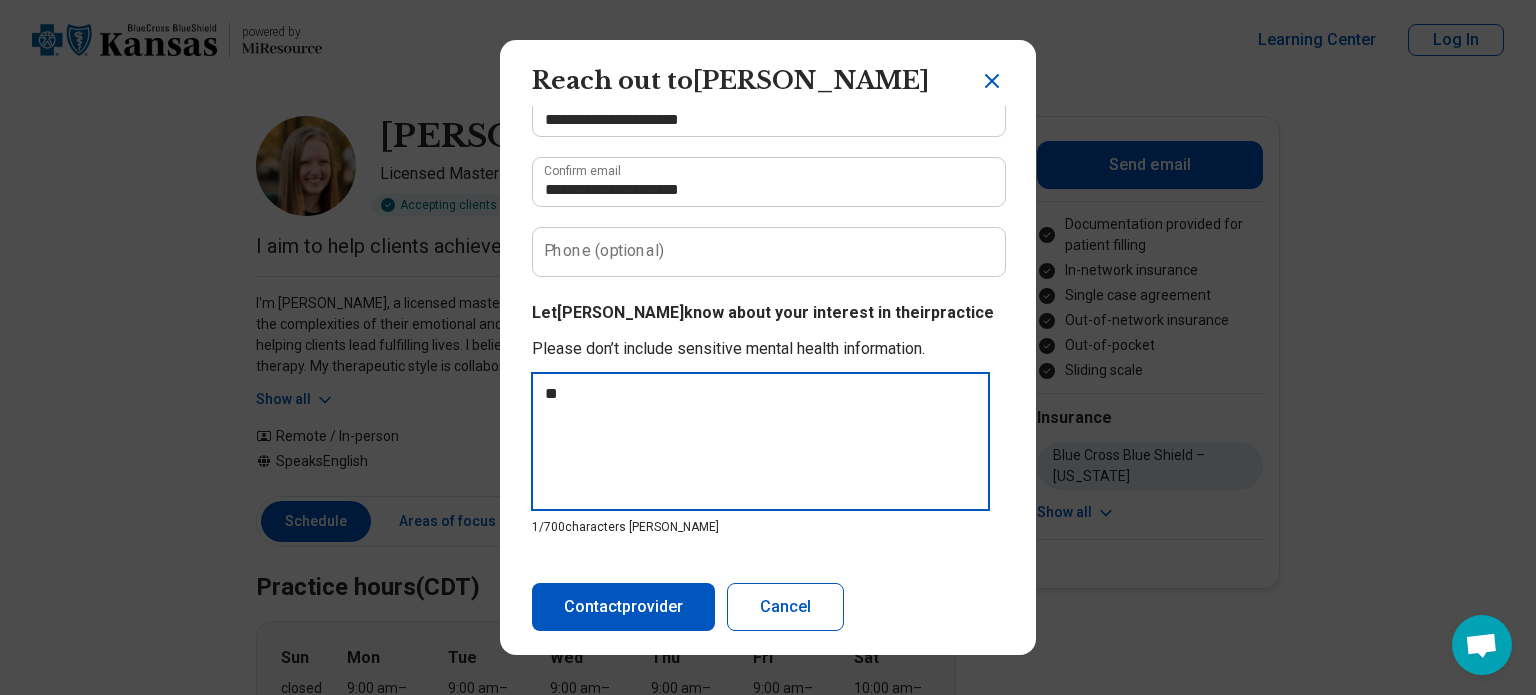 type on "*" 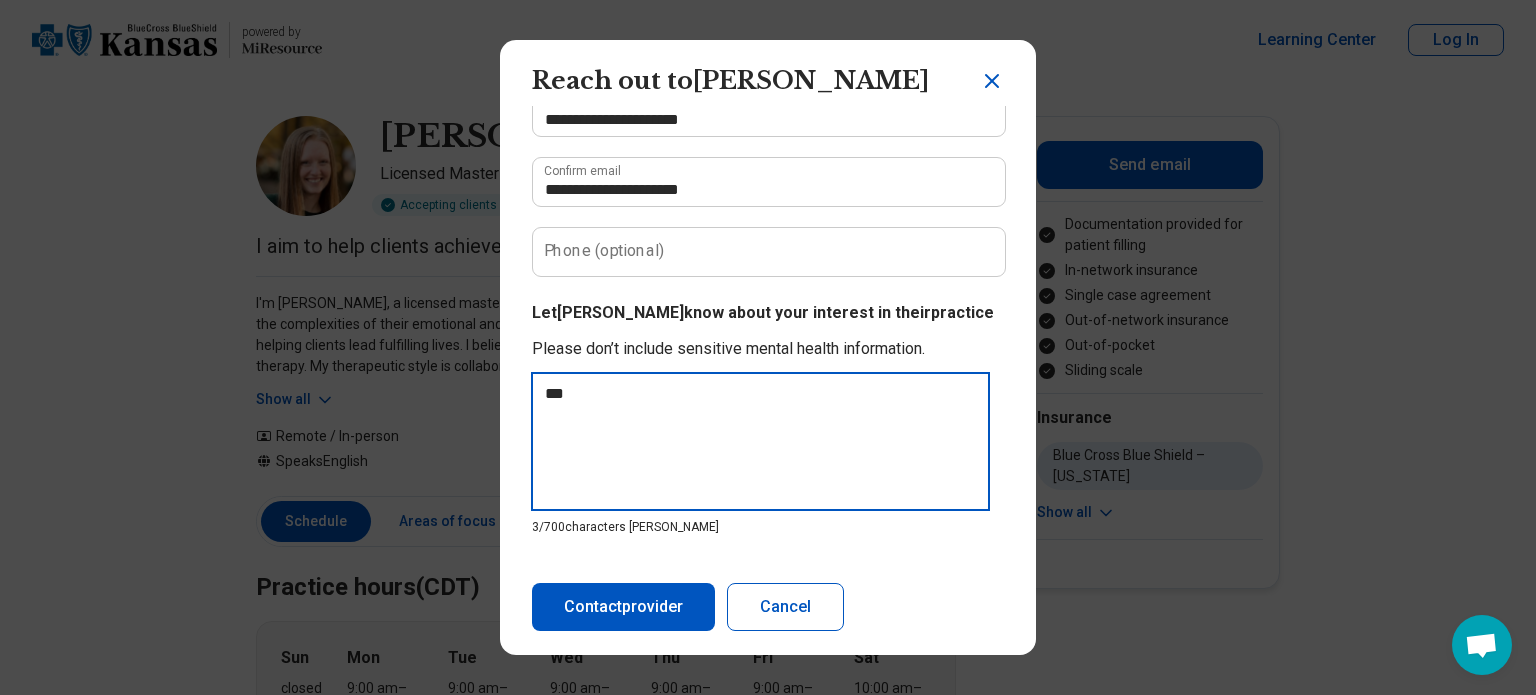 type on "****" 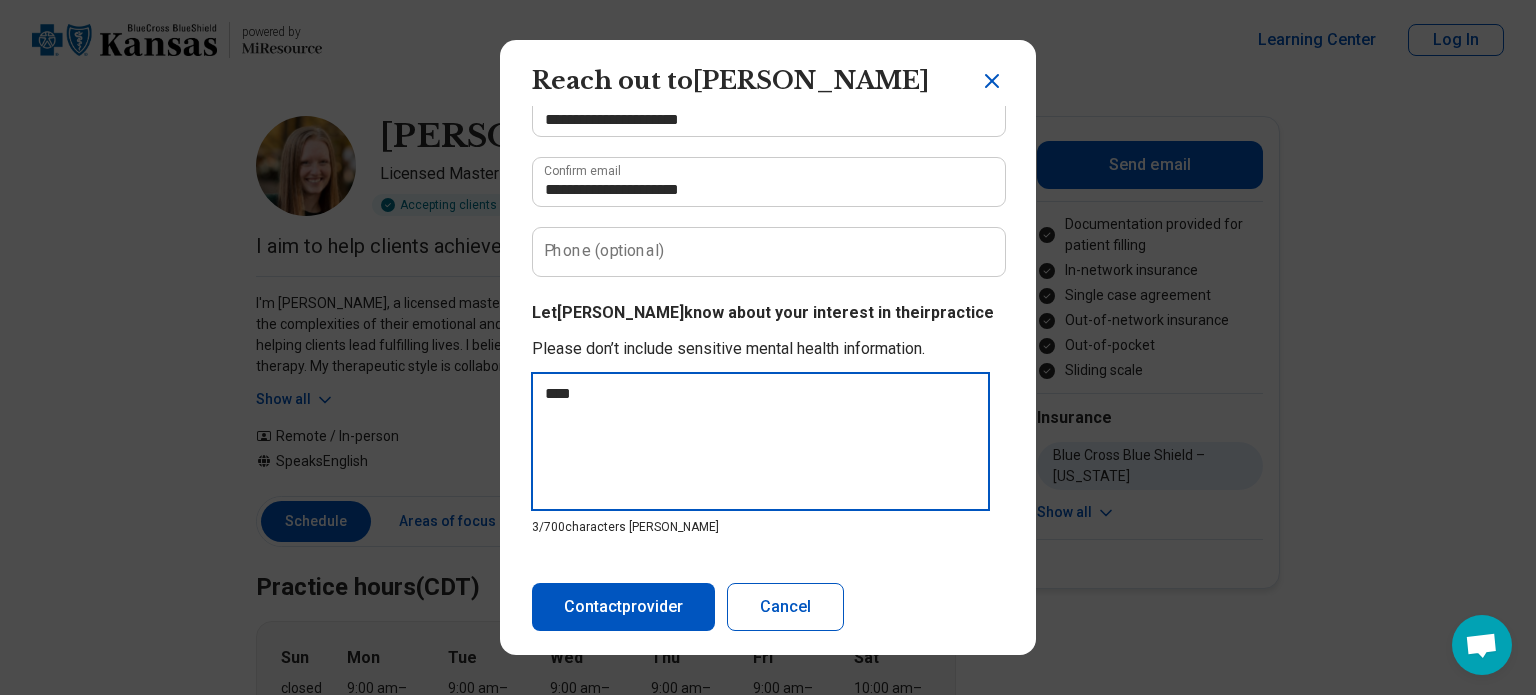 type on "*****" 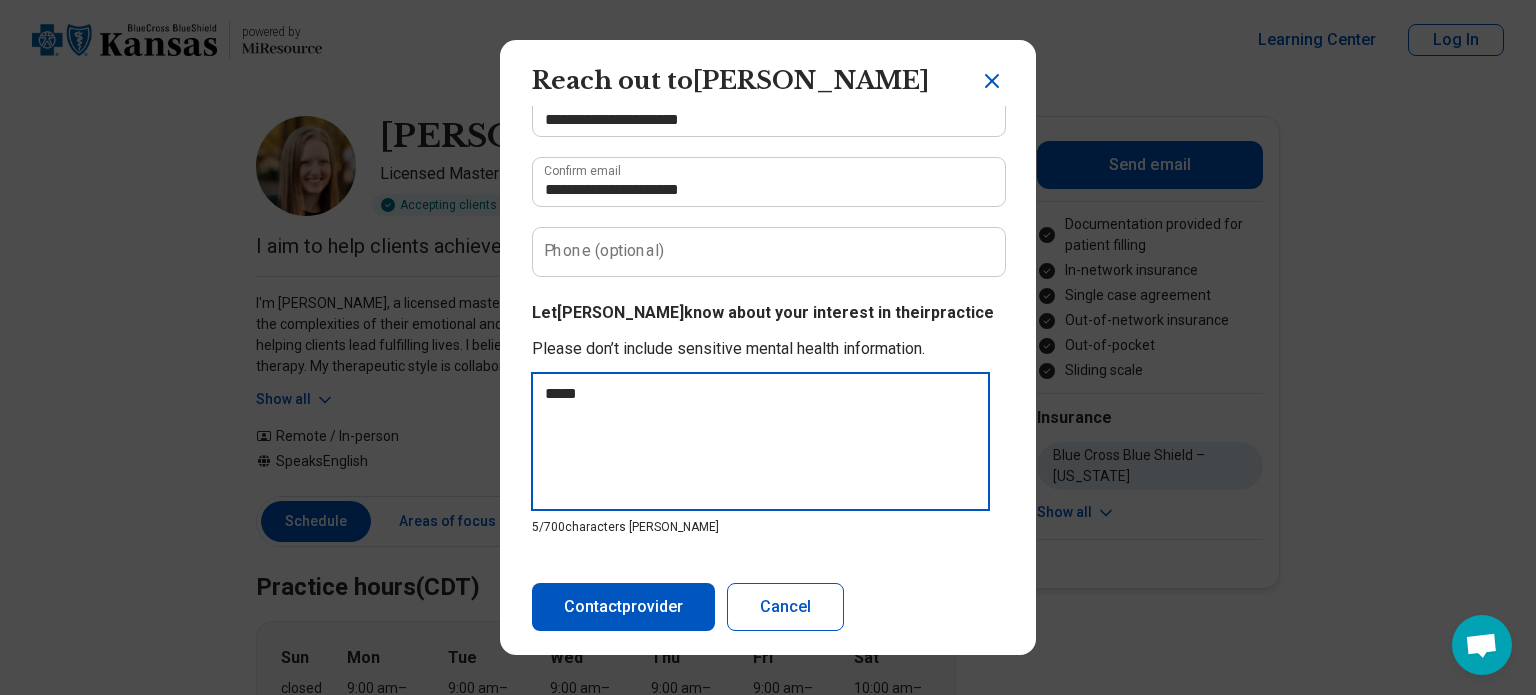 type on "******" 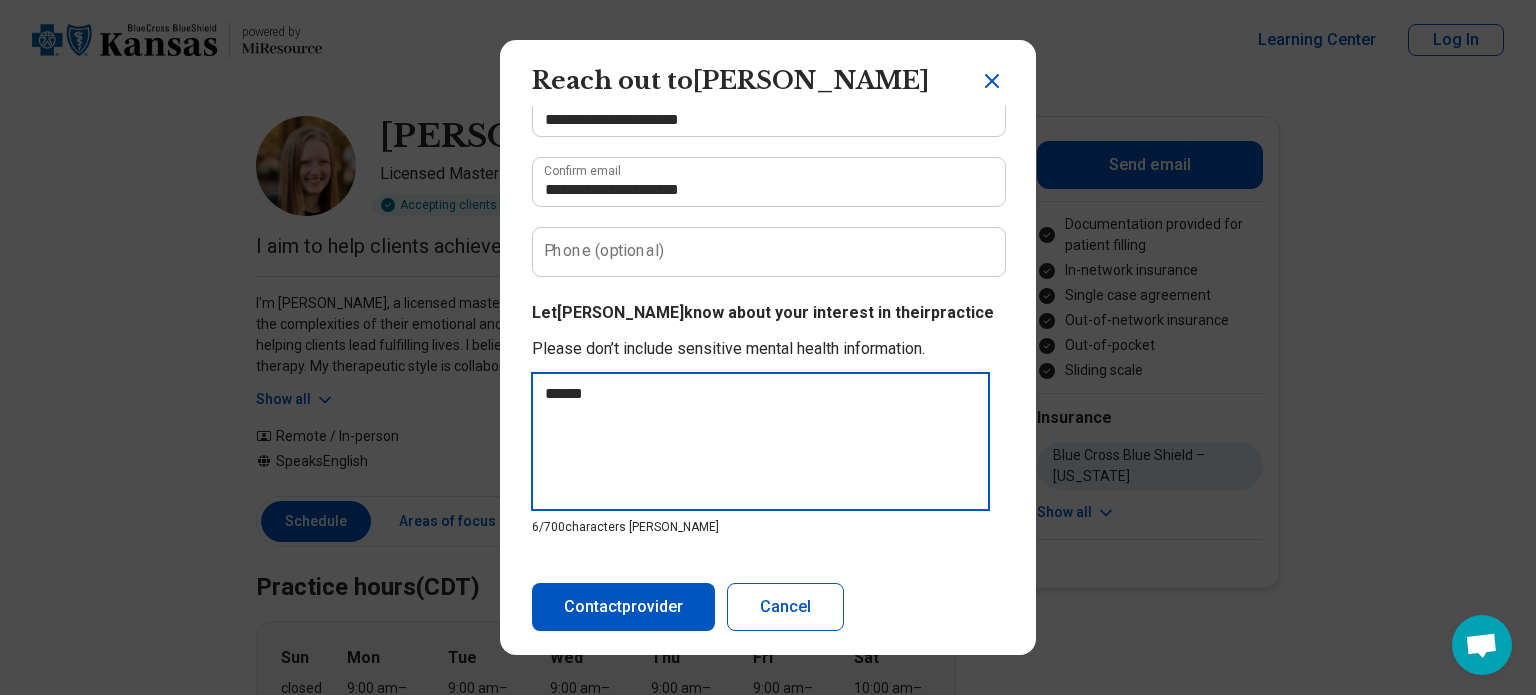 type on "******" 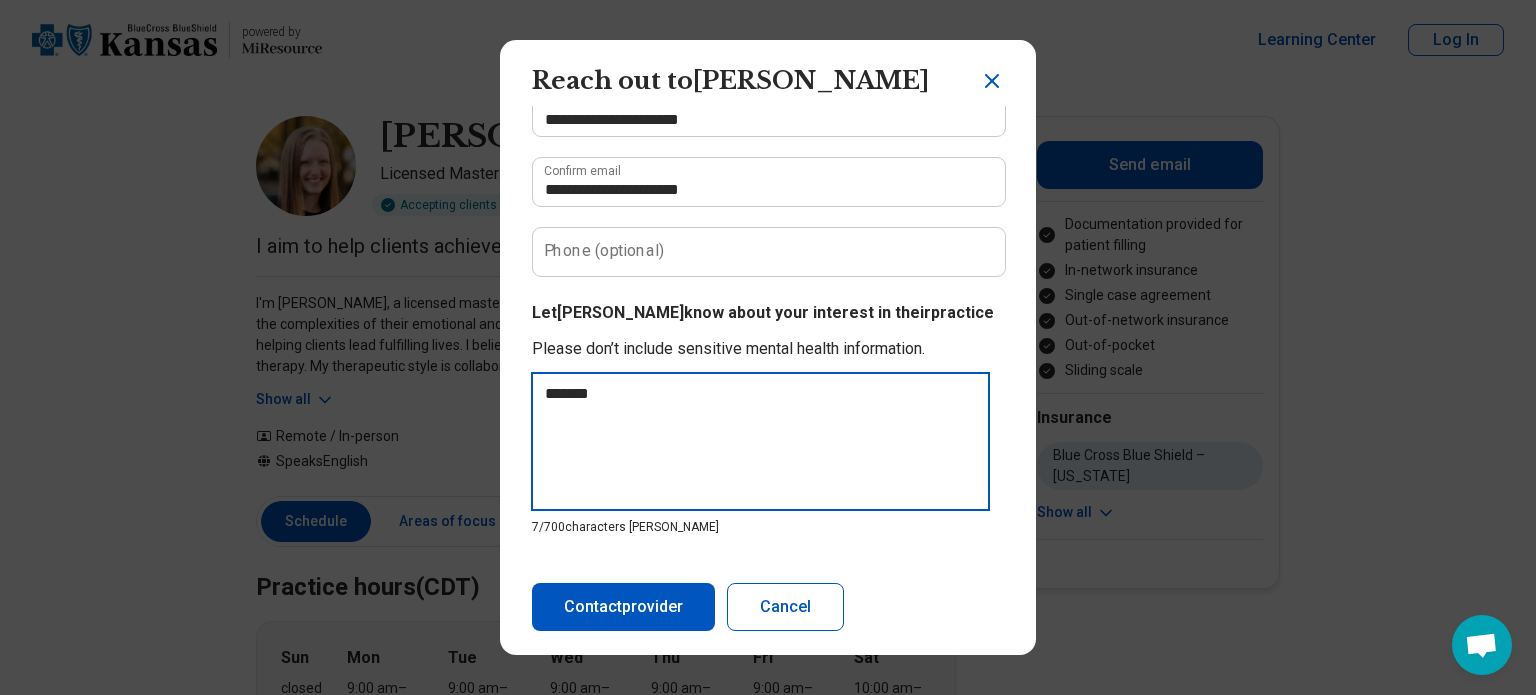 type on "********" 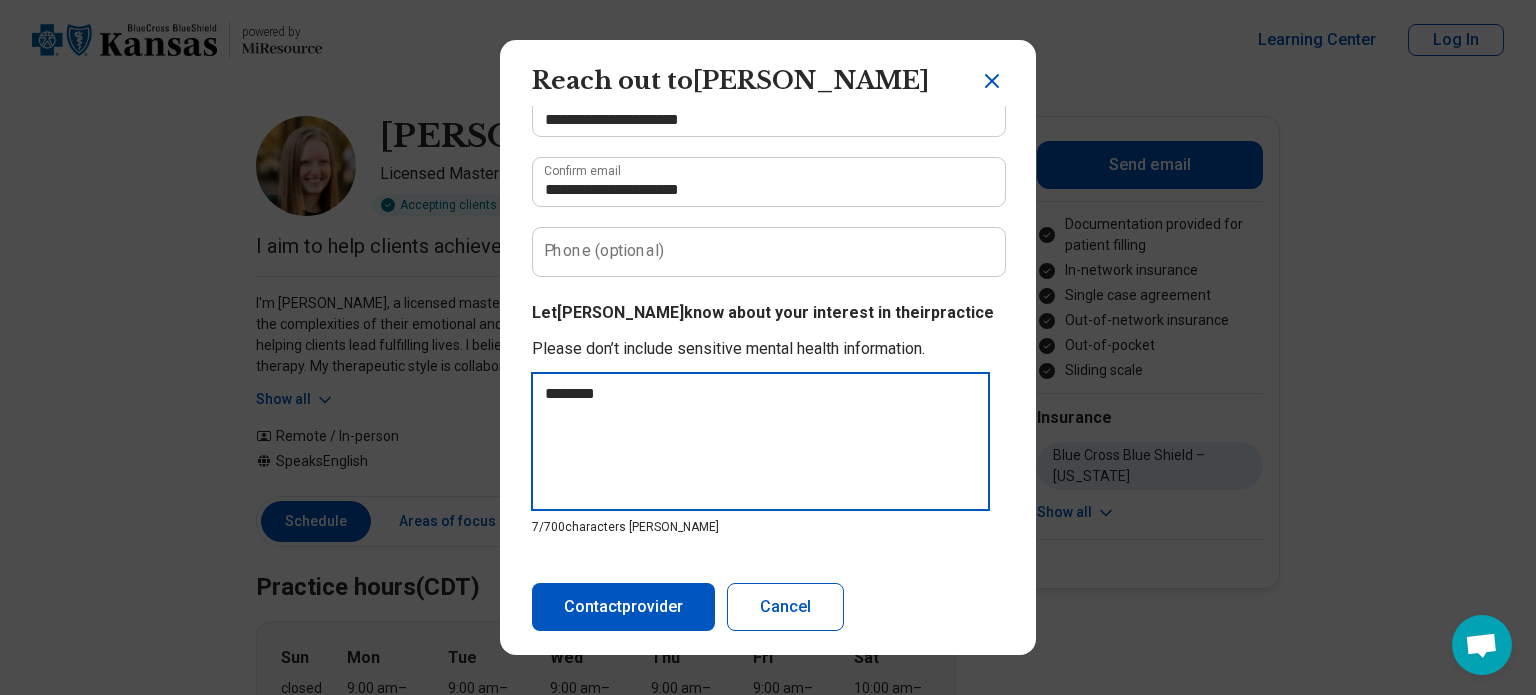 type on "*********" 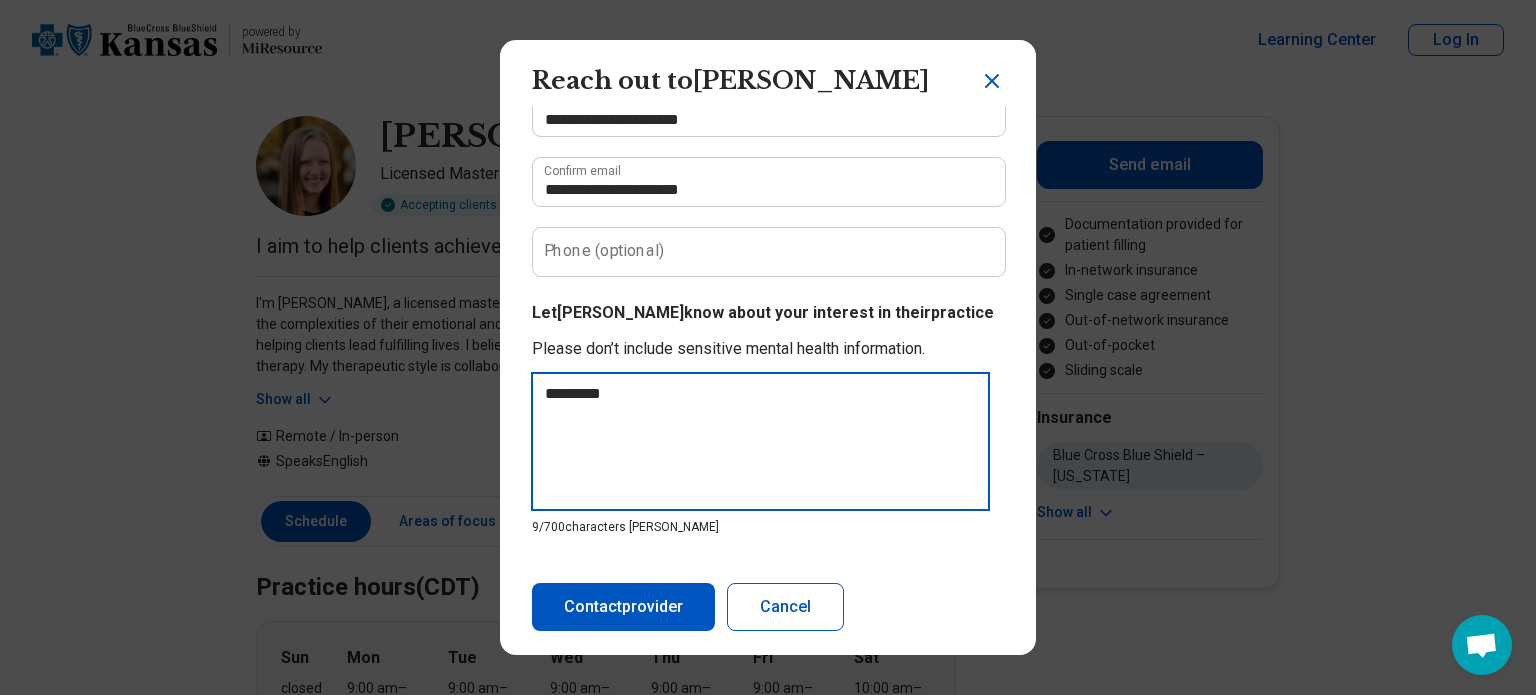 type on "*********" 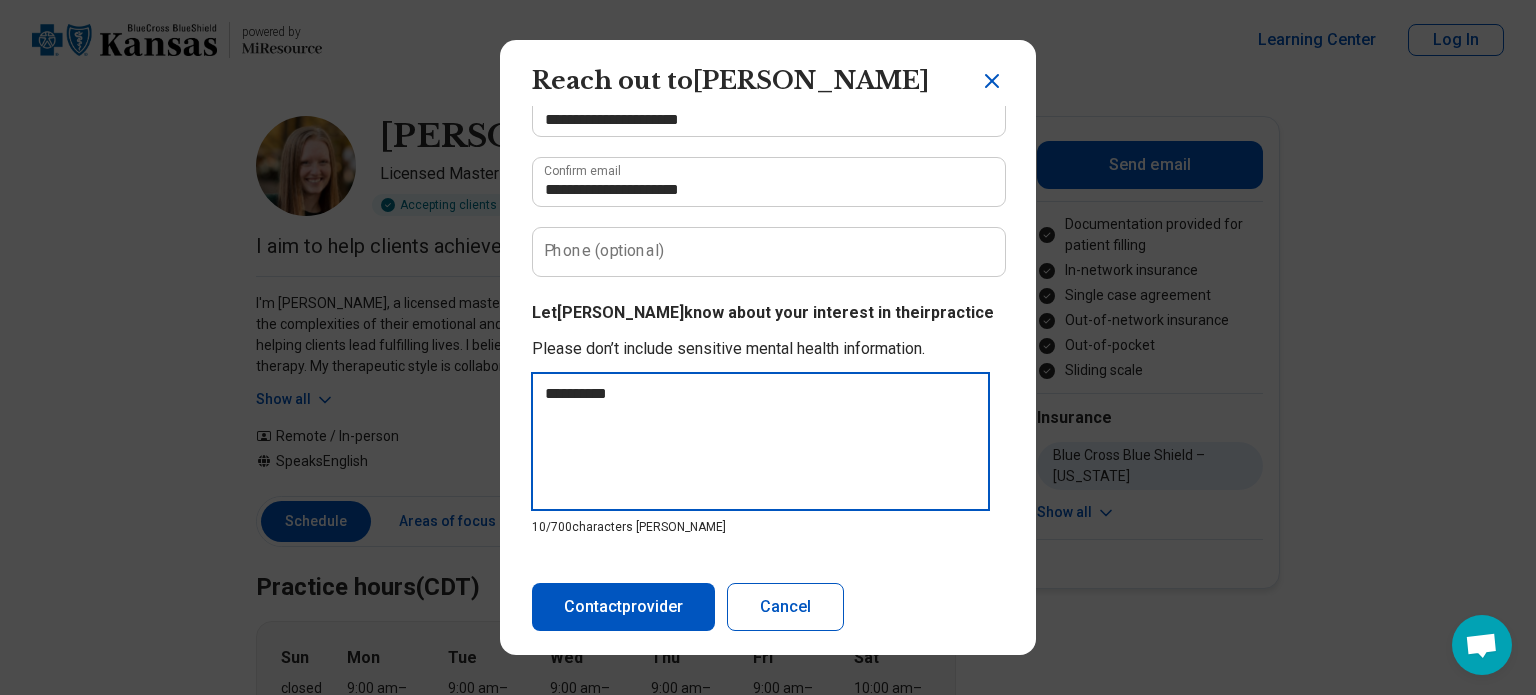 type on "**********" 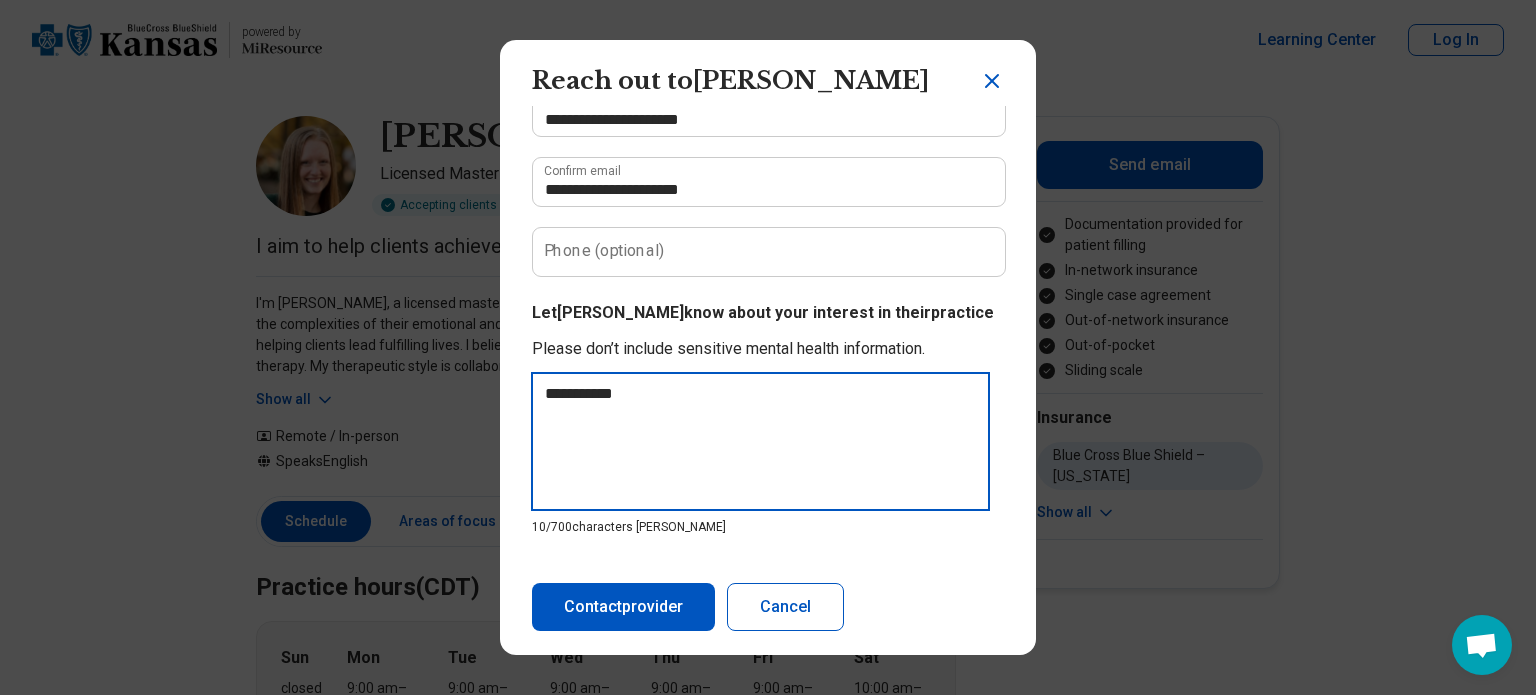 type on "**********" 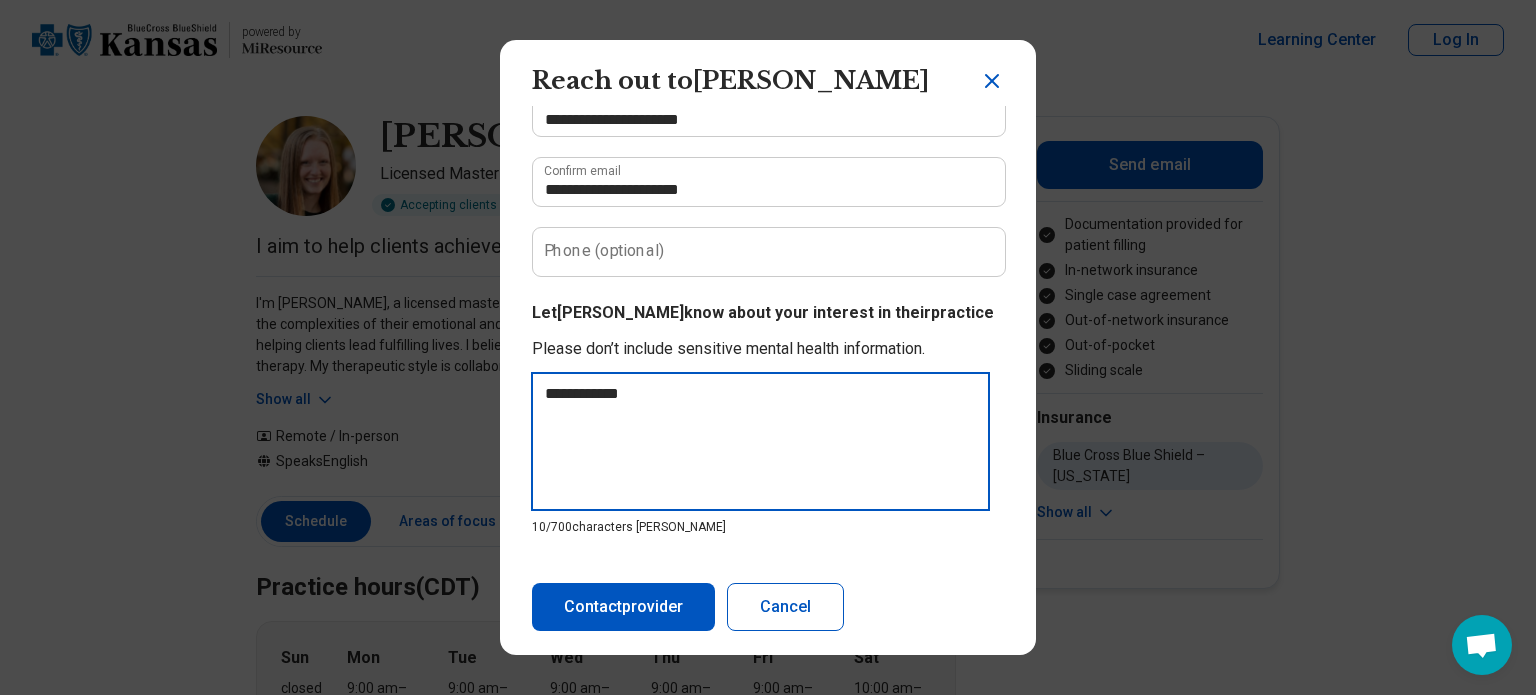 type on "**********" 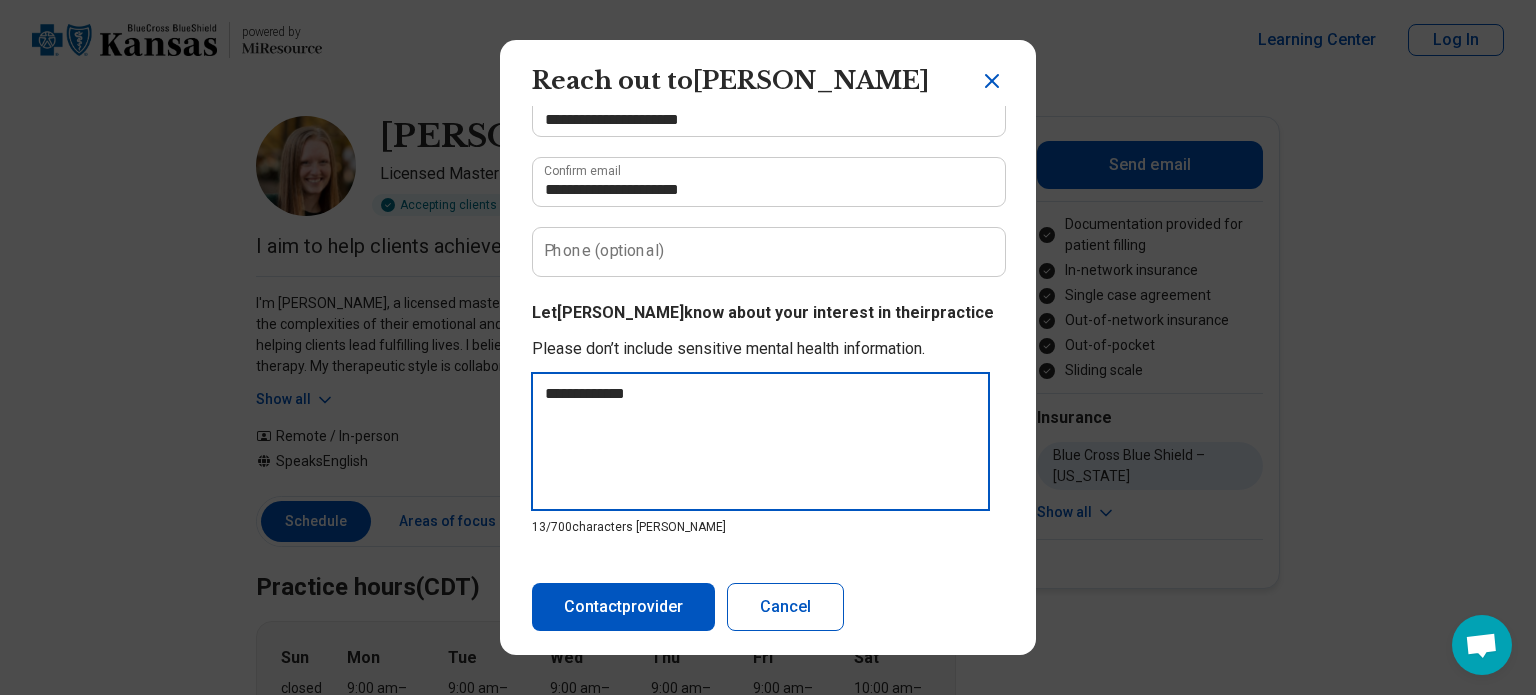 type on "**********" 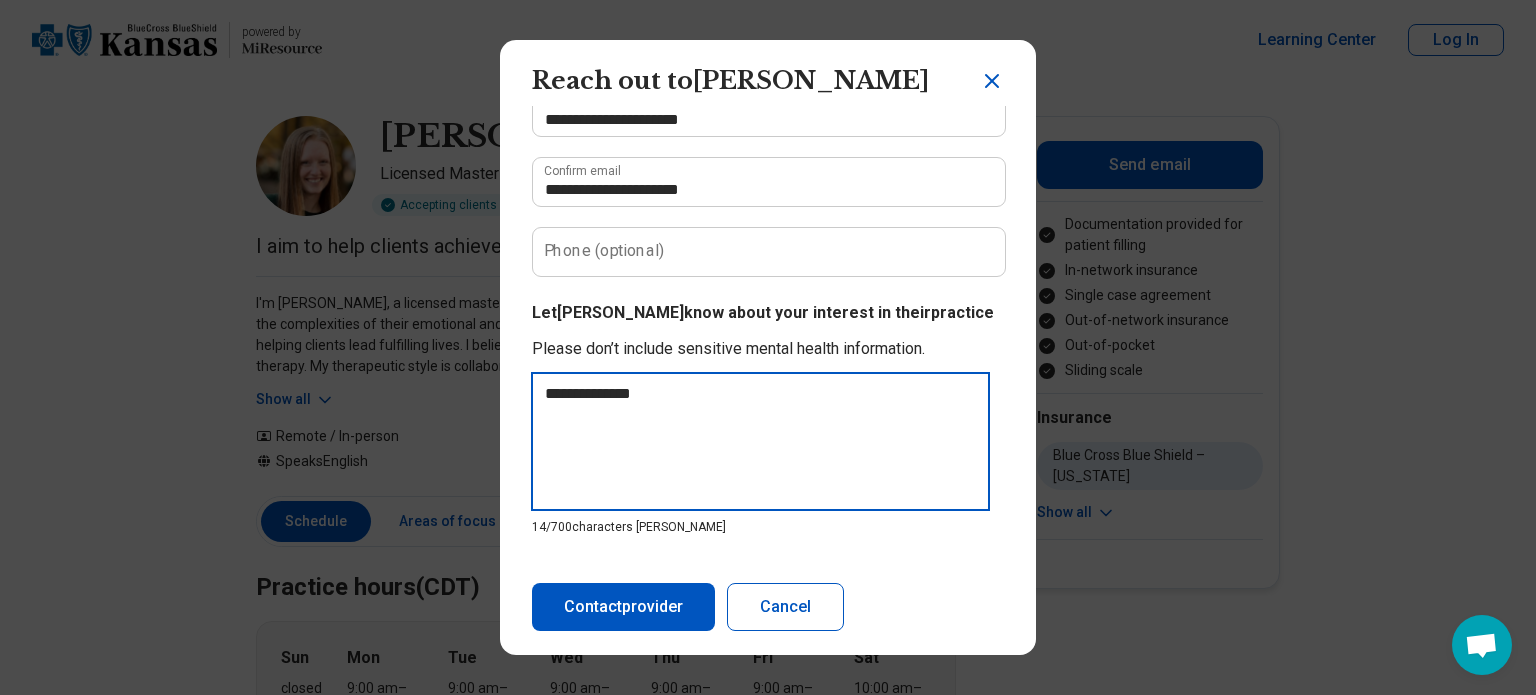 type on "**********" 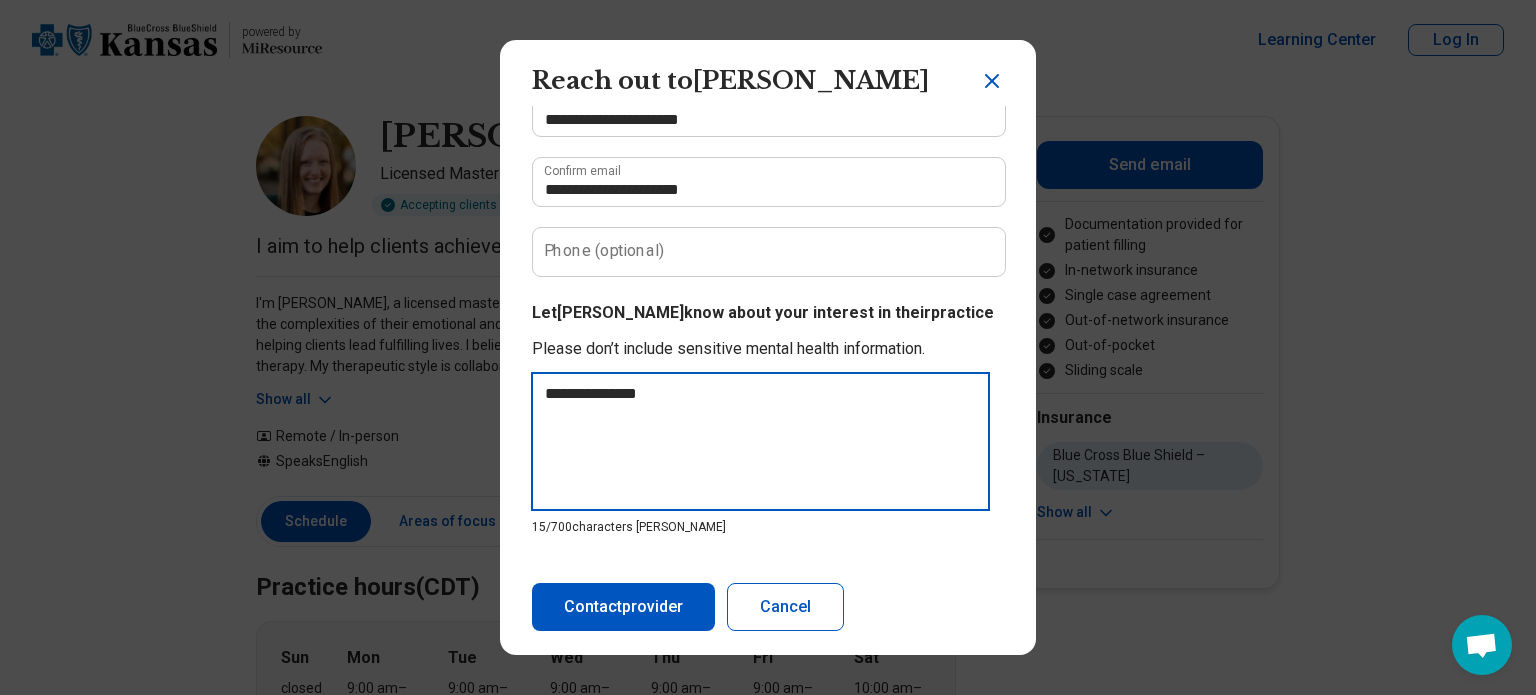 type on "**********" 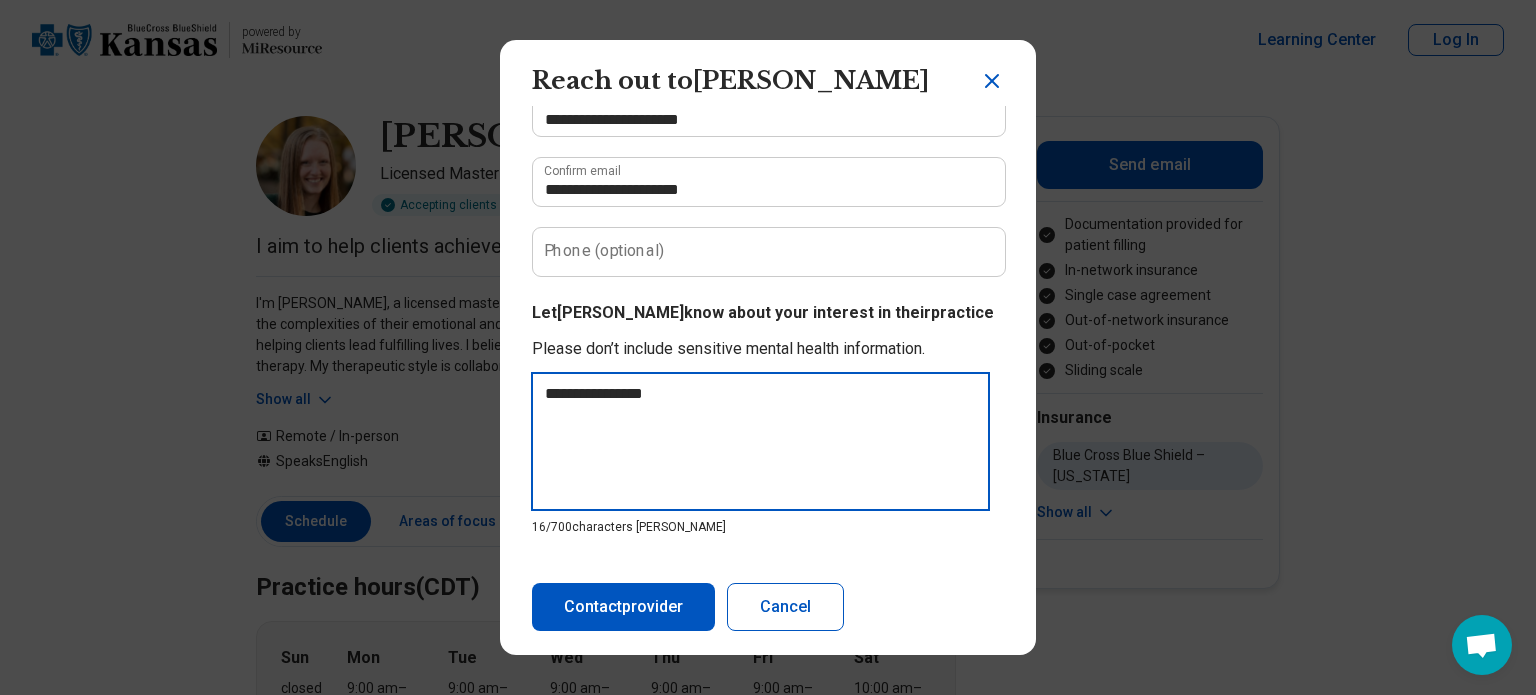 type on "**********" 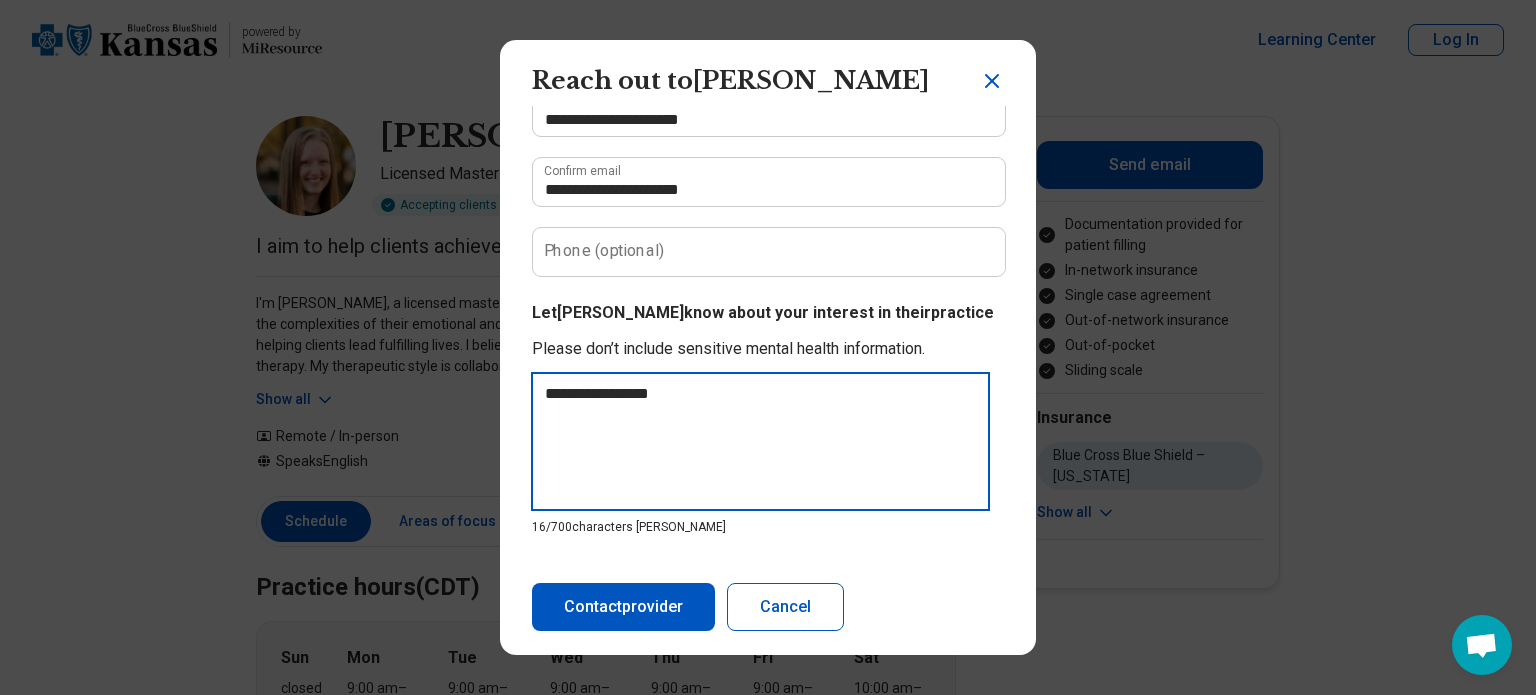 type on "**********" 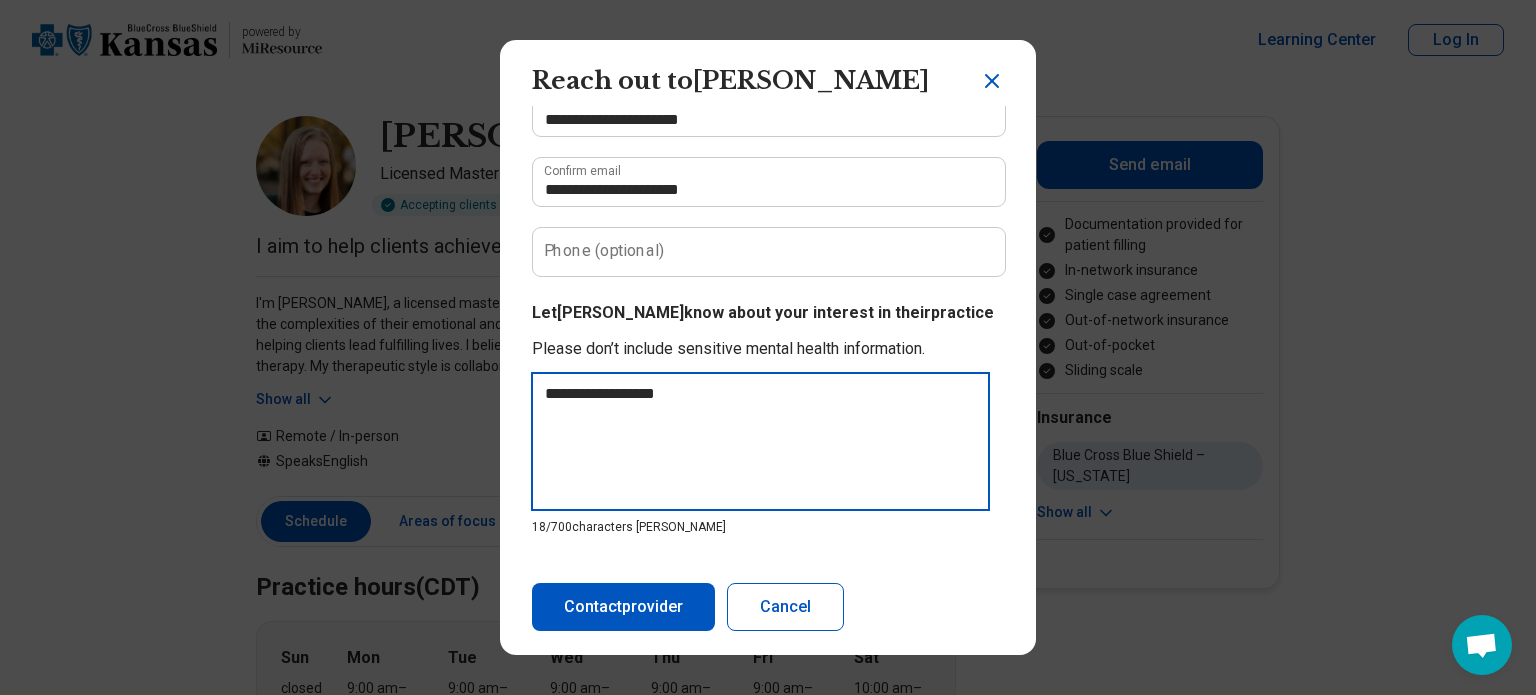 type on "**********" 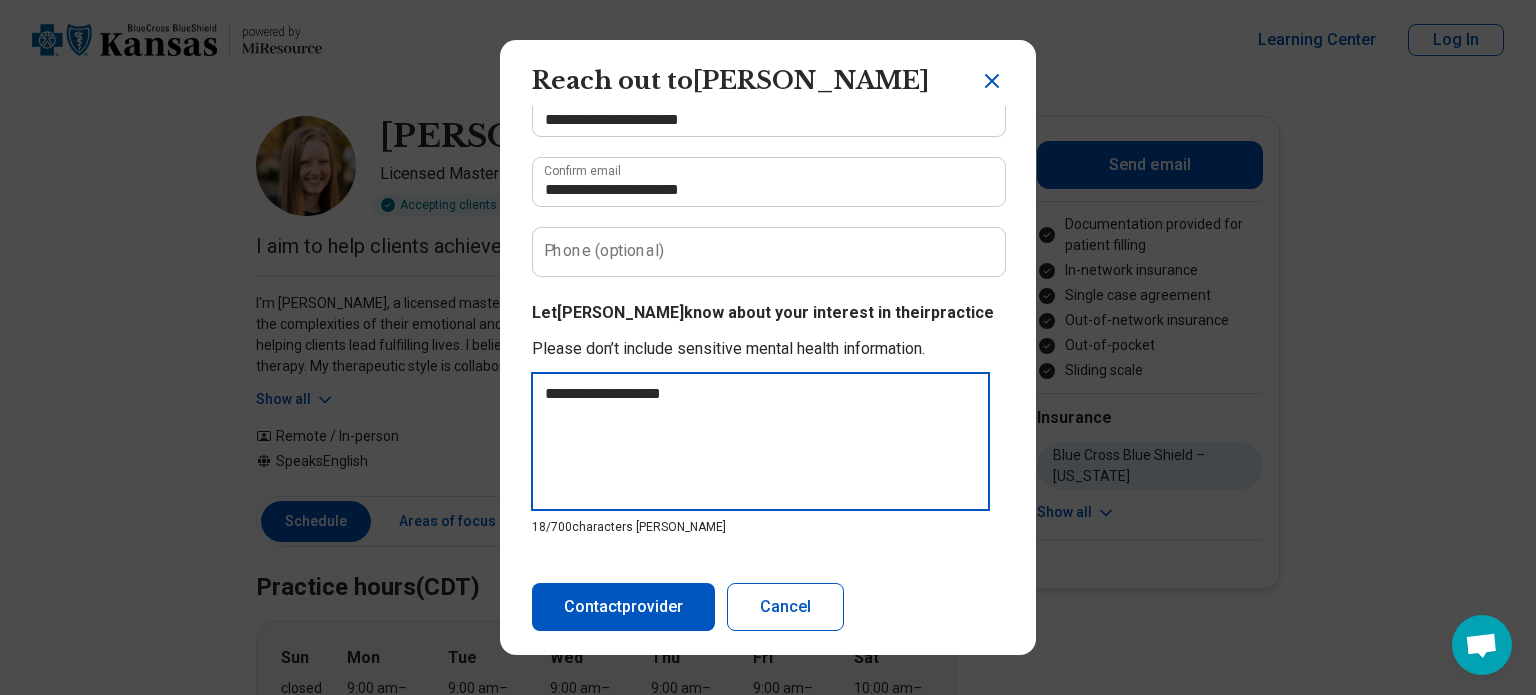 type on "**********" 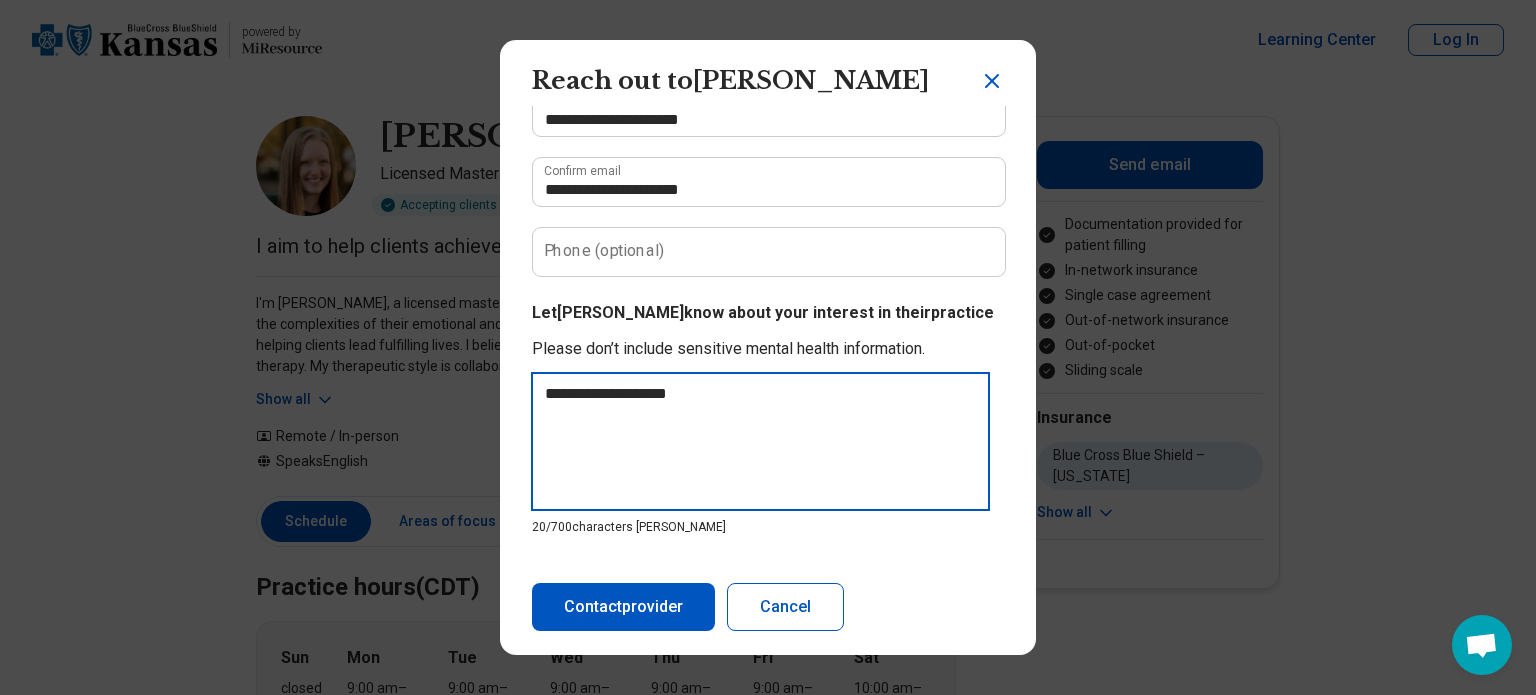 type on "**********" 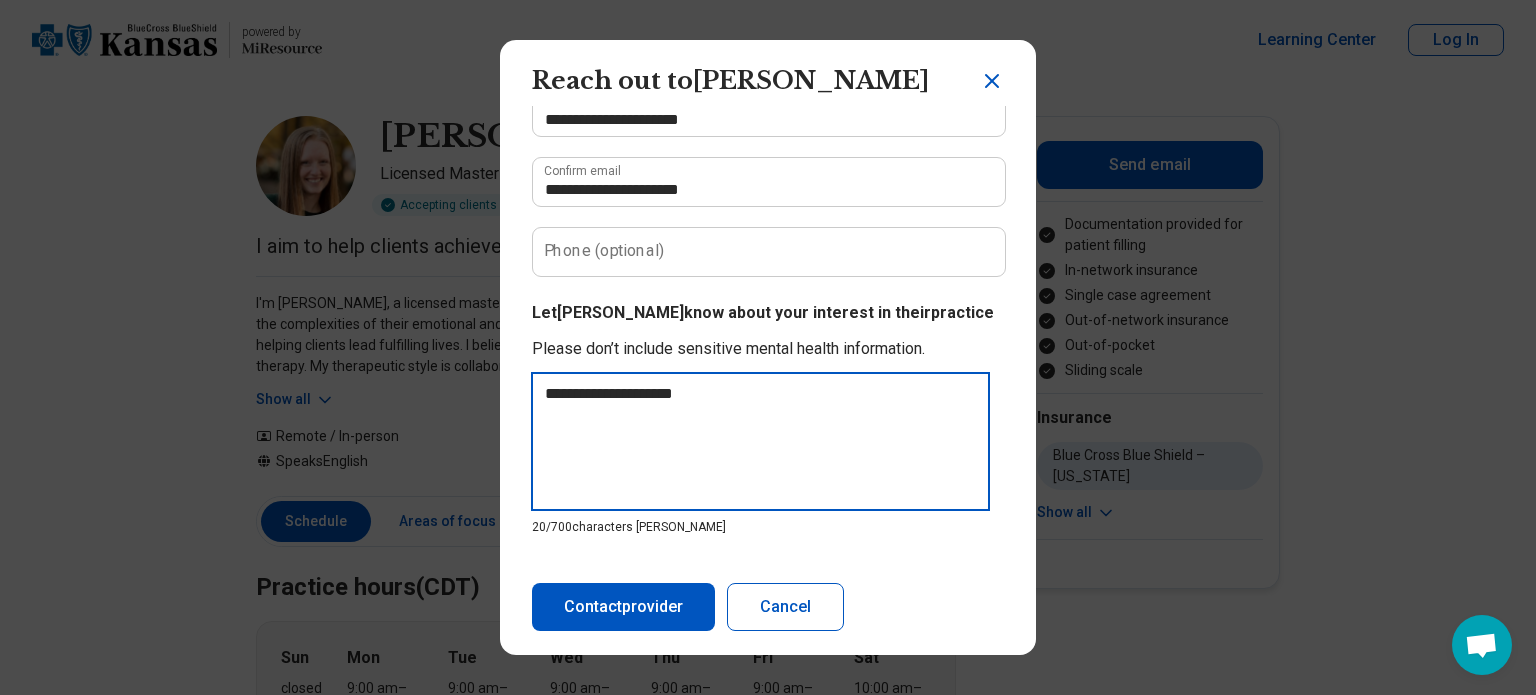 type on "**********" 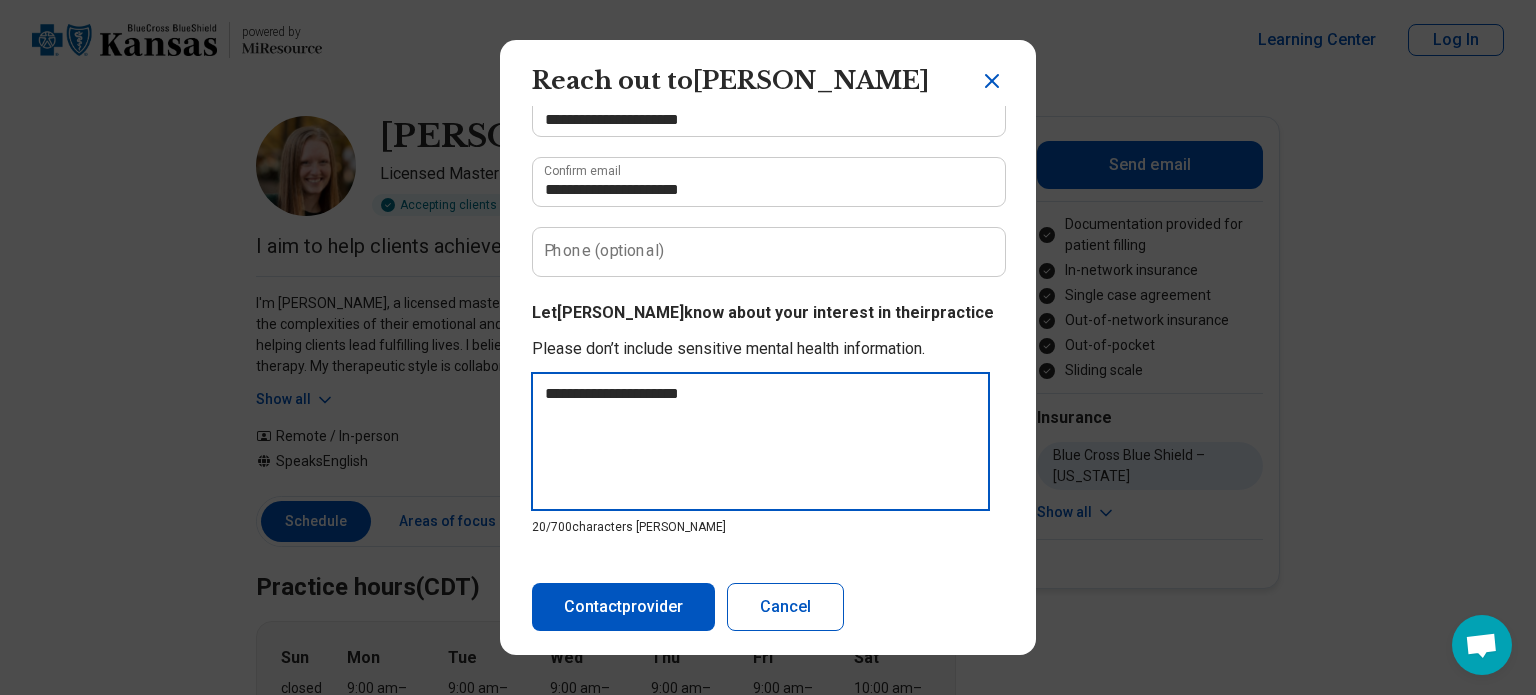 type on "*" 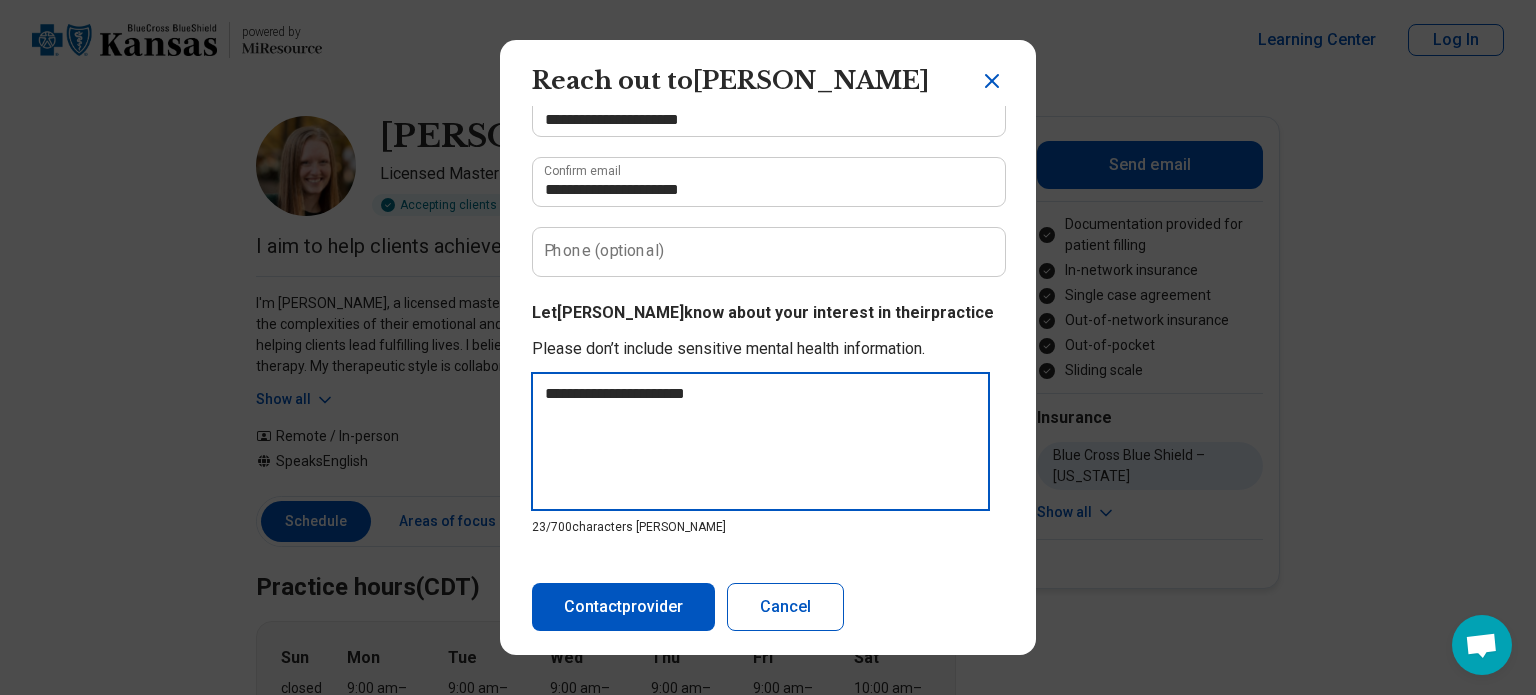 type on "**********" 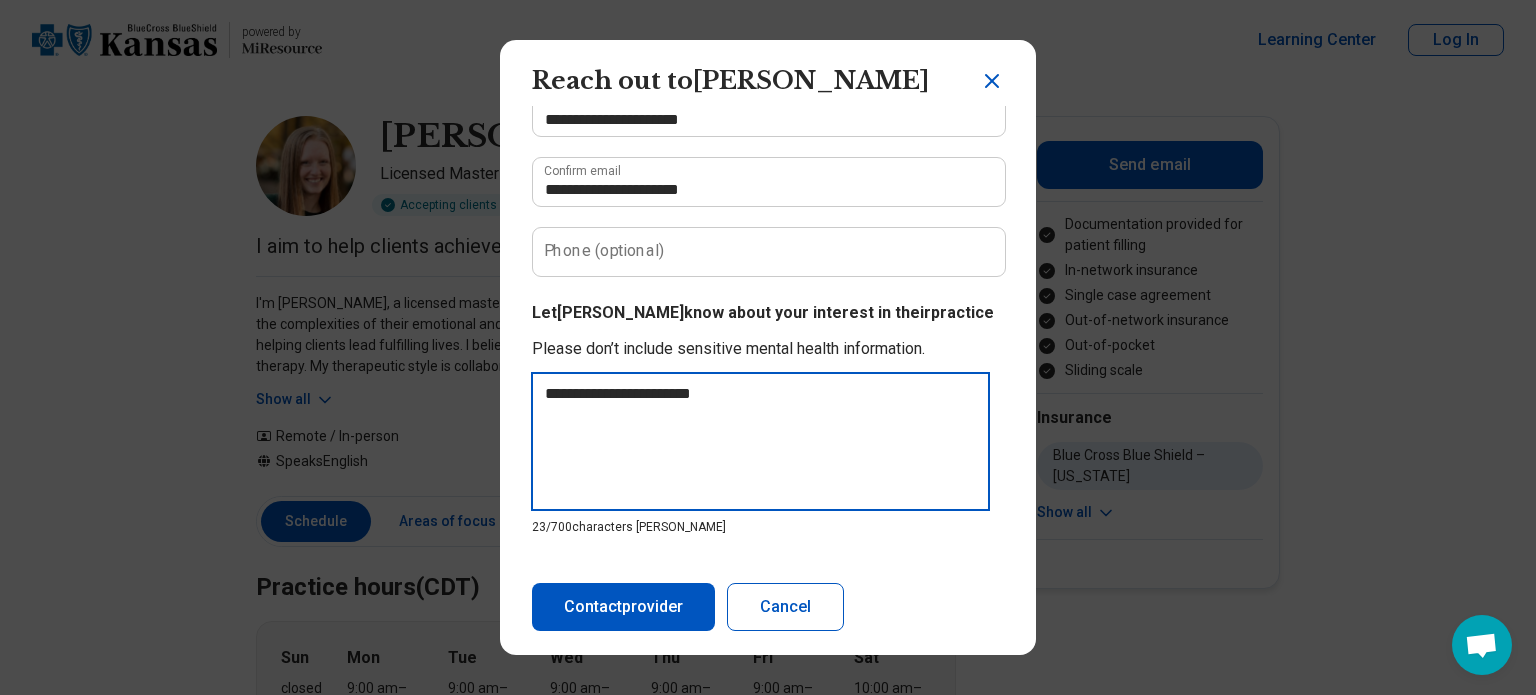 type on "**********" 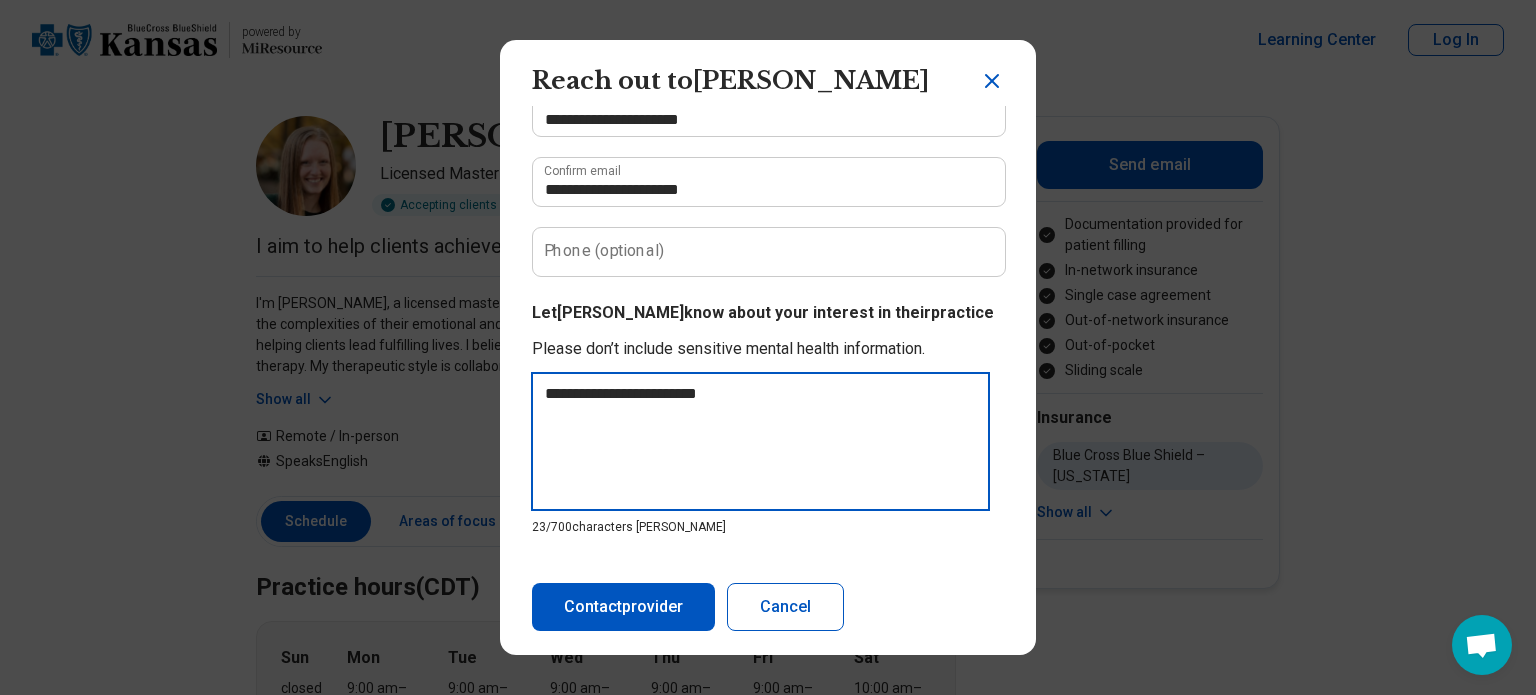 type on "**********" 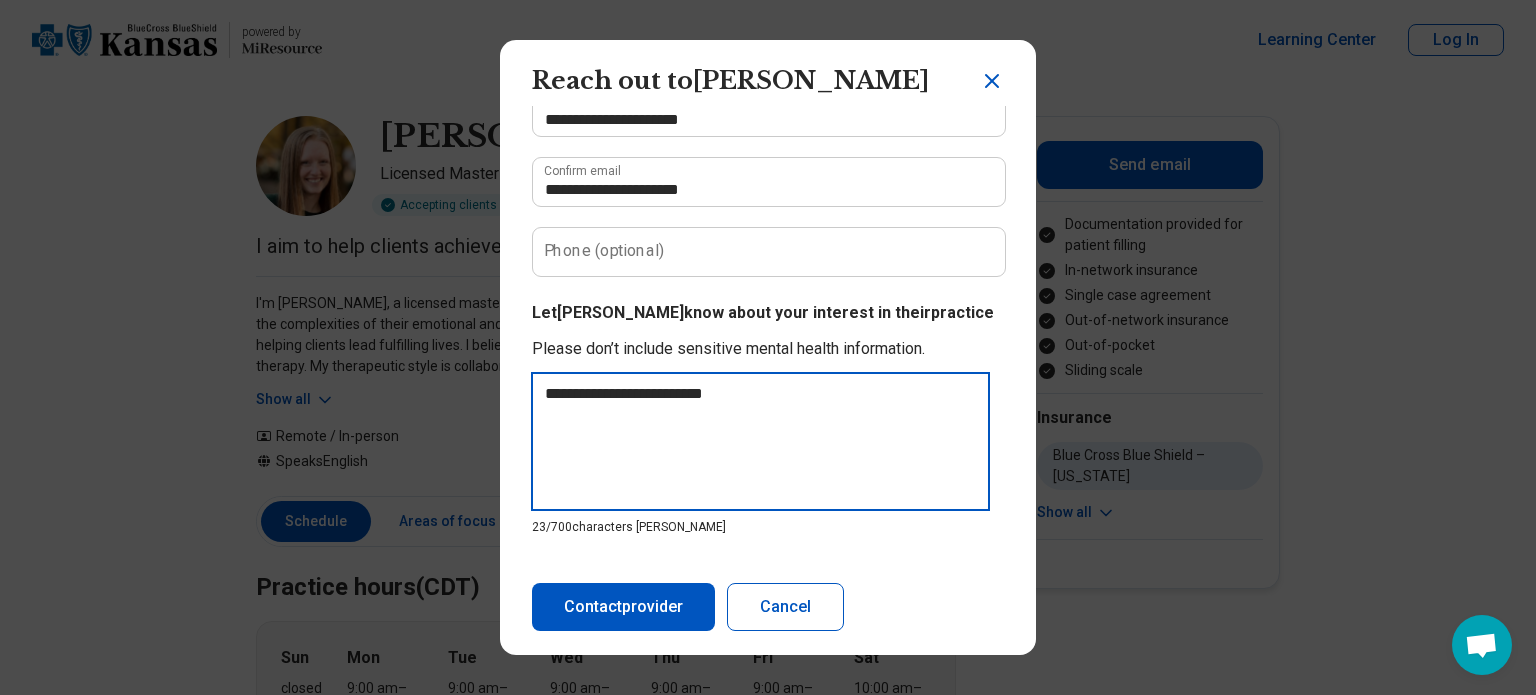 type on "*" 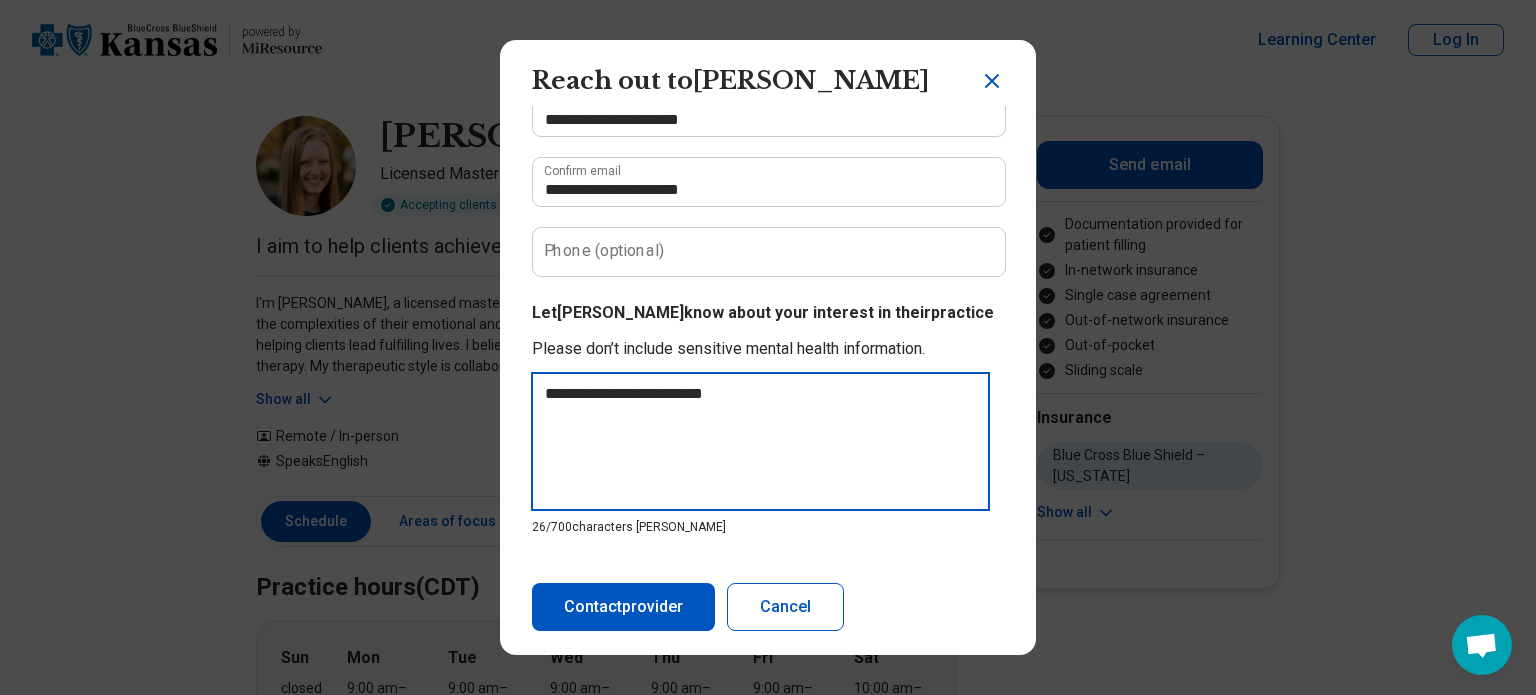 type on "**********" 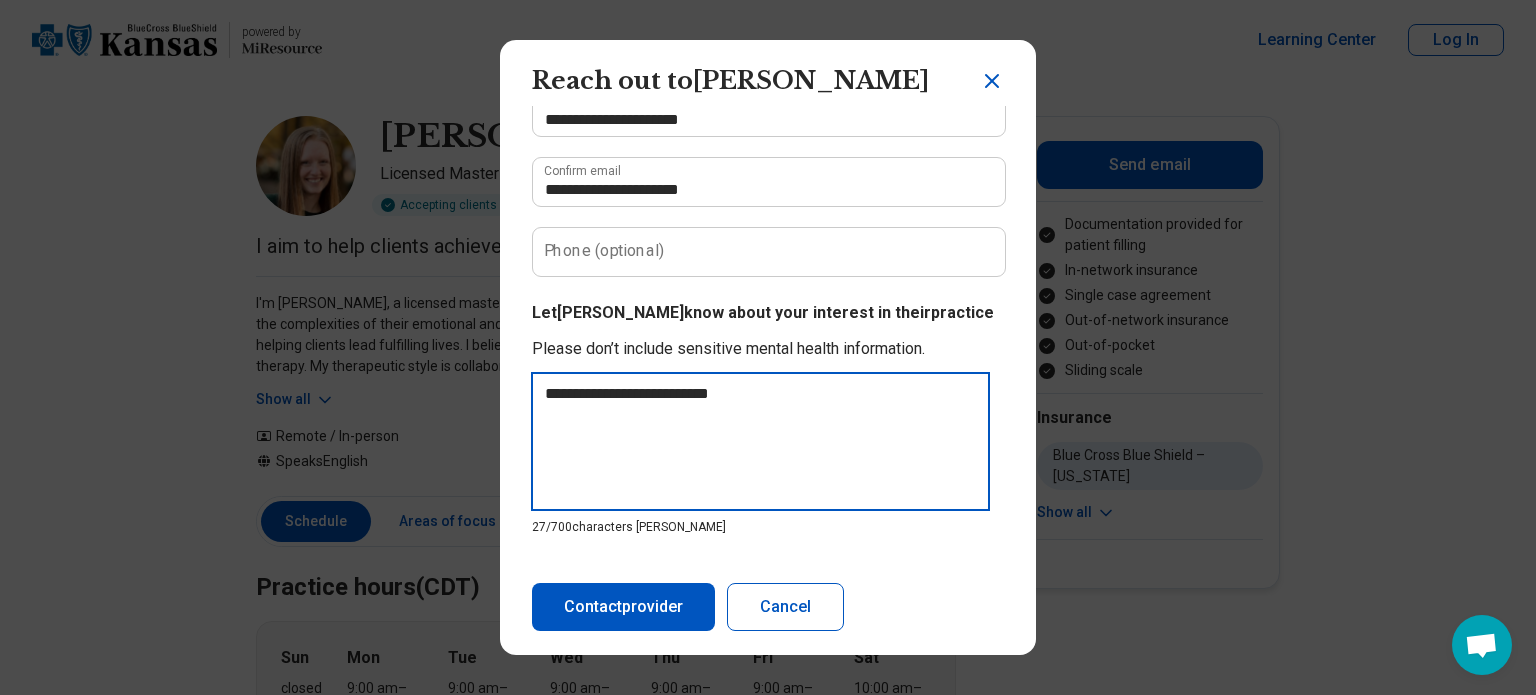 type on "**********" 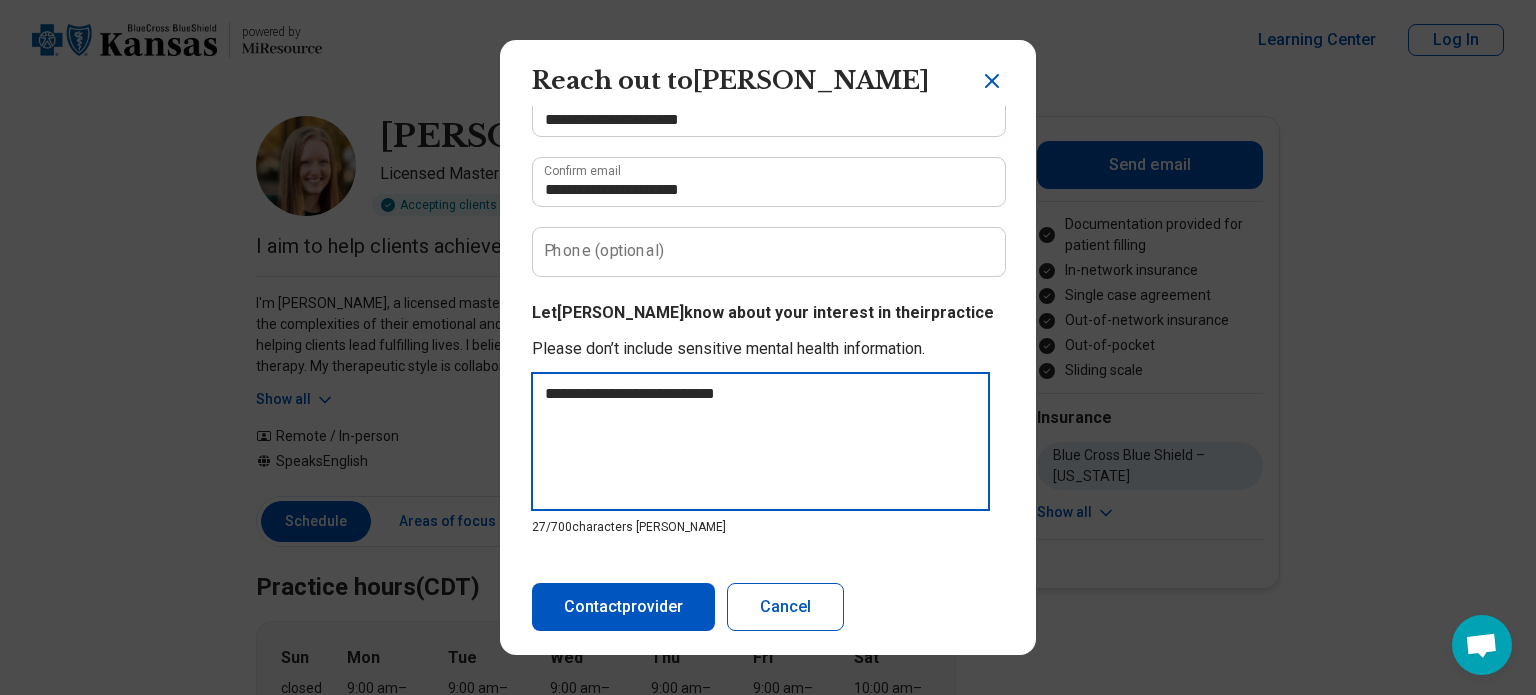 type on "**********" 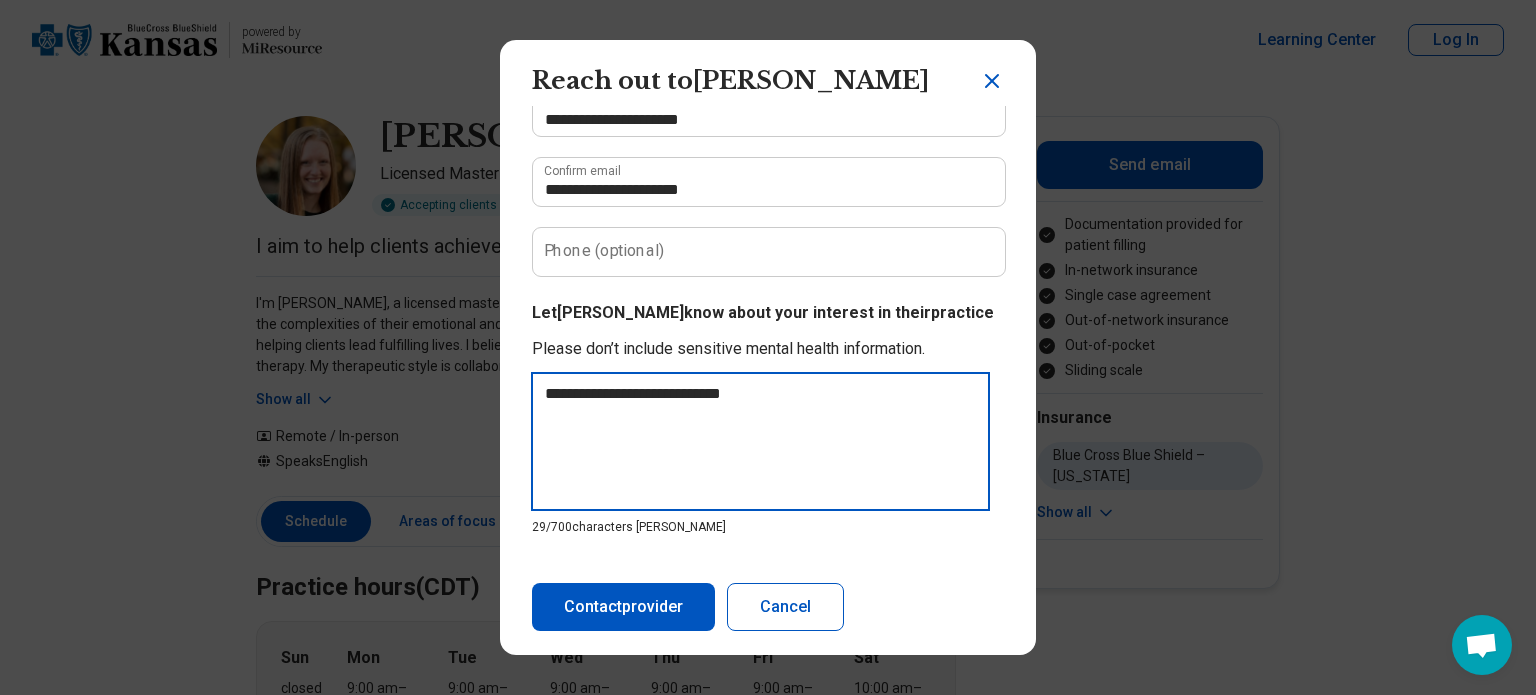 type on "**********" 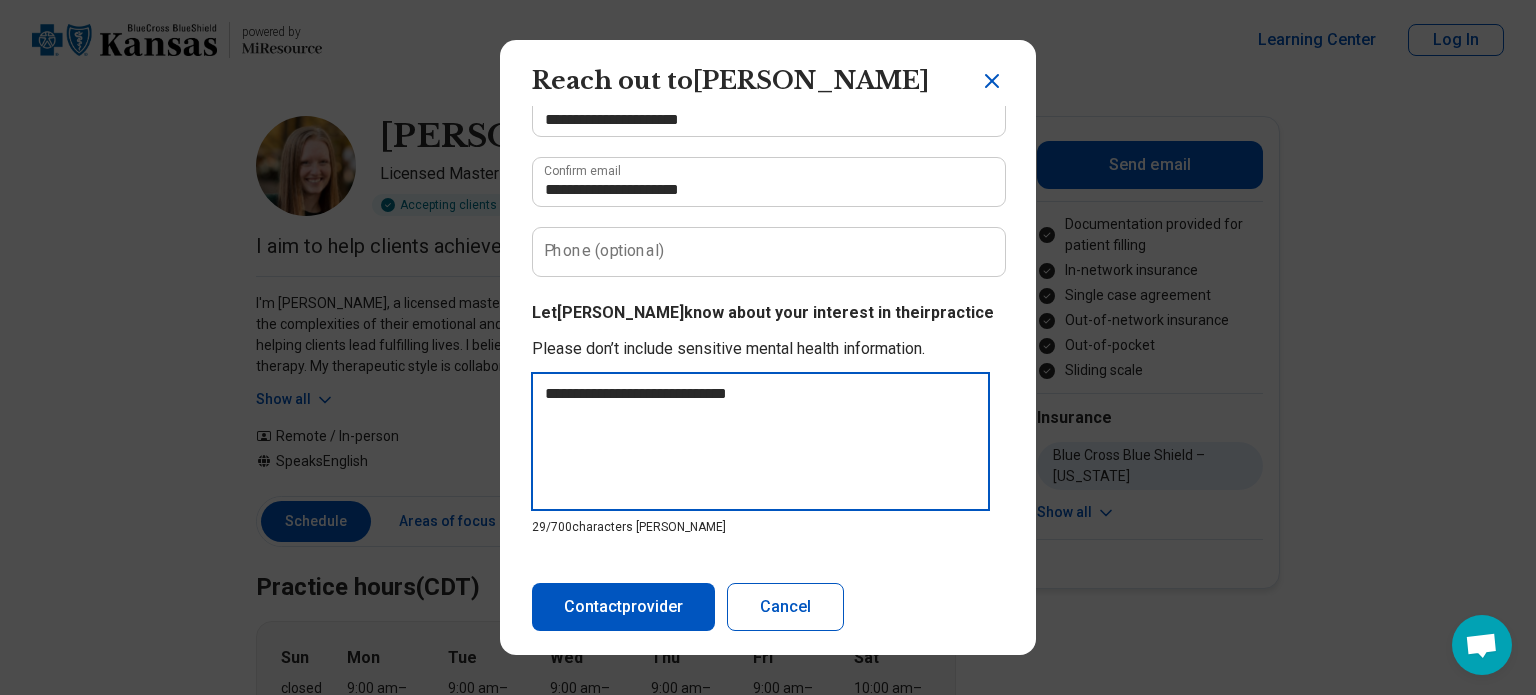 type on "**********" 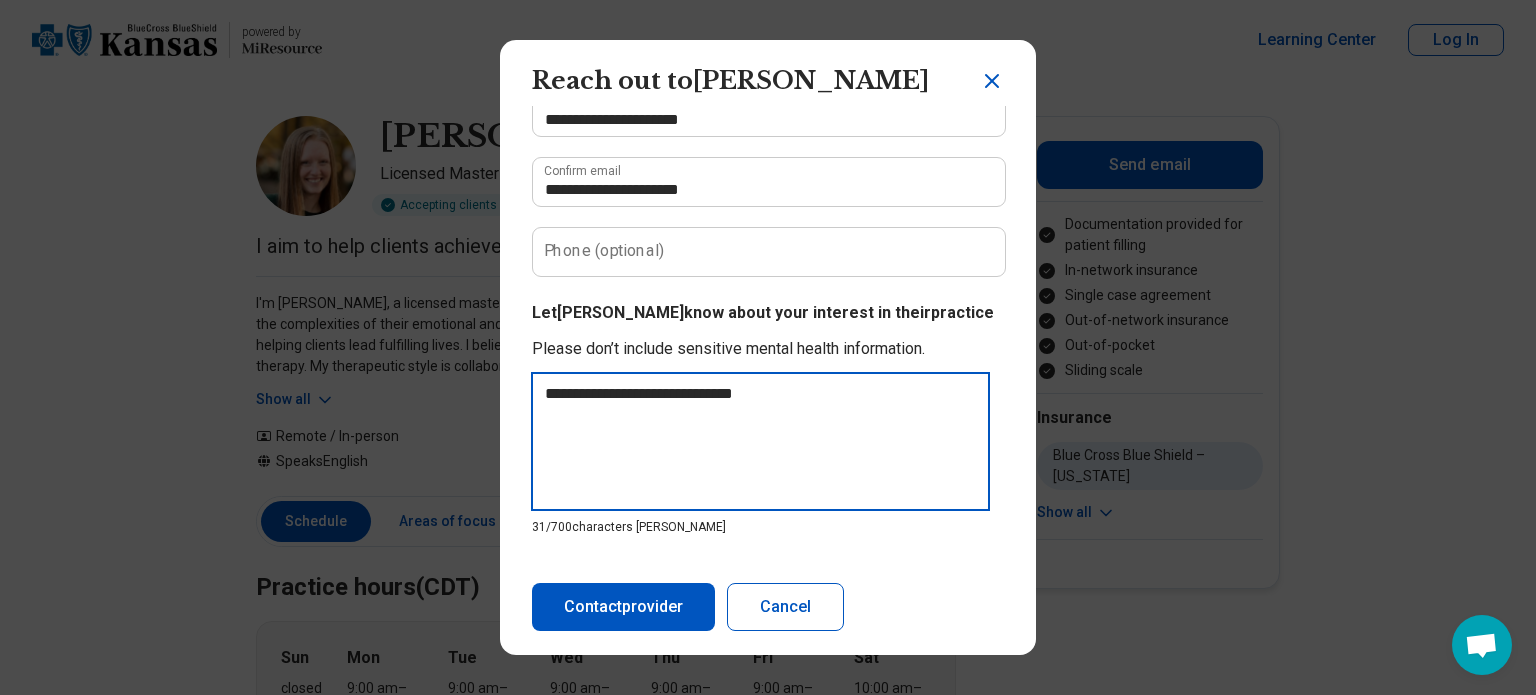 type on "**********" 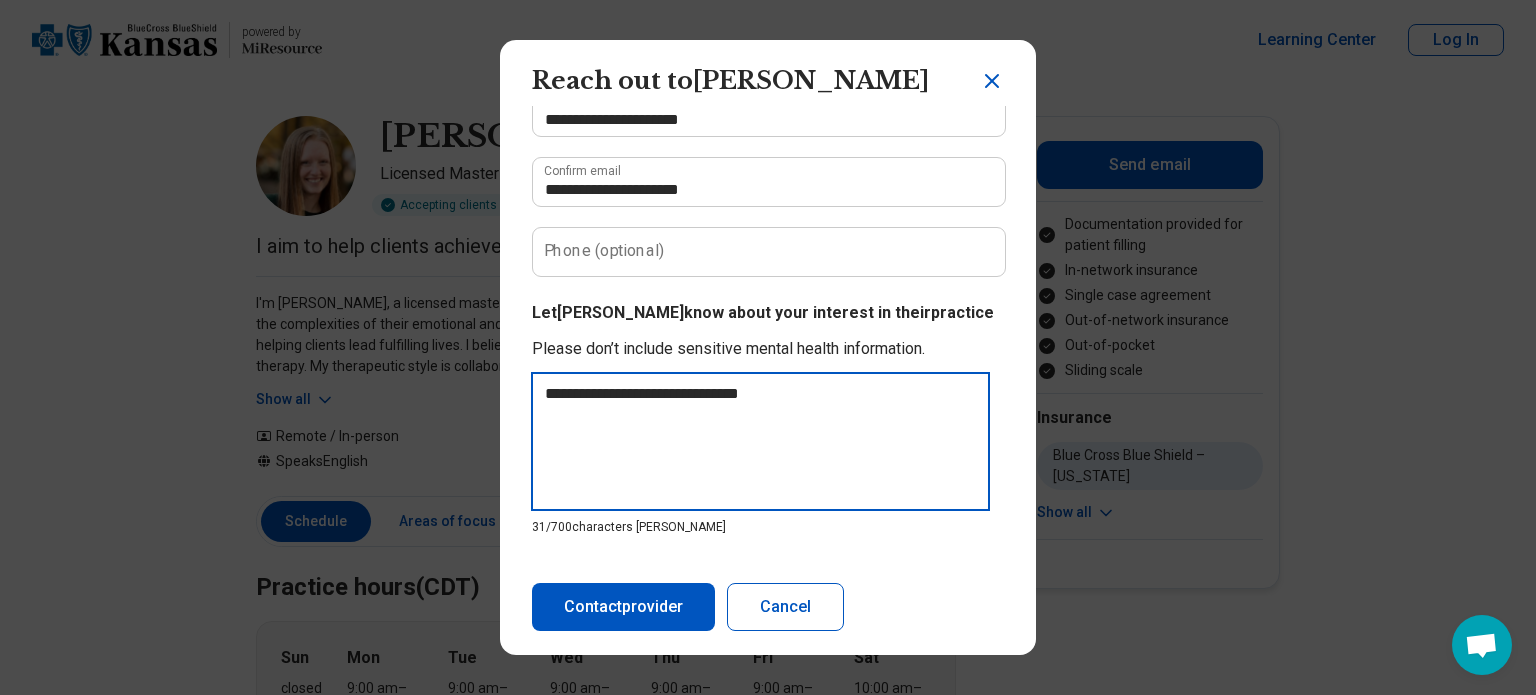 type on "**********" 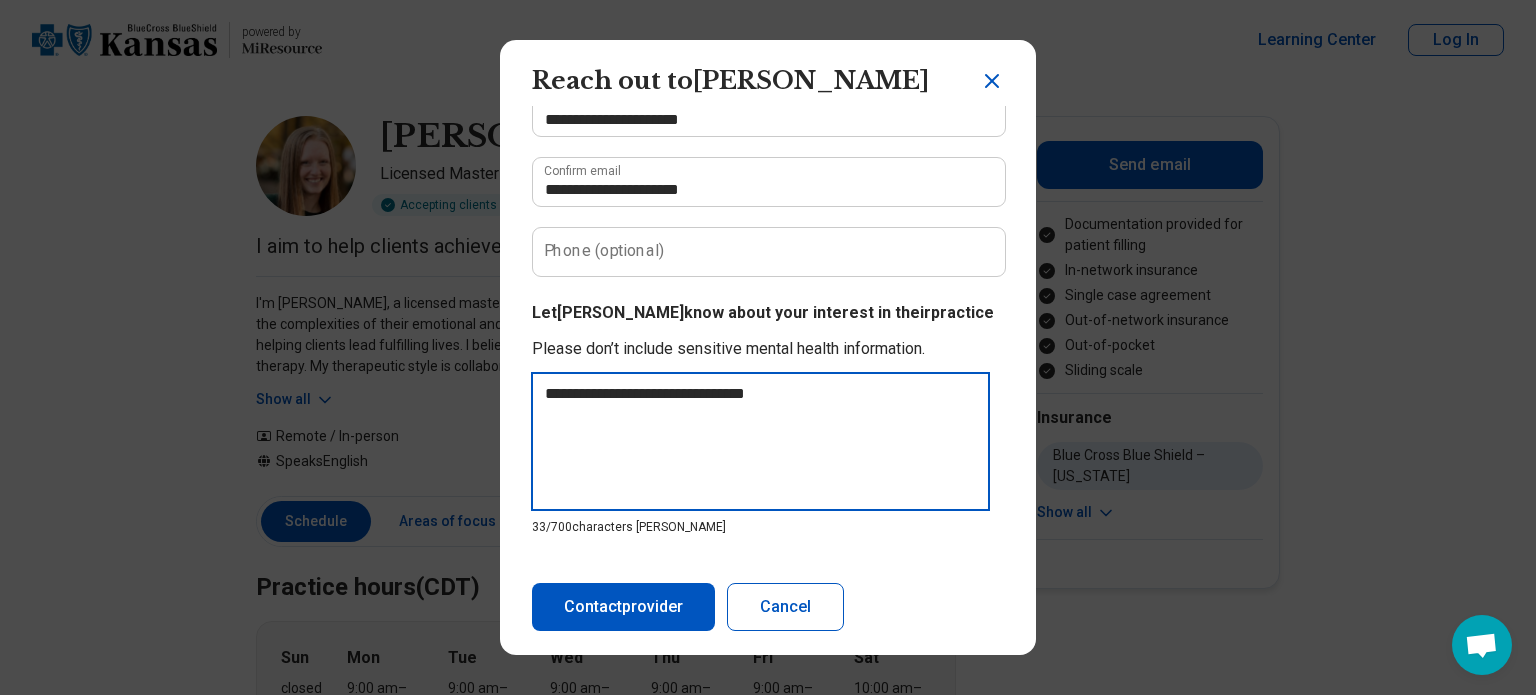 type on "**********" 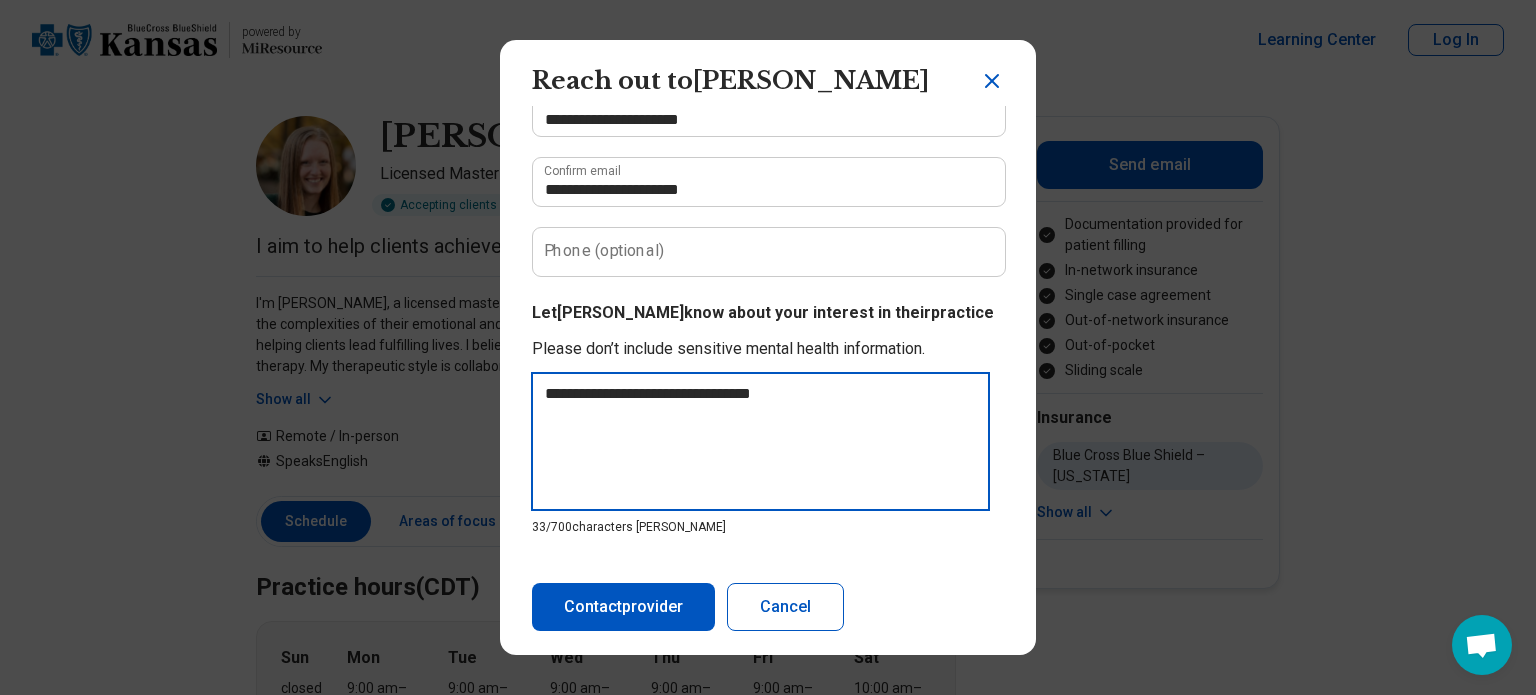 type on "*" 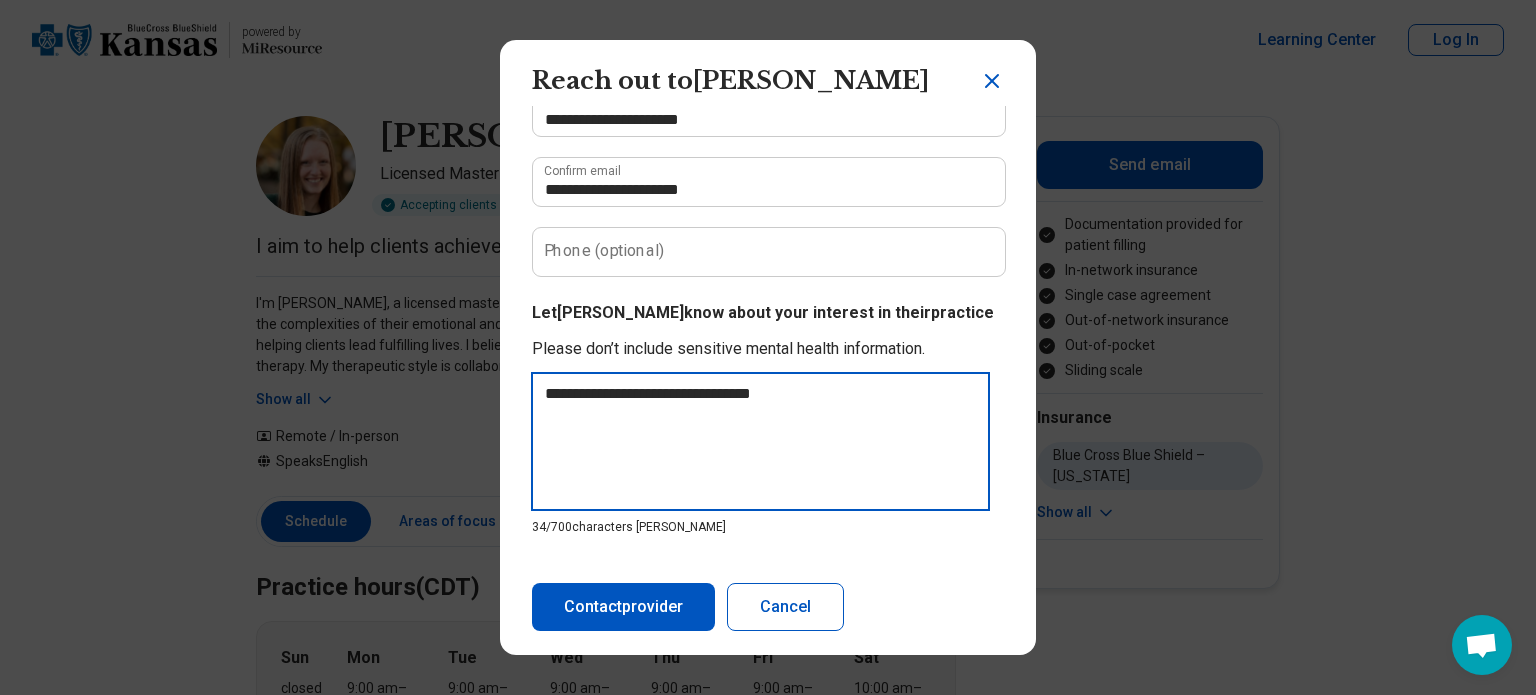 type on "**********" 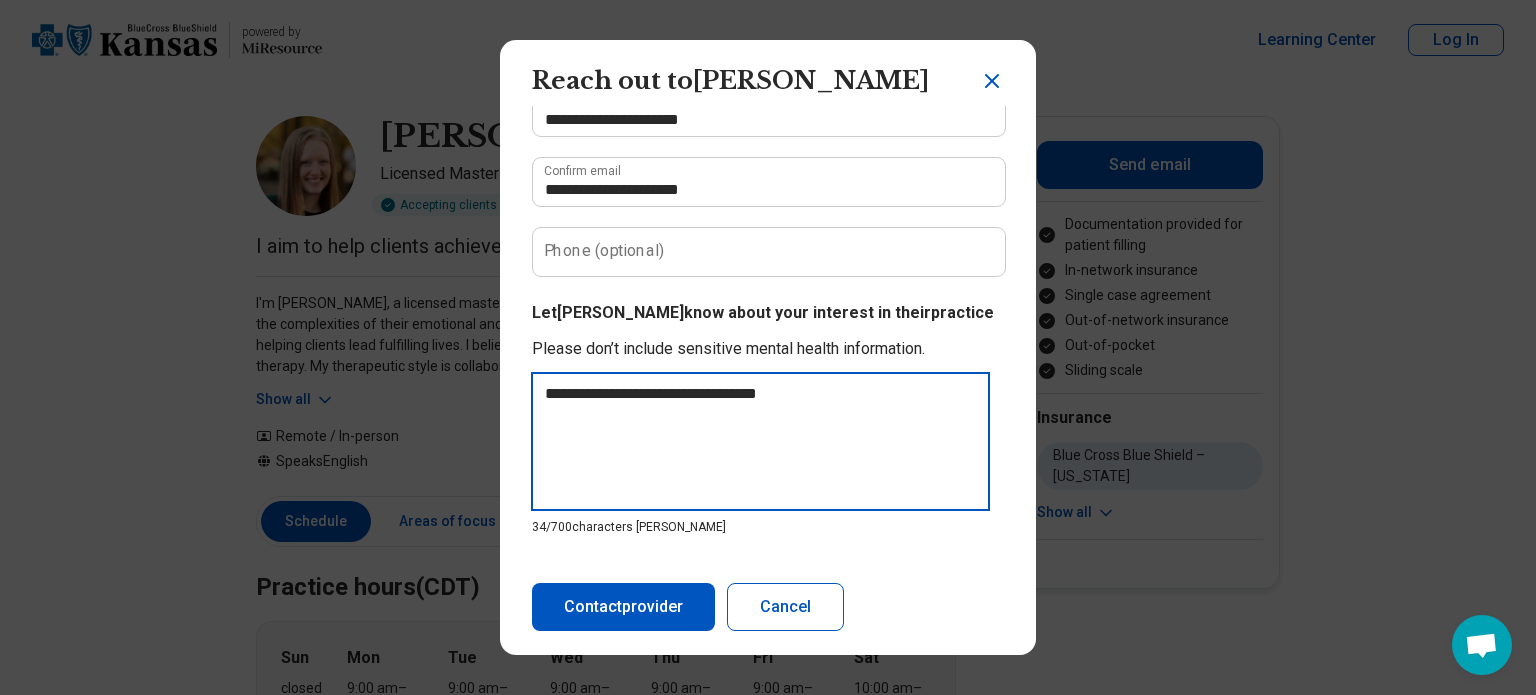 type on "**********" 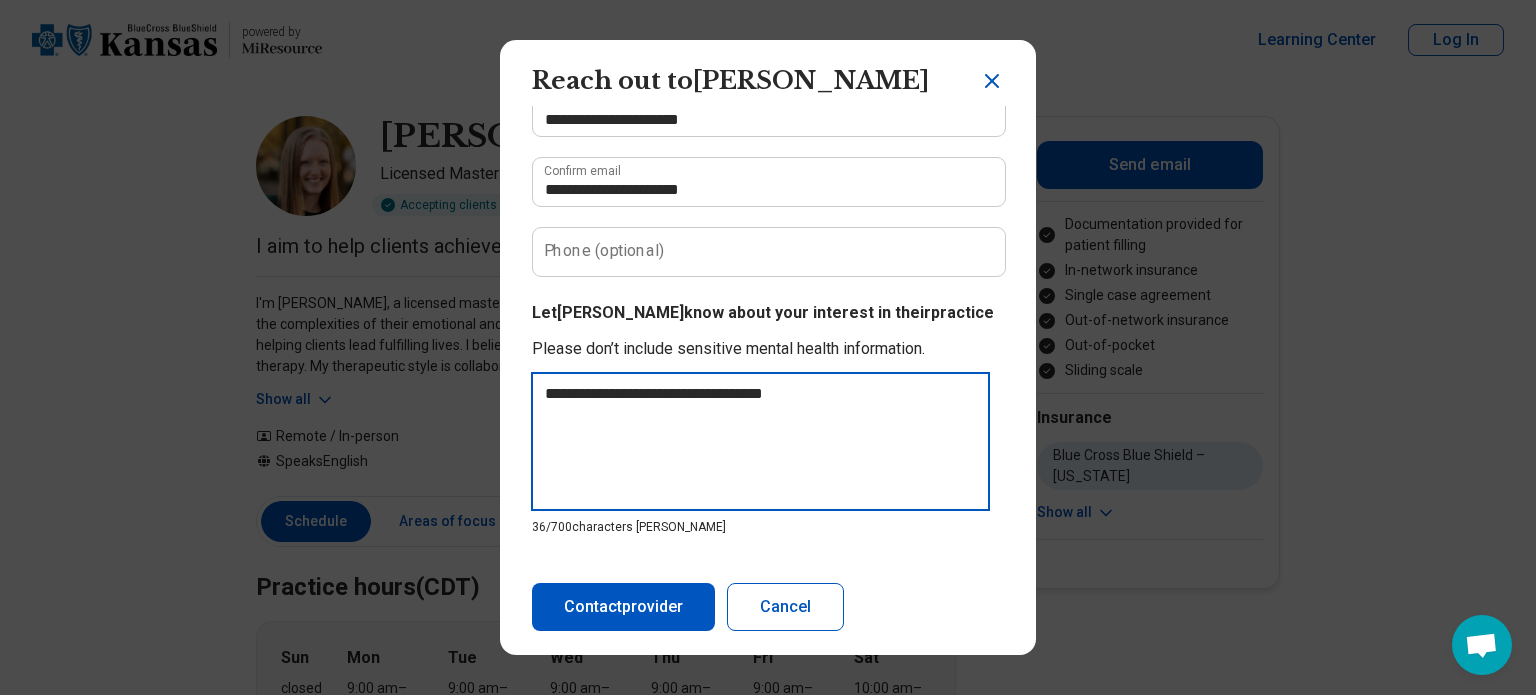type on "**********" 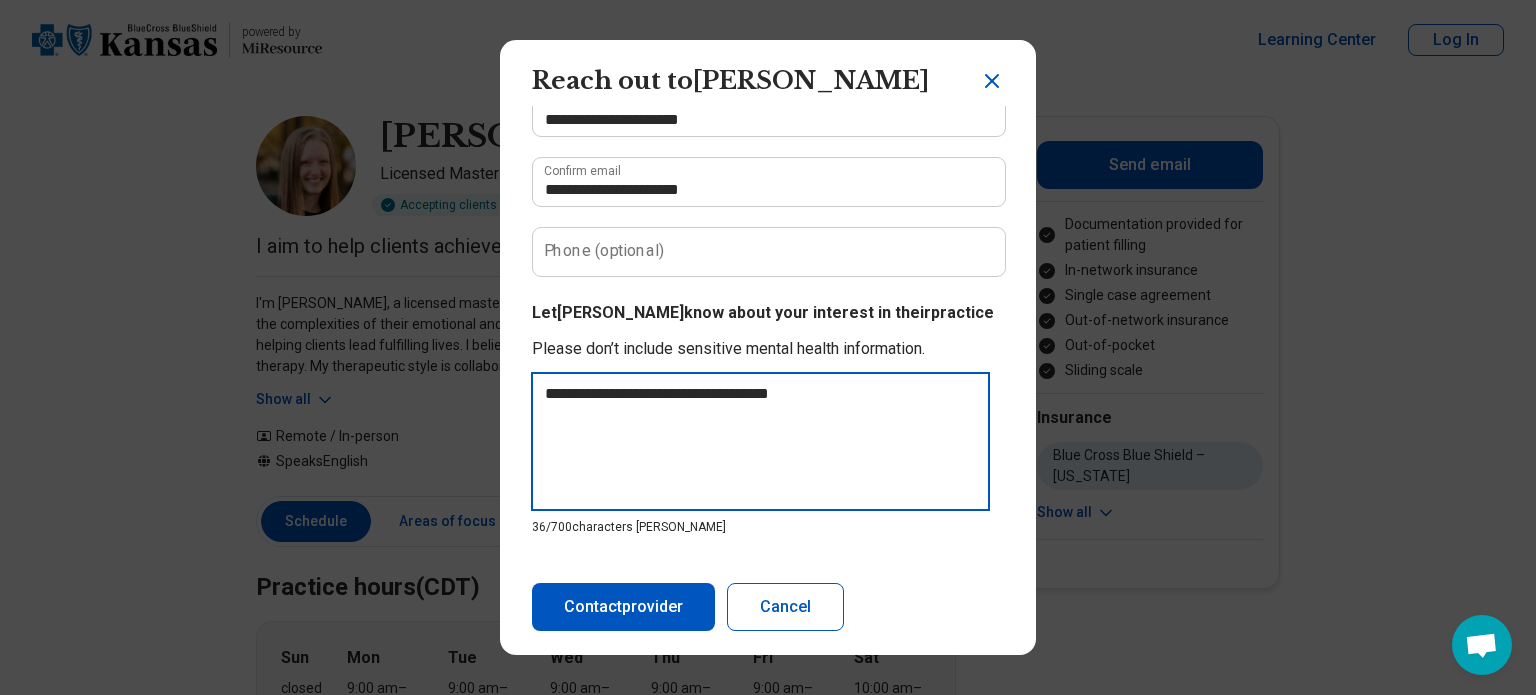 type on "**********" 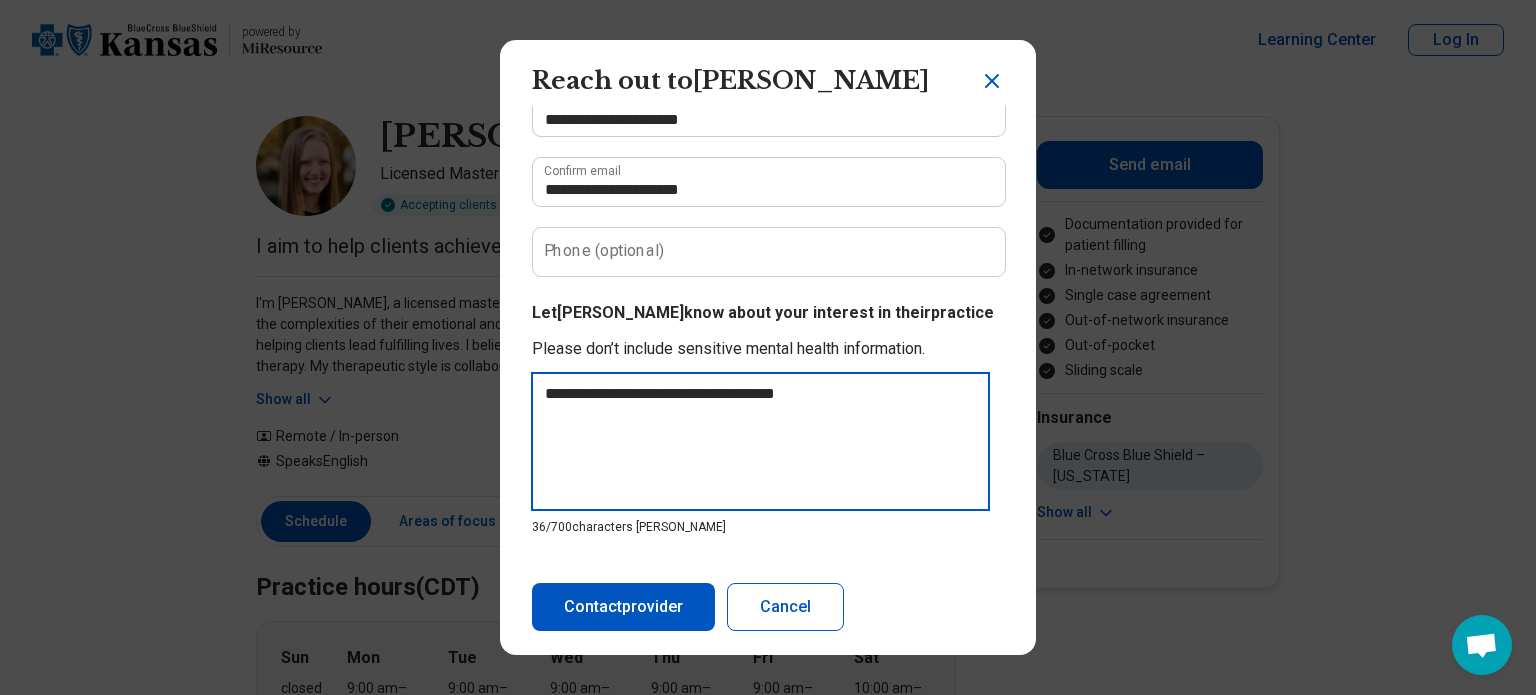 type on "**********" 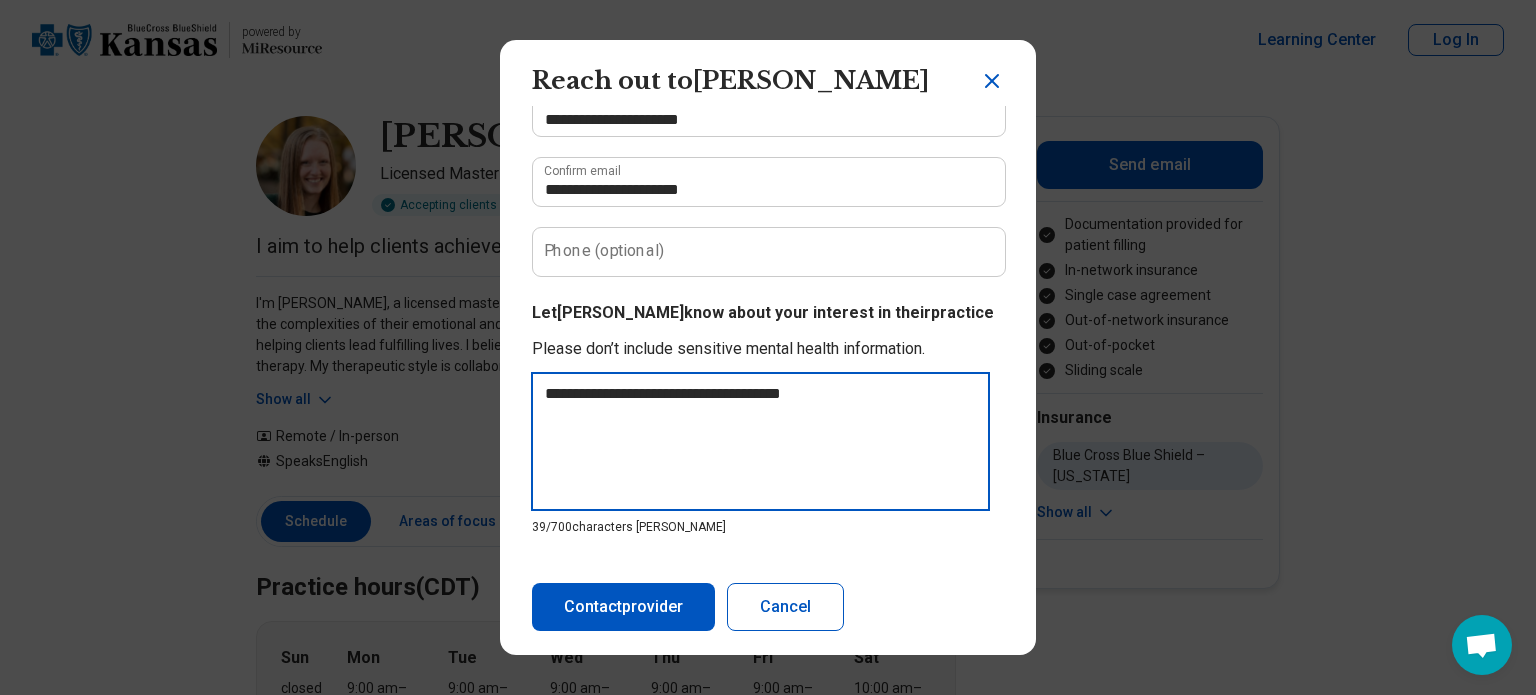 type on "**********" 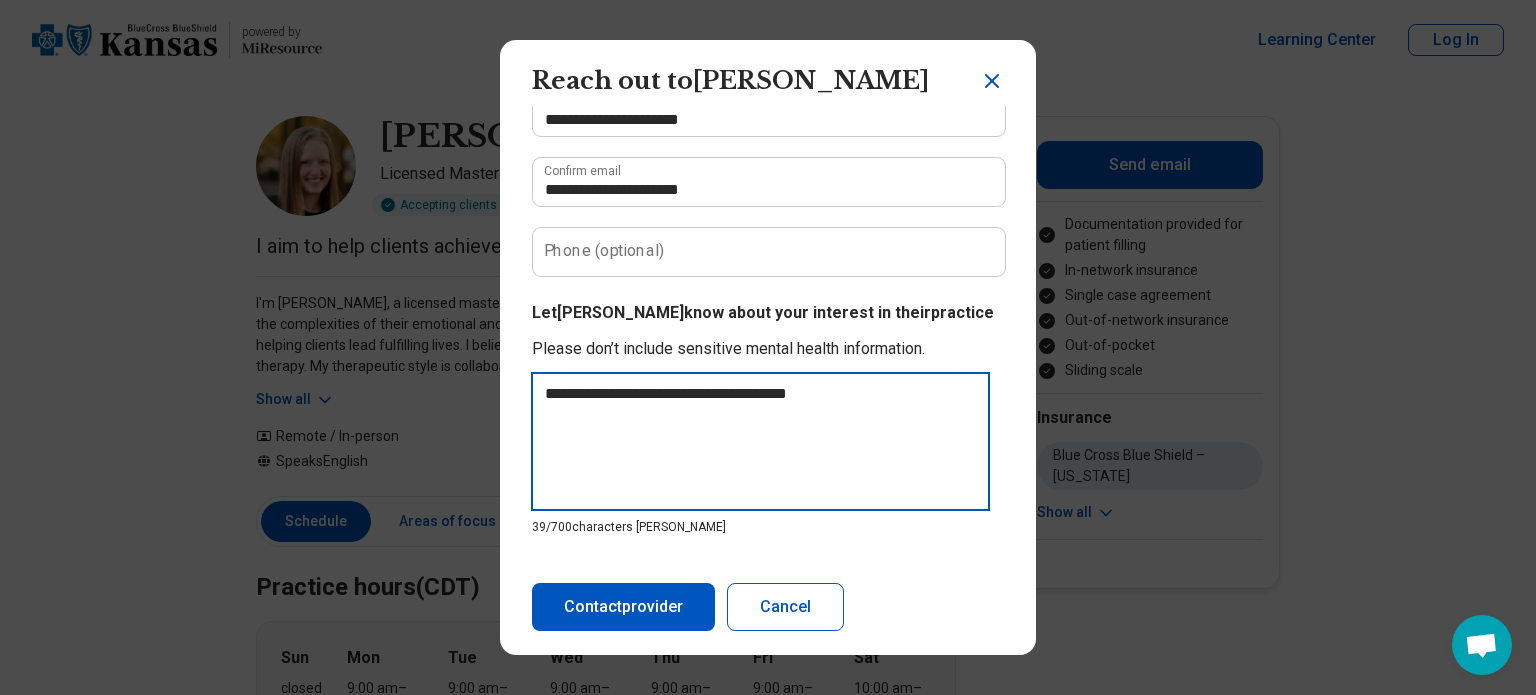 type on "*" 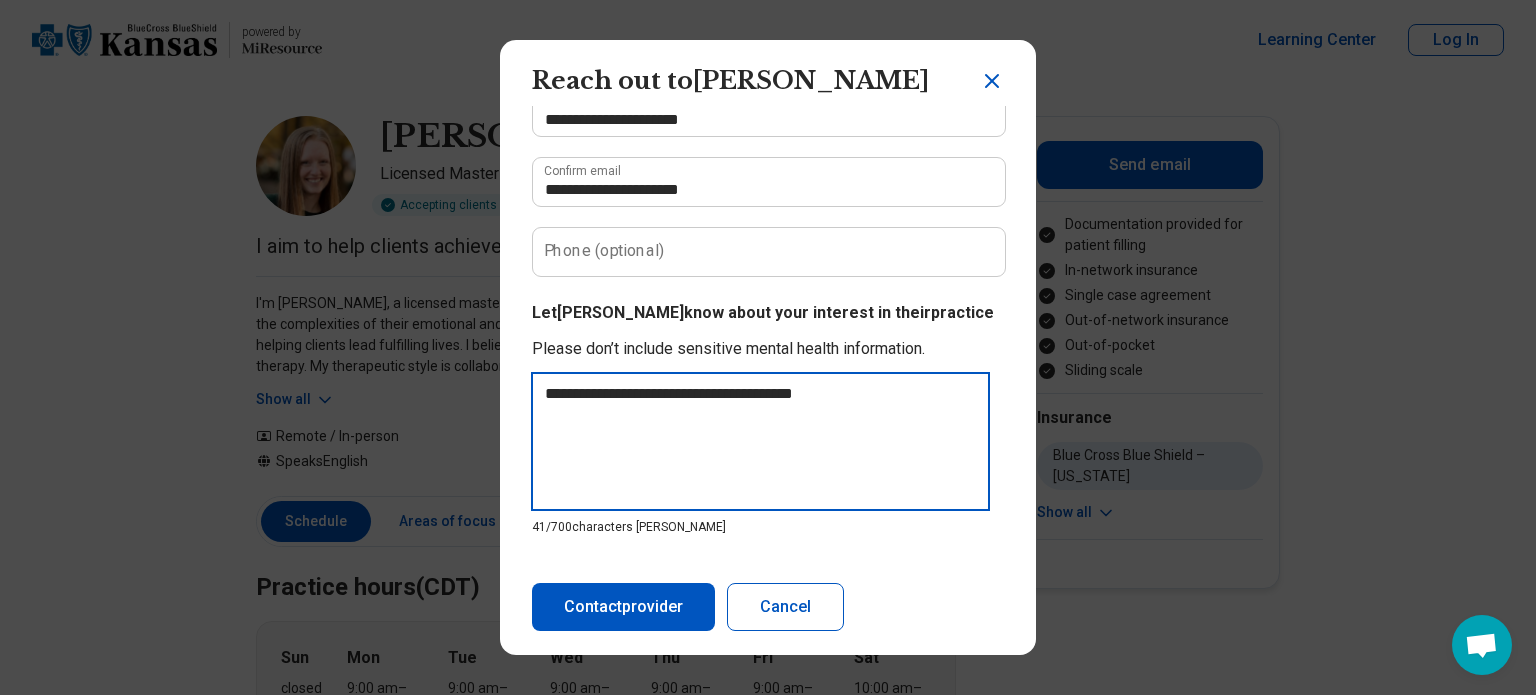 type on "**********" 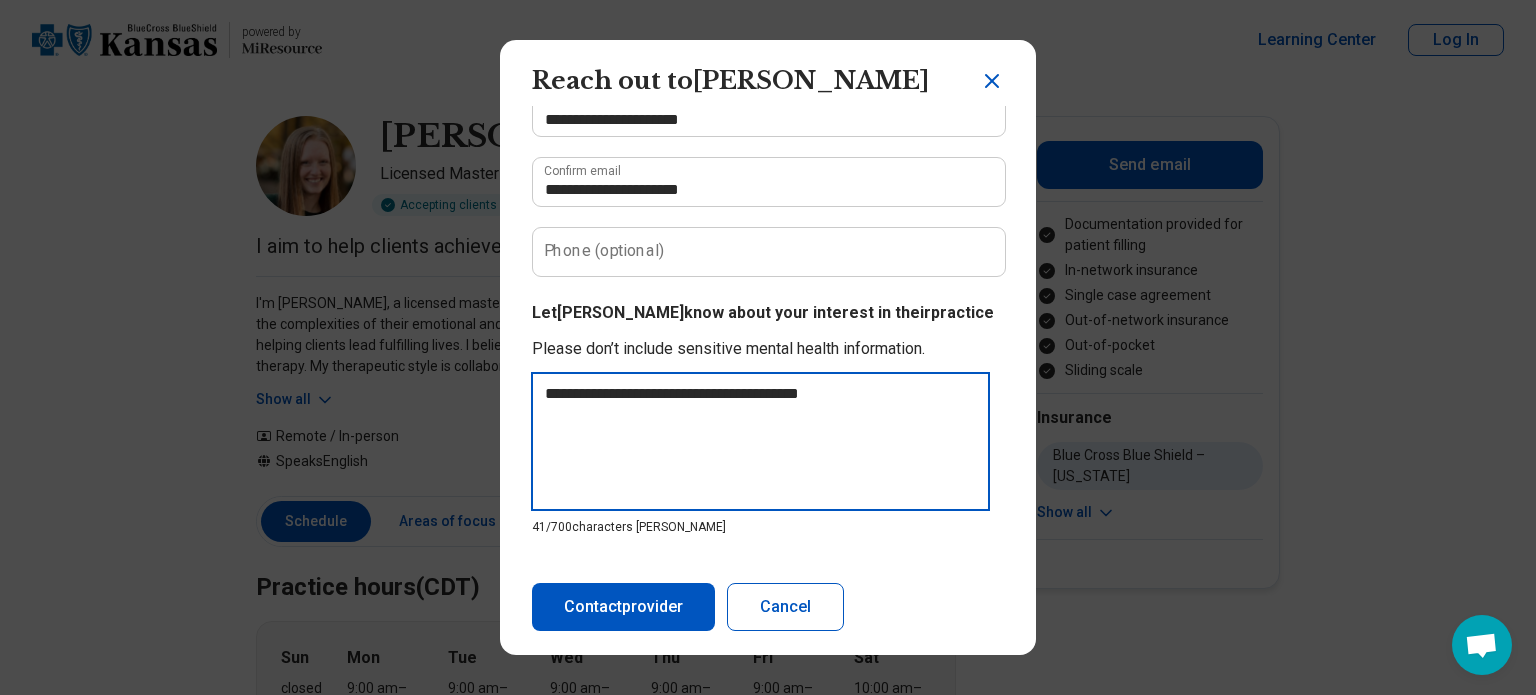 type on "**********" 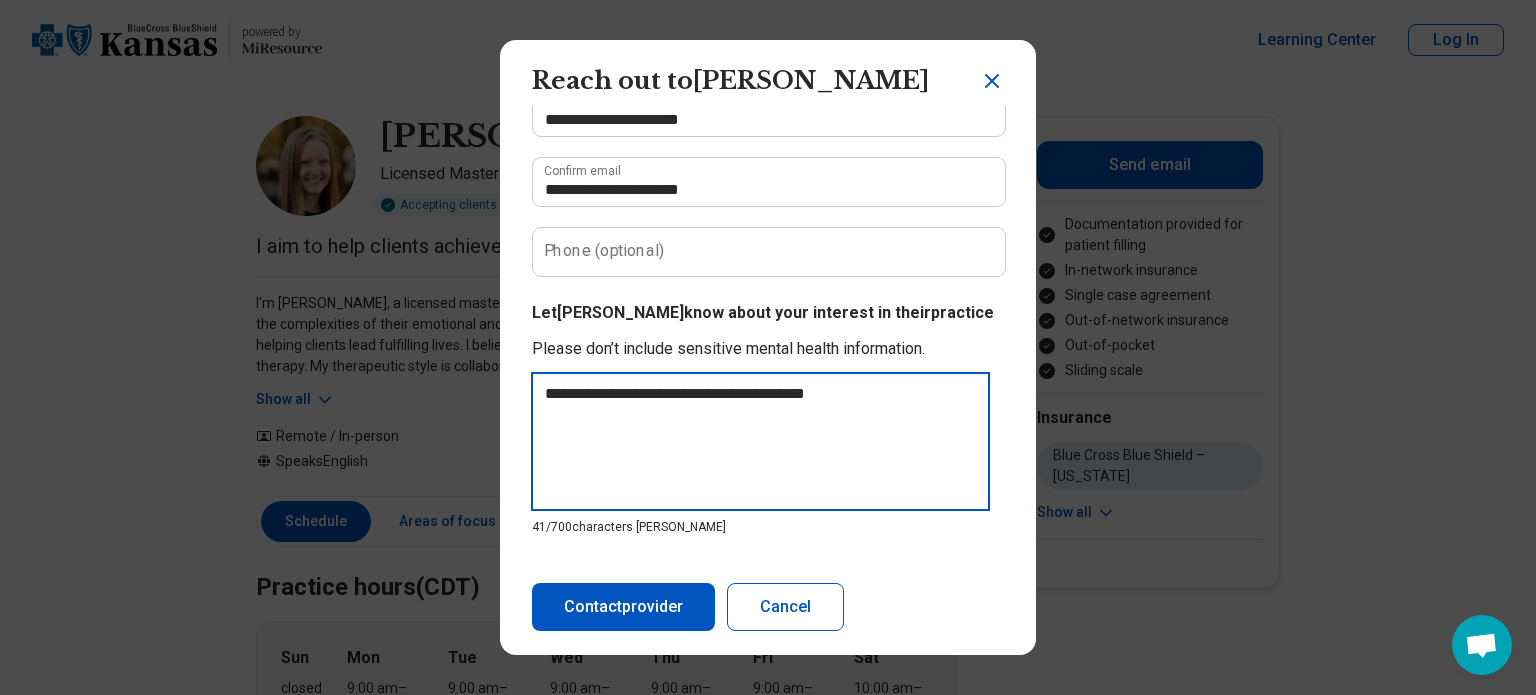 type on "**********" 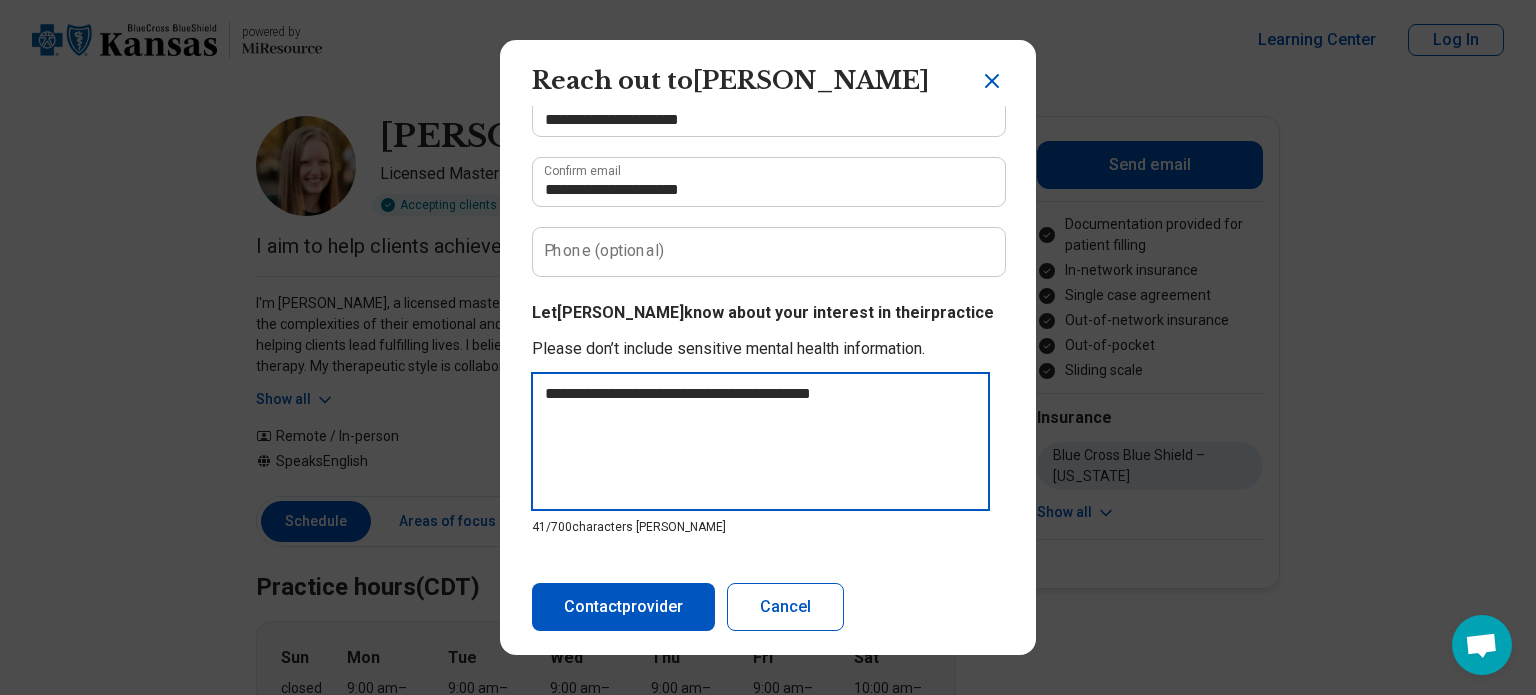 type on "**********" 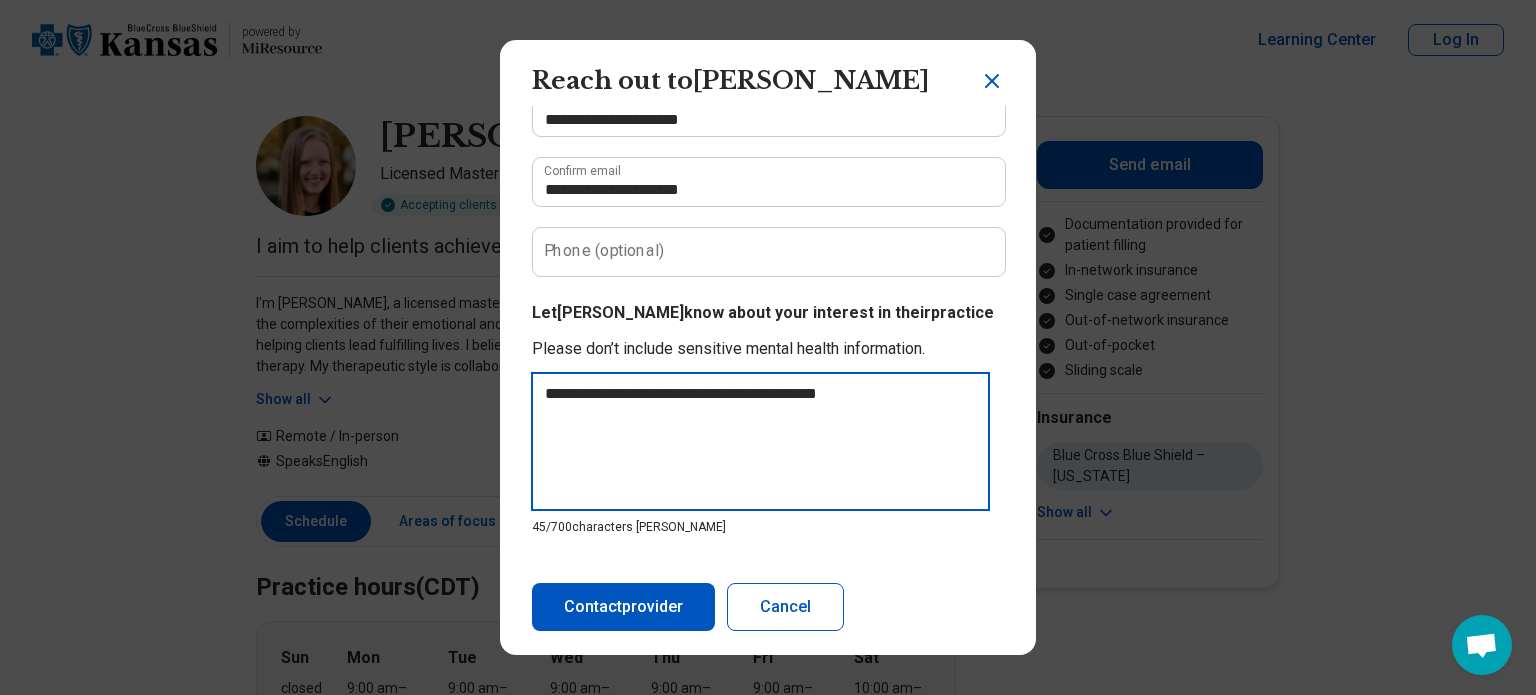 type on "**********" 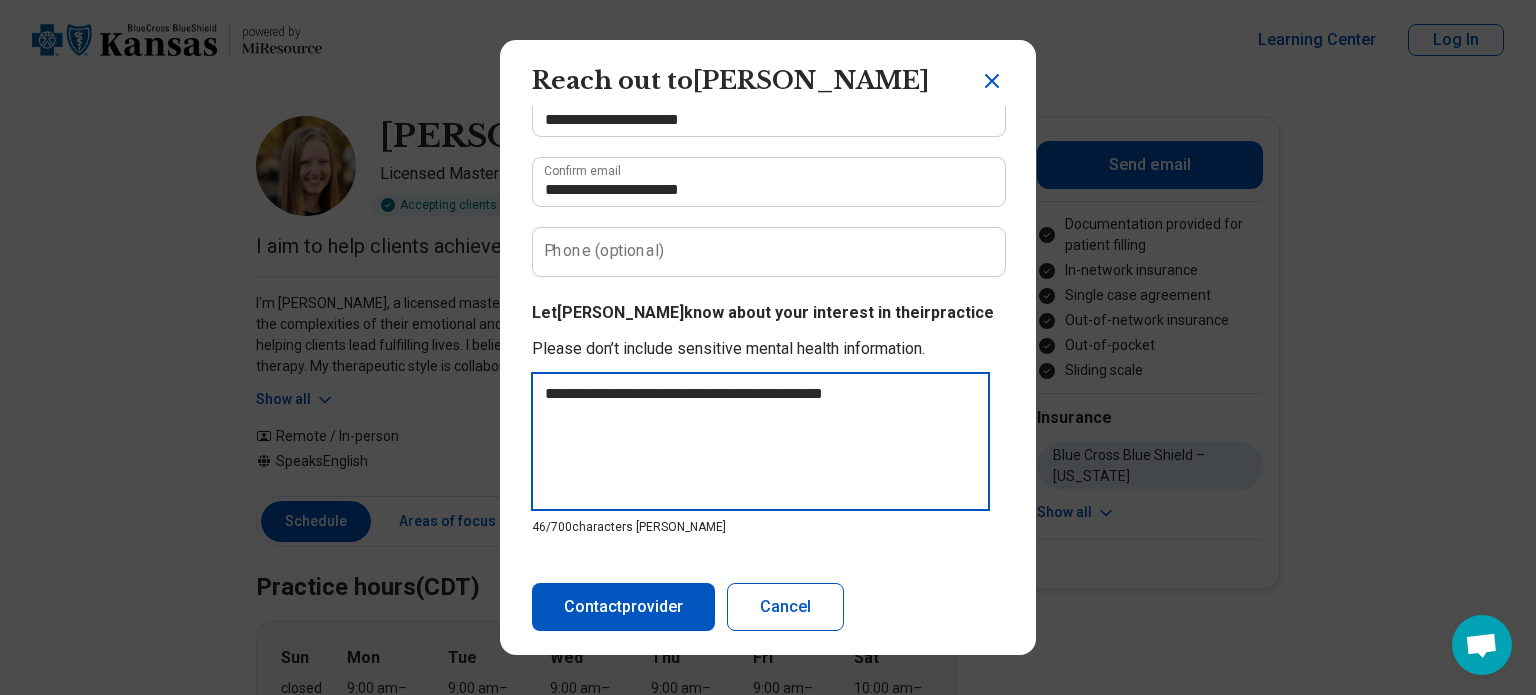 type on "**********" 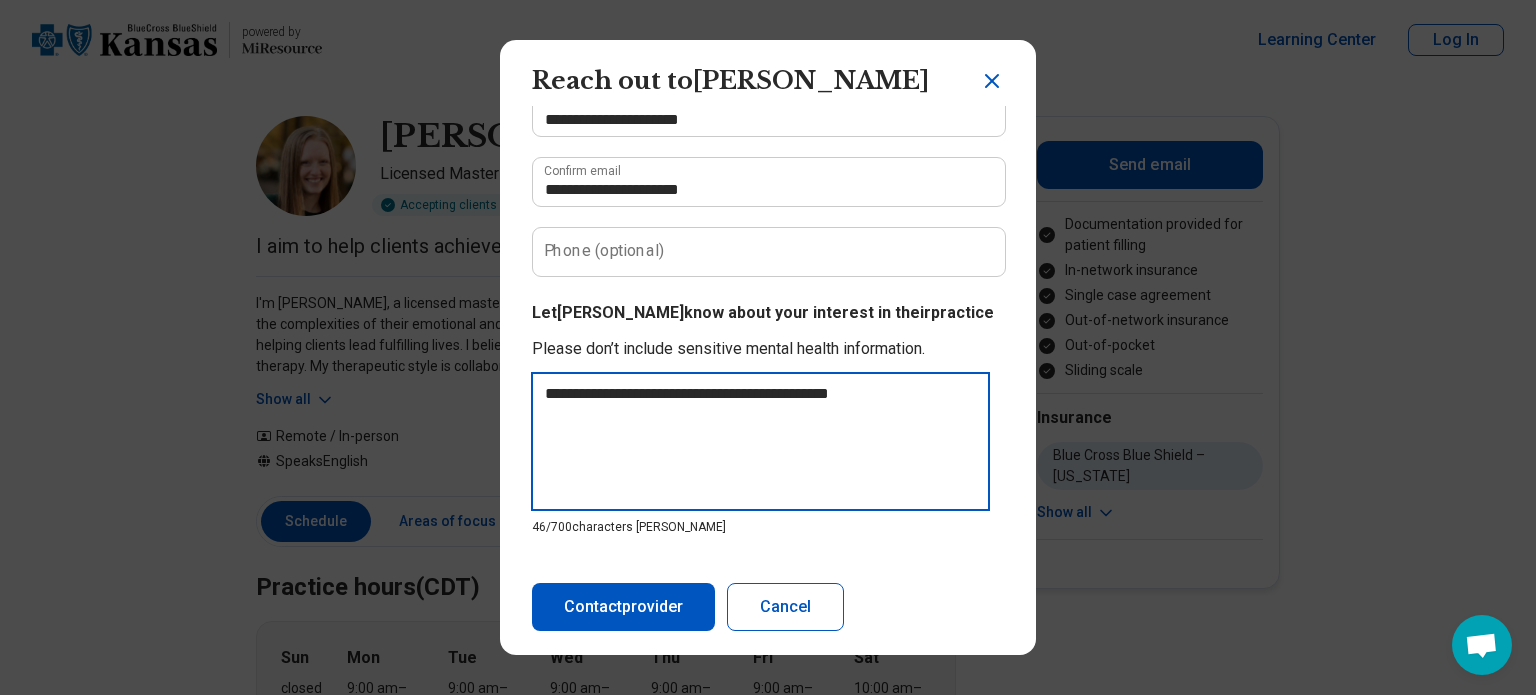 type on "**********" 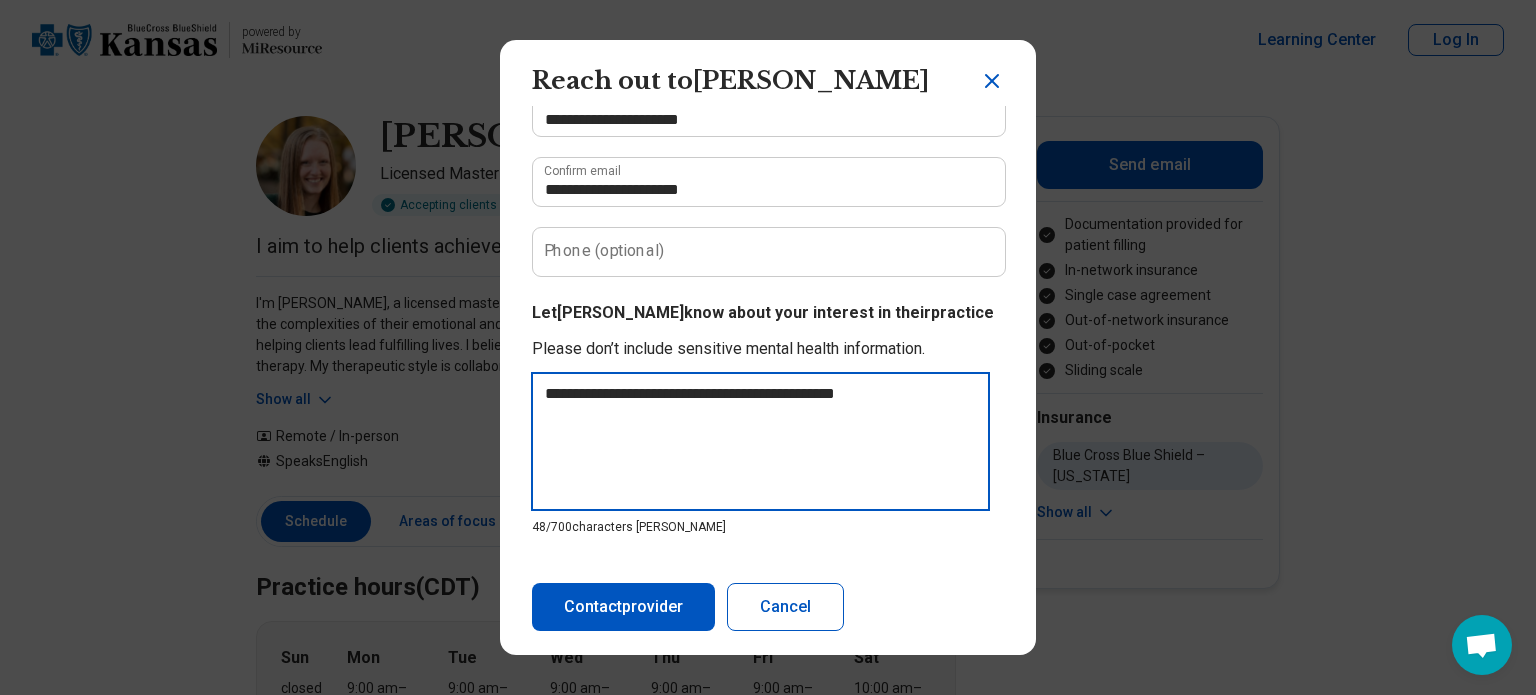 type on "**********" 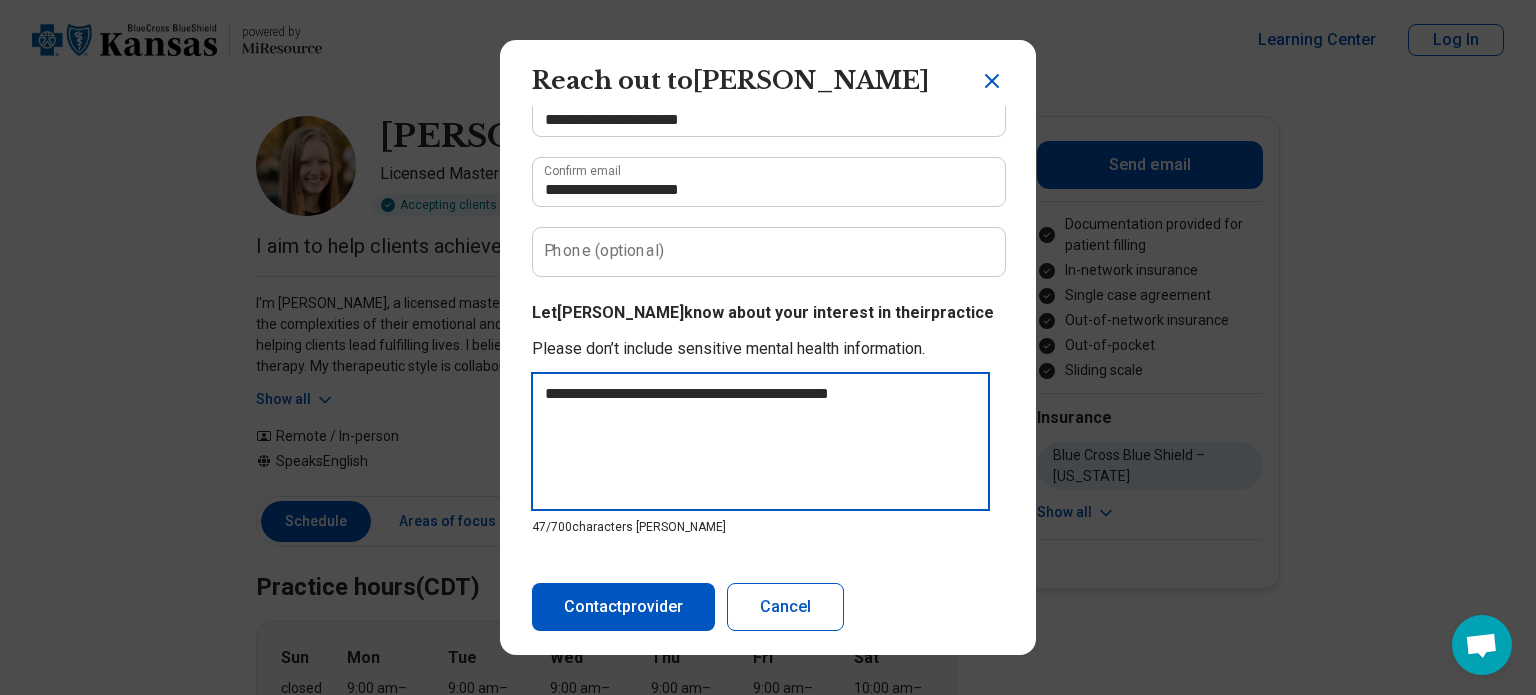type on "**********" 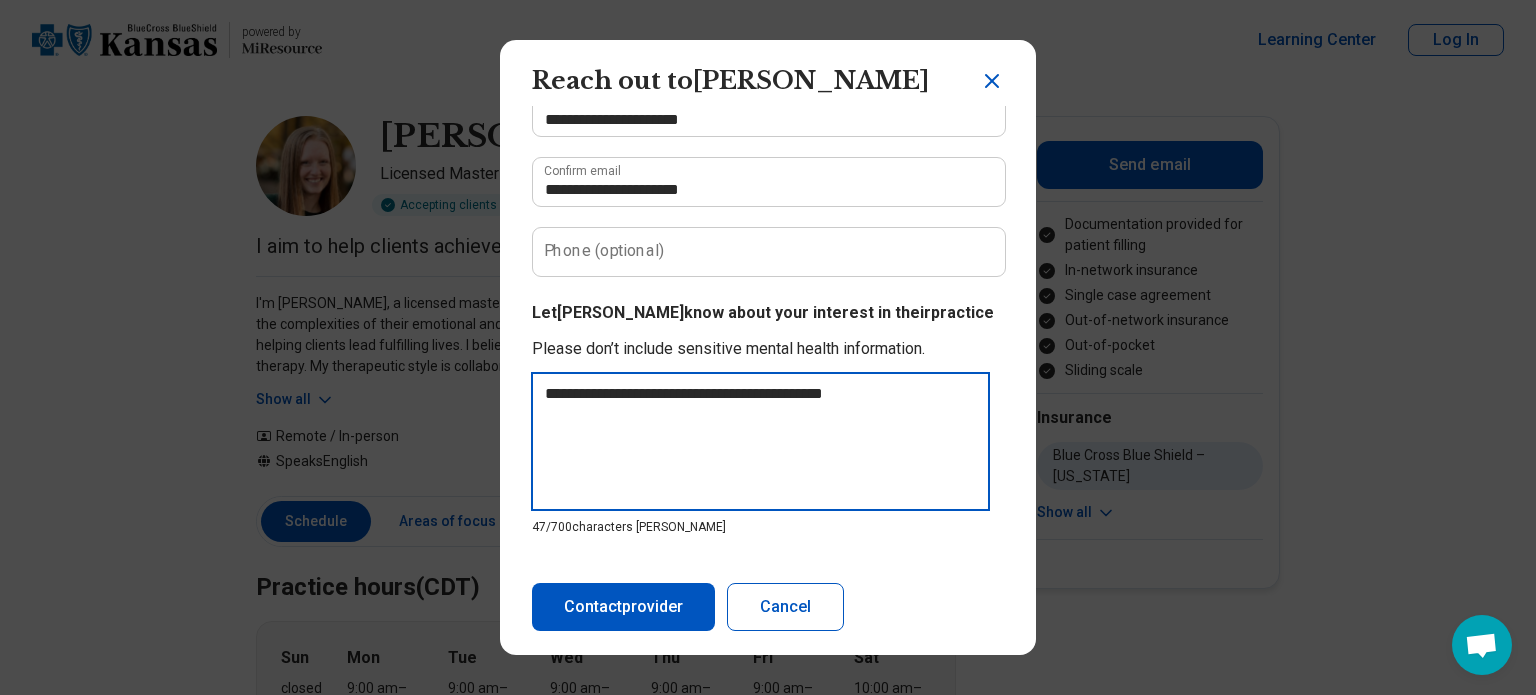 type on "**********" 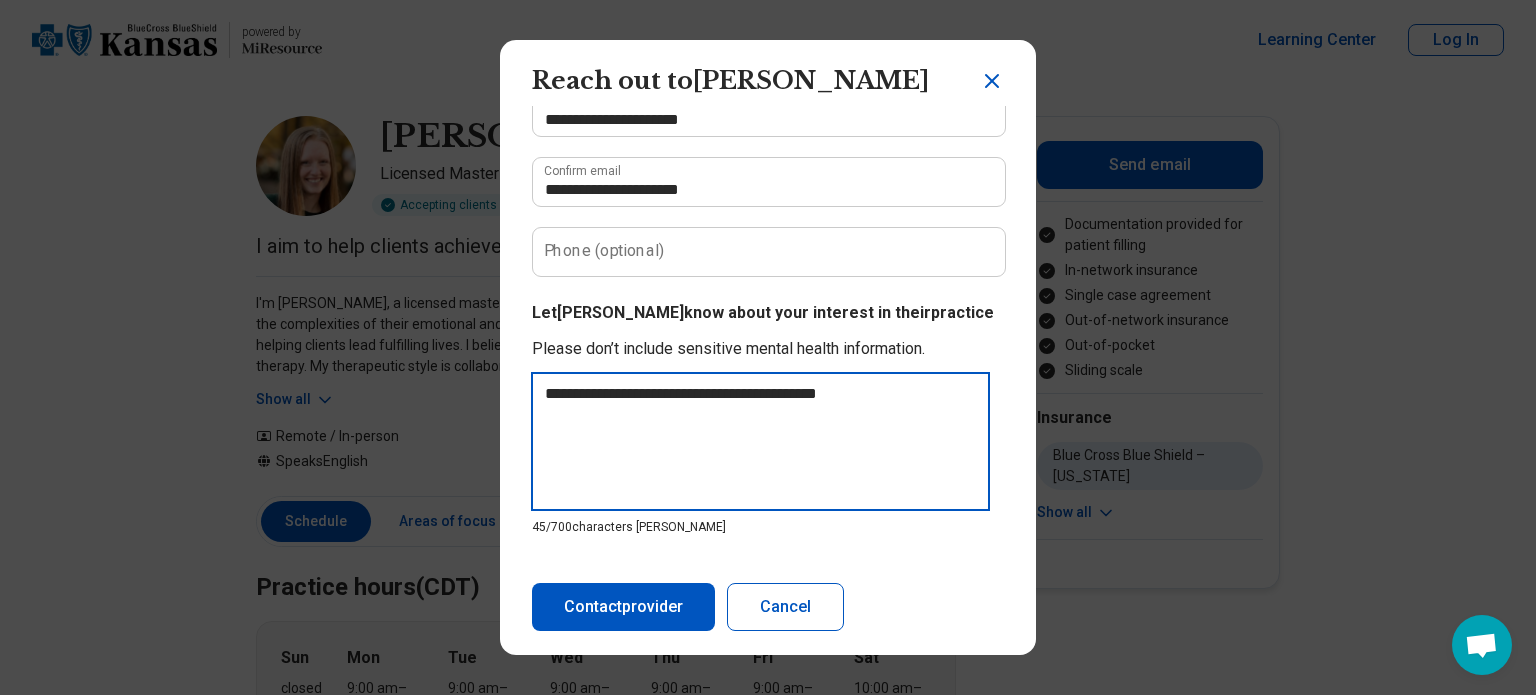 type on "**********" 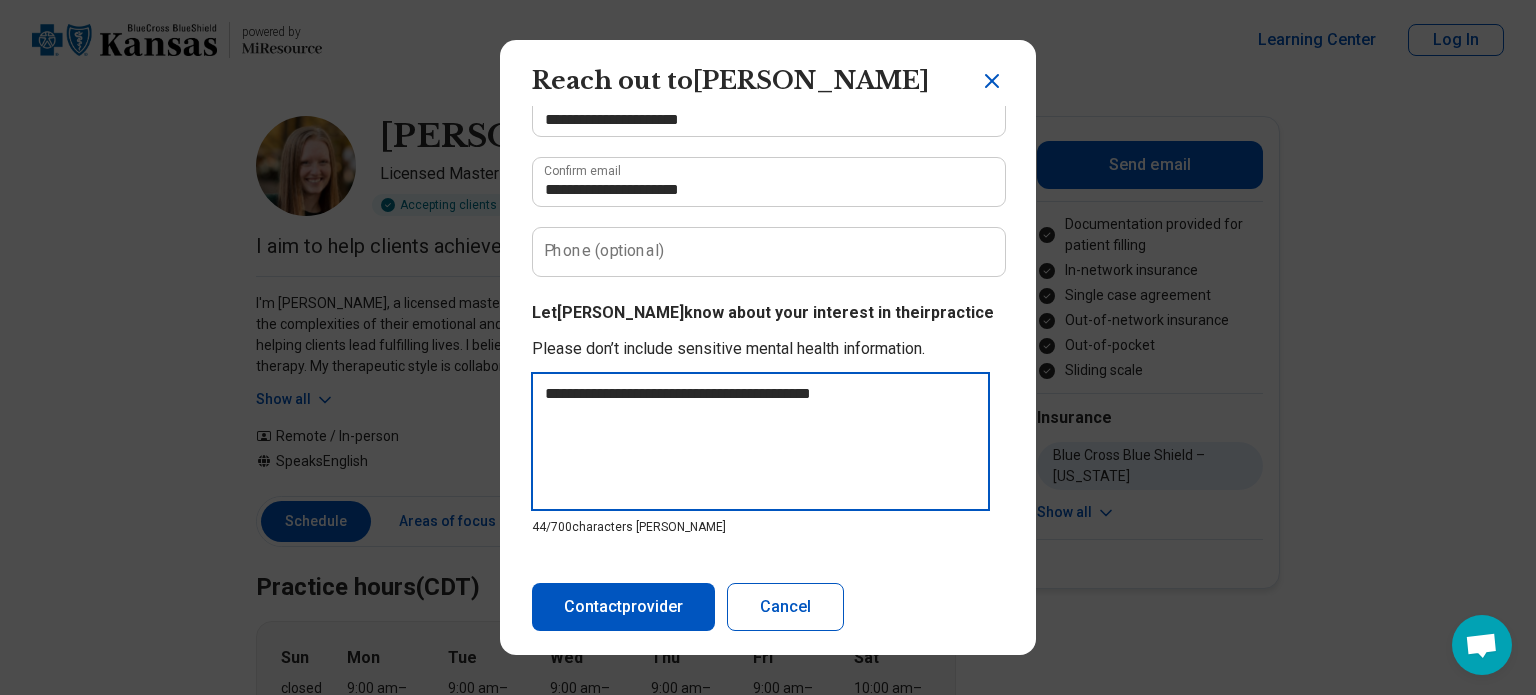 type on "**********" 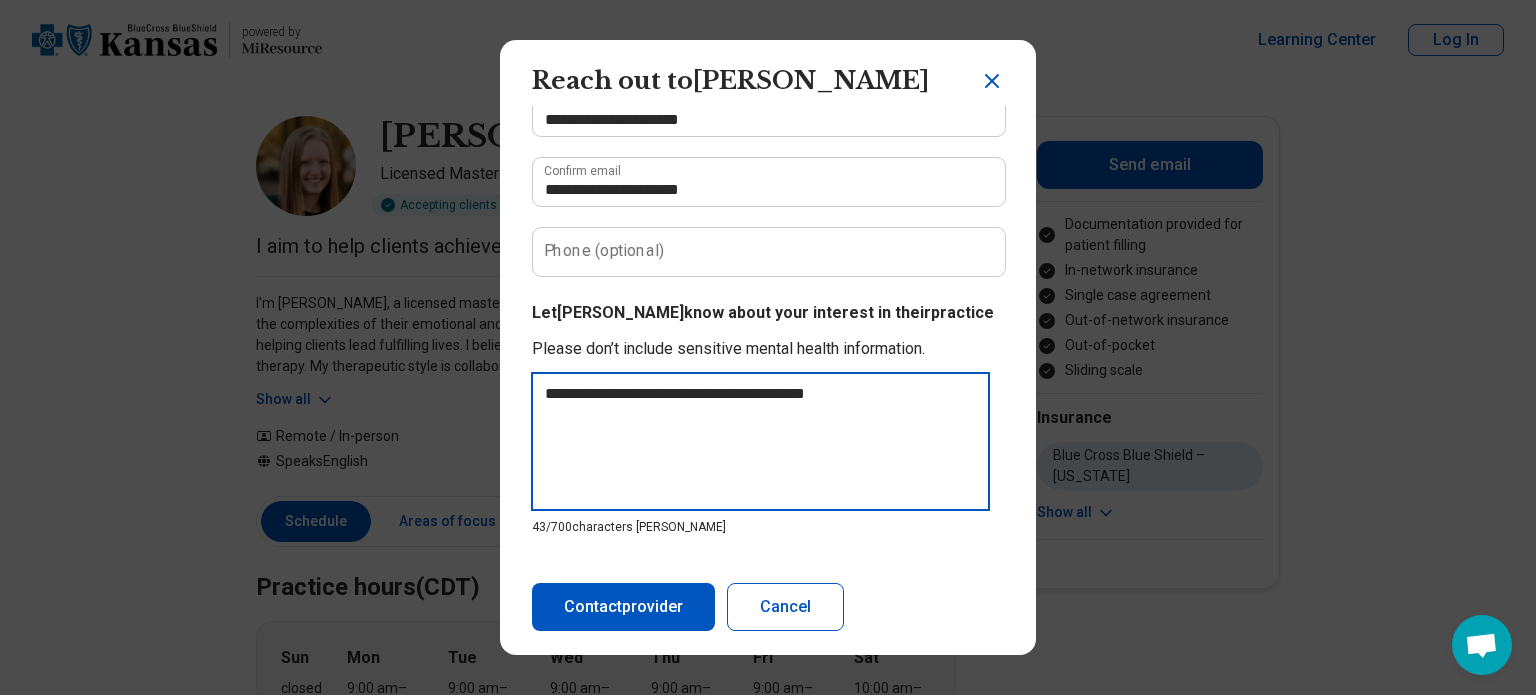 type on "**********" 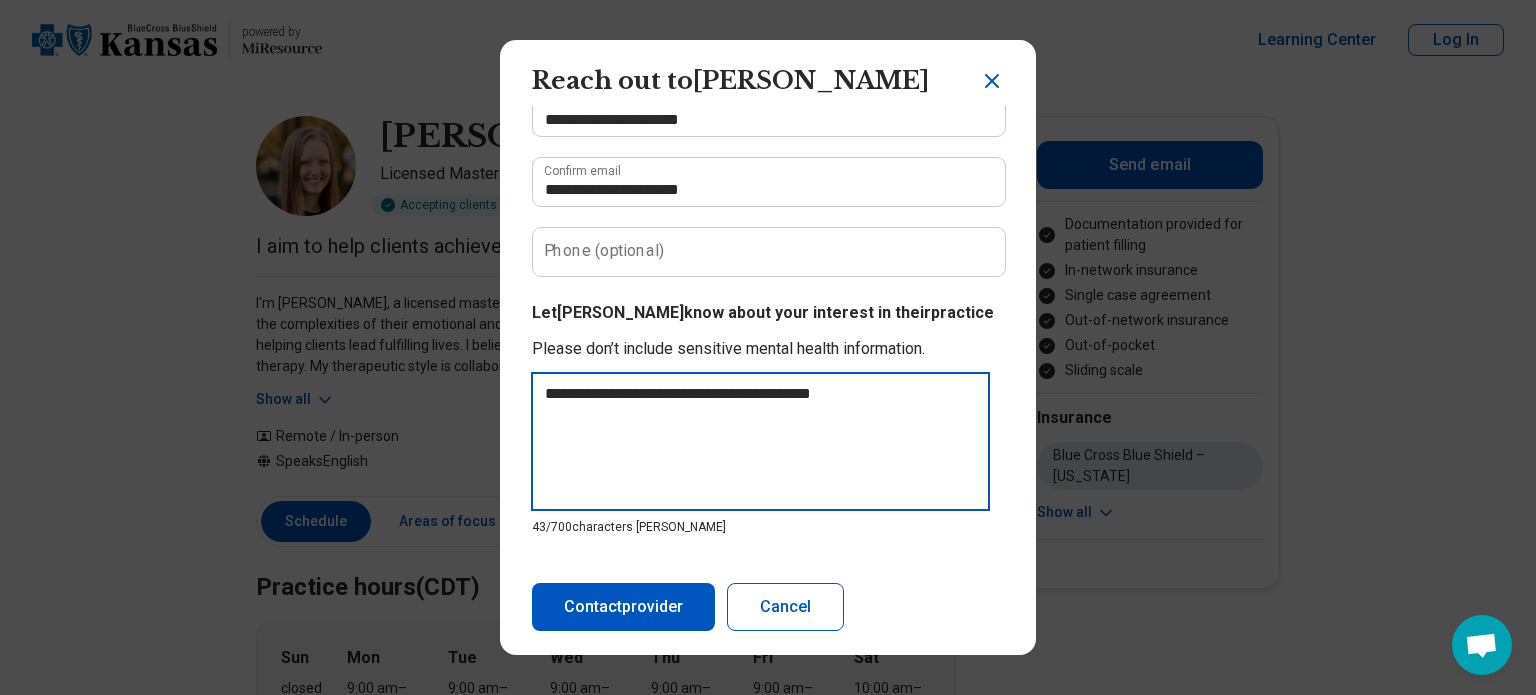 type on "**********" 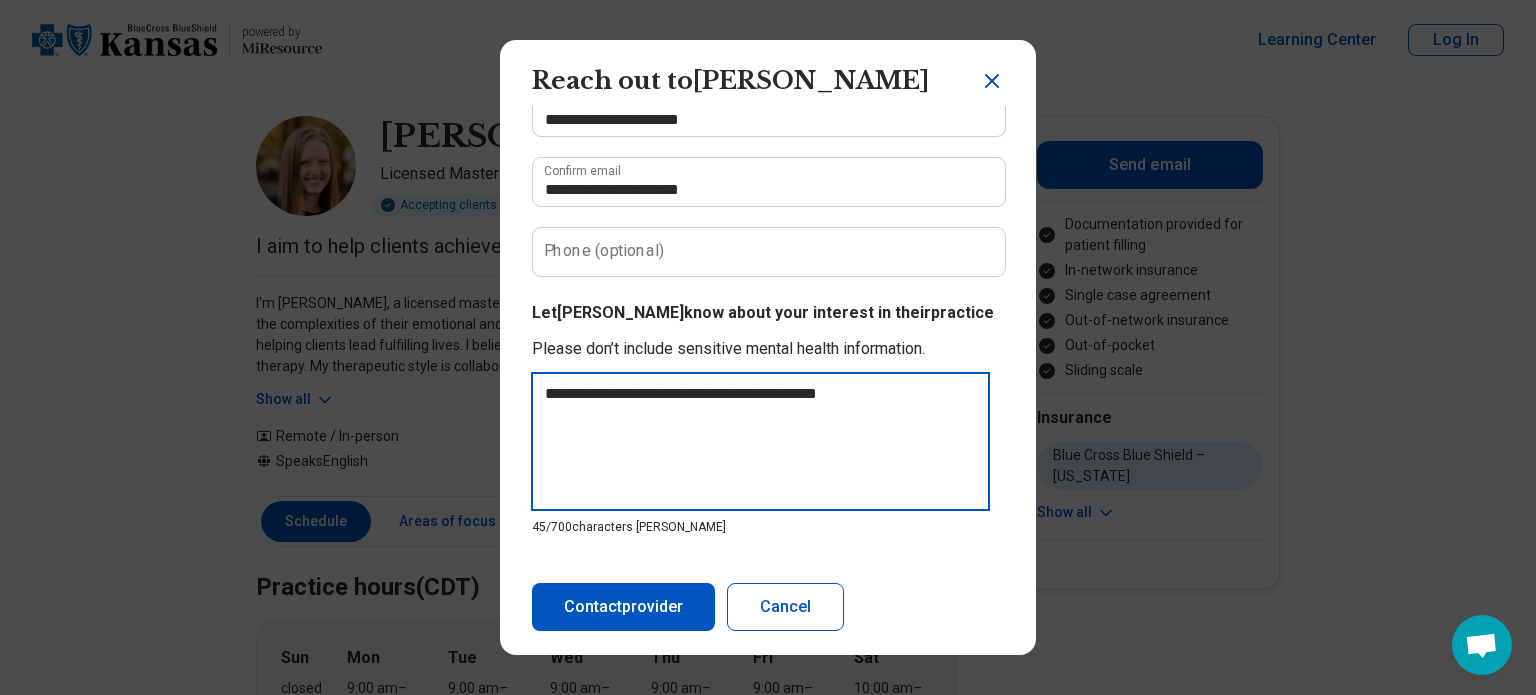 type on "**********" 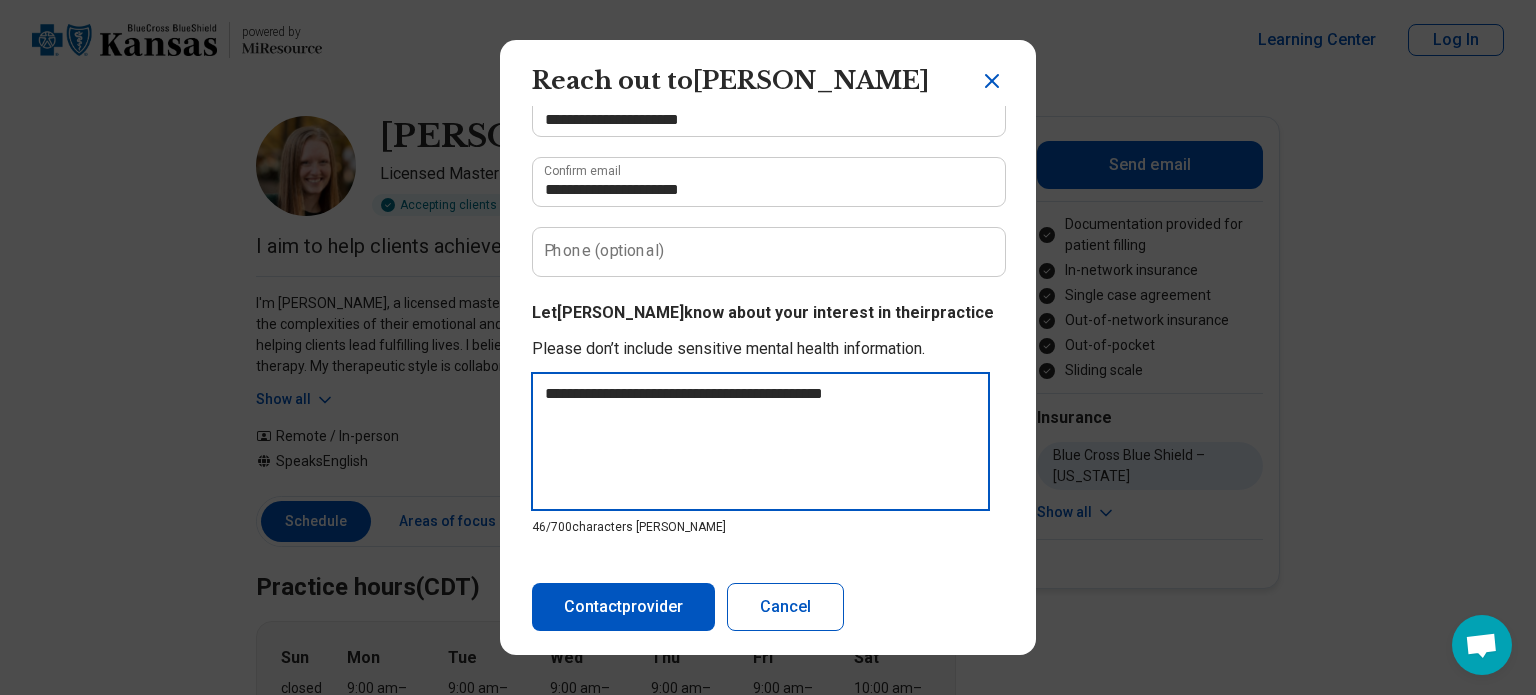 type on "**********" 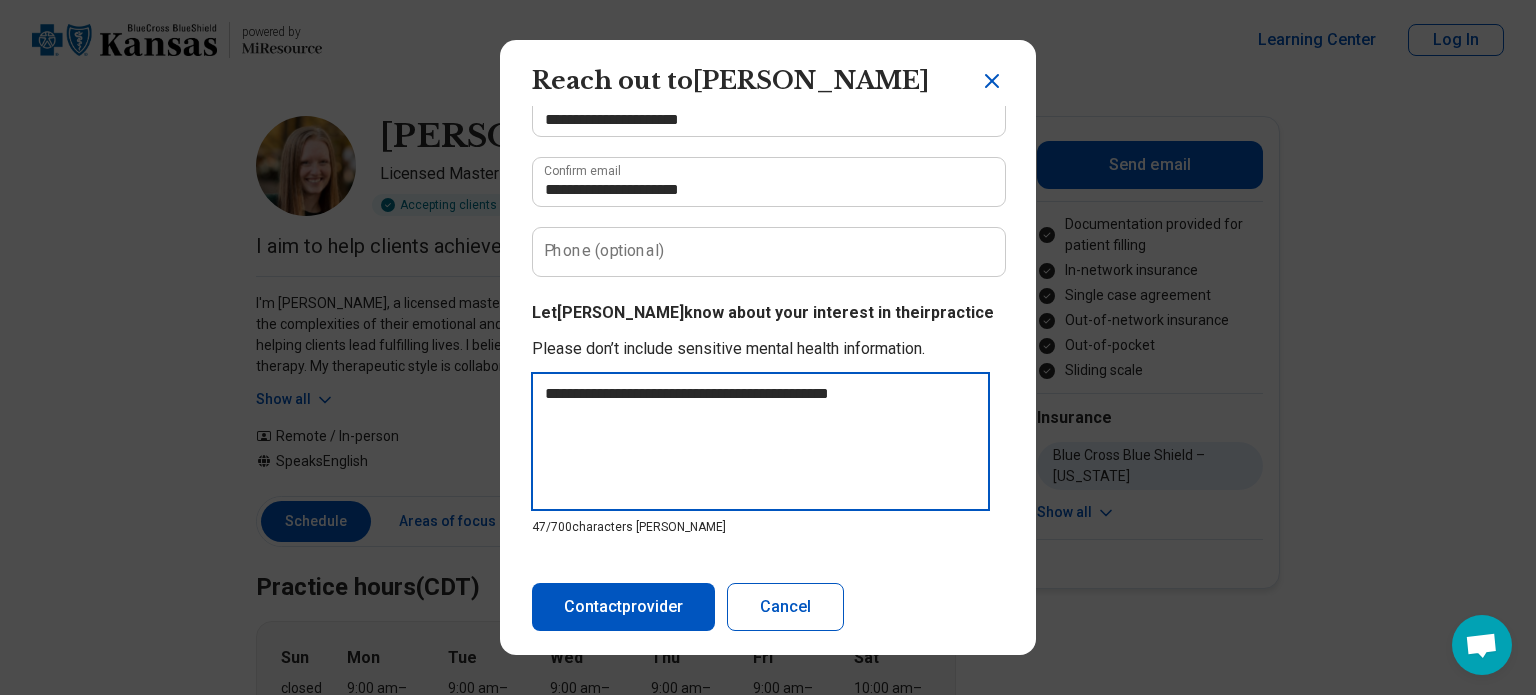 type on "**********" 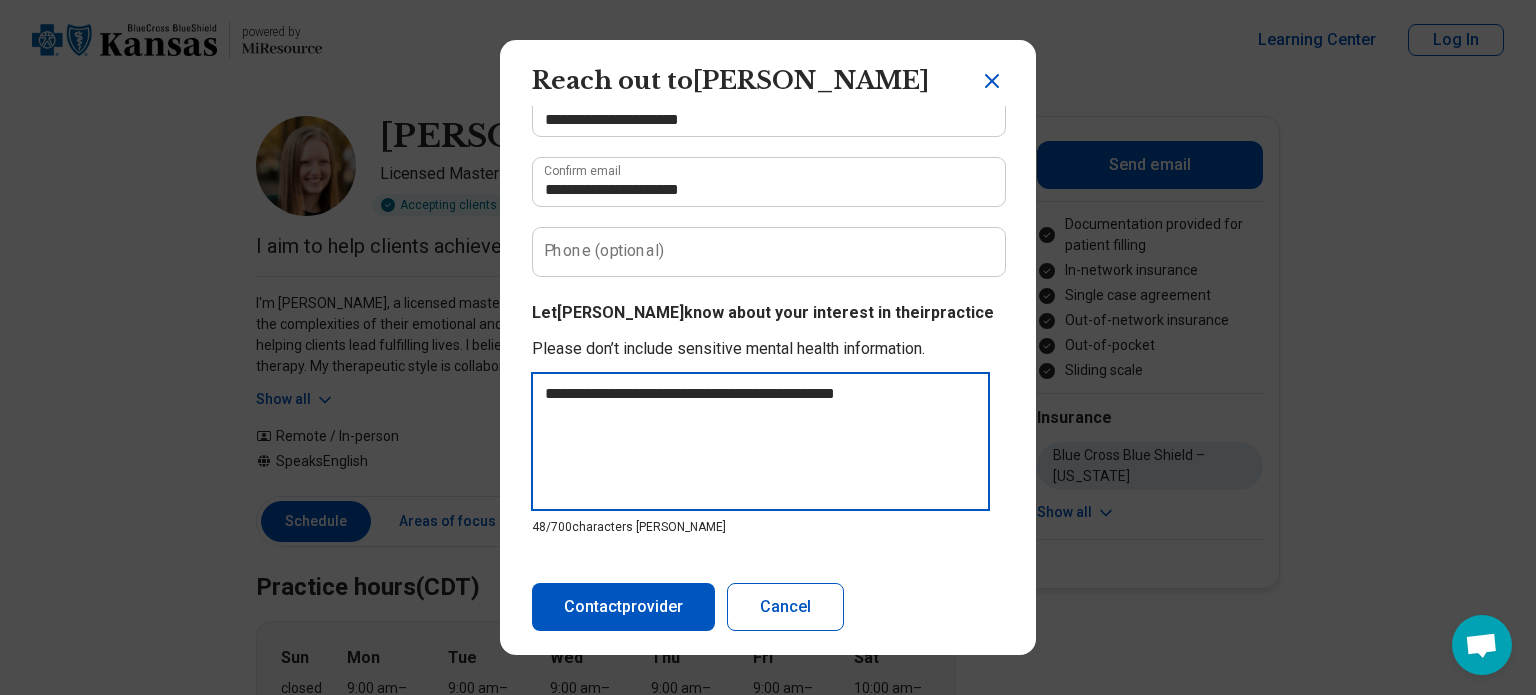 type on "**********" 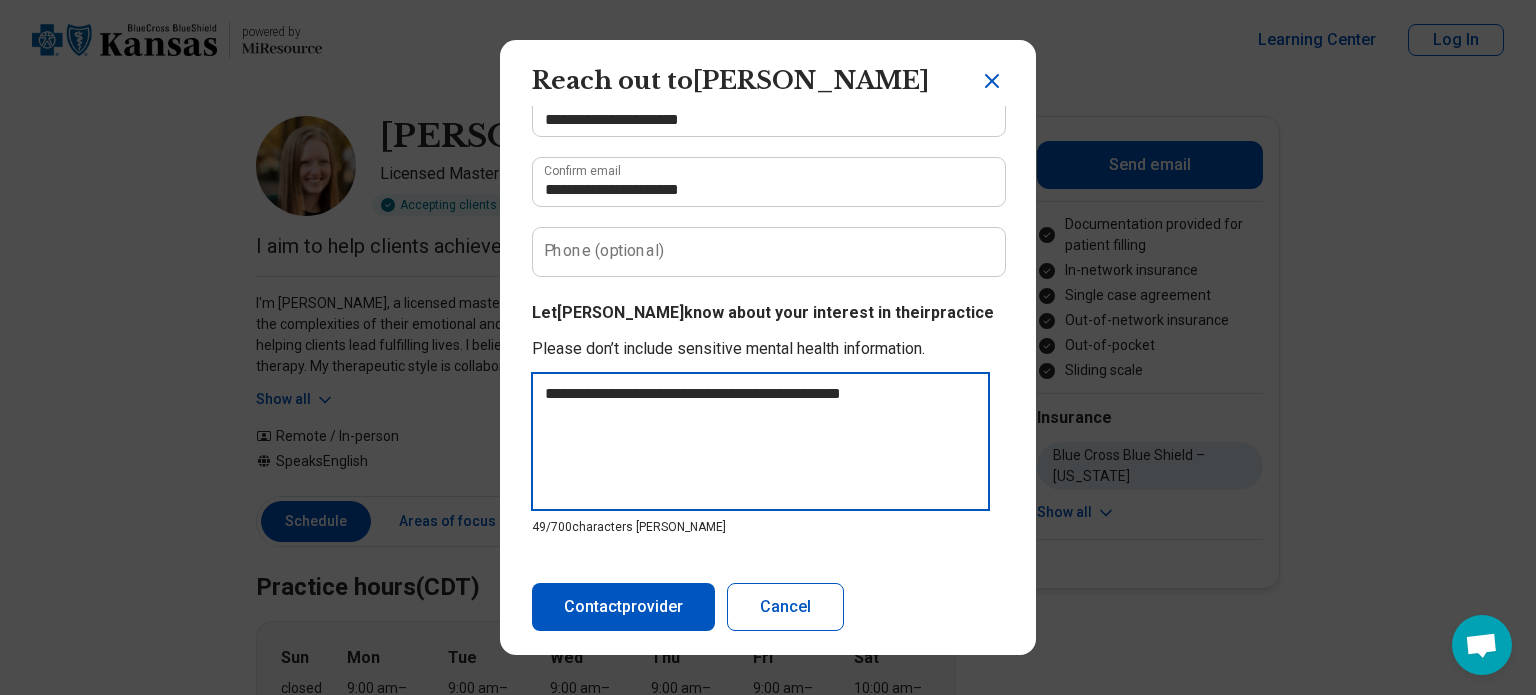 type on "**********" 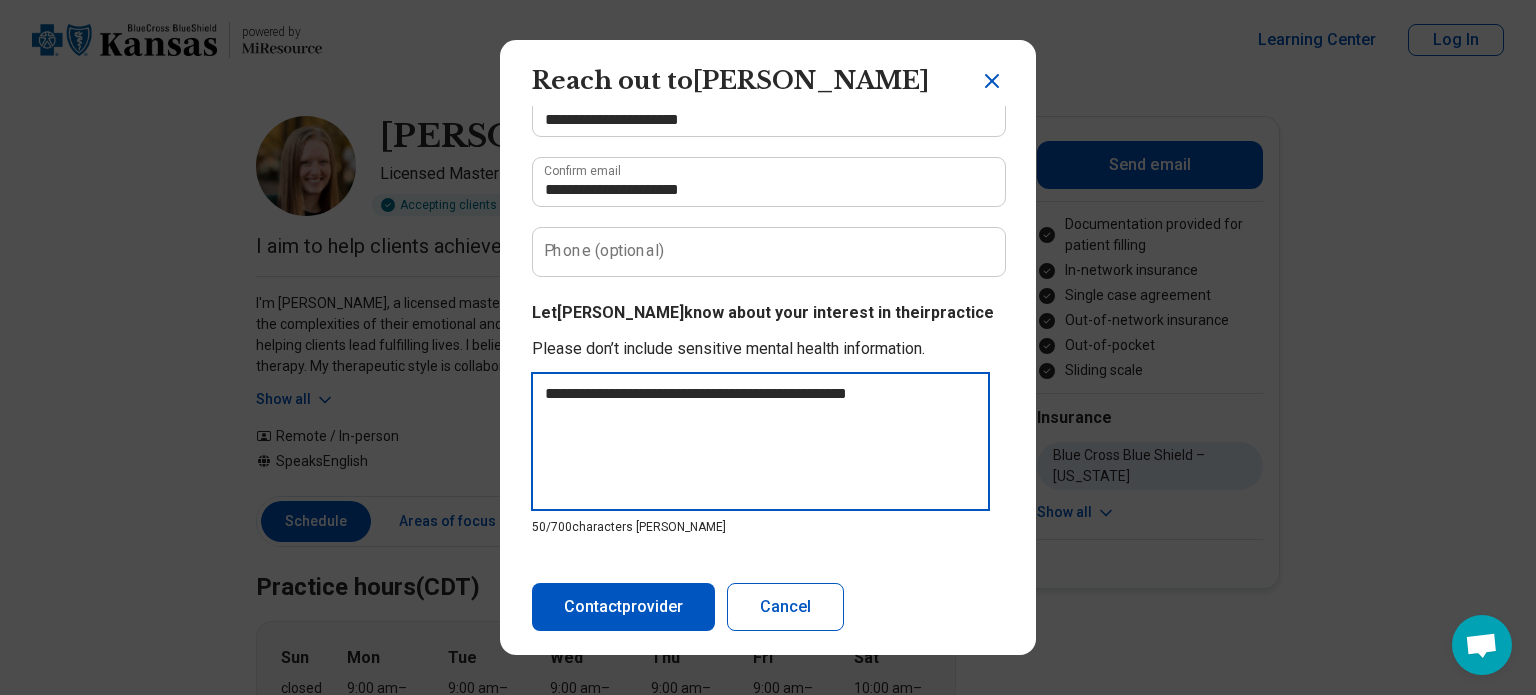 type on "**********" 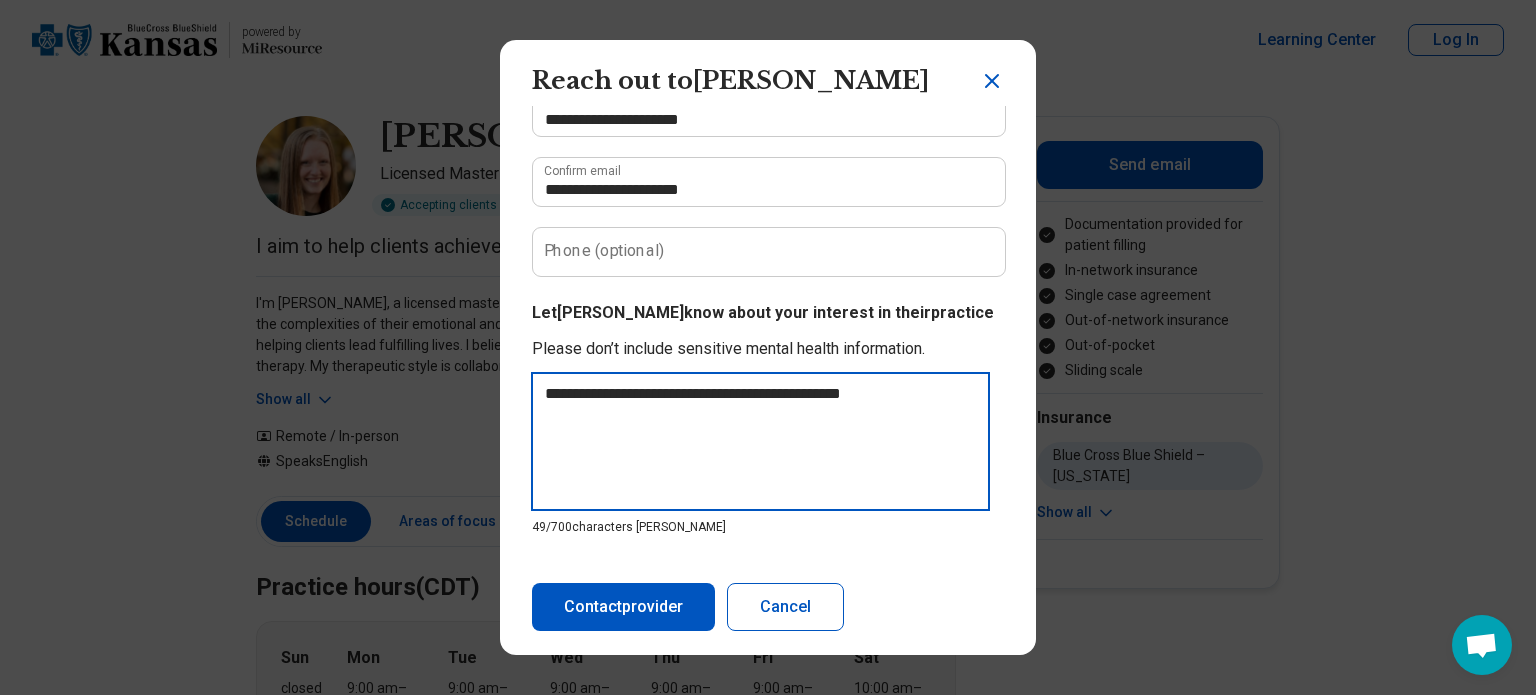 type on "**********" 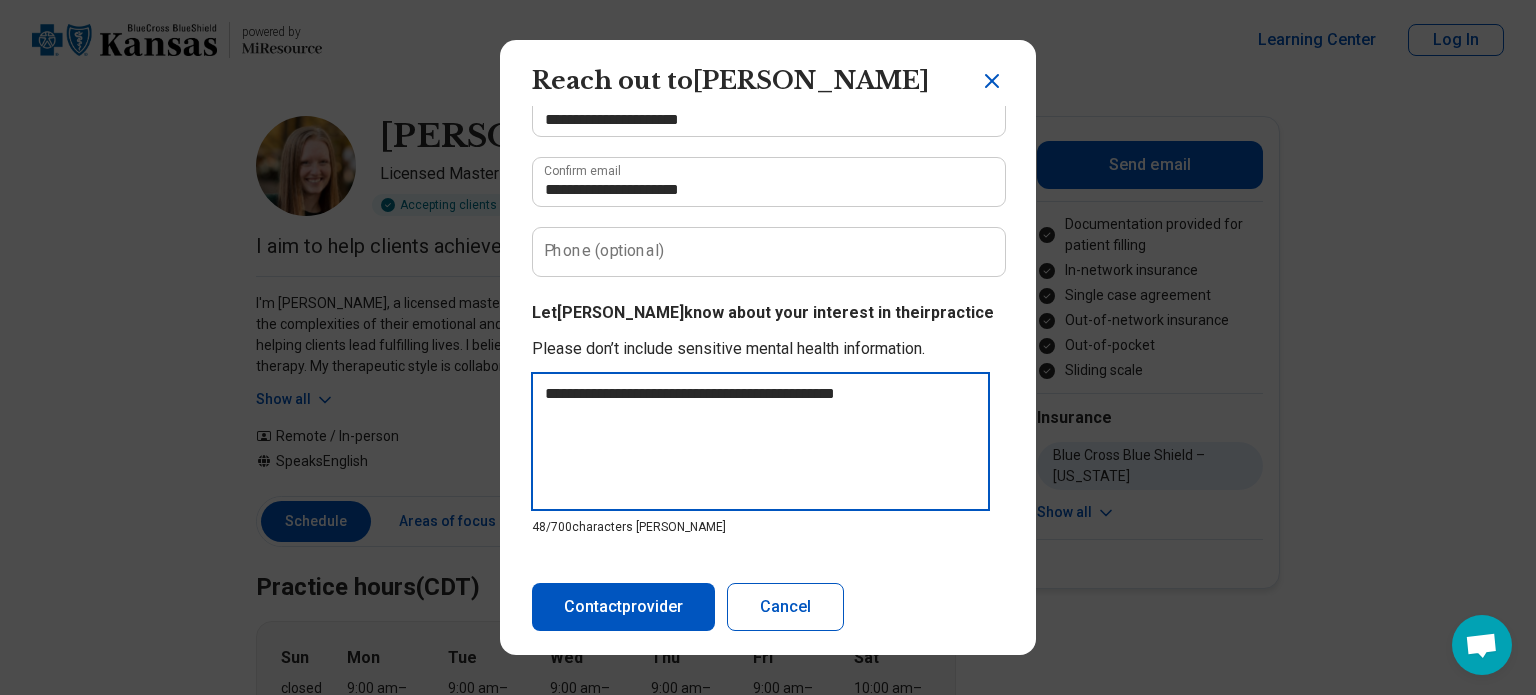 type on "**********" 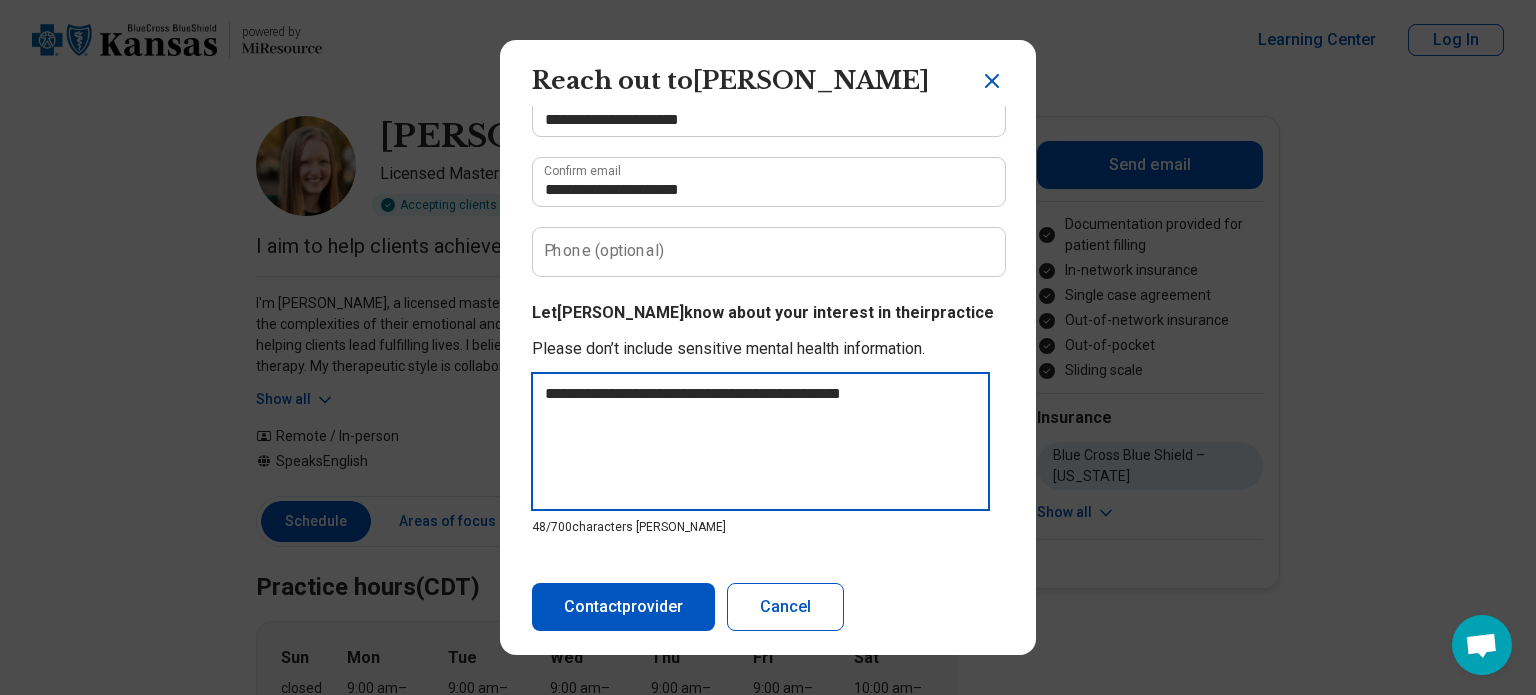 type on "**********" 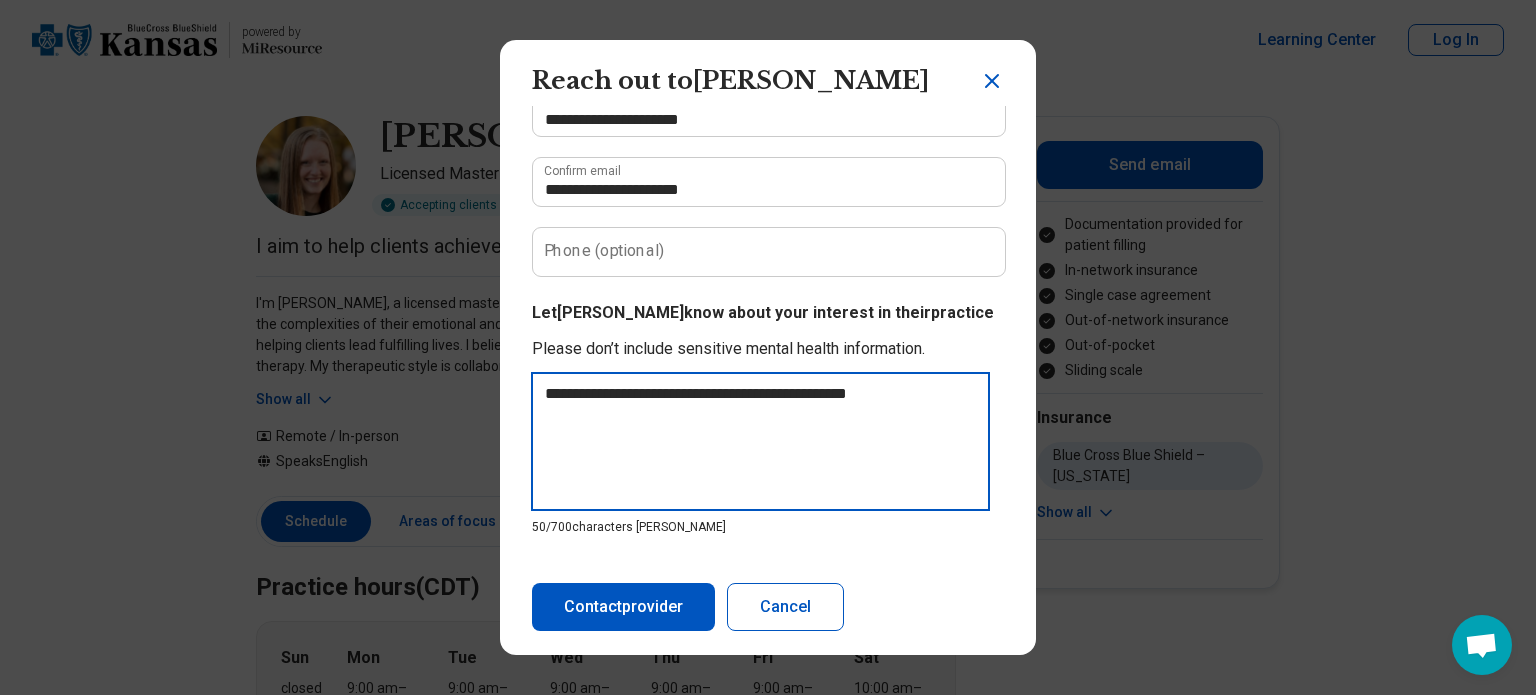 type on "**********" 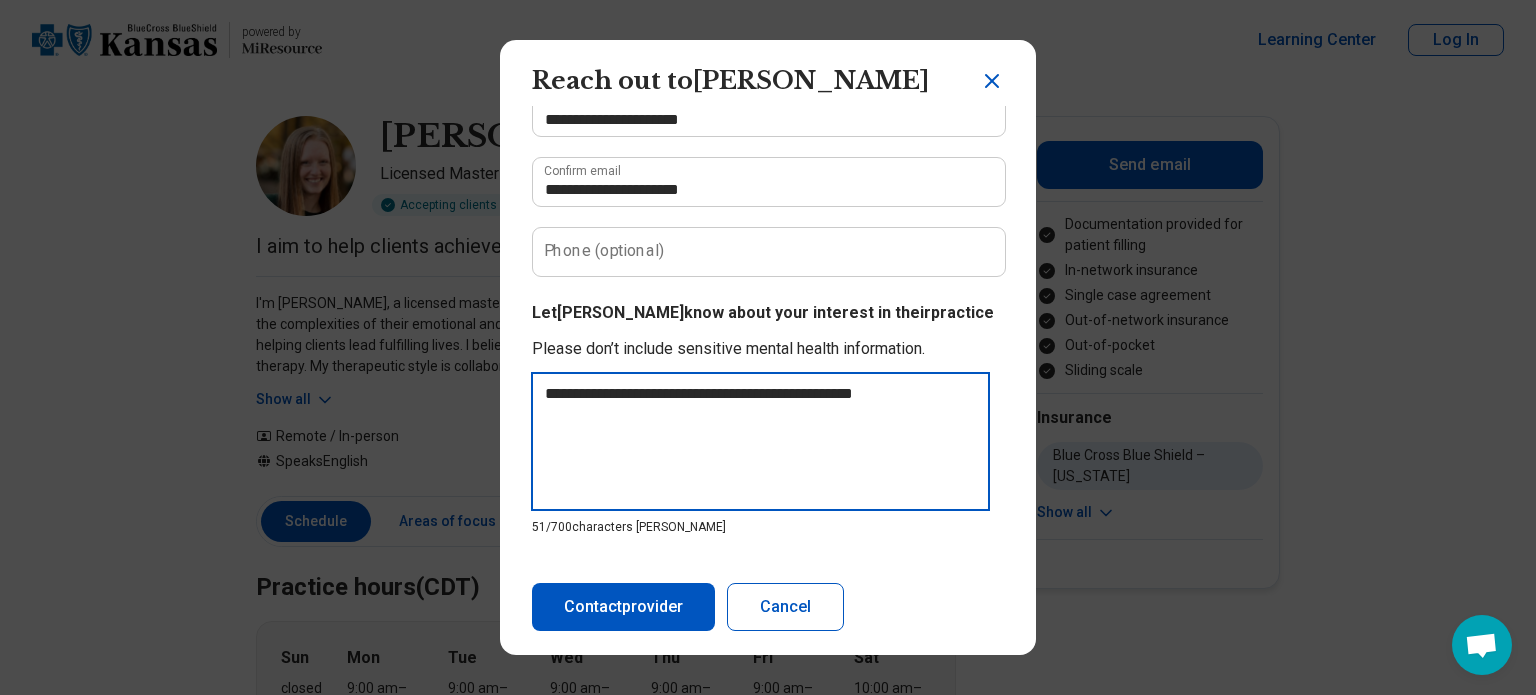 type on "**********" 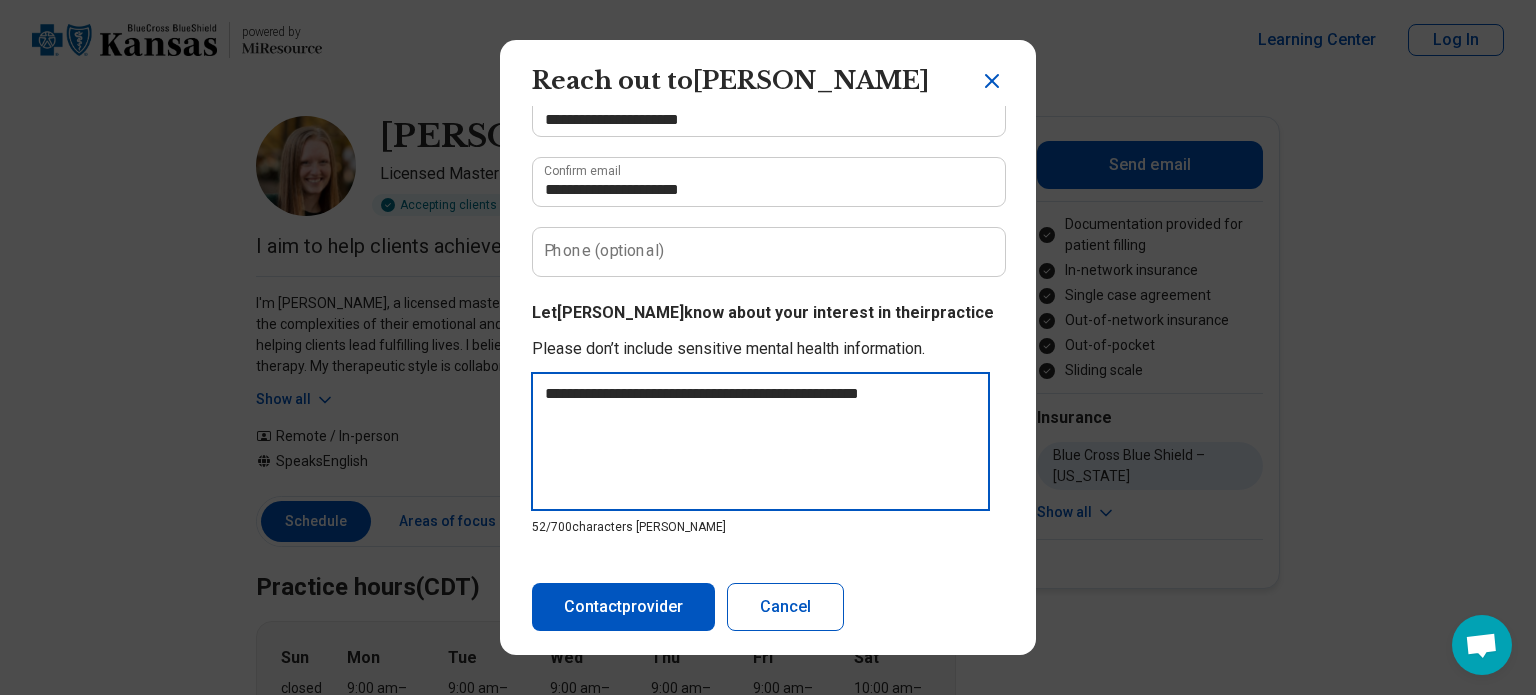 type on "**********" 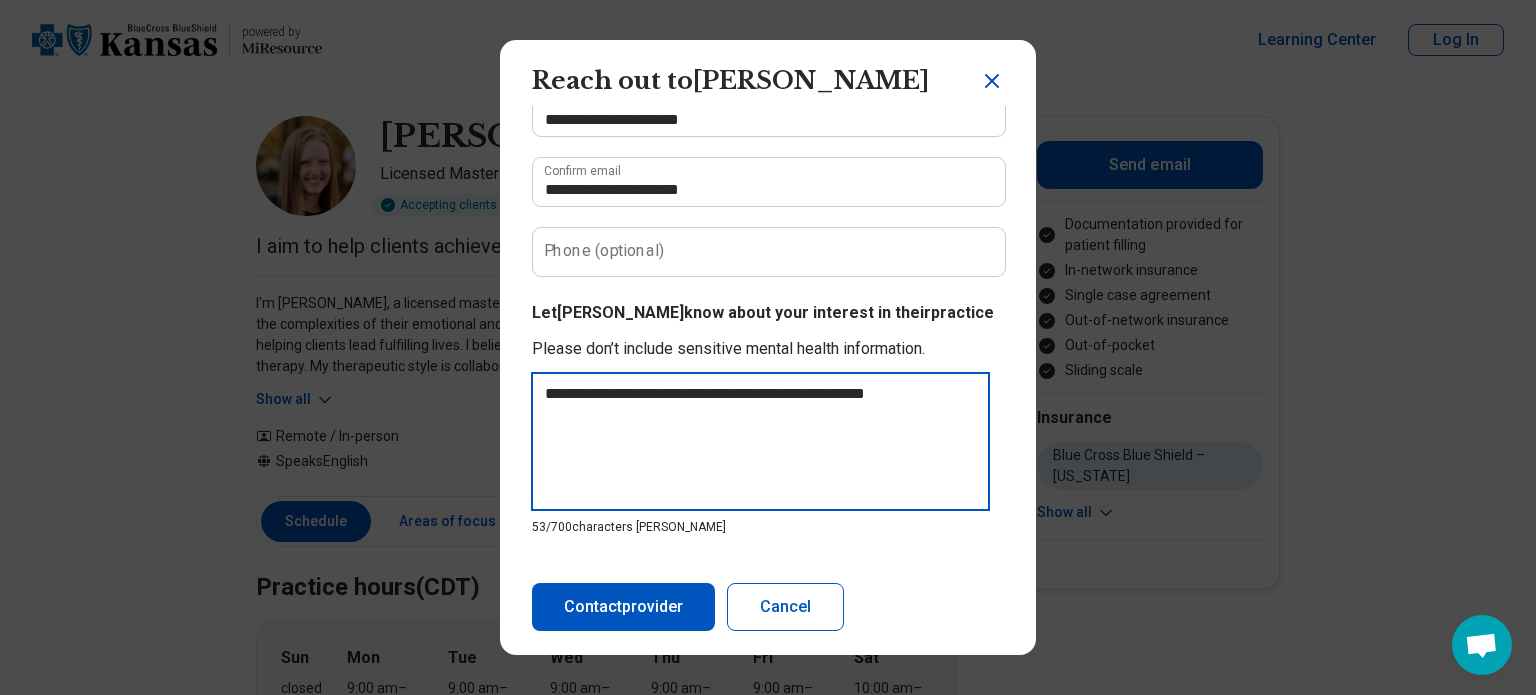 type on "**********" 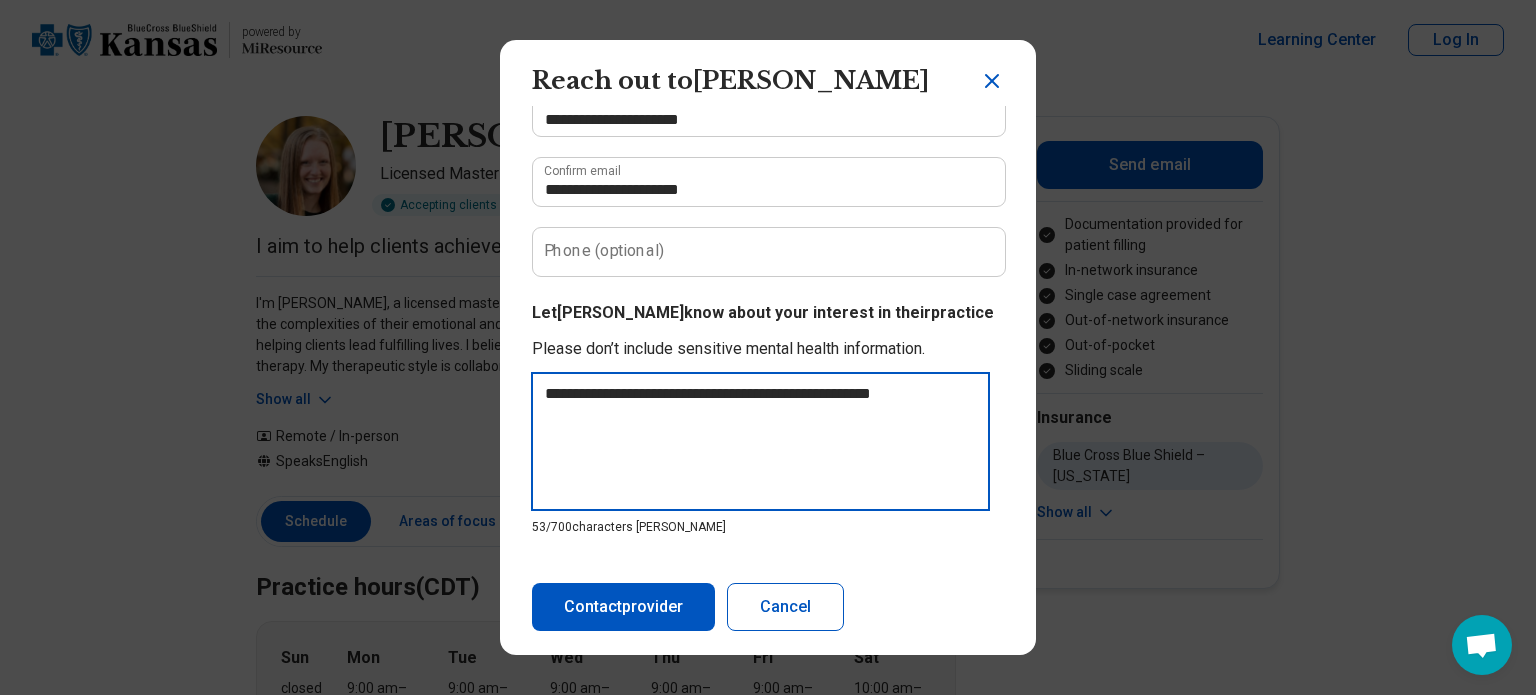 type on "**********" 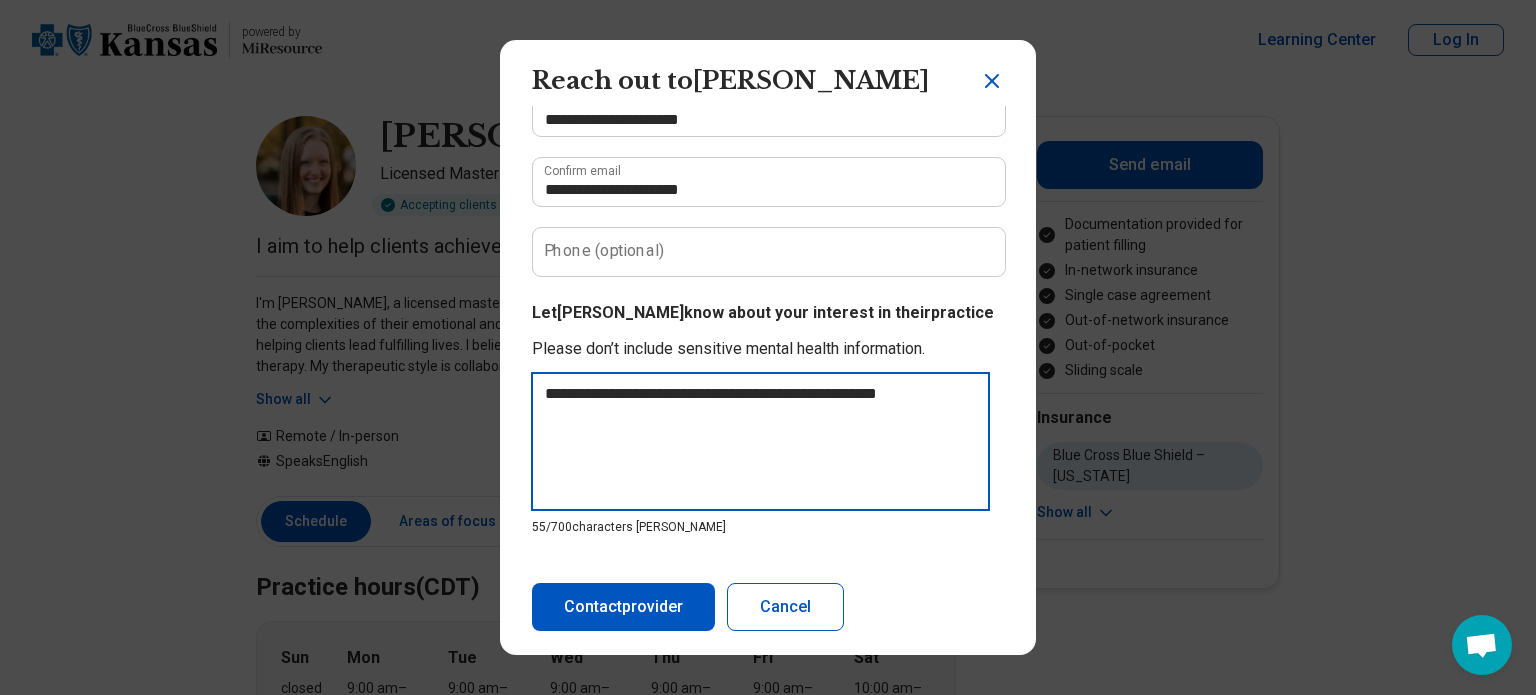 type on "**********" 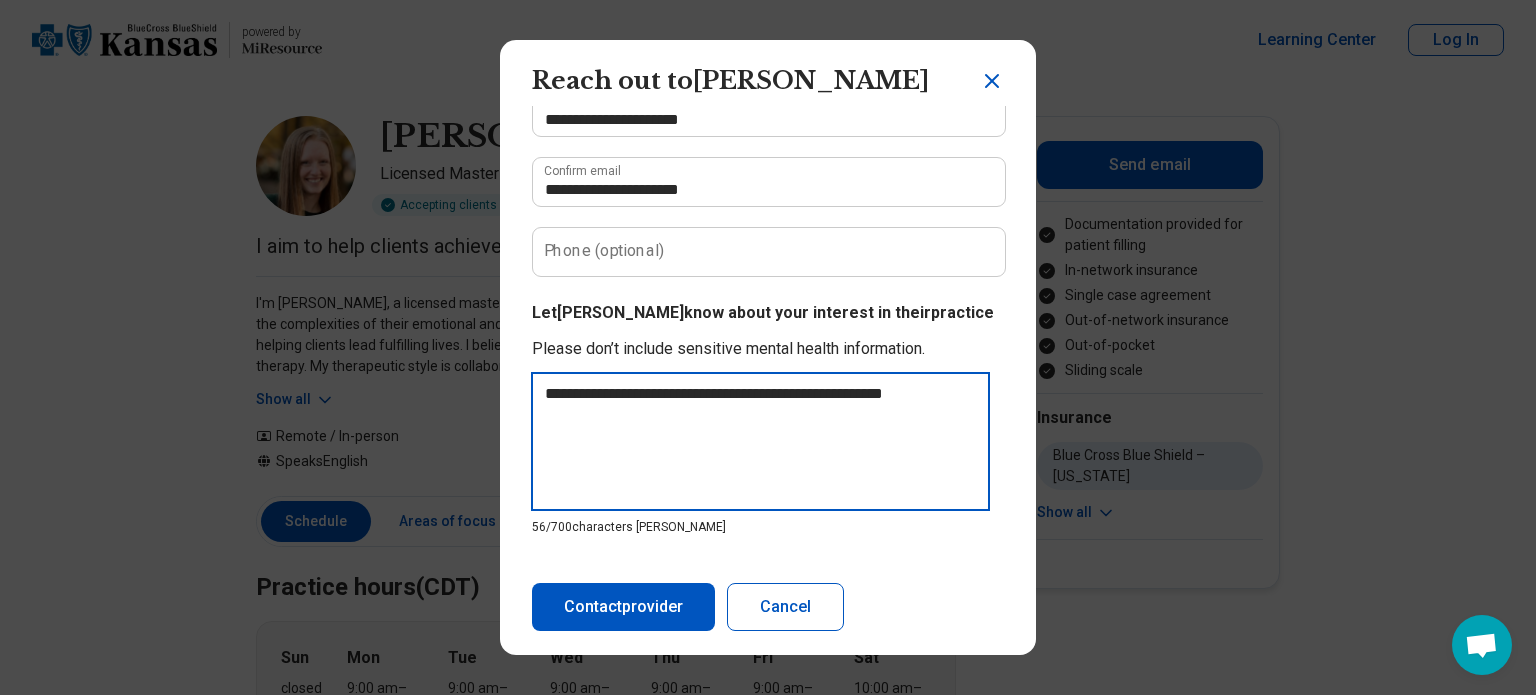 type on "**********" 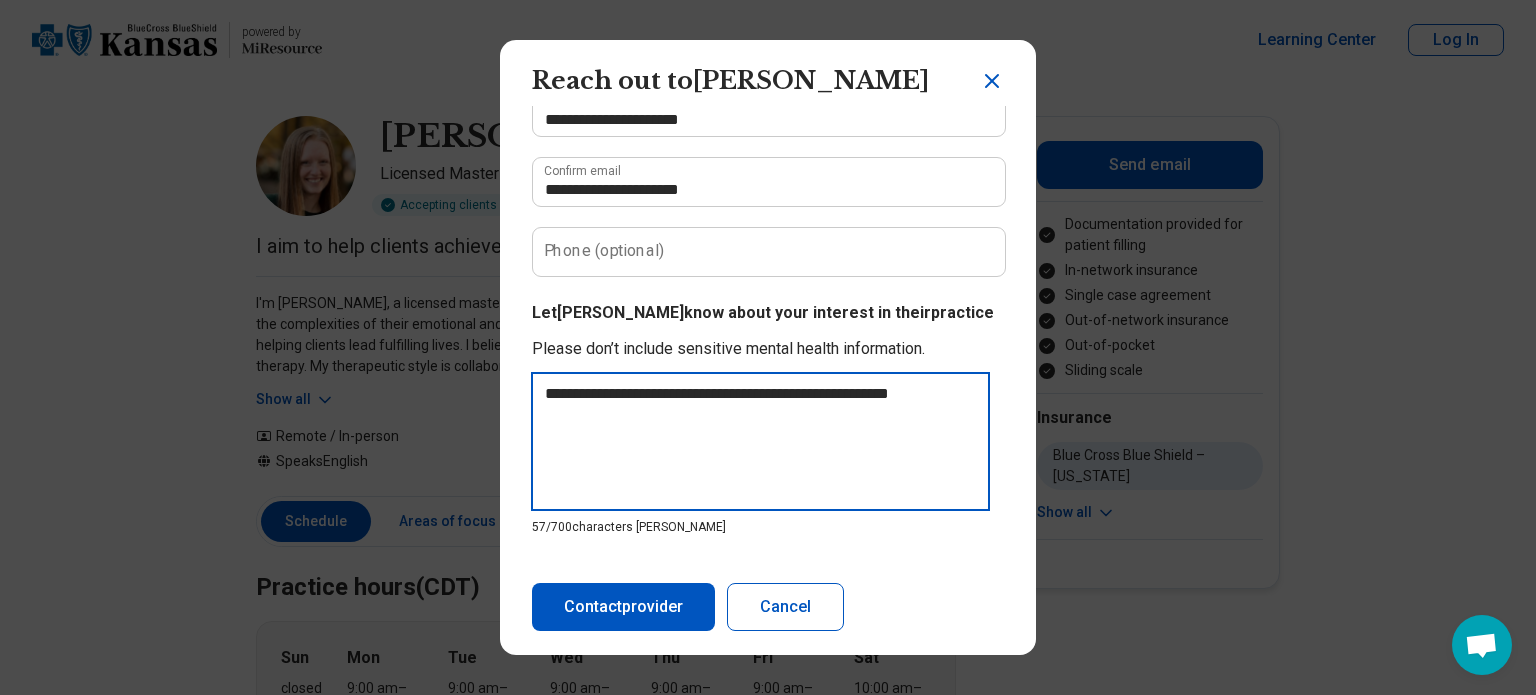 type on "**********" 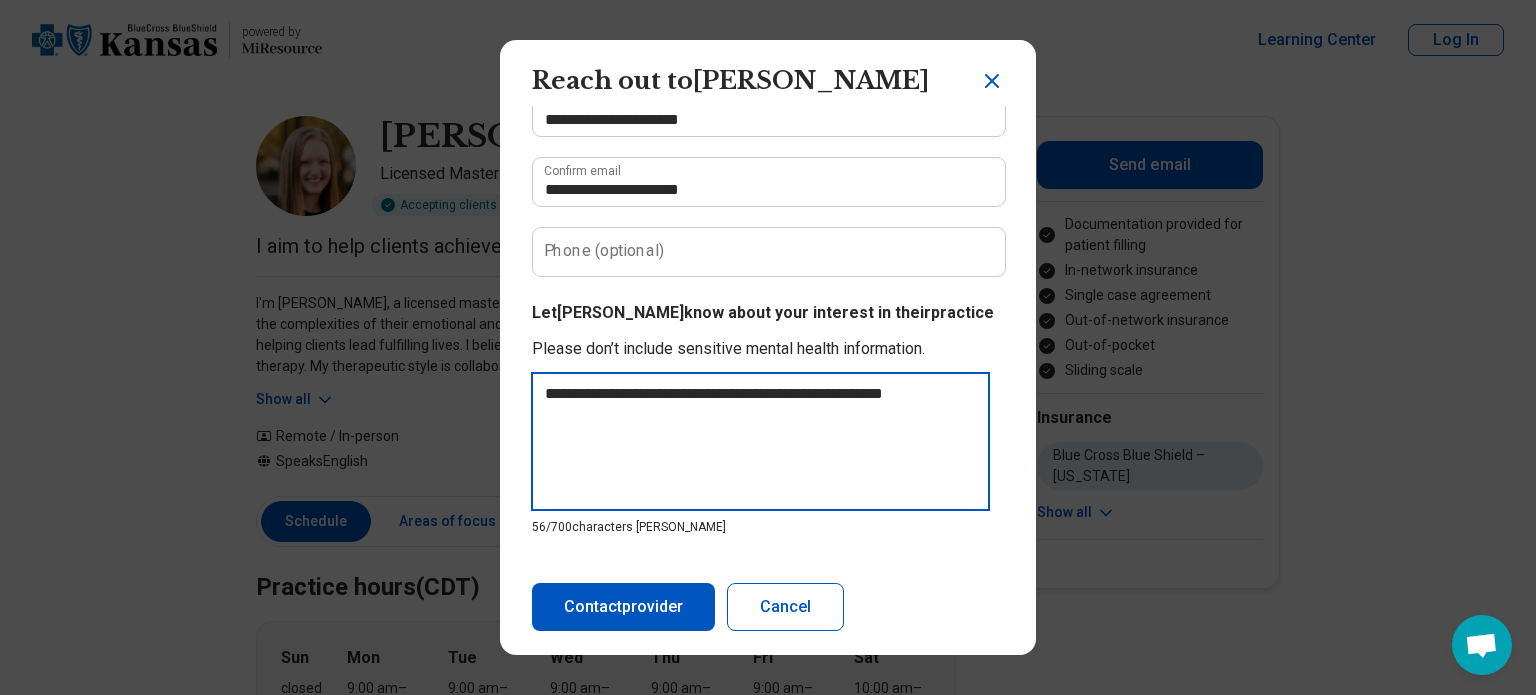 type on "**********" 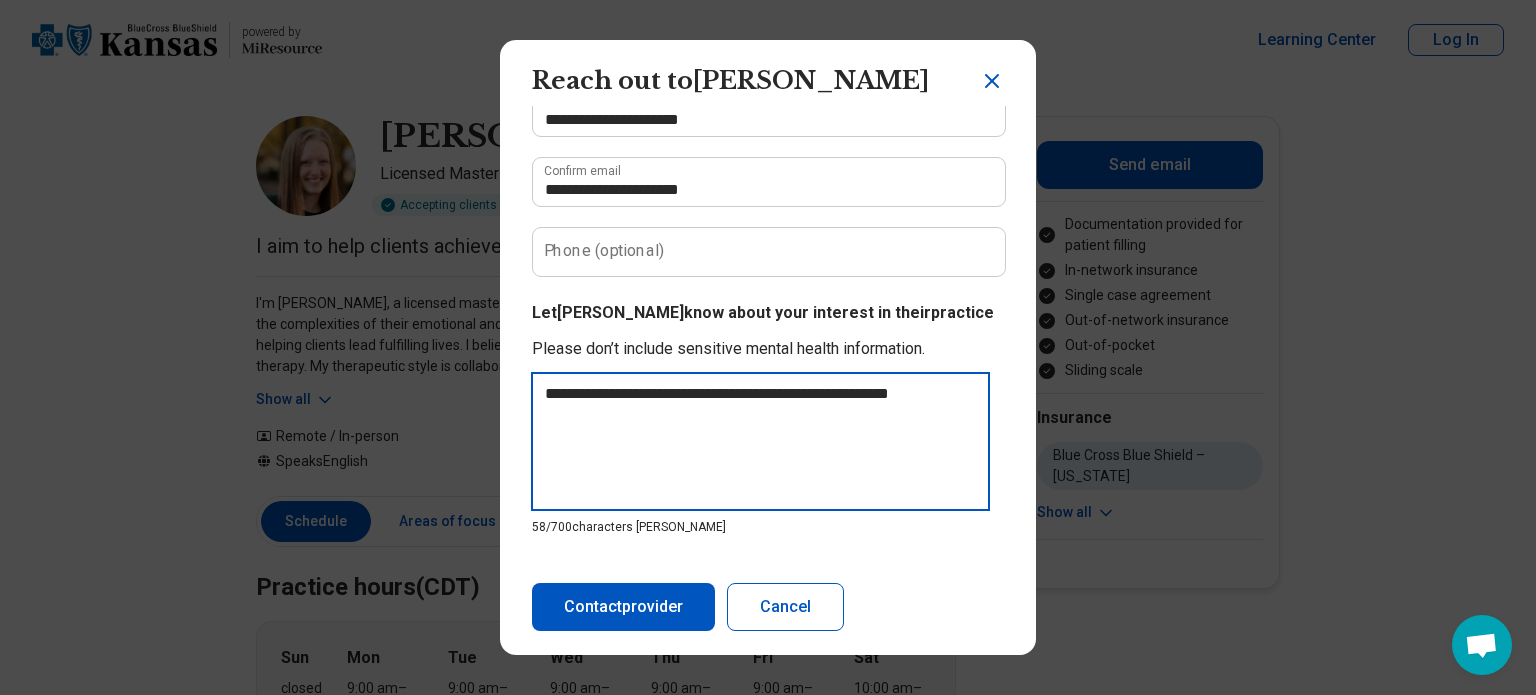 type on "**********" 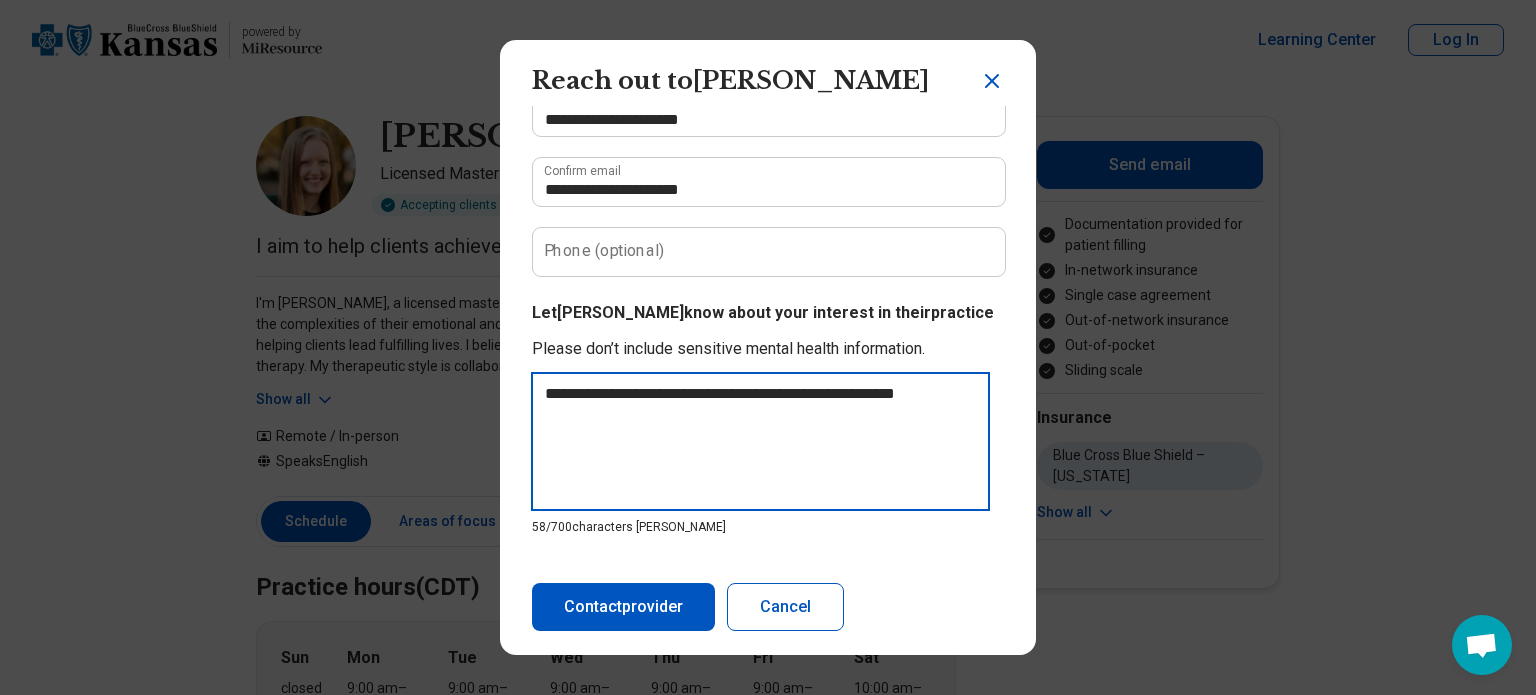type on "**********" 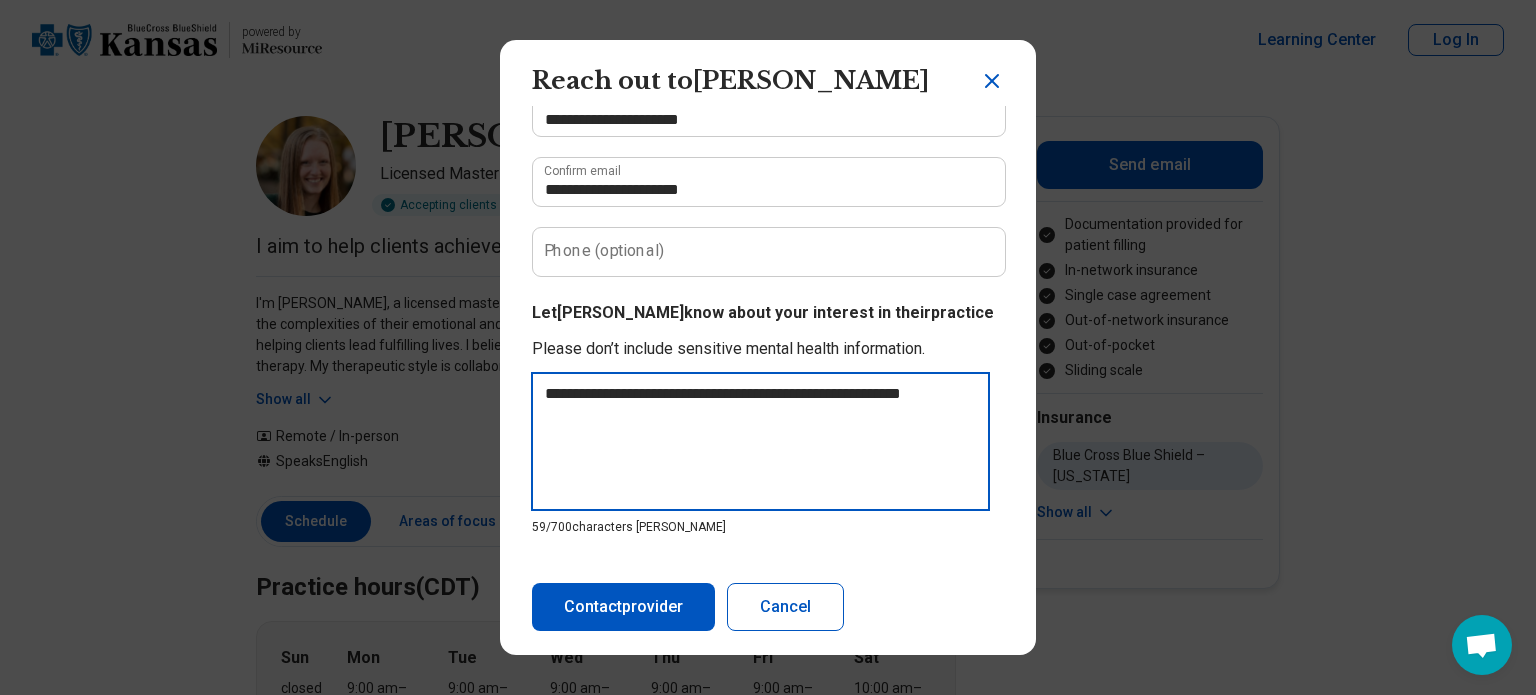 type on "**********" 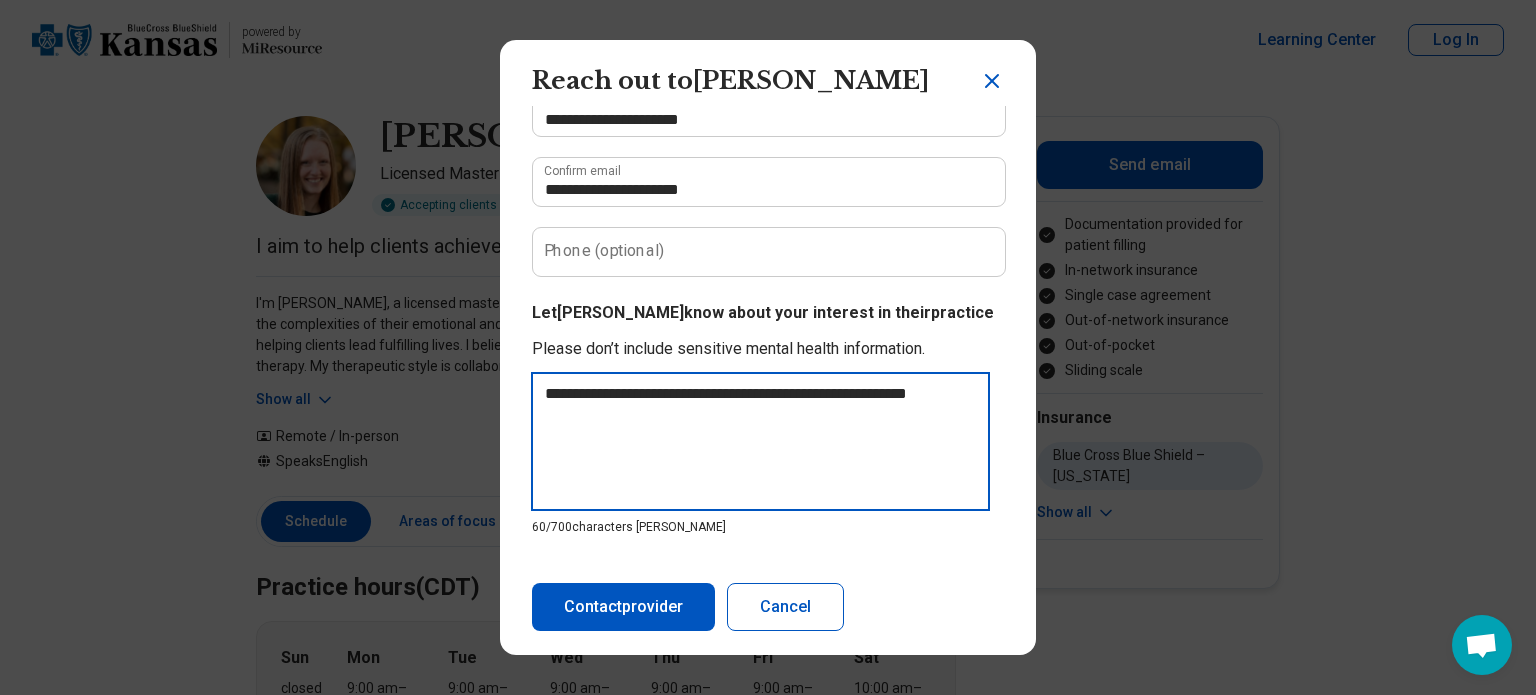 type on "**********" 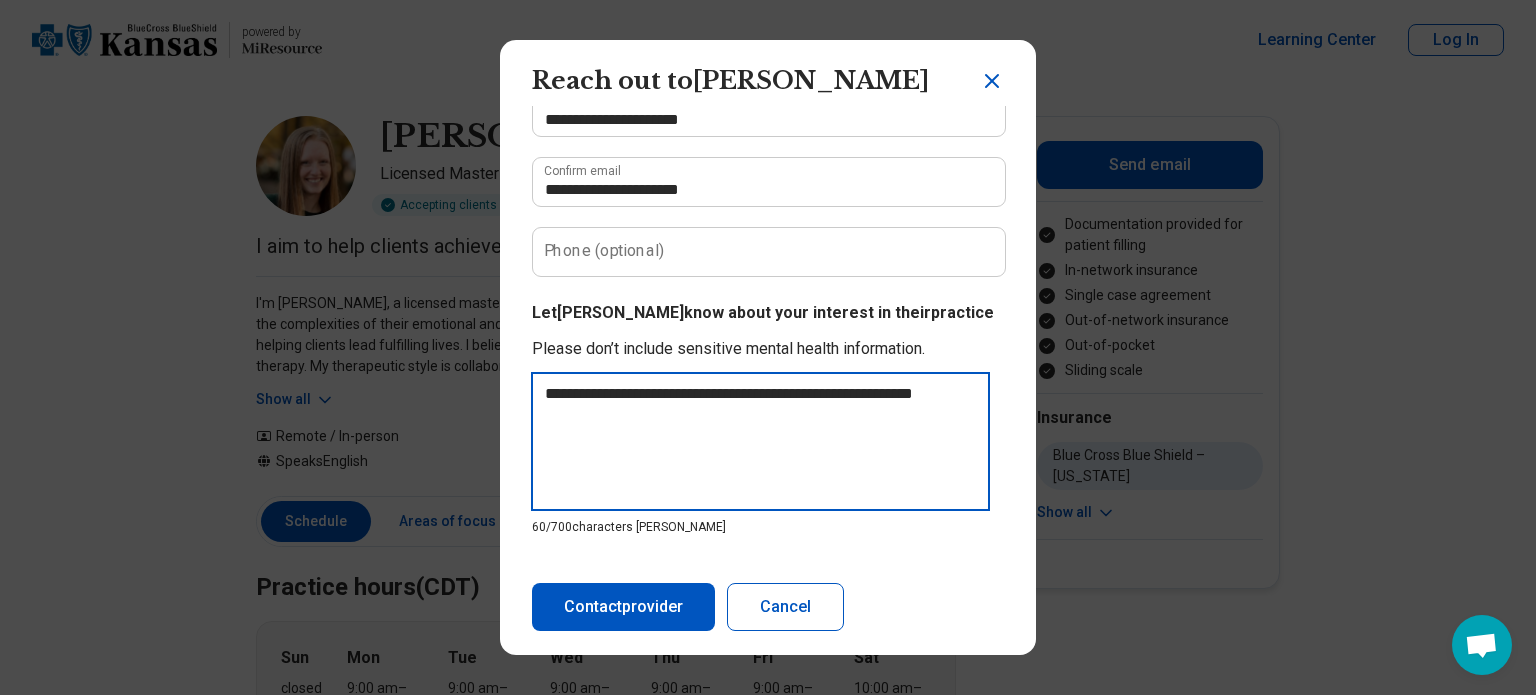 type on "**********" 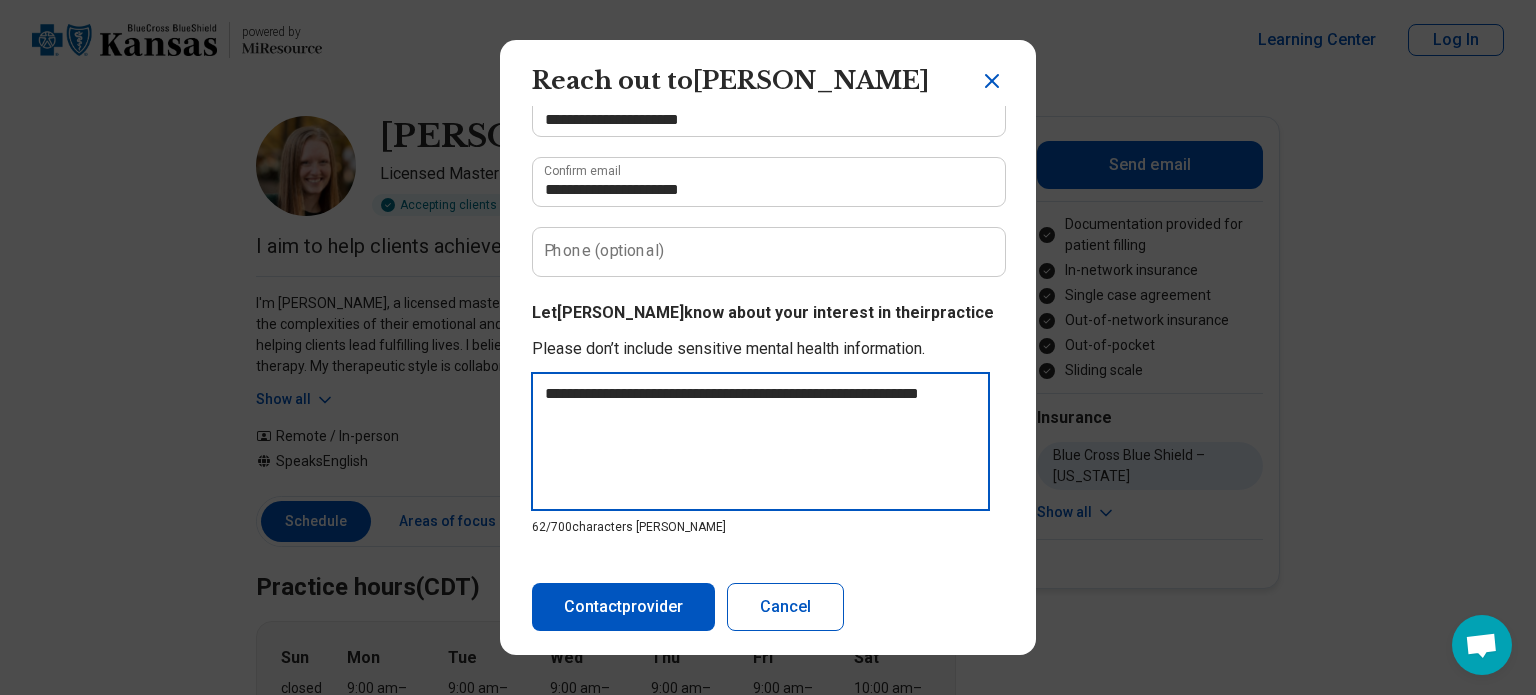 type on "**********" 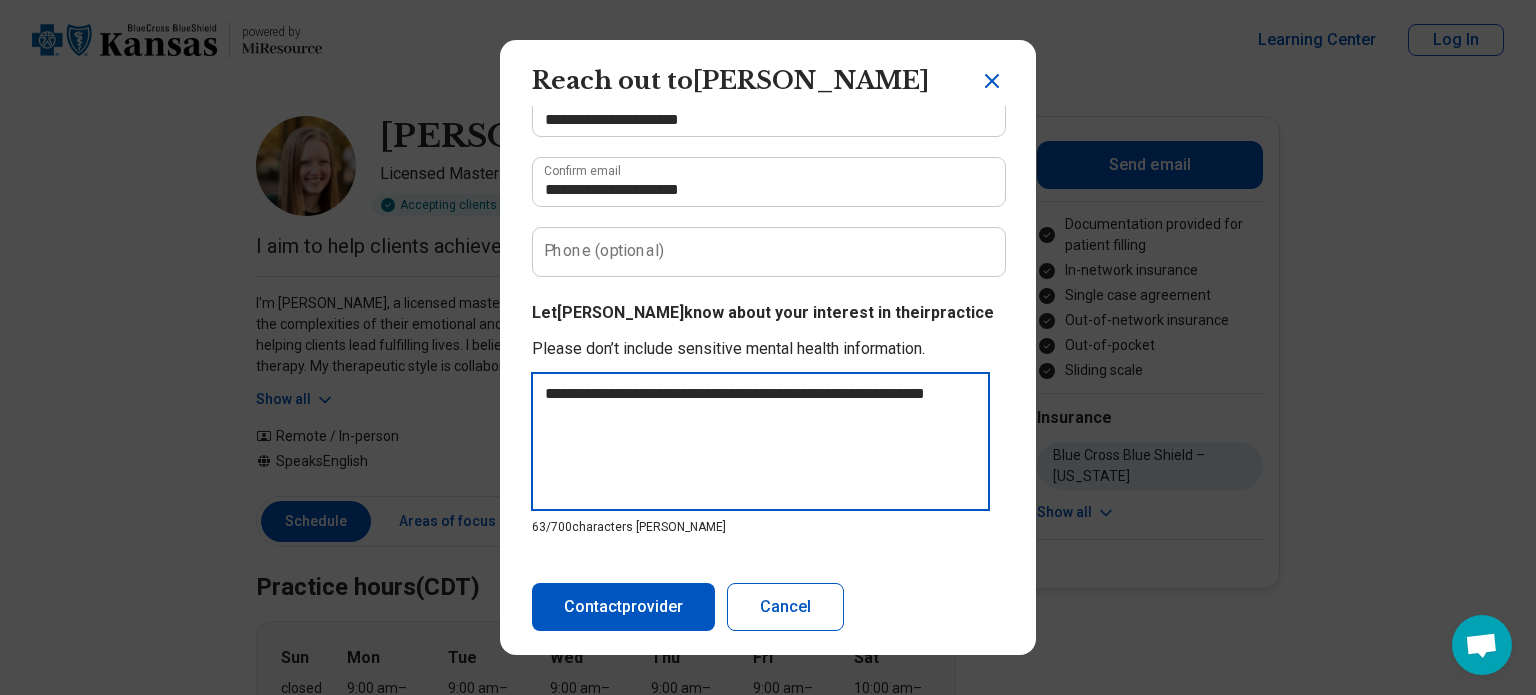 type on "**********" 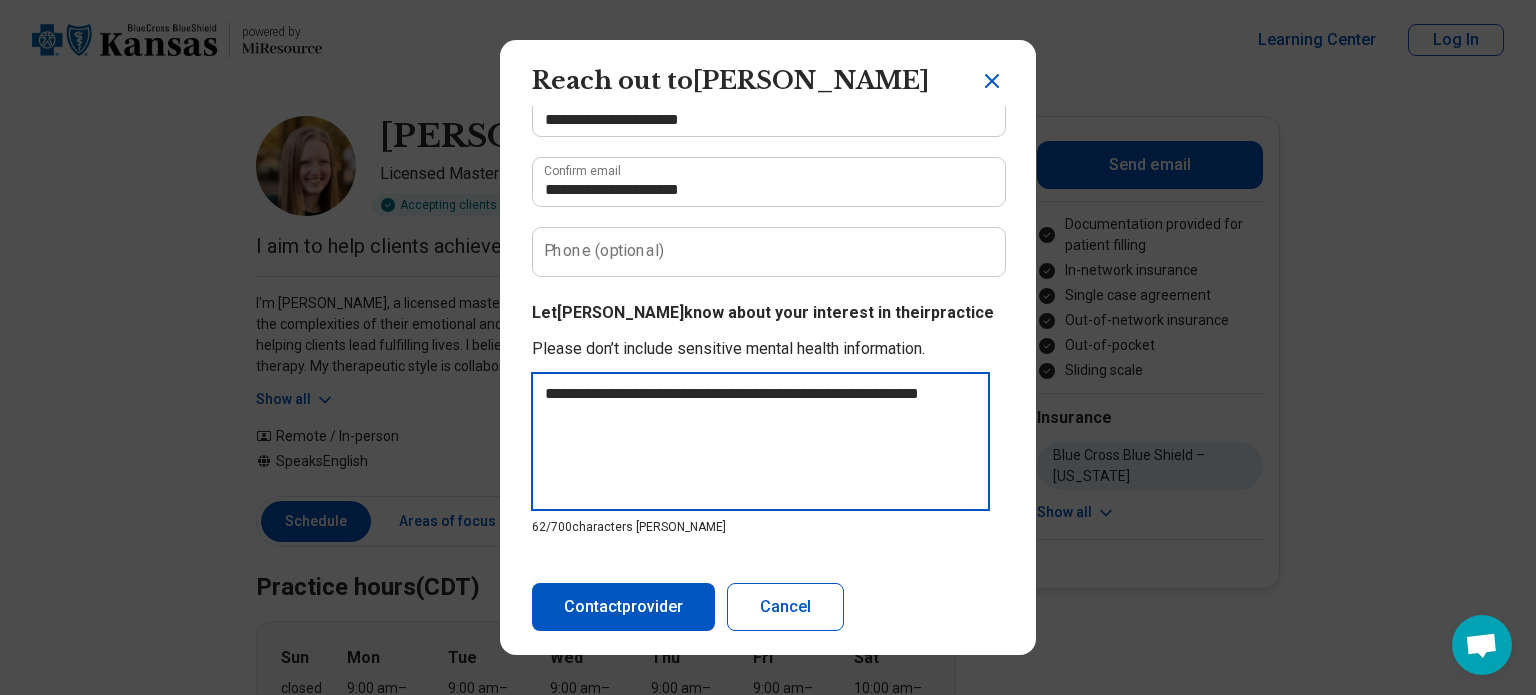 type on "**********" 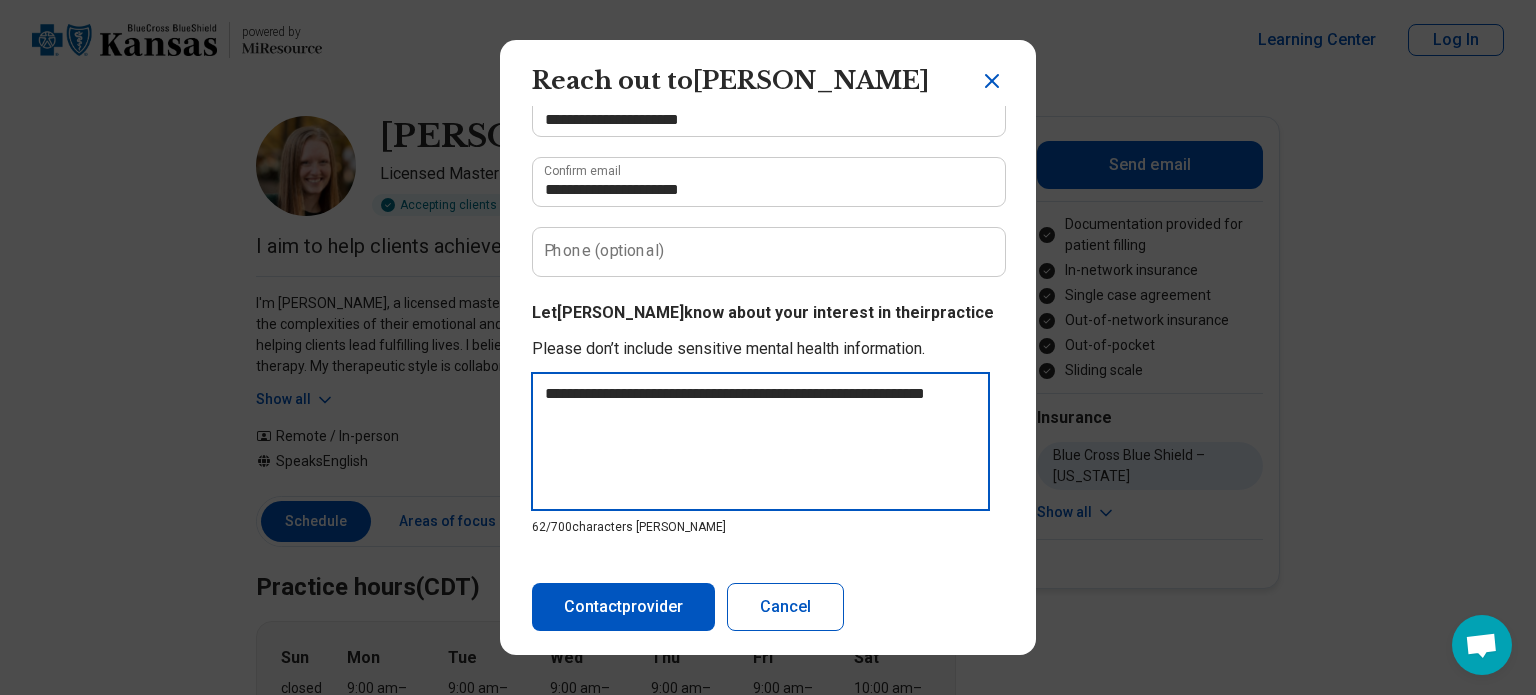 type on "**********" 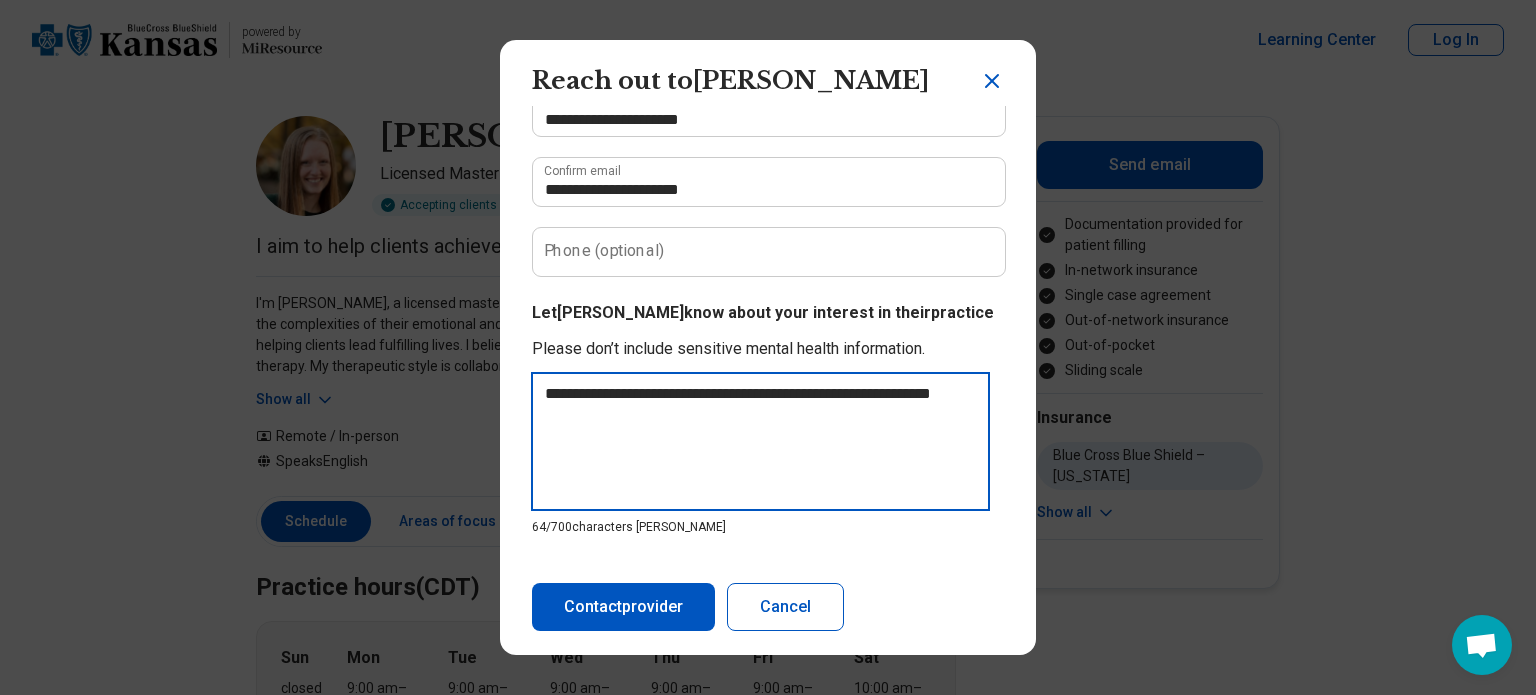 type on "**********" 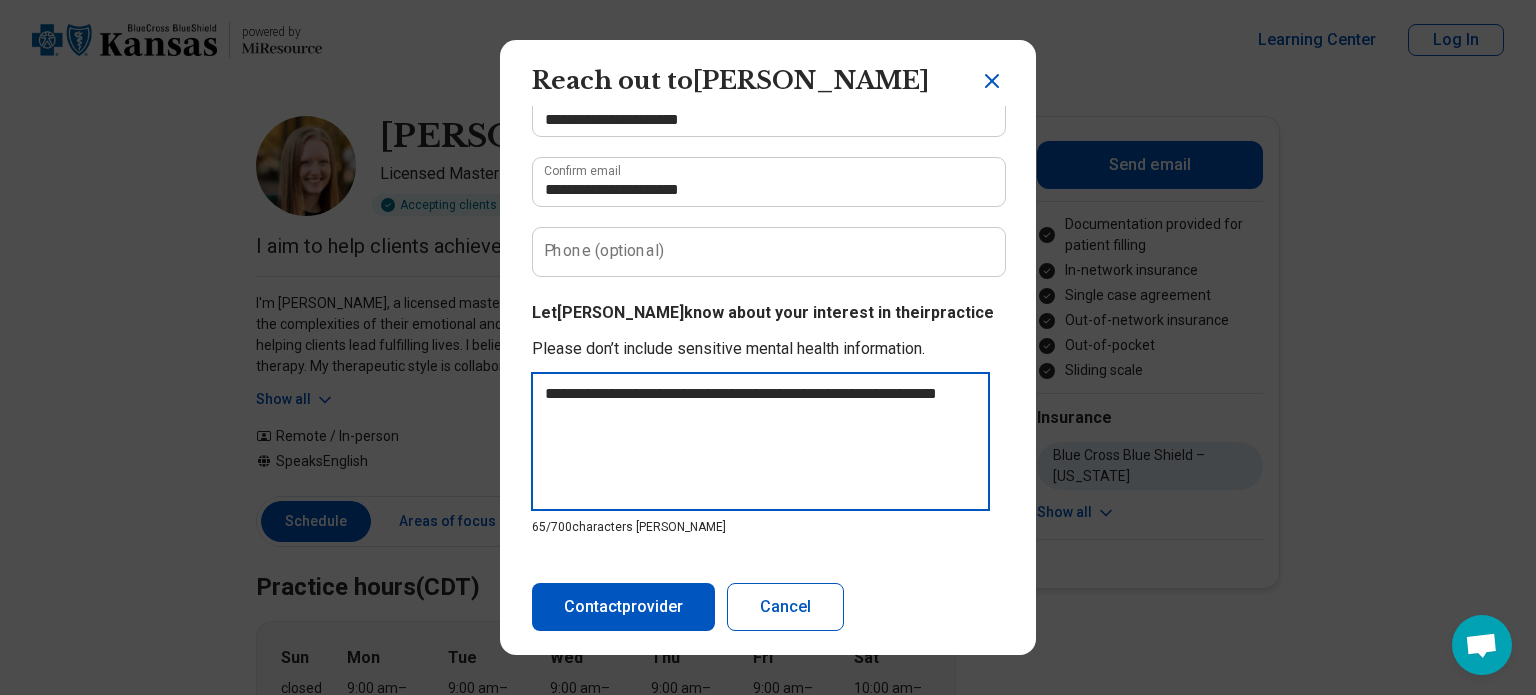 type on "**********" 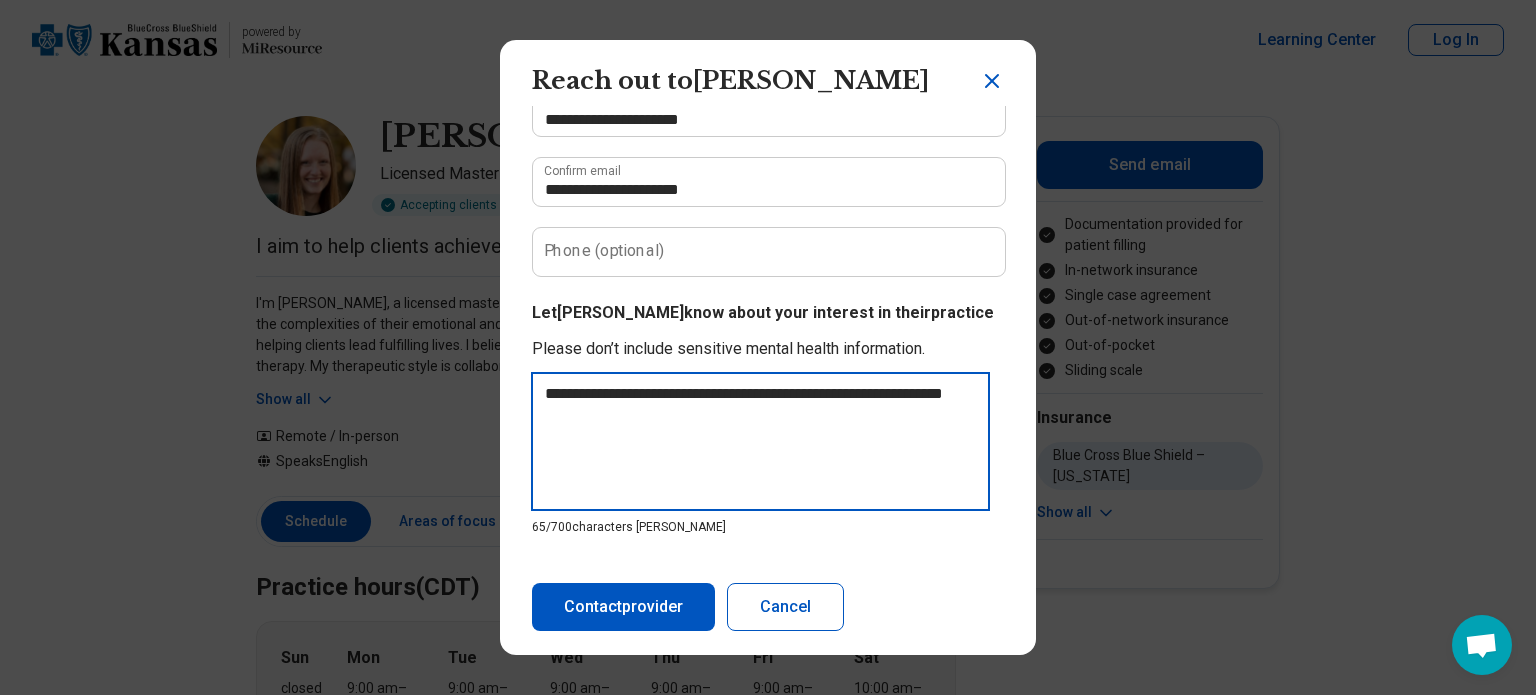 type on "**********" 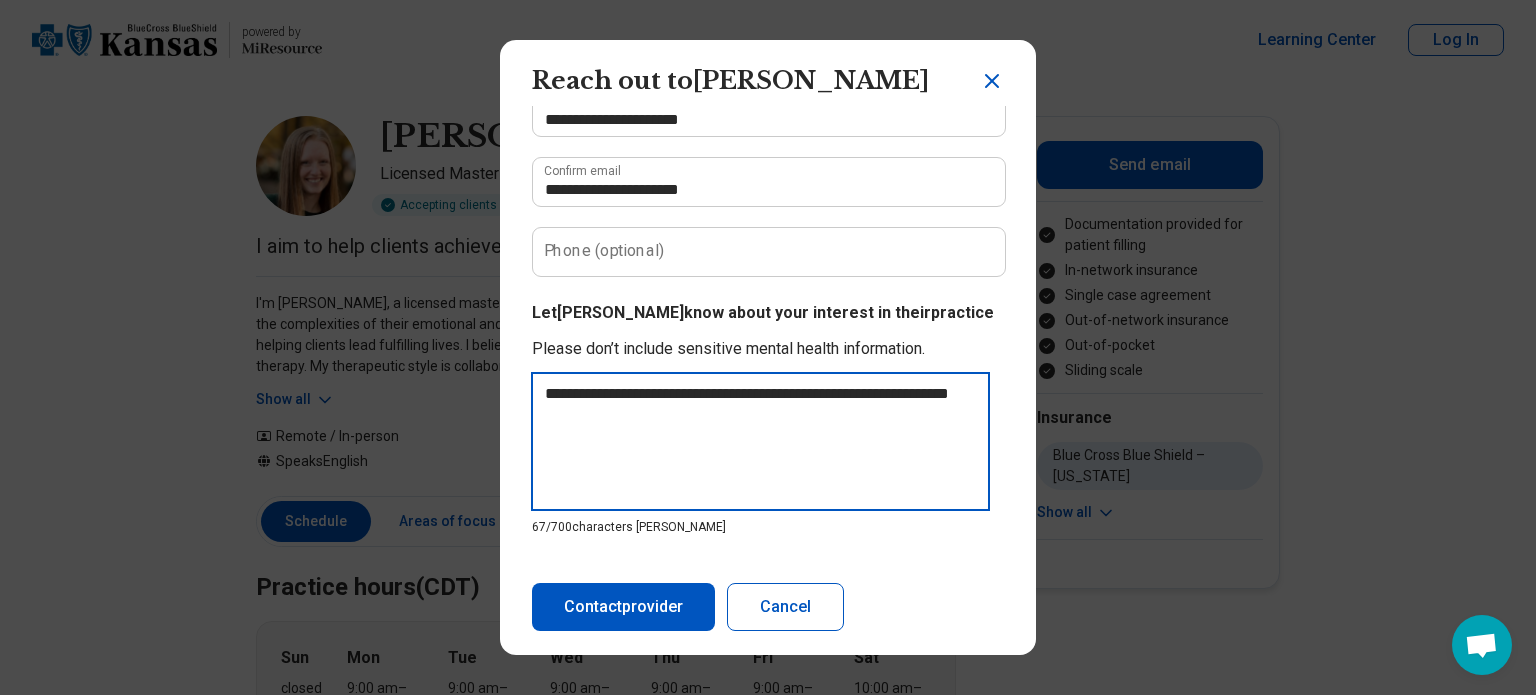 type on "**********" 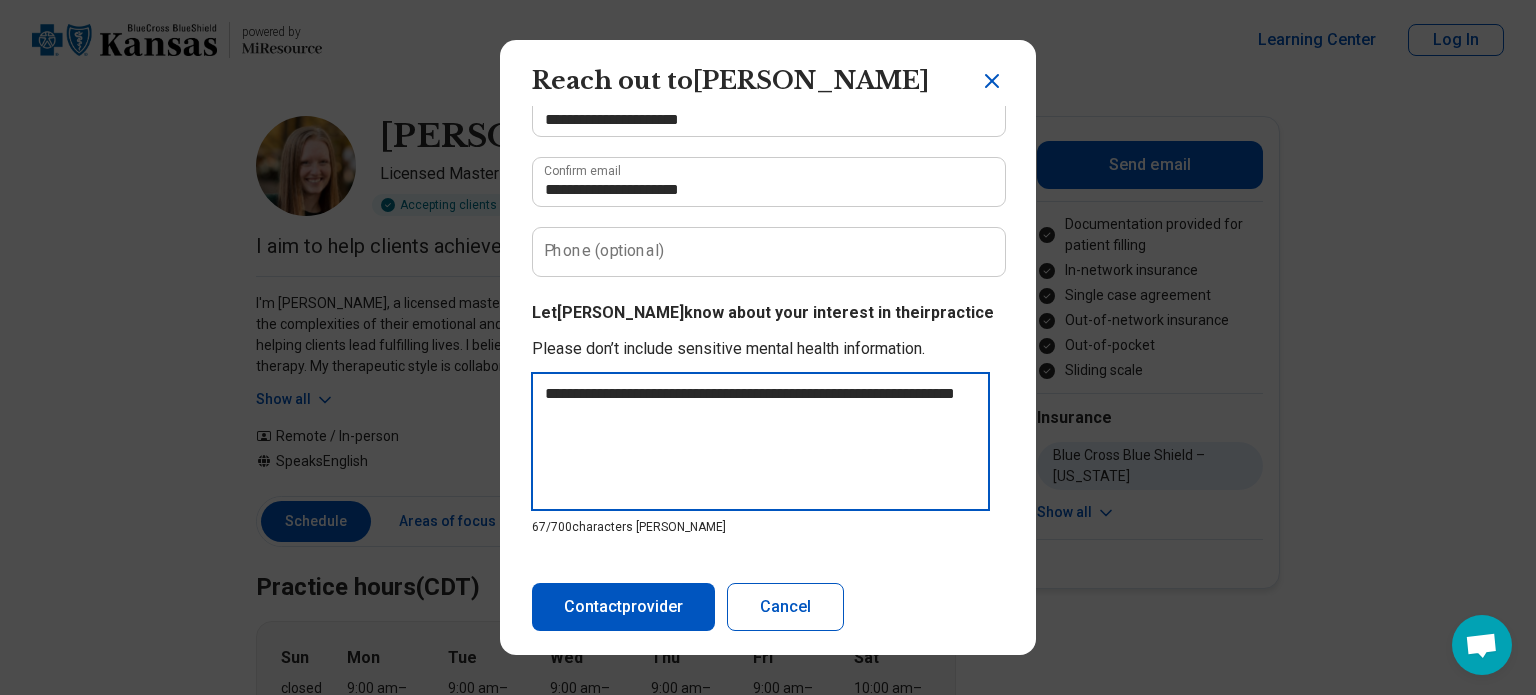 type on "**********" 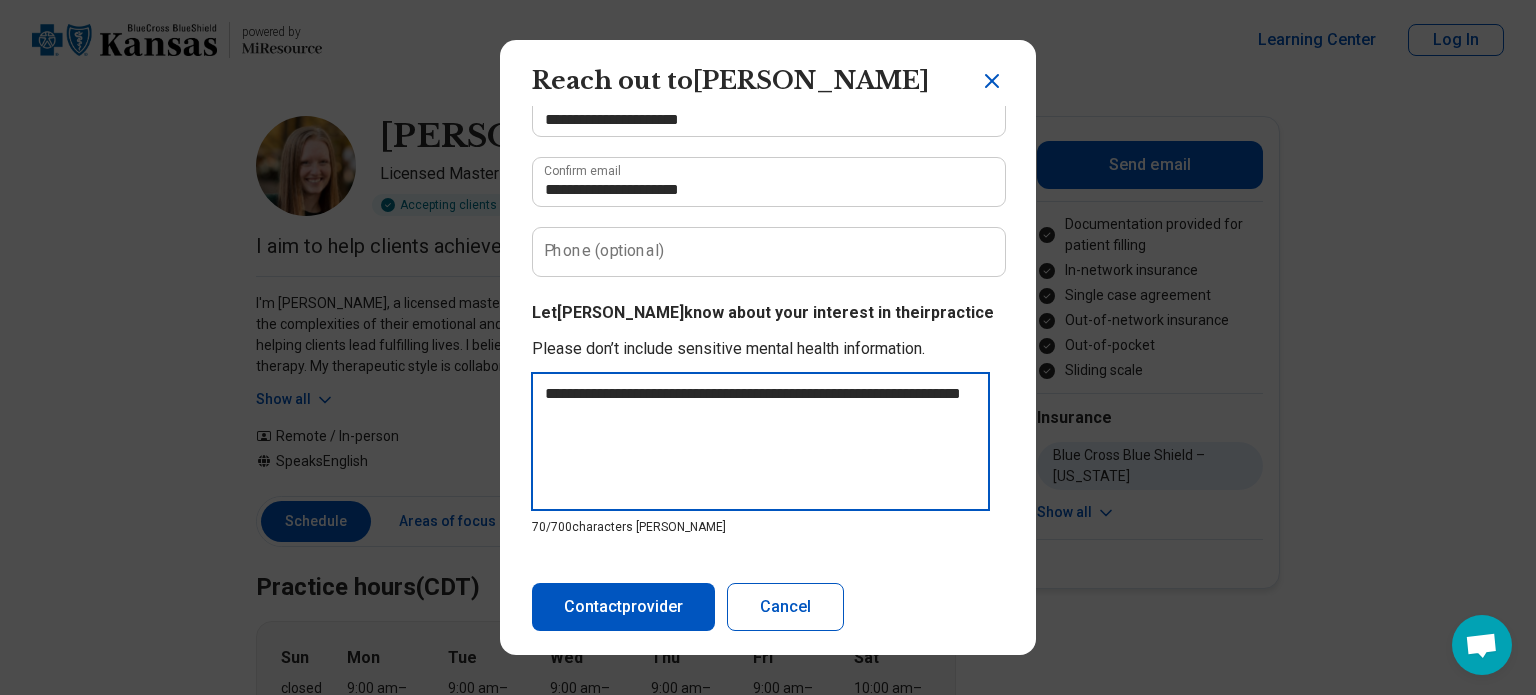 type on "**********" 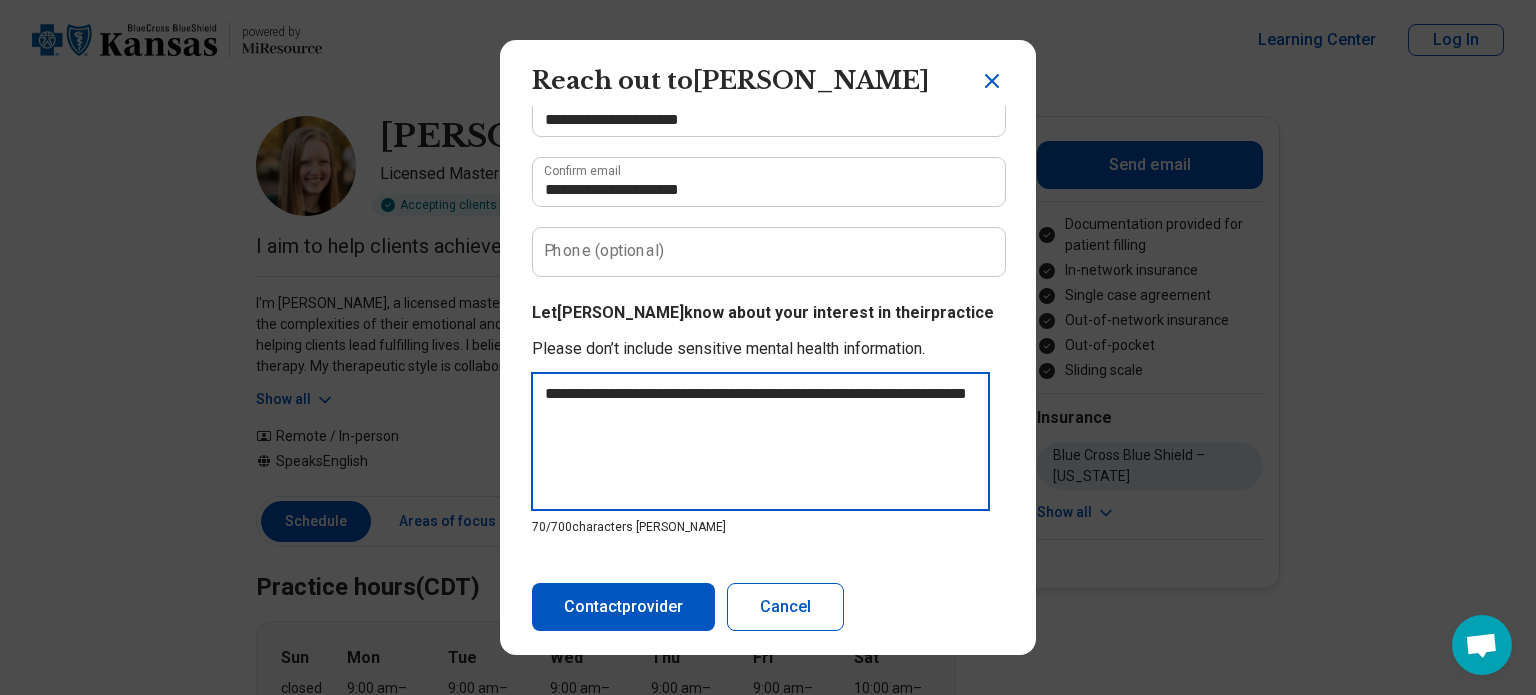 type on "**********" 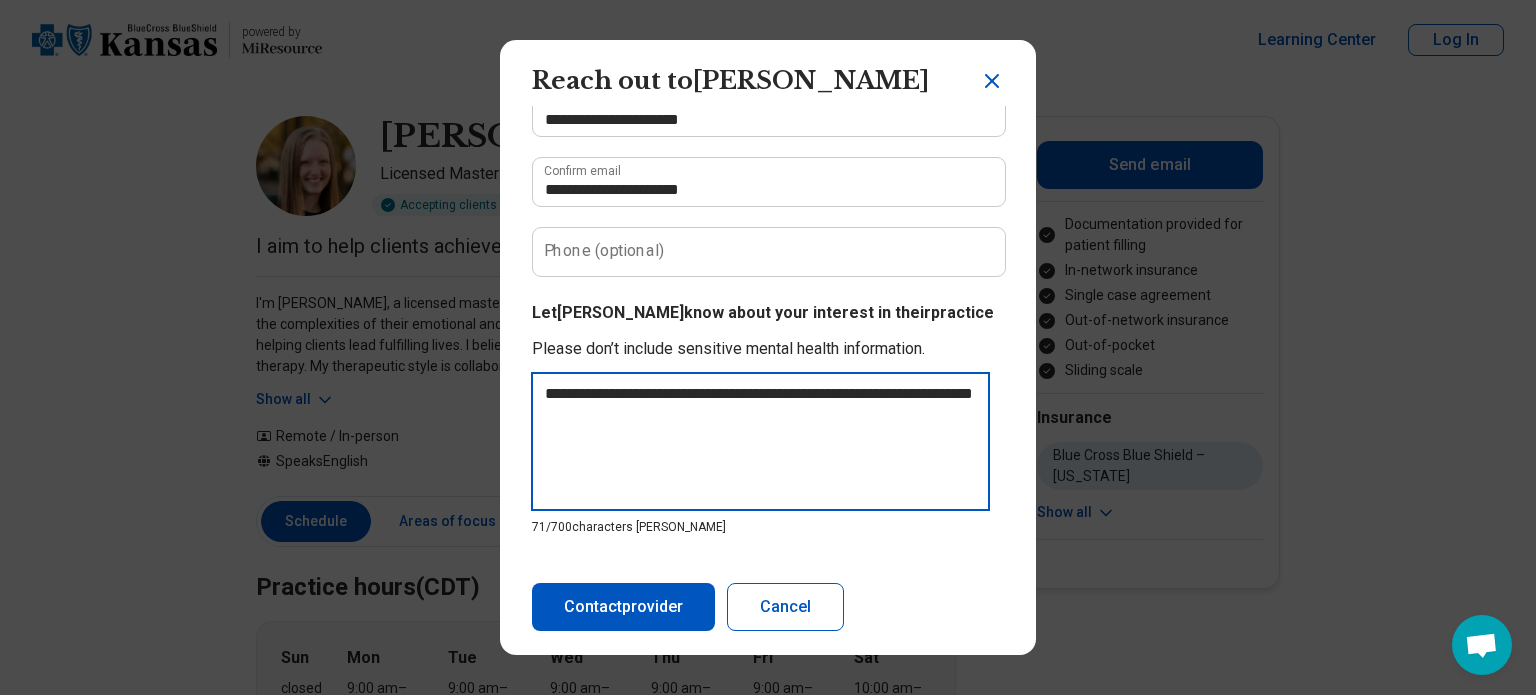 type on "**********" 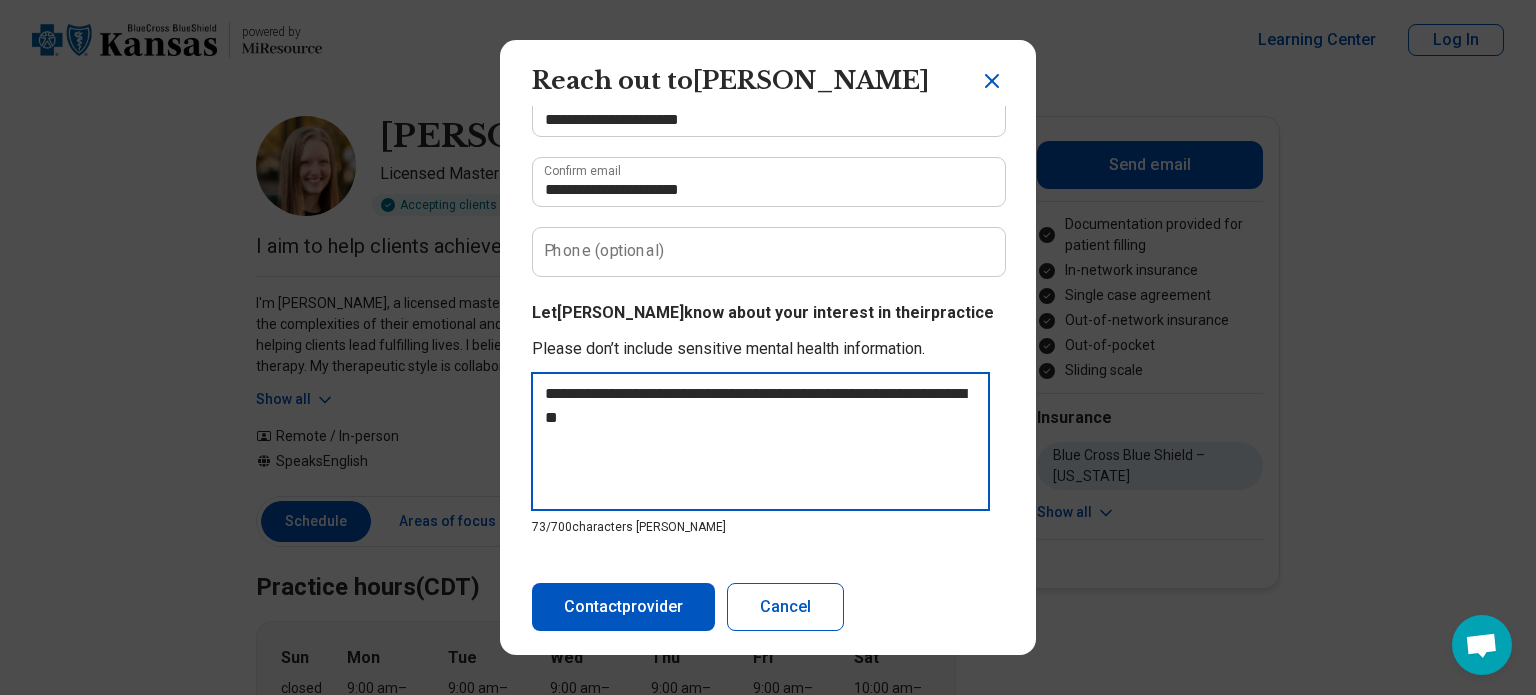 type on "**********" 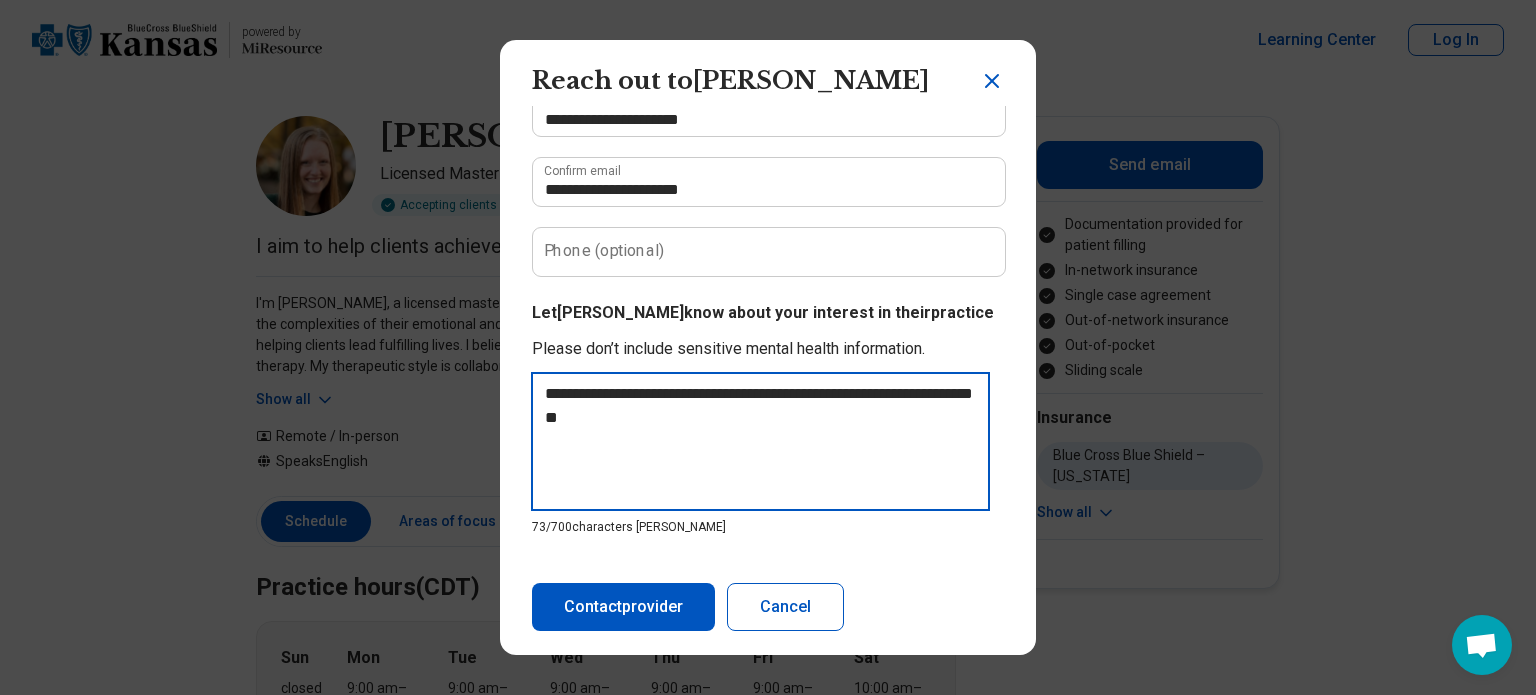 type on "**********" 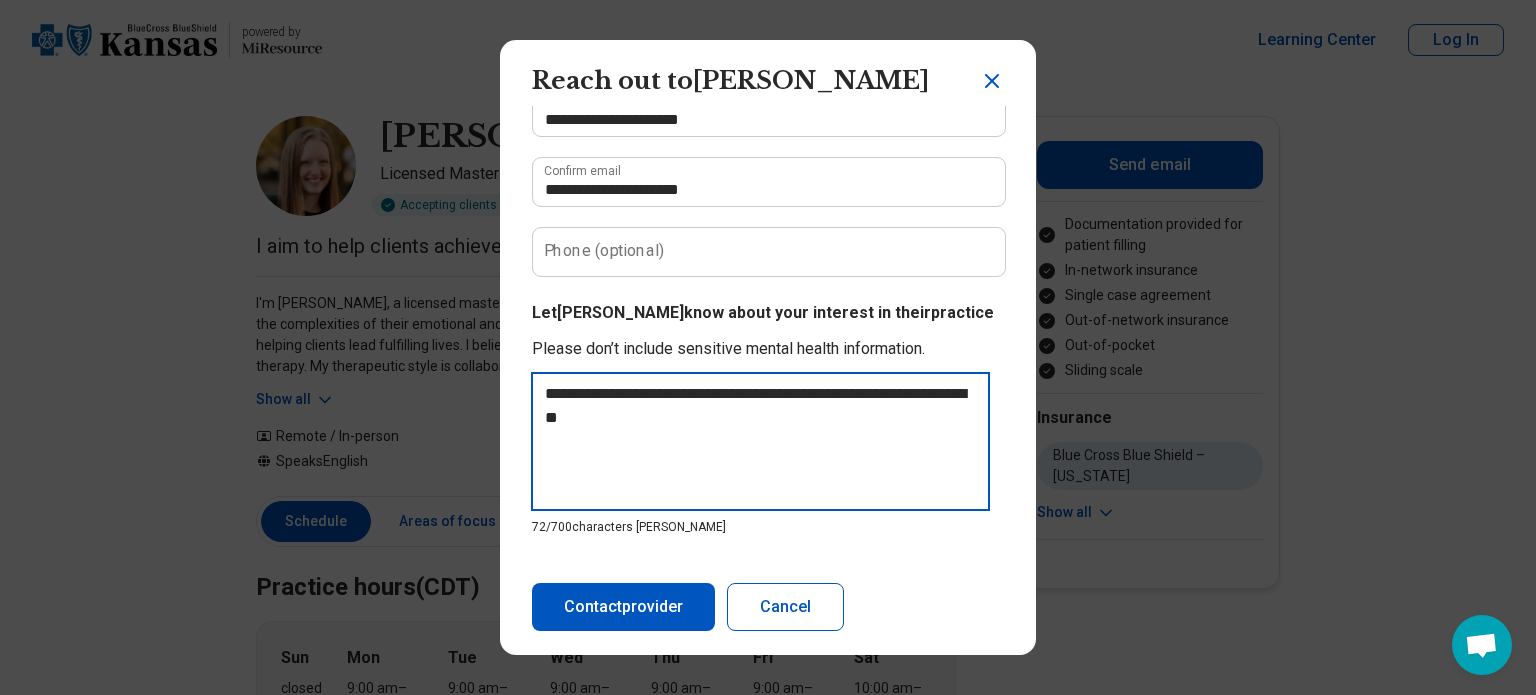type on "**********" 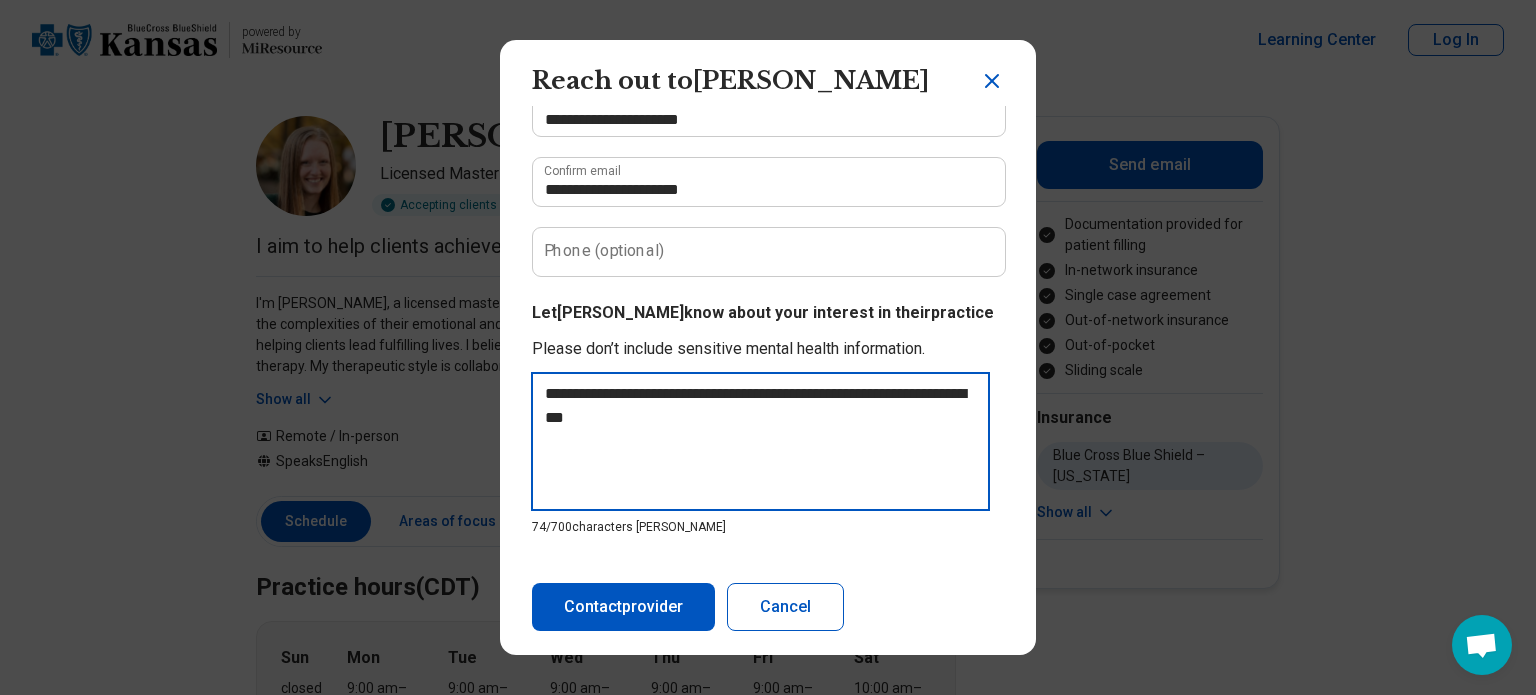 type on "**********" 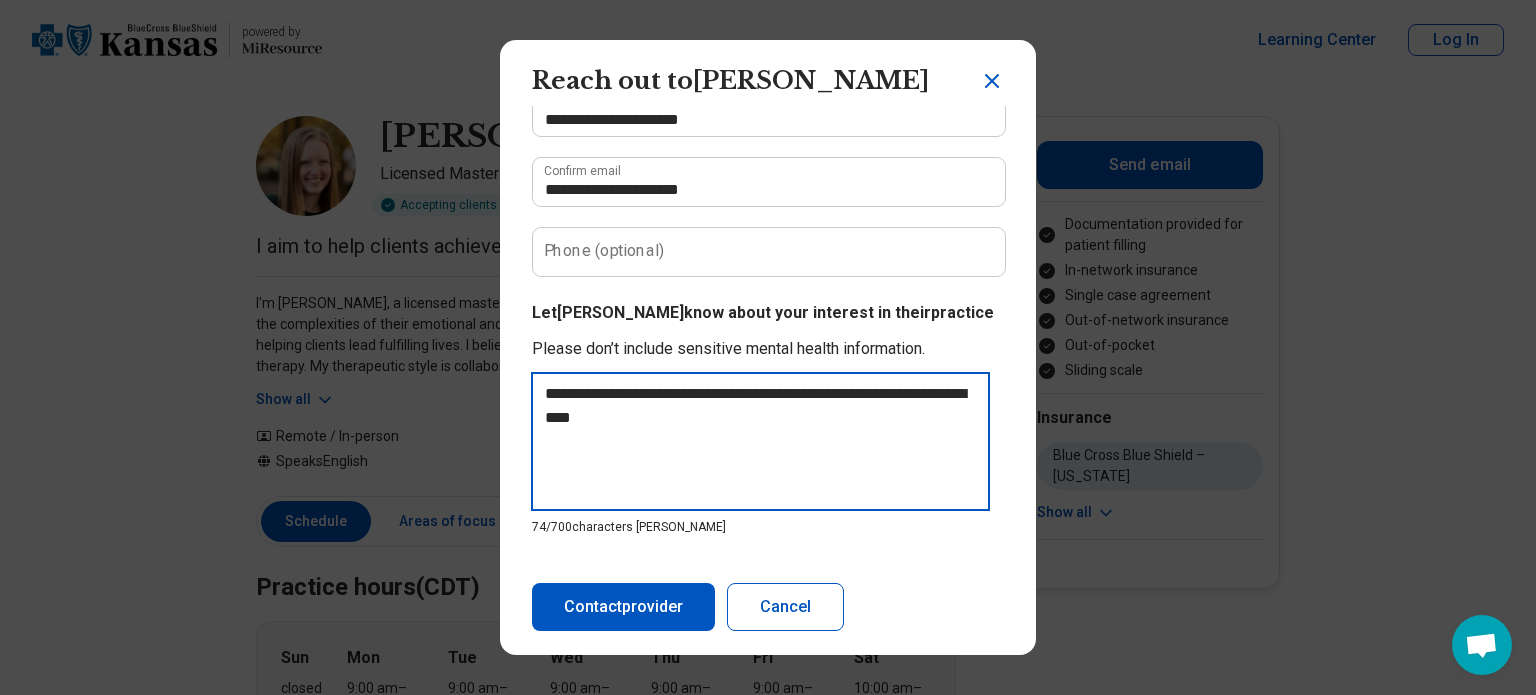 type on "**********" 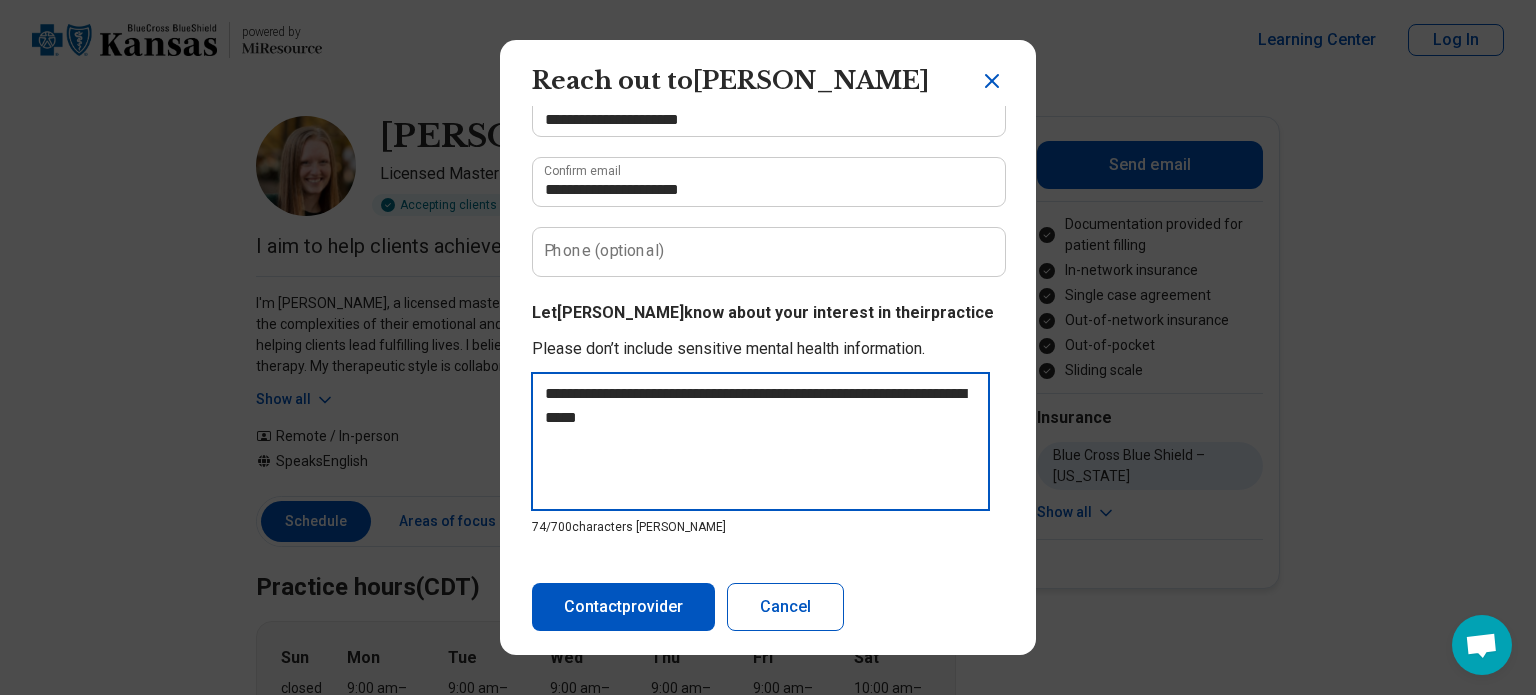 type on "**********" 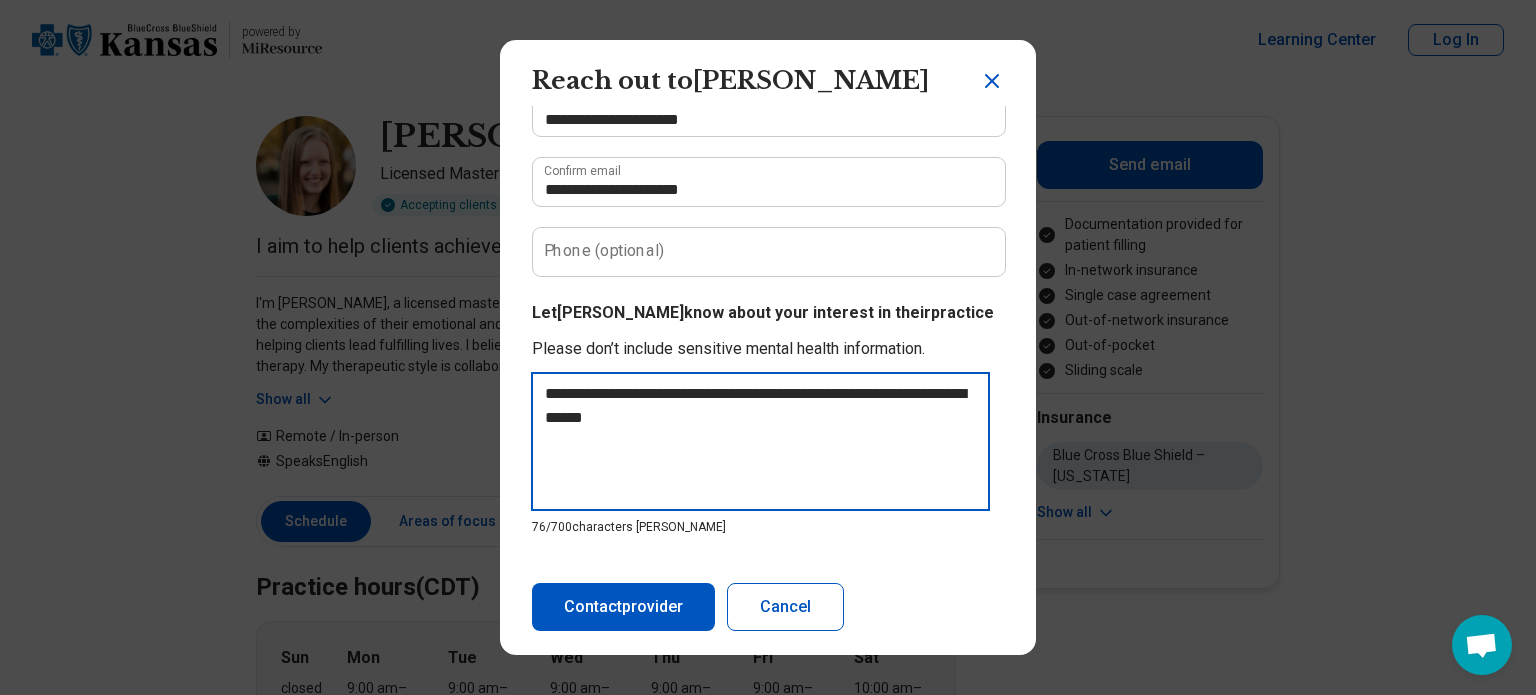 type on "**********" 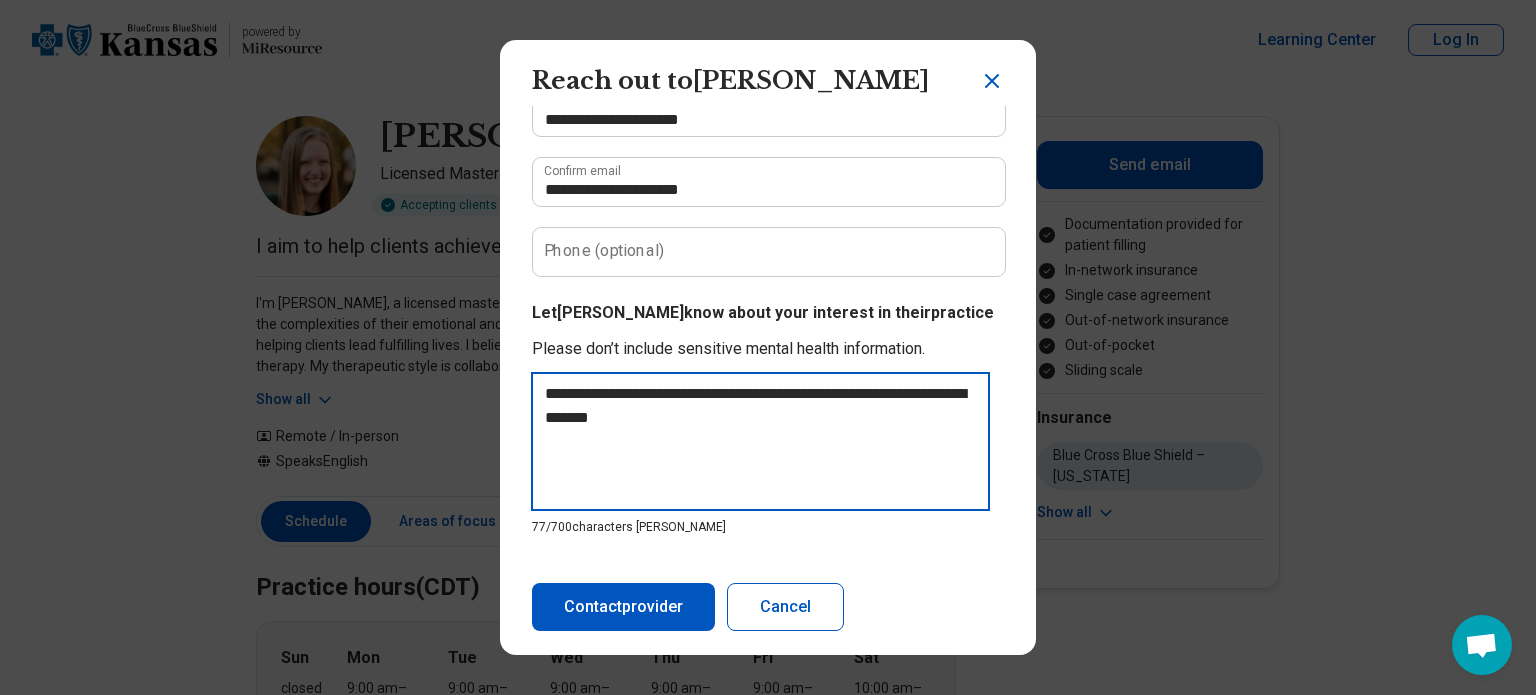 type on "**********" 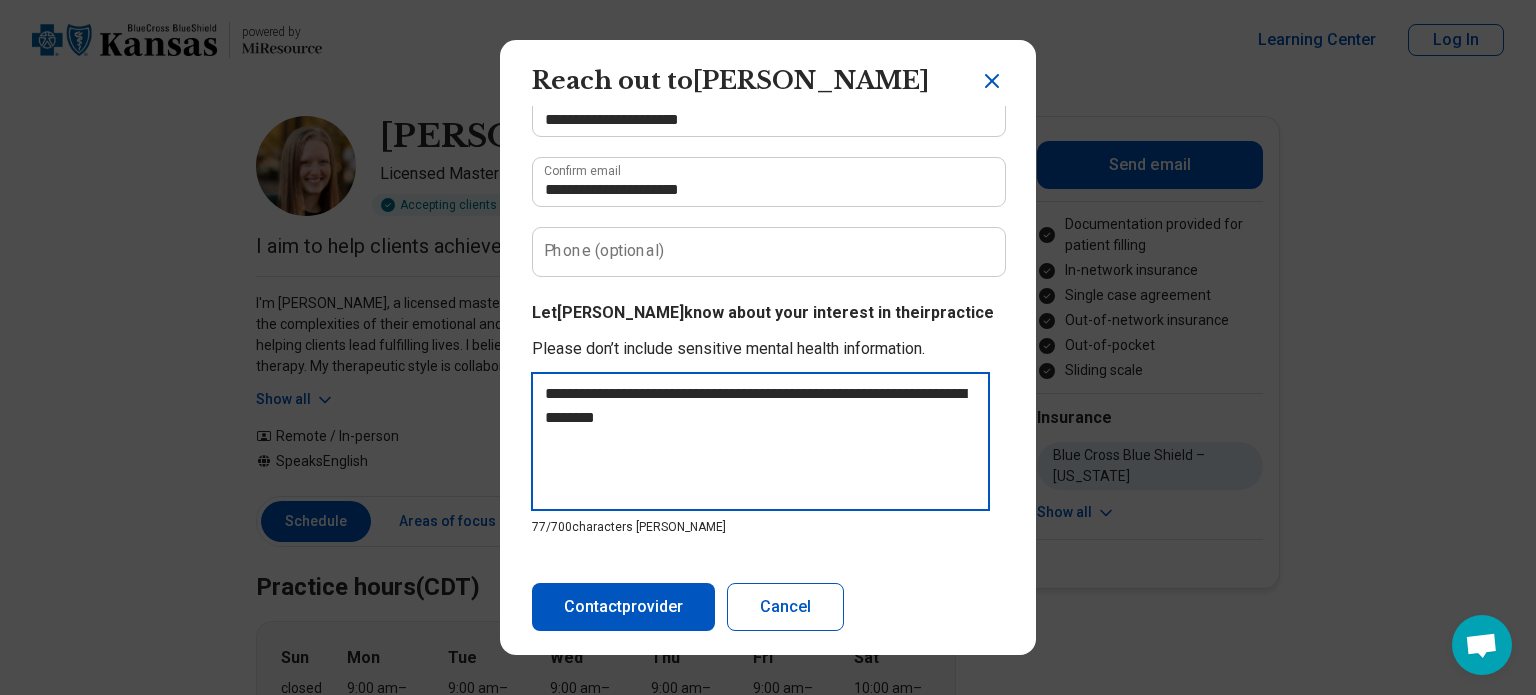 type on "**********" 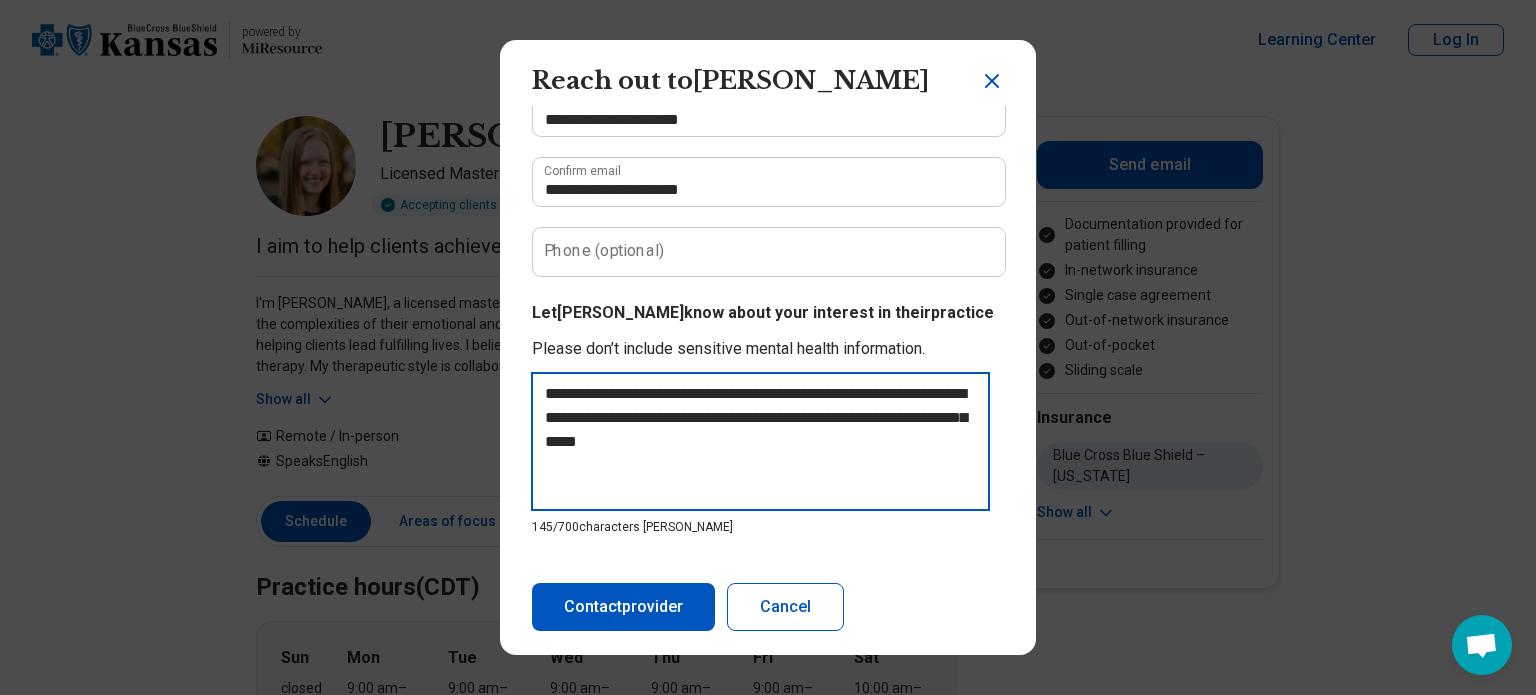click on "**********" at bounding box center (760, 441) 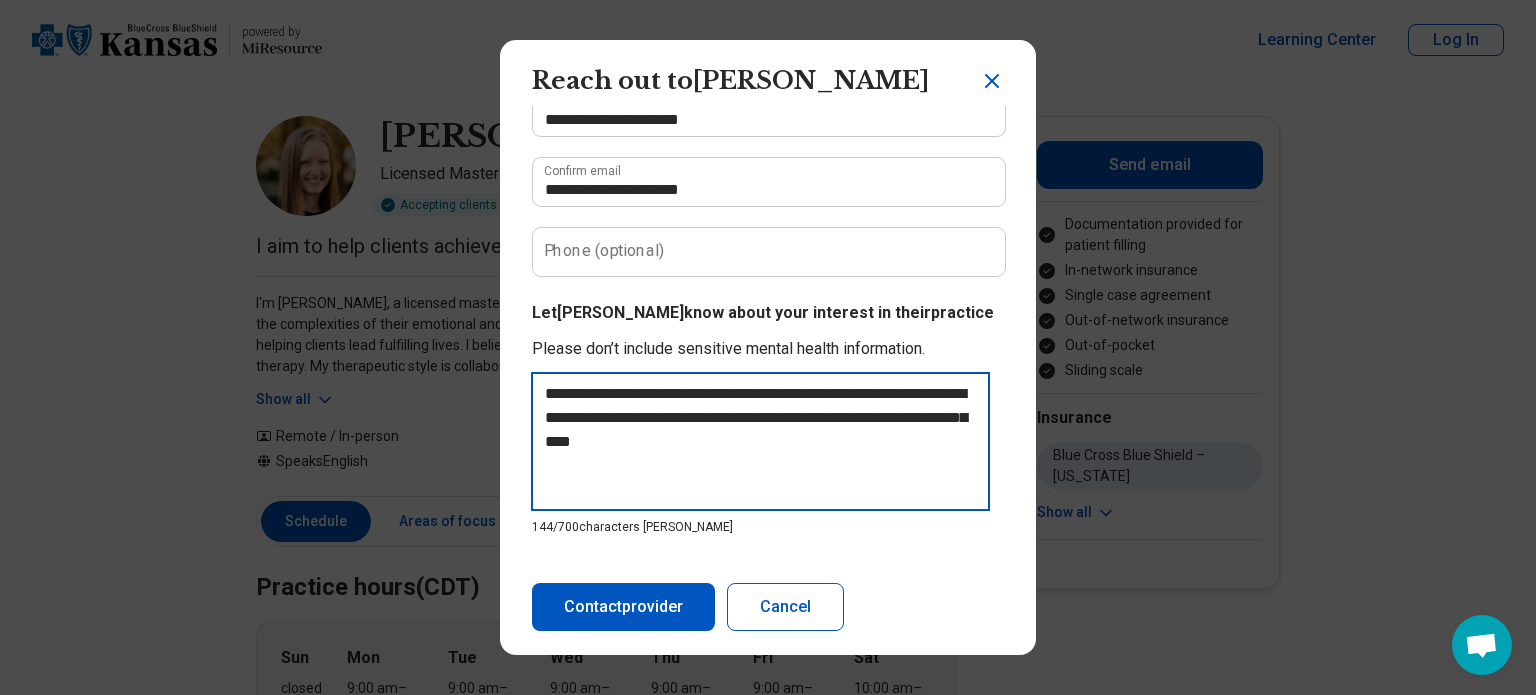 click on "**********" at bounding box center [760, 441] 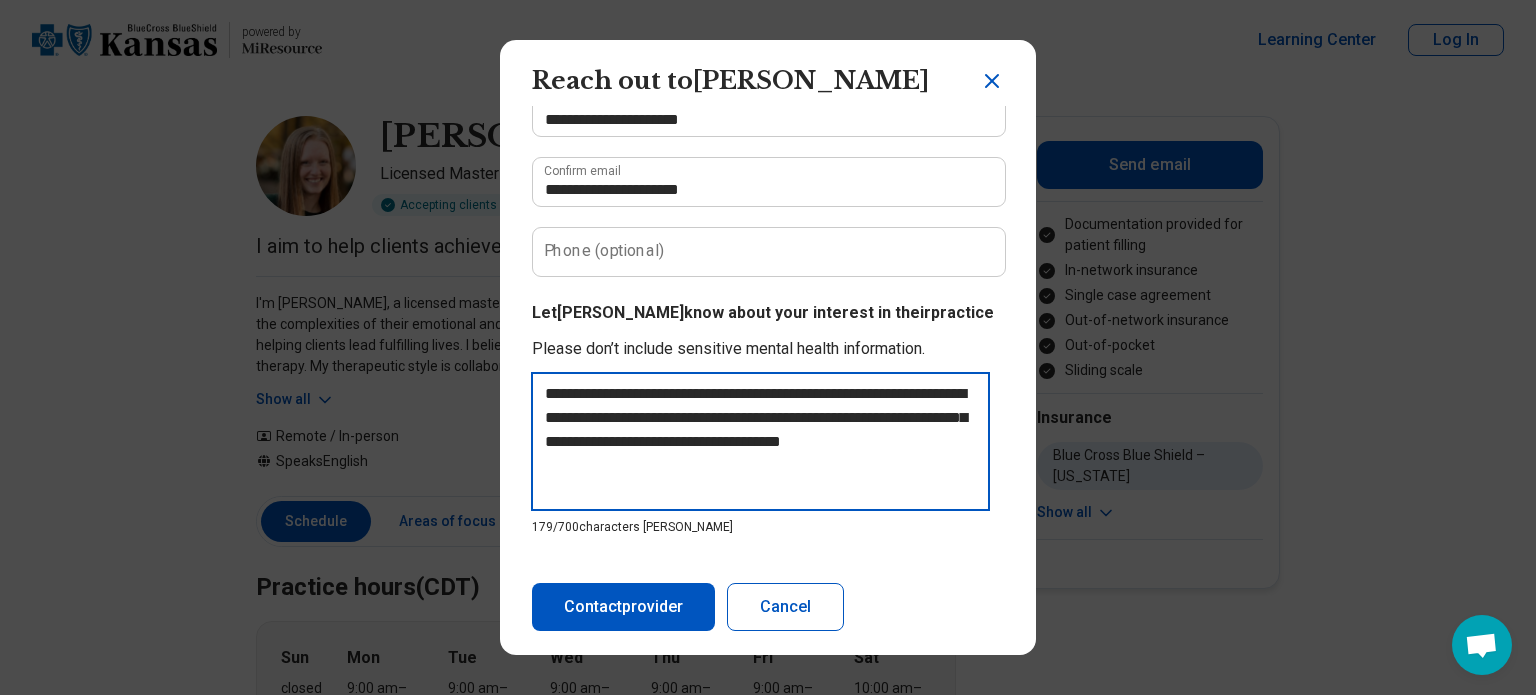click on "**********" at bounding box center (760, 441) 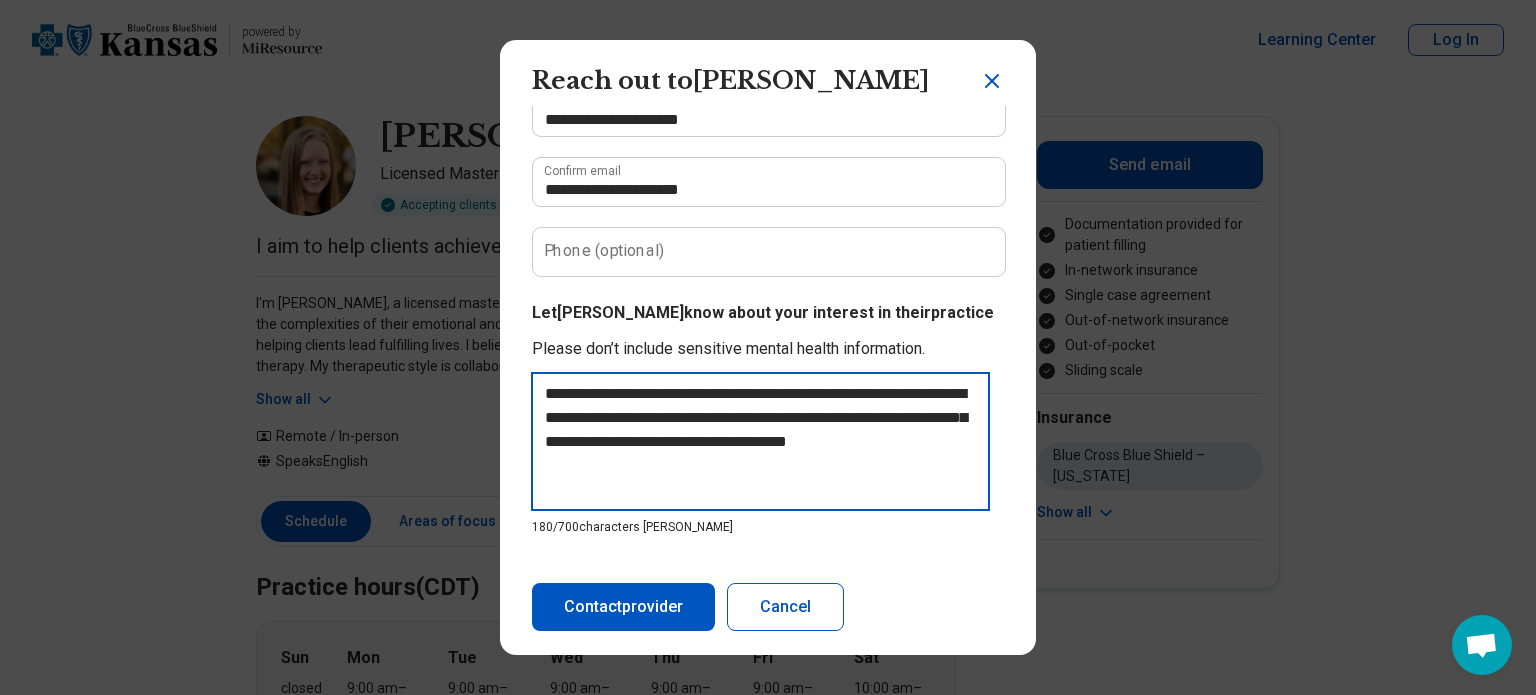 click on "**********" at bounding box center (760, 441) 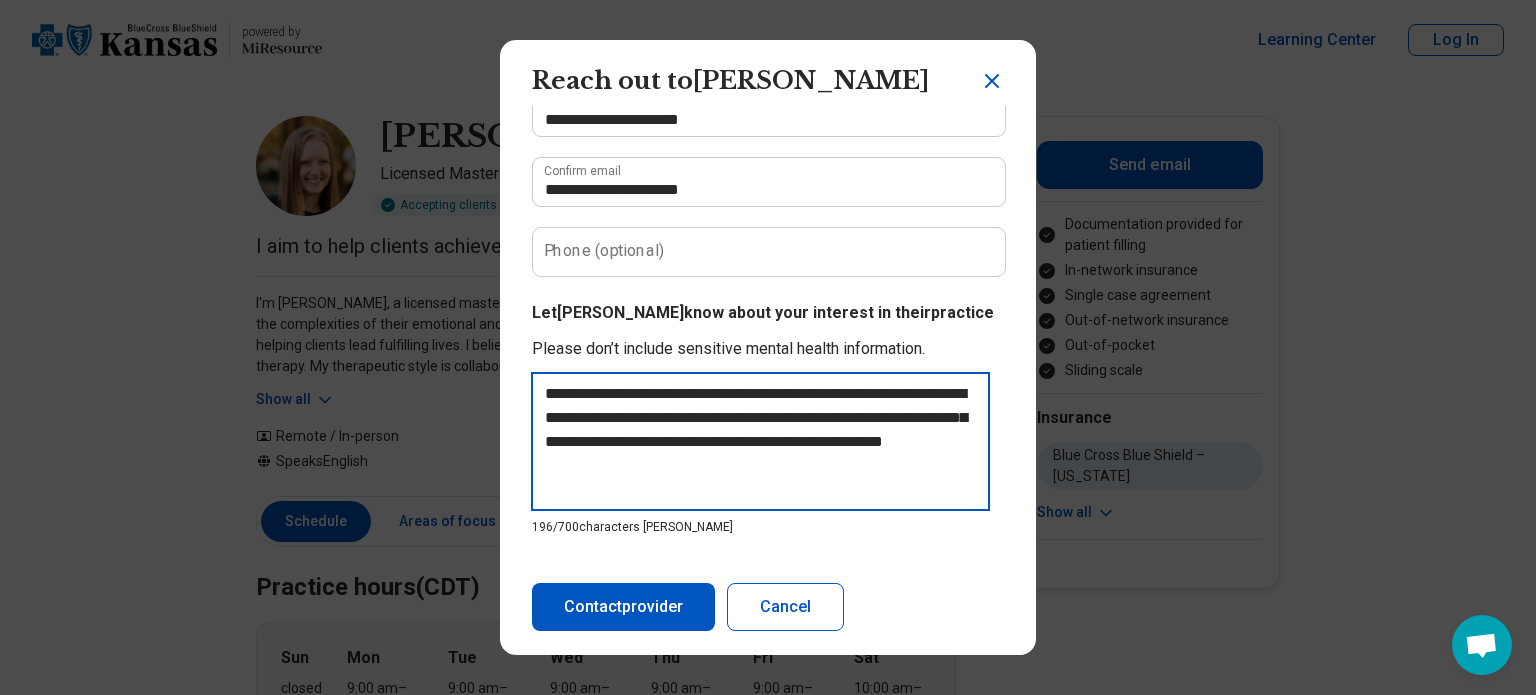 click on "**********" at bounding box center [760, 441] 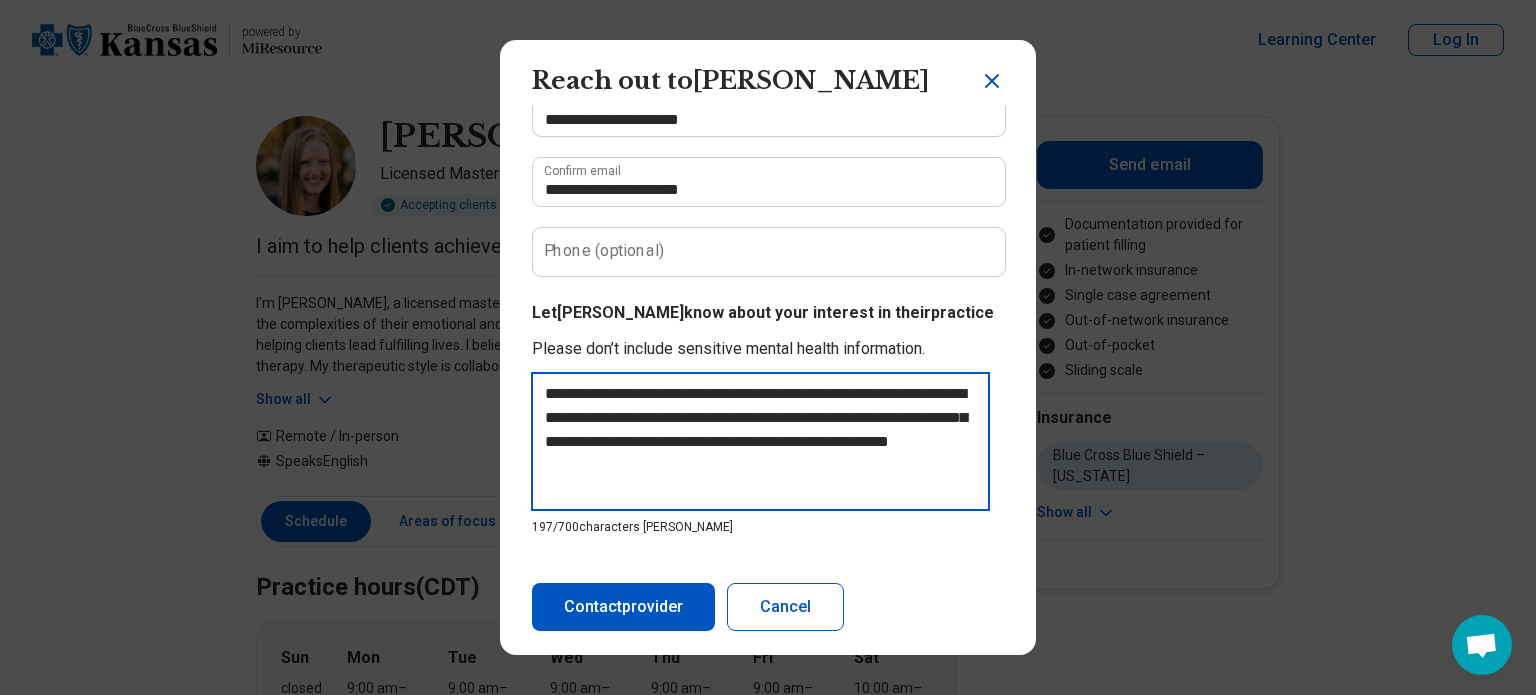 click on "**********" at bounding box center (760, 441) 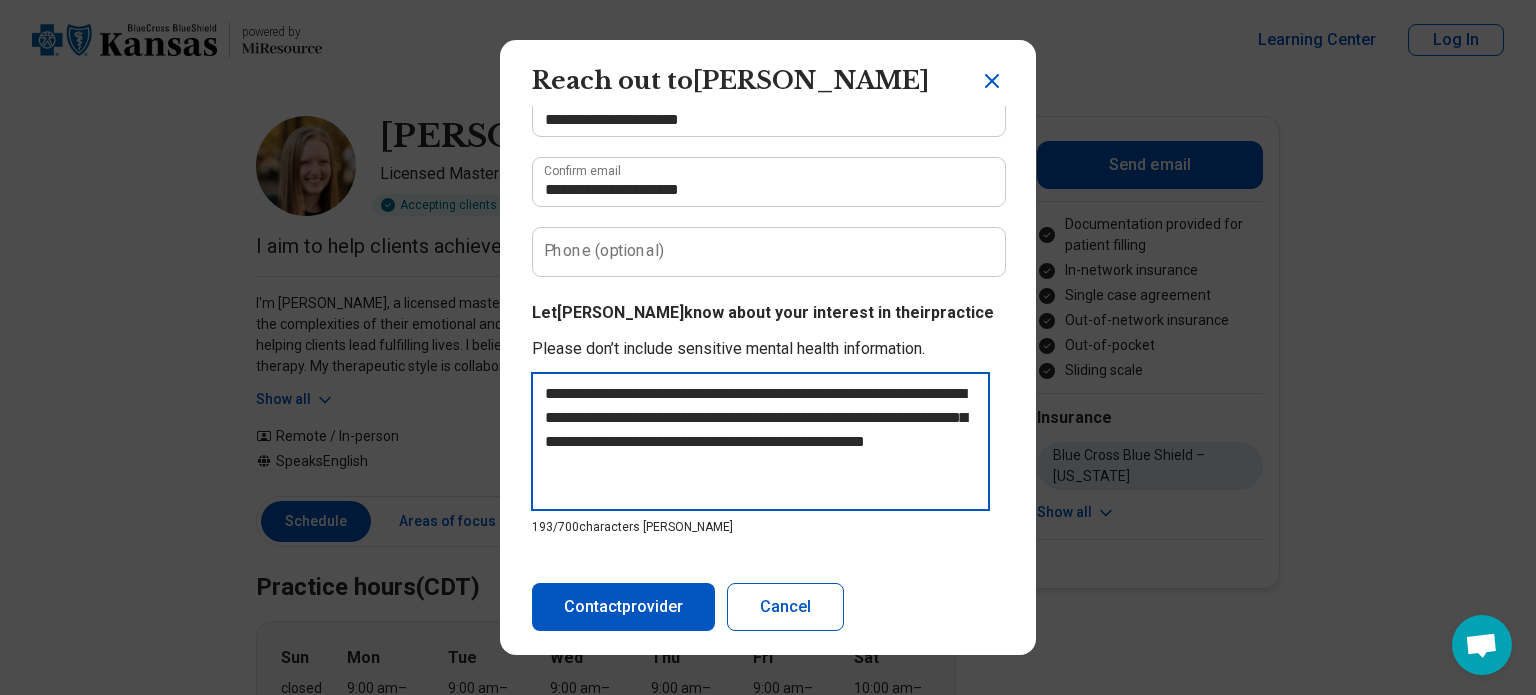 click on "**********" at bounding box center [760, 441] 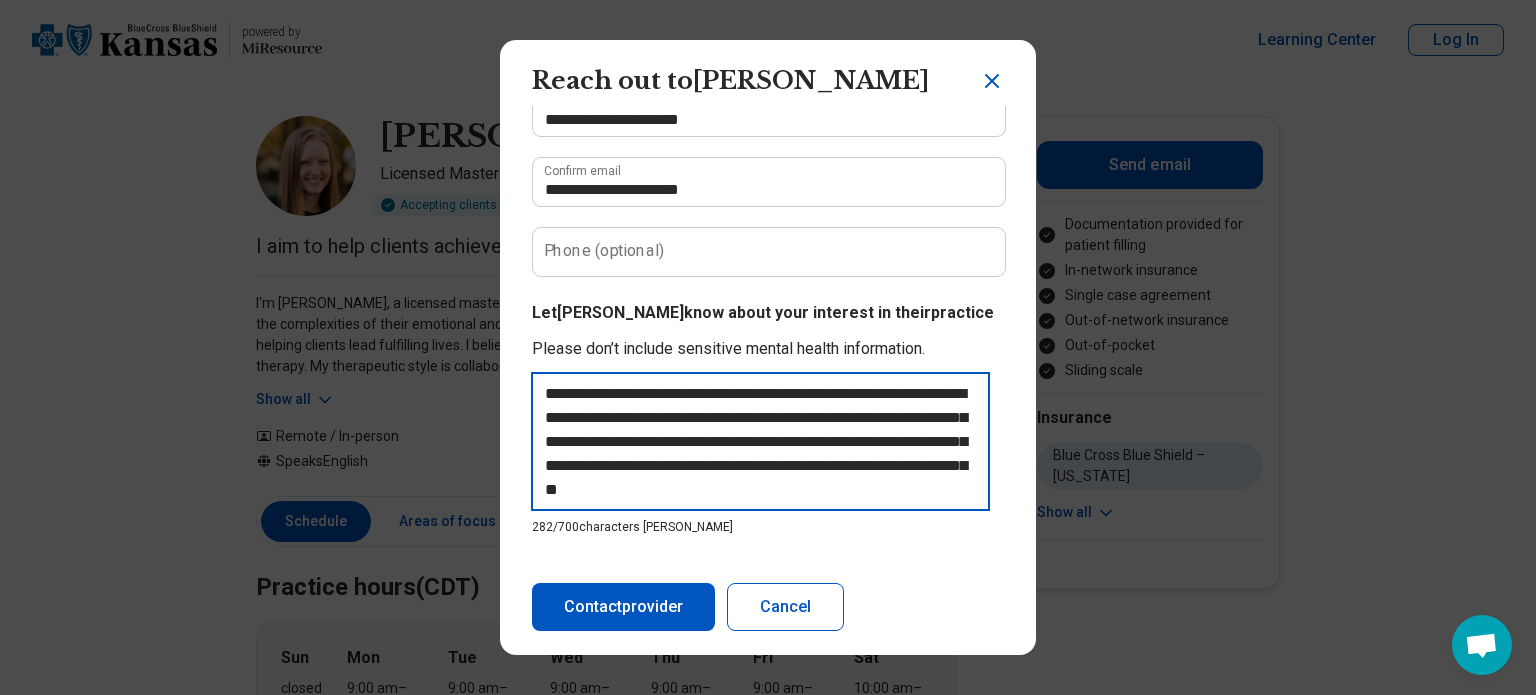 click on "**********" at bounding box center [760, 441] 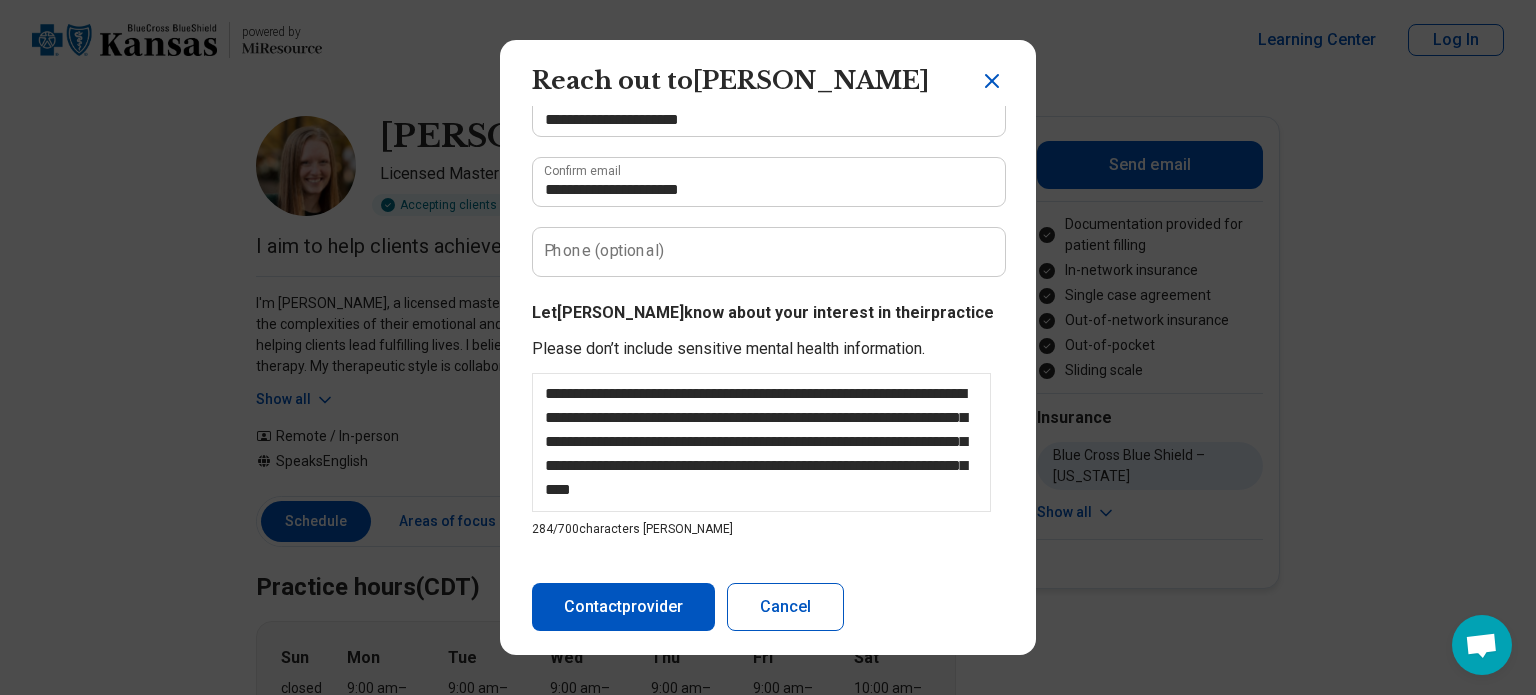 click on "Contact  provider" at bounding box center (623, 607) 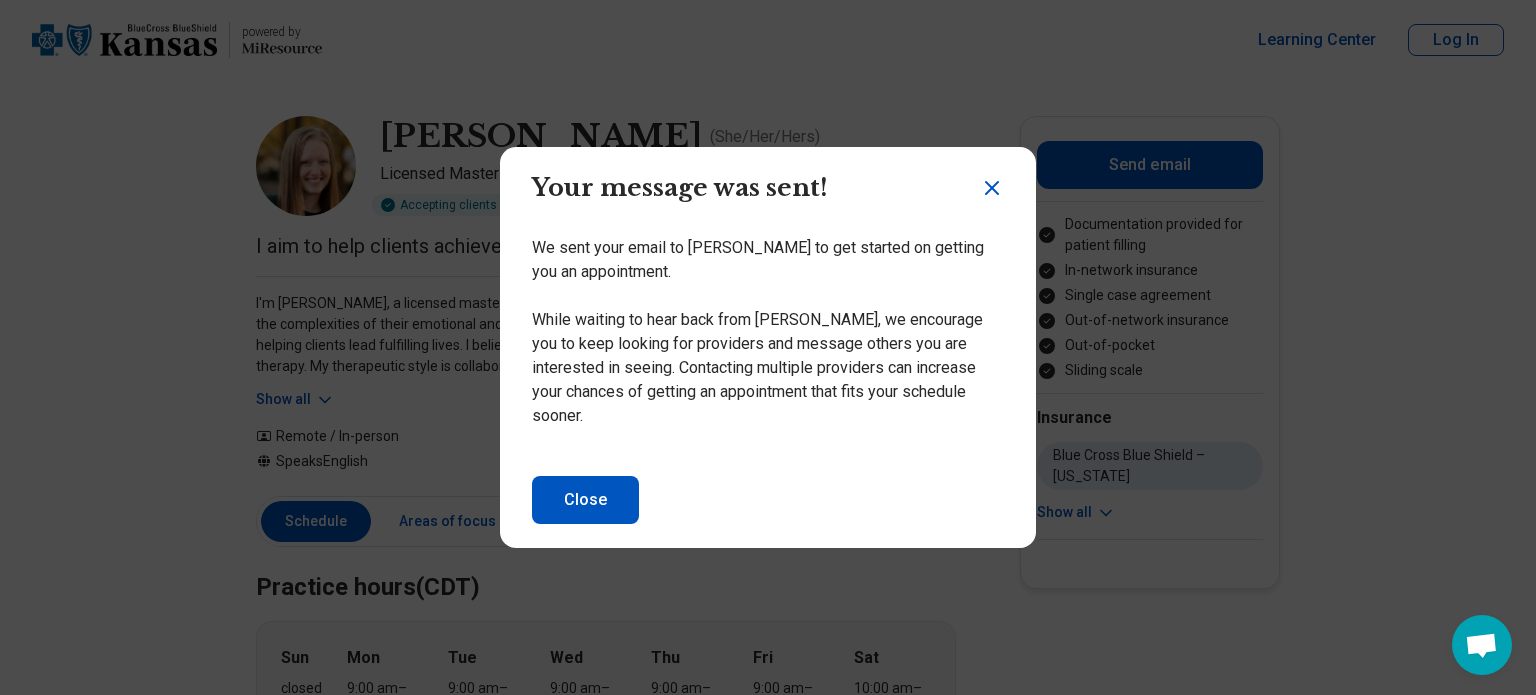 click on "Close" at bounding box center (585, 500) 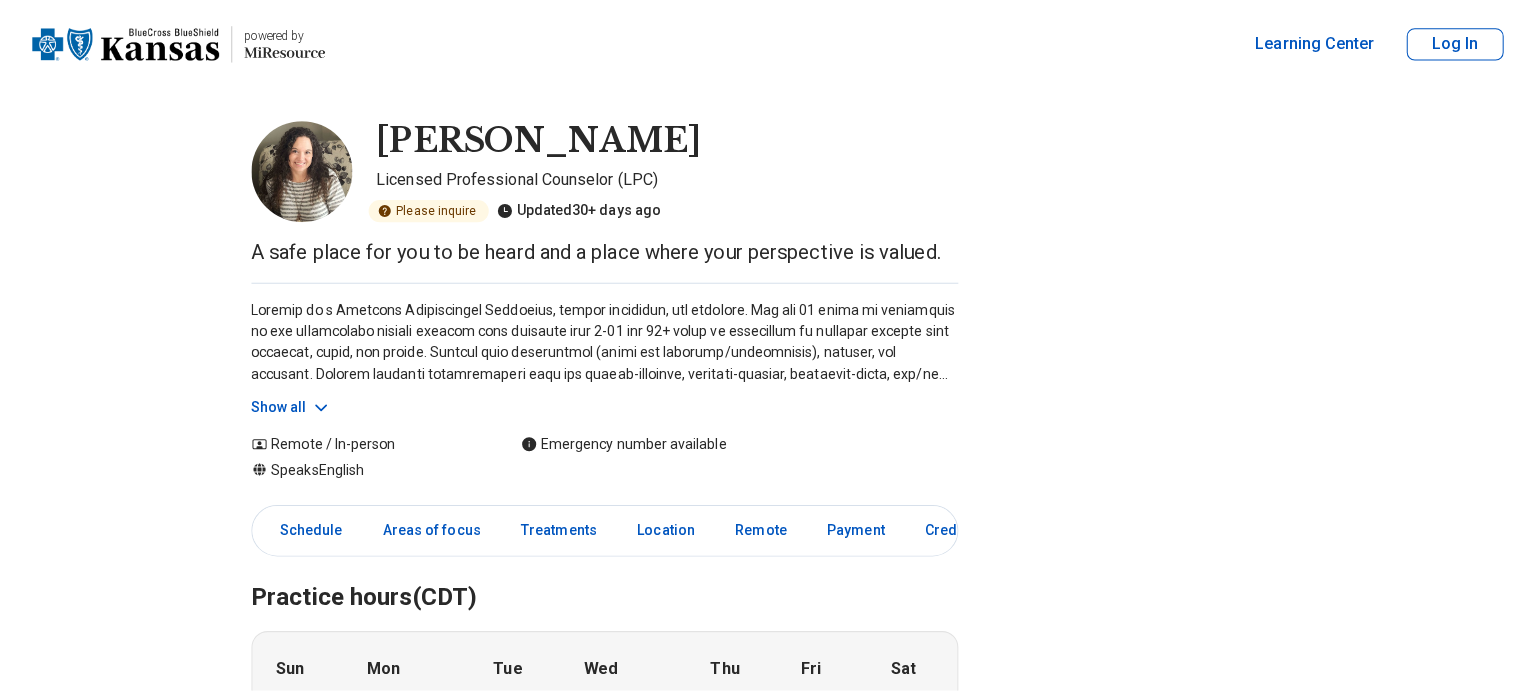 scroll, scrollTop: 0, scrollLeft: 0, axis: both 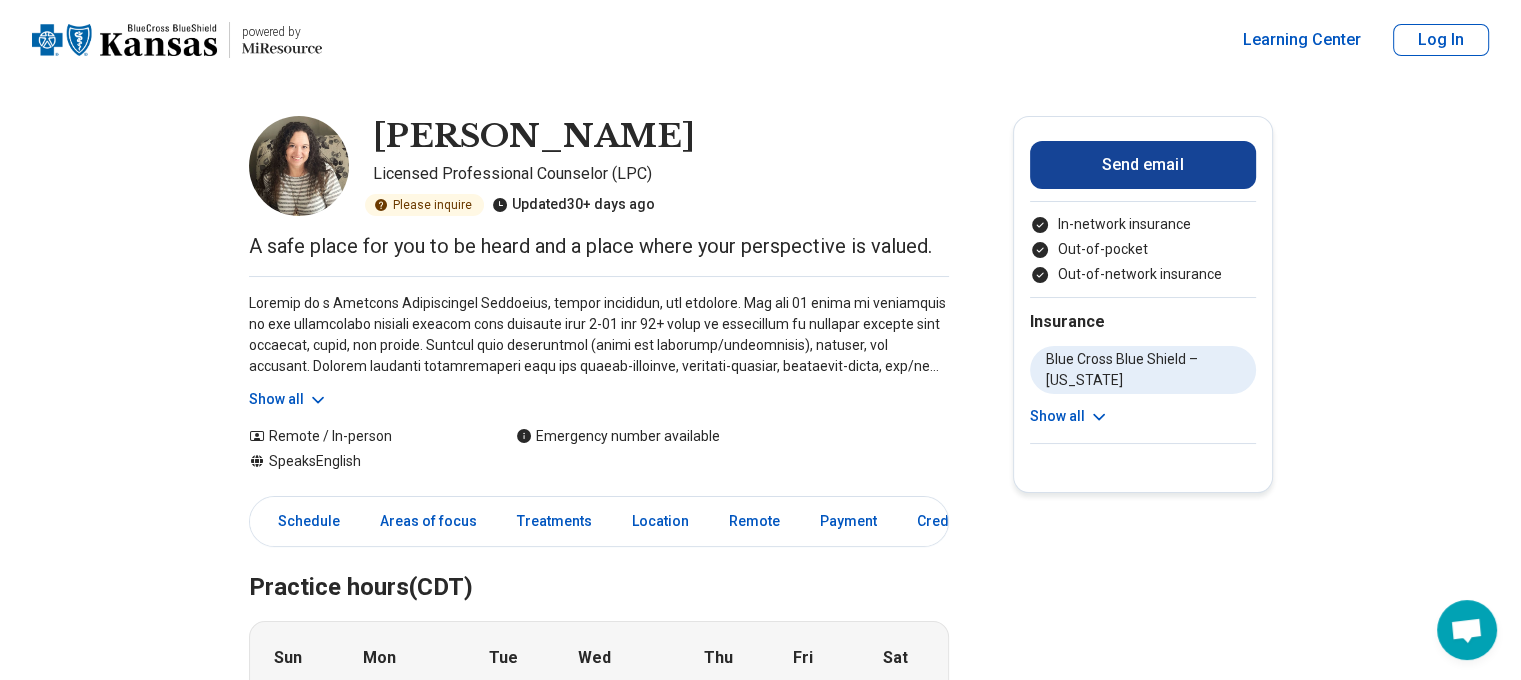 click on "Send email" at bounding box center (1143, 165) 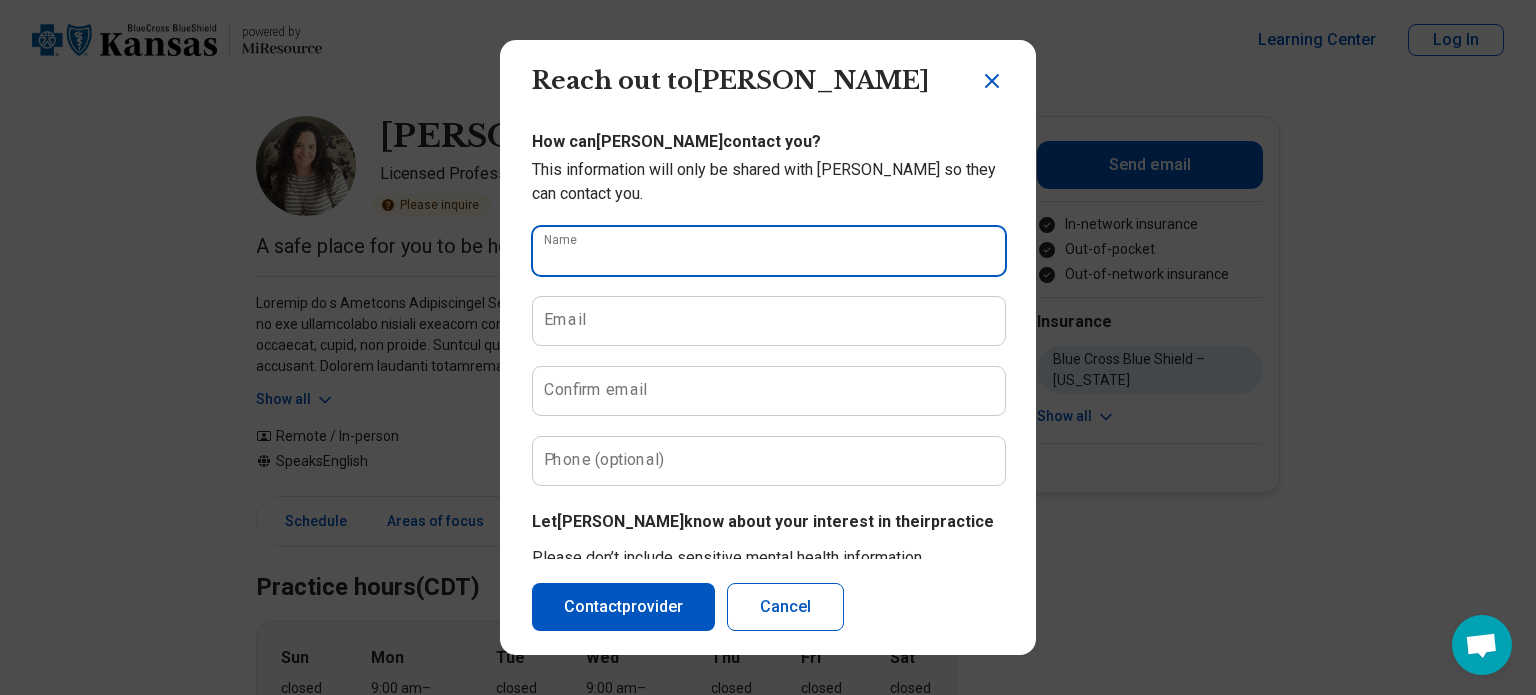 click on "Name" at bounding box center [769, 251] 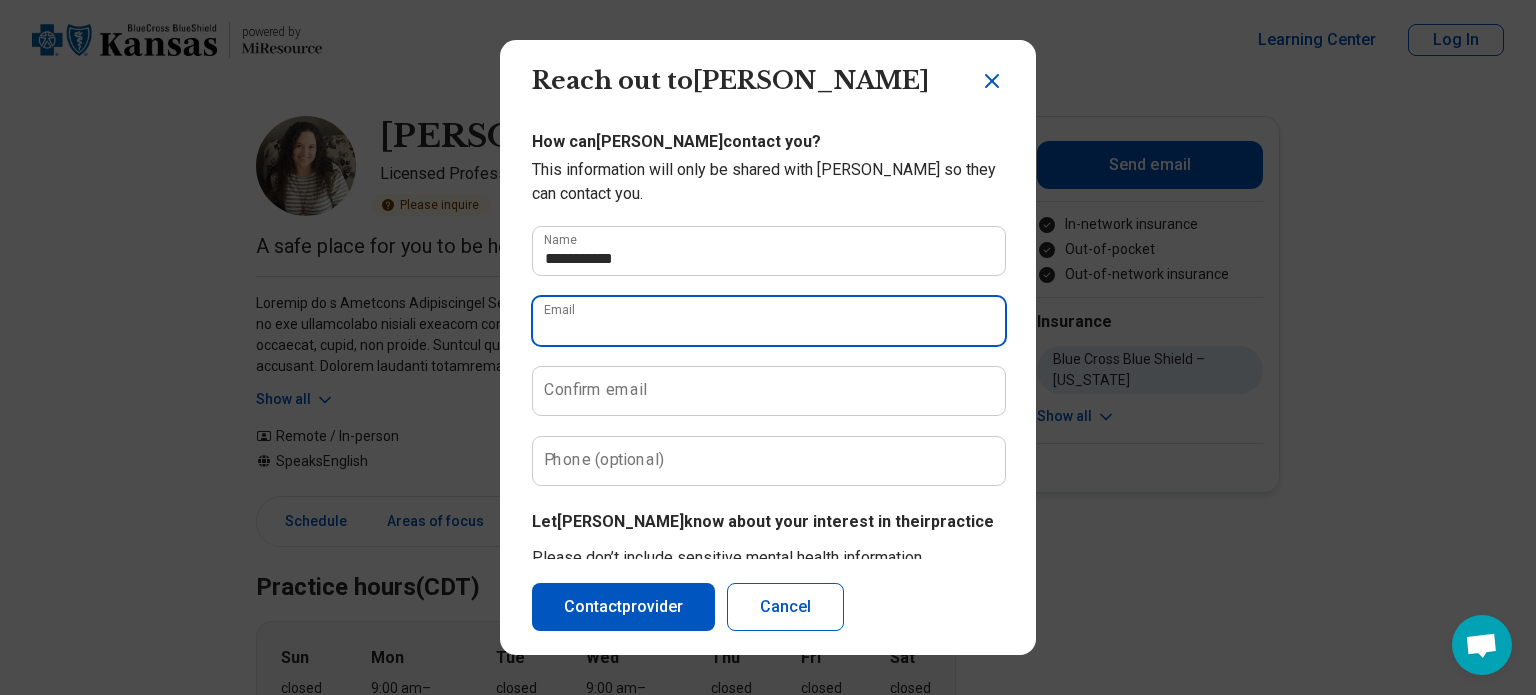 click on "Email" at bounding box center [769, 321] 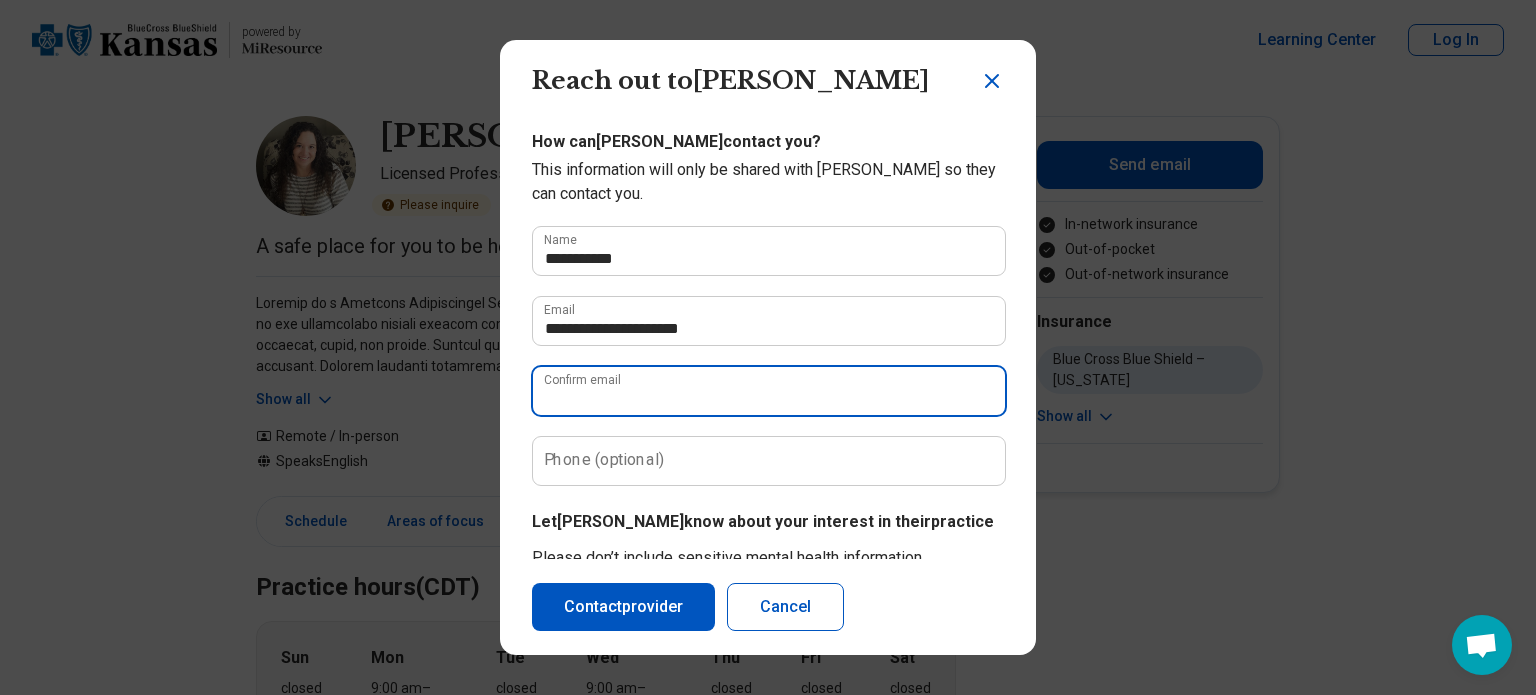 click on "Confirm email" at bounding box center [769, 391] 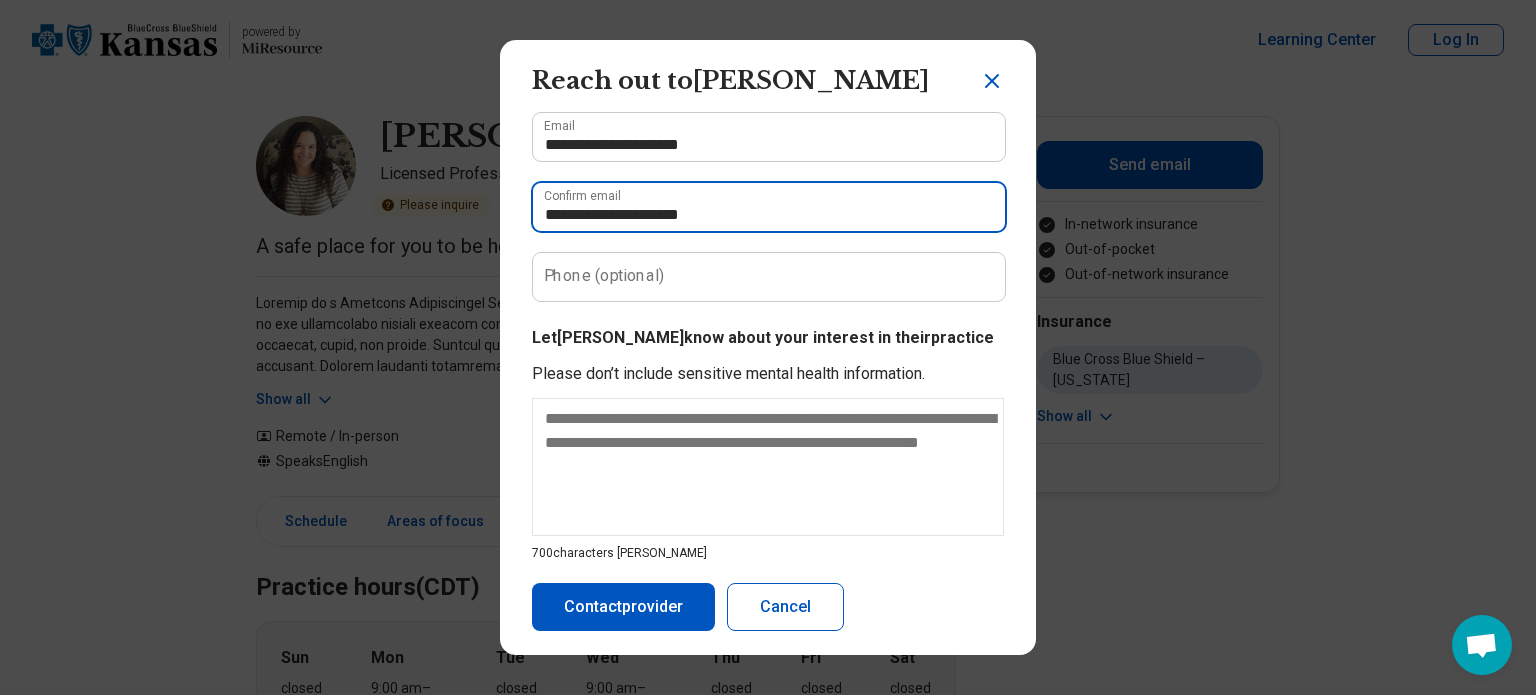 scroll, scrollTop: 210, scrollLeft: 0, axis: vertical 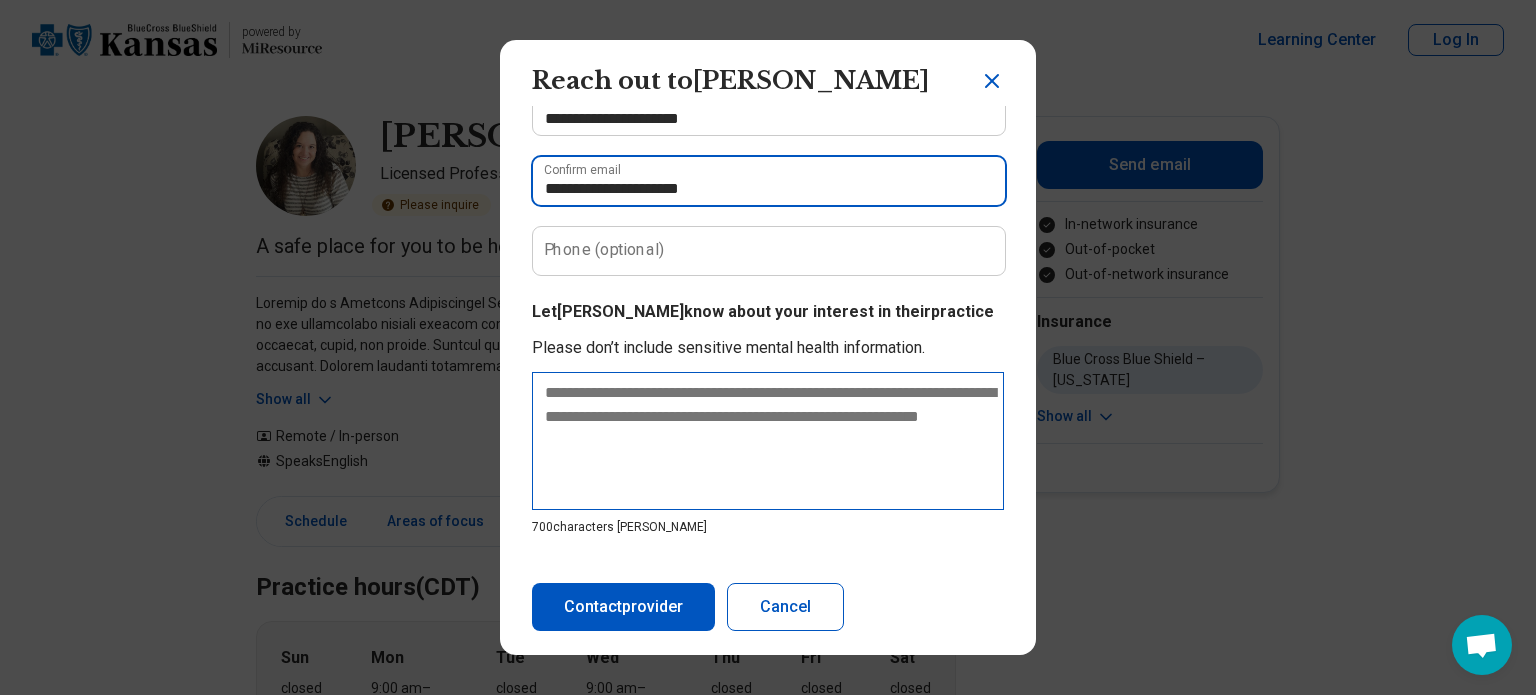 type on "**********" 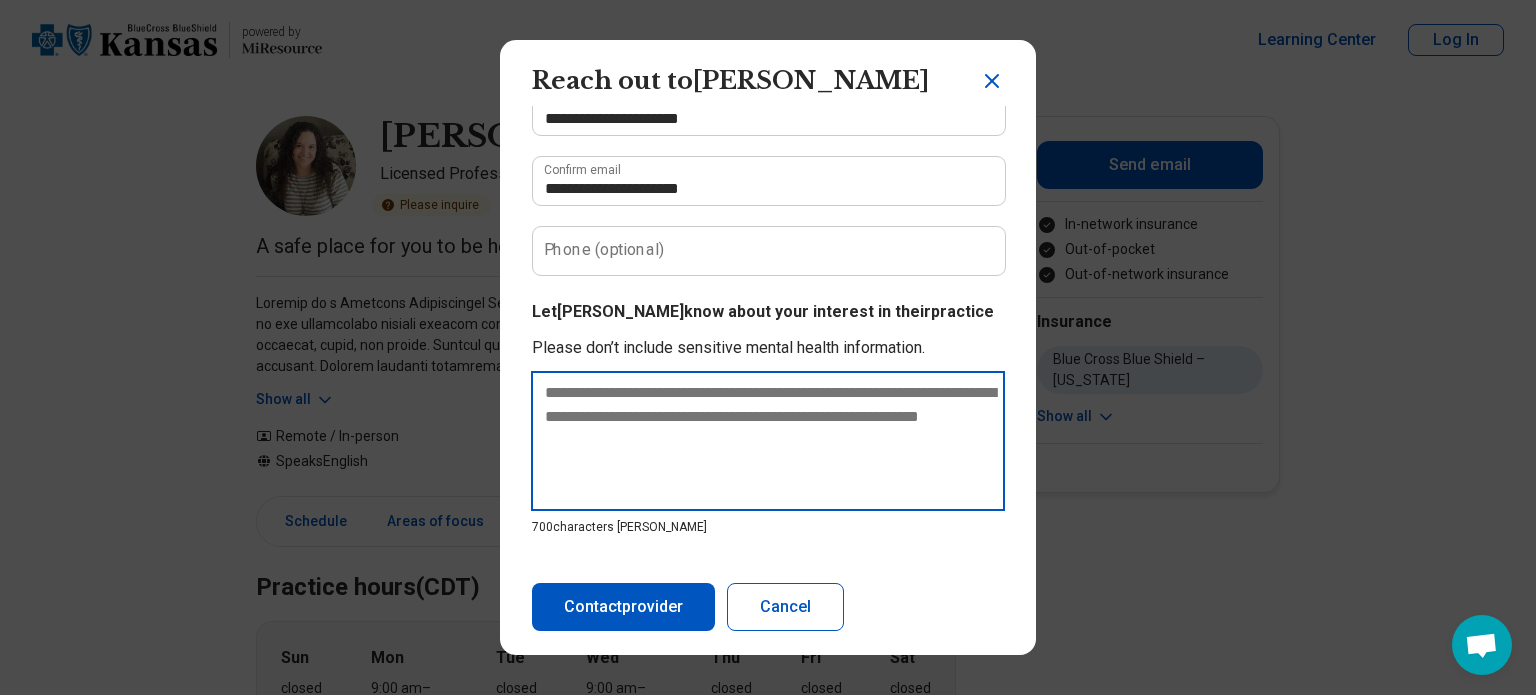 click at bounding box center [768, 441] 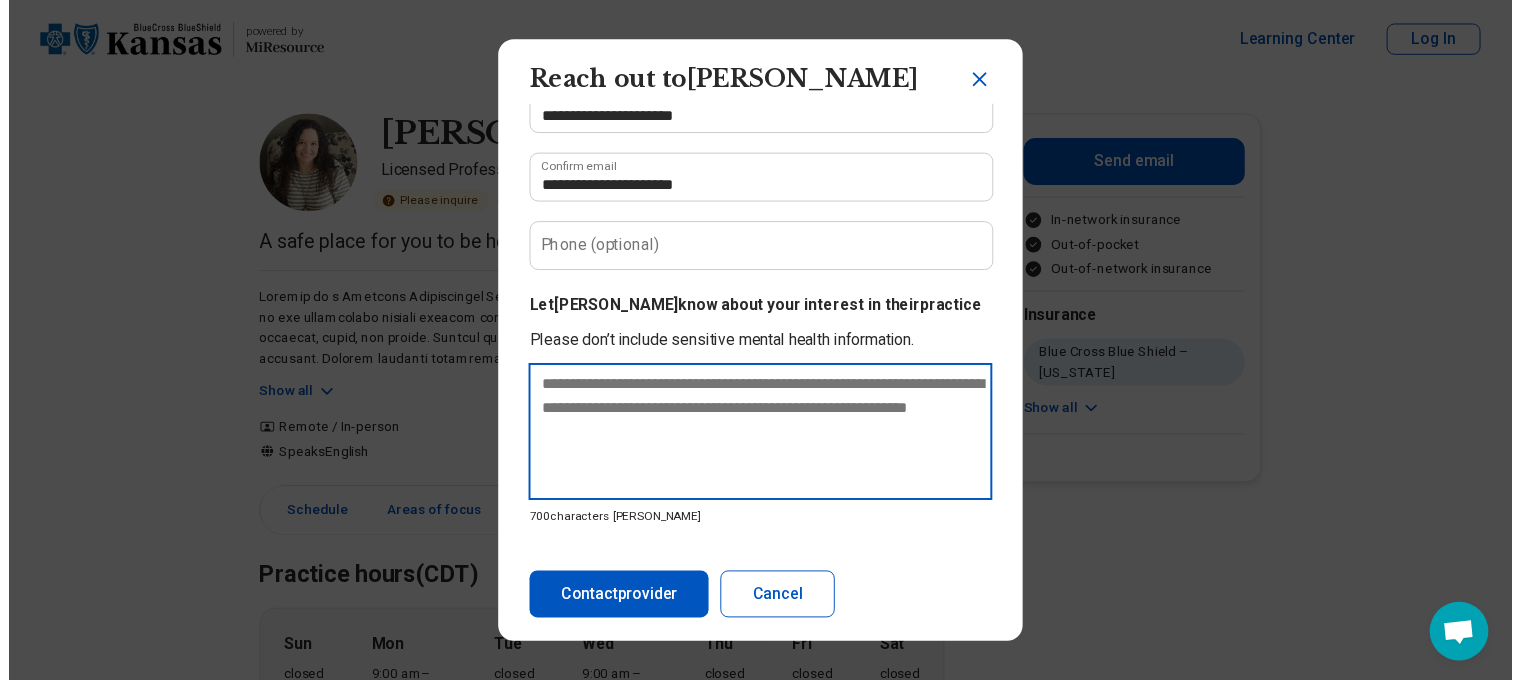 scroll, scrollTop: 209, scrollLeft: 0, axis: vertical 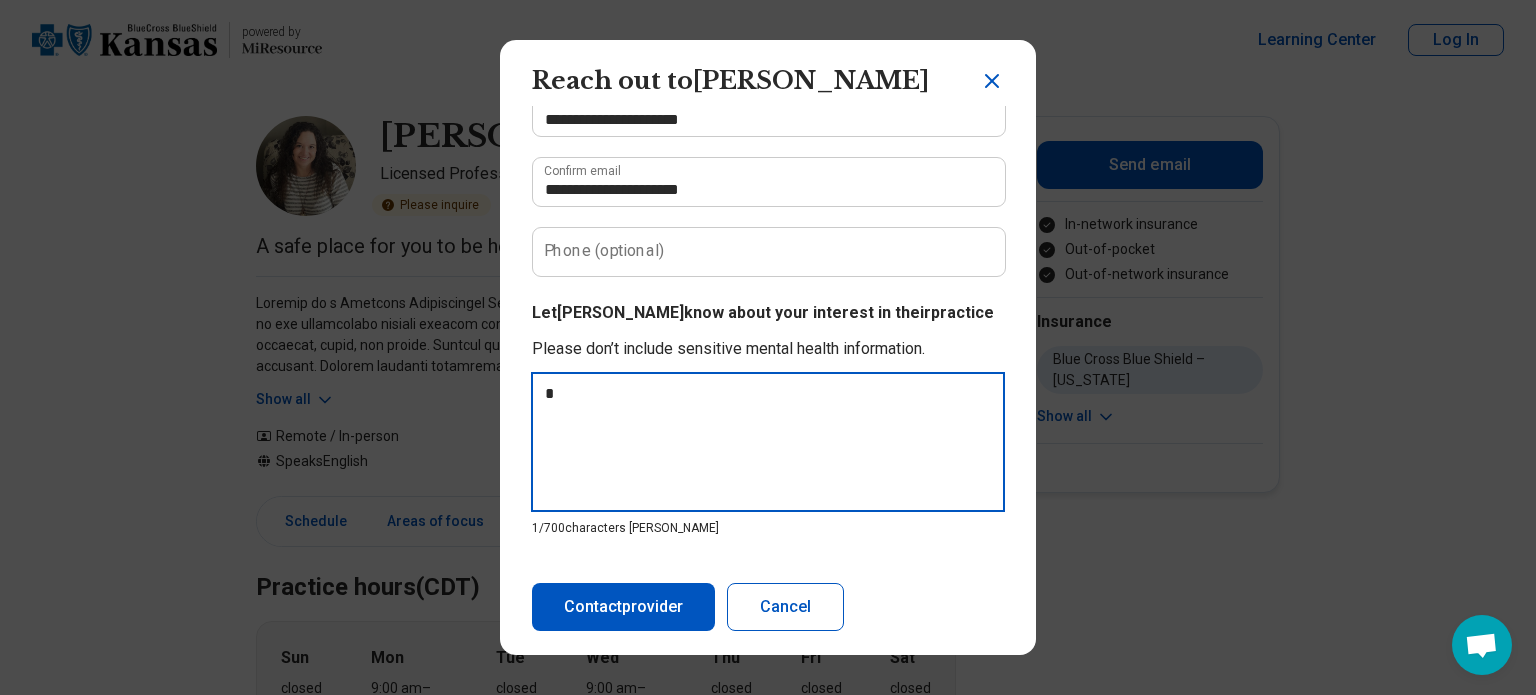 type on "*" 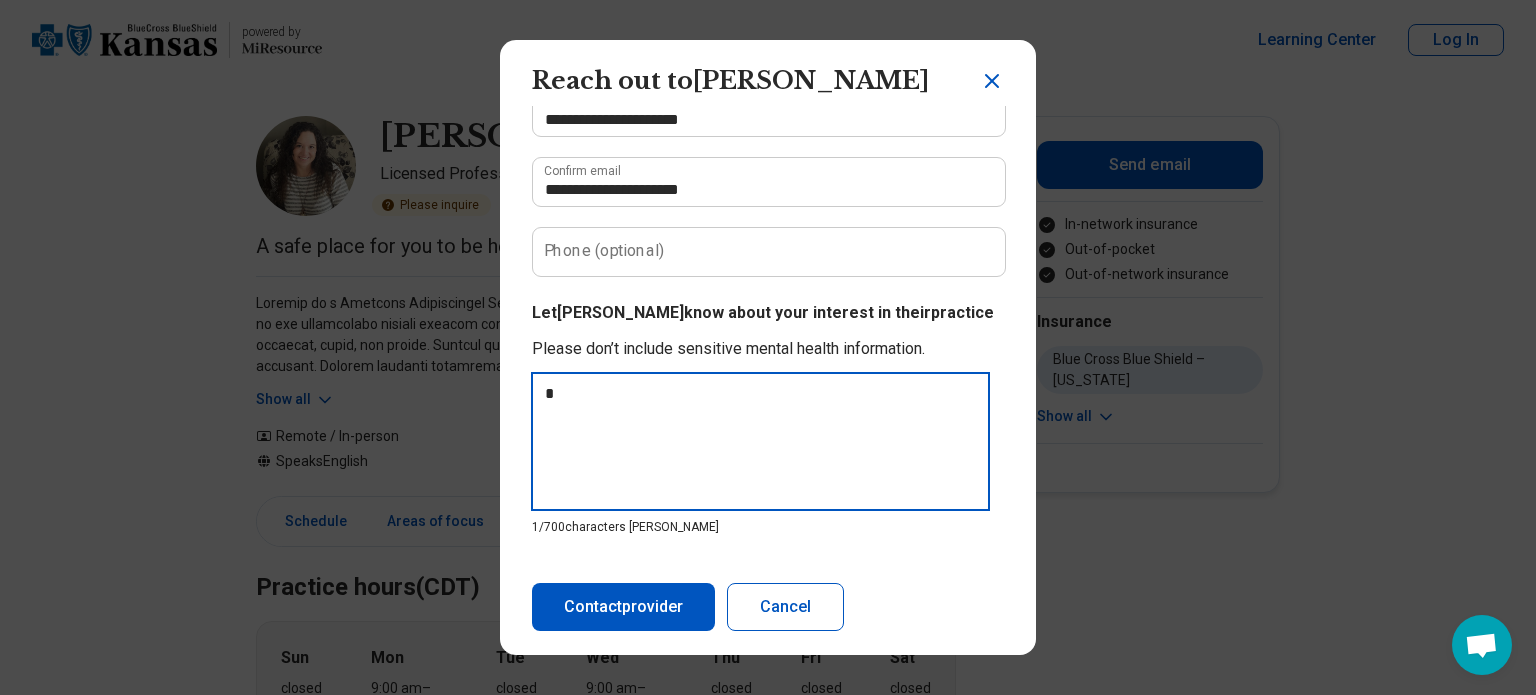 type on "**" 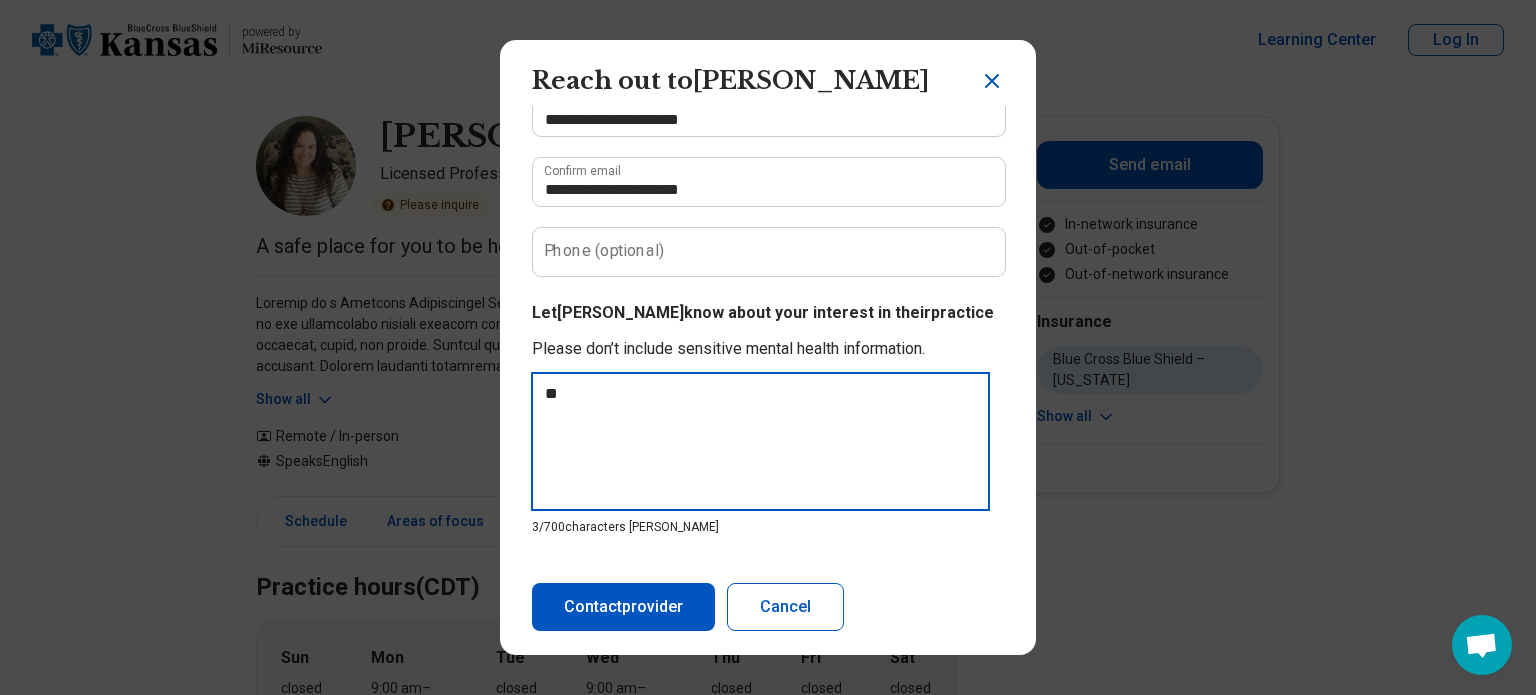 type on "***" 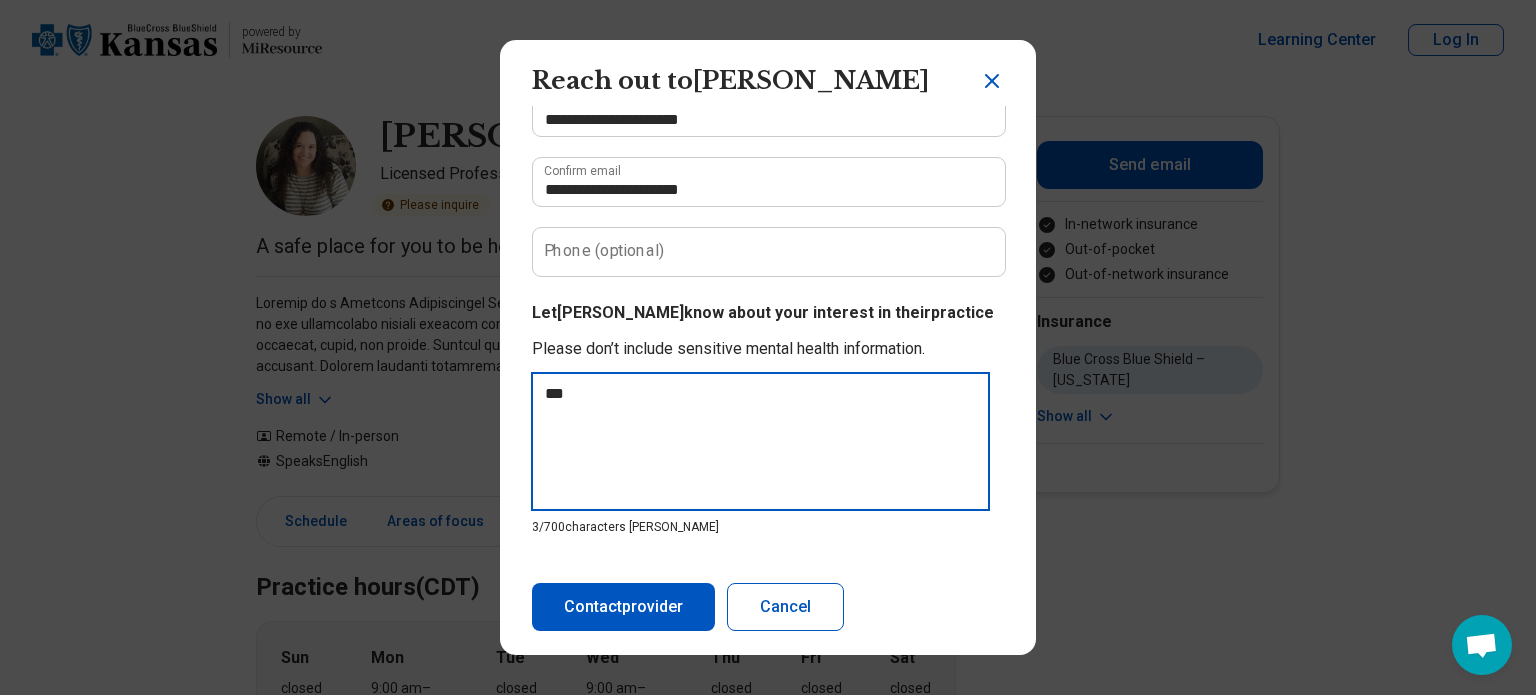 type on "****" 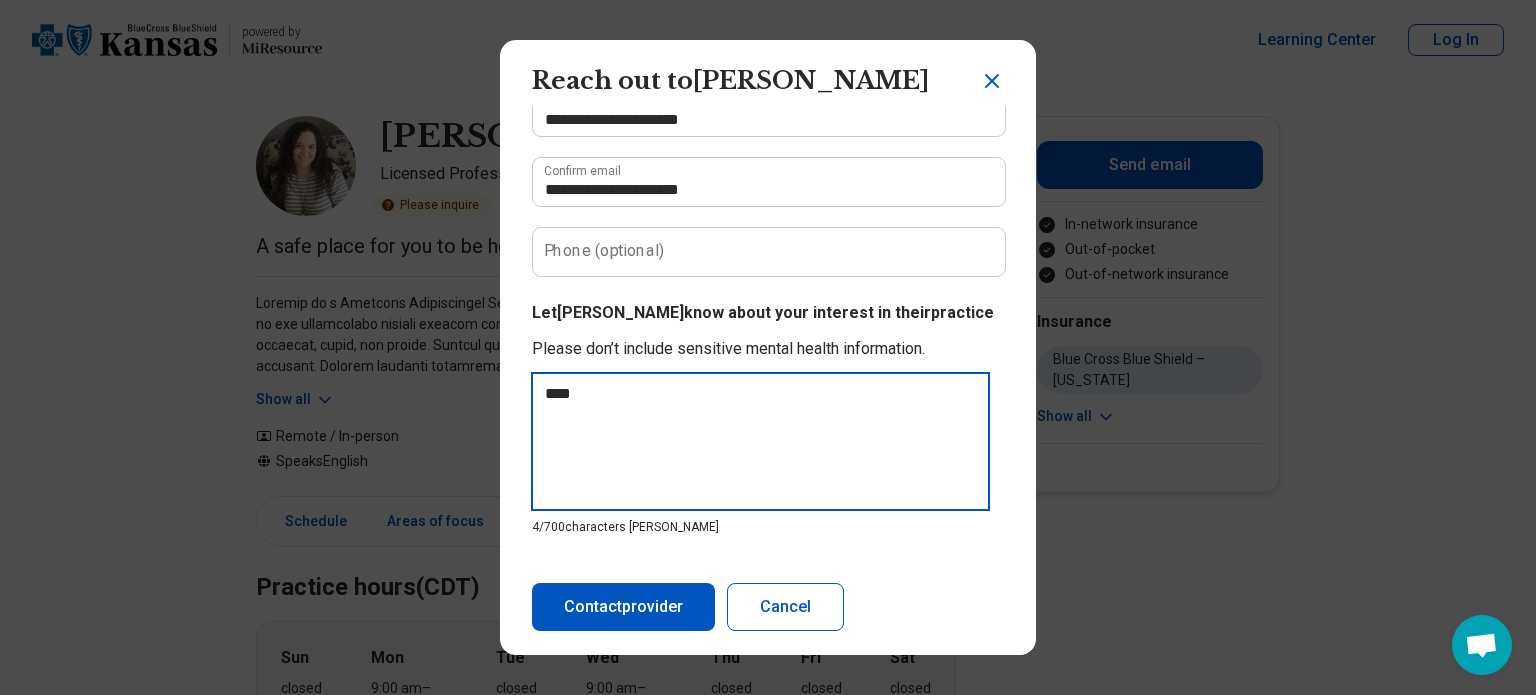 type on "*****" 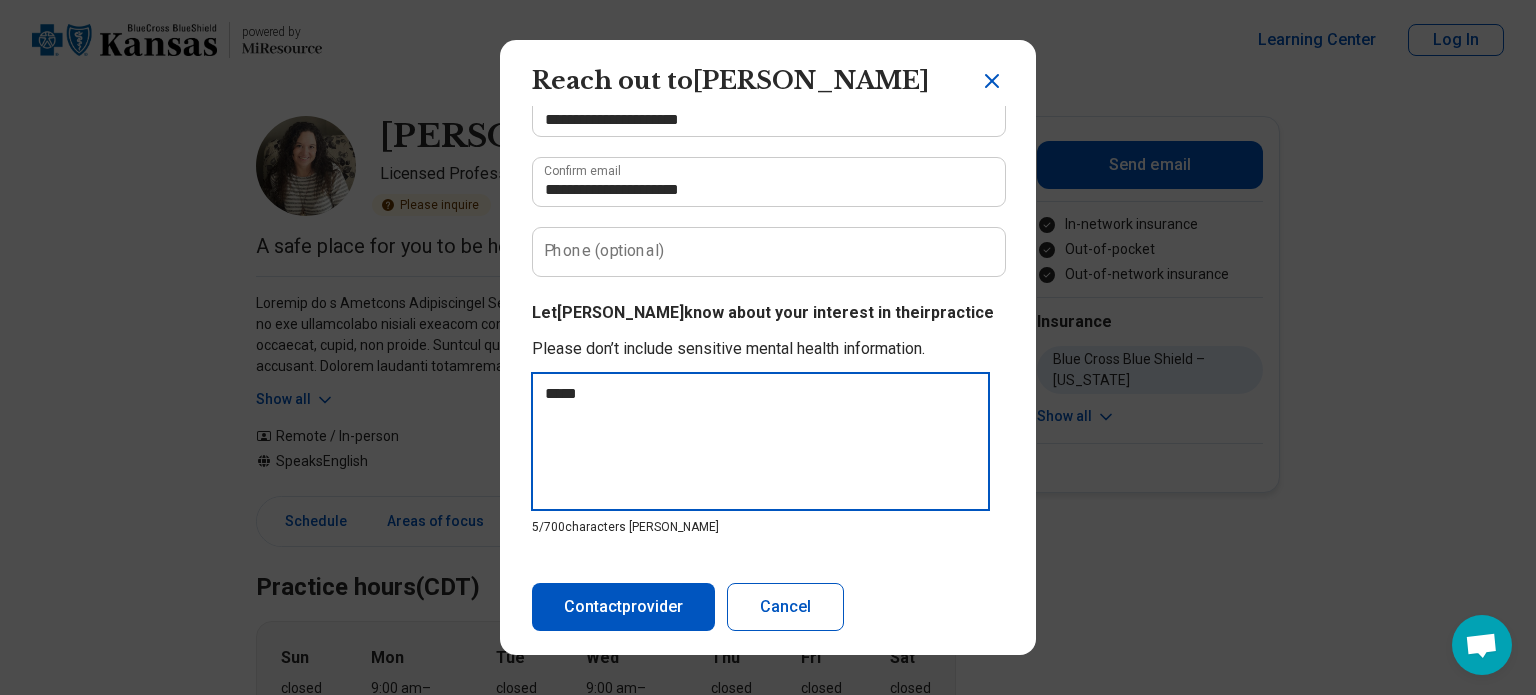 type on "******" 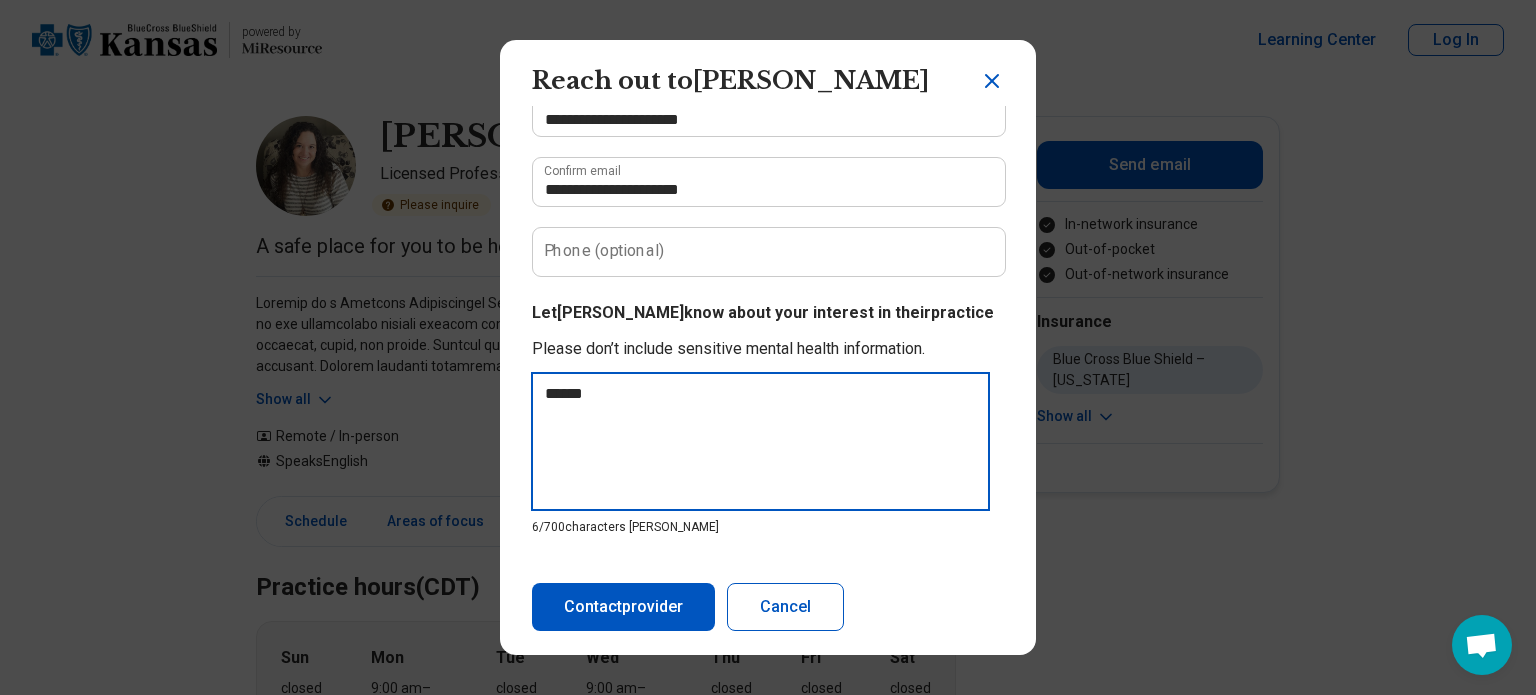 type on "******" 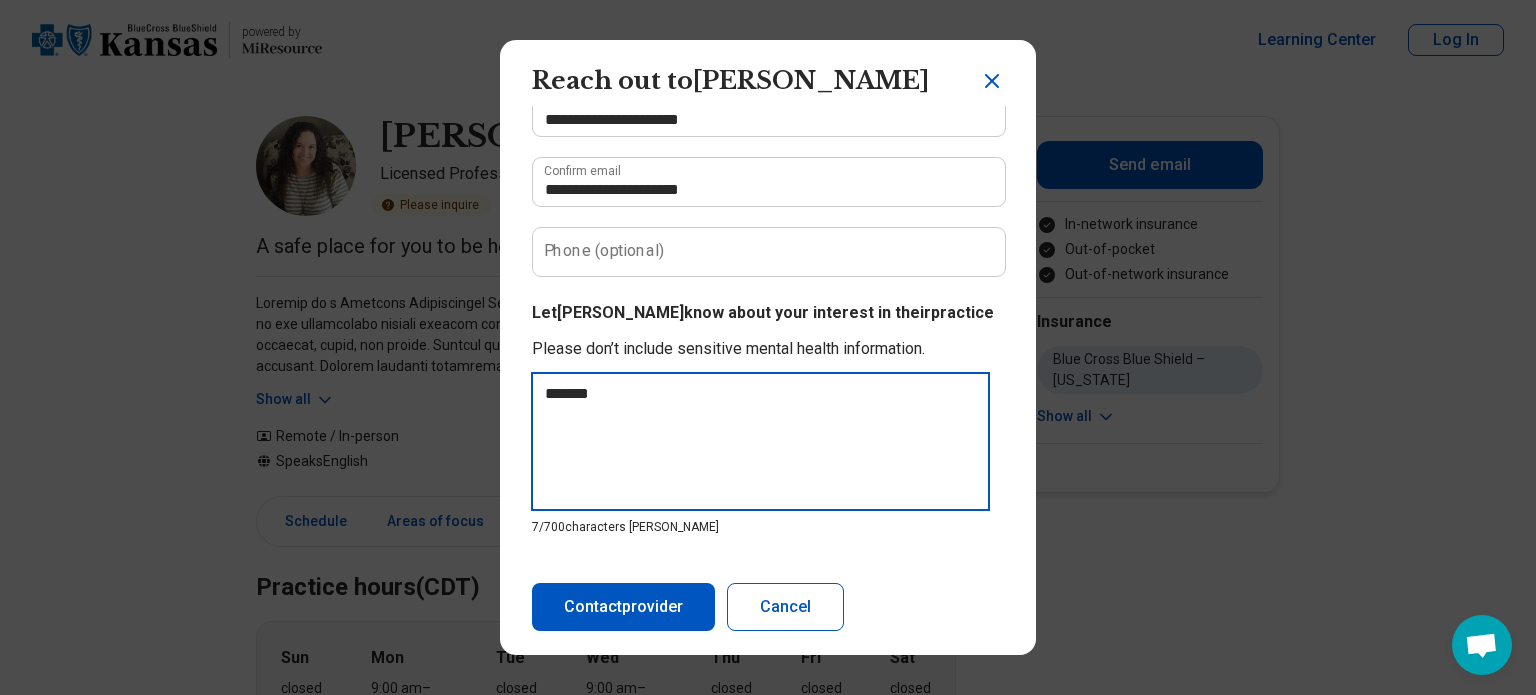 type on "********" 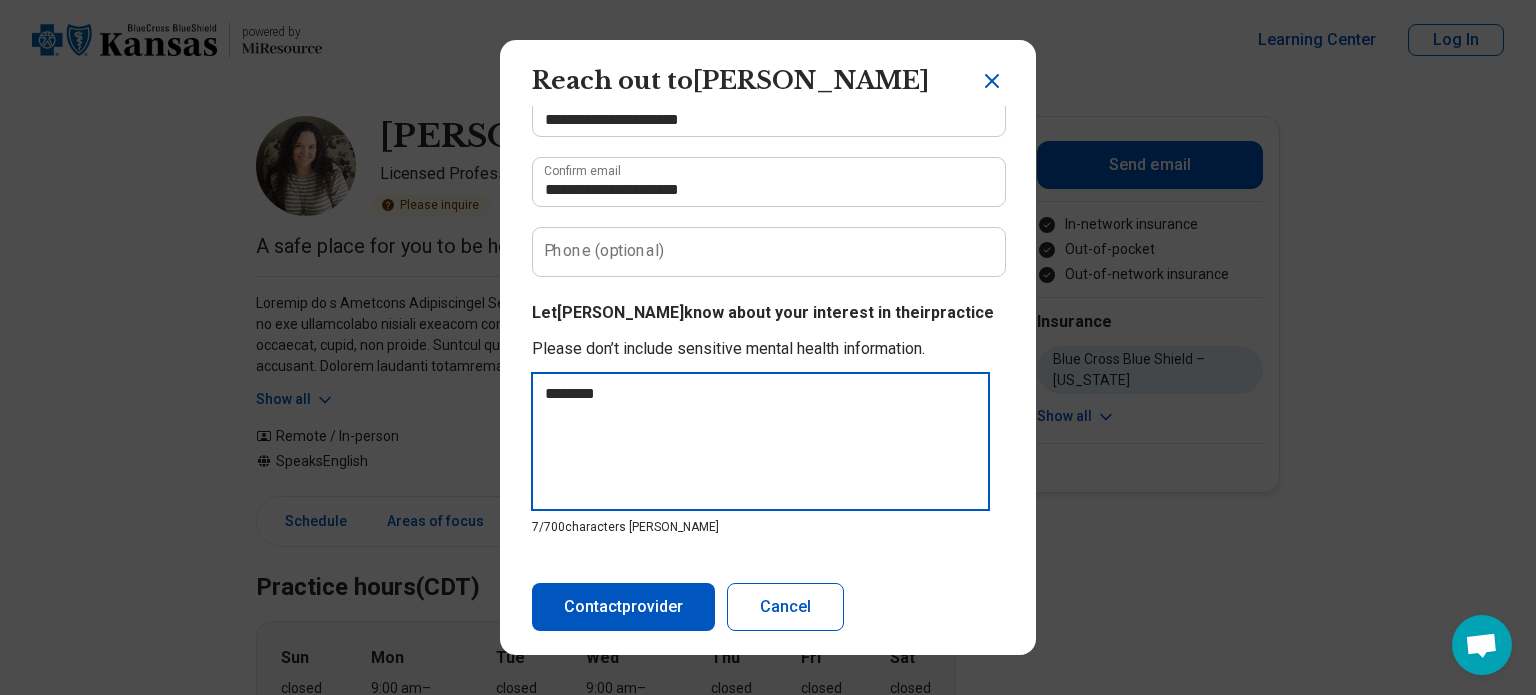 type on "*********" 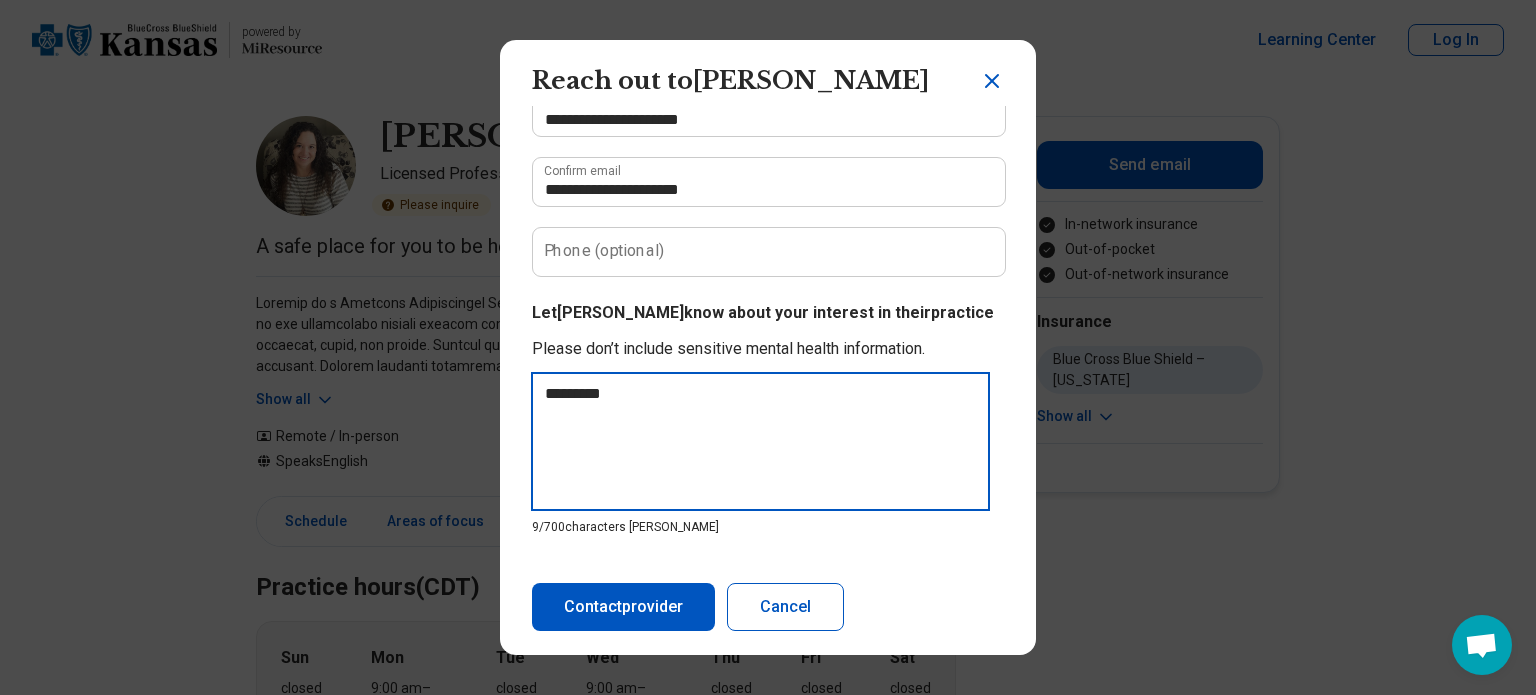 type on "*********" 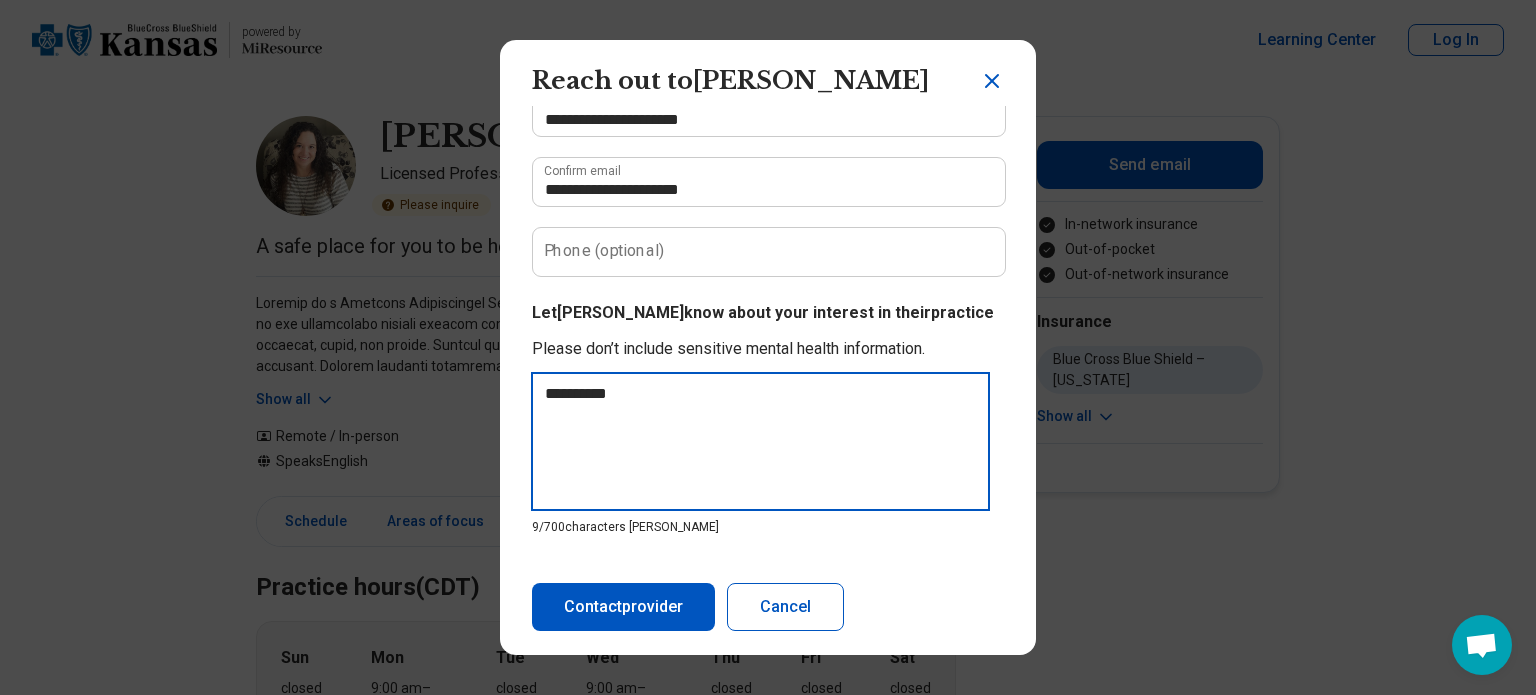 type on "**********" 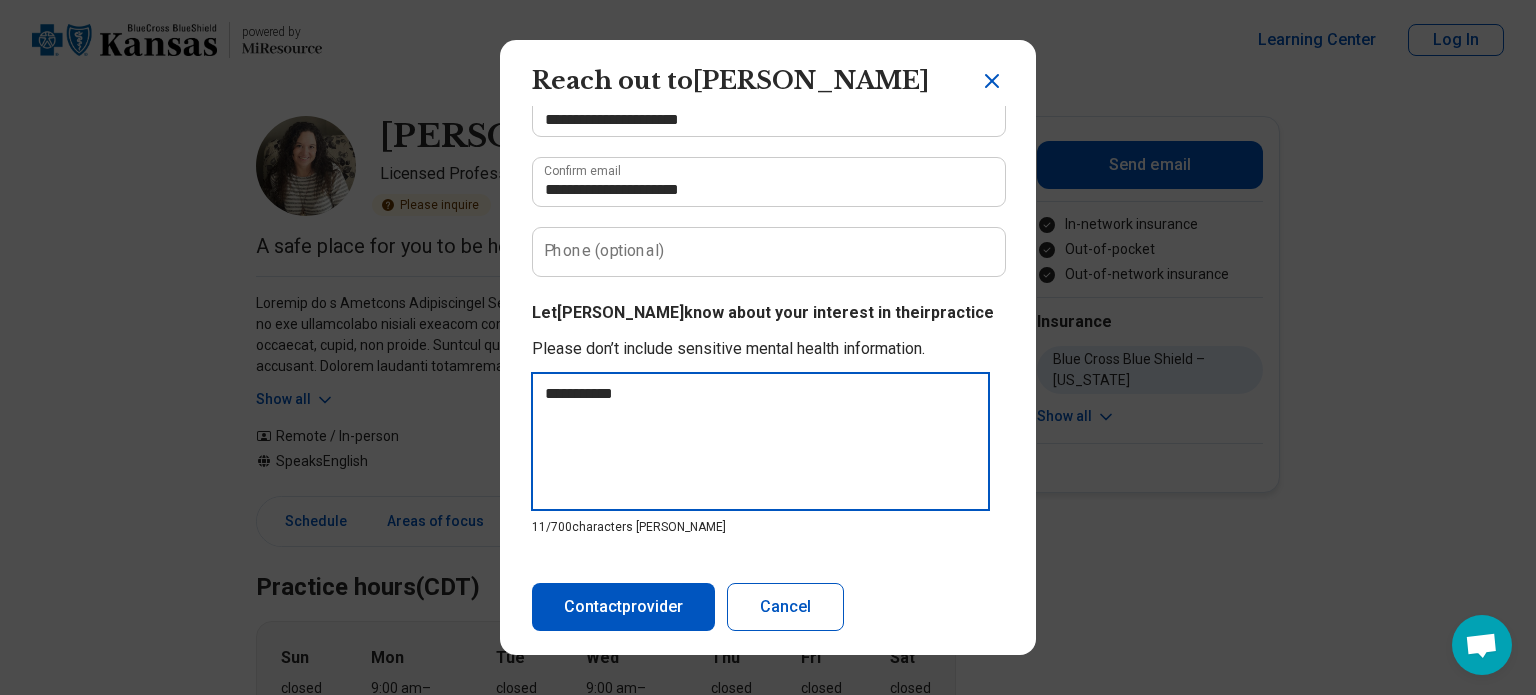 type on "**********" 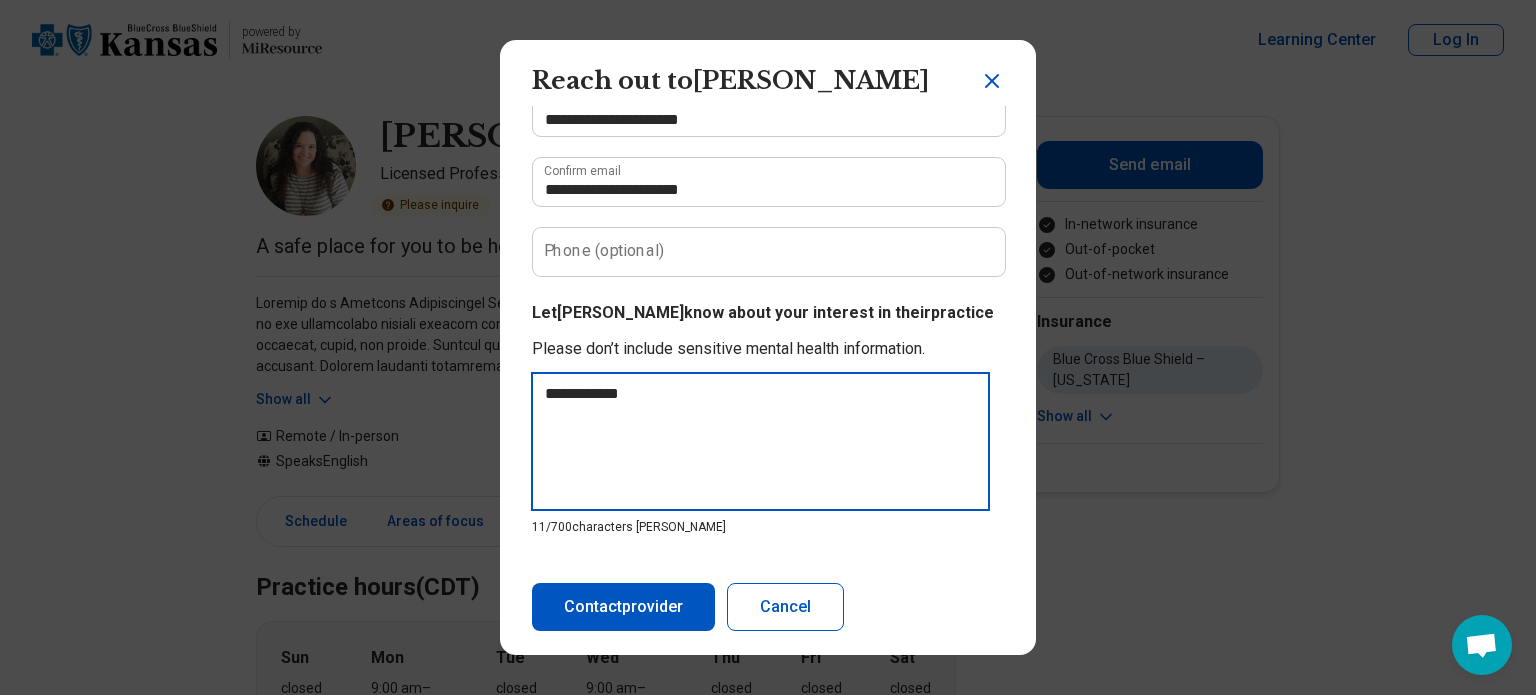type on "**********" 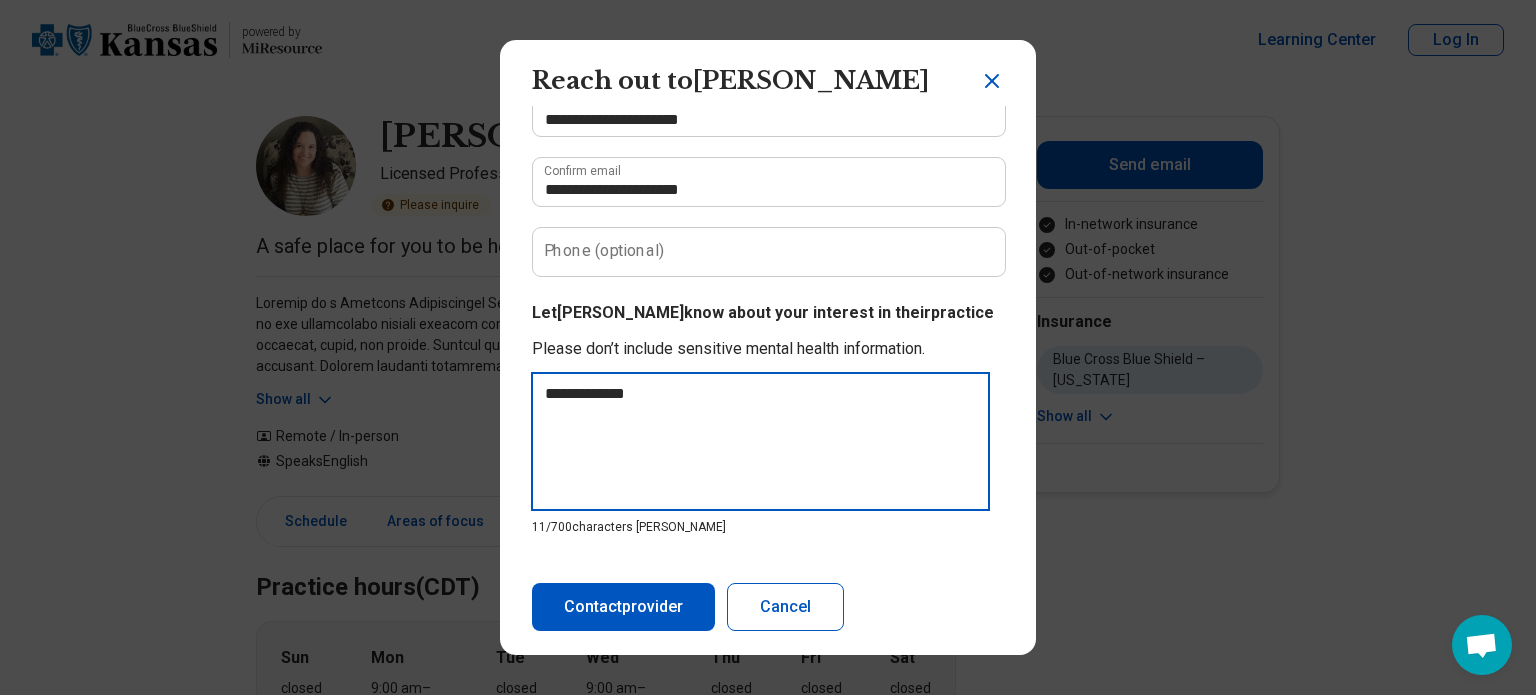 type on "**********" 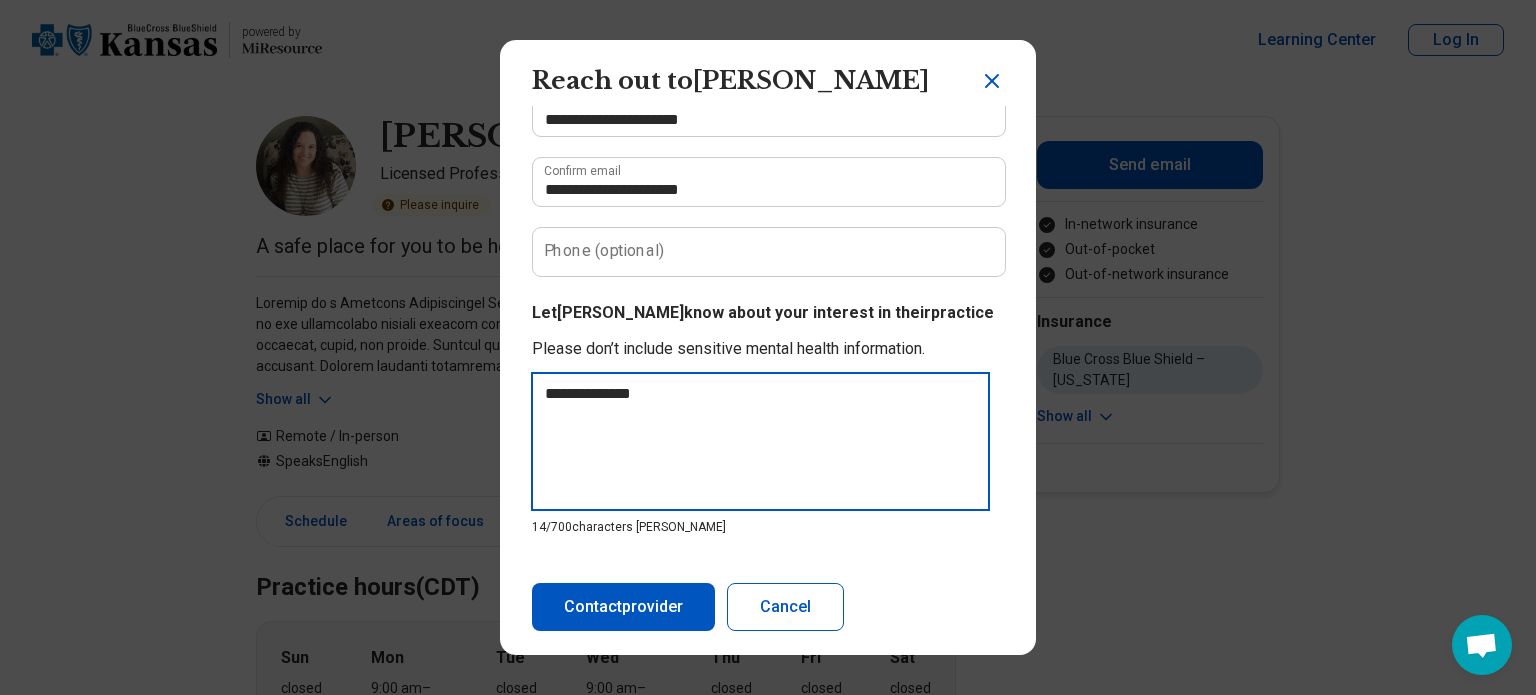 type on "**********" 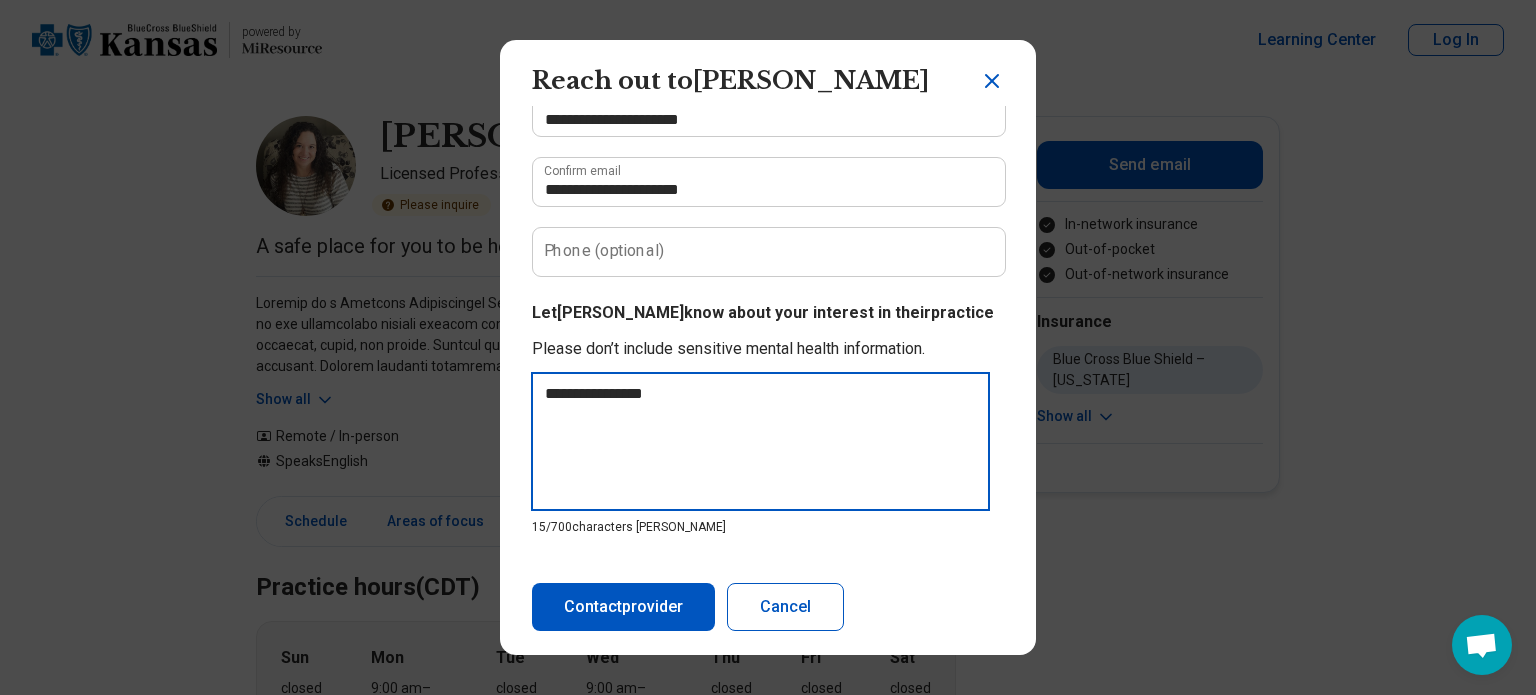 type on "**********" 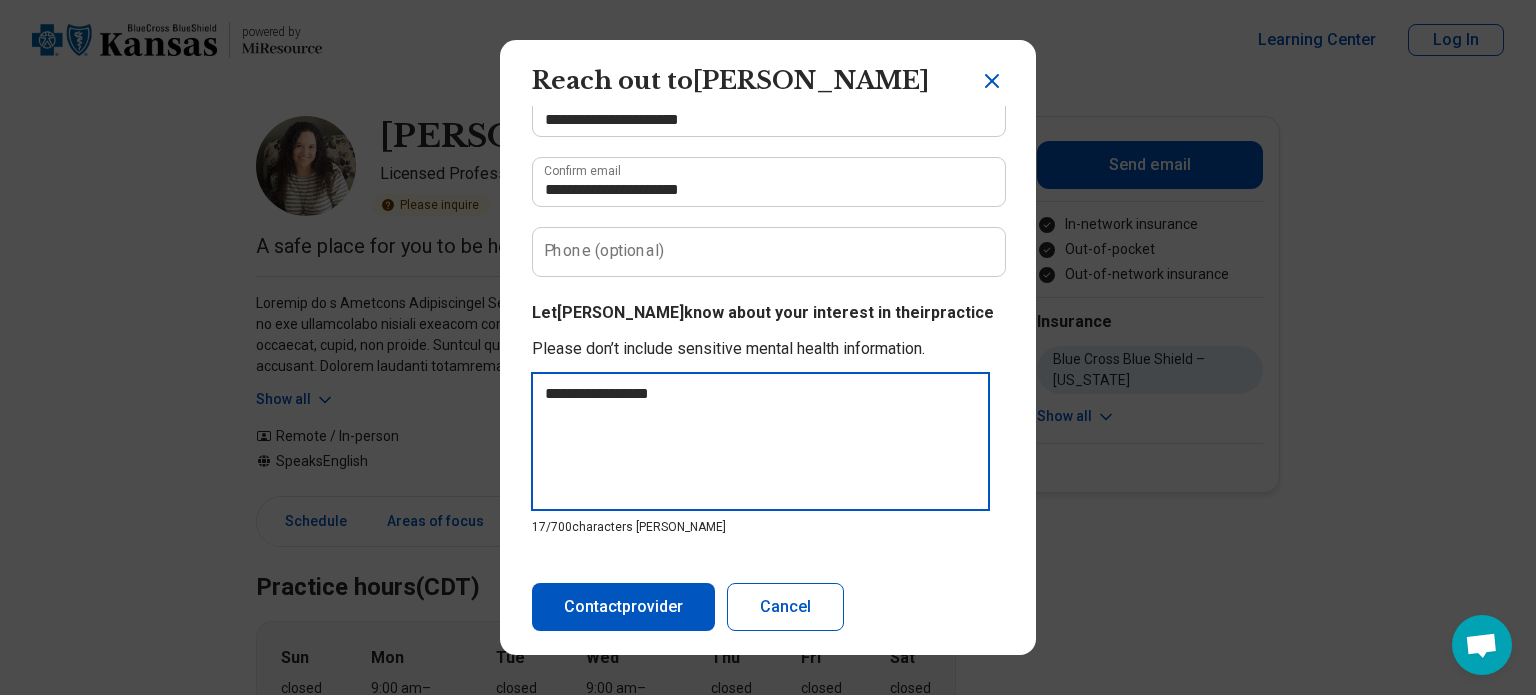type on "**********" 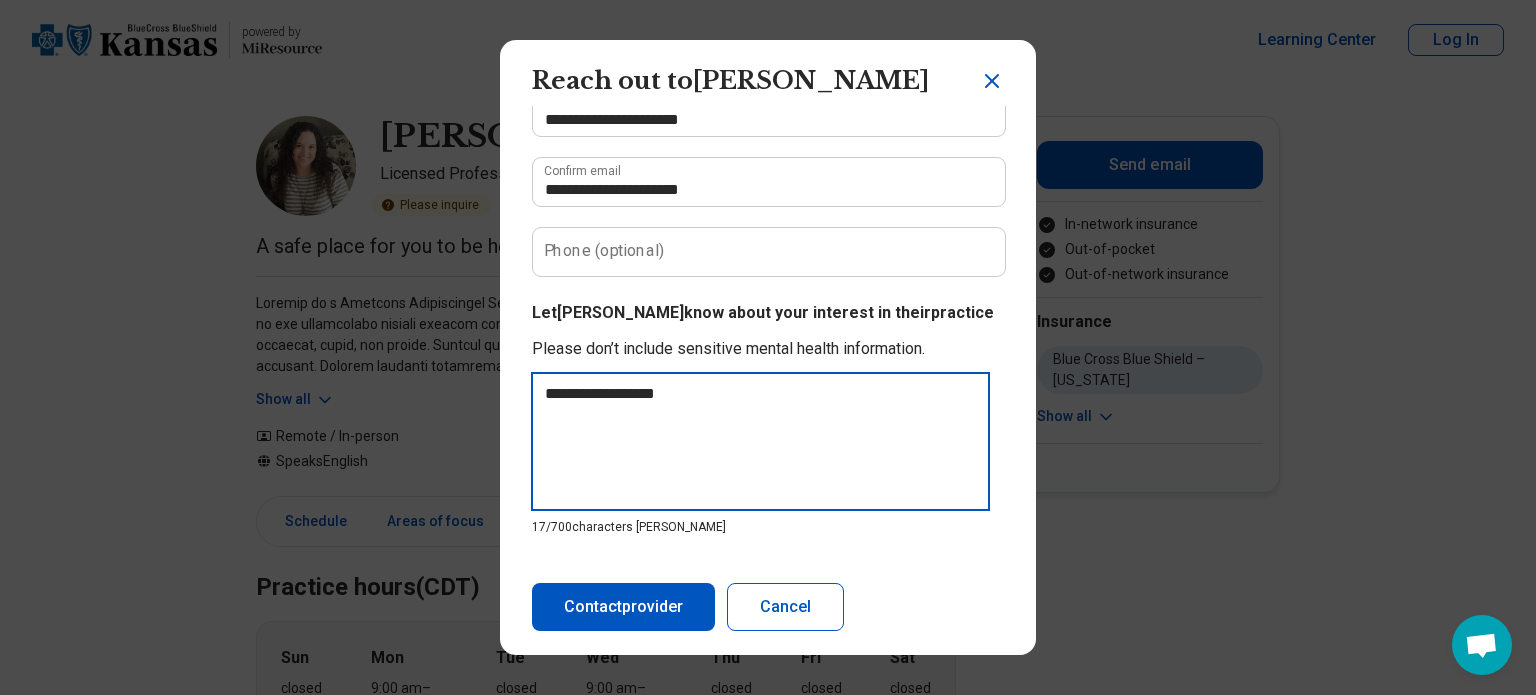 type on "**********" 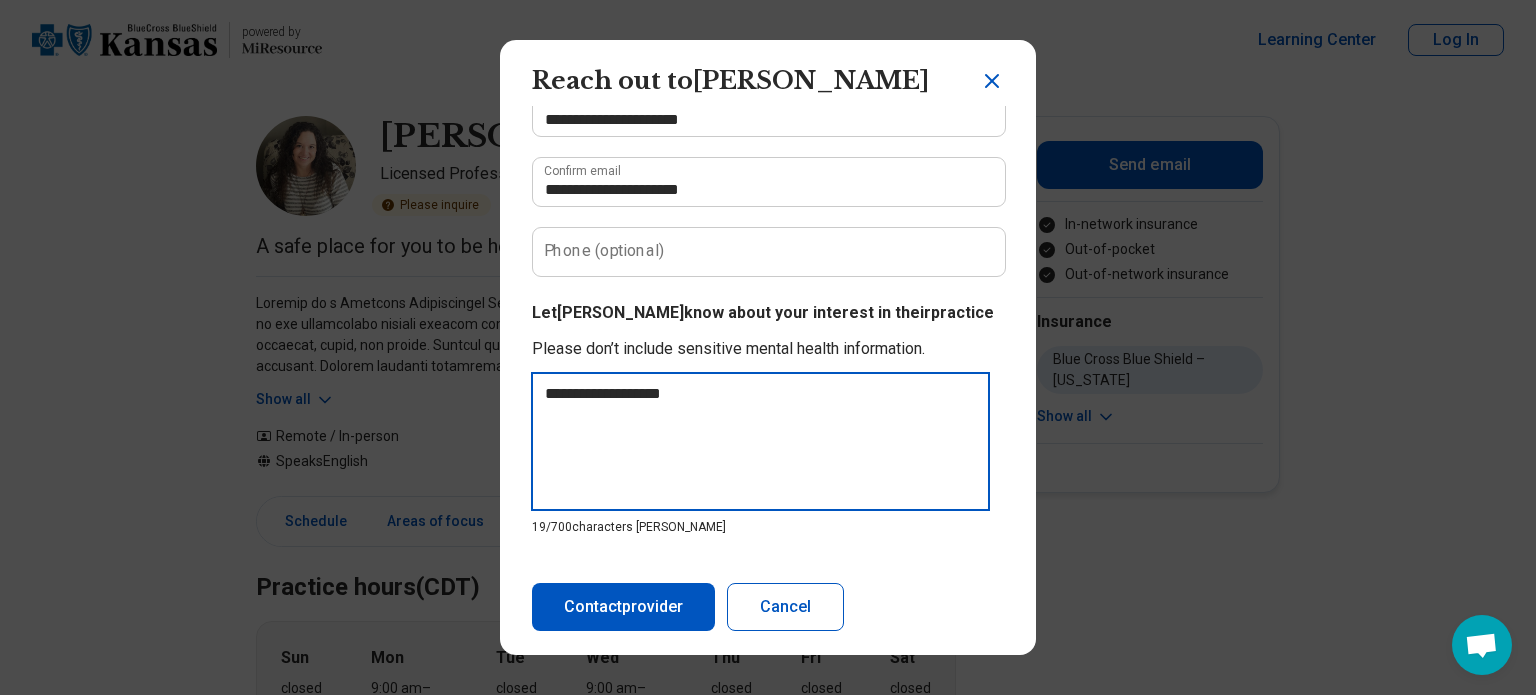 type on "**********" 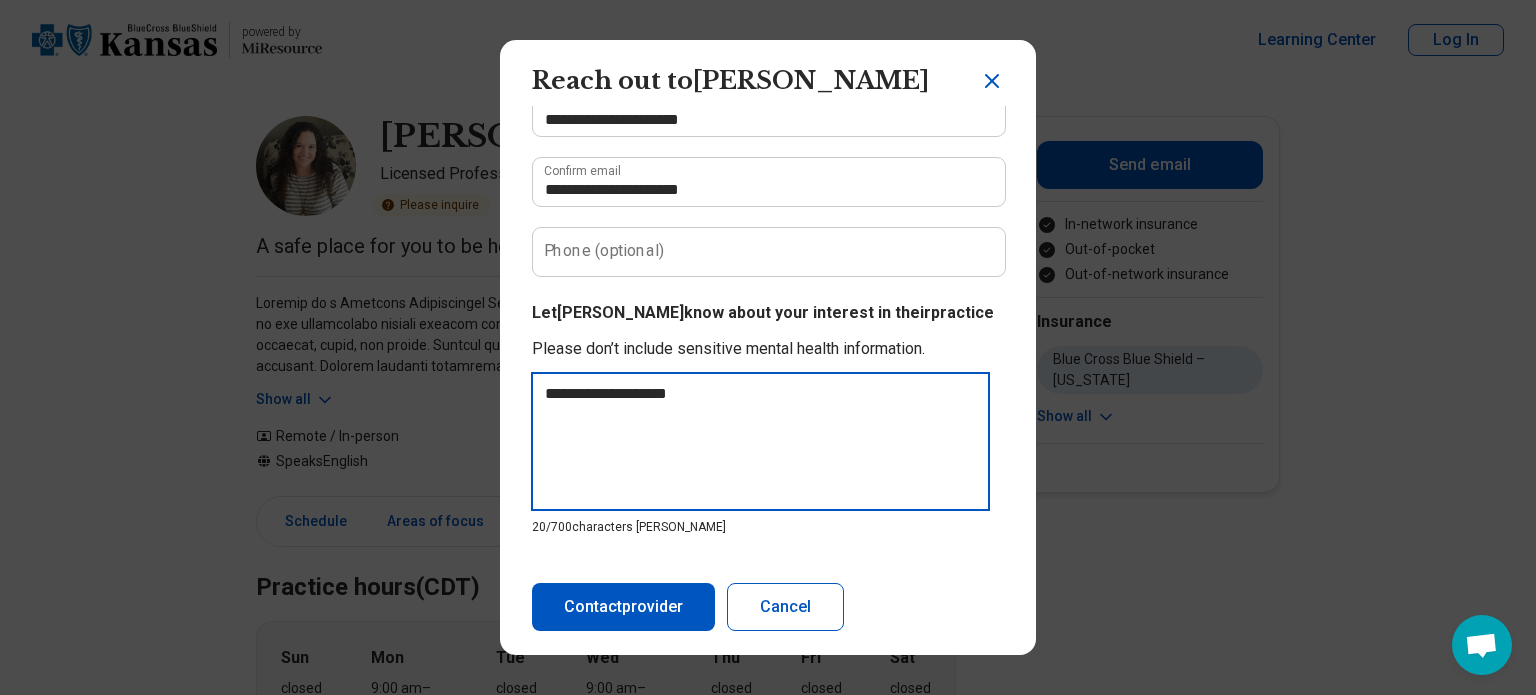 type on "**********" 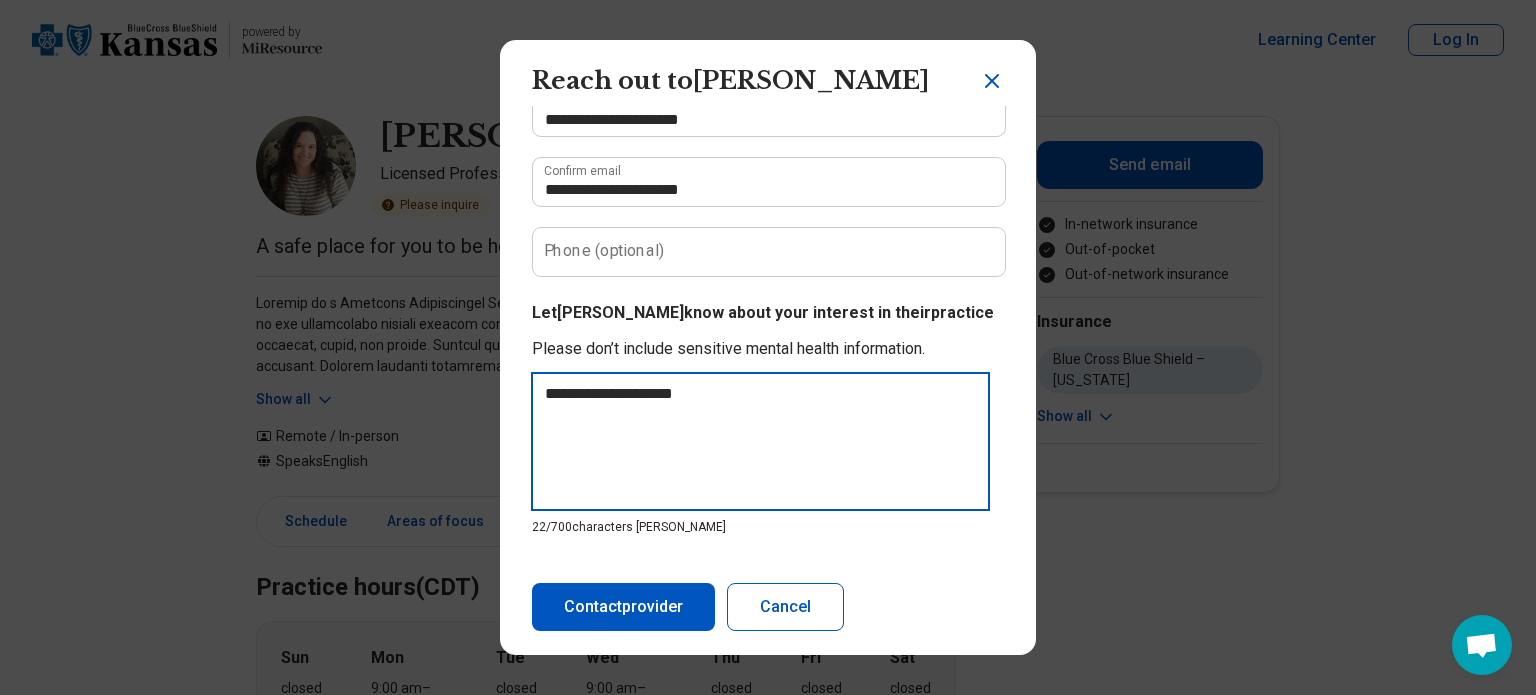 type on "**********" 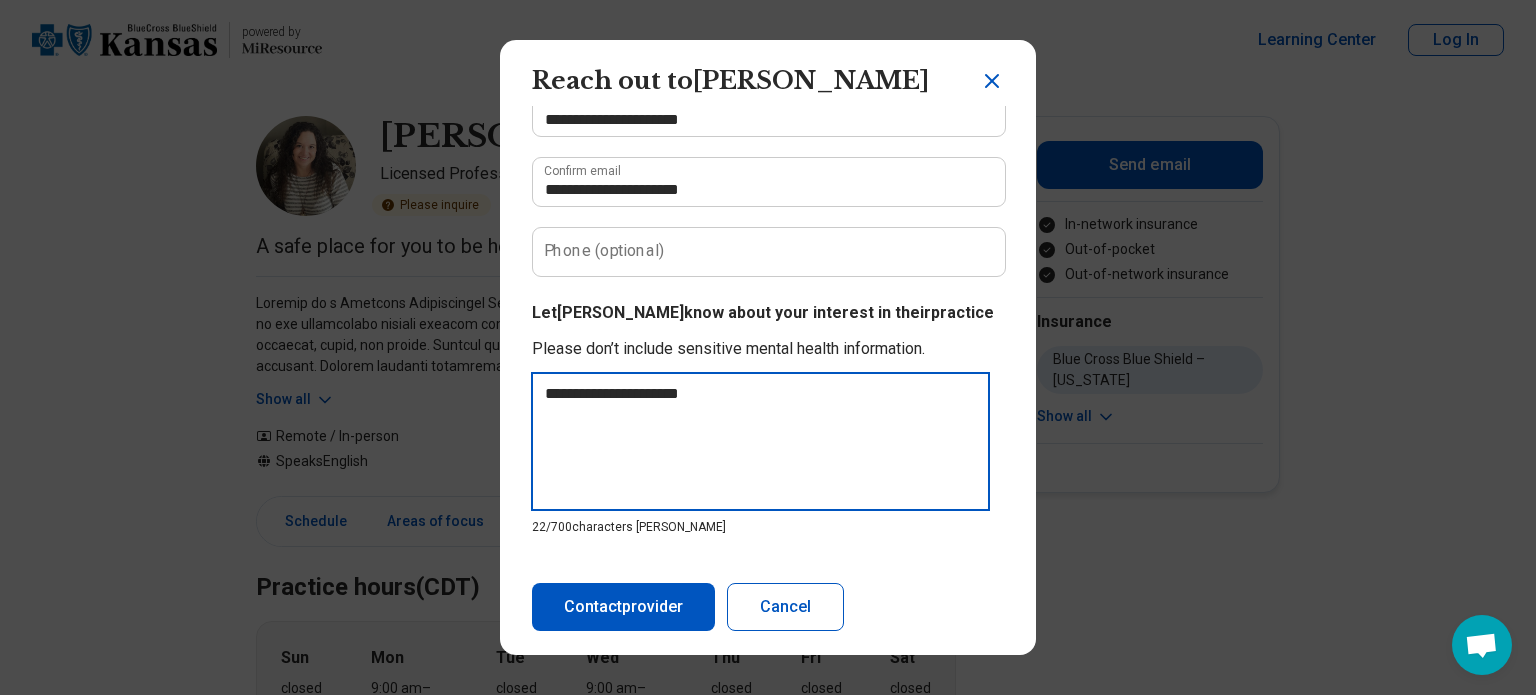 type on "**********" 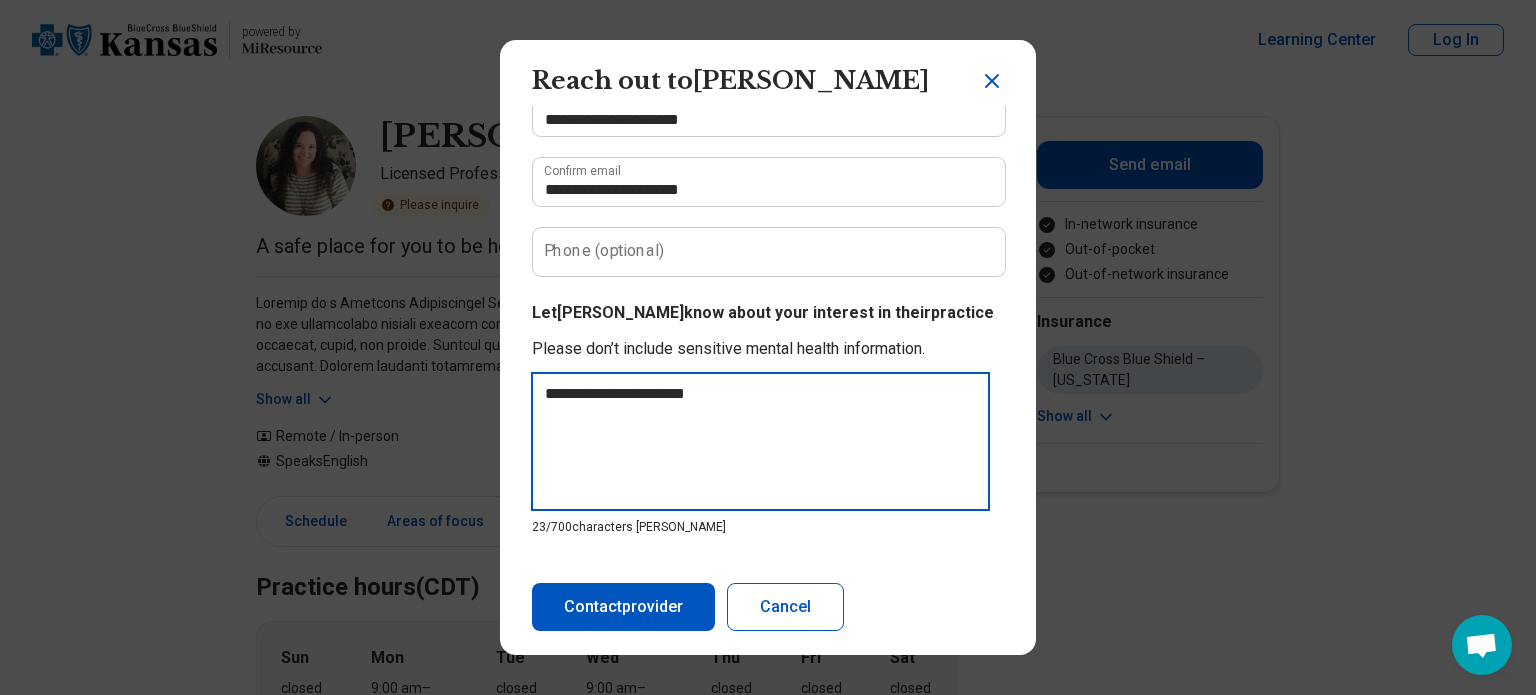 type on "**********" 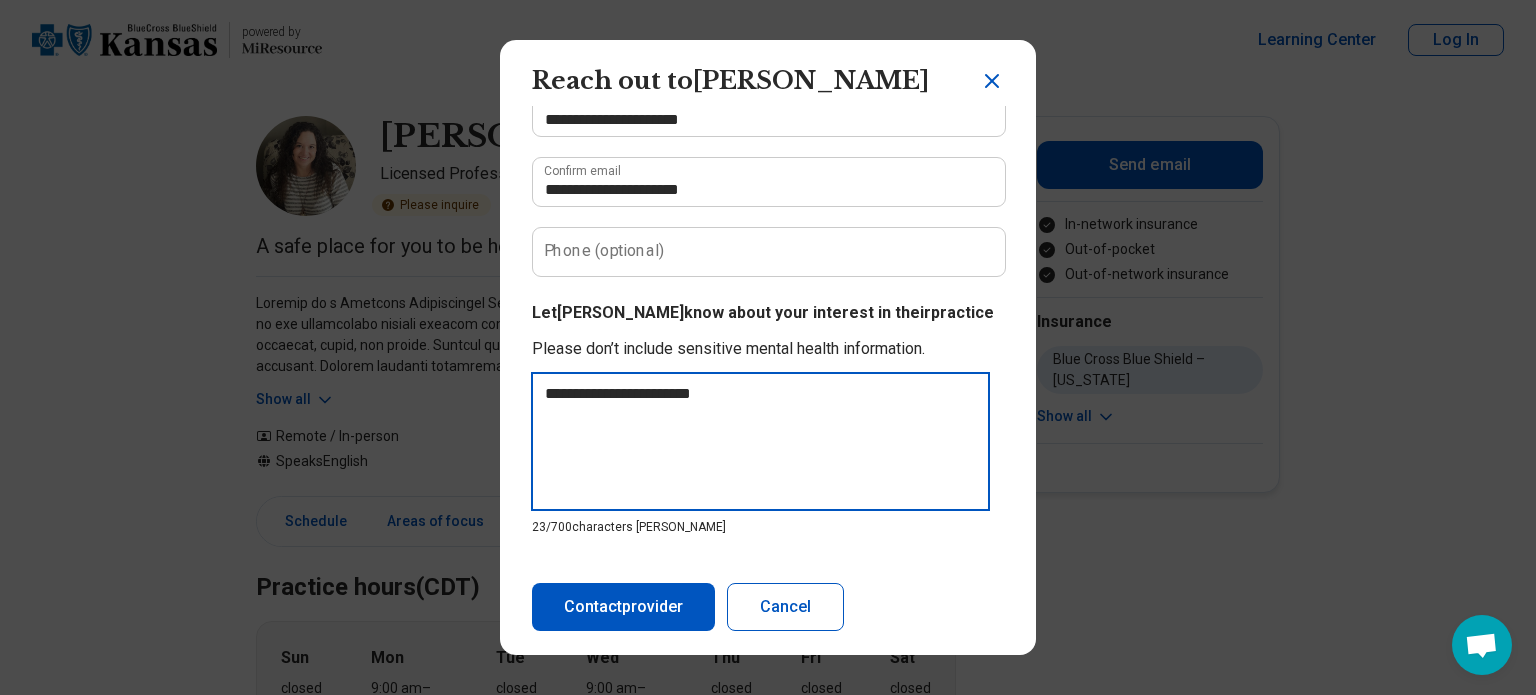 type on "**********" 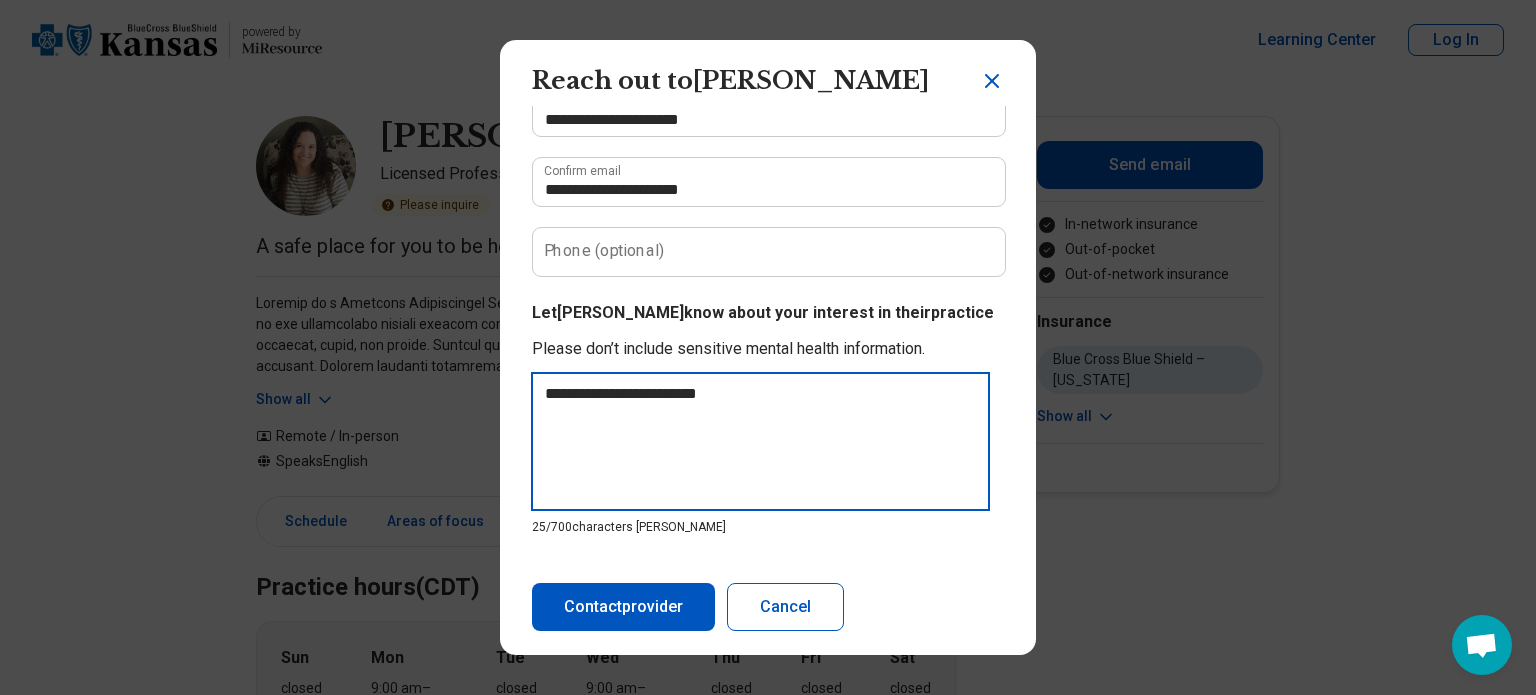 type on "**********" 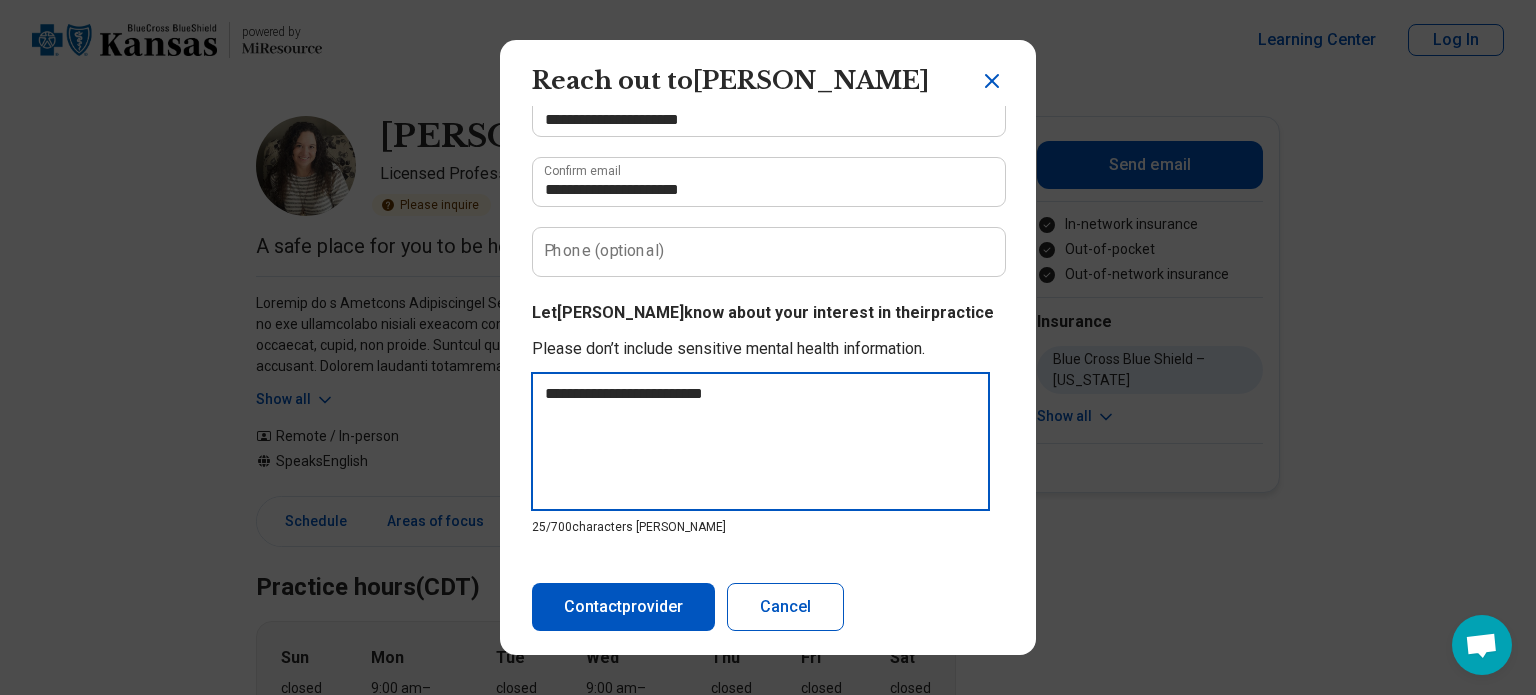 type on "**********" 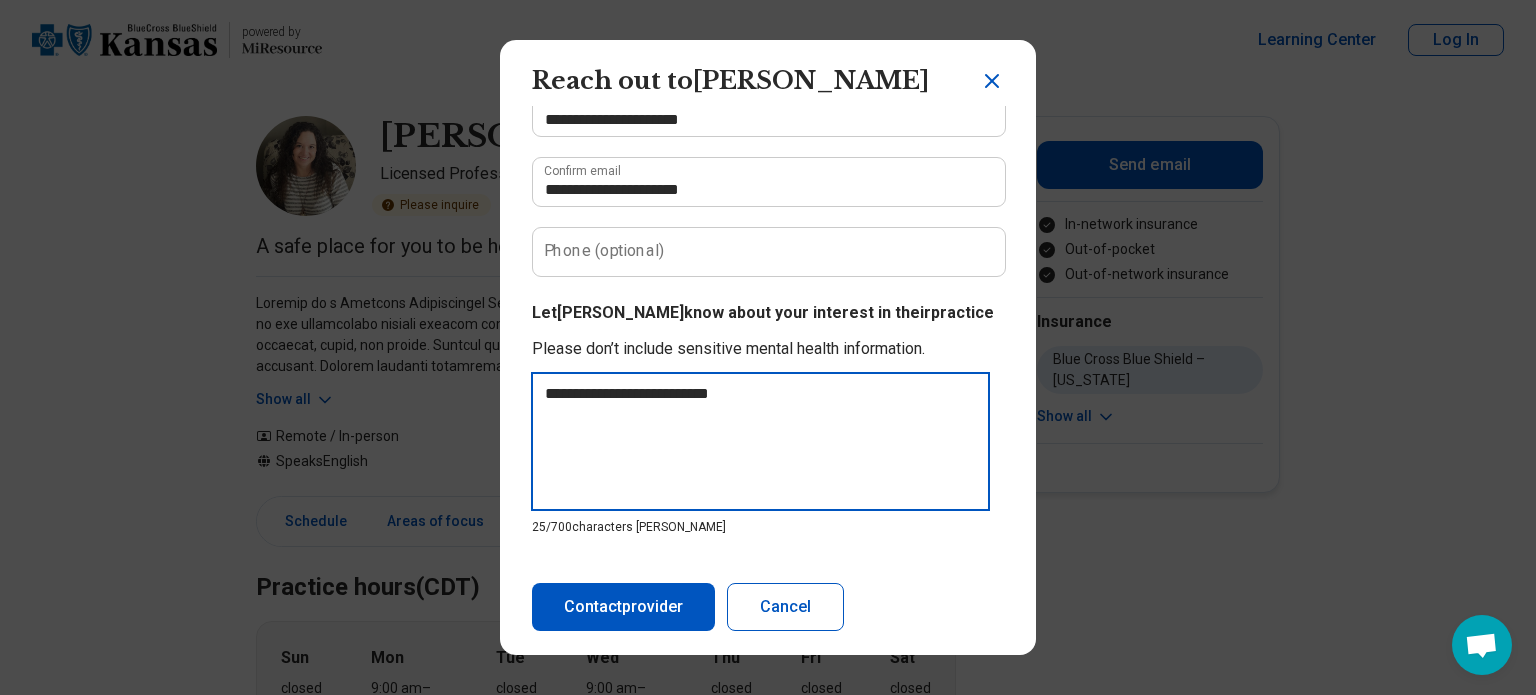 type on "**********" 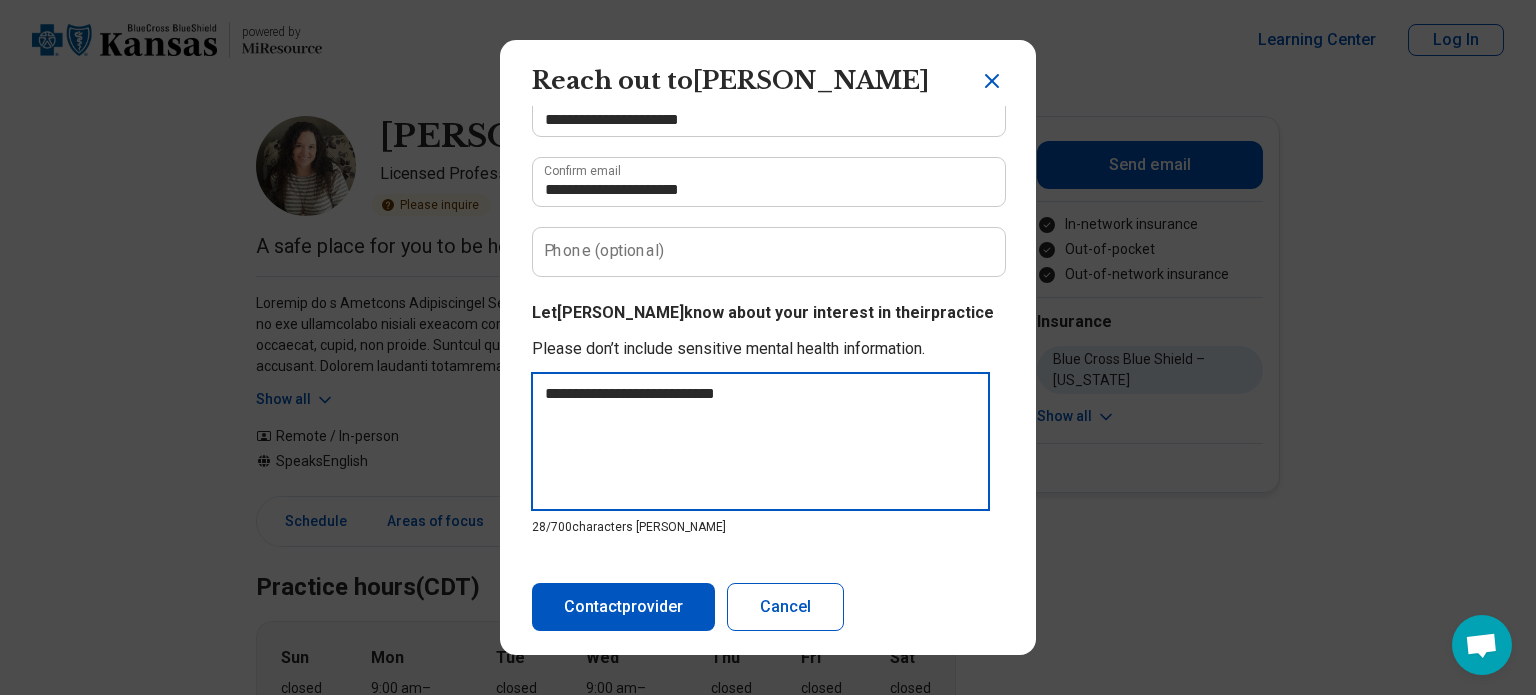 type on "**********" 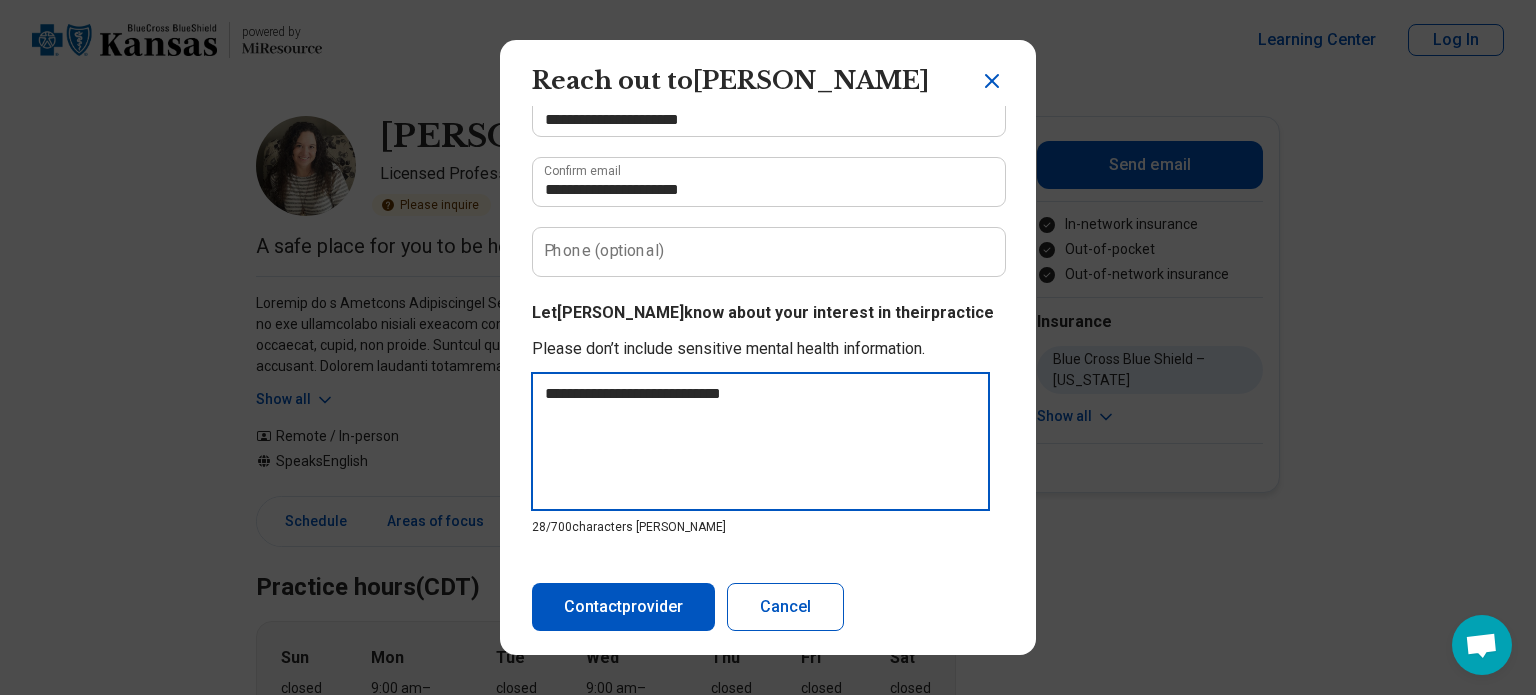 type on "**********" 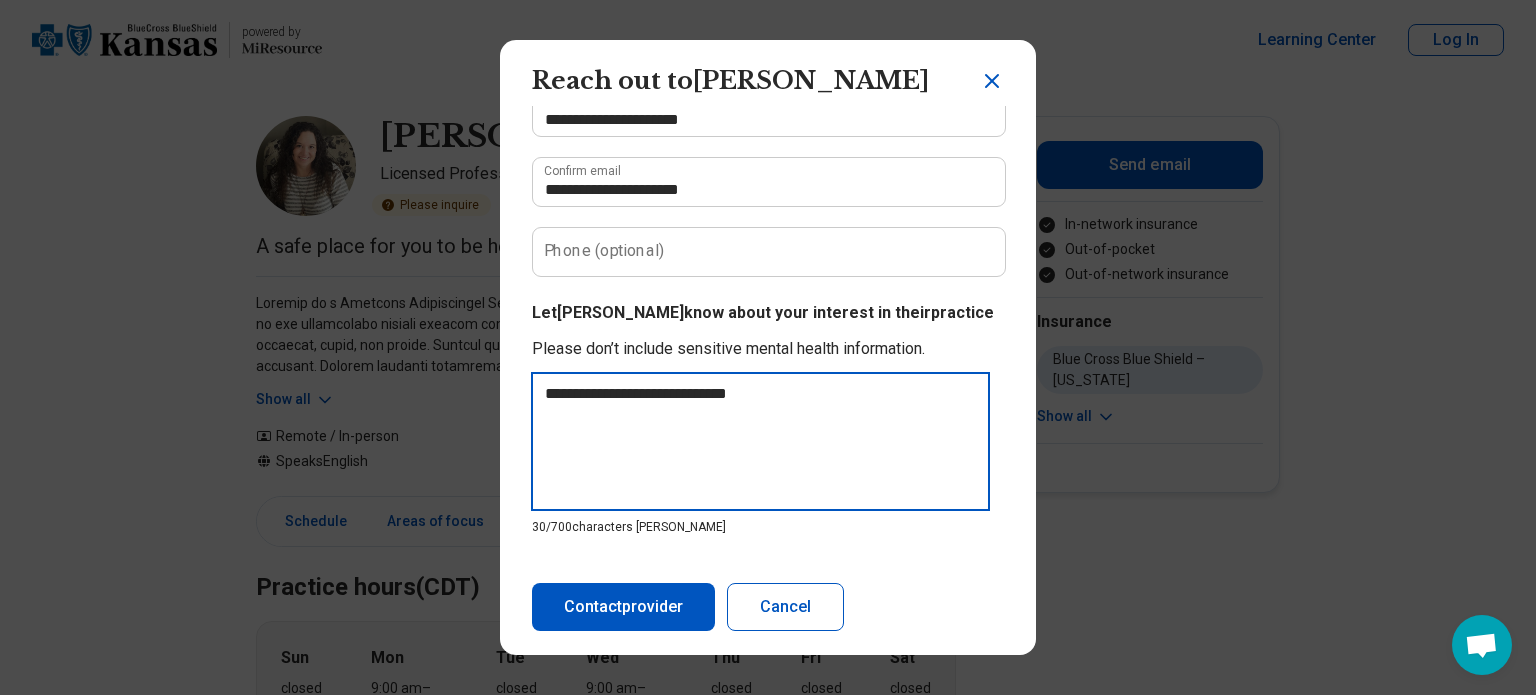 type on "**********" 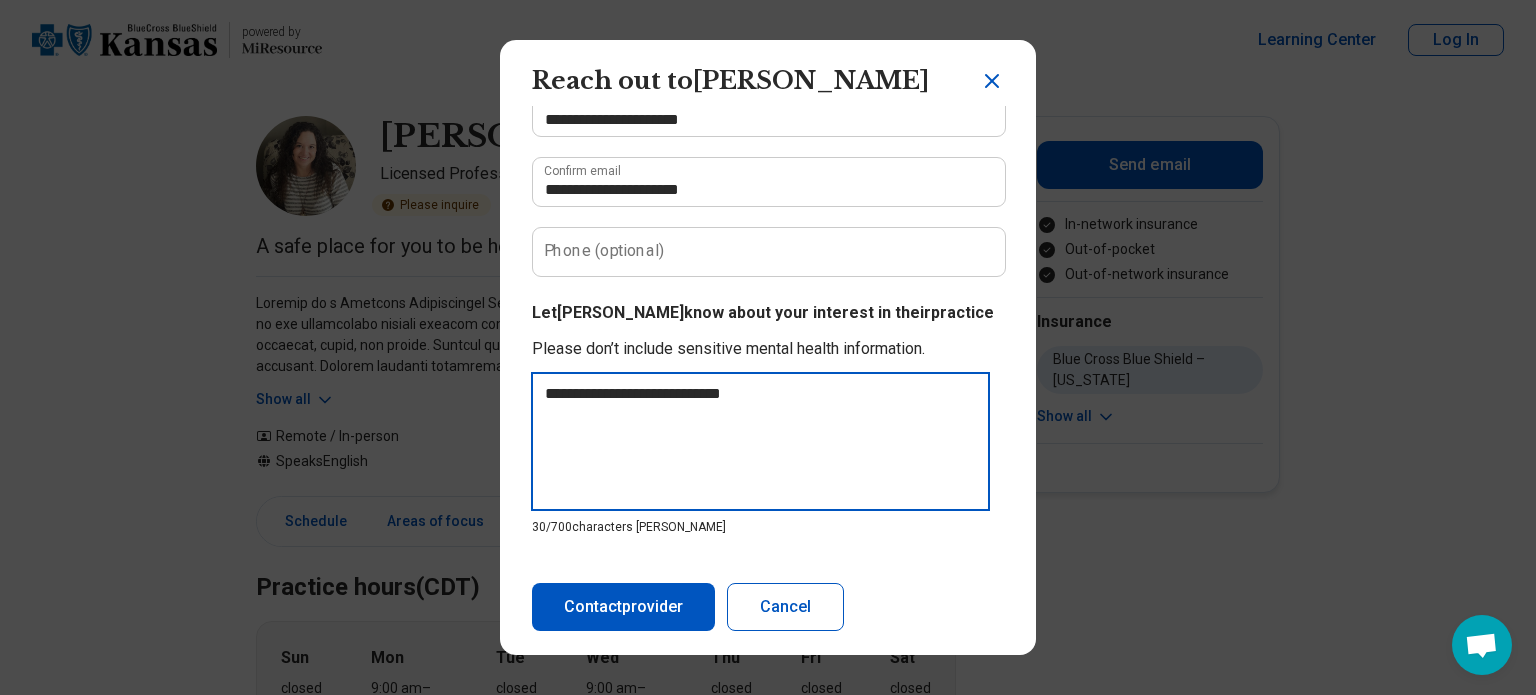 type on "*" 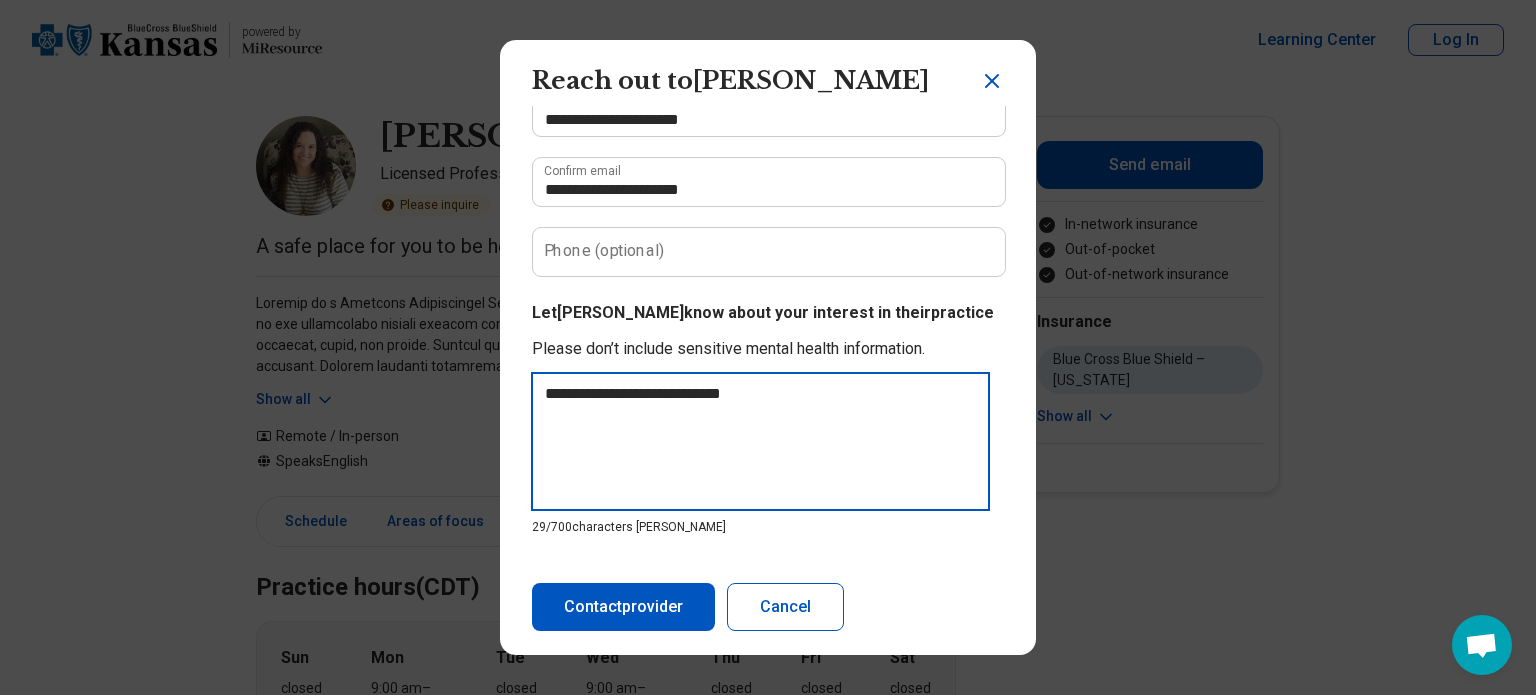 type on "**********" 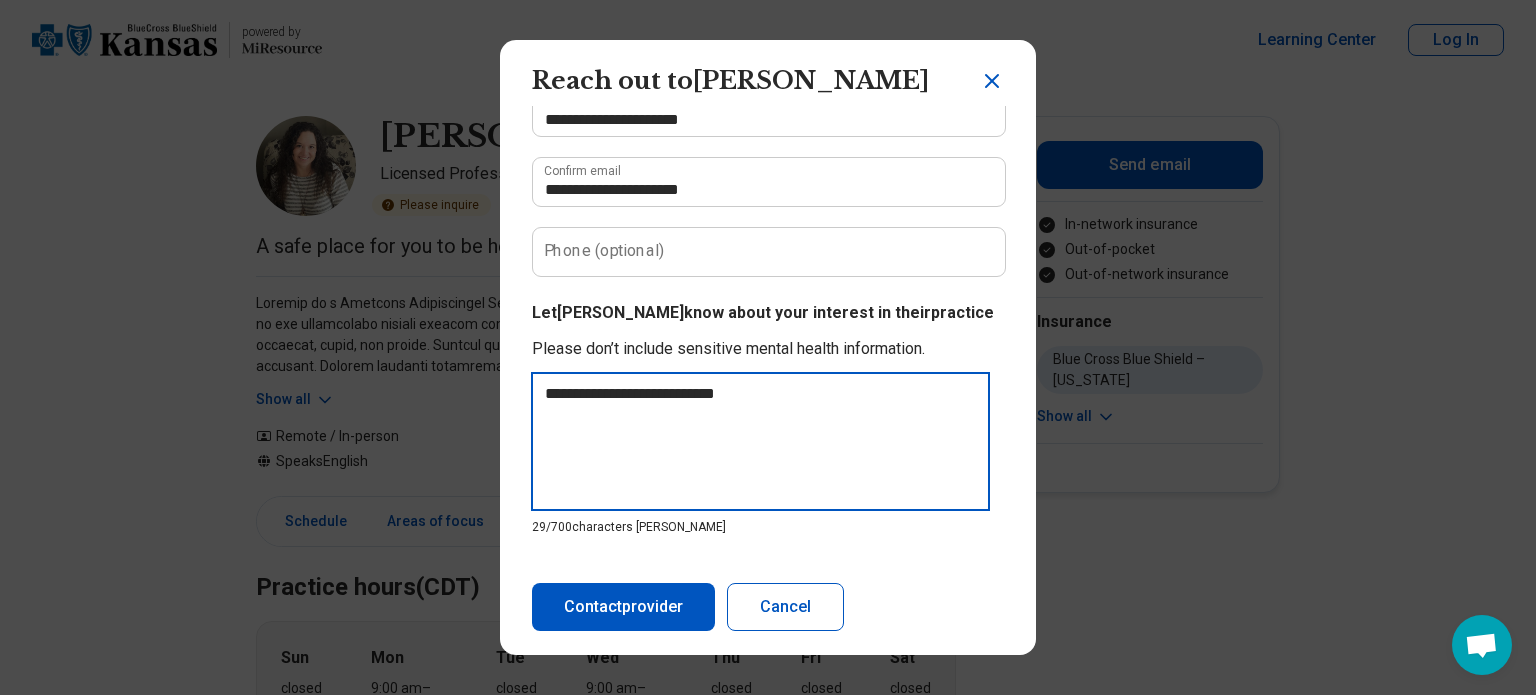 type on "*" 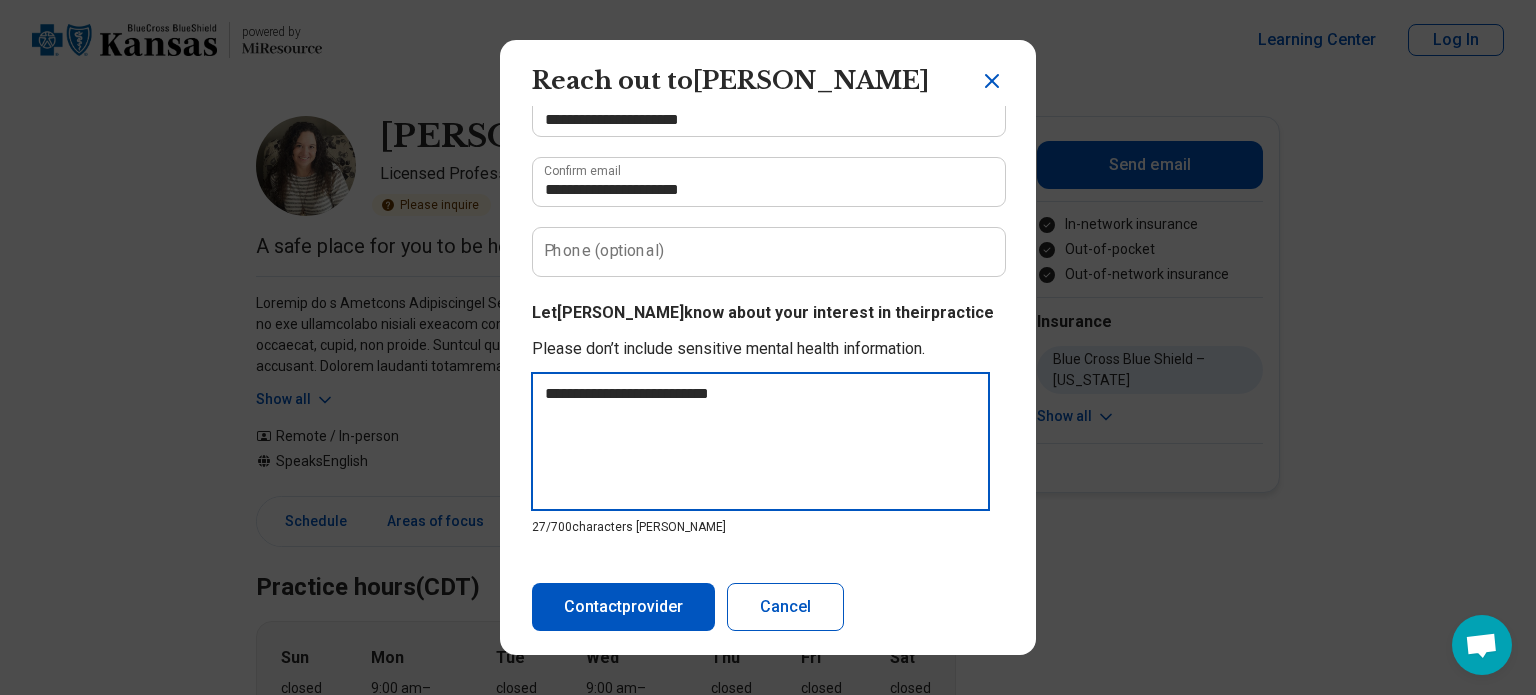 type on "**********" 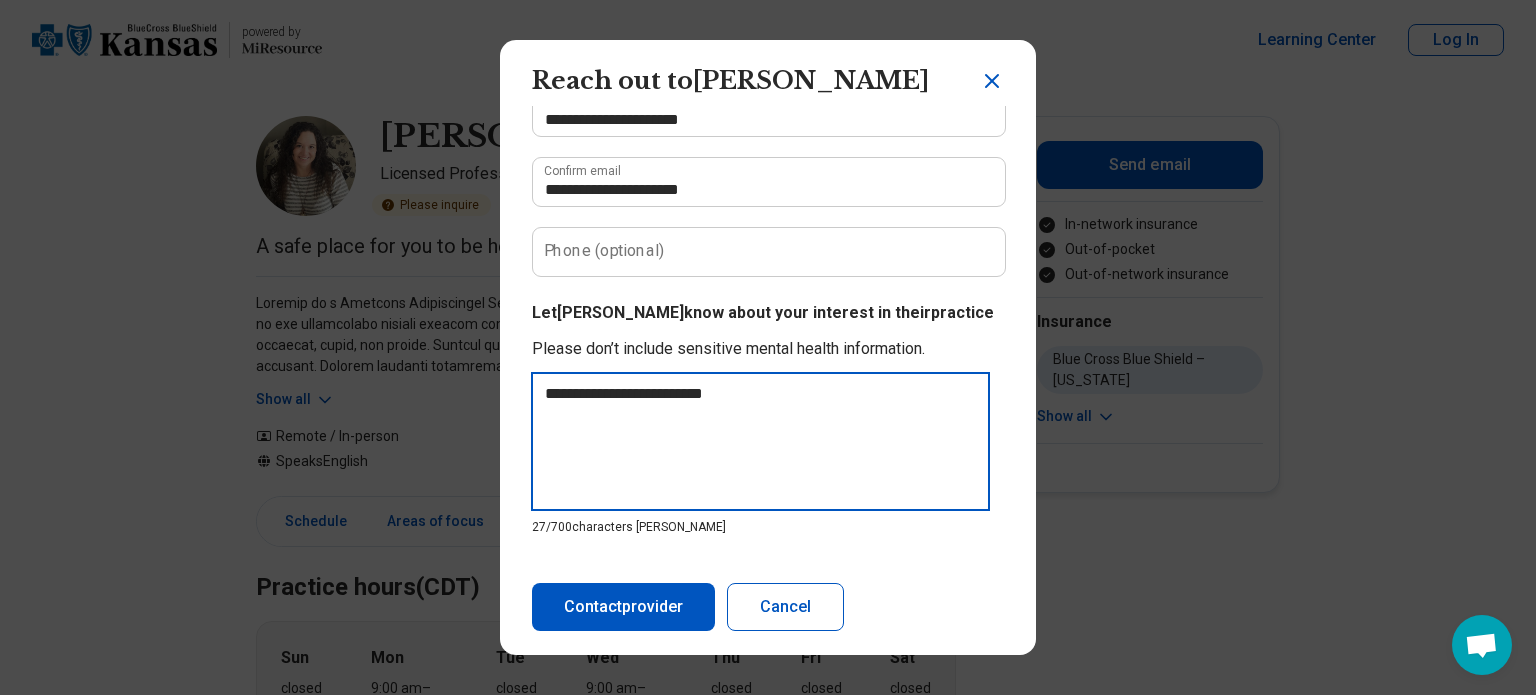 type on "**********" 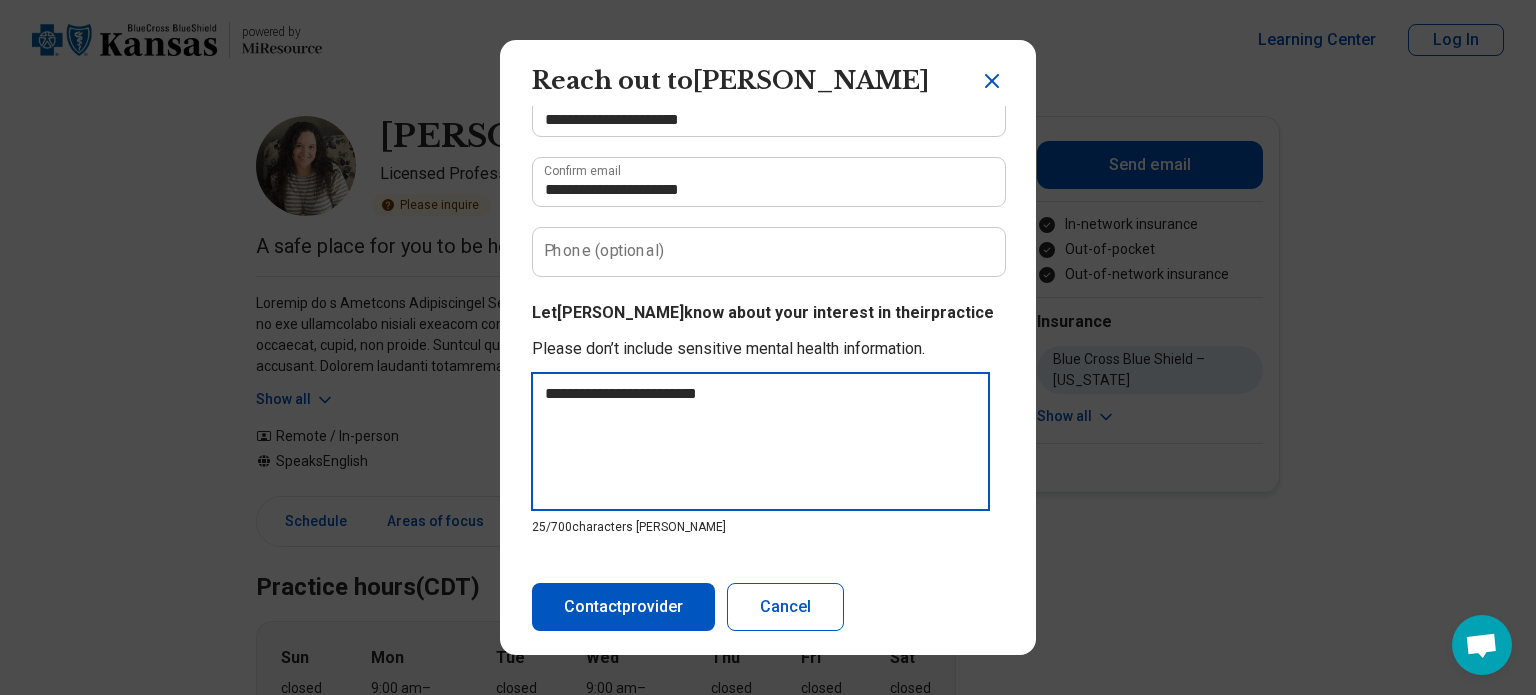type on "**********" 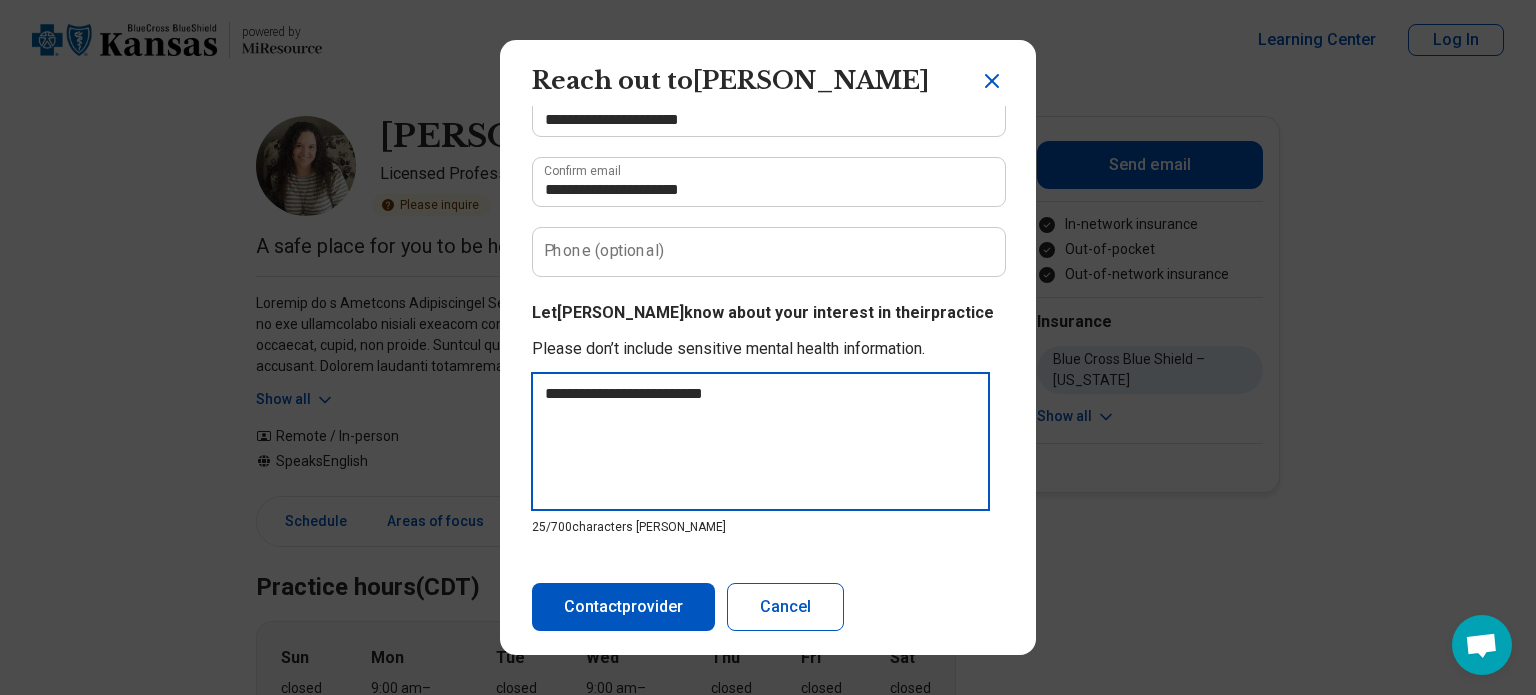 type on "**********" 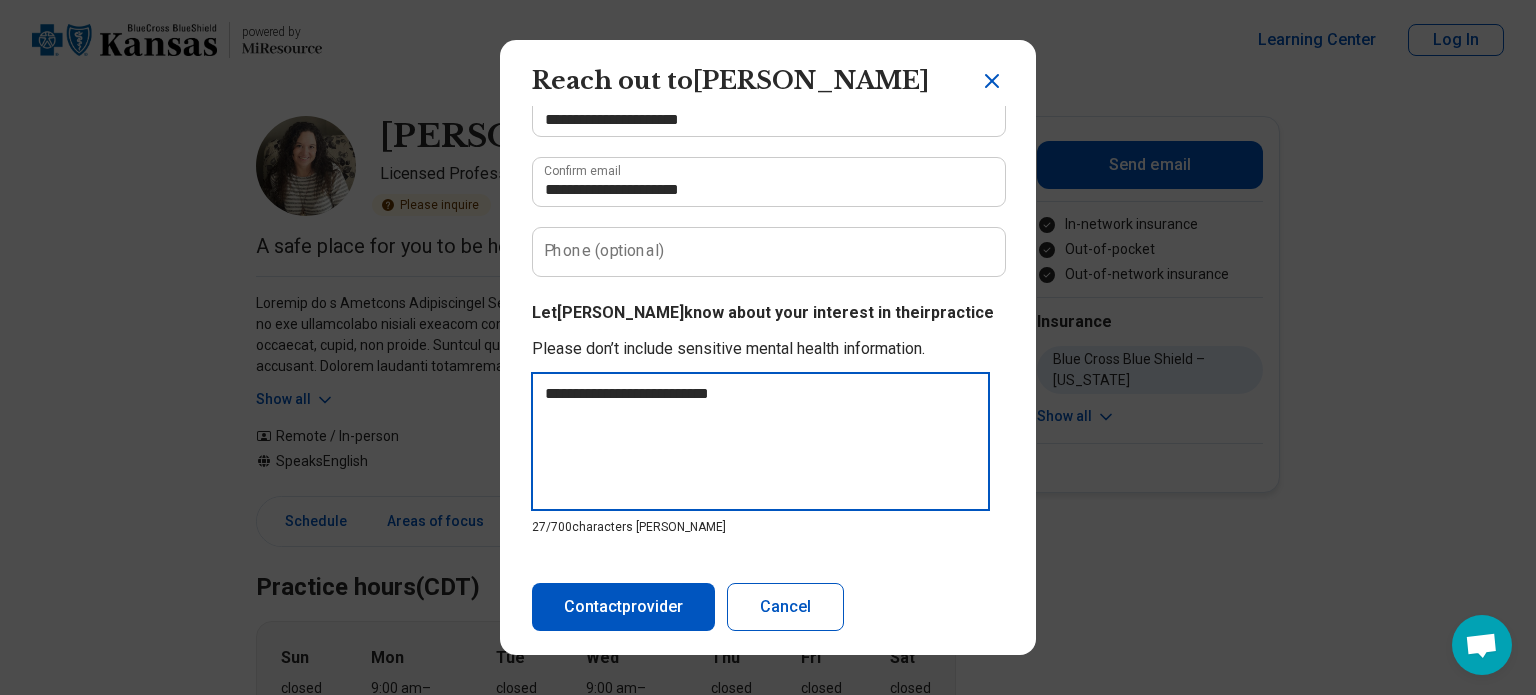 type on "**********" 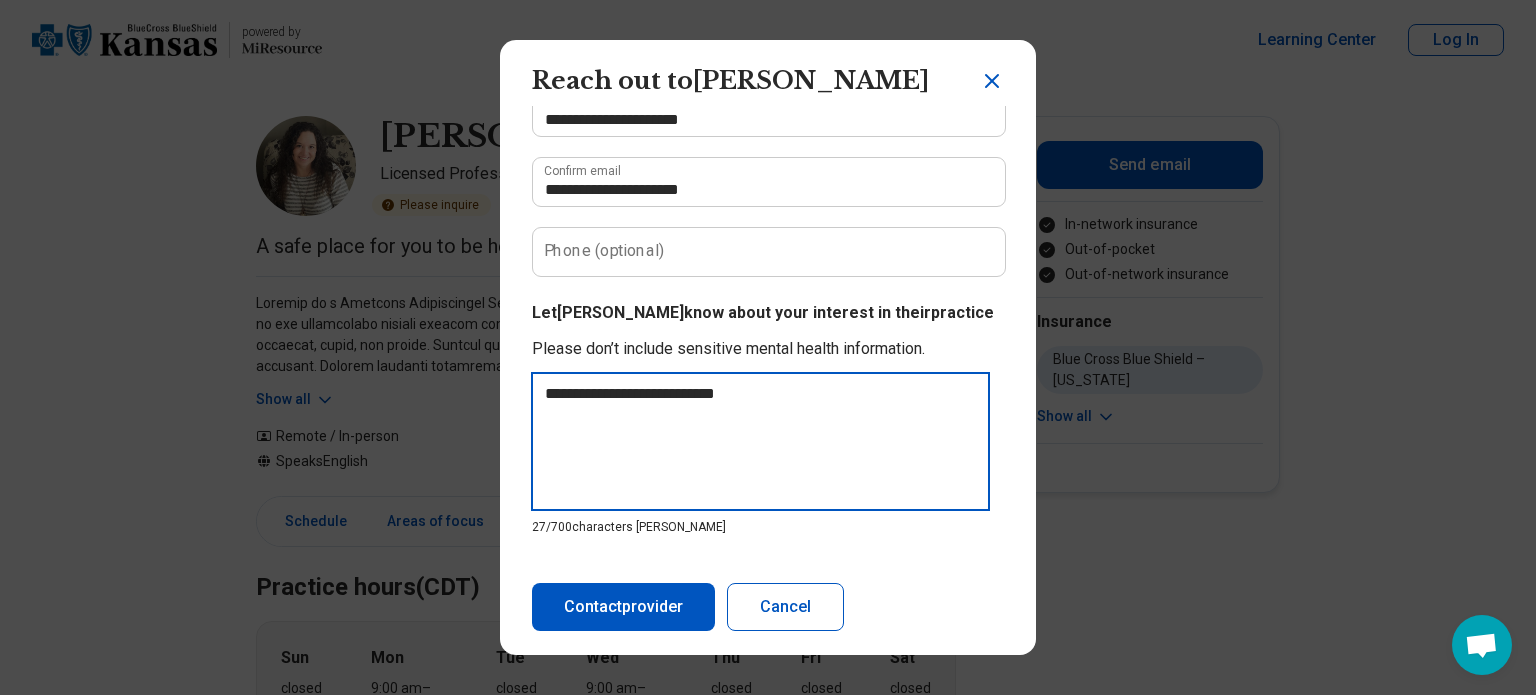 type on "**********" 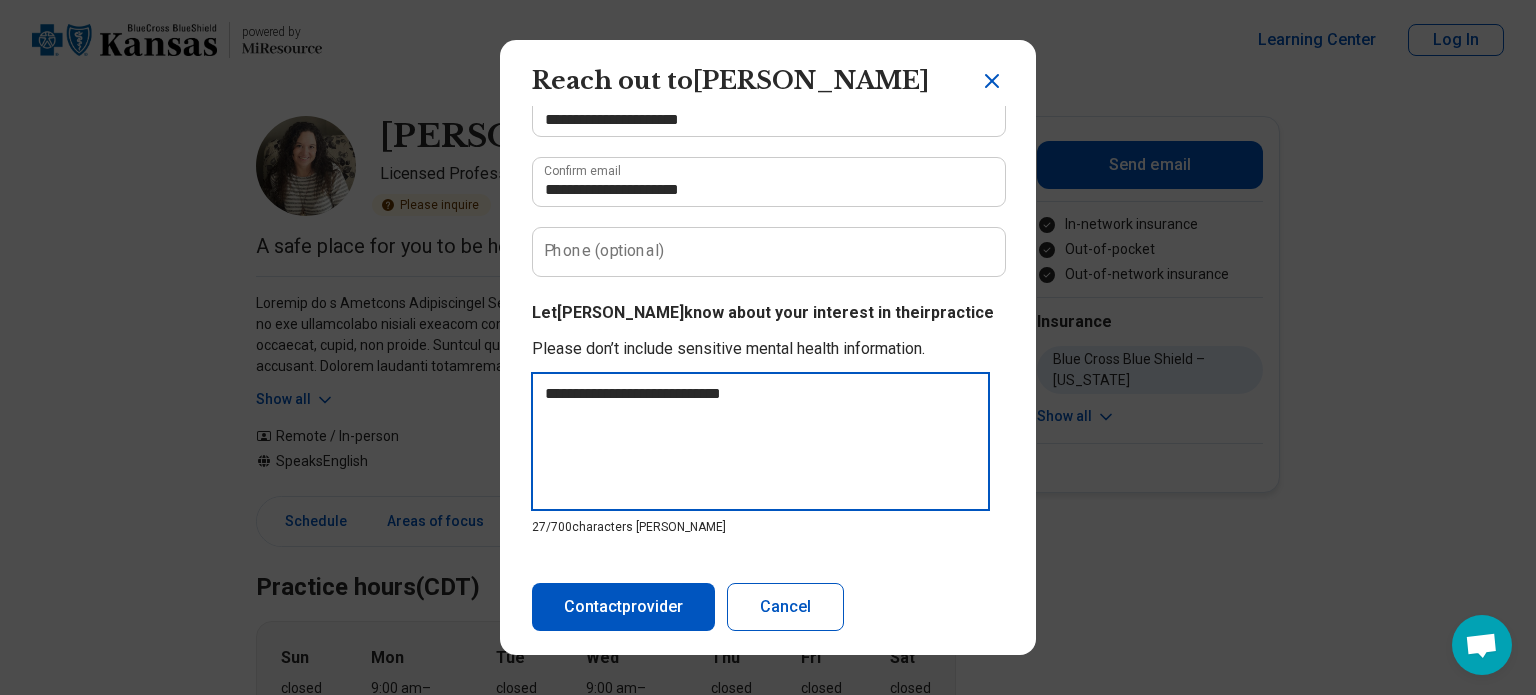 type on "**********" 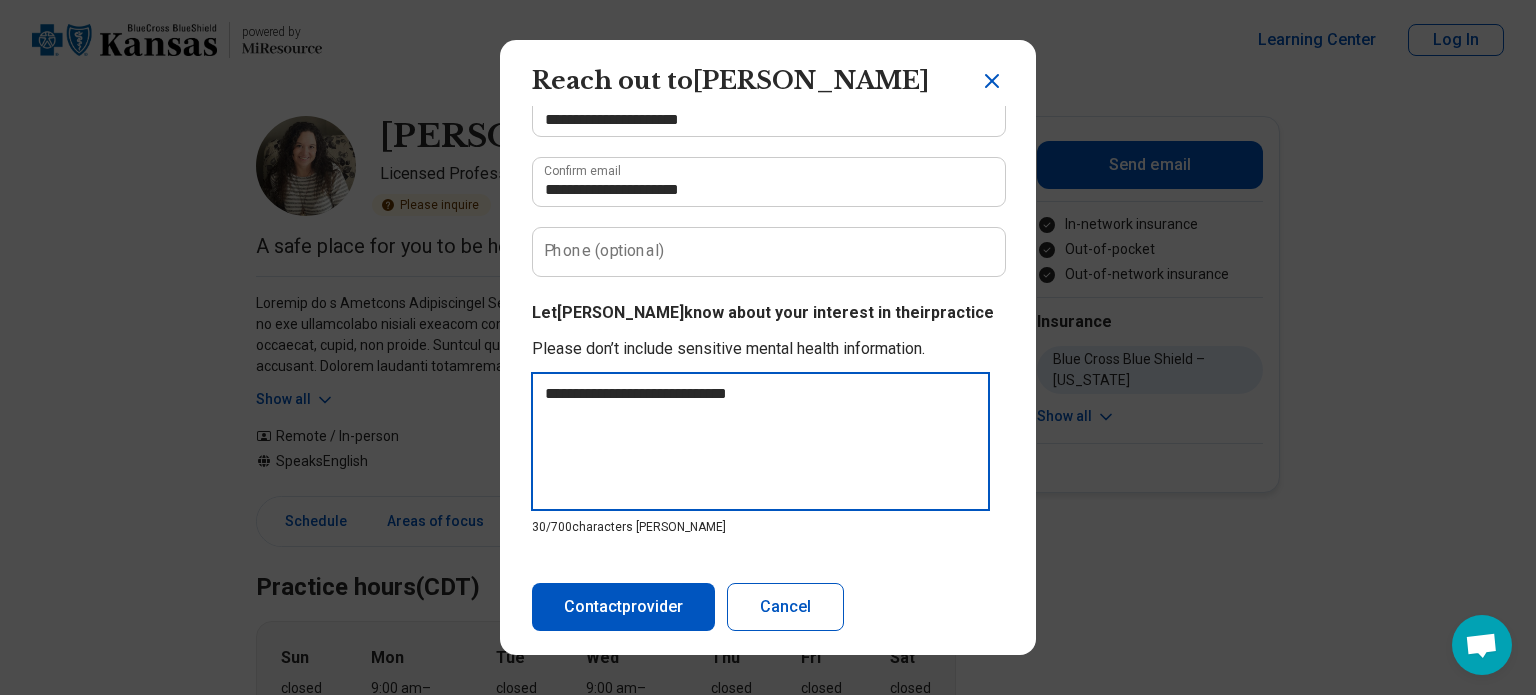 type on "**********" 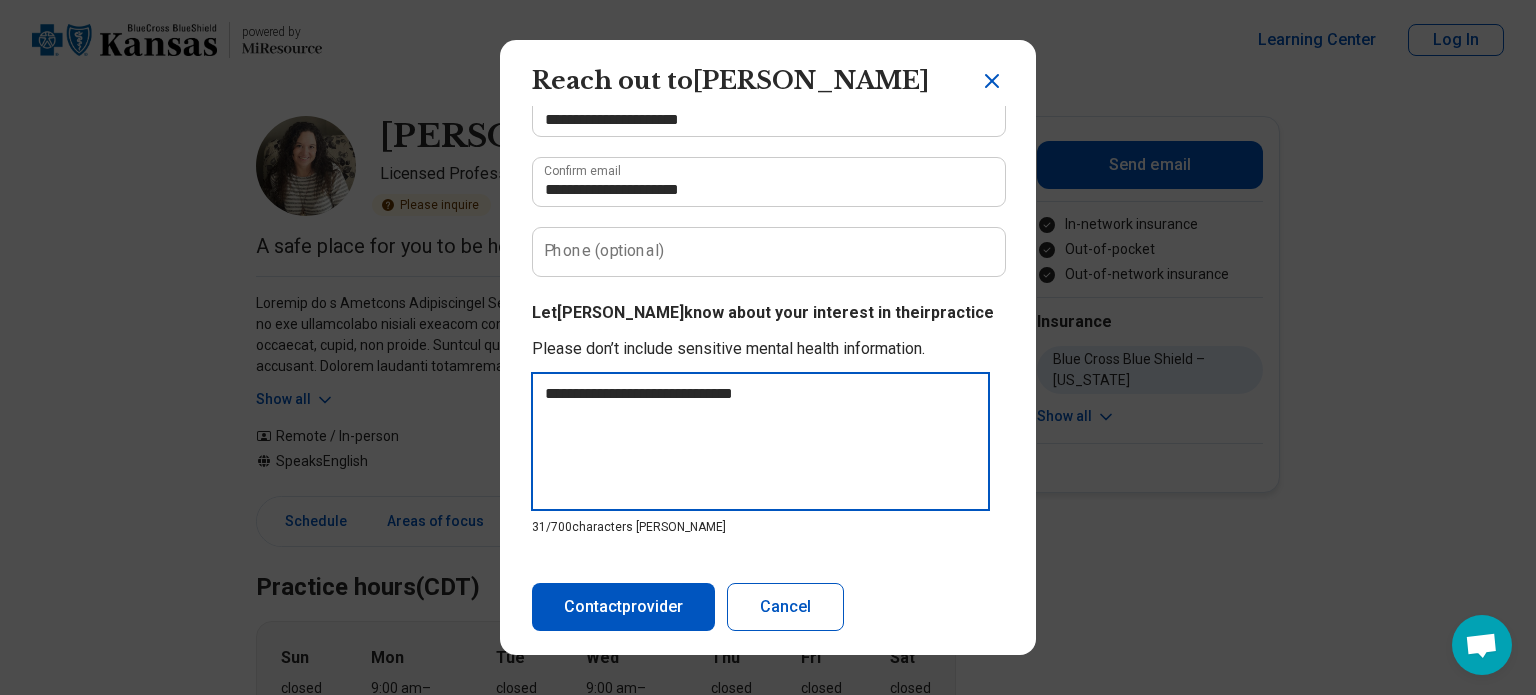 type on "**********" 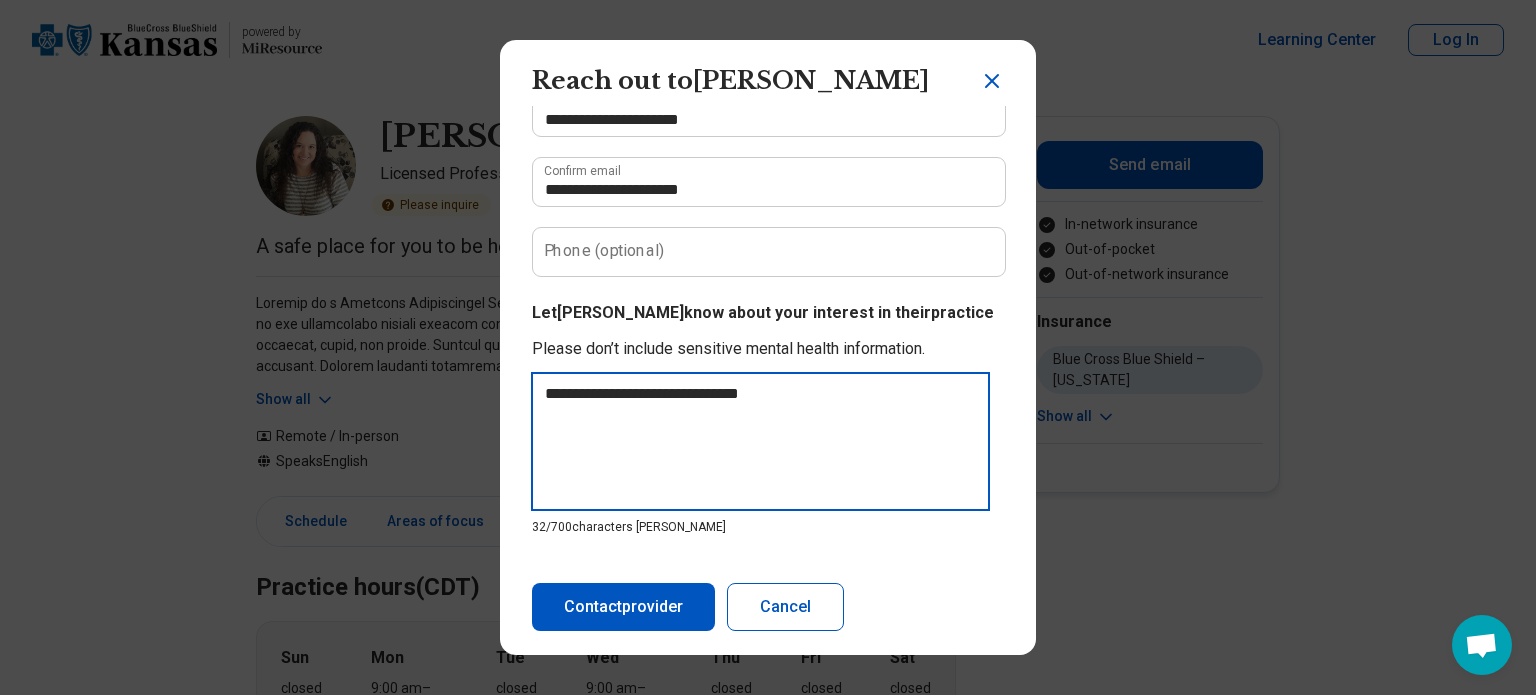 type on "**********" 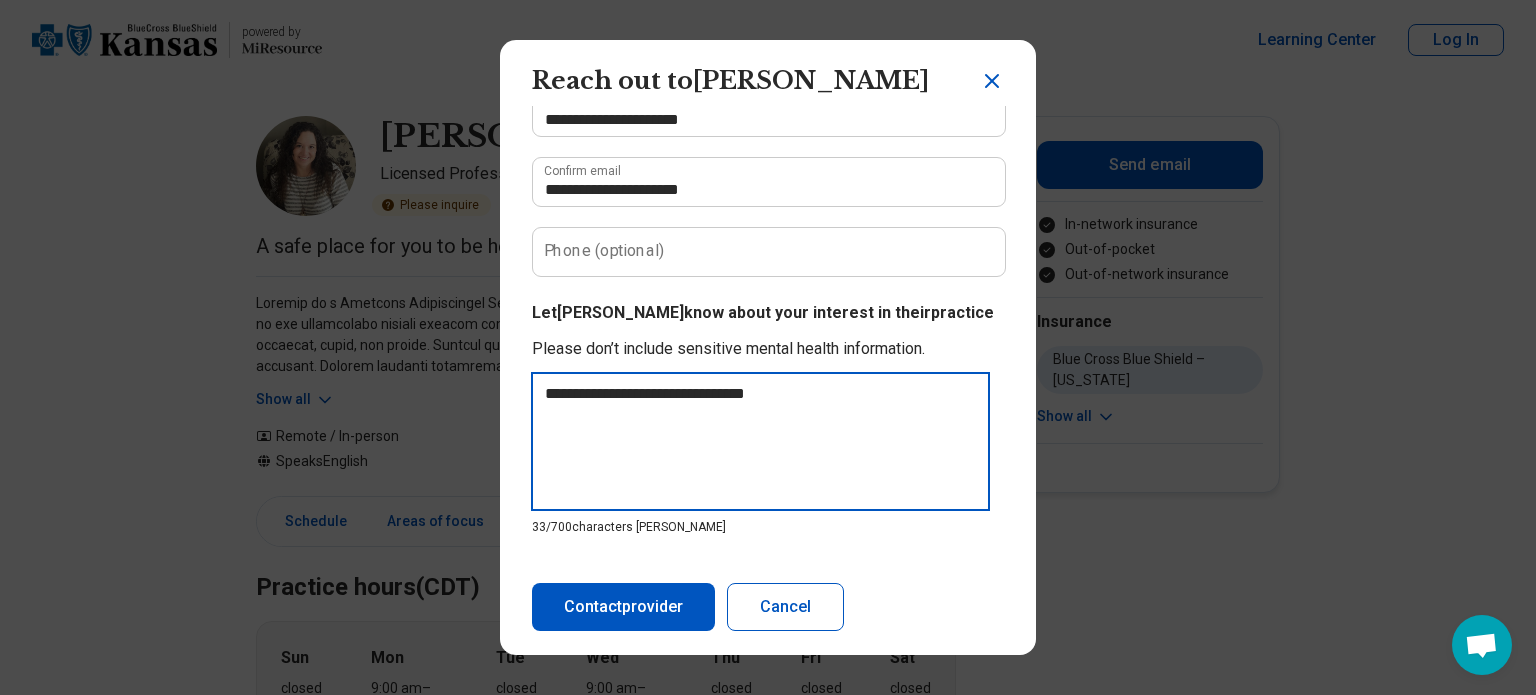 type on "**********" 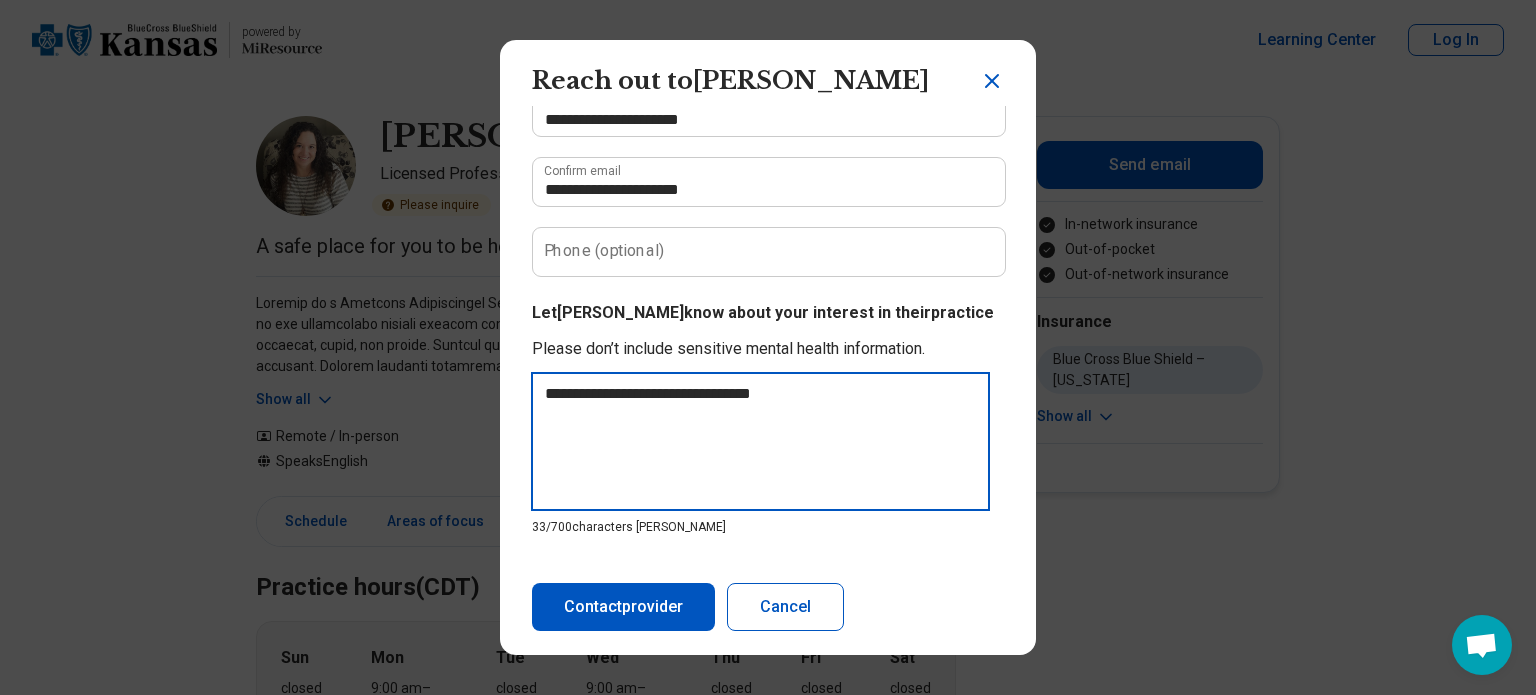 type on "**********" 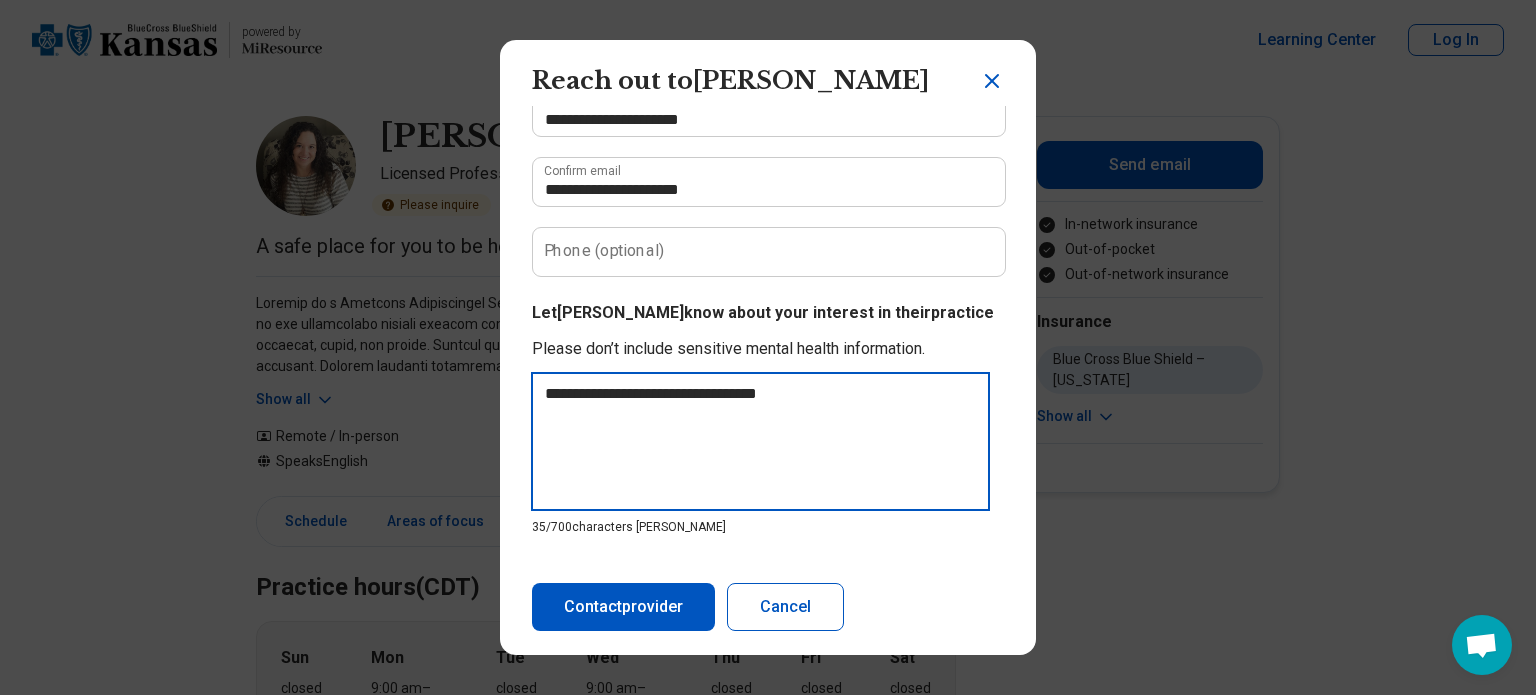 type on "**********" 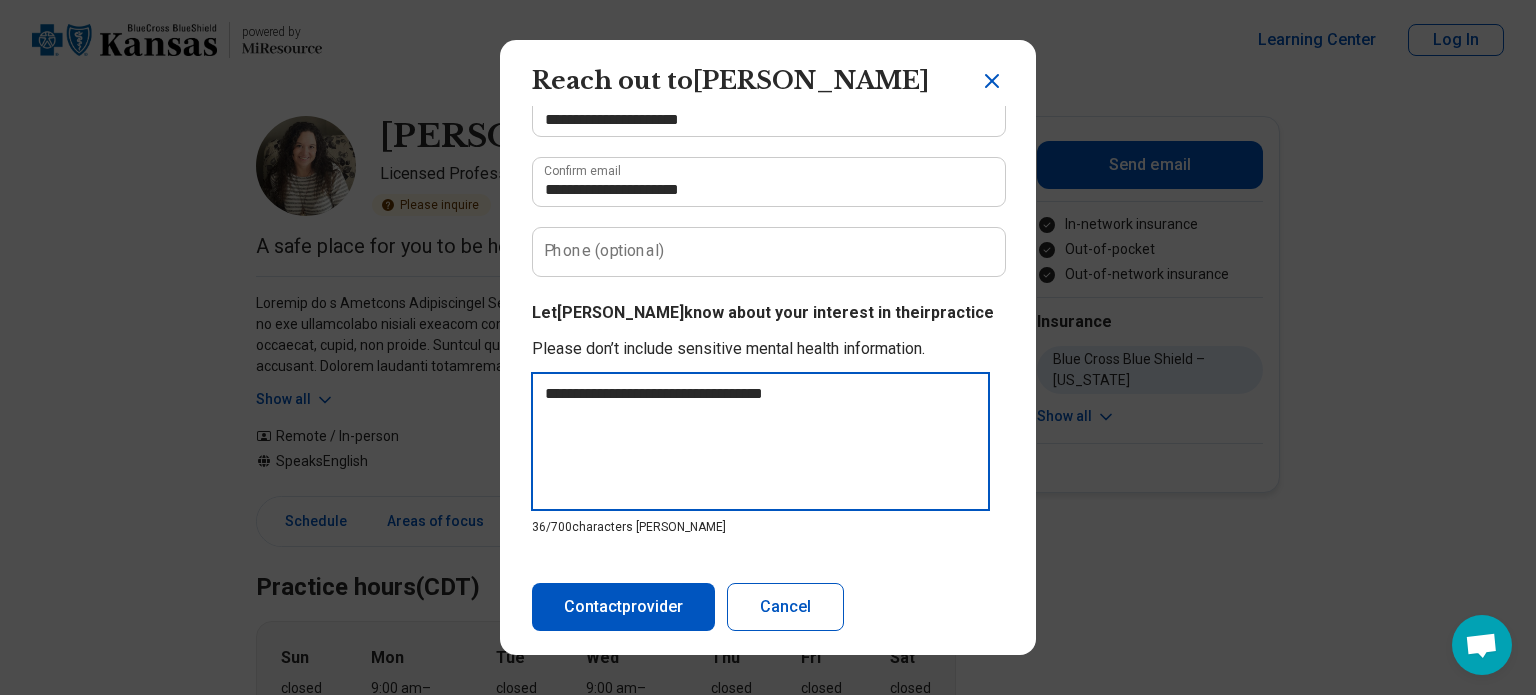 type on "**********" 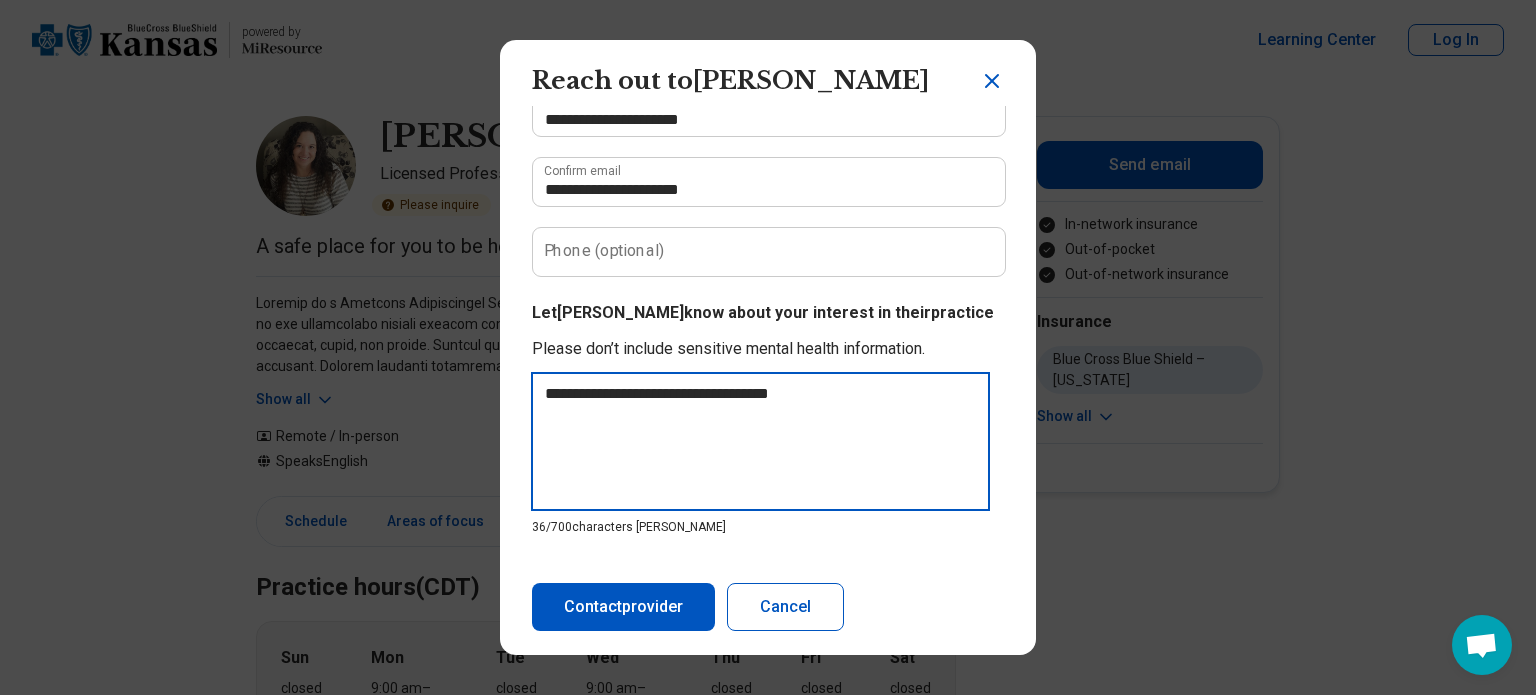 type on "**********" 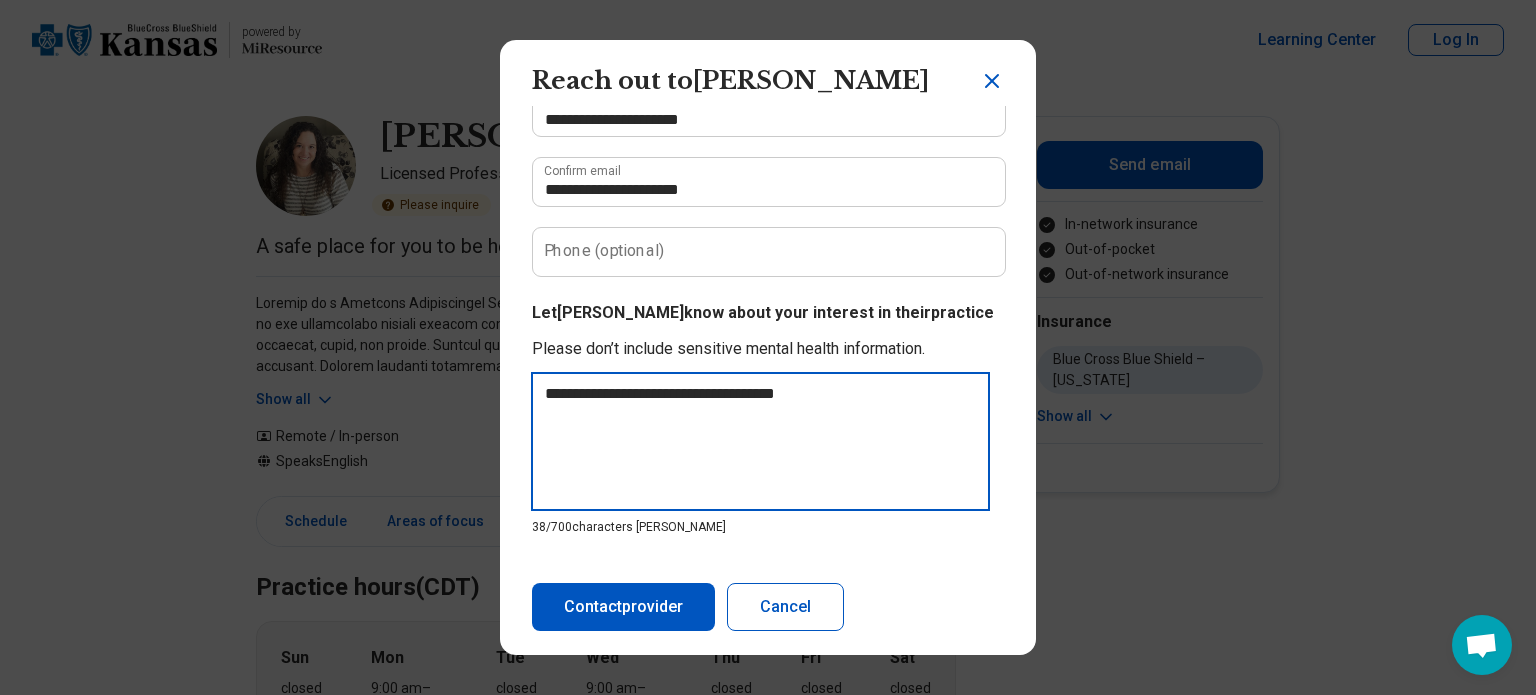 type on "**********" 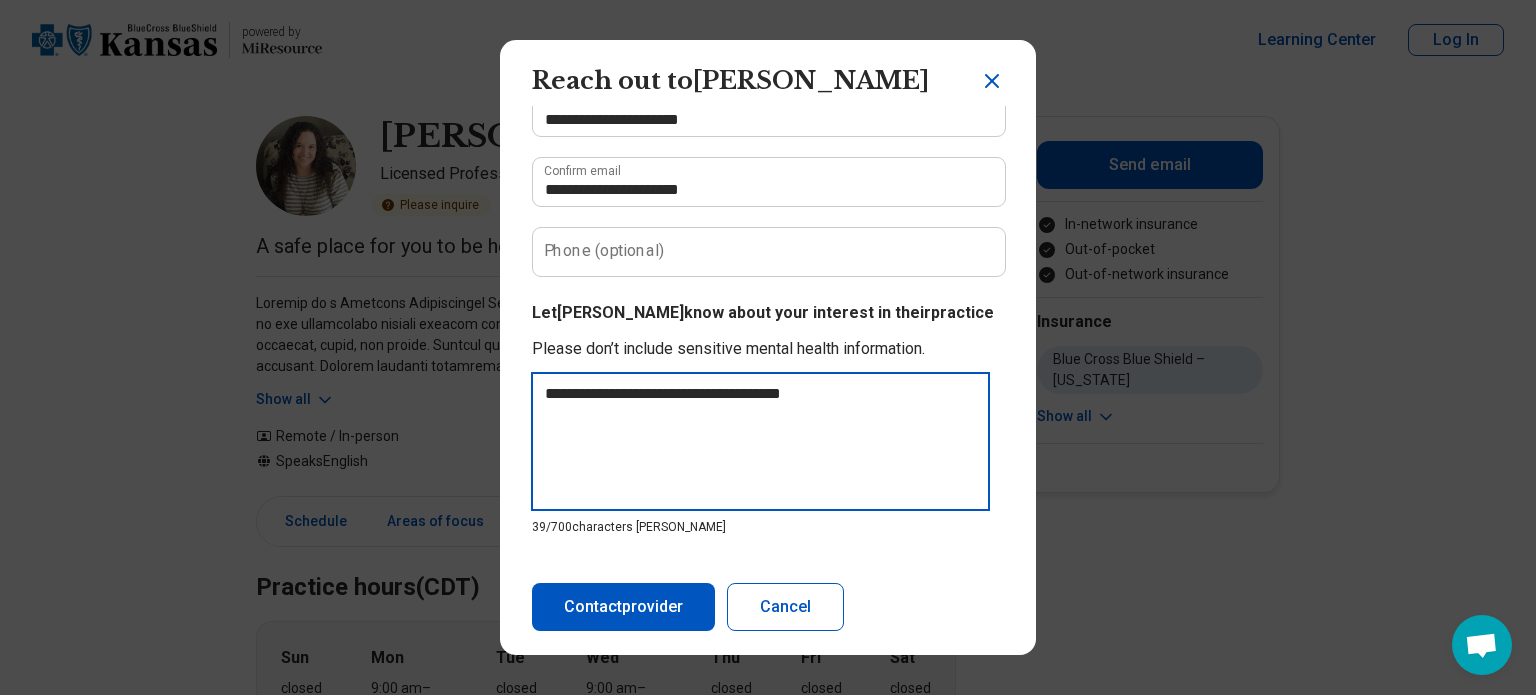 type on "**********" 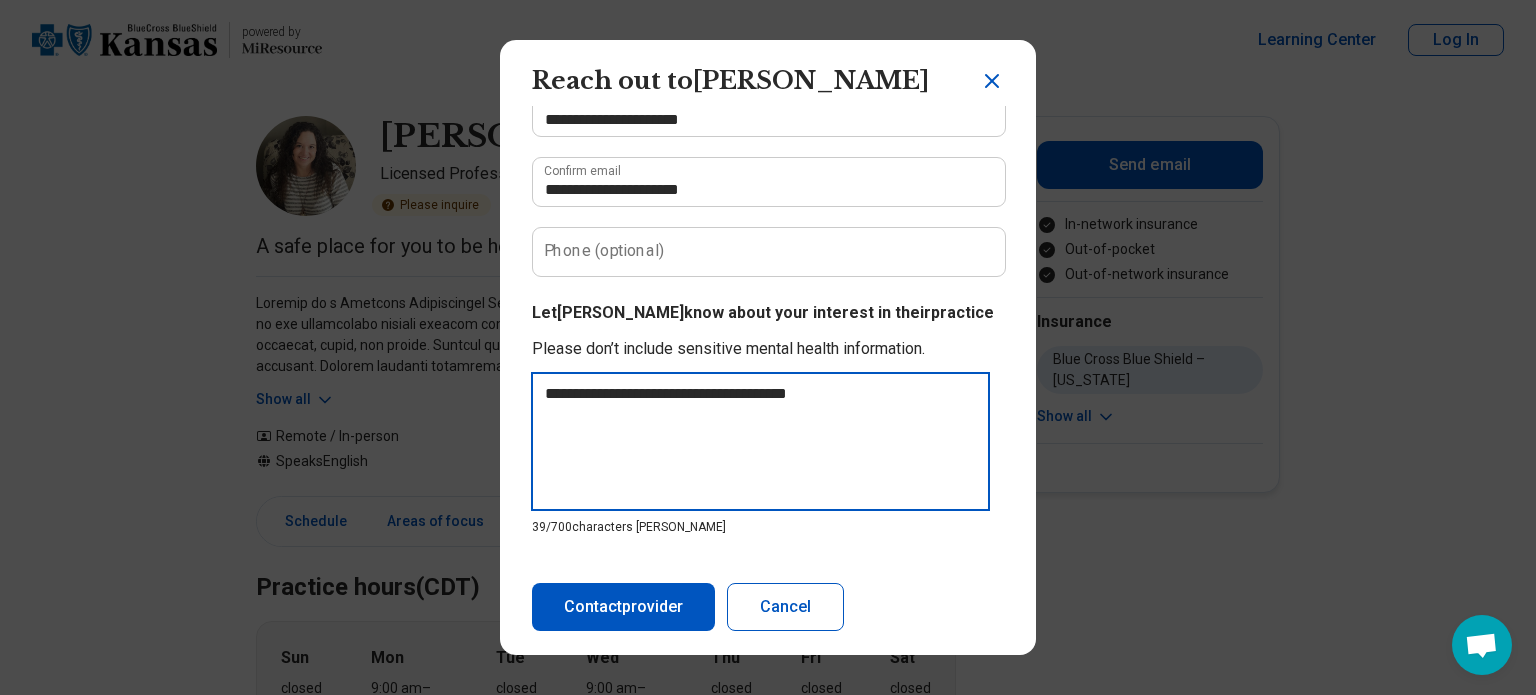 type on "**********" 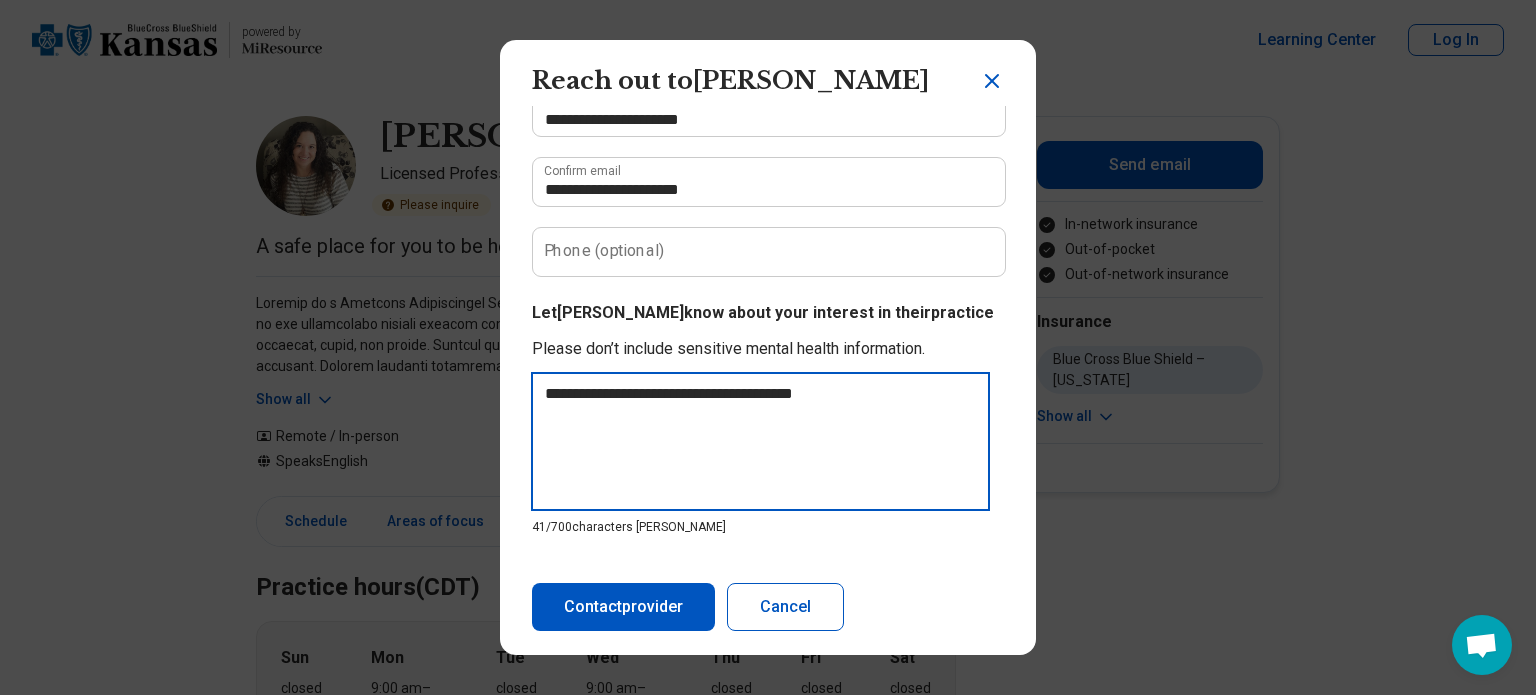 type on "*" 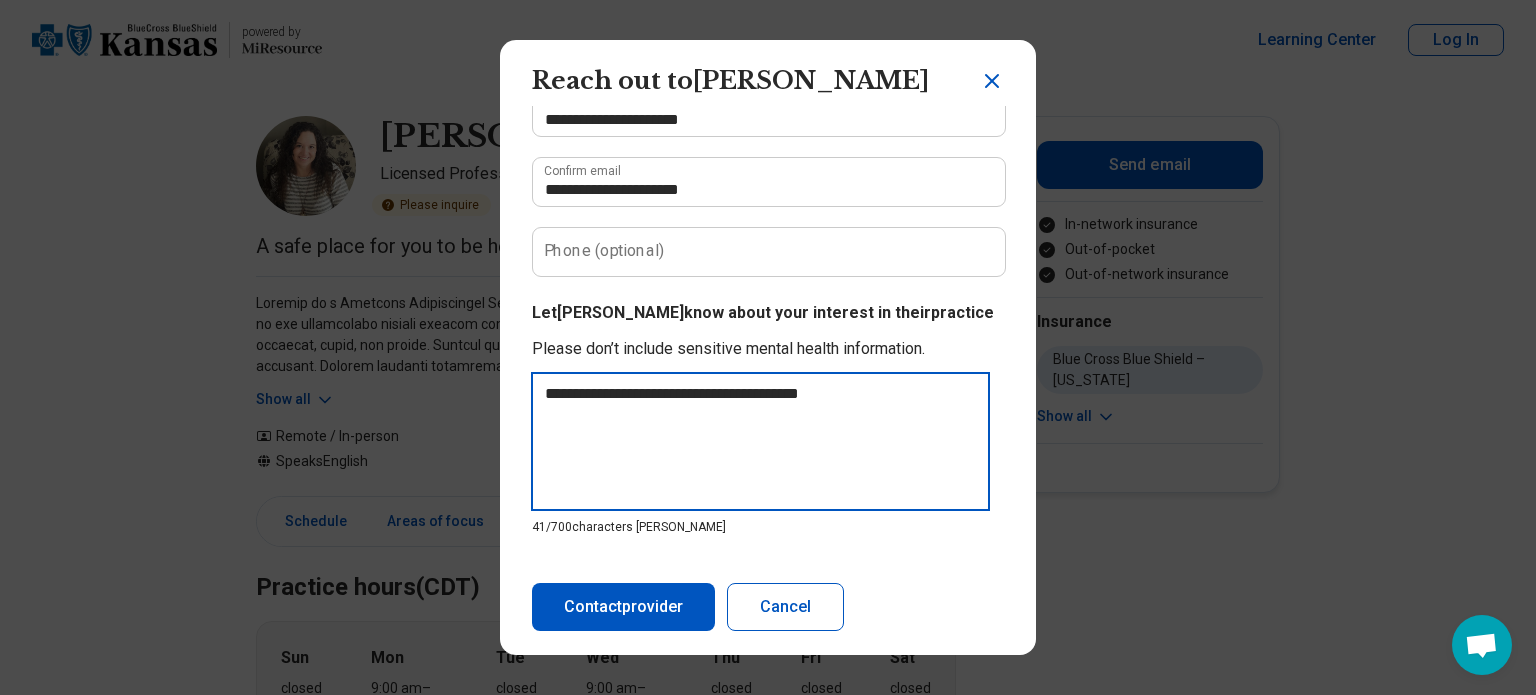 type on "**********" 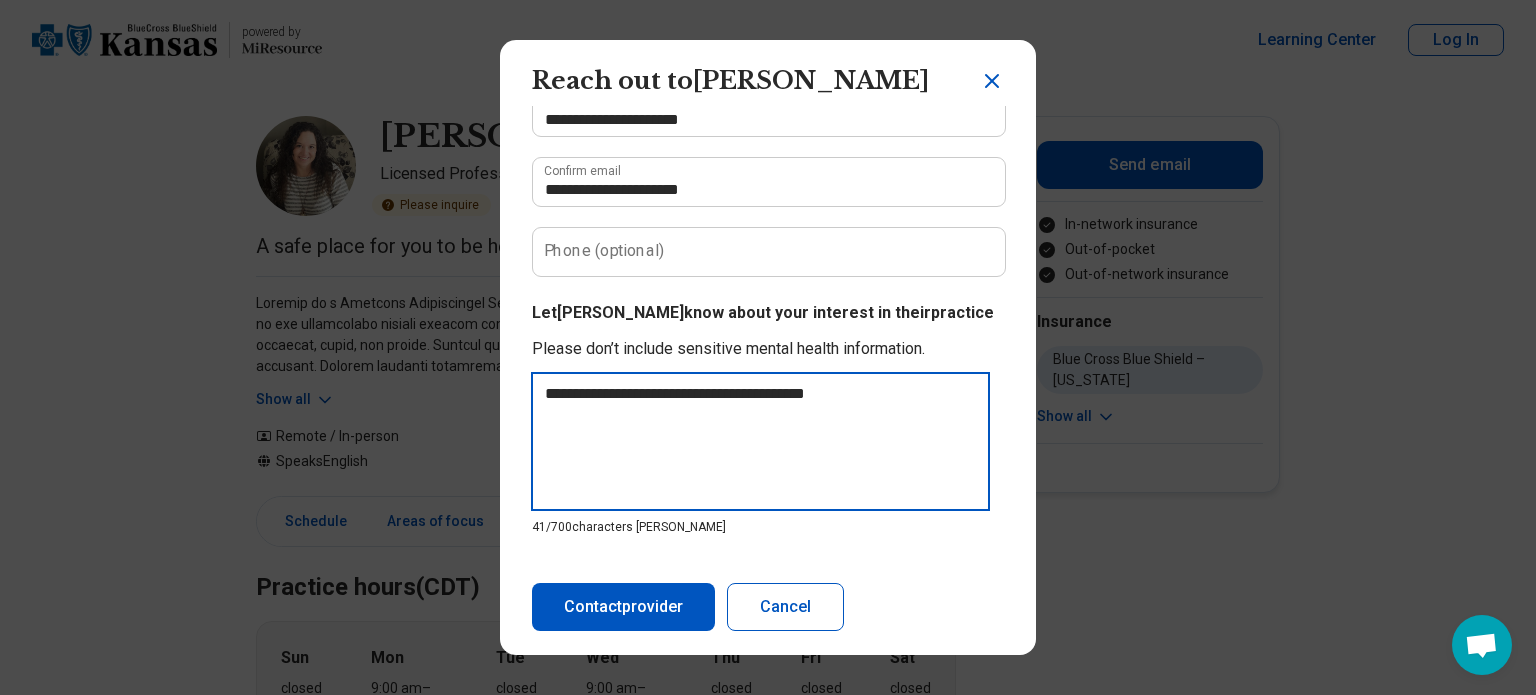 type on "*" 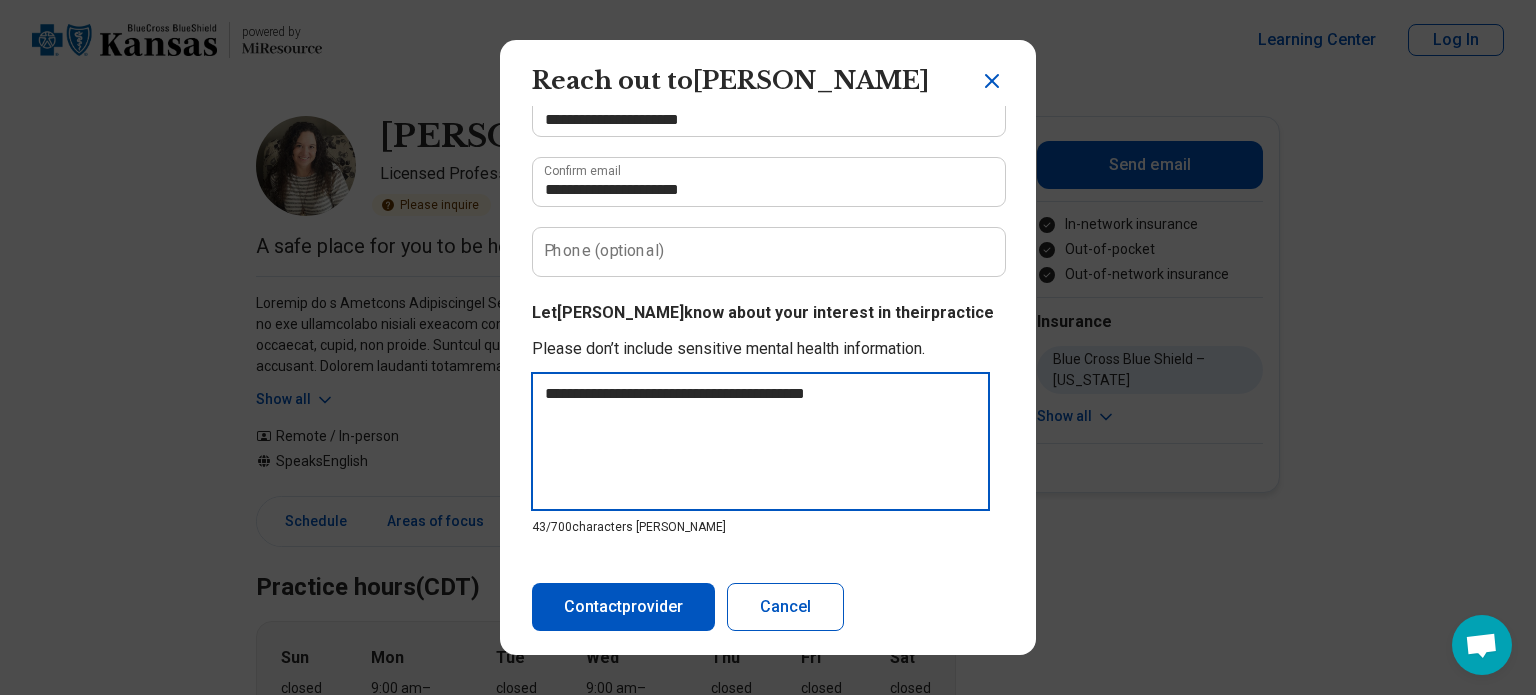 type on "**********" 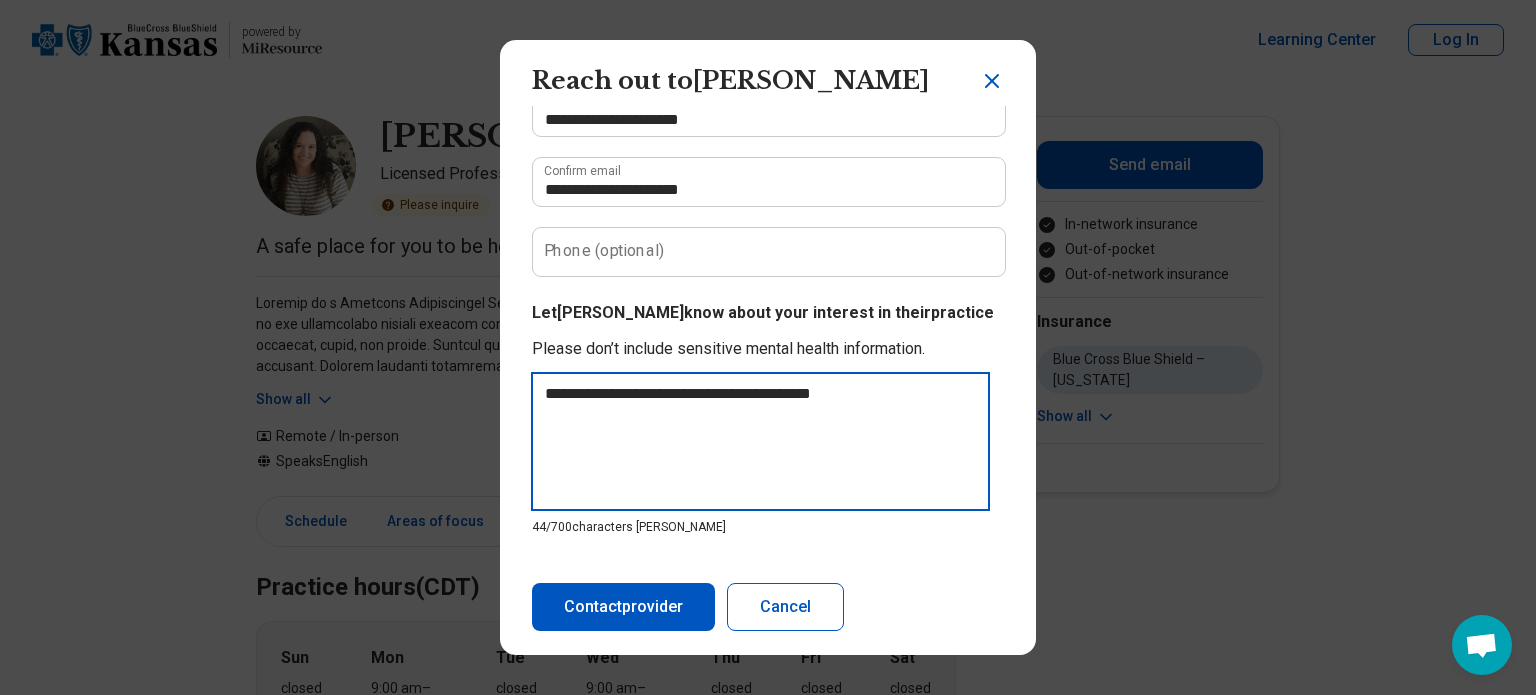 type on "**********" 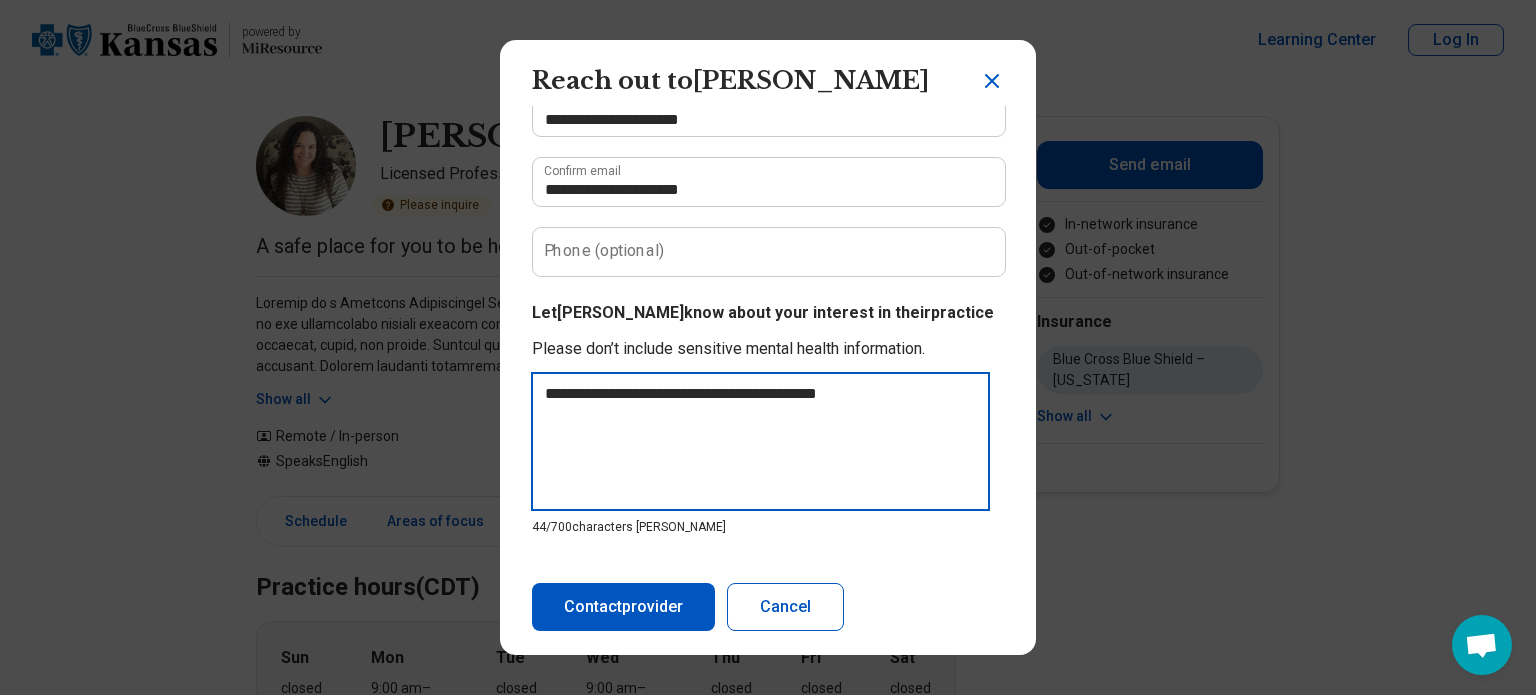 type on "**********" 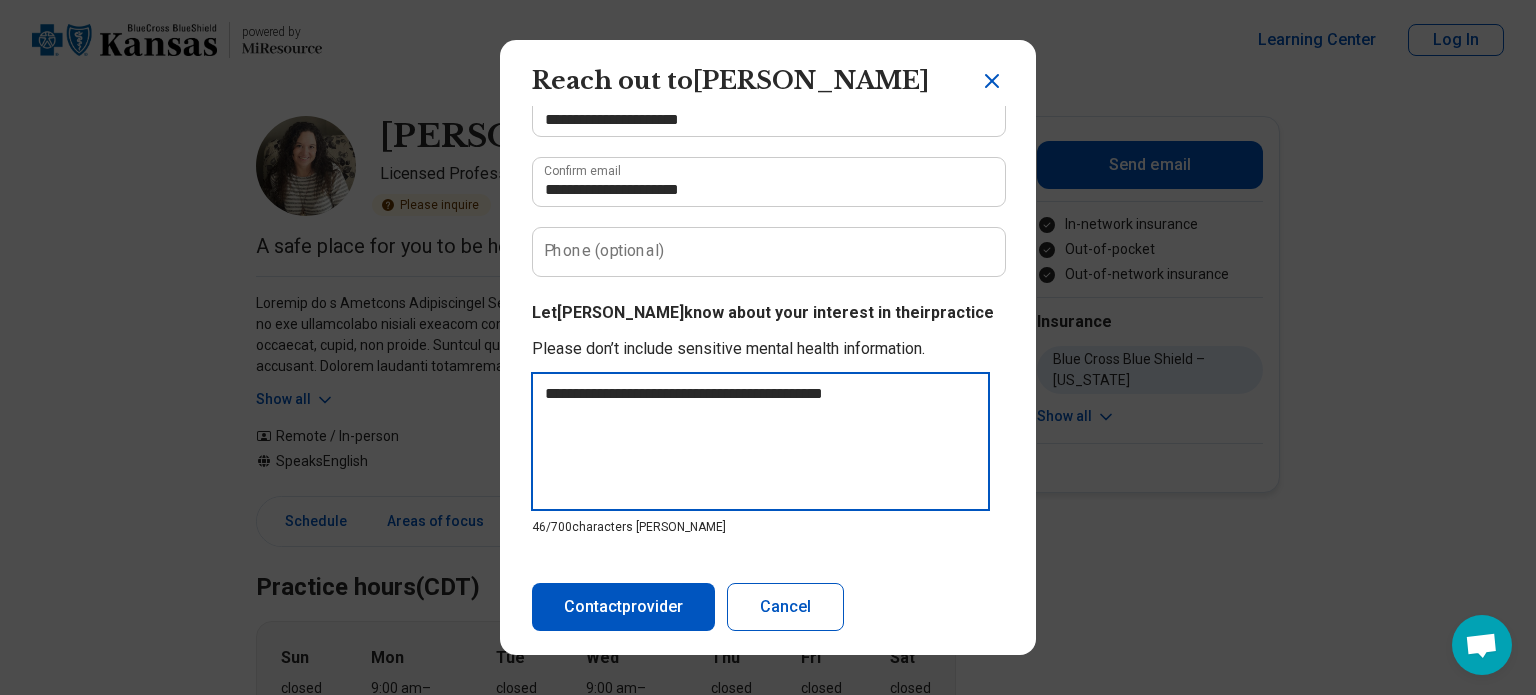 type on "**********" 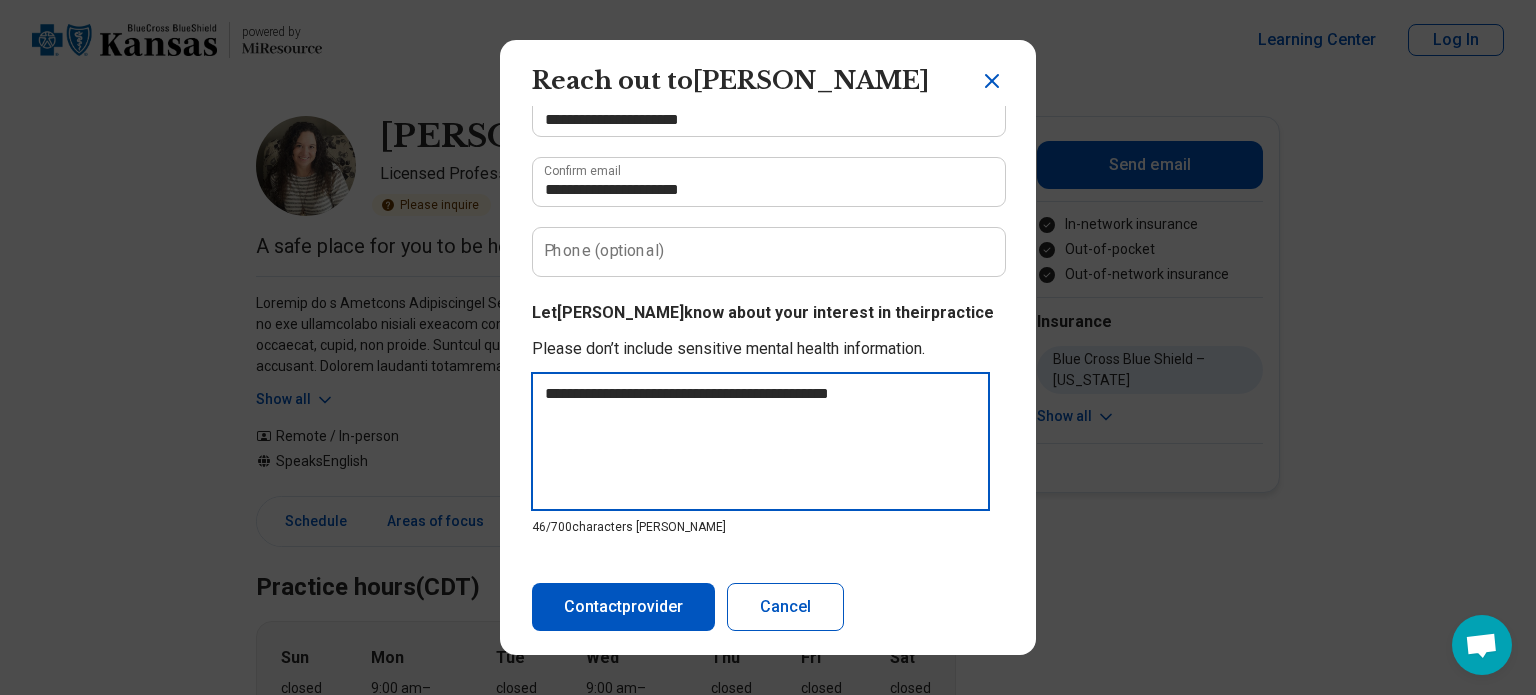 type on "*" 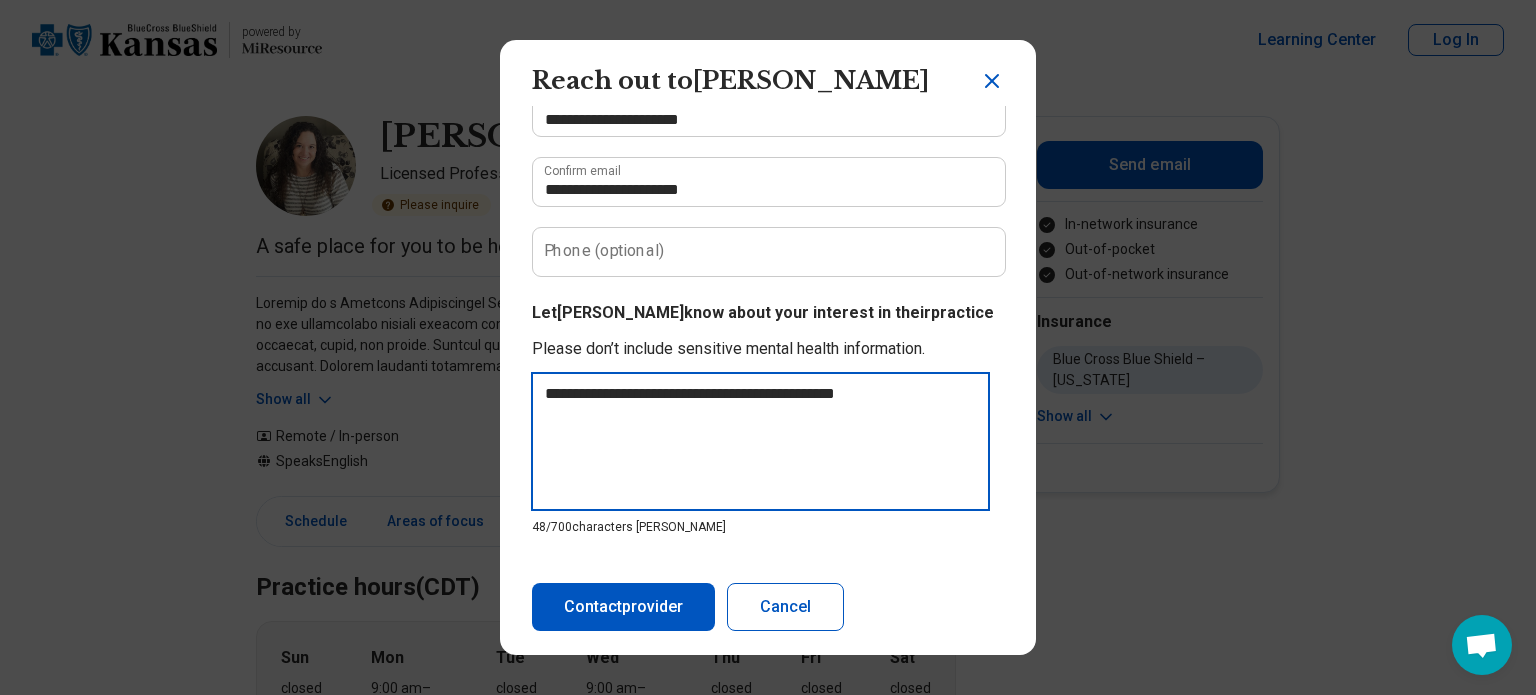 type on "**********" 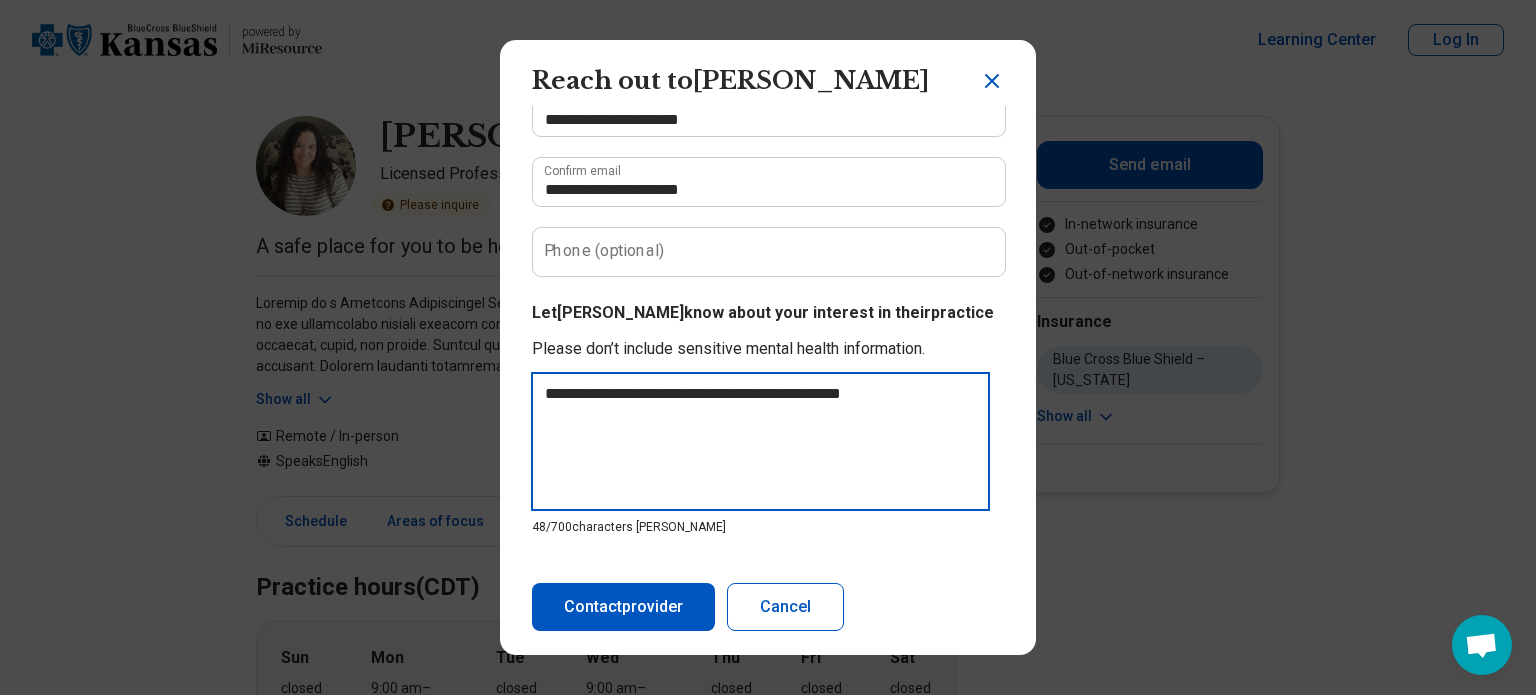 type on "**********" 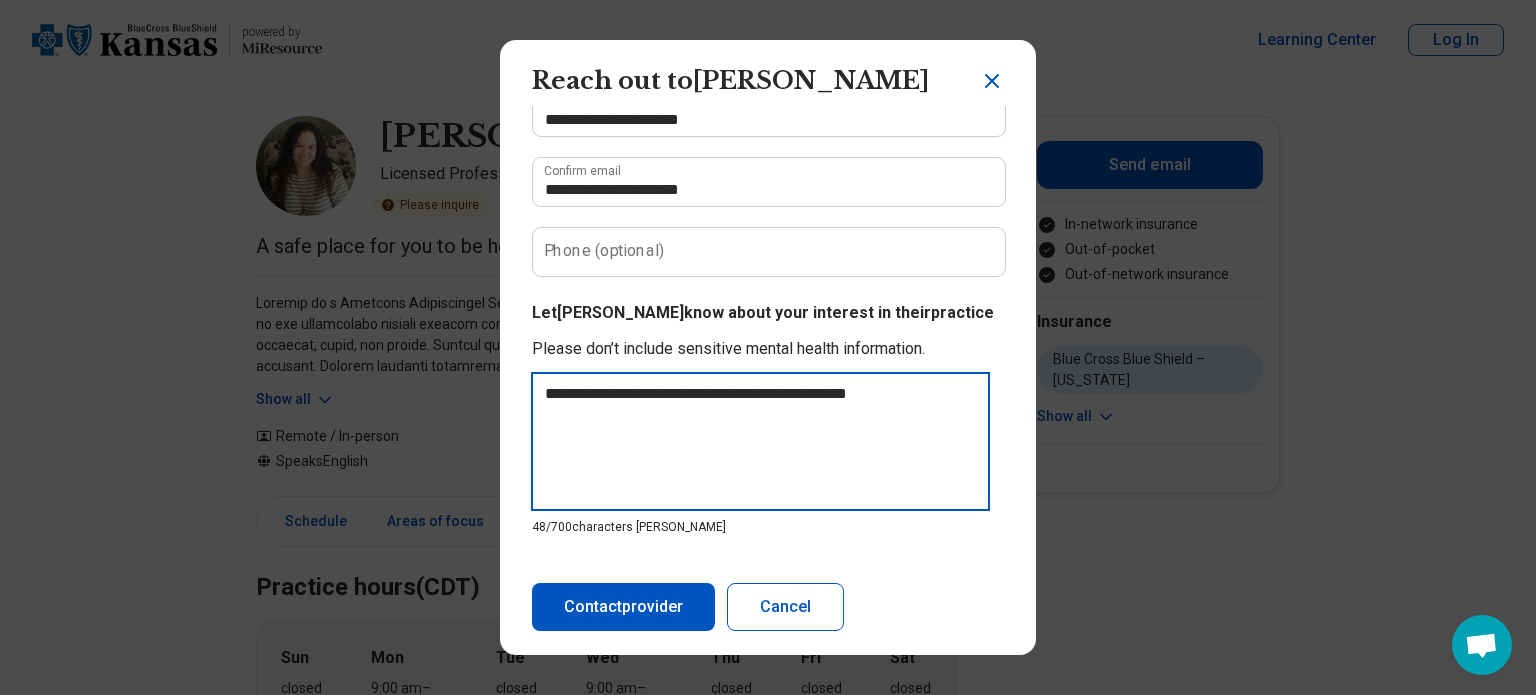 type on "**********" 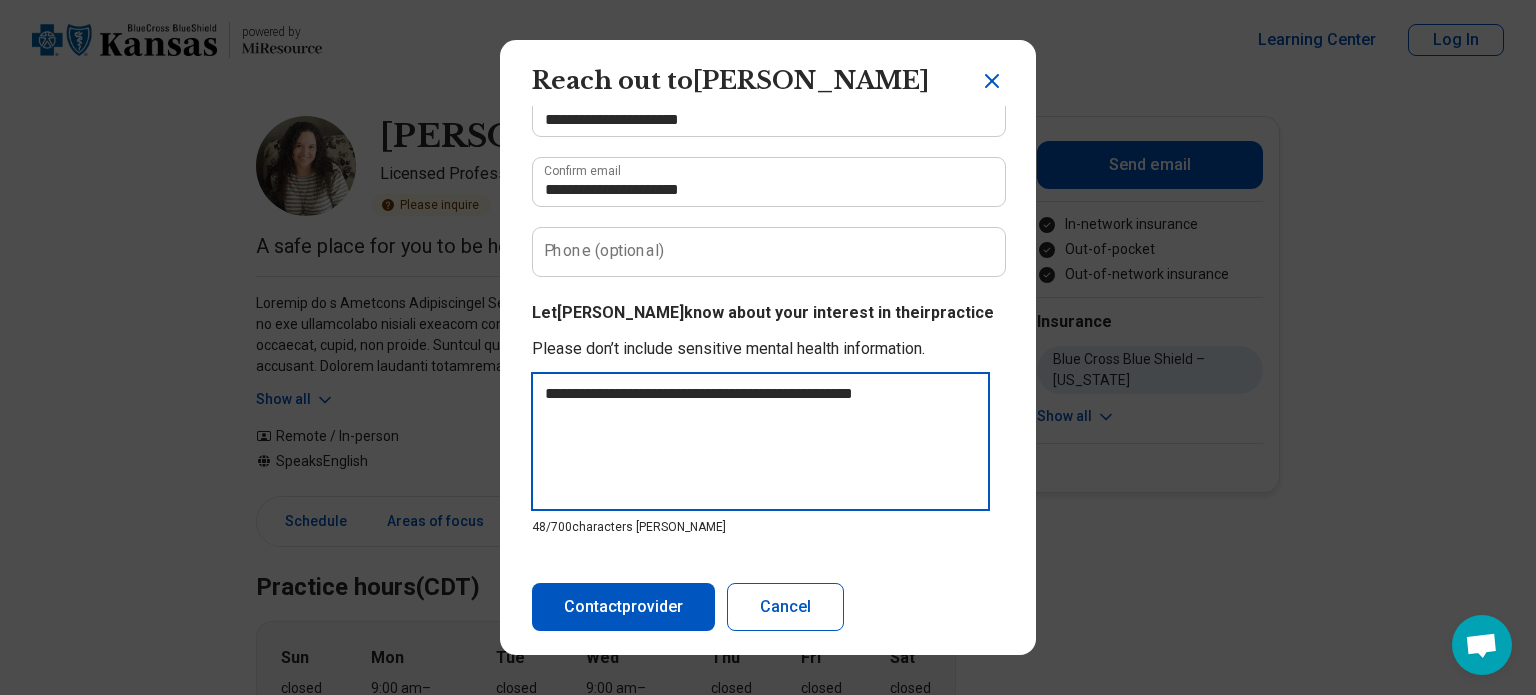 type on "*" 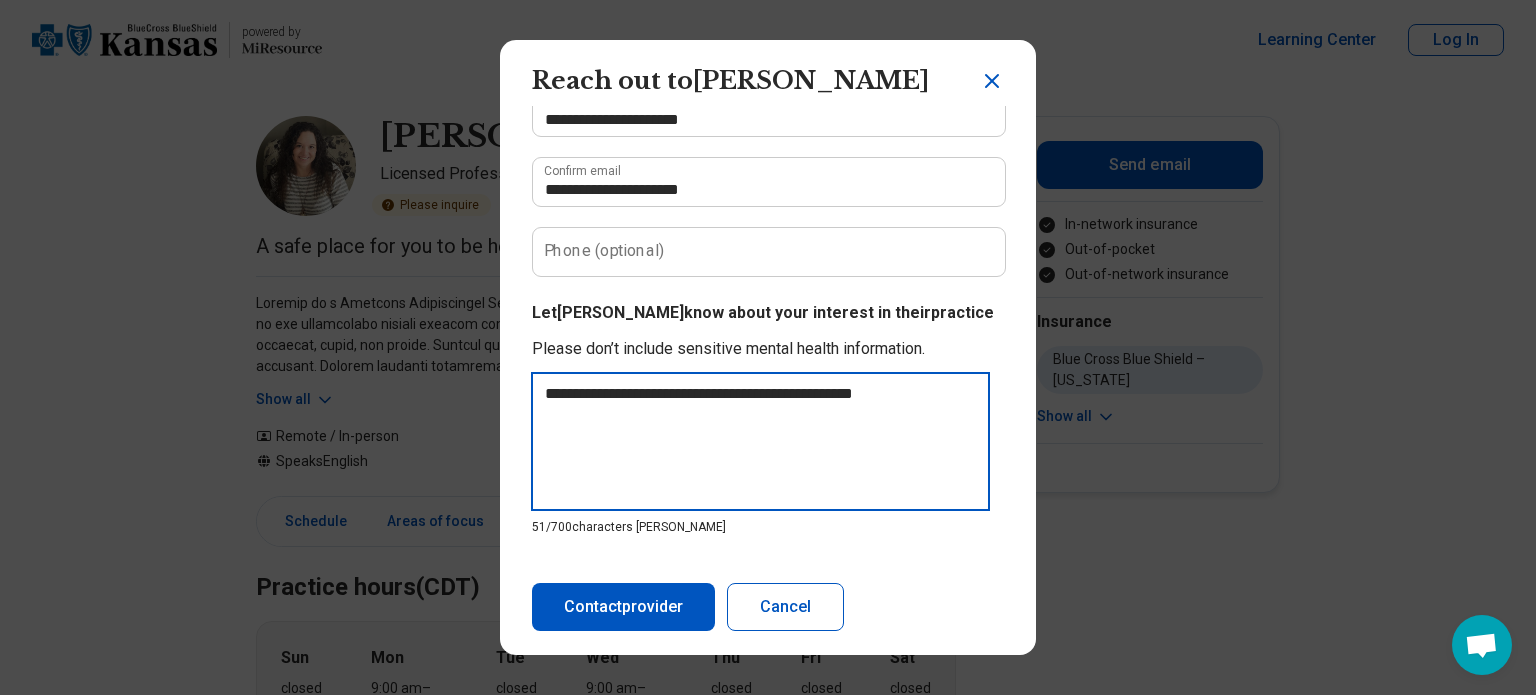 type on "**********" 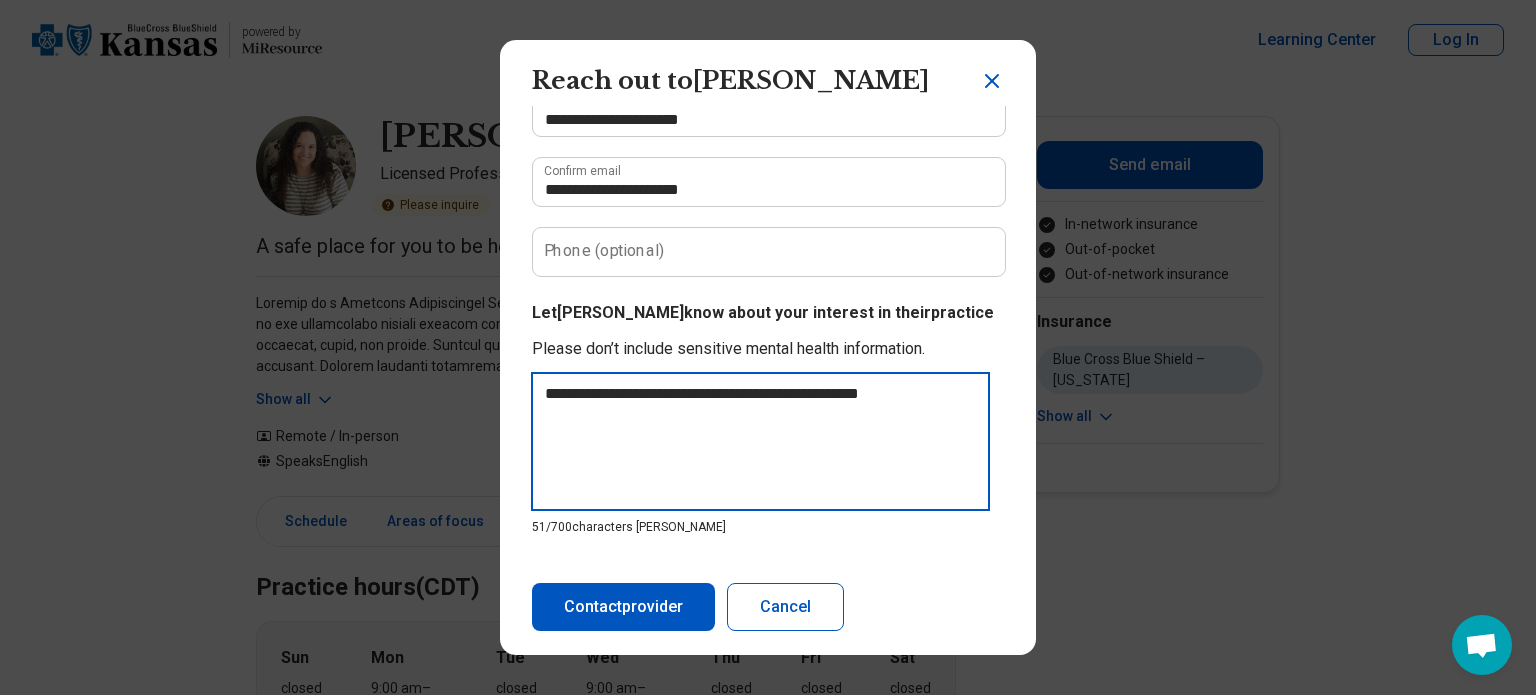 type on "**********" 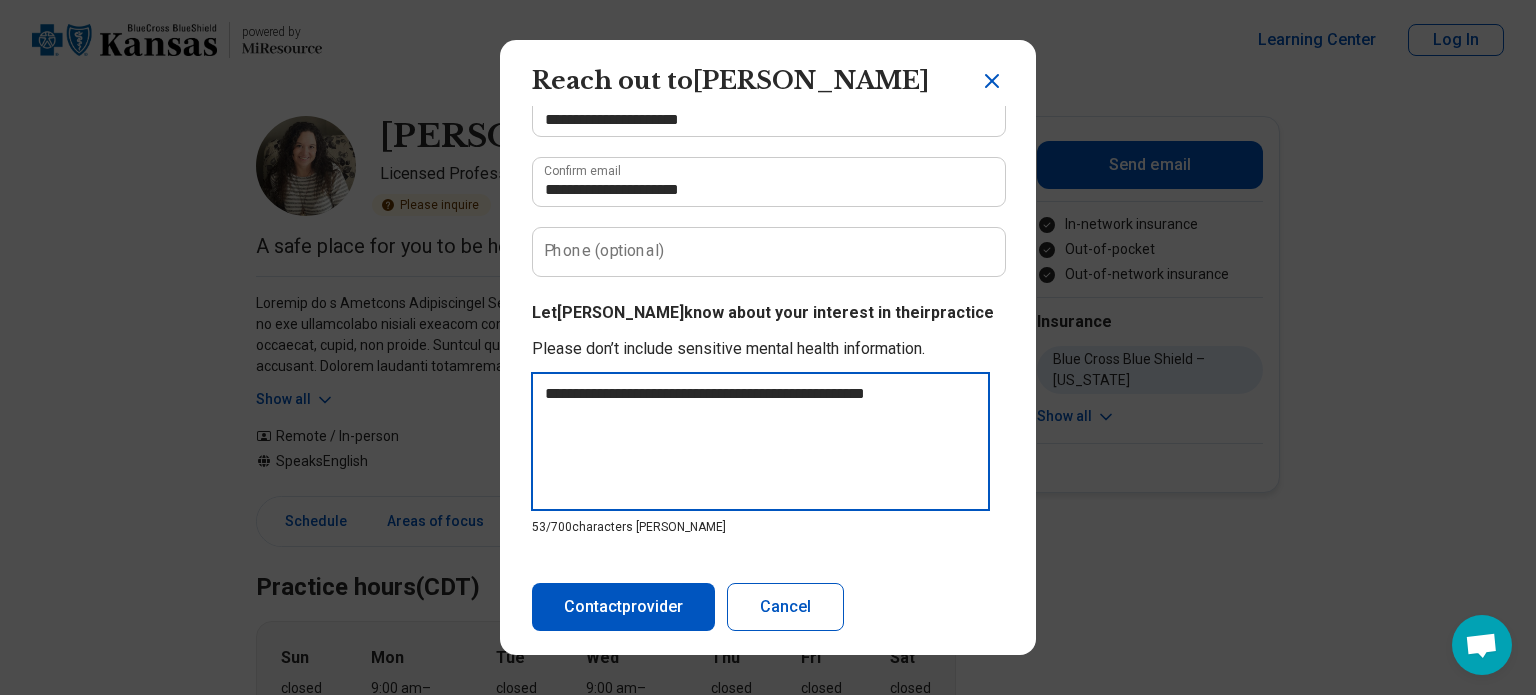 type on "**********" 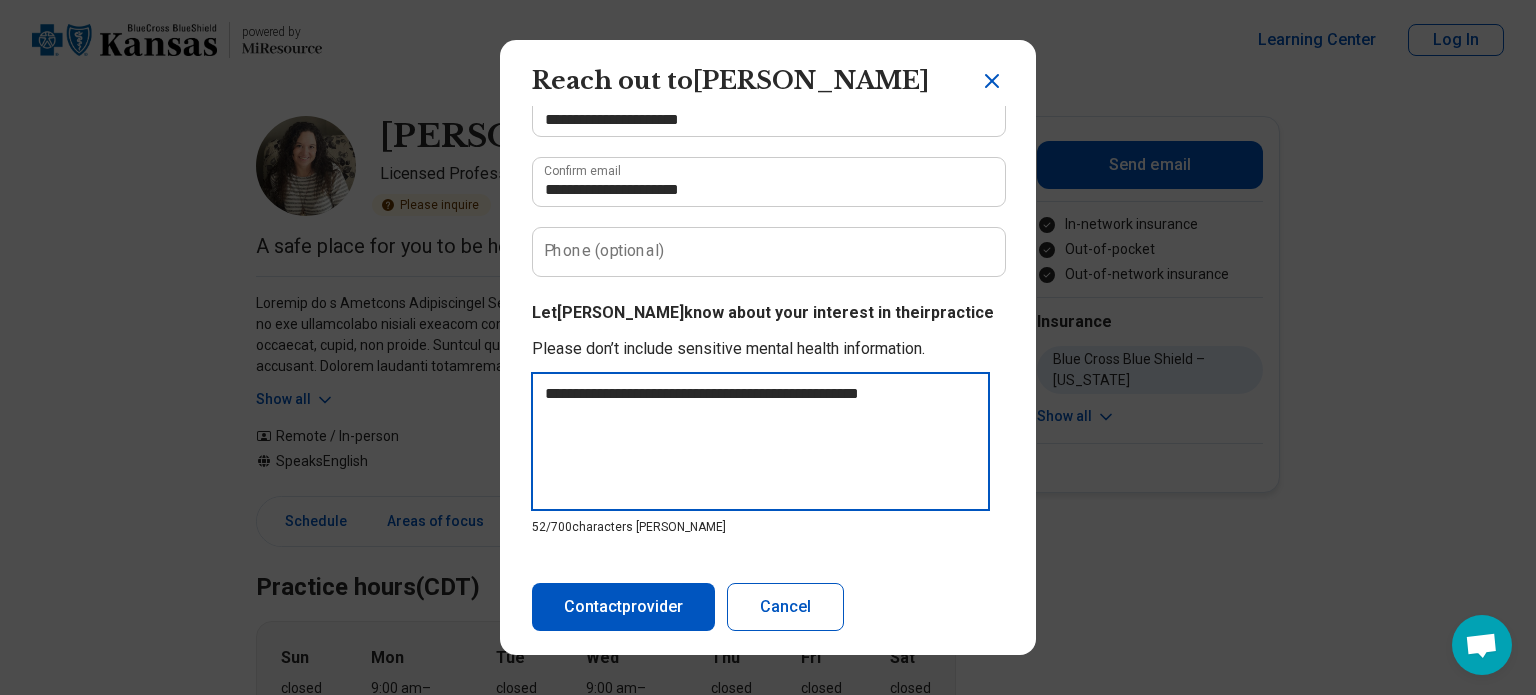 type on "**********" 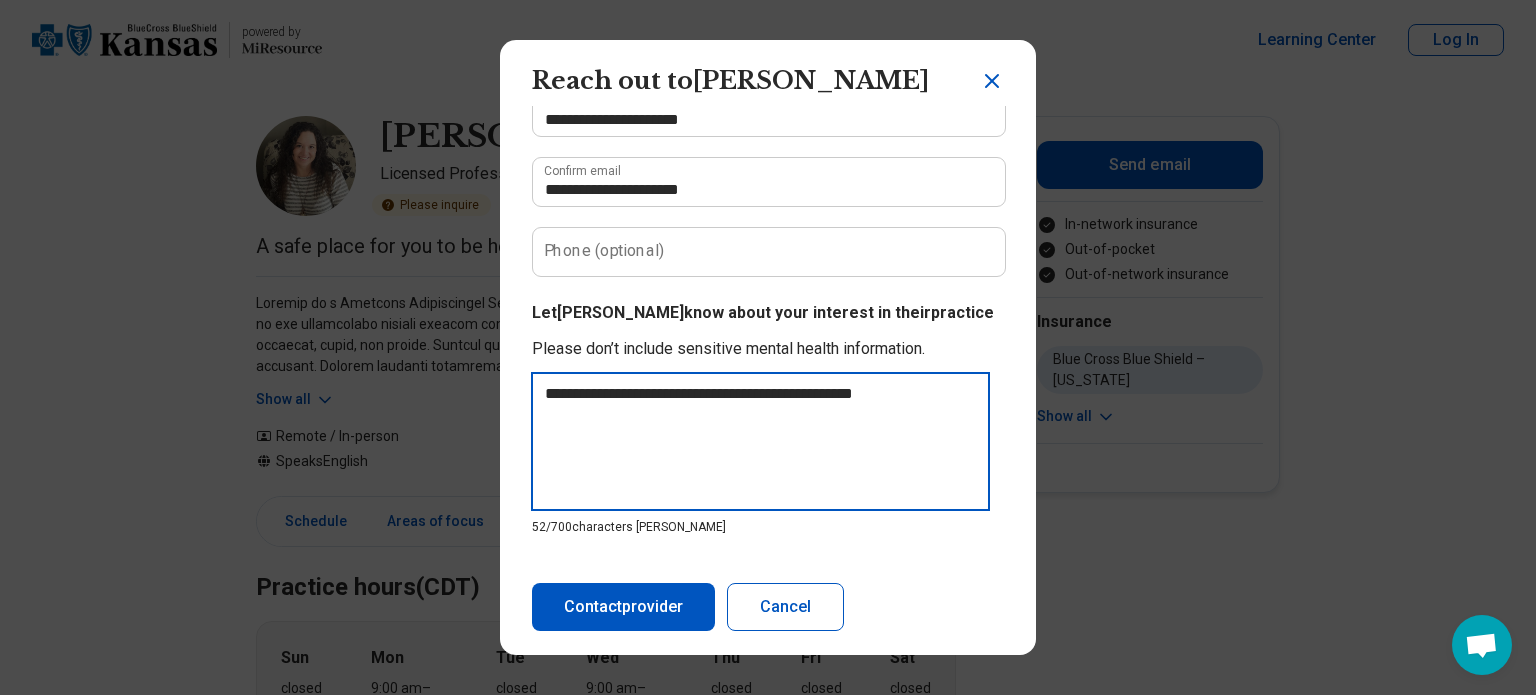 type on "**********" 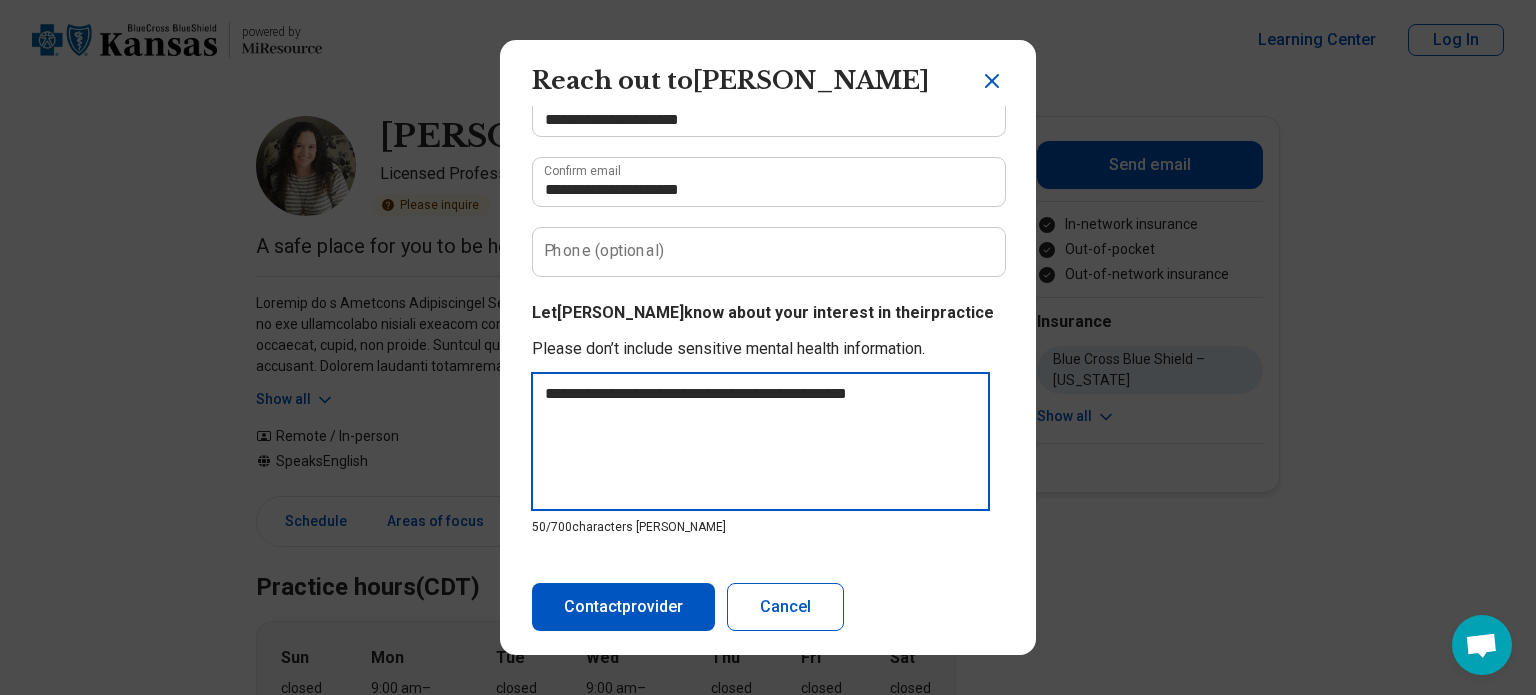 type on "**********" 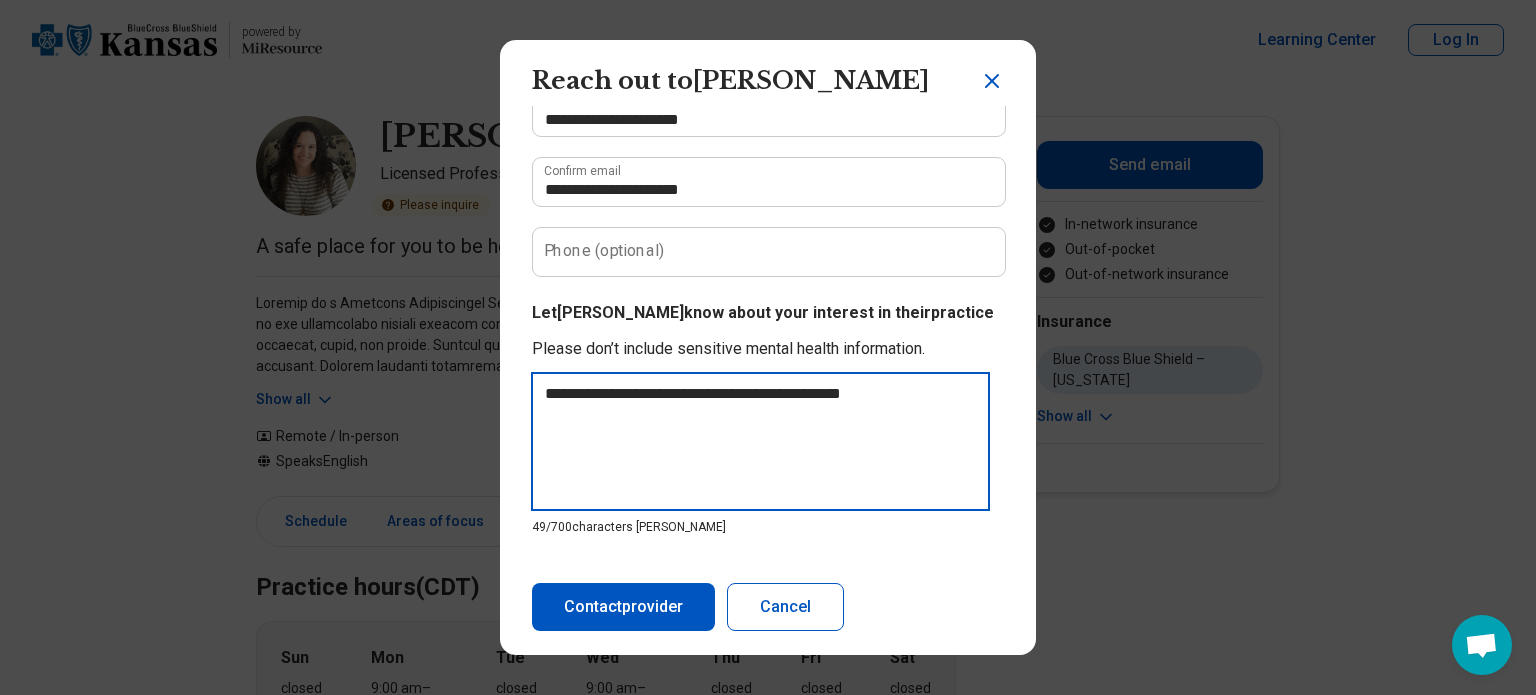 type on "**********" 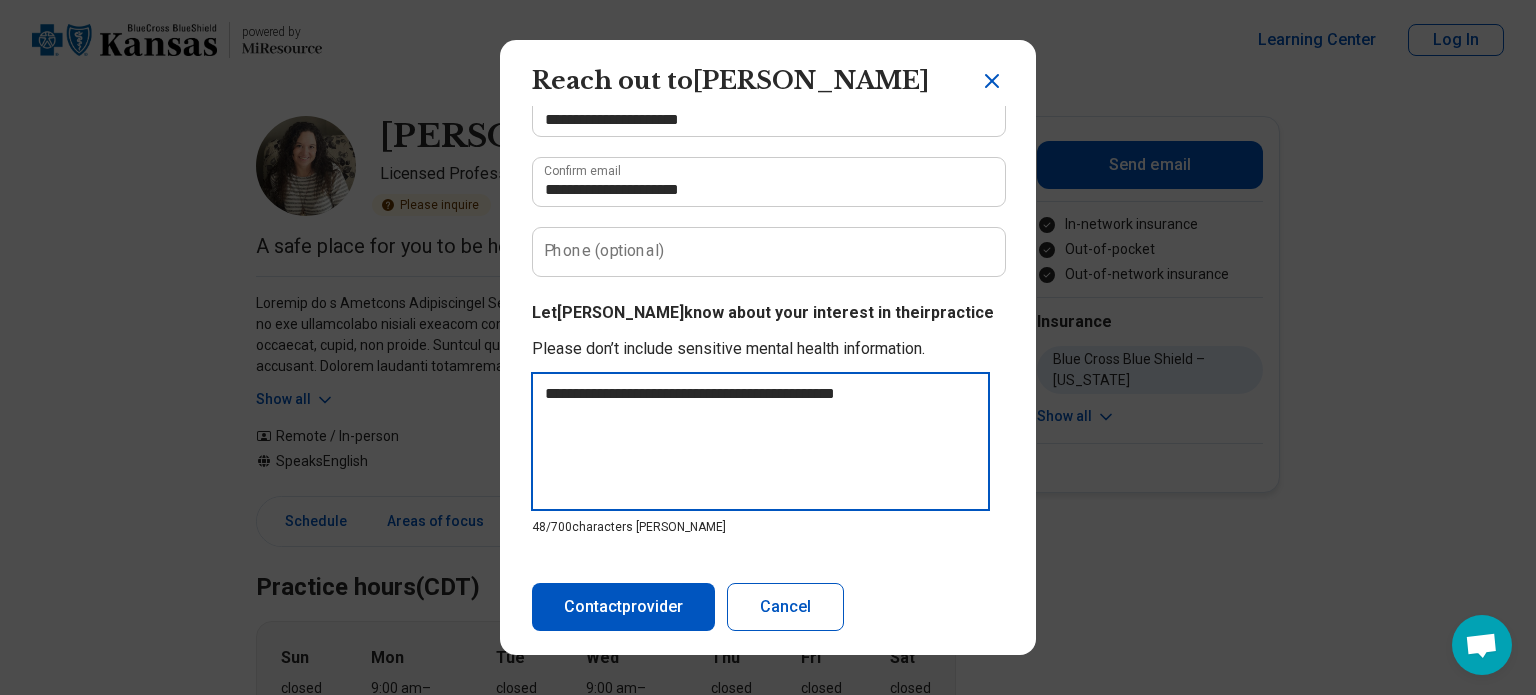 type on "**********" 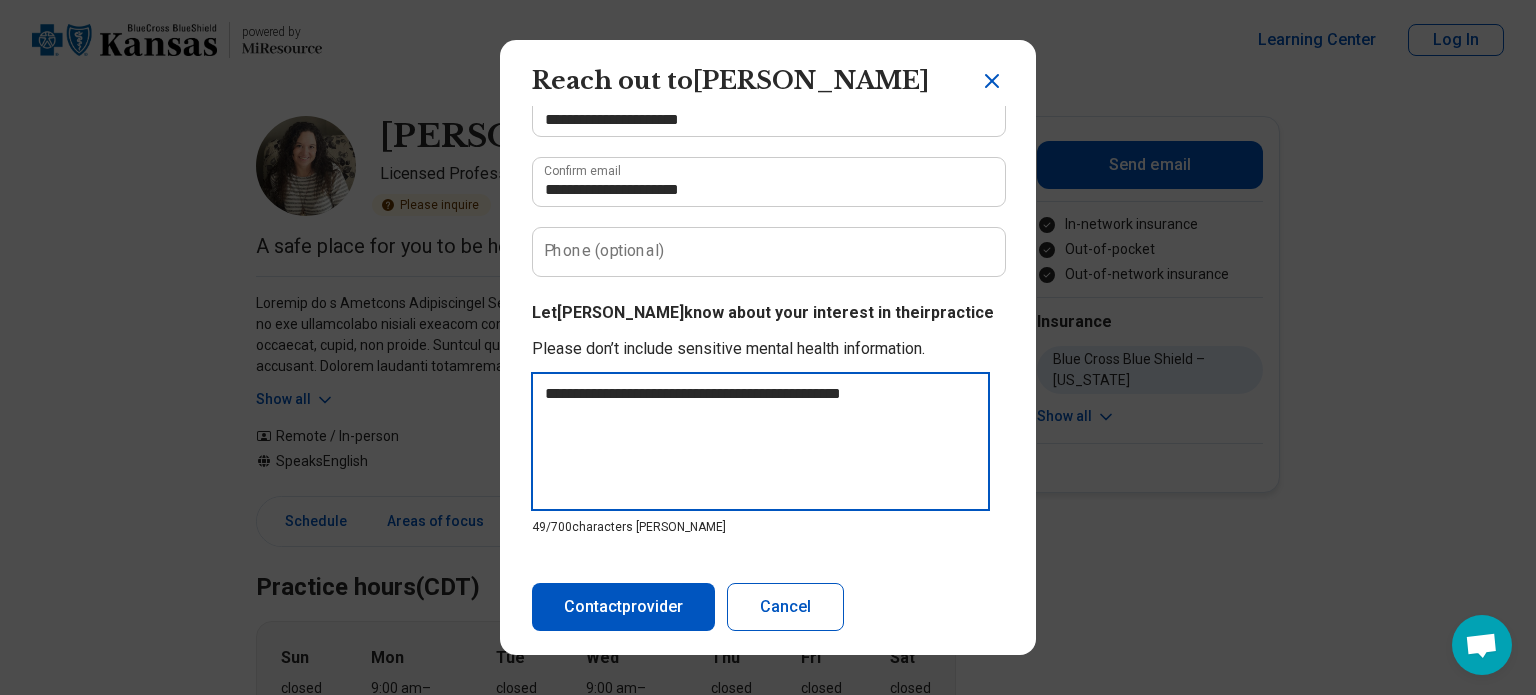type on "**********" 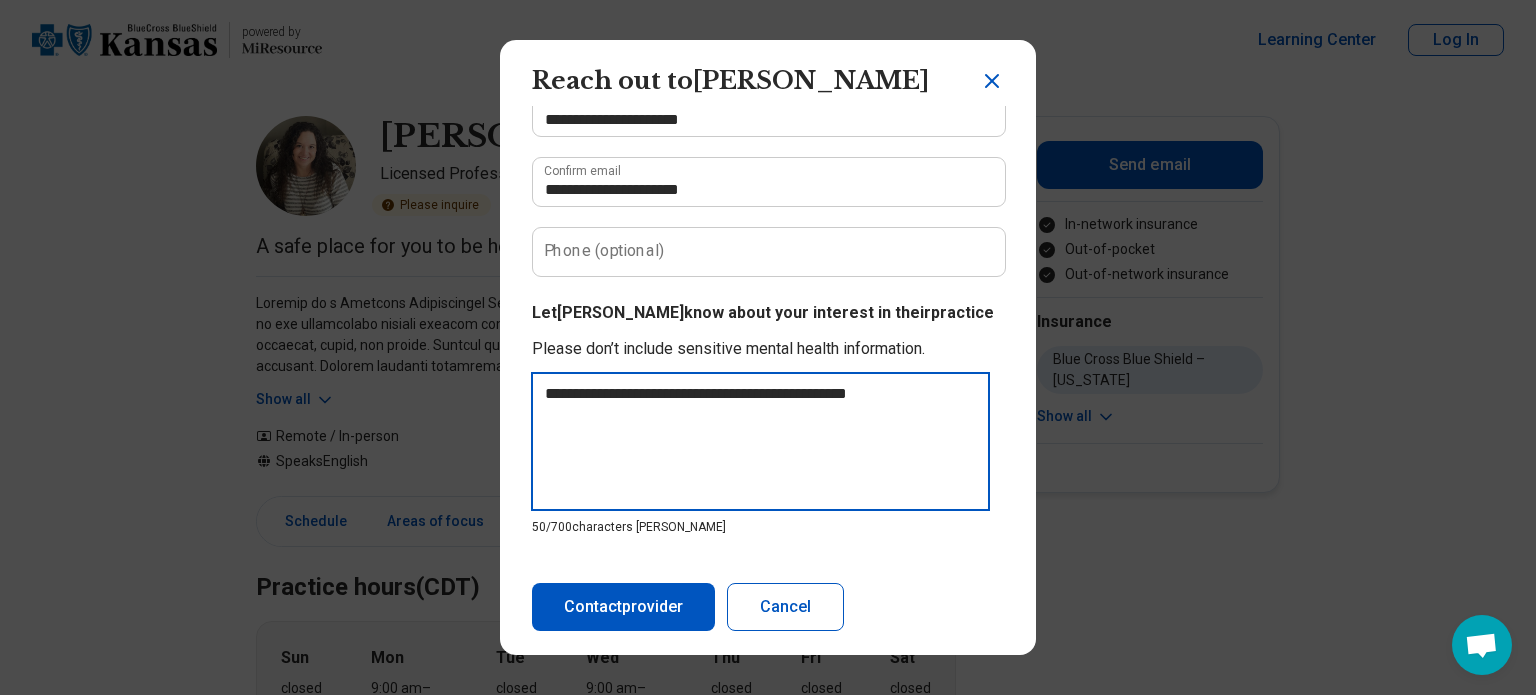 type on "**********" 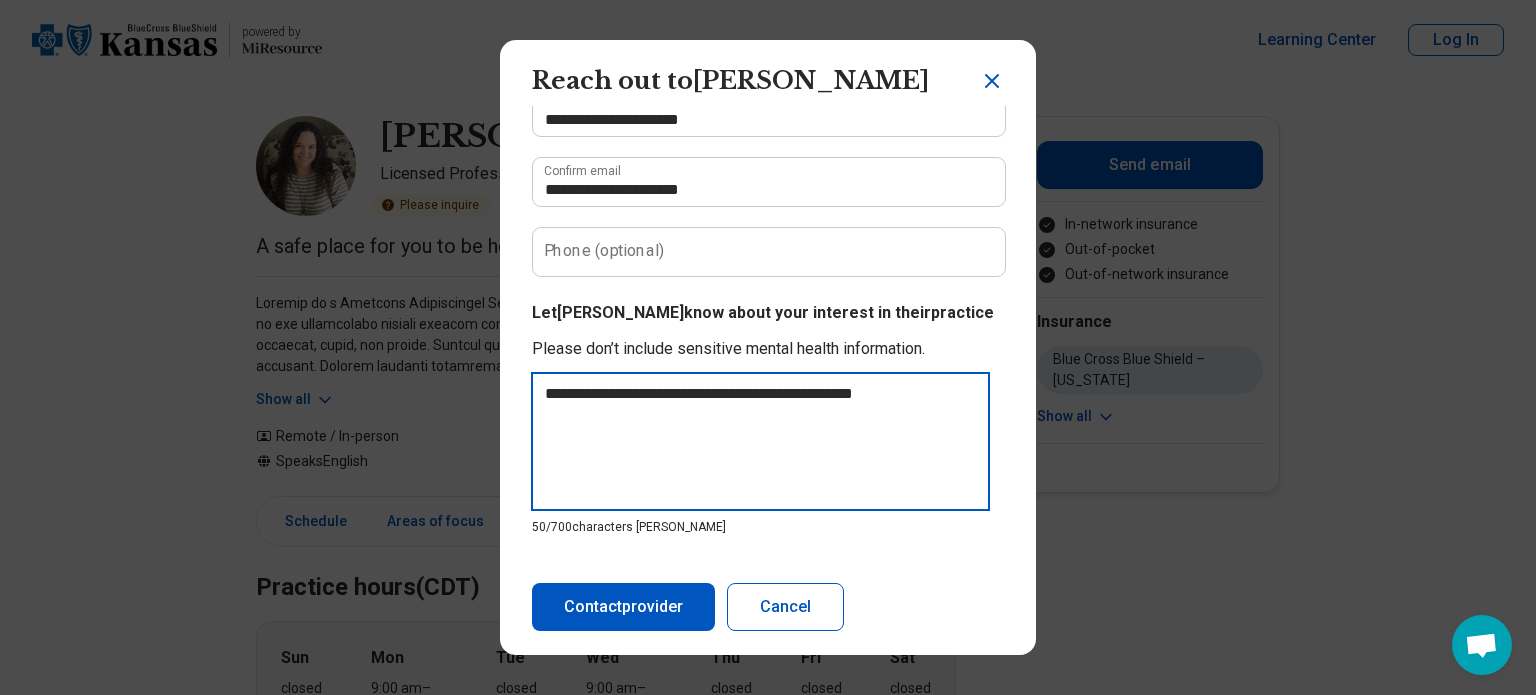 type on "**********" 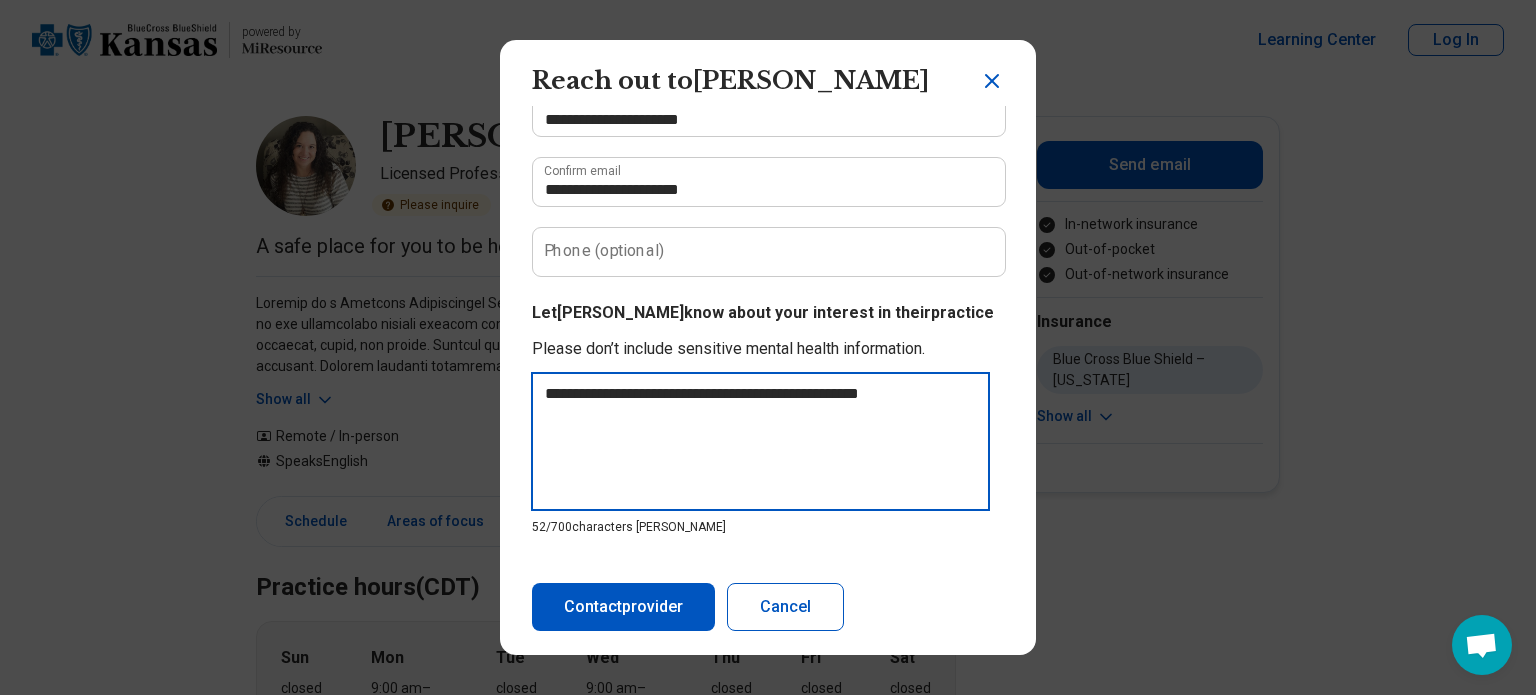 type on "**********" 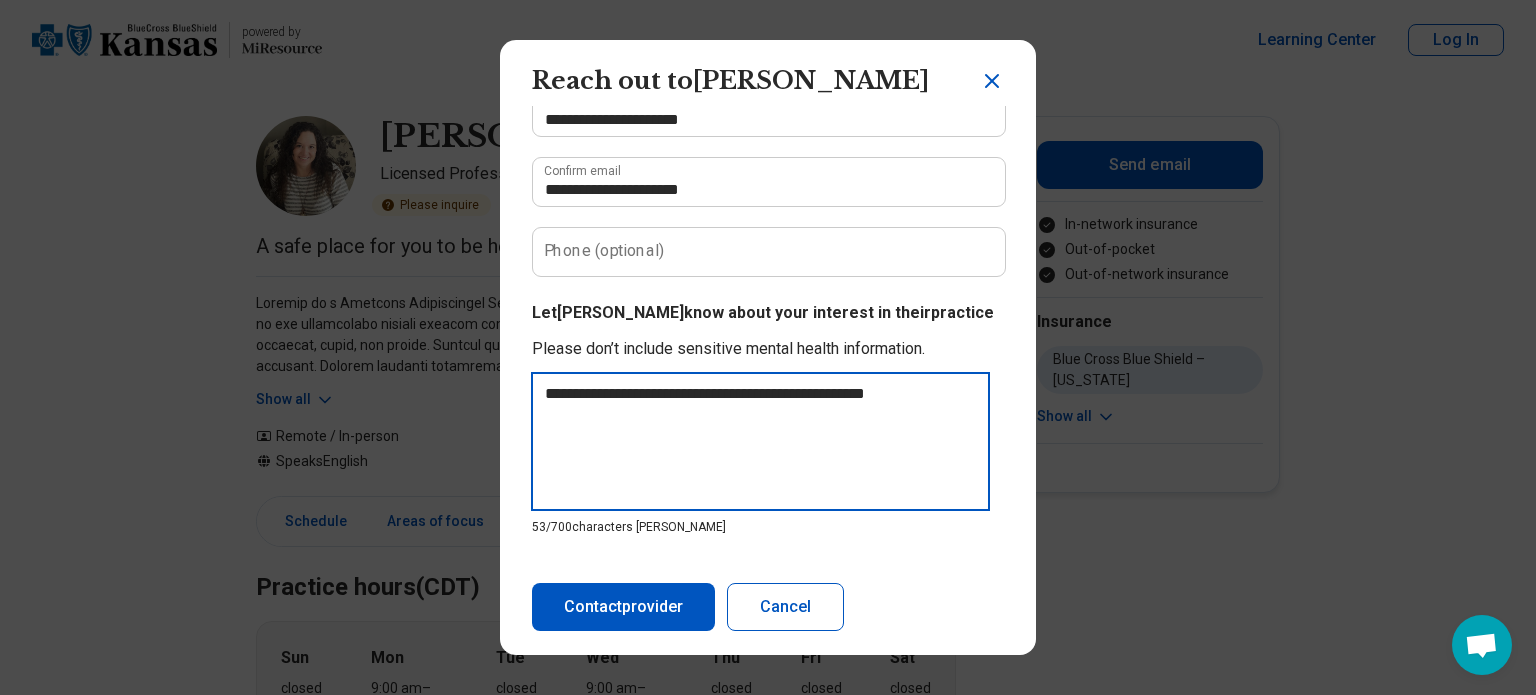 type on "**********" 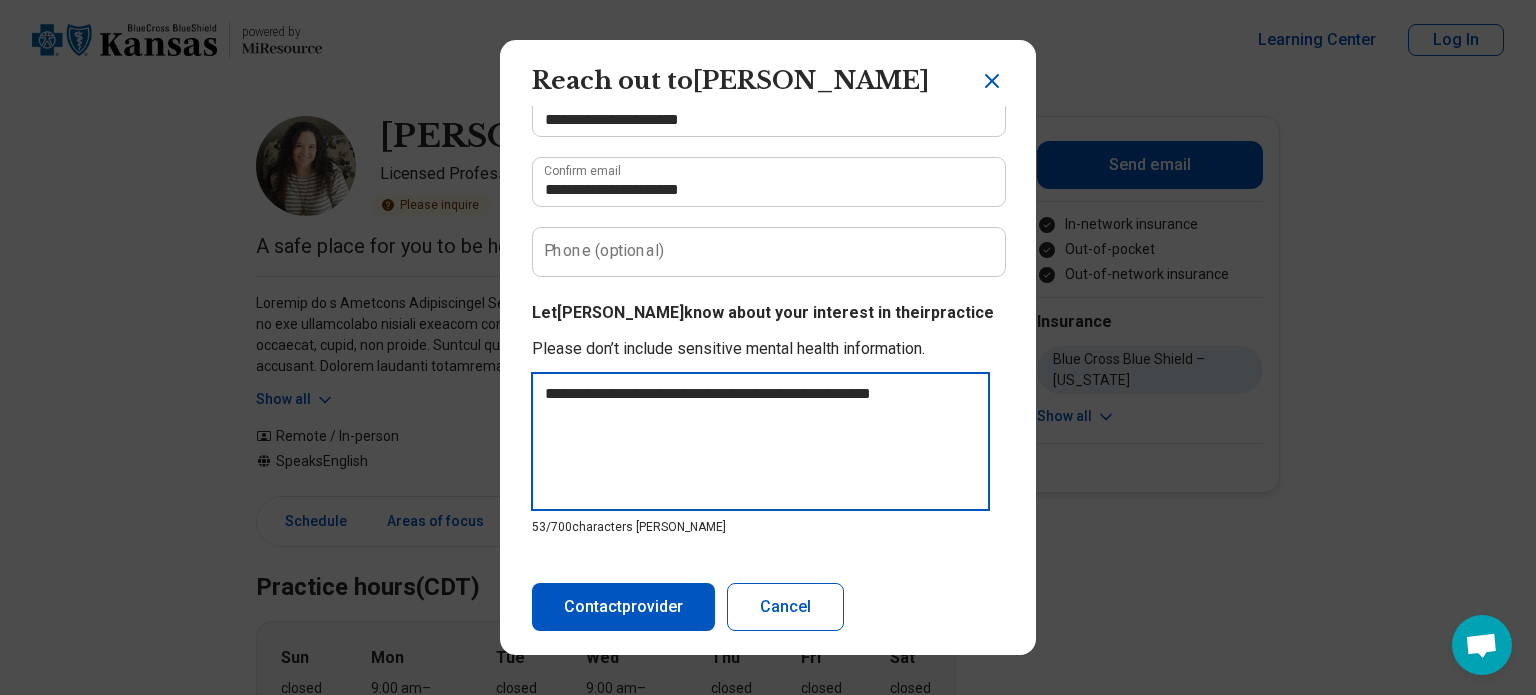 type on "**********" 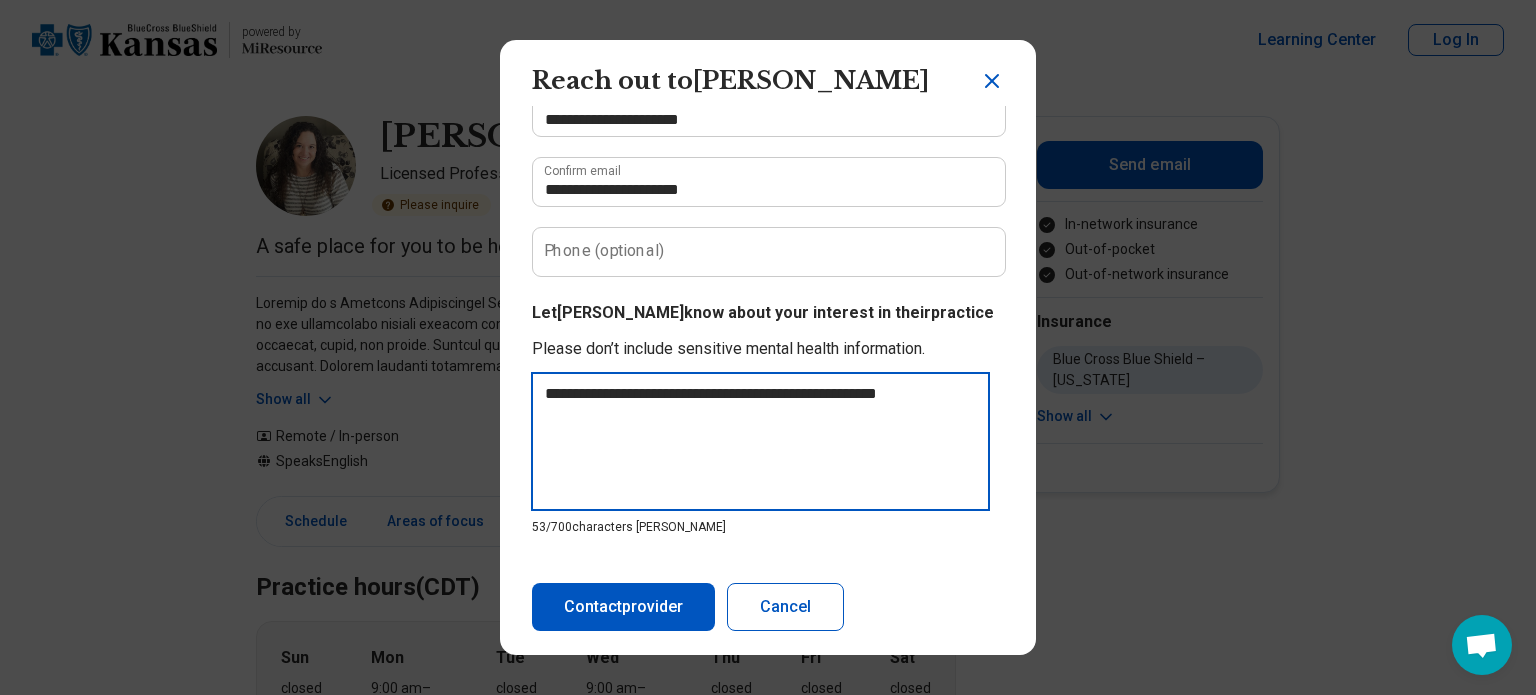 type on "*" 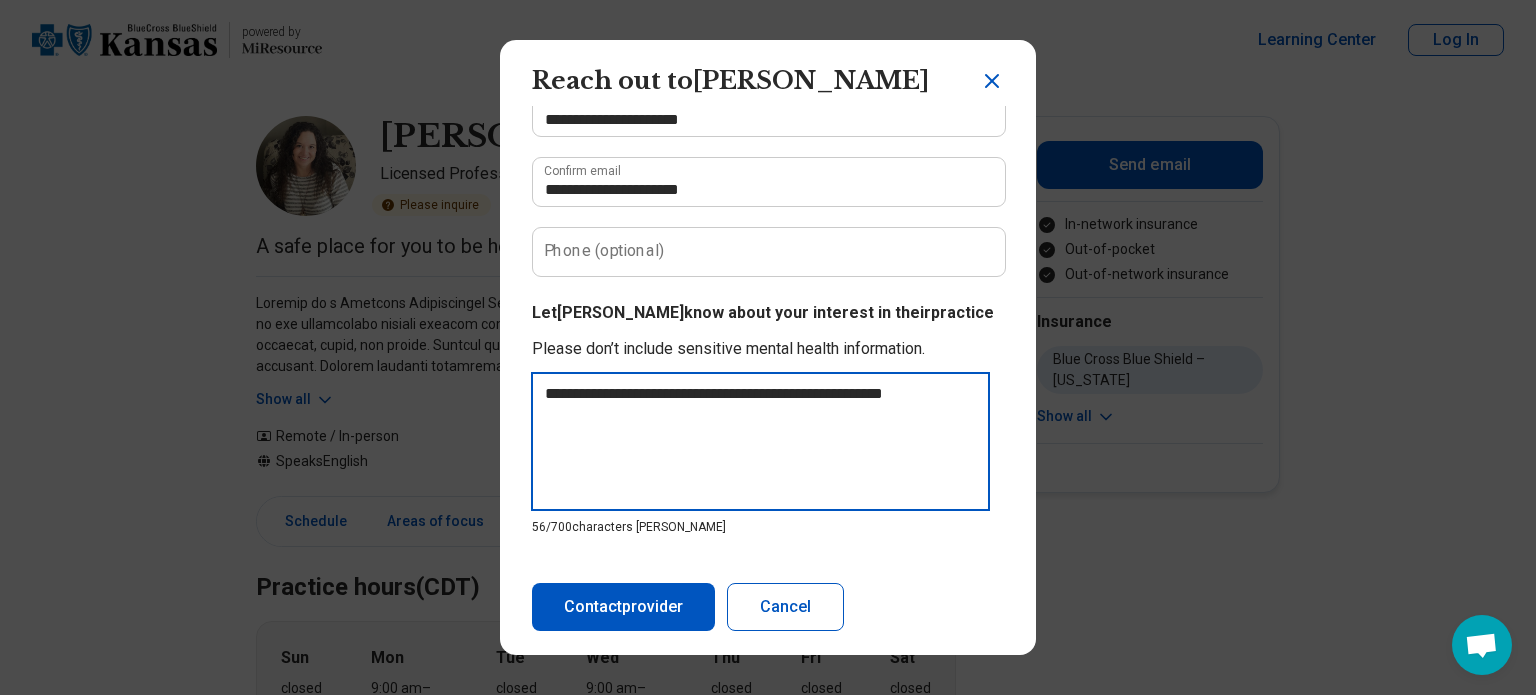 type on "**********" 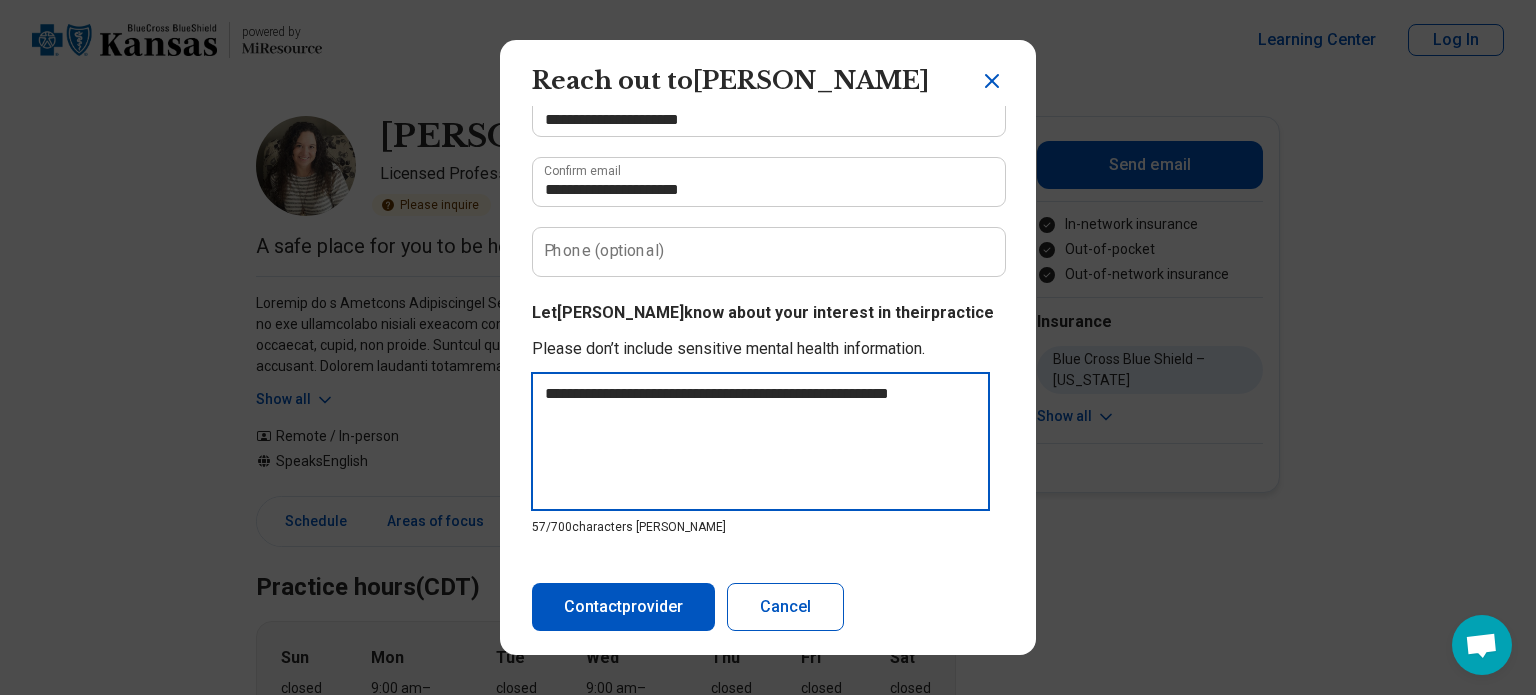 type on "**********" 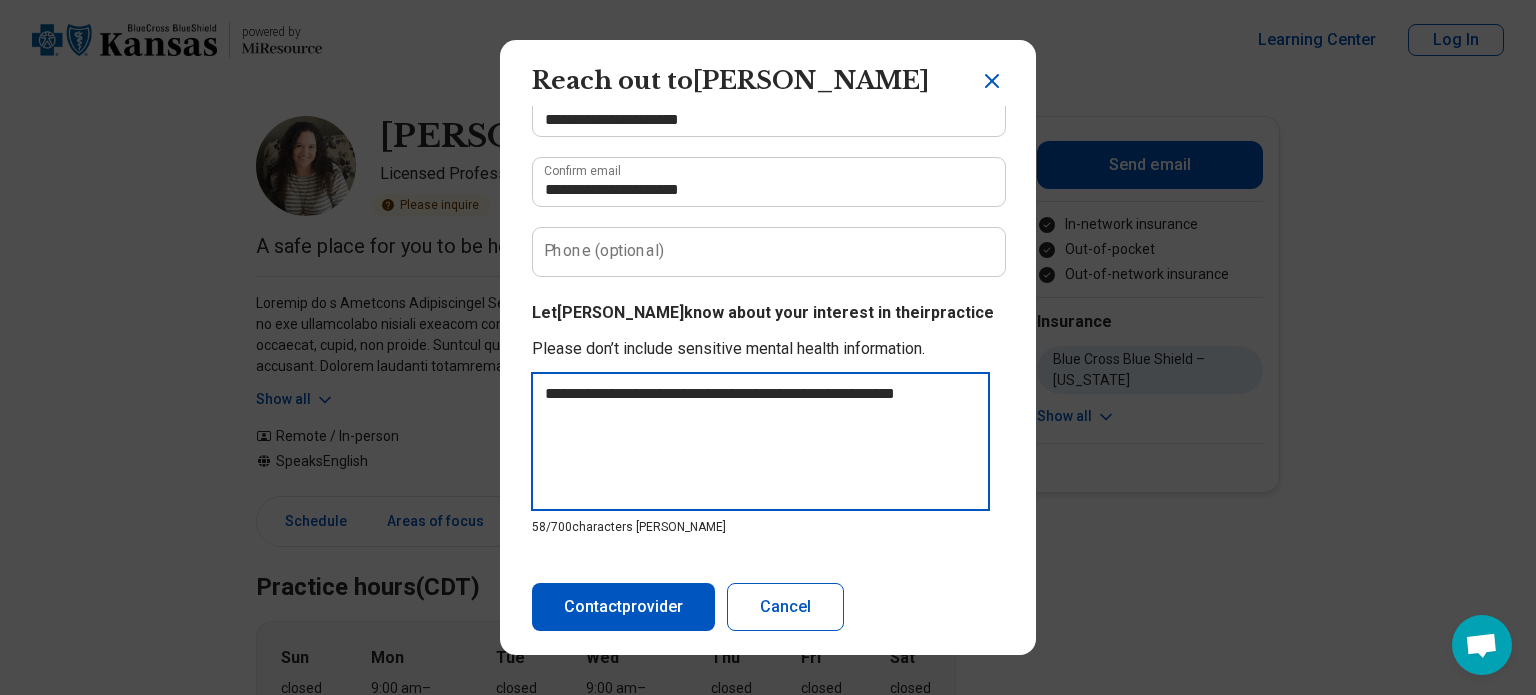 type on "**********" 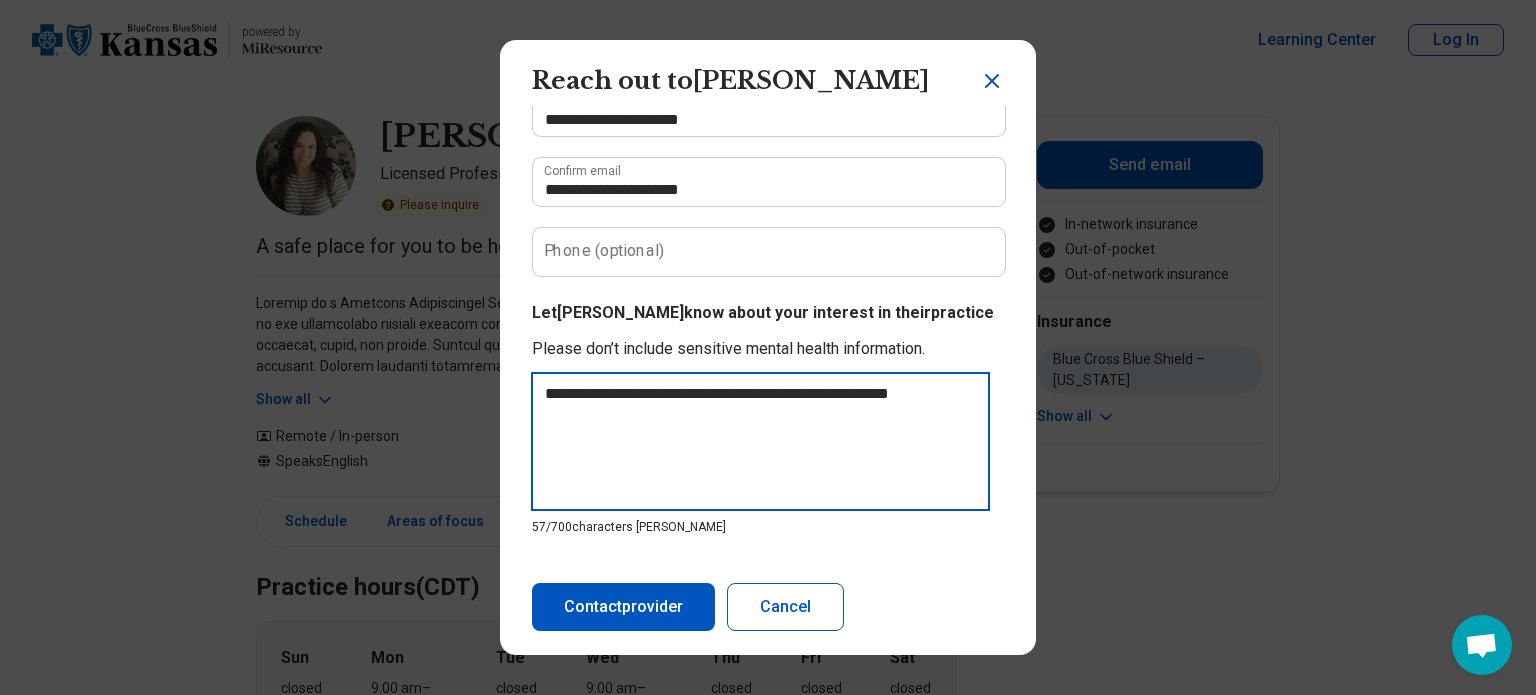 type on "**********" 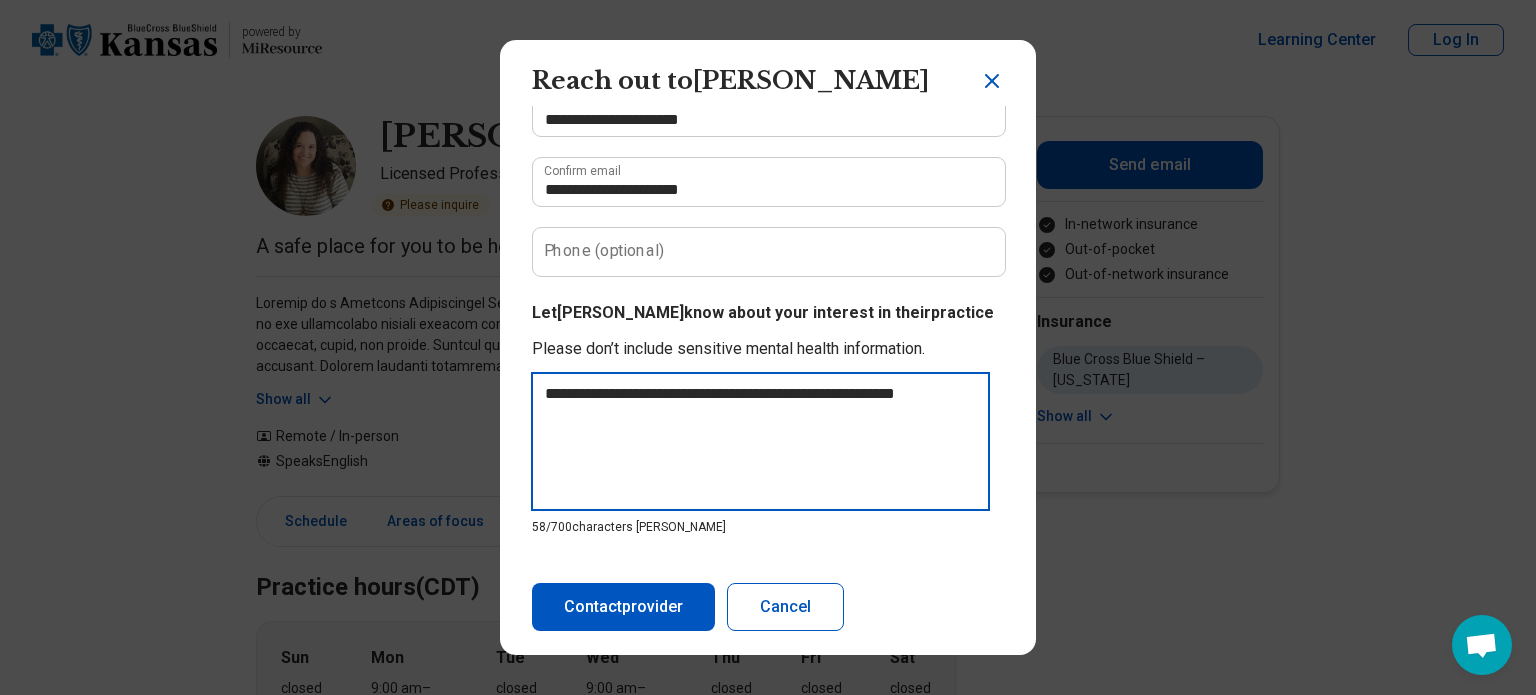 type on "**********" 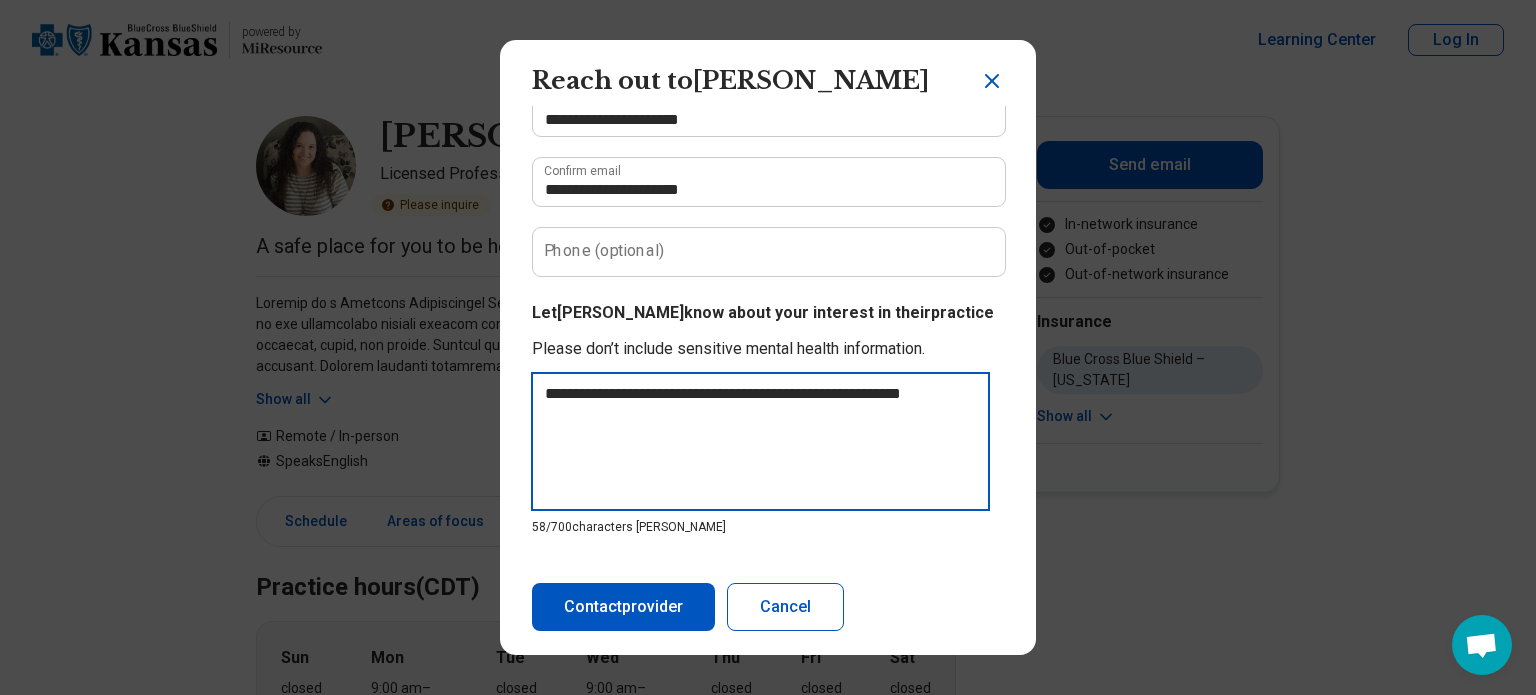 type on "**********" 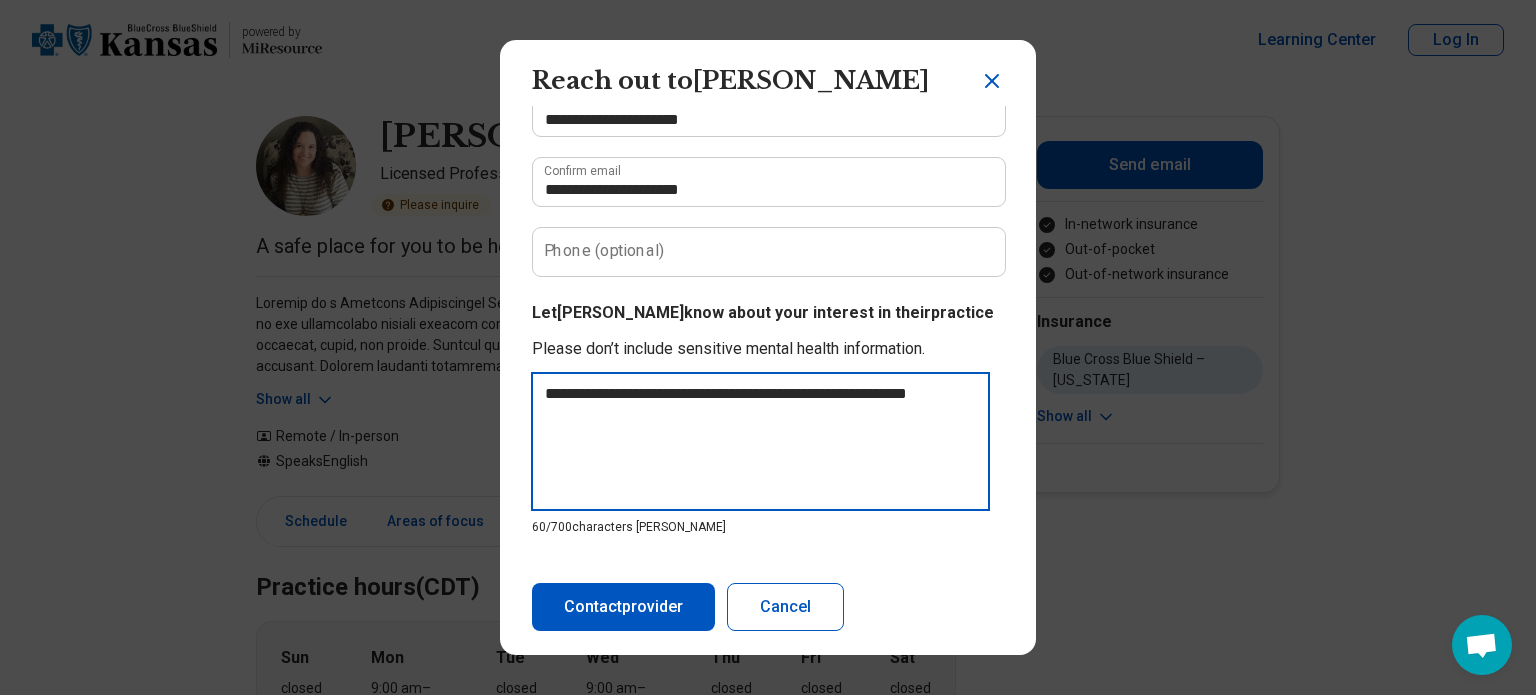 type on "**********" 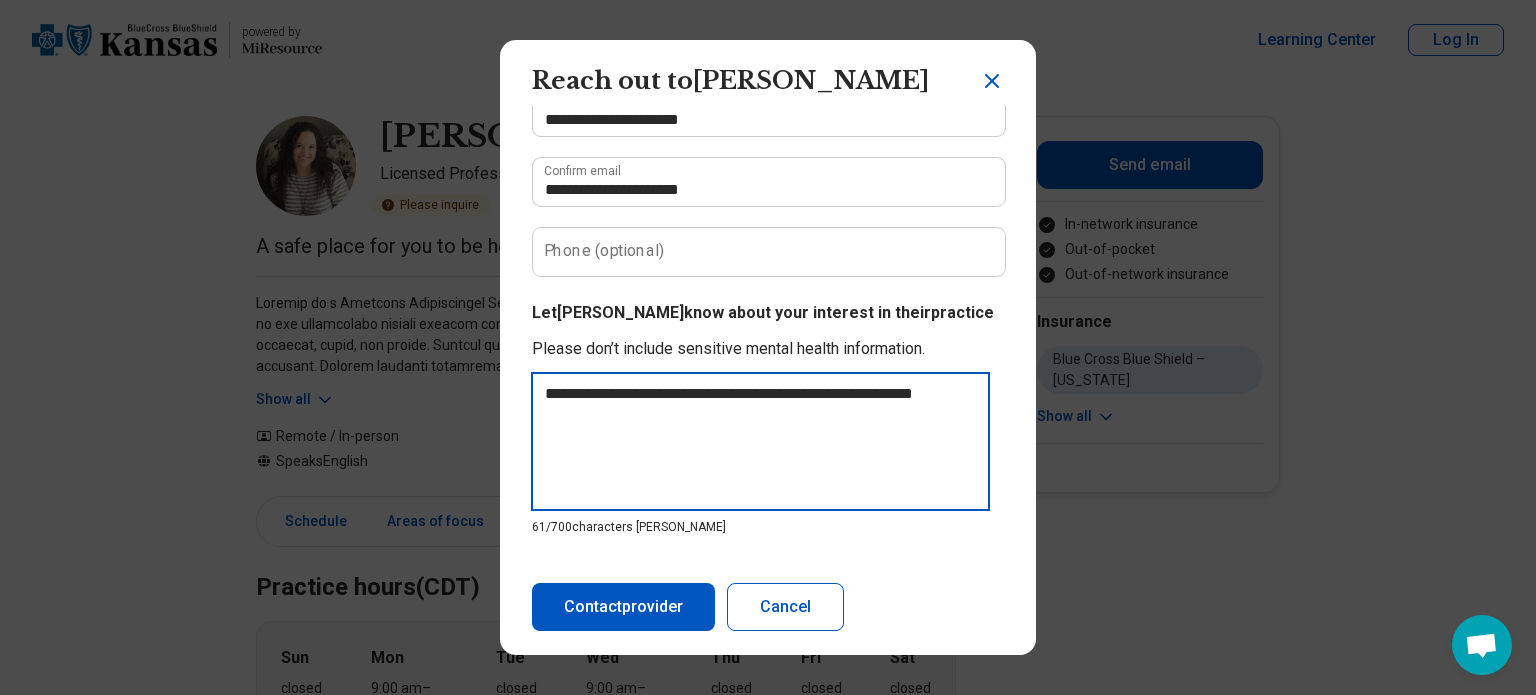 type on "**********" 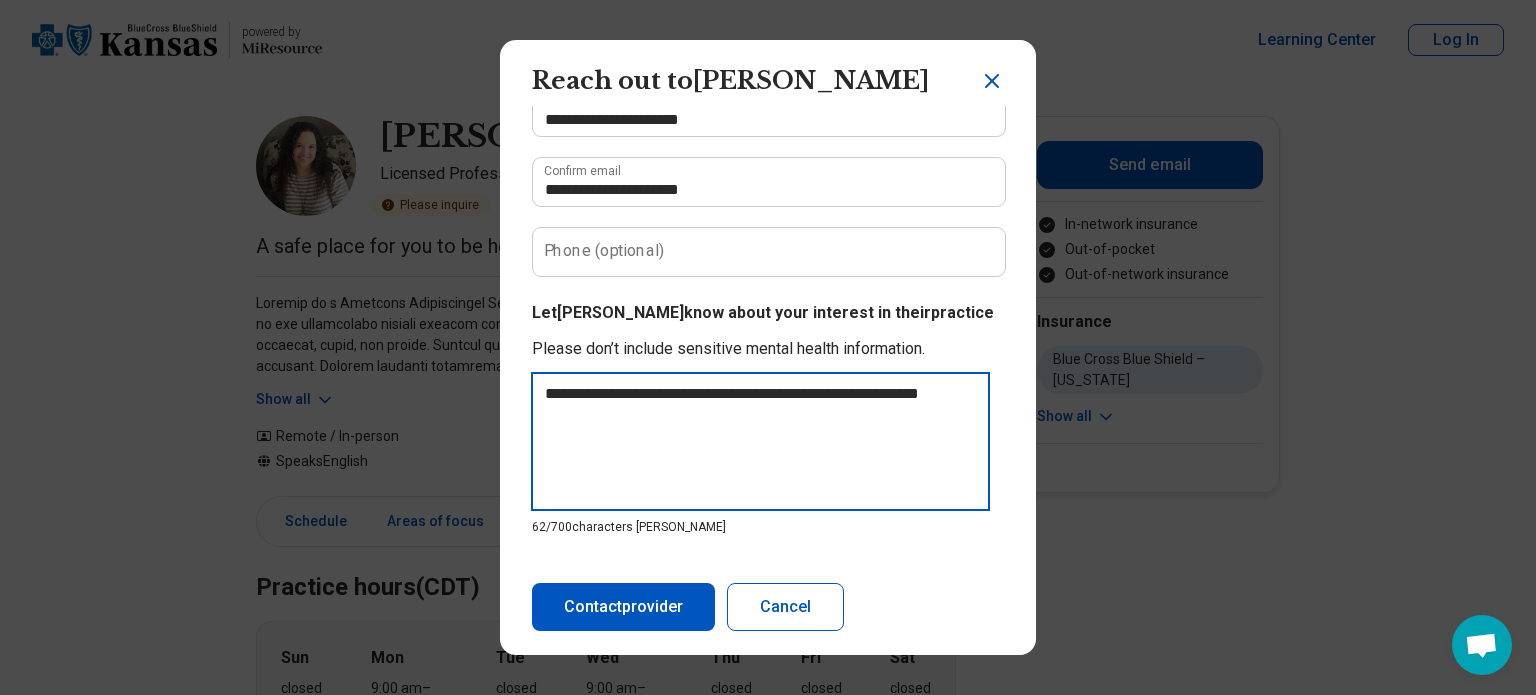 type on "**********" 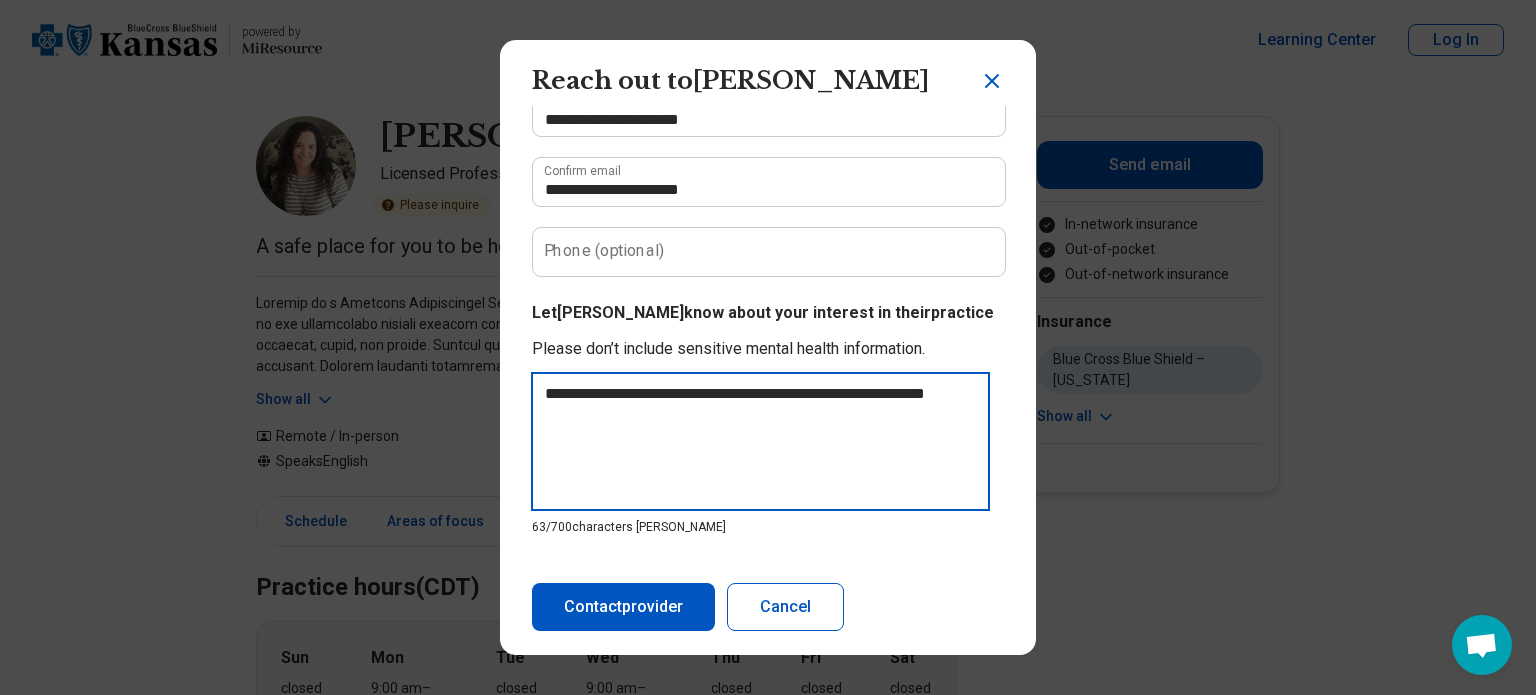 type on "**********" 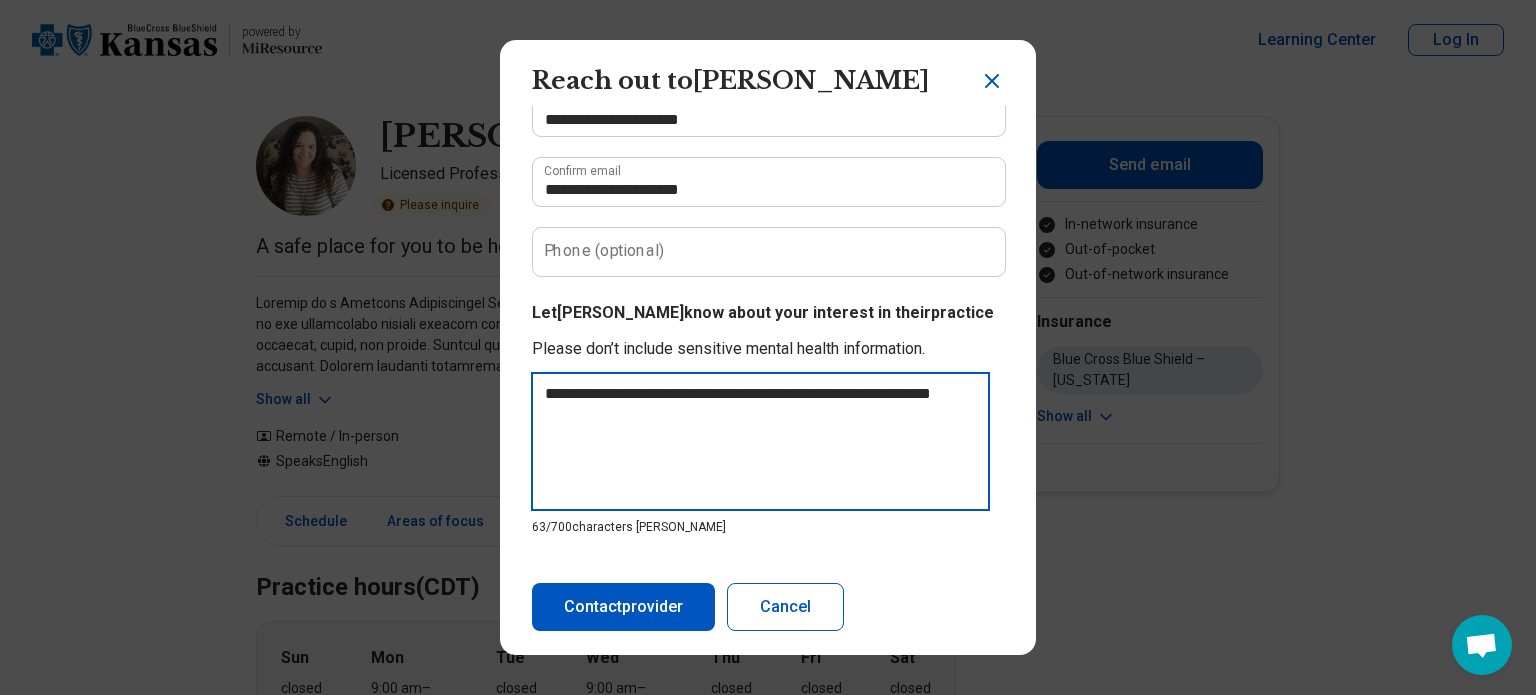 type on "**********" 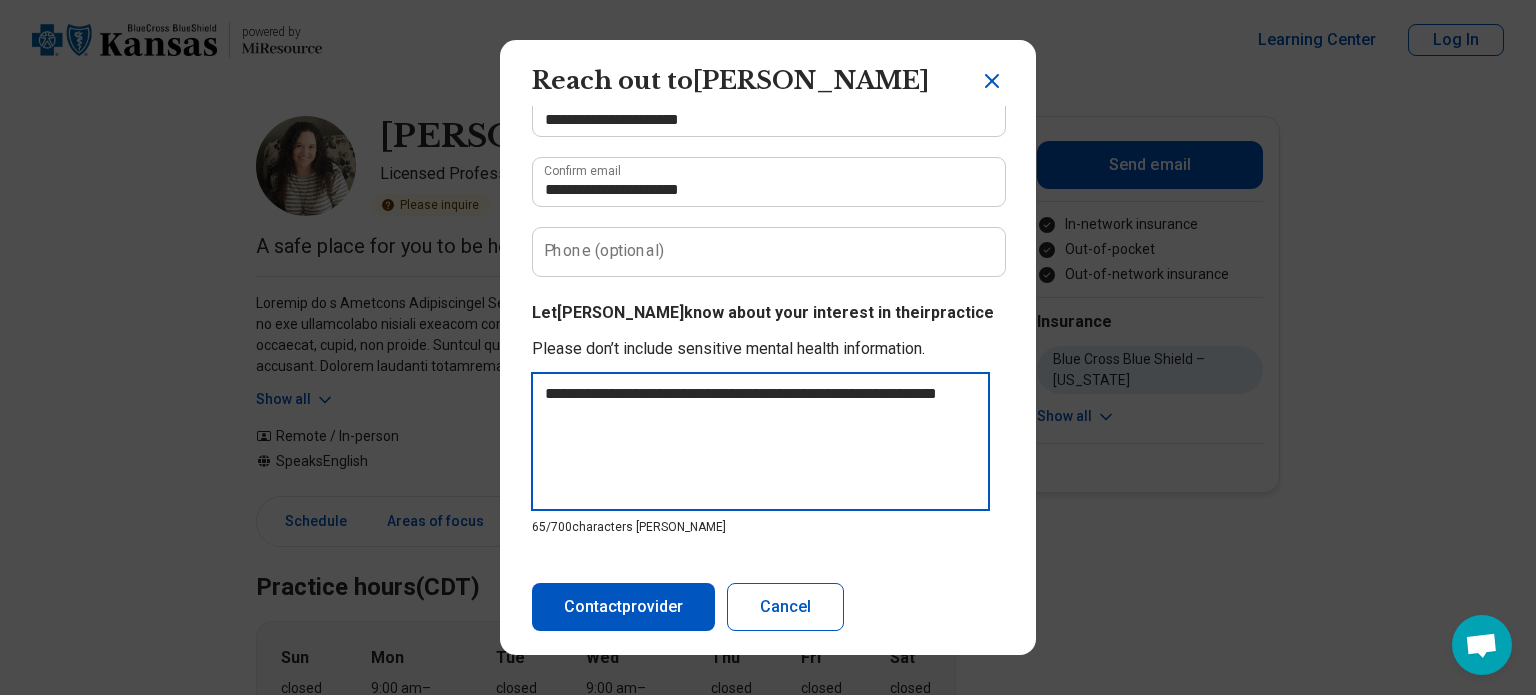 type on "**********" 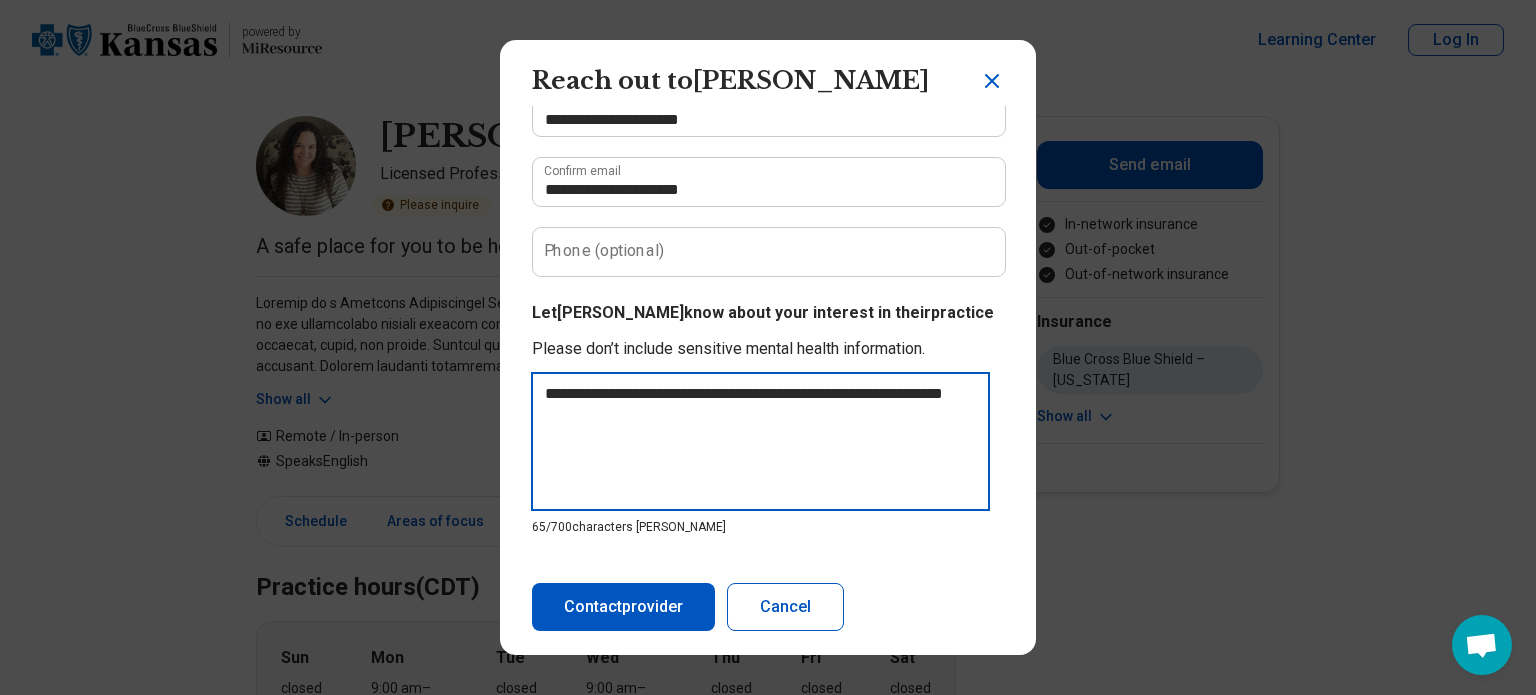type on "**********" 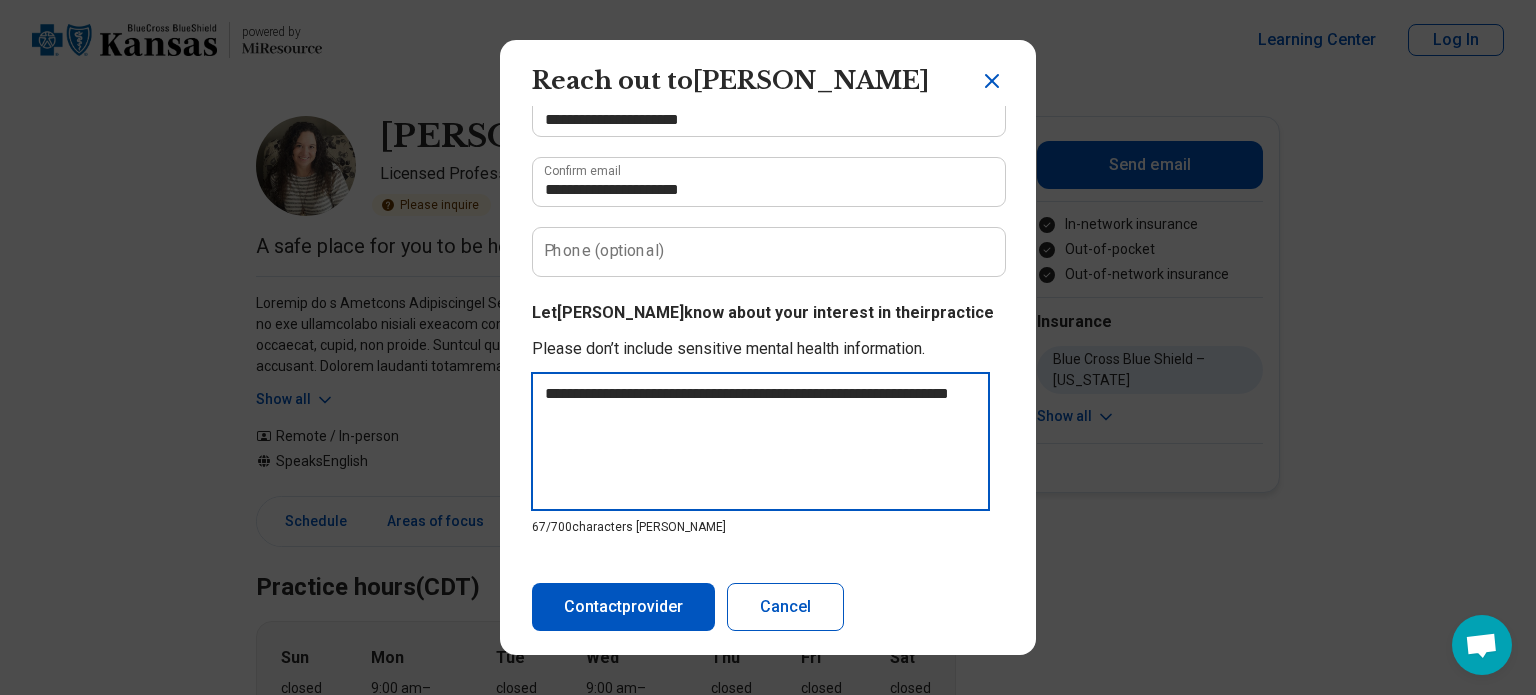 type on "**********" 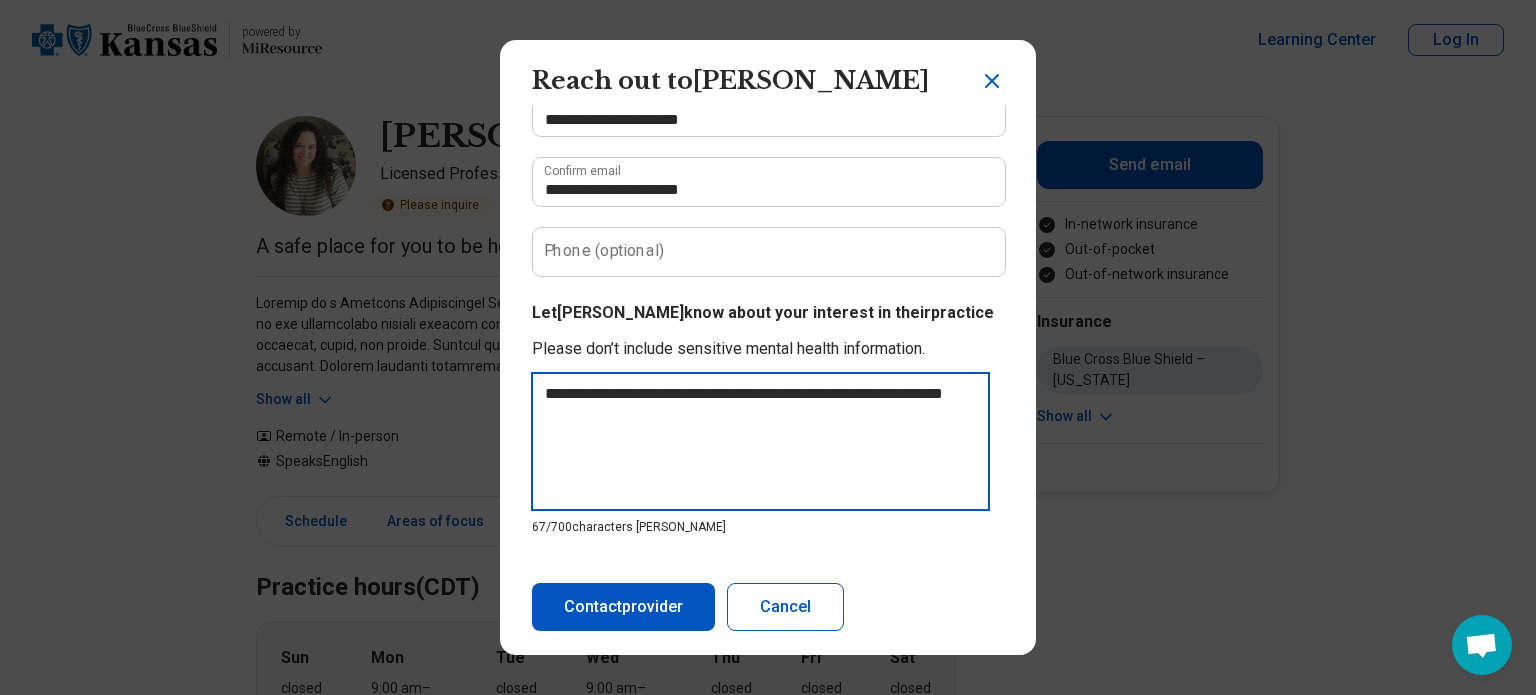 type on "**********" 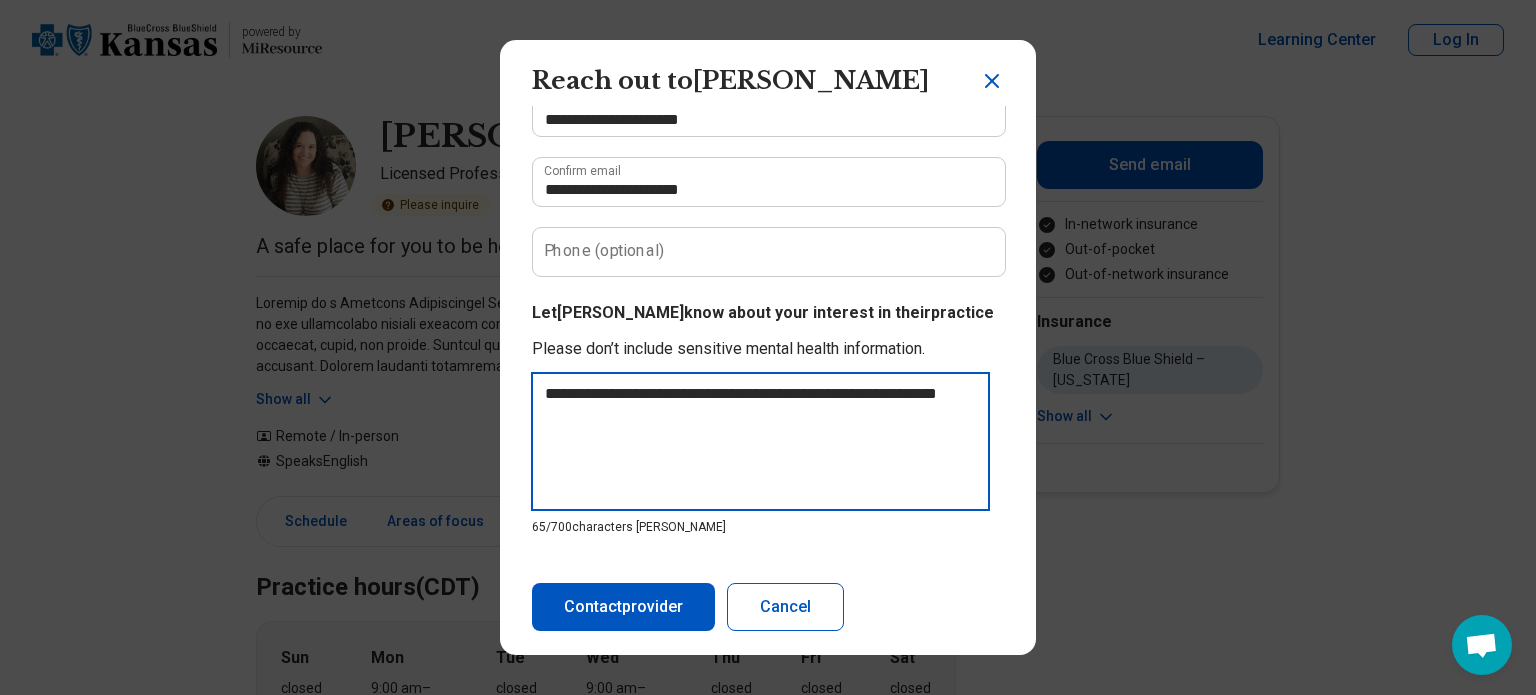 type on "**********" 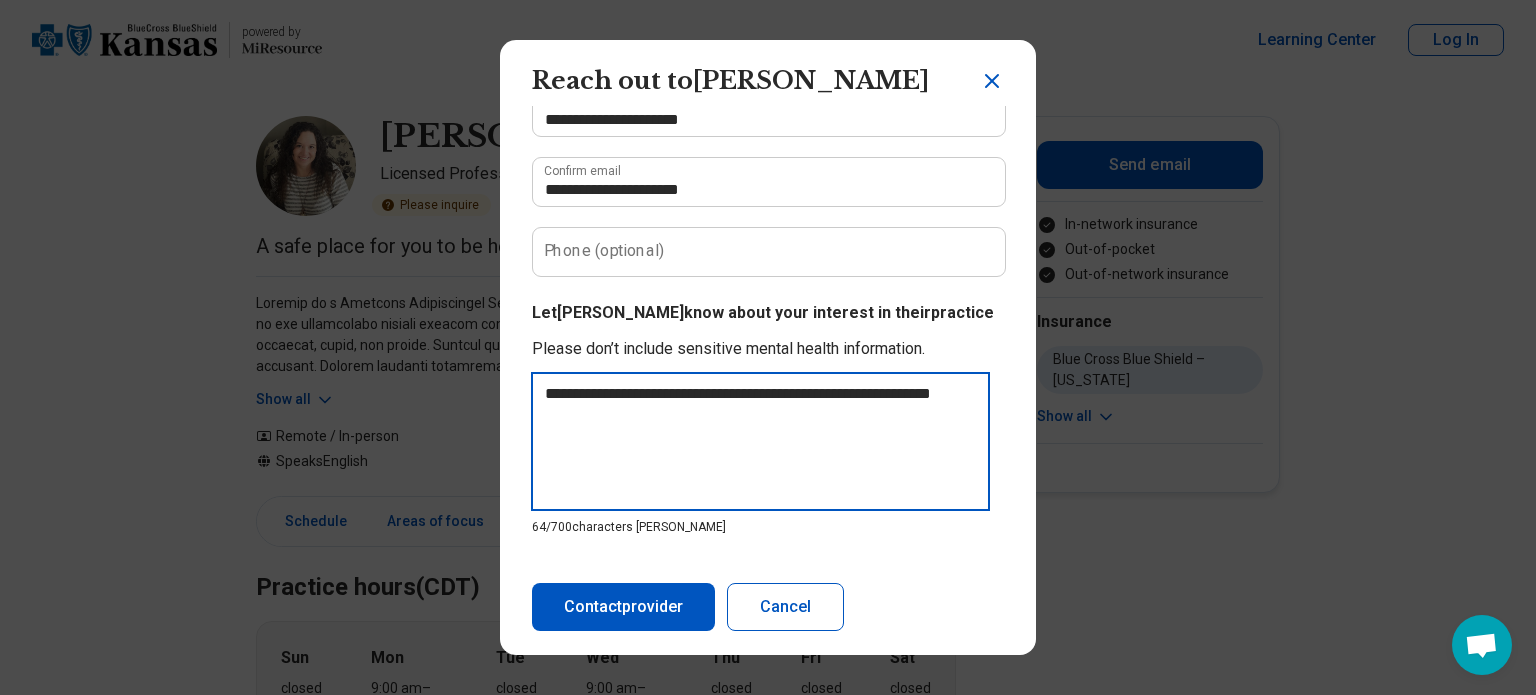 type on "**********" 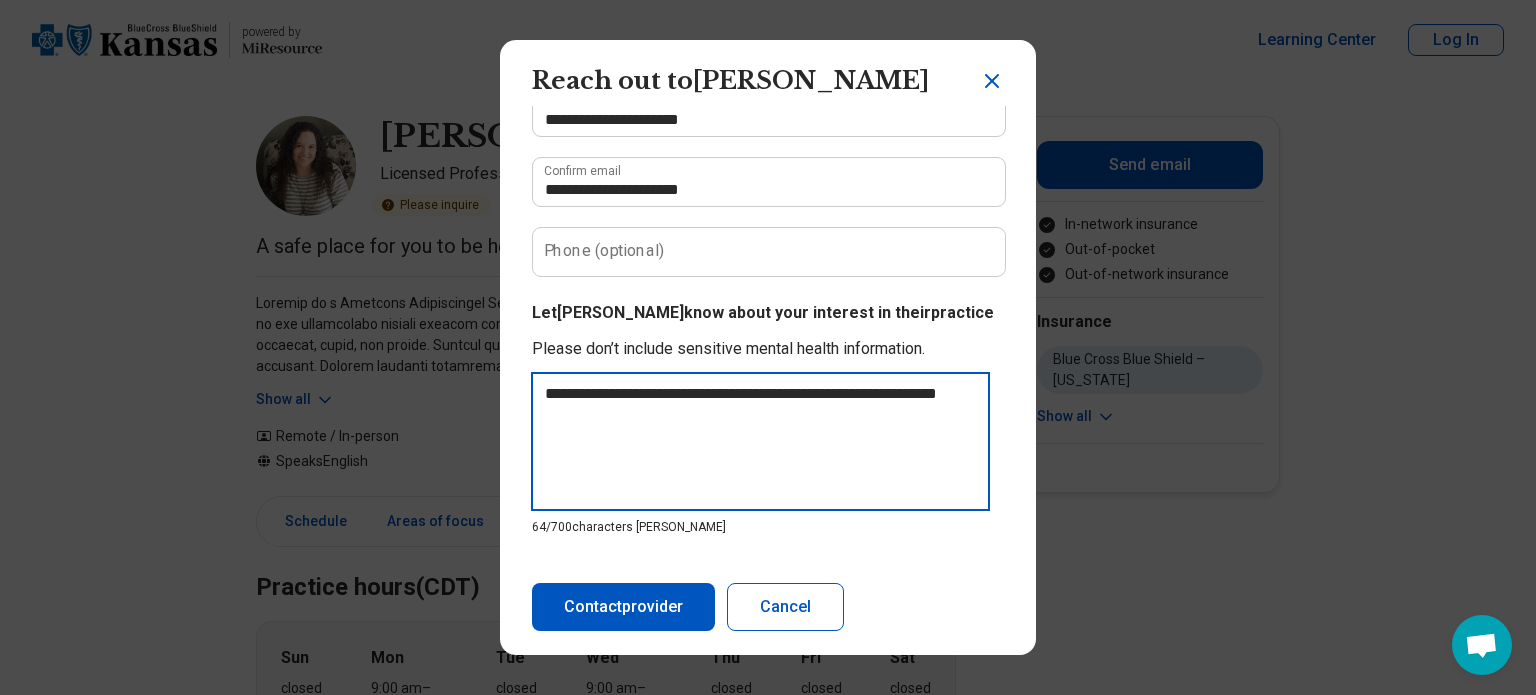 type on "**********" 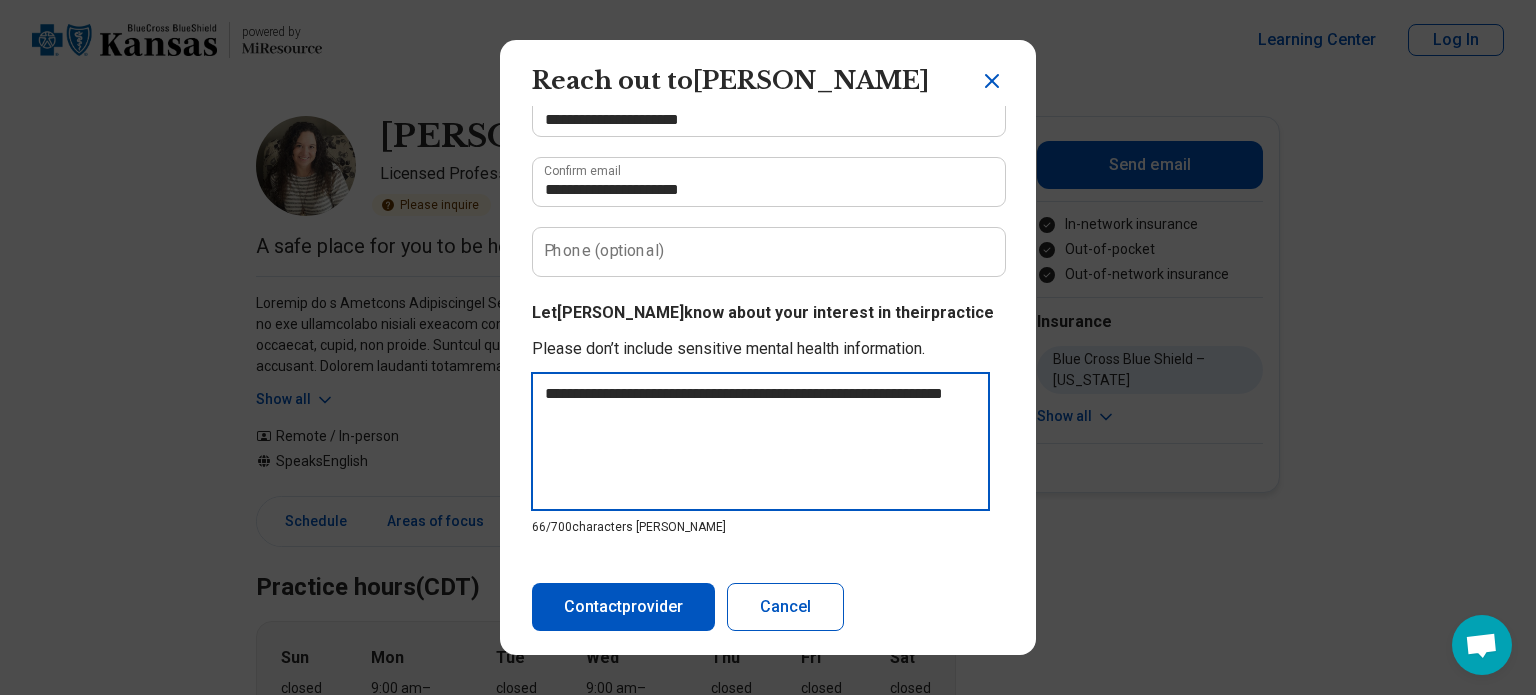 type on "**********" 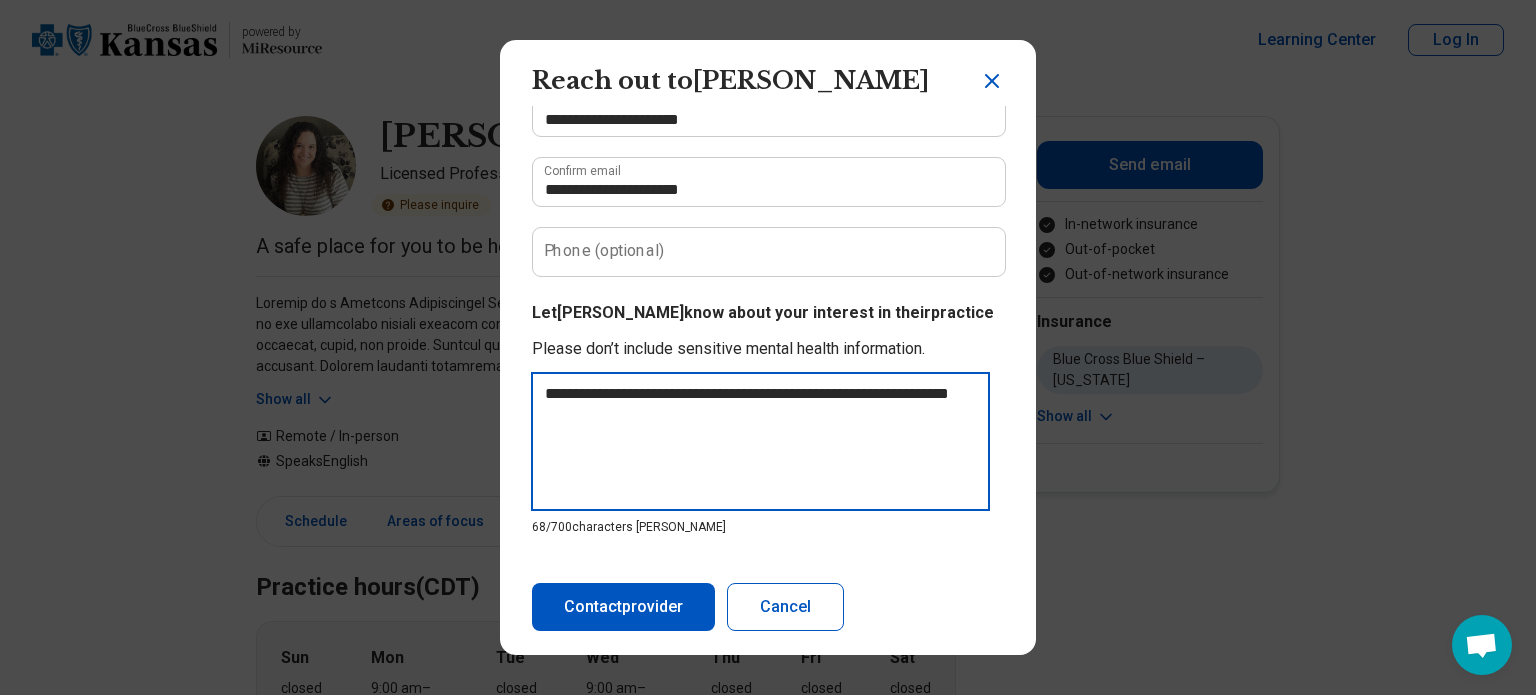 type on "**********" 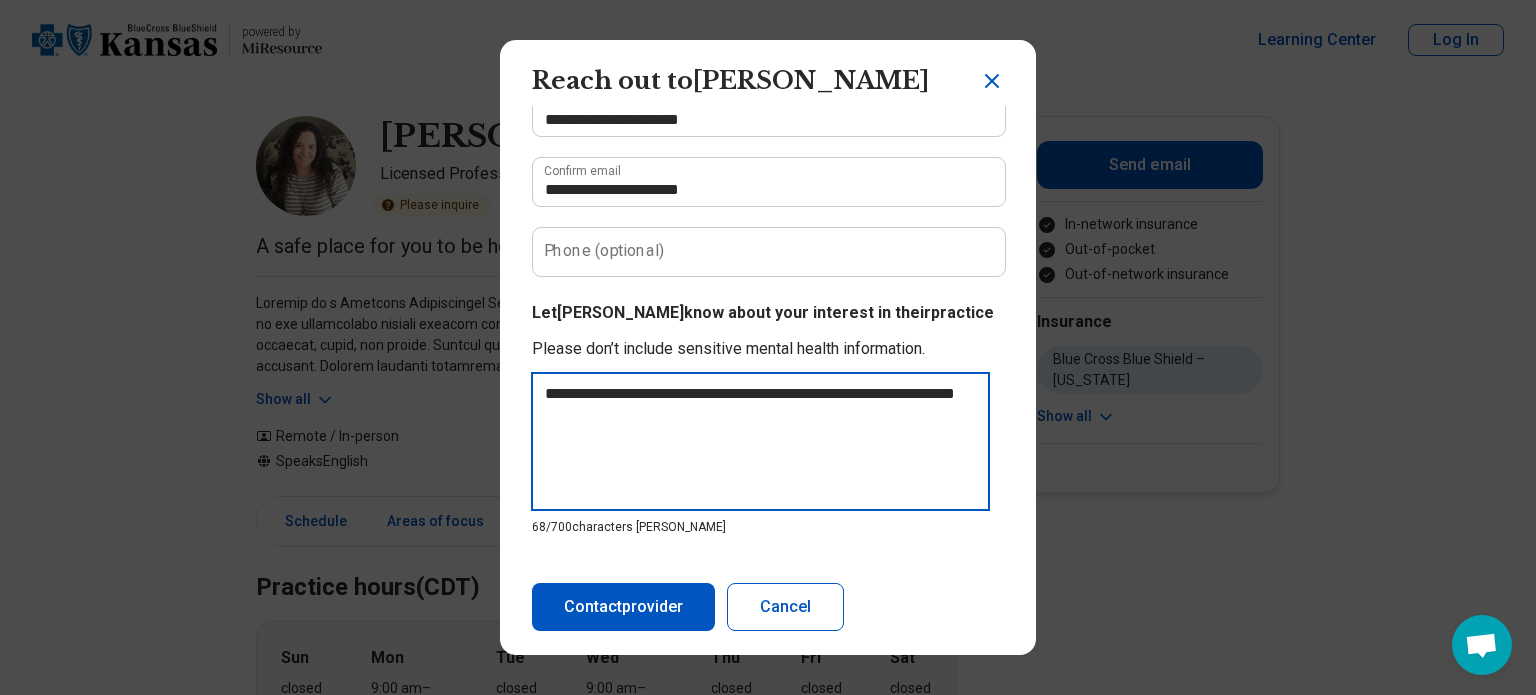 type on "**********" 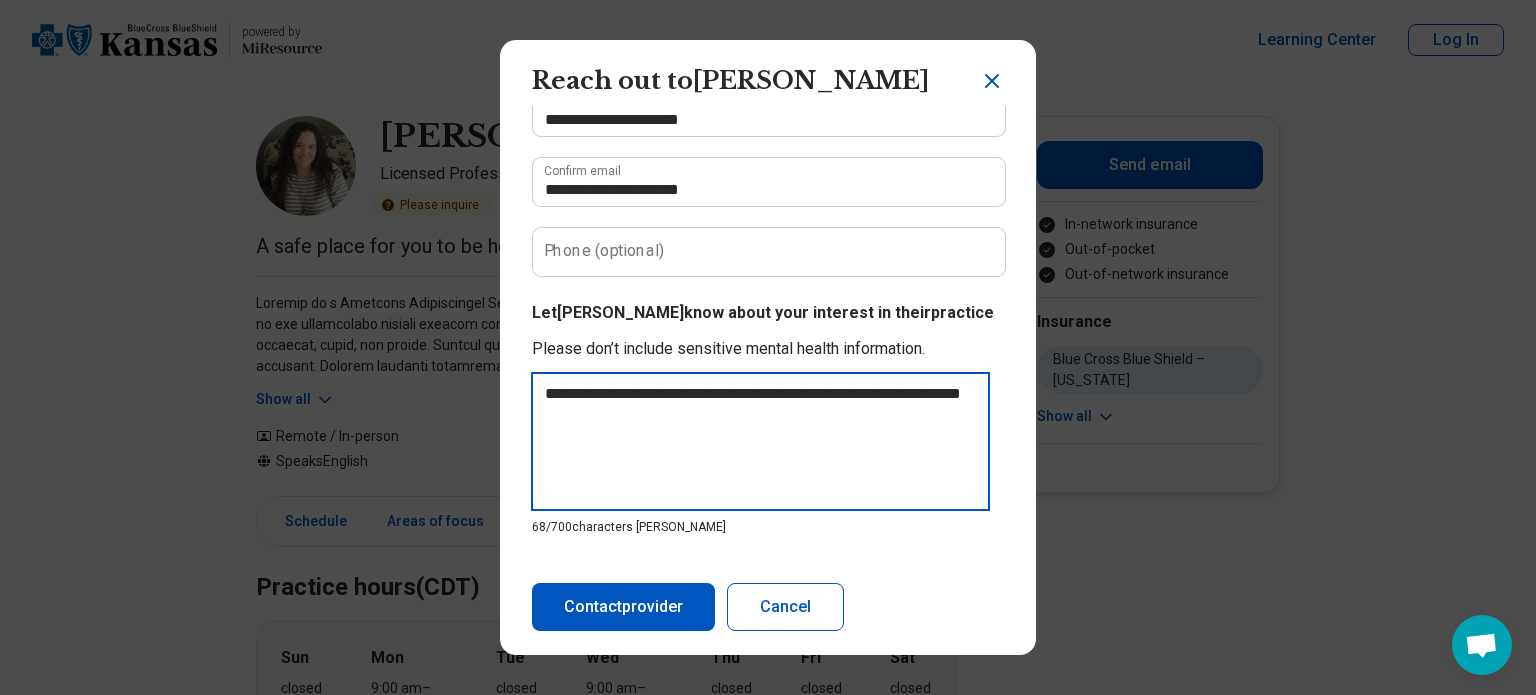 type on "**********" 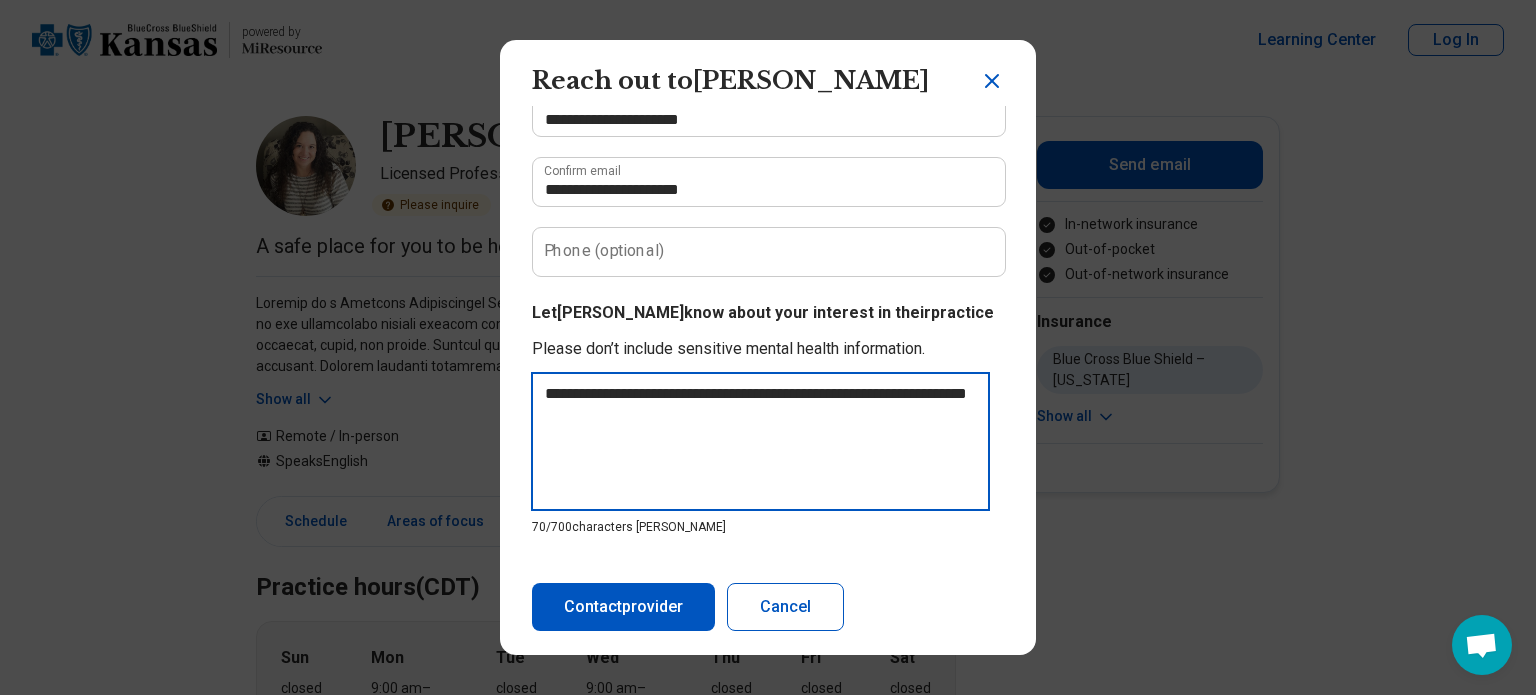 type on "**********" 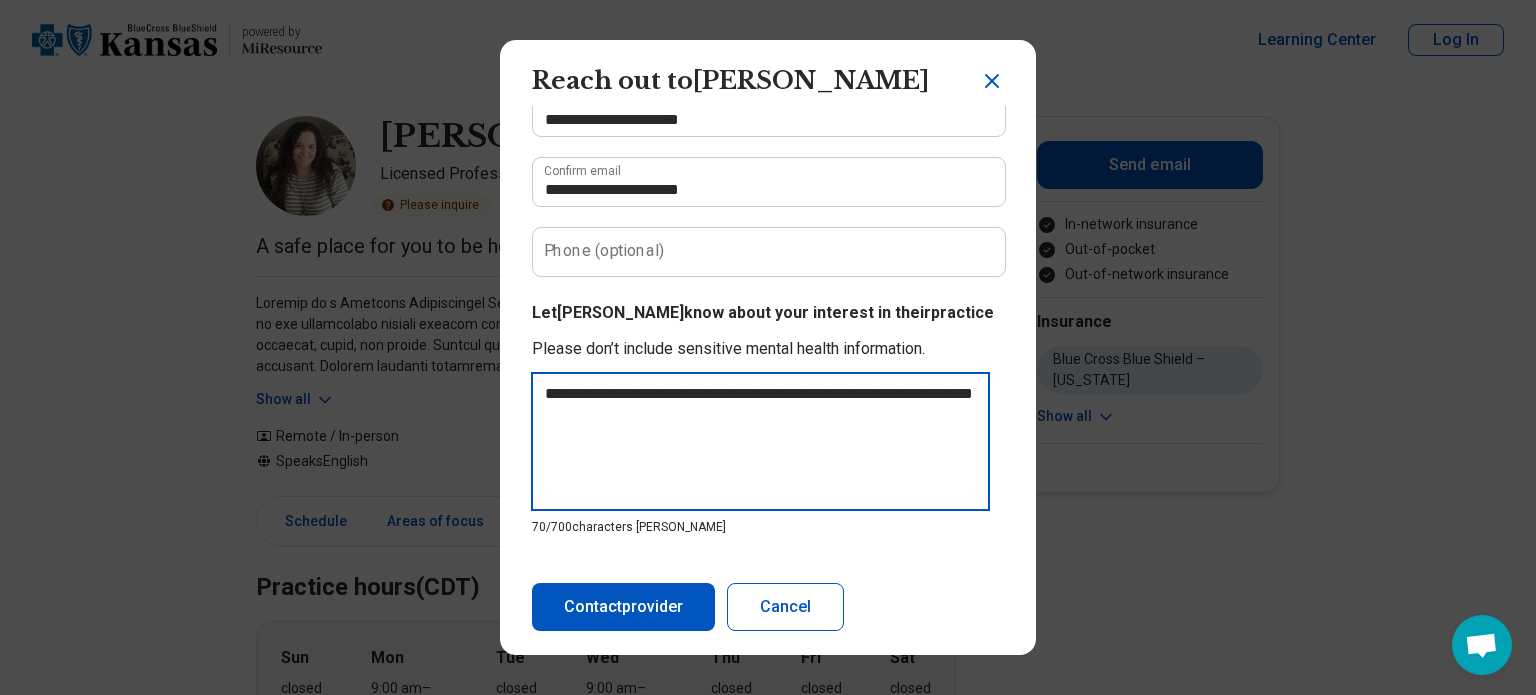 type on "**********" 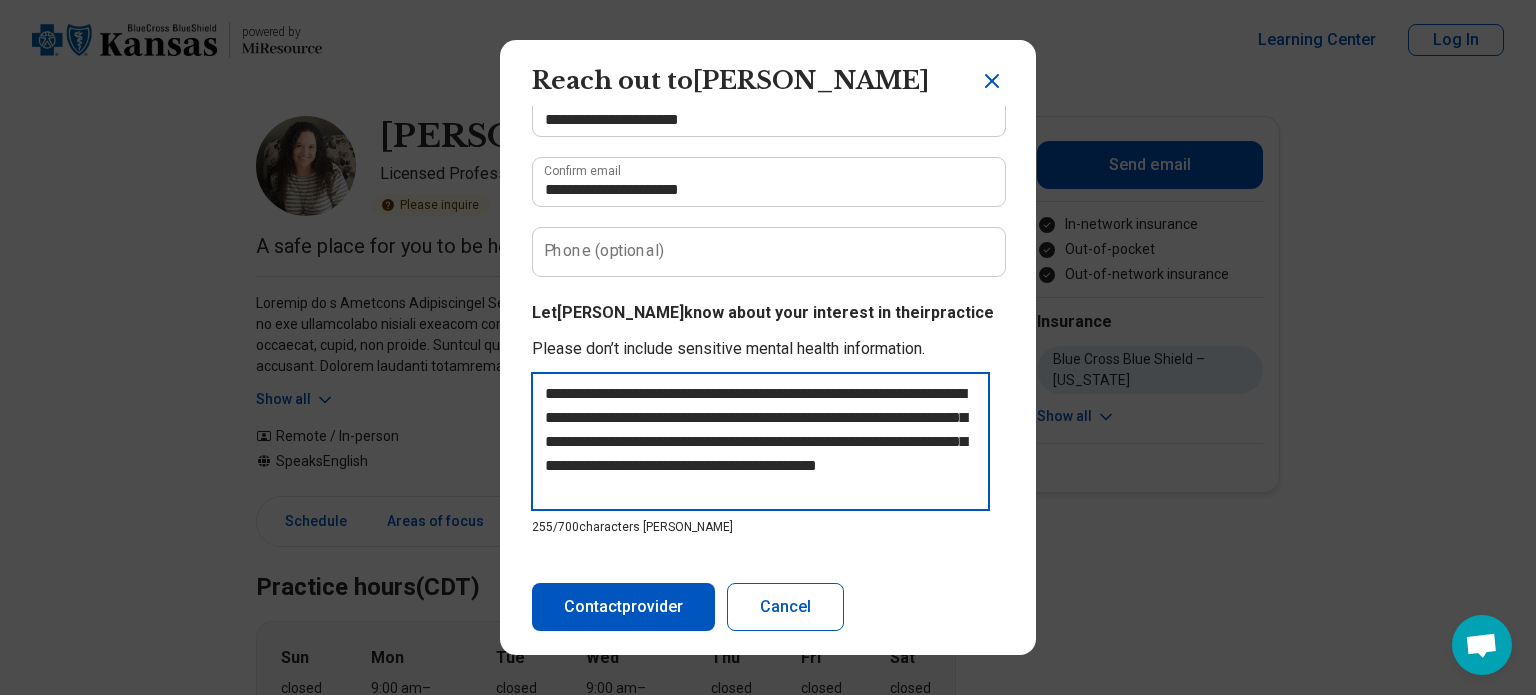 click on "**********" at bounding box center [760, 441] 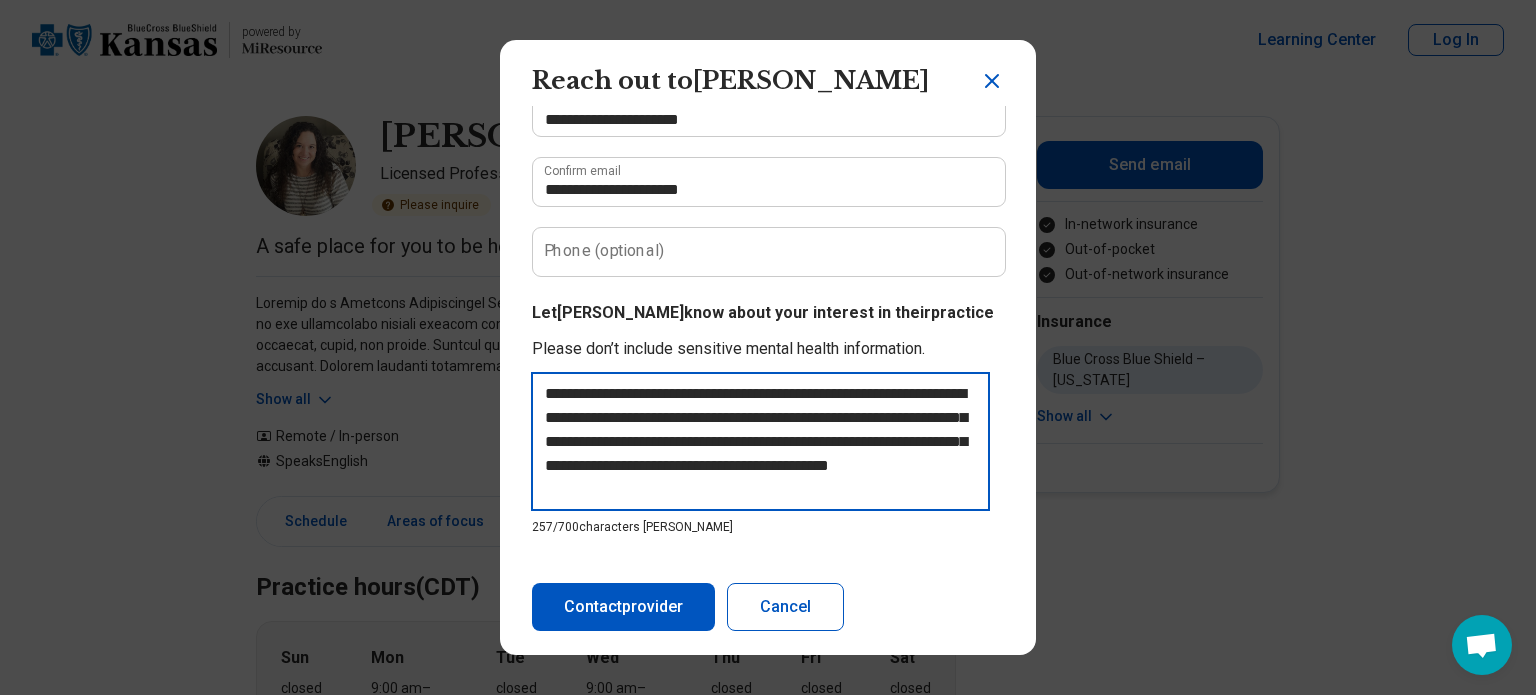 click on "**********" at bounding box center (760, 441) 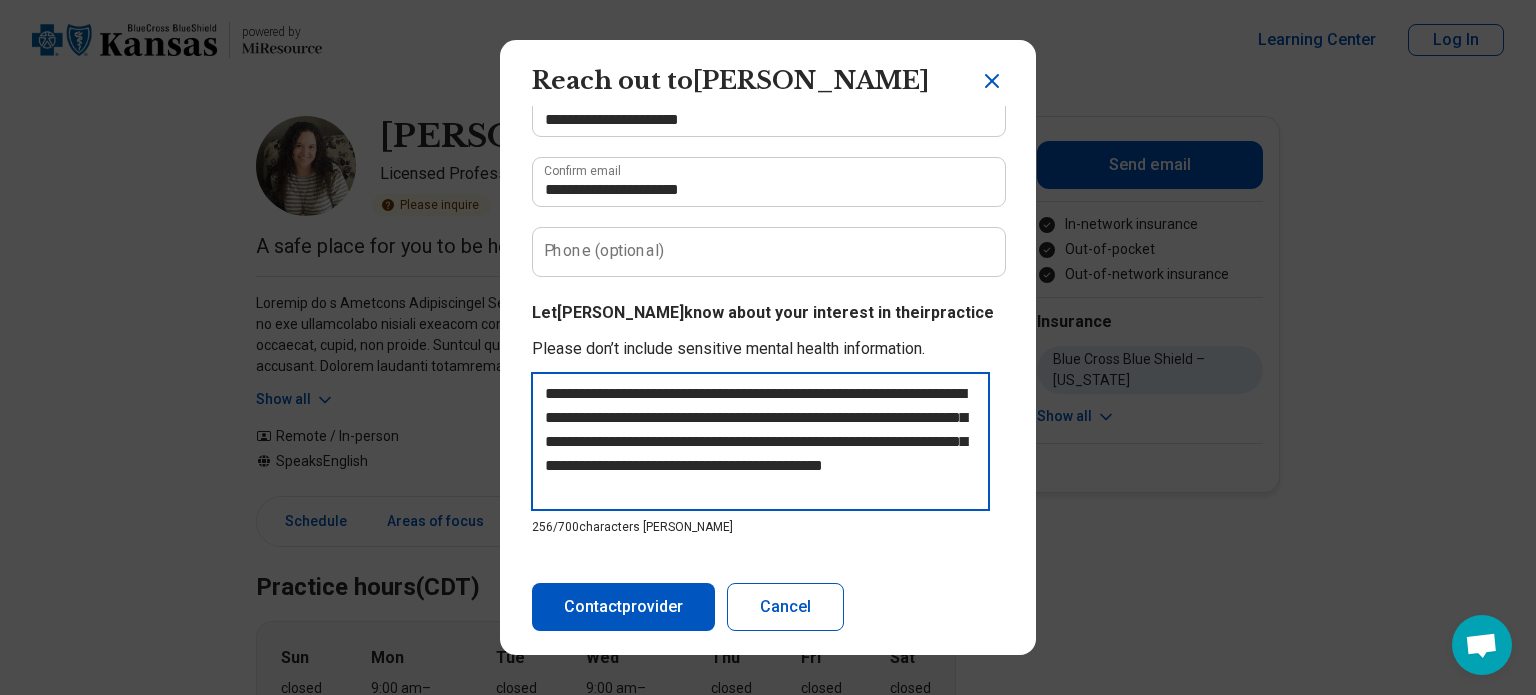 click on "**********" at bounding box center (760, 441) 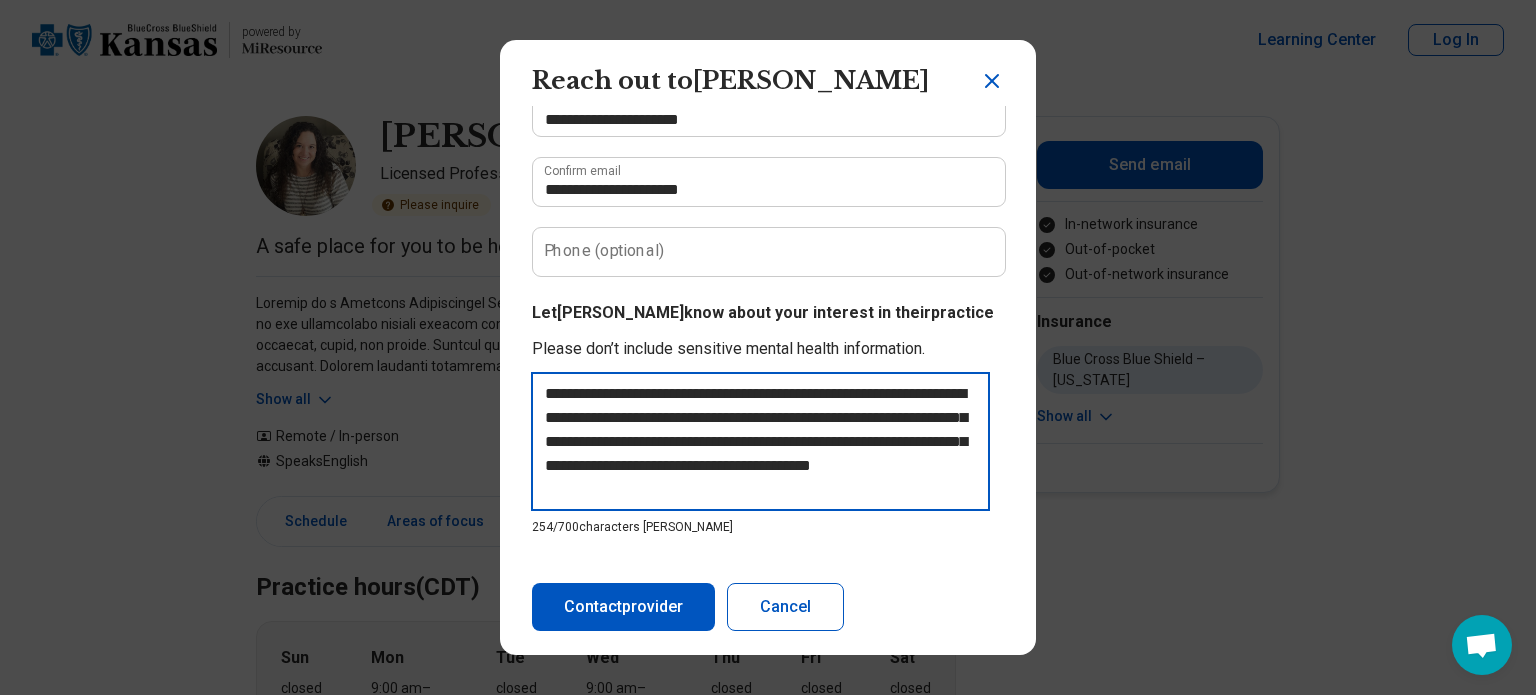 click on "**********" at bounding box center (760, 441) 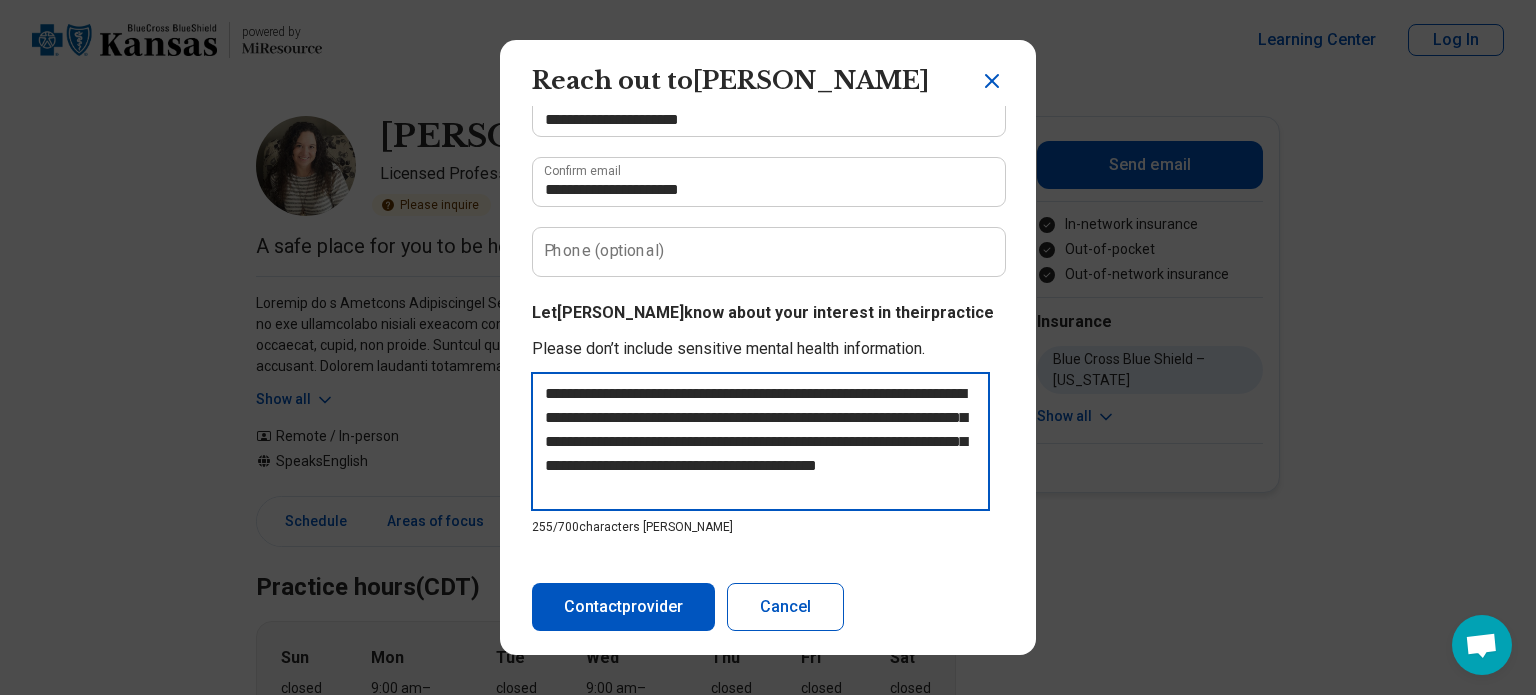 drag, startPoint x: 536, startPoint y: 392, endPoint x: 835, endPoint y: 565, distance: 345.44174 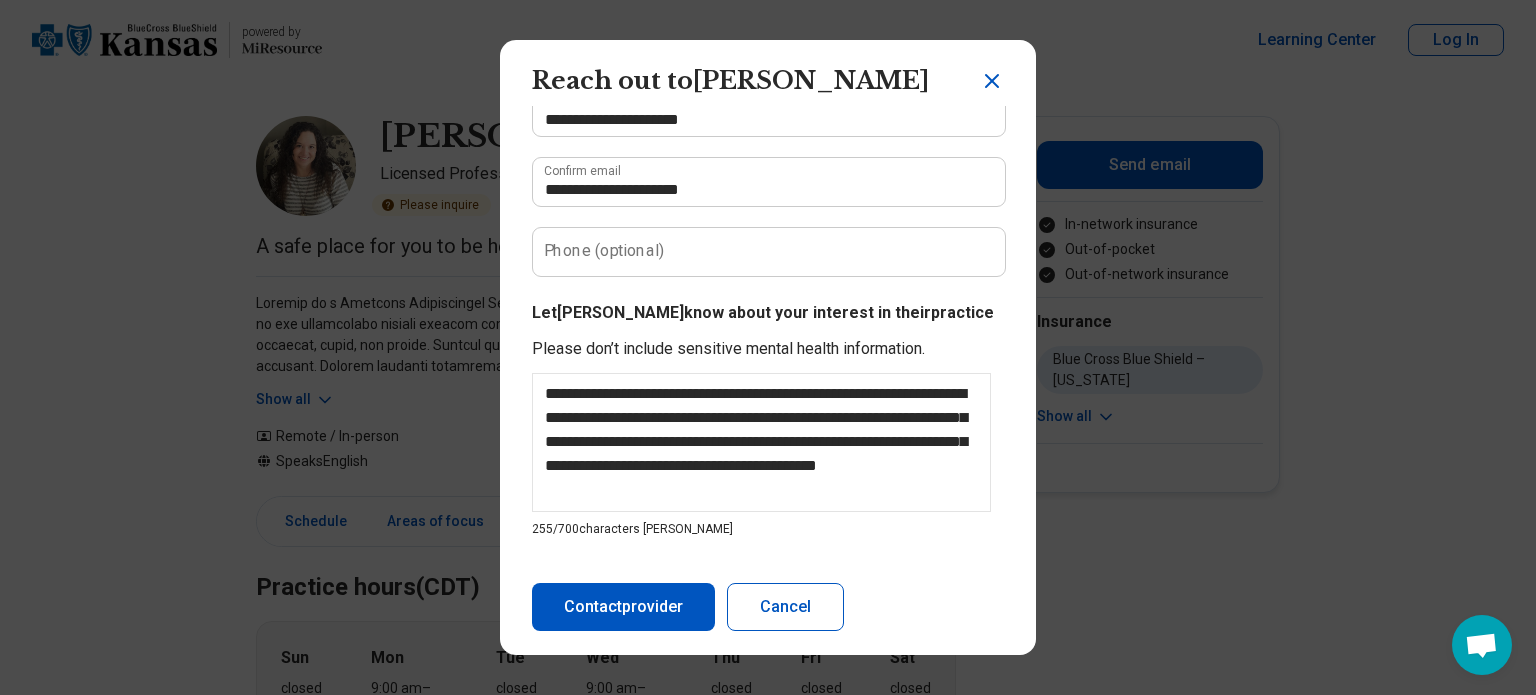 click on "Contact  provider" at bounding box center (623, 607) 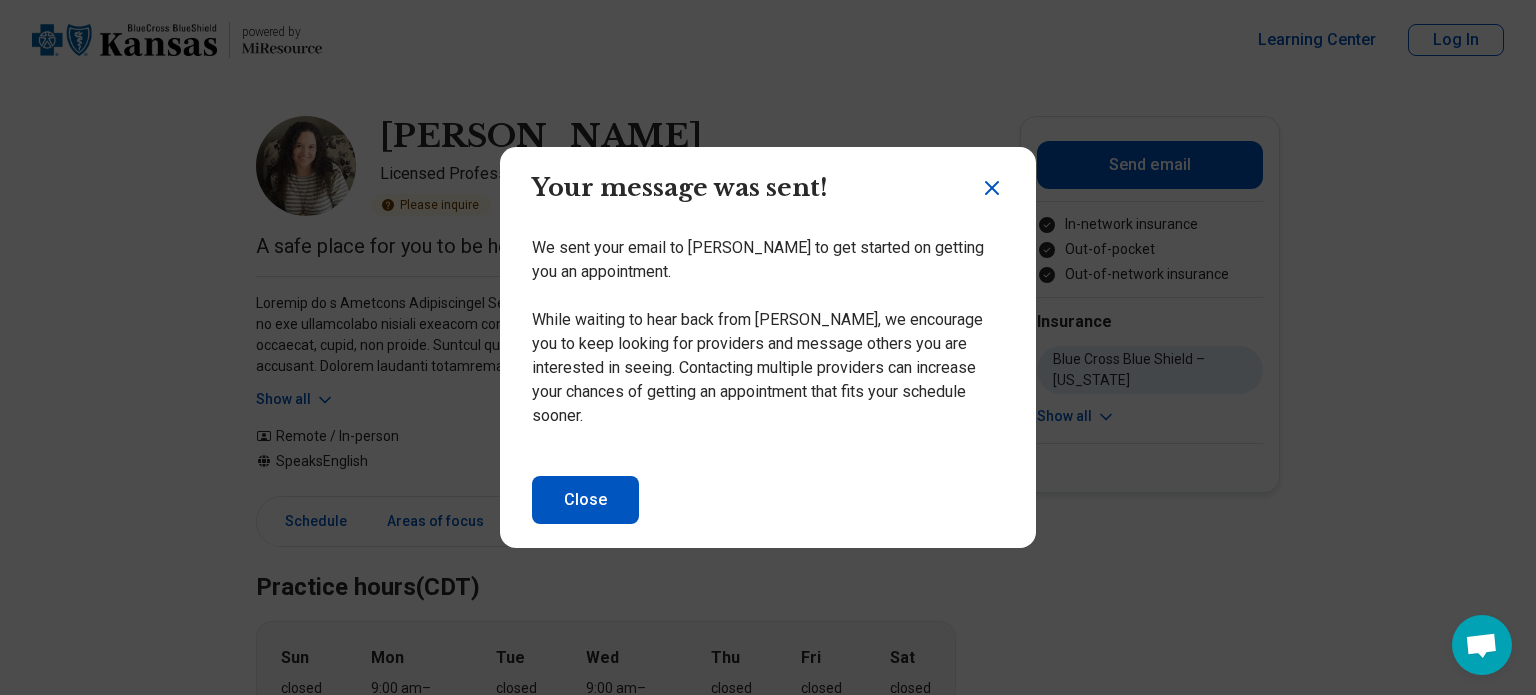 click on "Close" at bounding box center (585, 500) 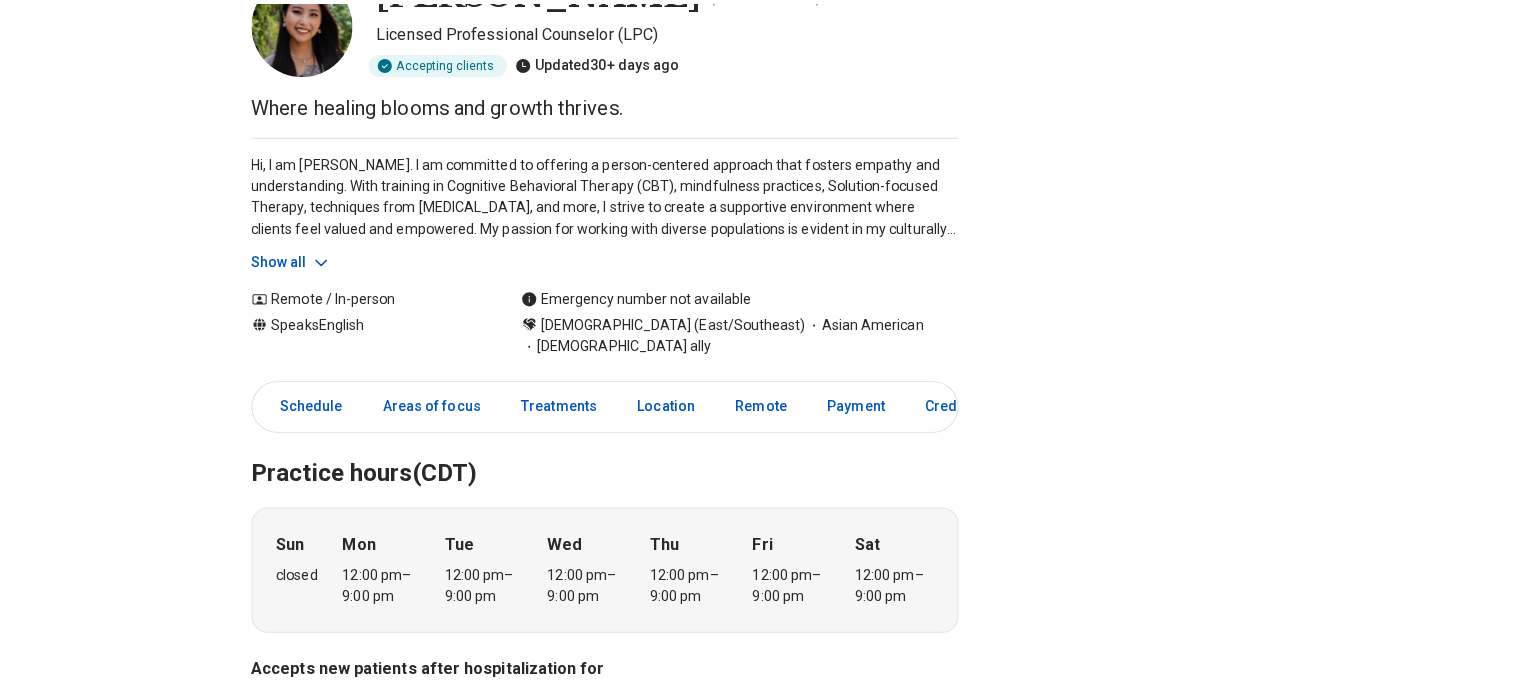 scroll, scrollTop: 146, scrollLeft: 0, axis: vertical 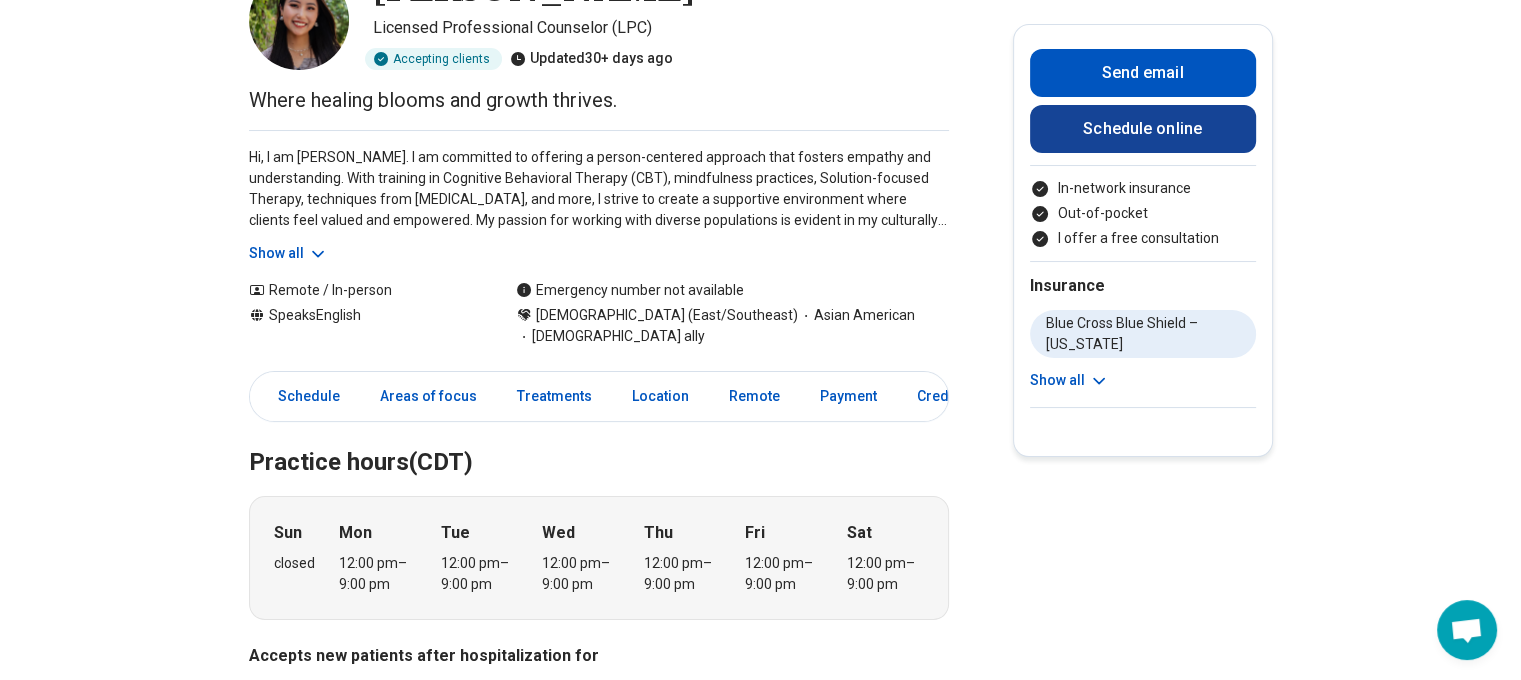 click on "Schedule online" at bounding box center (1143, 129) 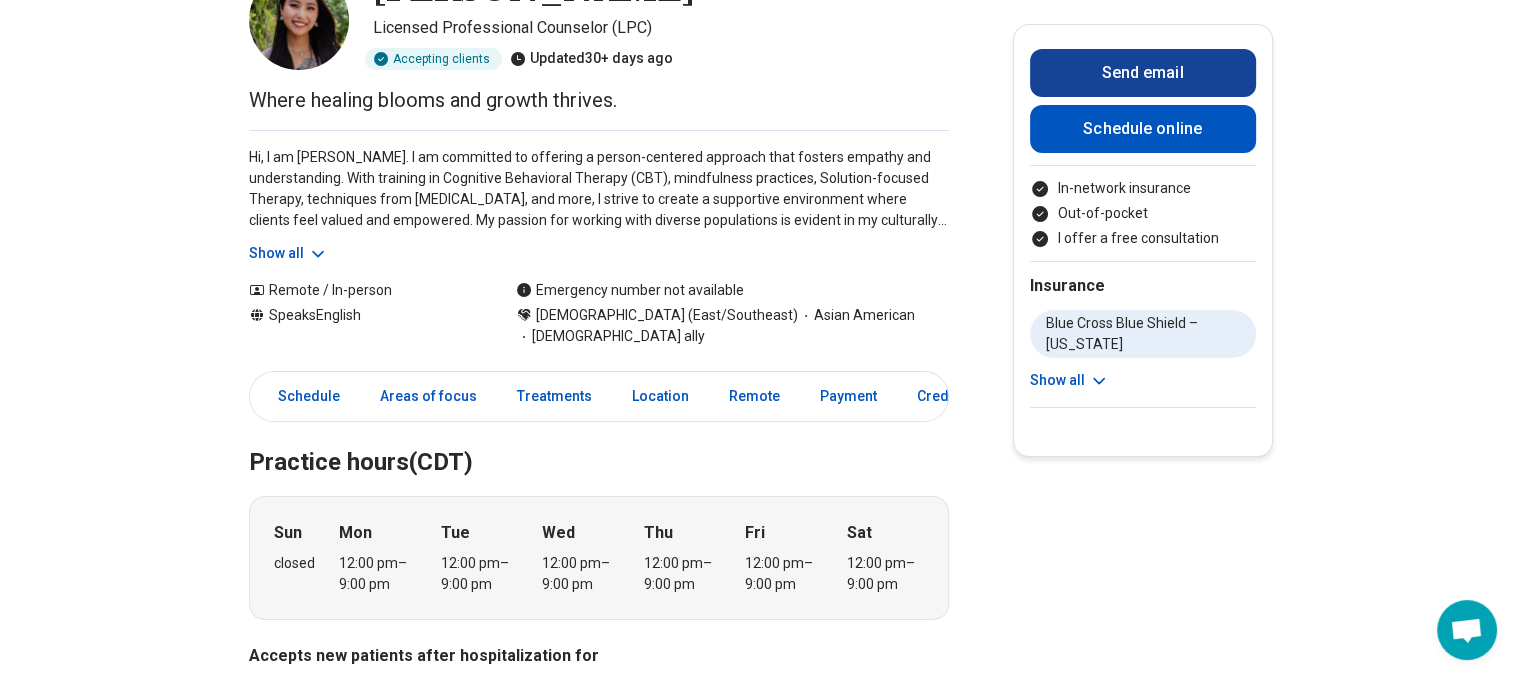 click on "Send email" at bounding box center (1143, 73) 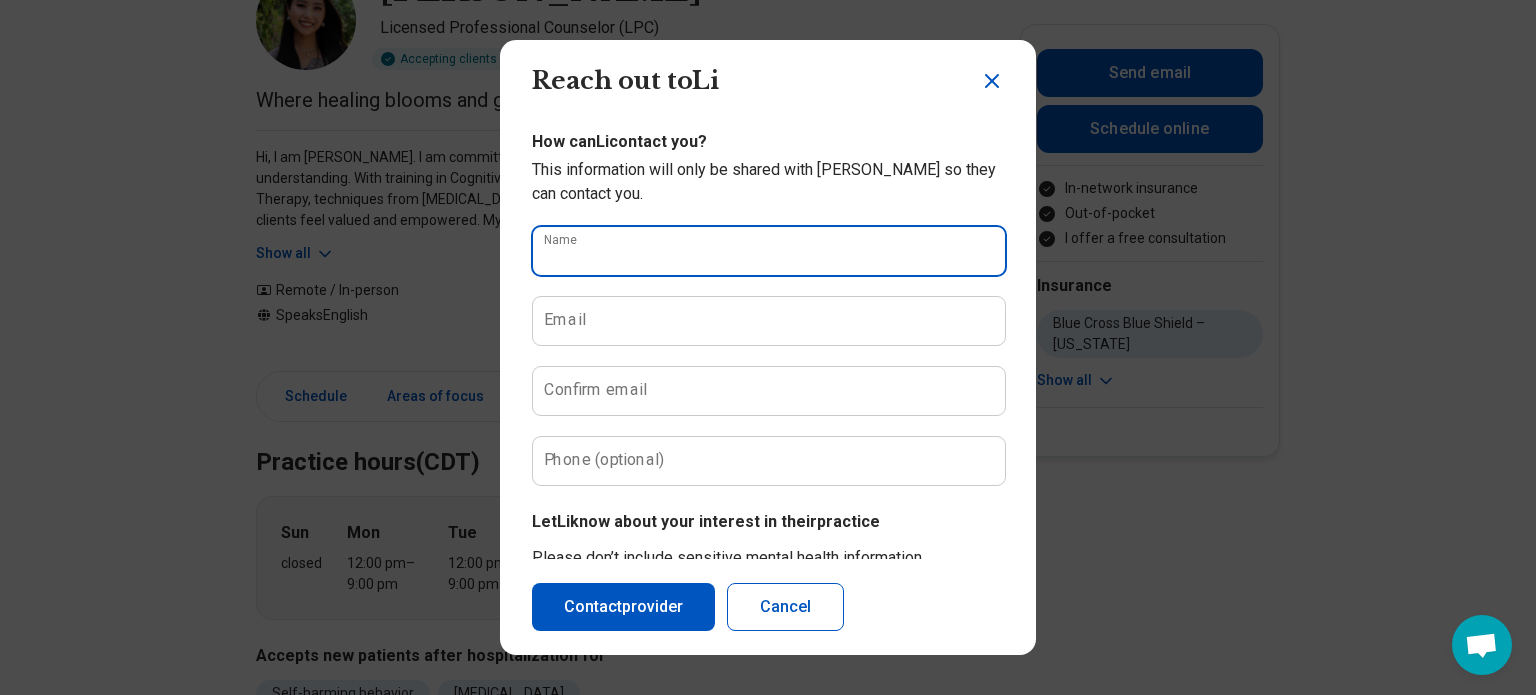 click on "Name" at bounding box center [769, 251] 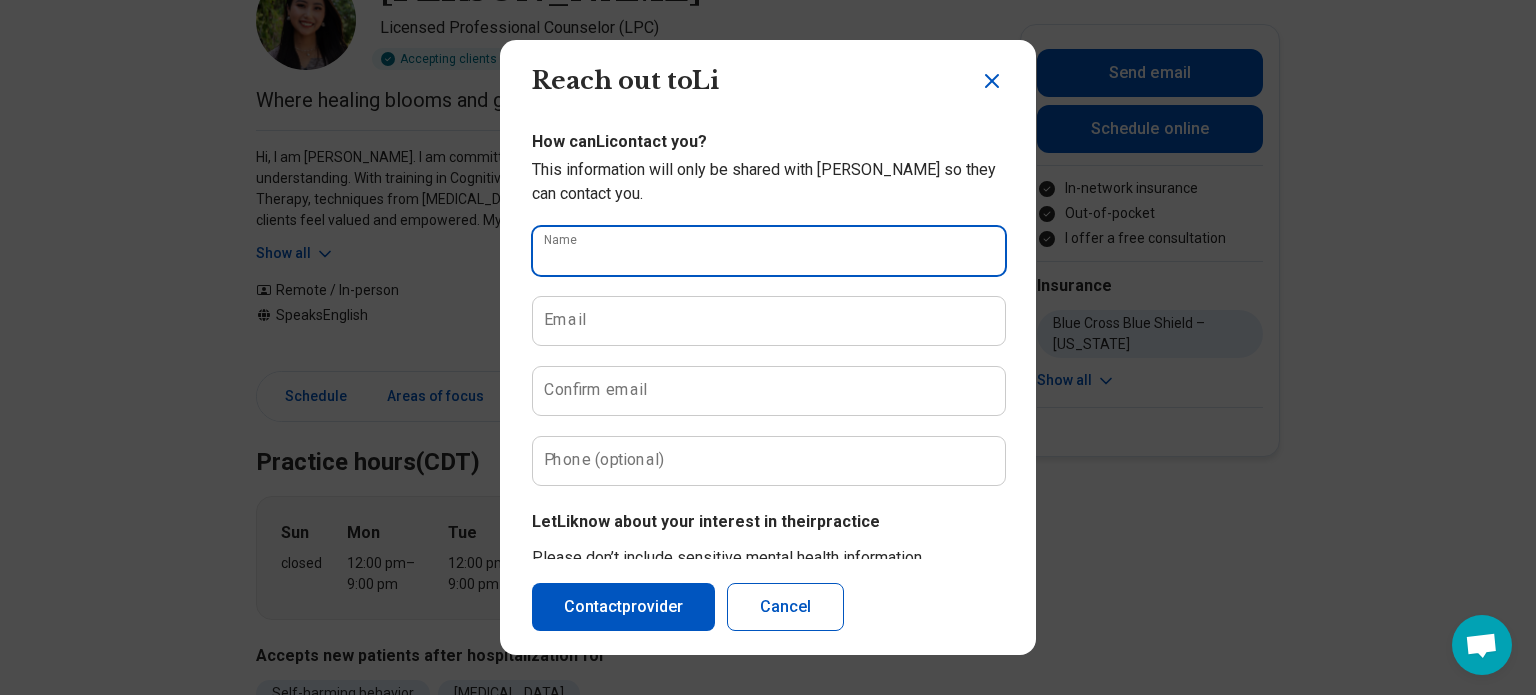 type on "**********" 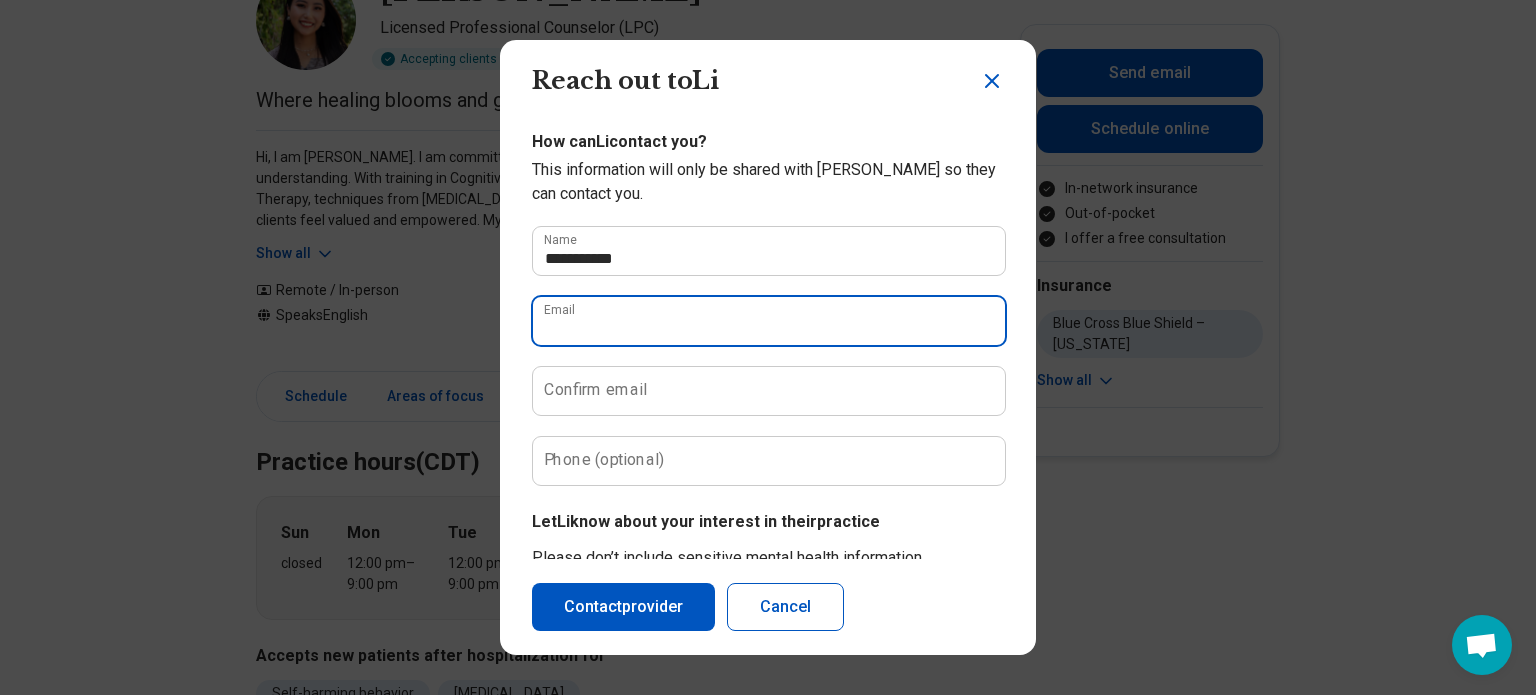 click on "Email" at bounding box center (769, 321) 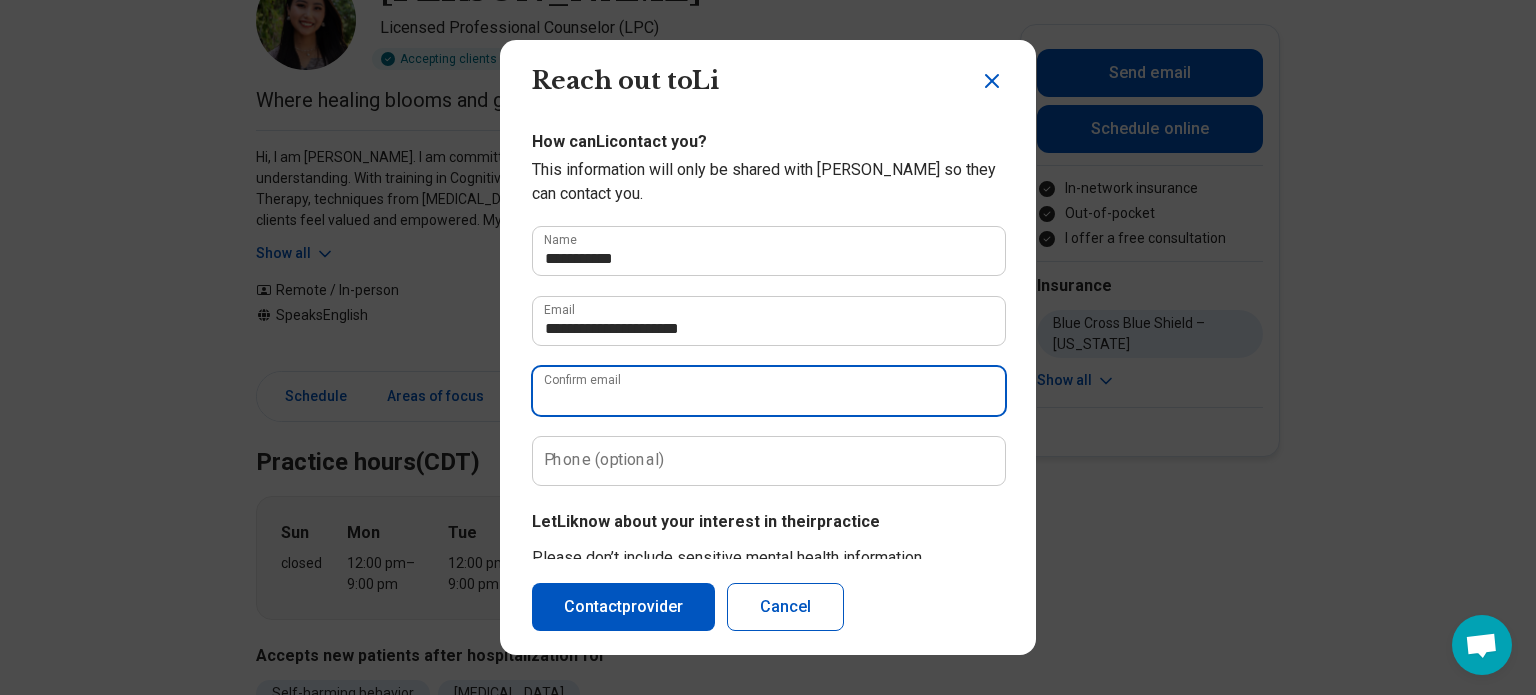 click on "Confirm email" at bounding box center (769, 391) 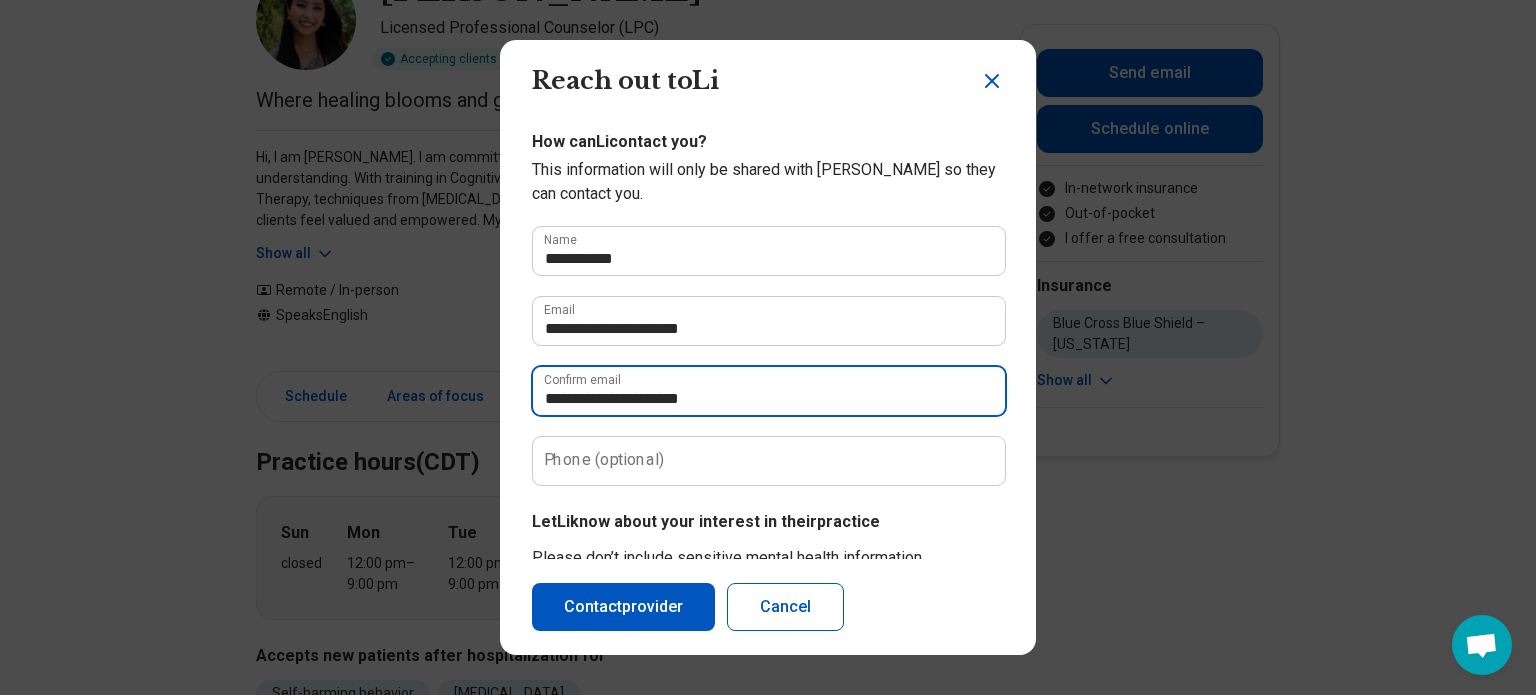 type on "**********" 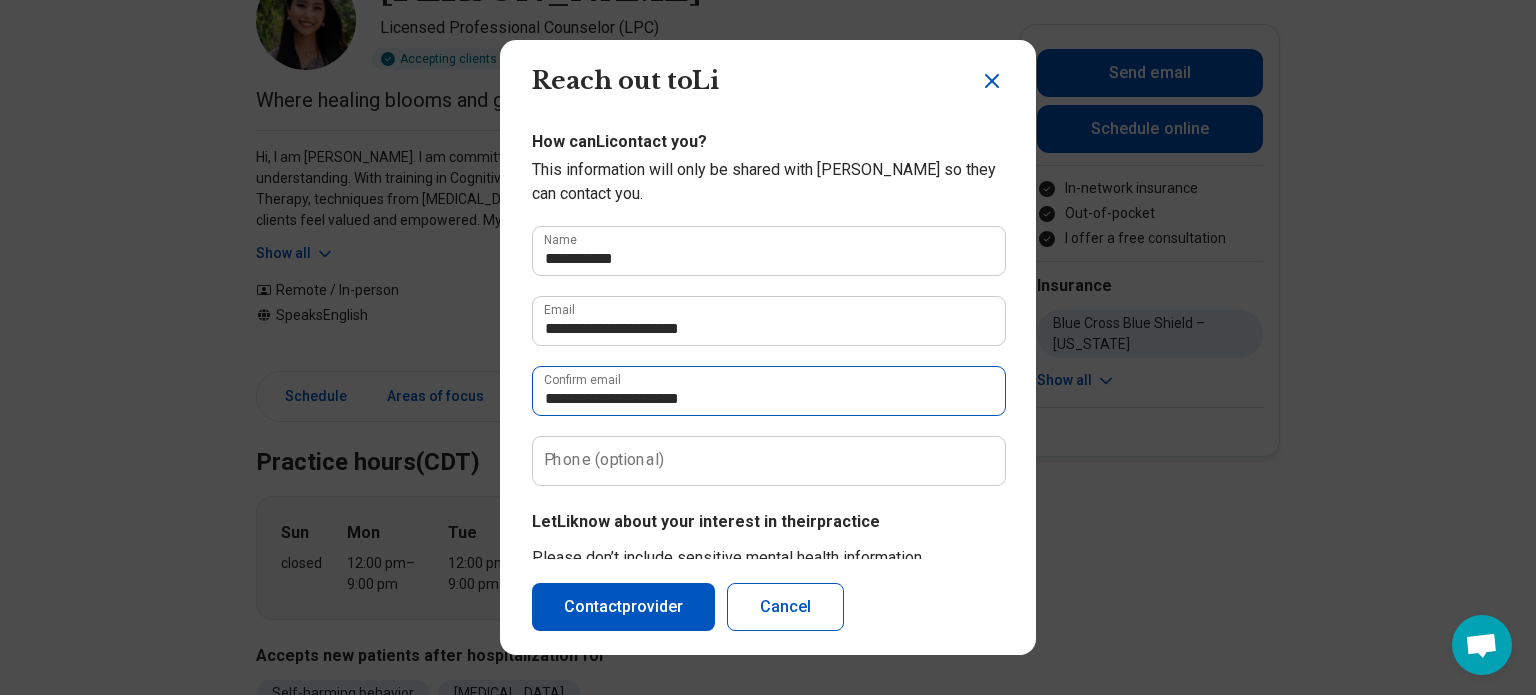 scroll, scrollTop: 209, scrollLeft: 0, axis: vertical 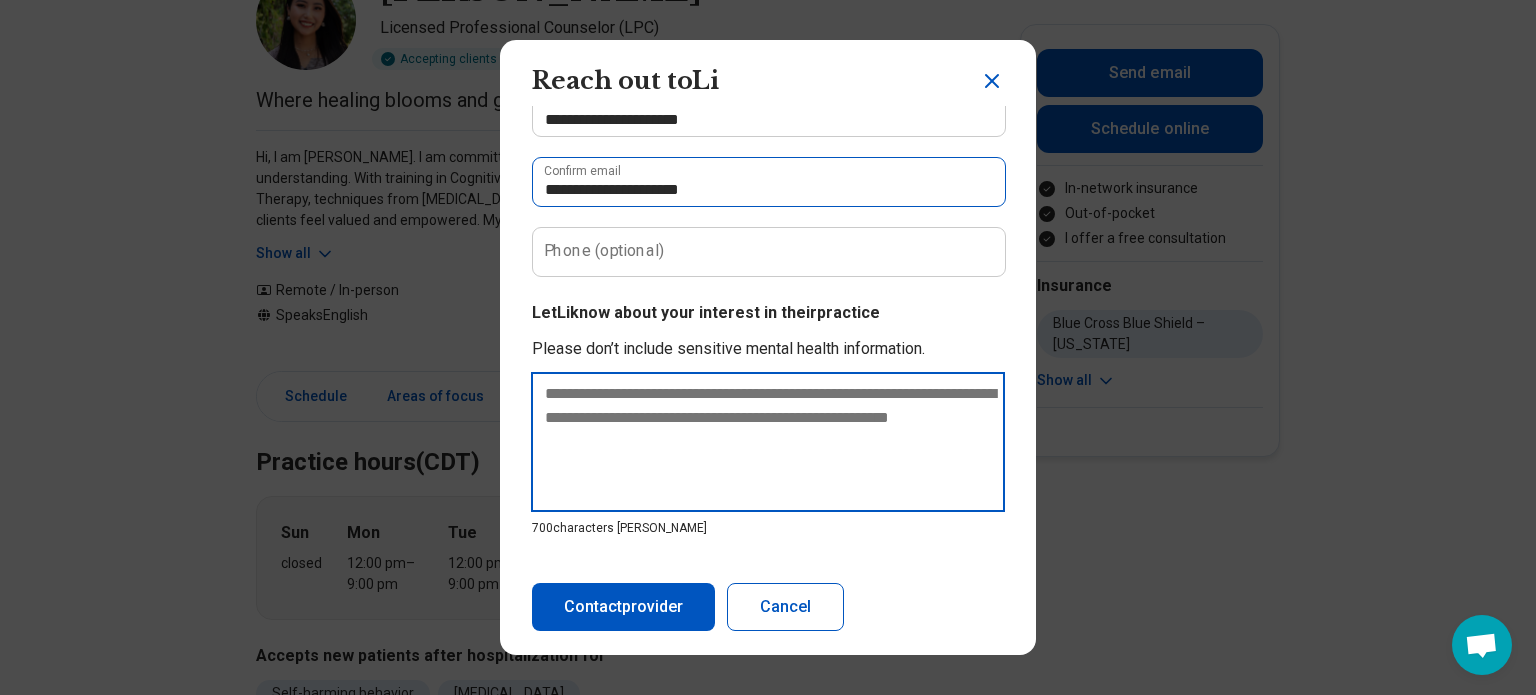 type on "*" 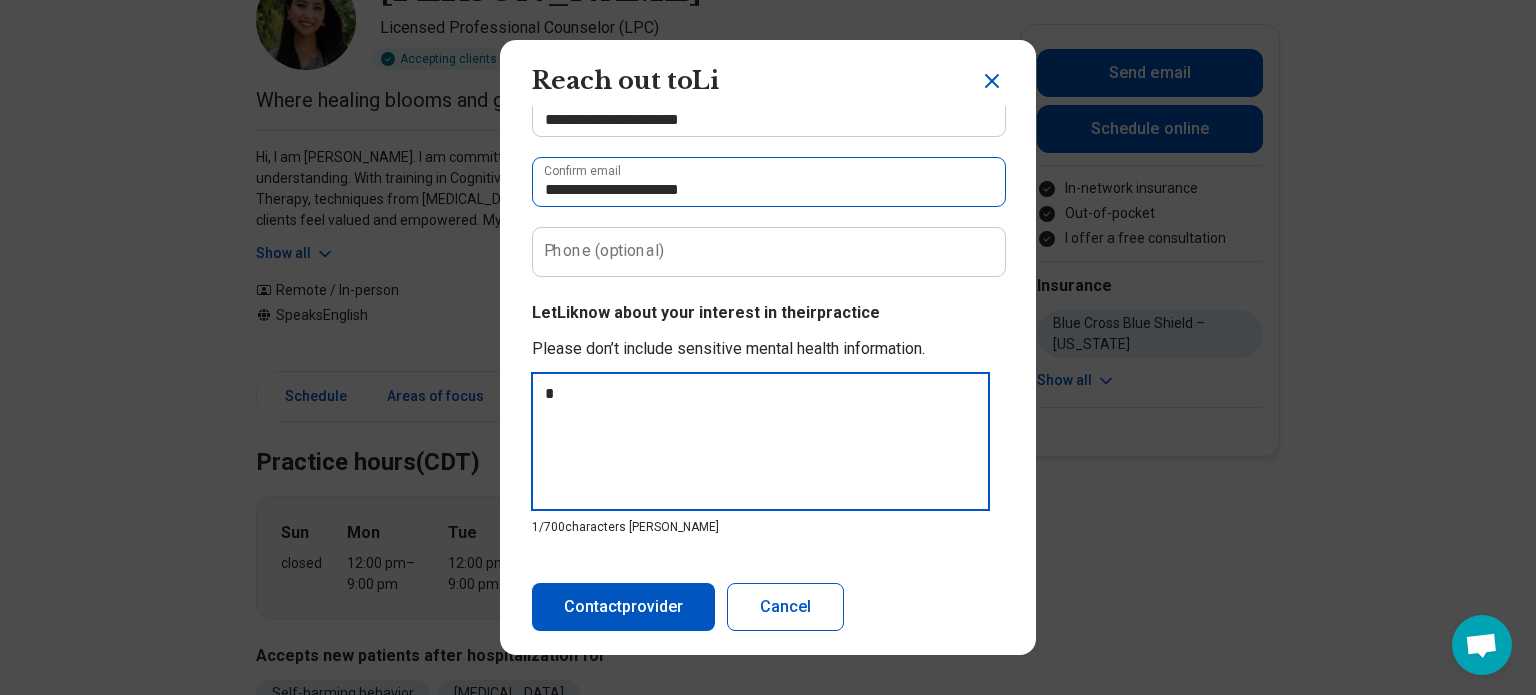 type on "**" 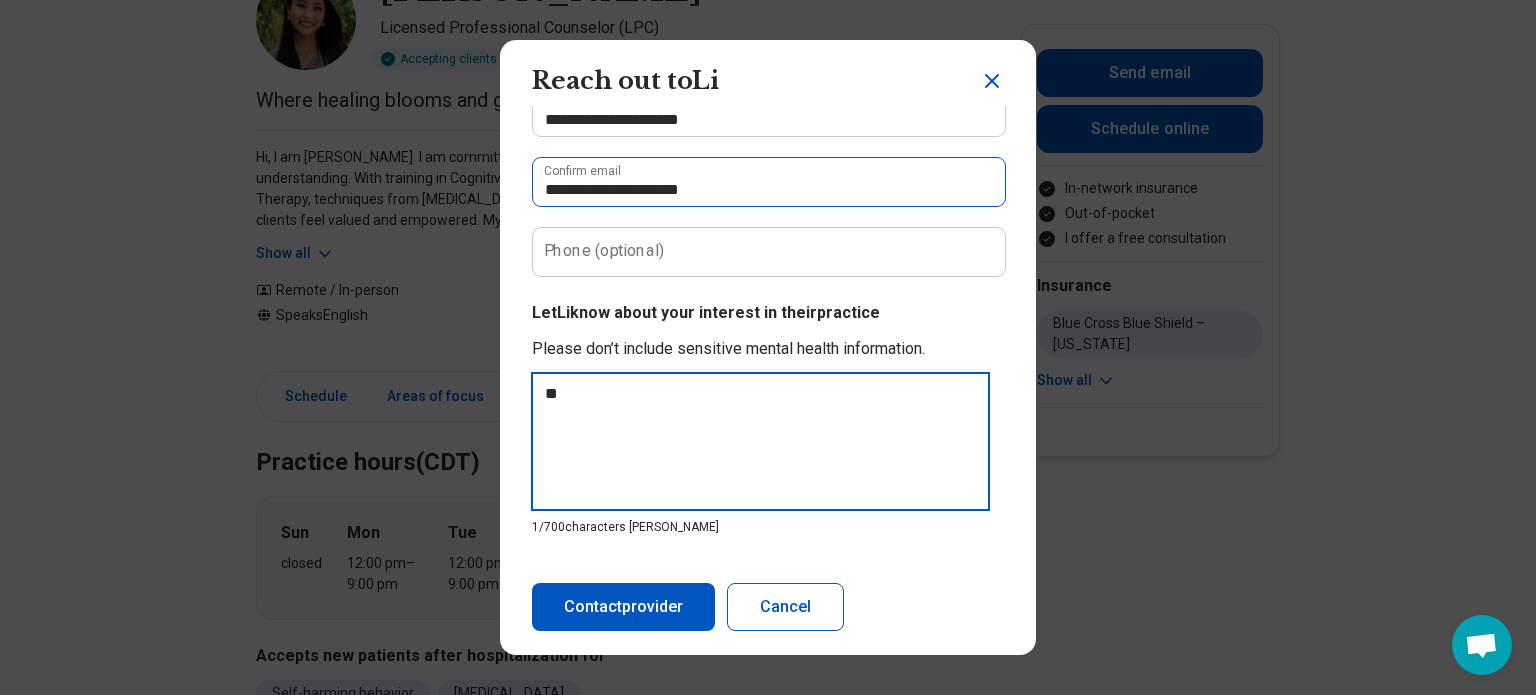 type on "***" 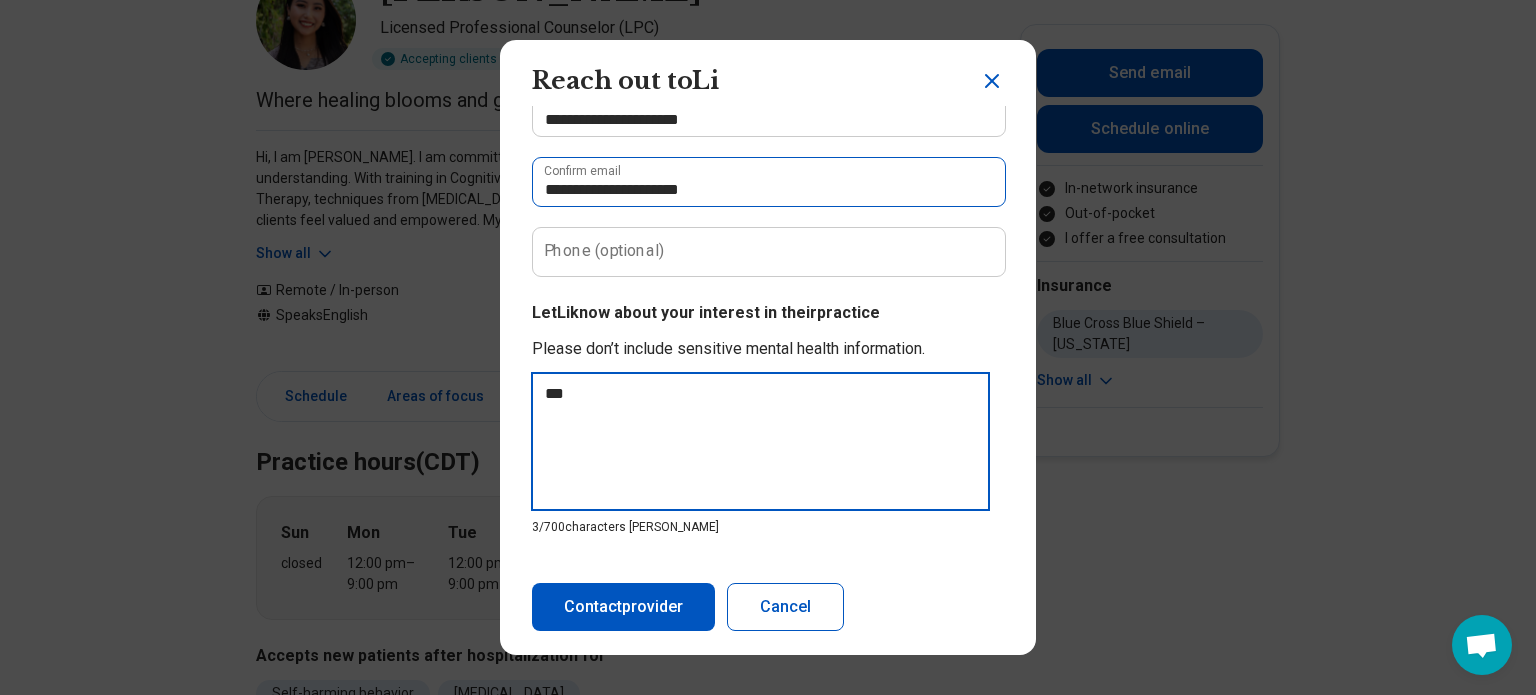 type on "****" 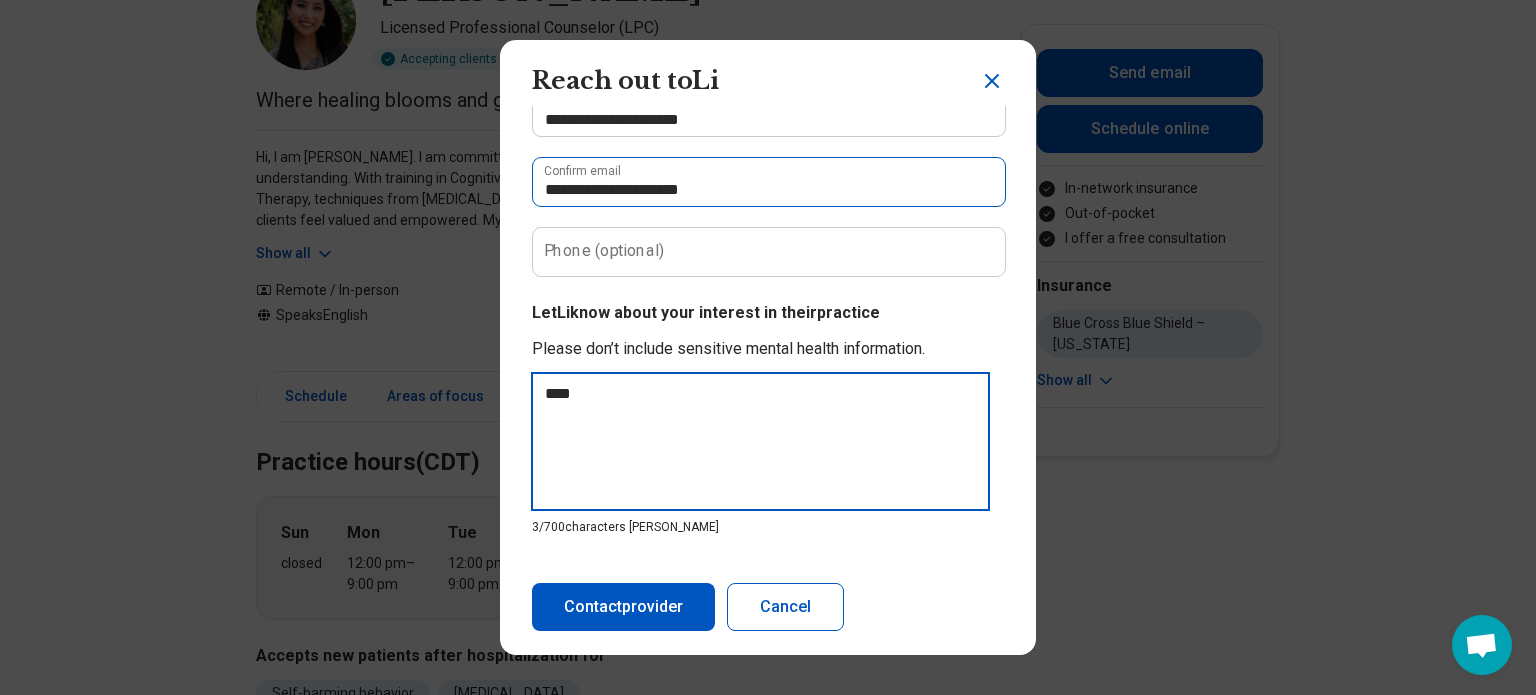 type on "*****" 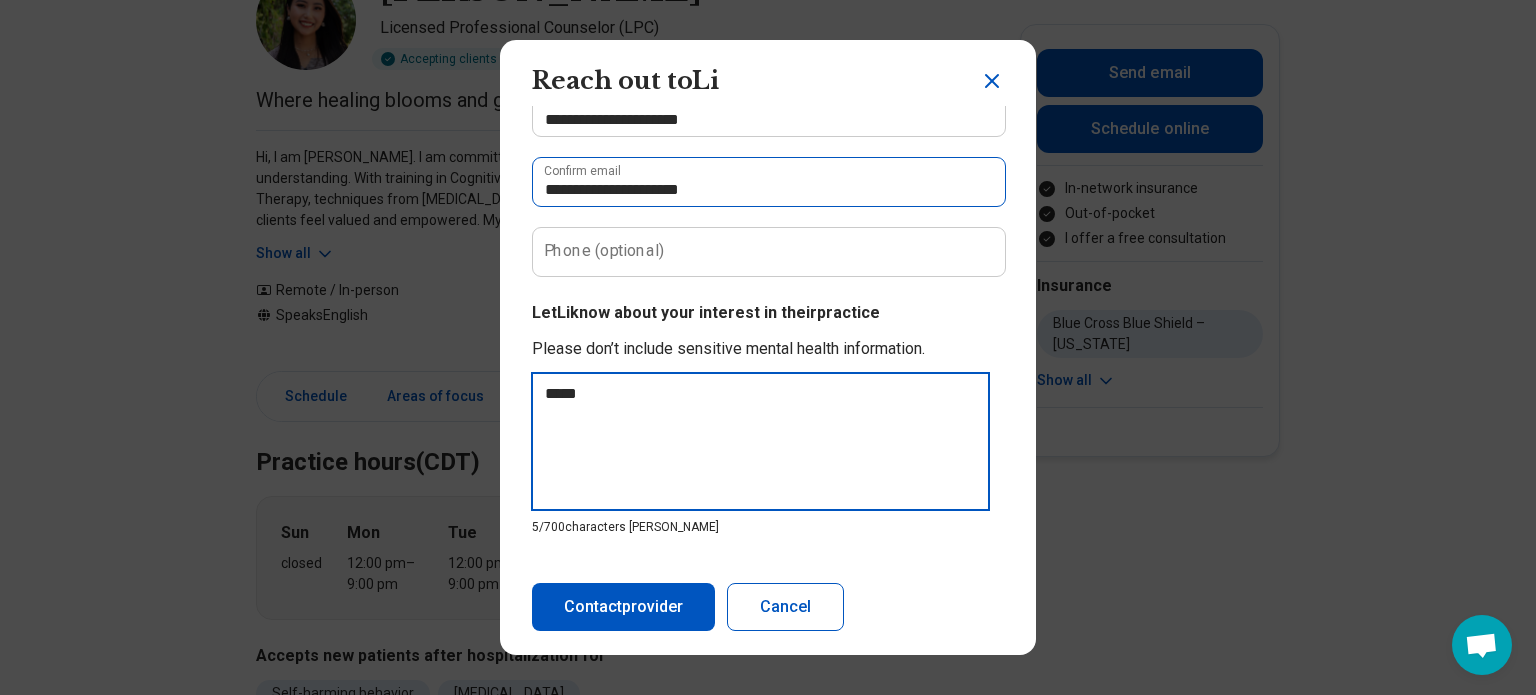 type on "******" 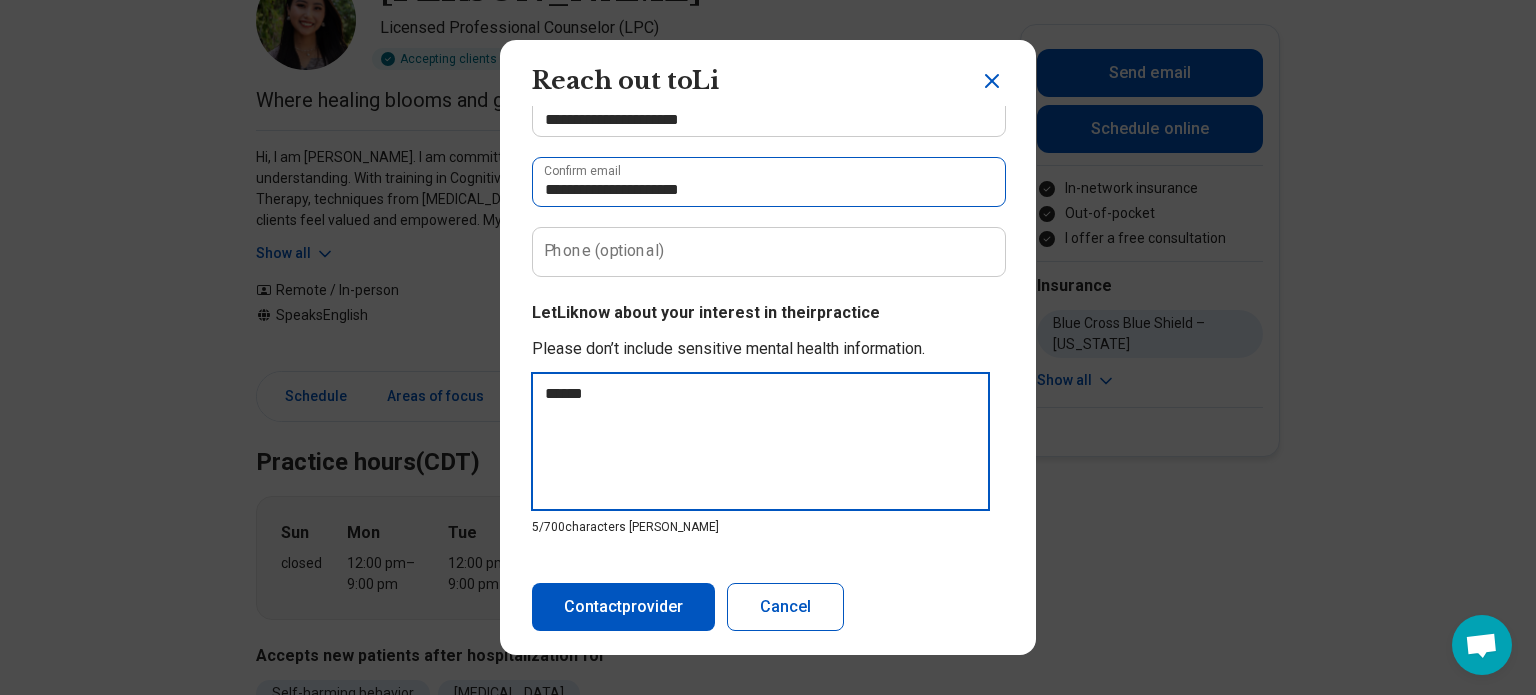 type on "******" 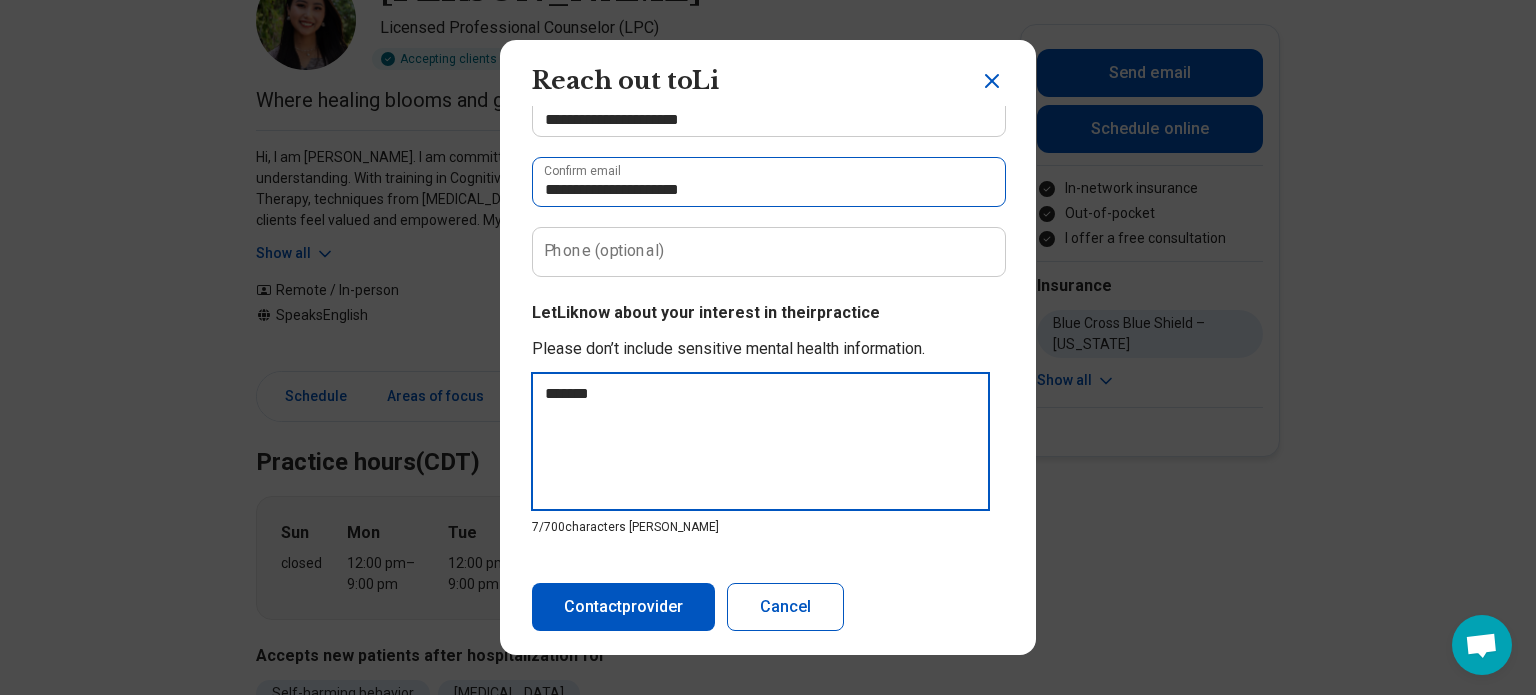 type on "********" 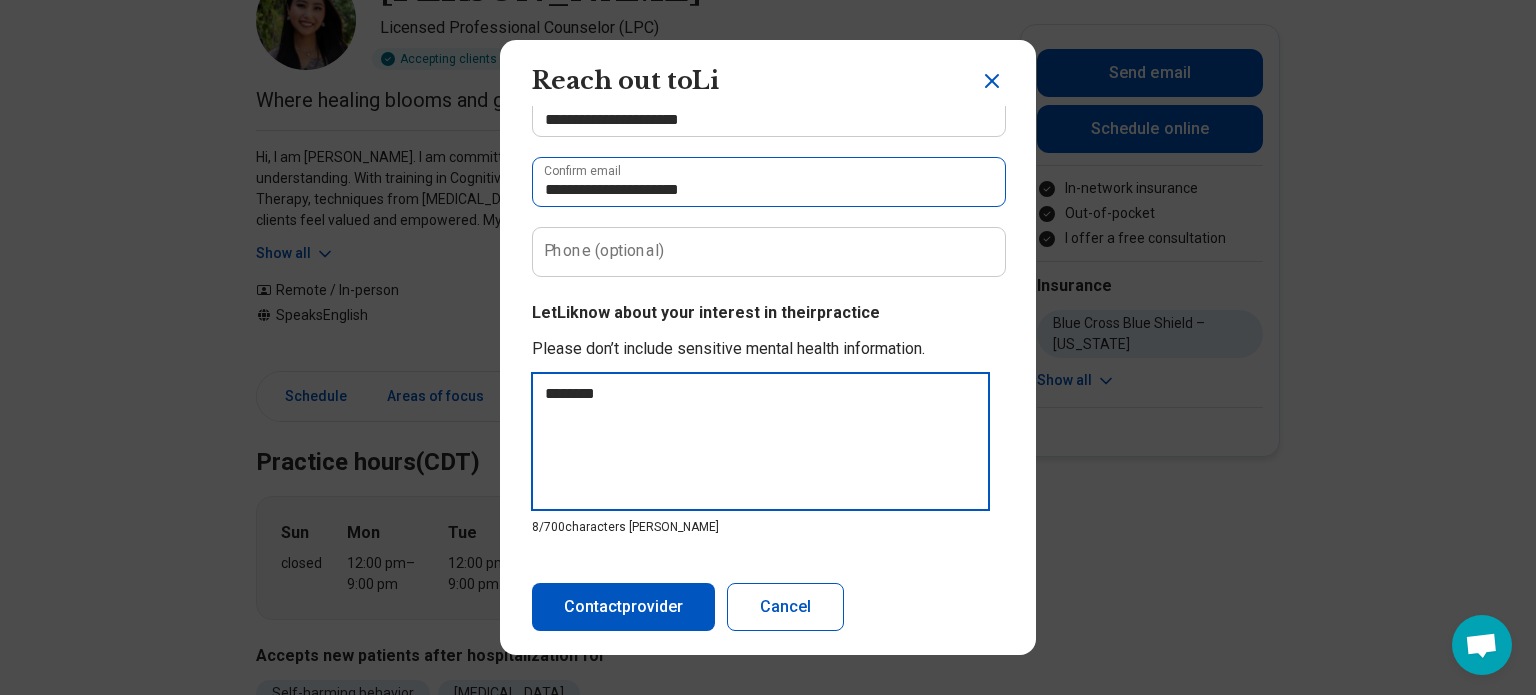 type on "*********" 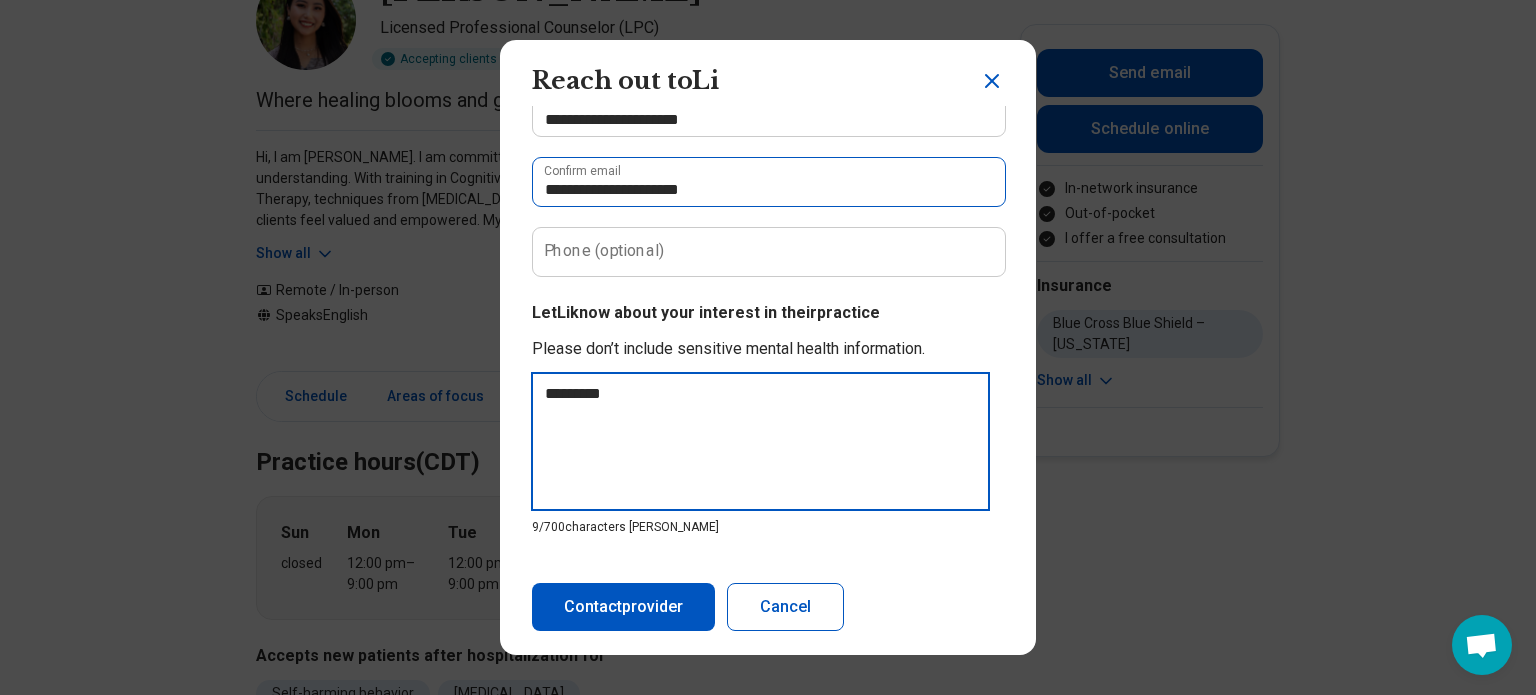 type on "*********" 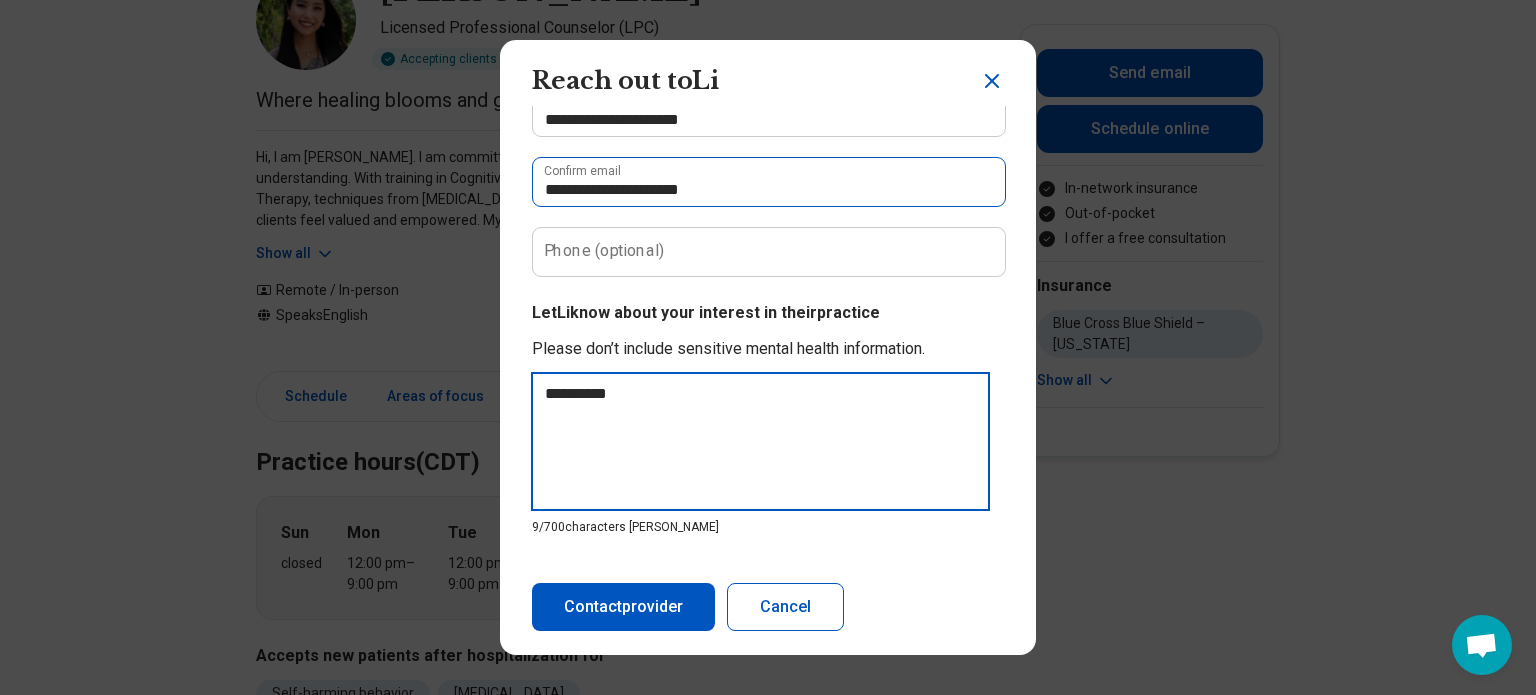 type on "**********" 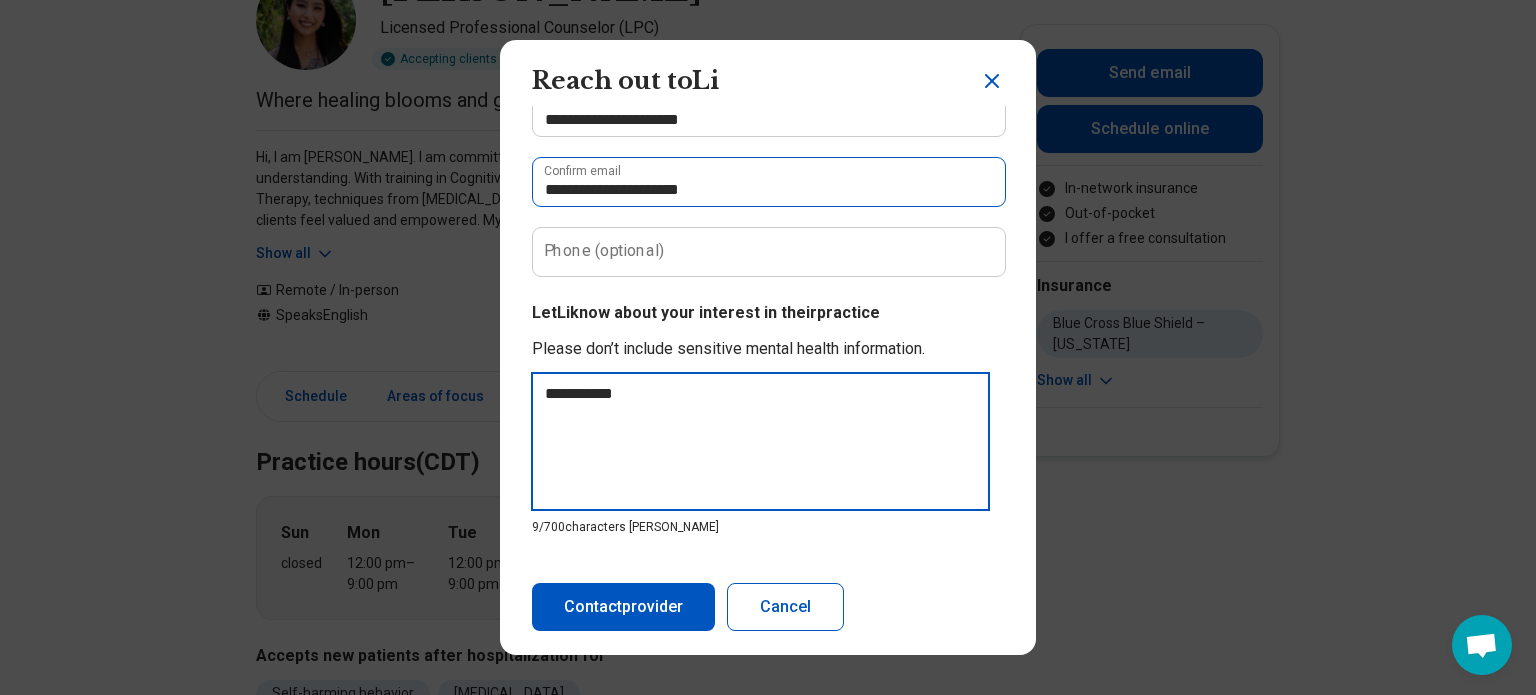 type on "**********" 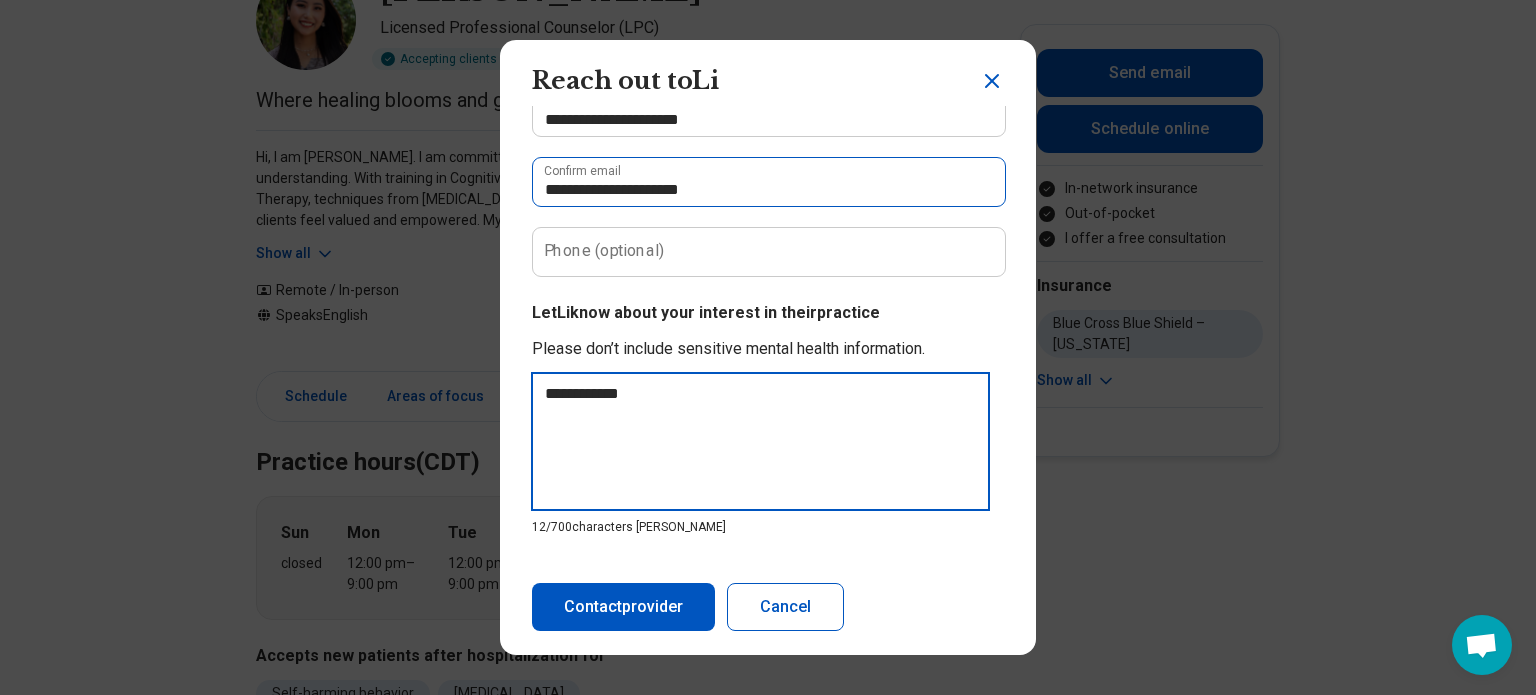 type on "**********" 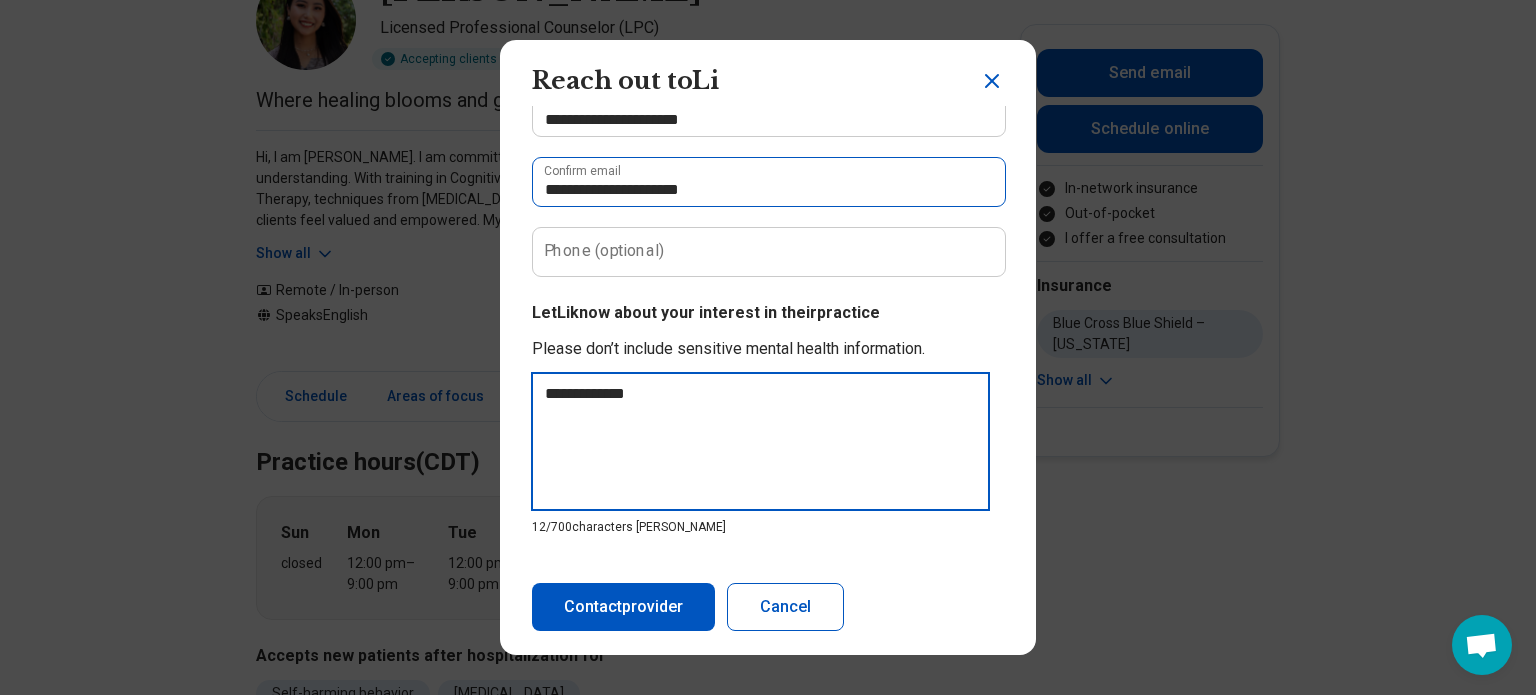 type on "**********" 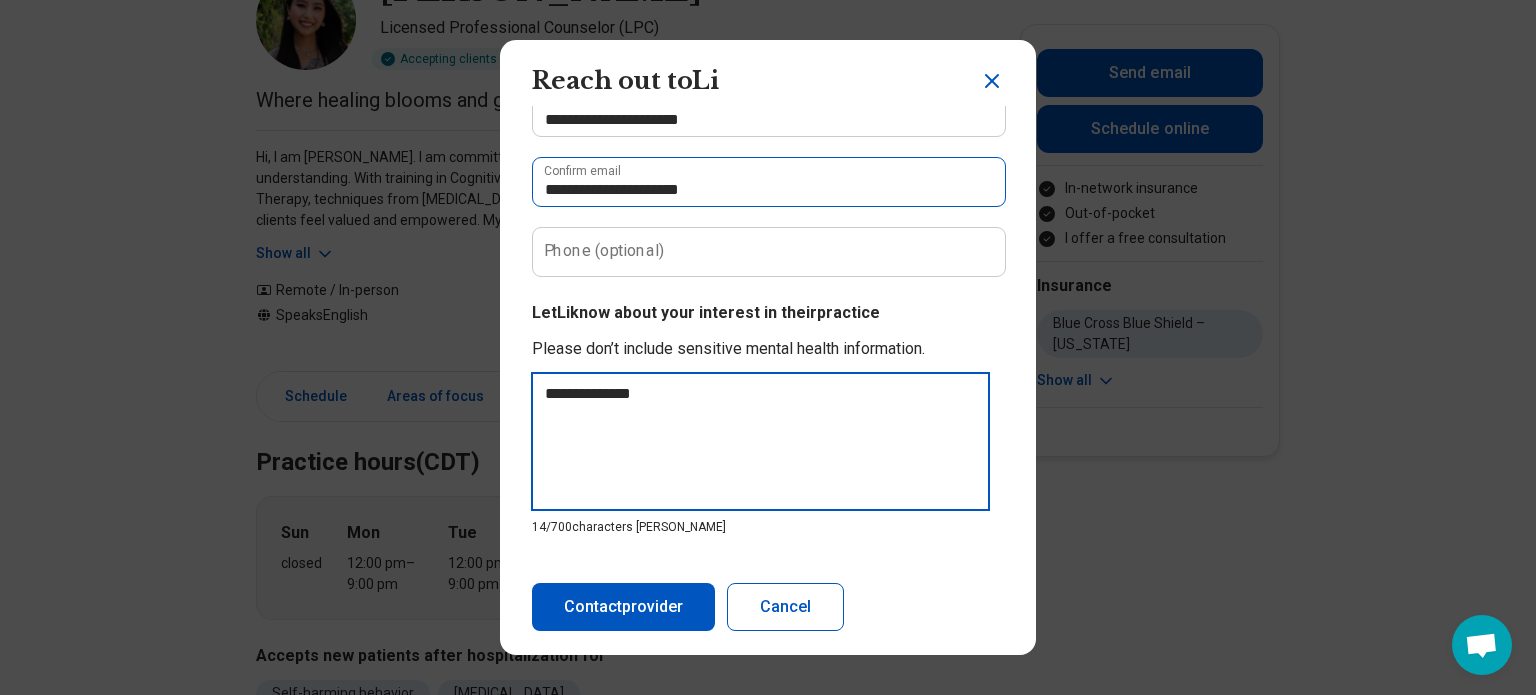 type on "**********" 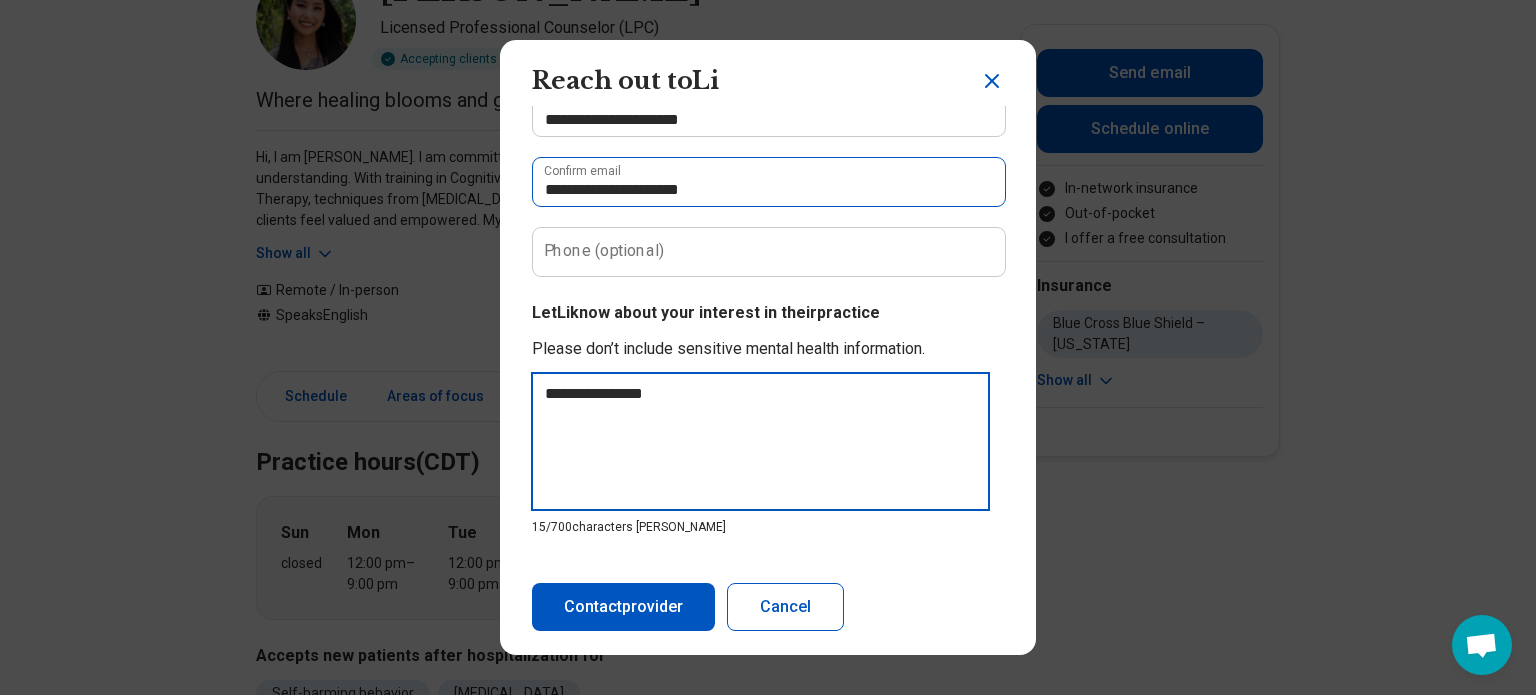 type on "**********" 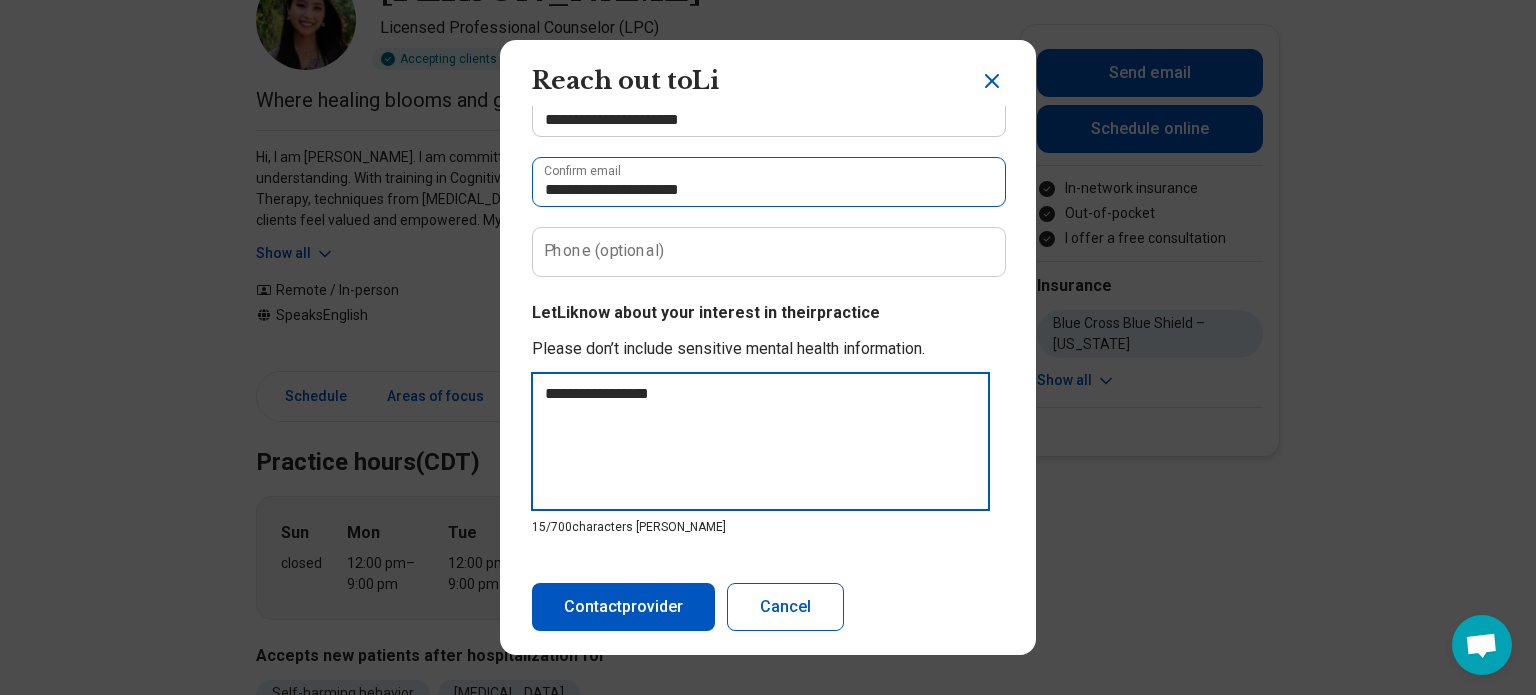 type on "**********" 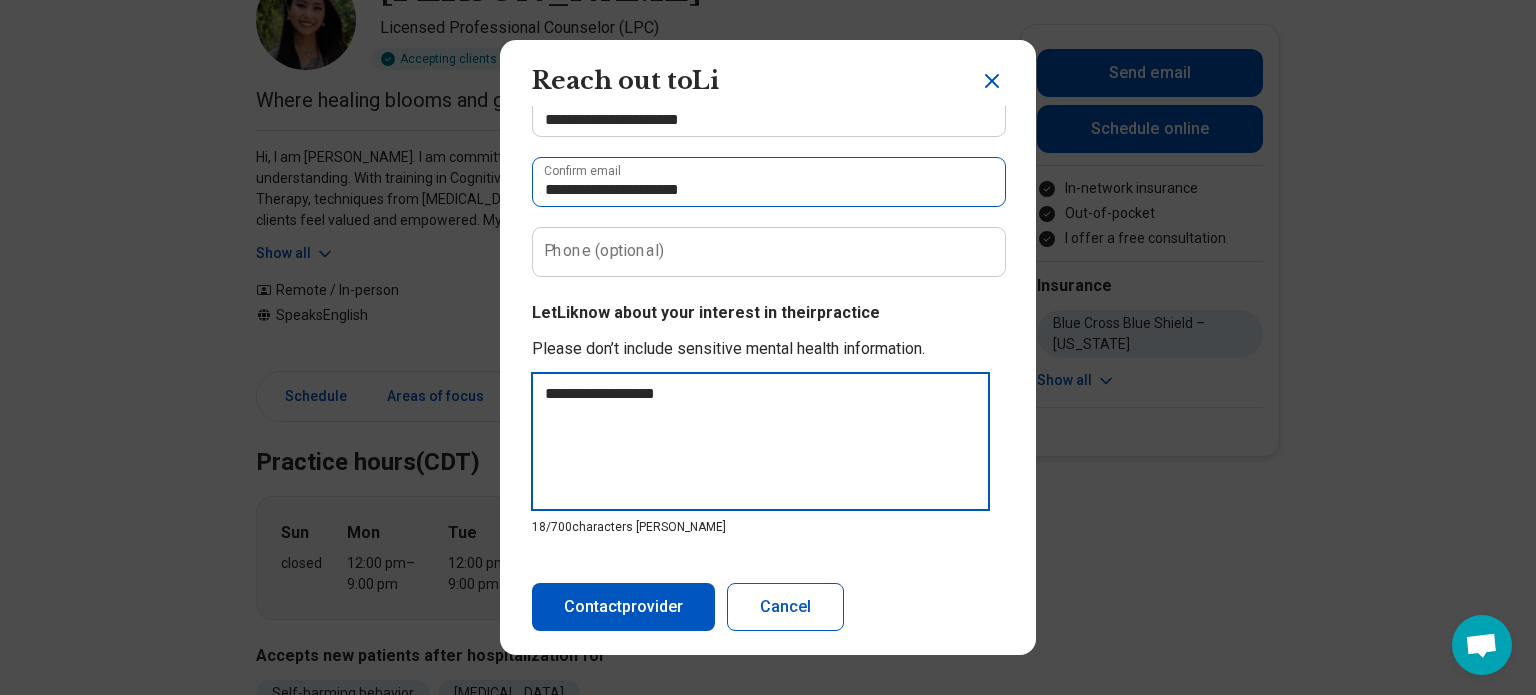 type on "**********" 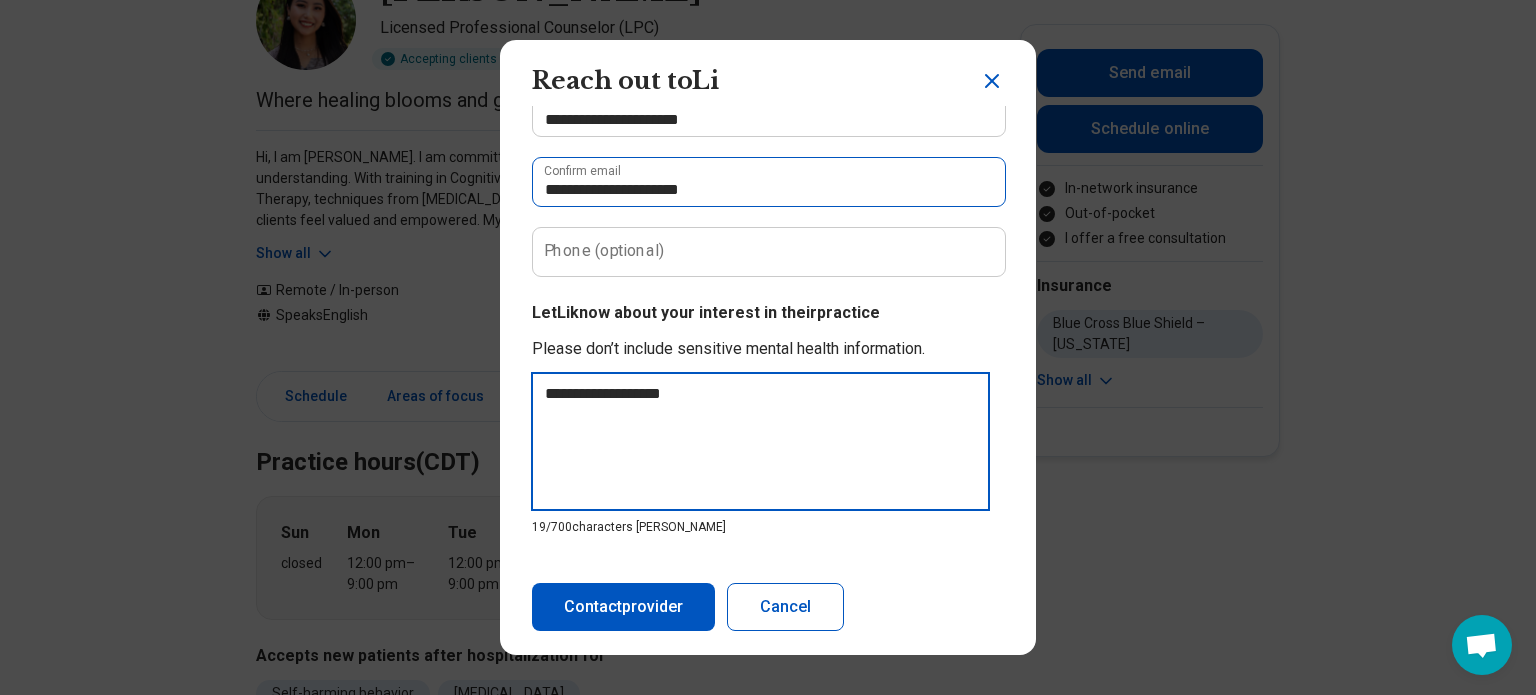 type on "**********" 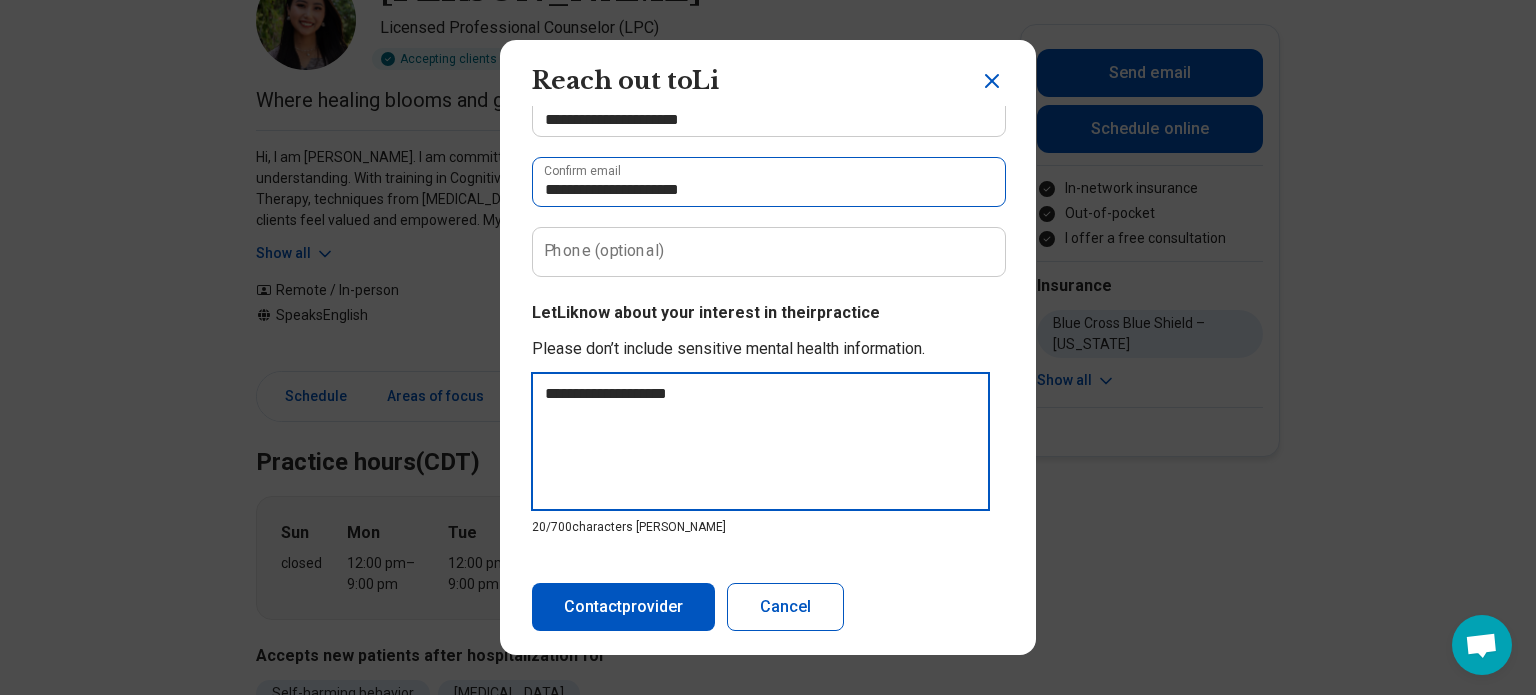 type on "**********" 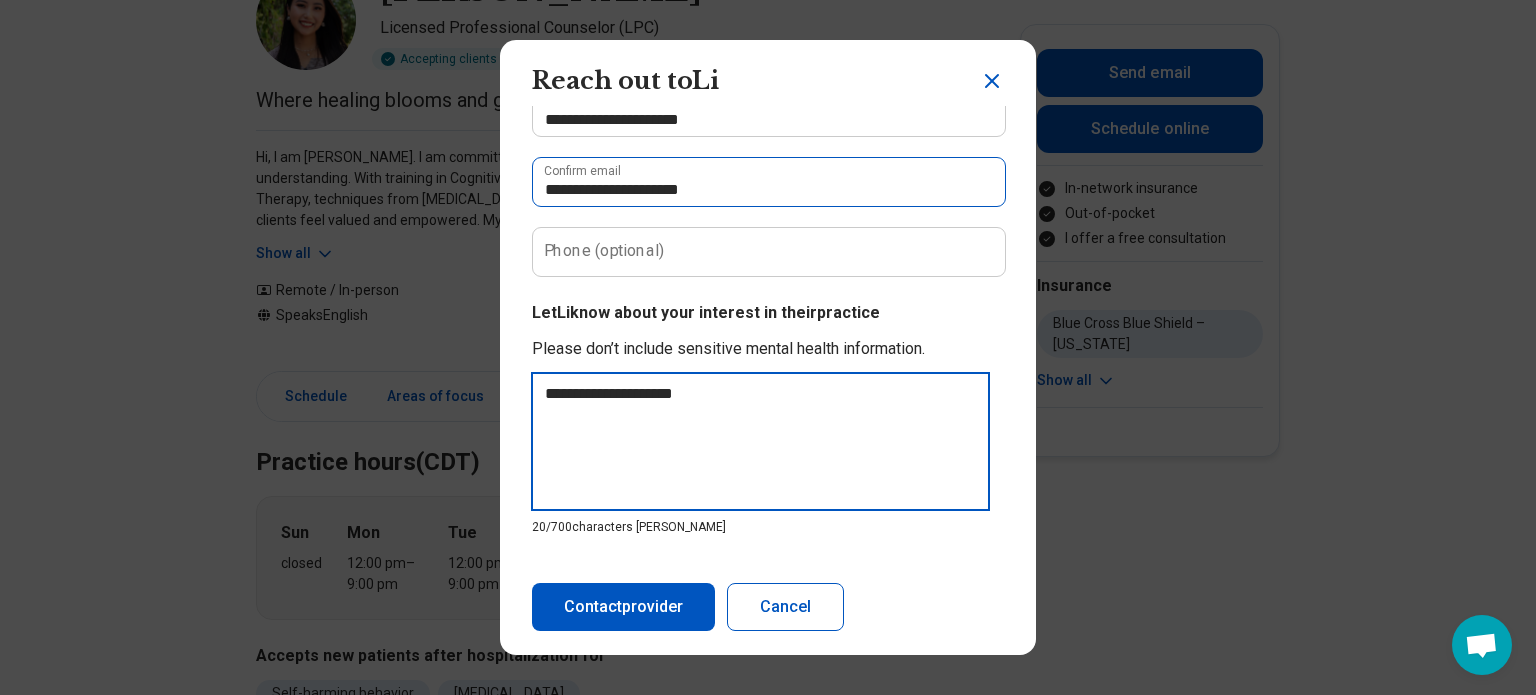 type on "**********" 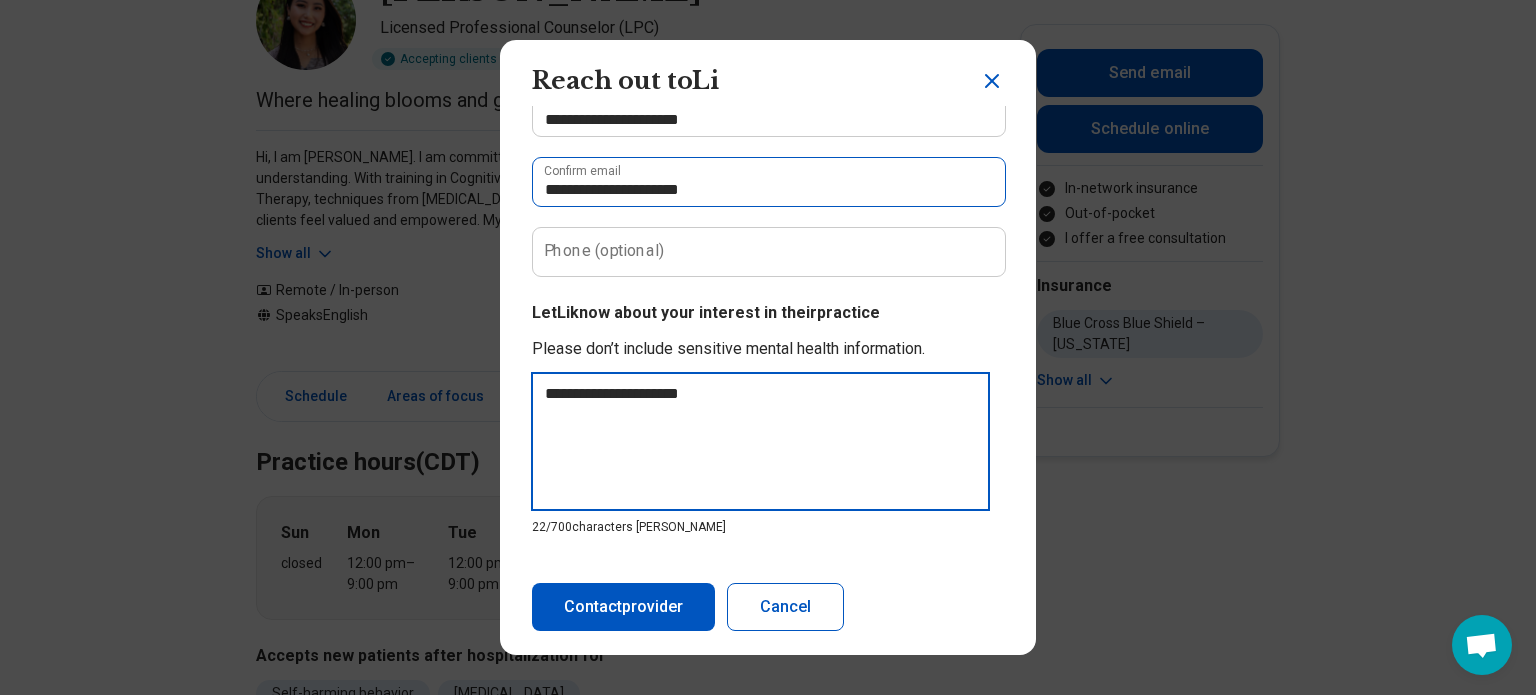 type on "**********" 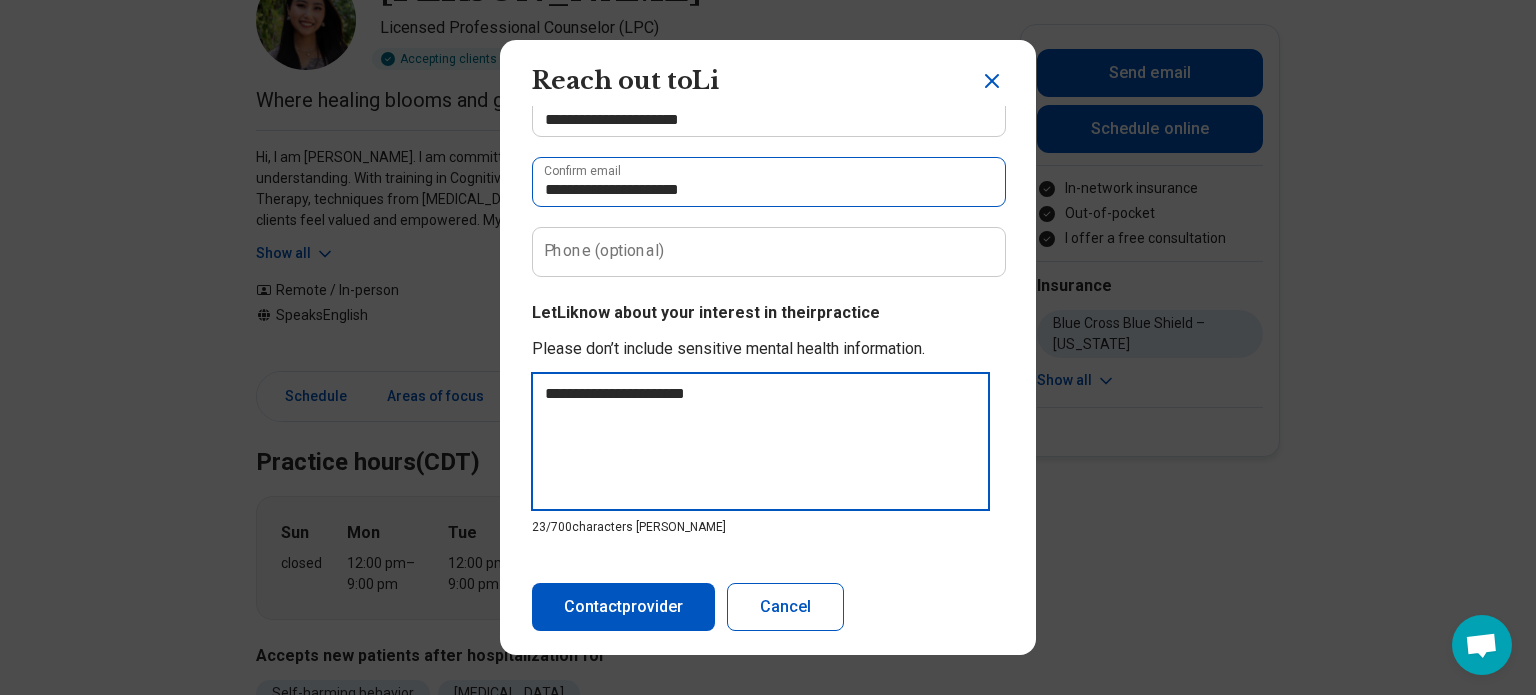 type on "**********" 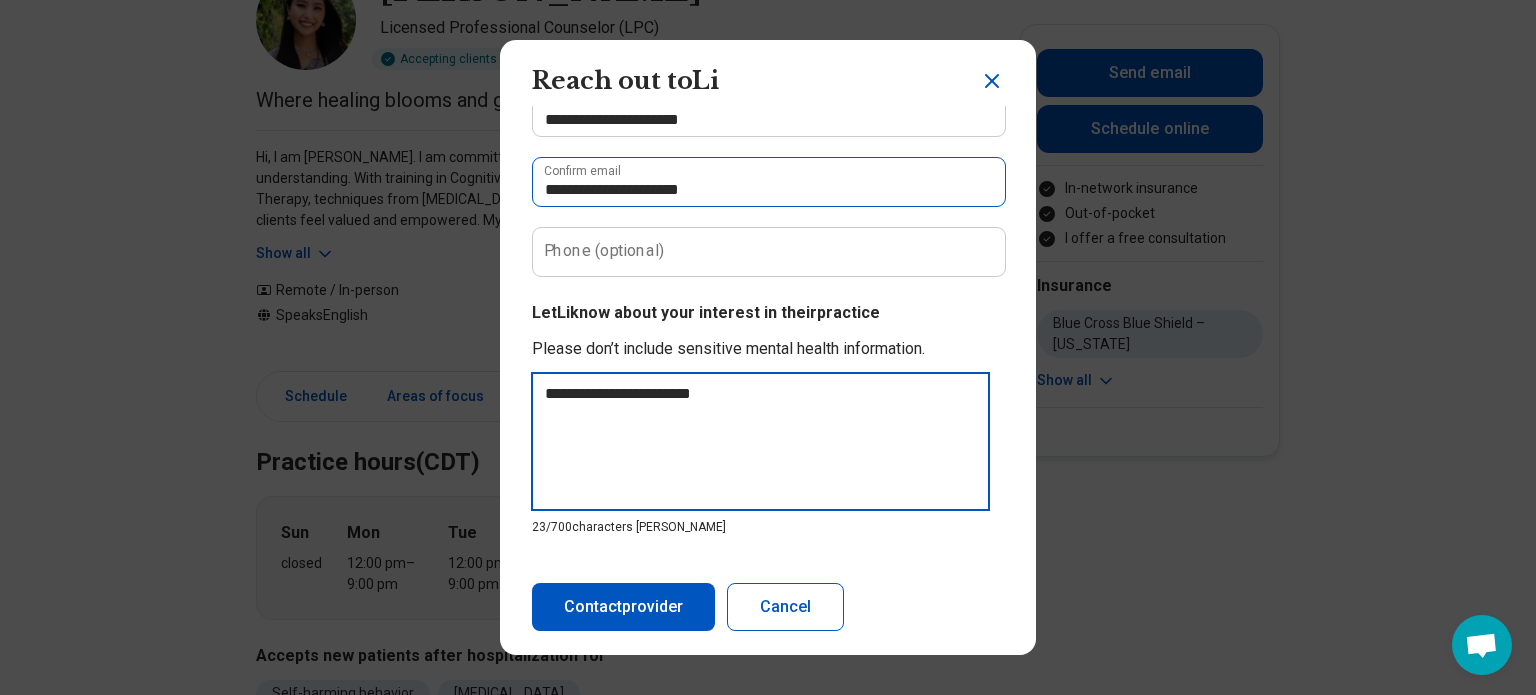 type on "**********" 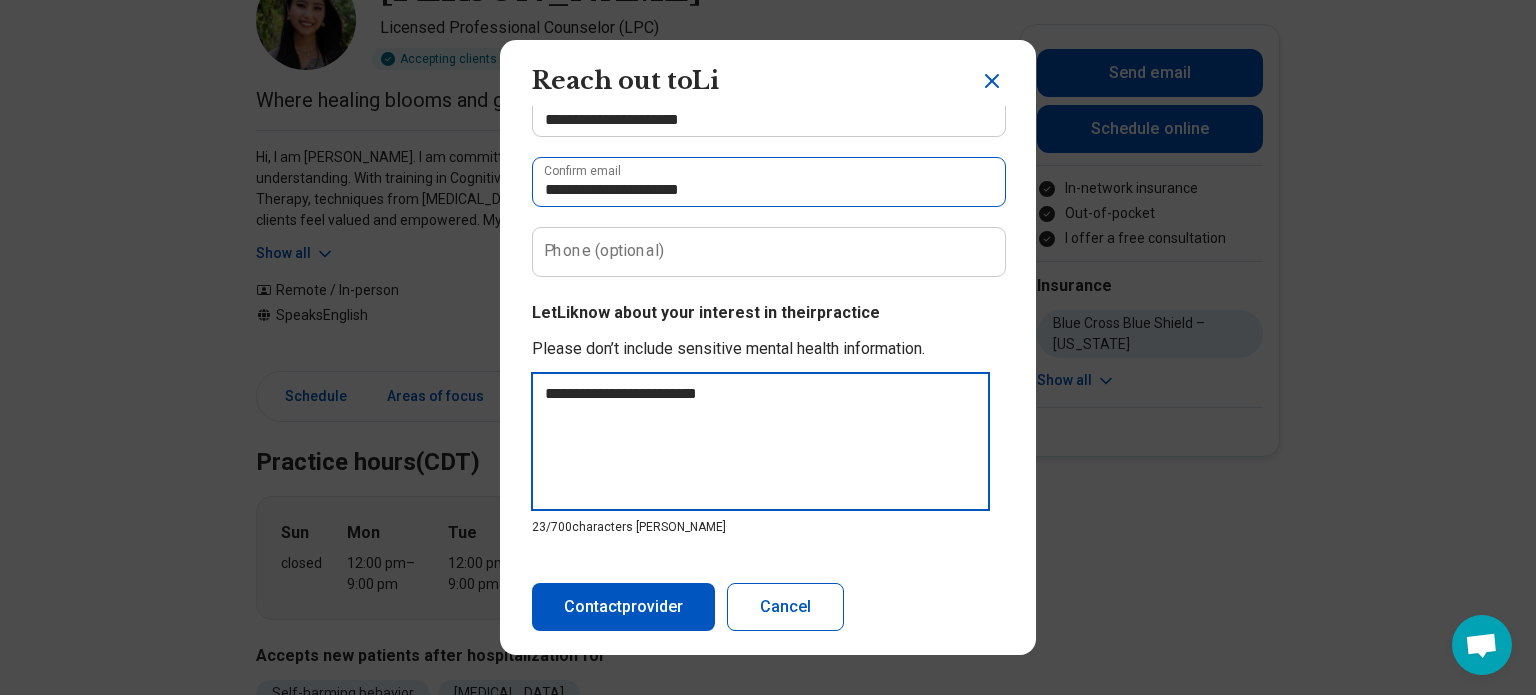 type on "**********" 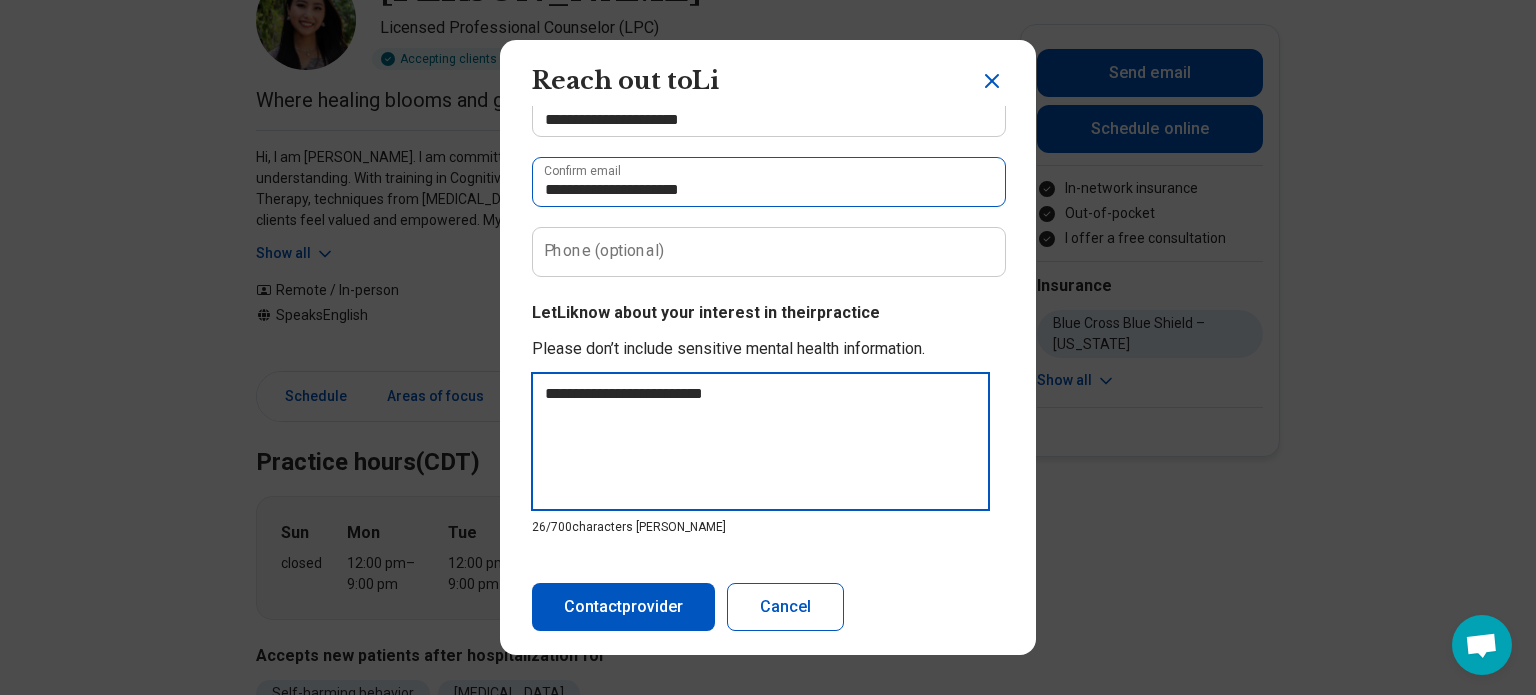 type on "**********" 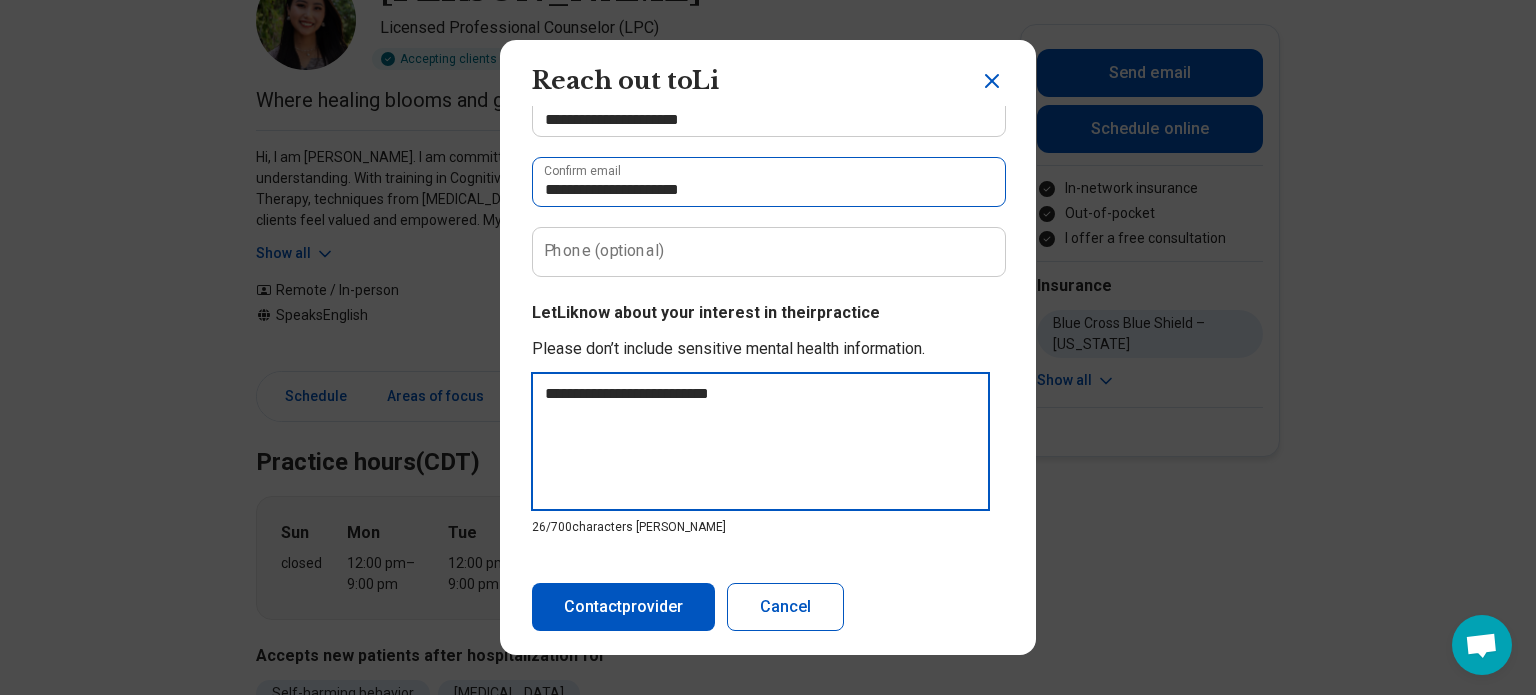 type on "**********" 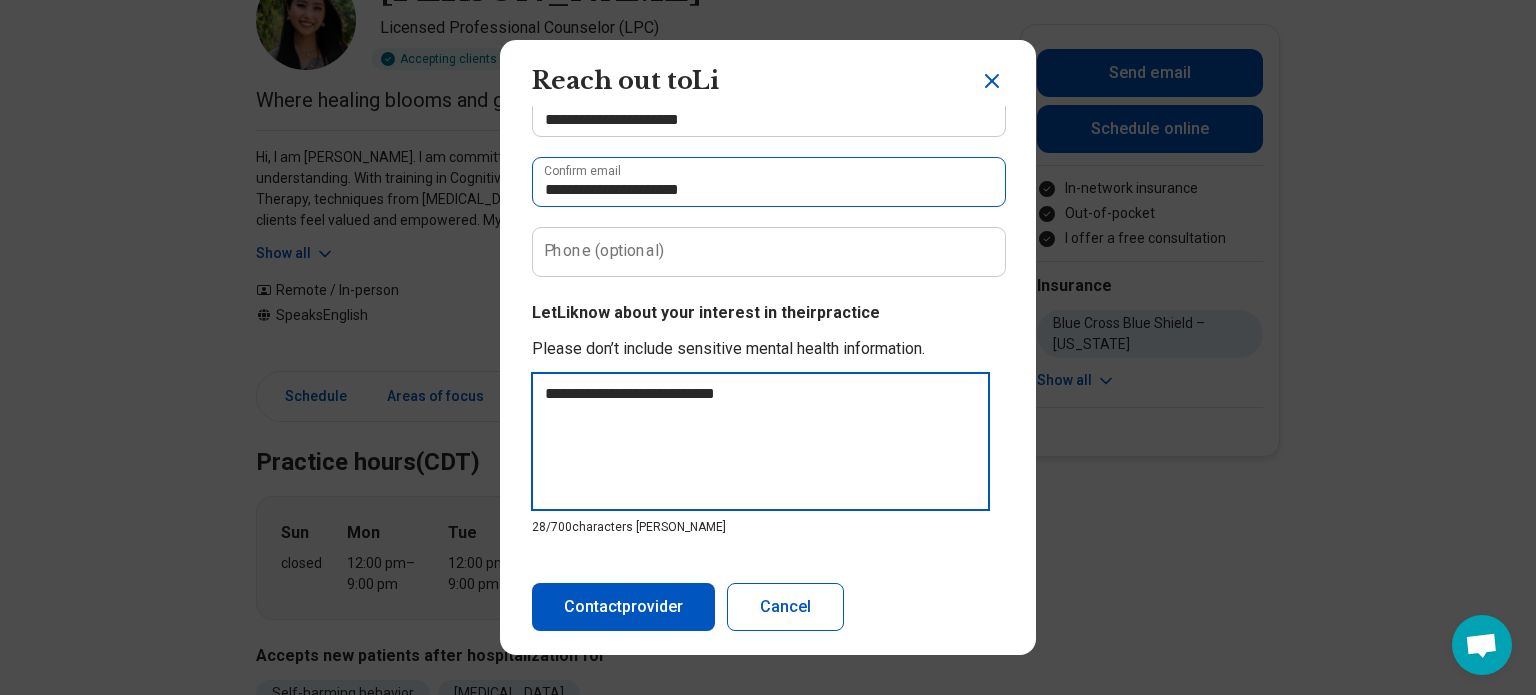 type on "**********" 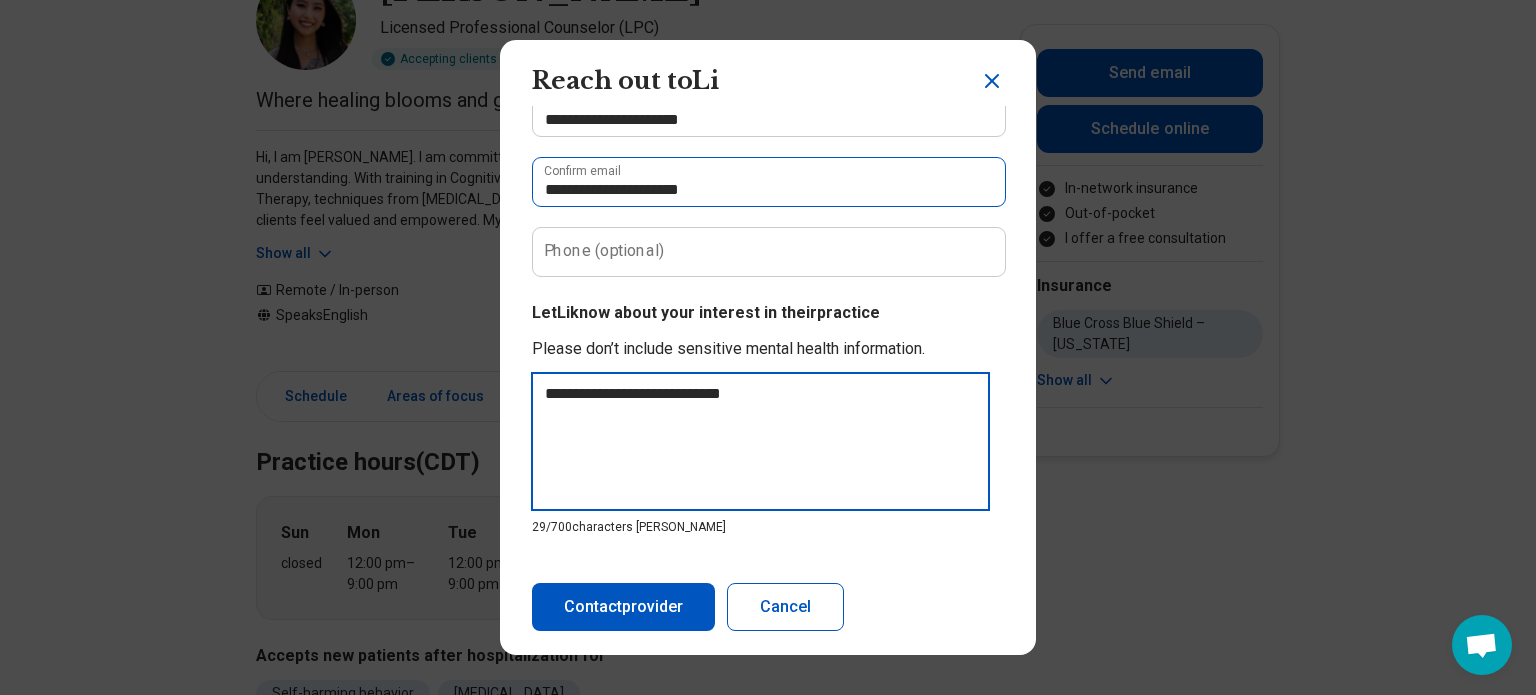 type on "**********" 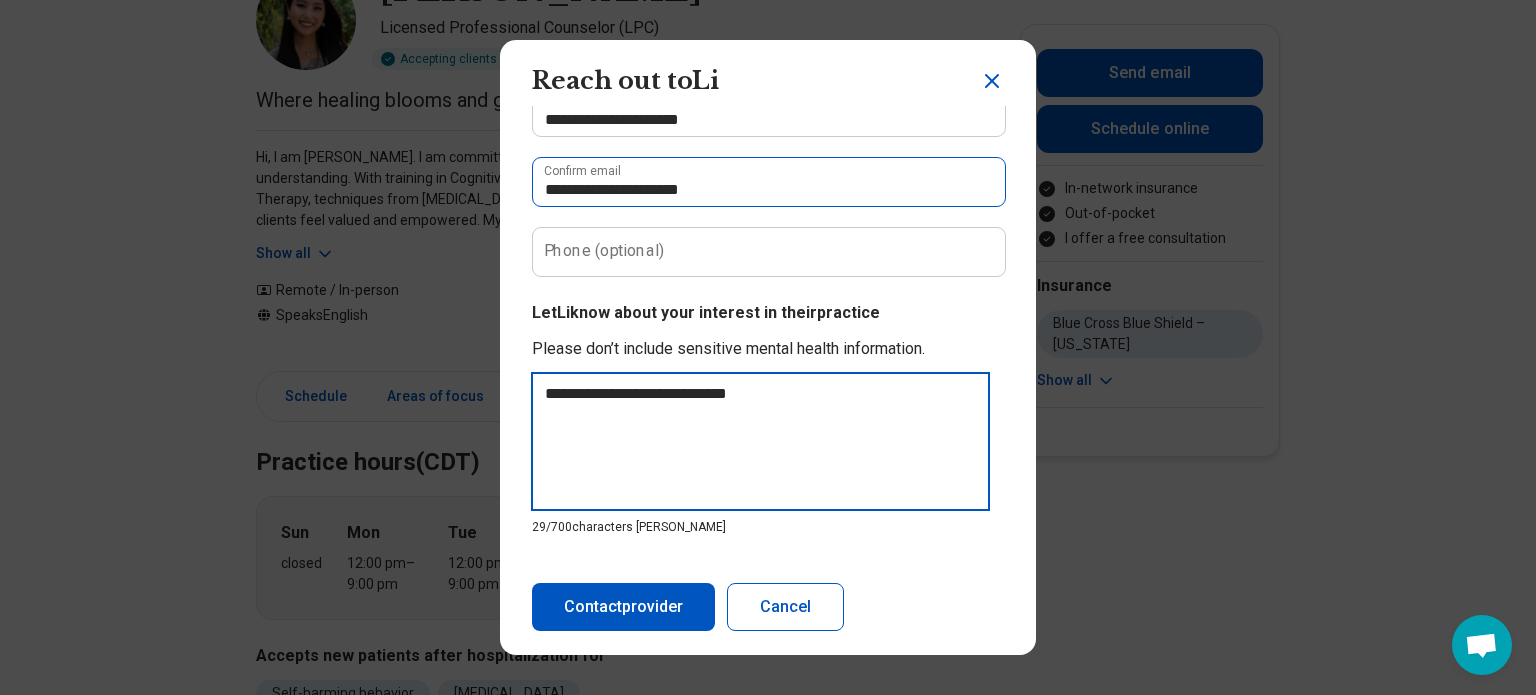 type on "**********" 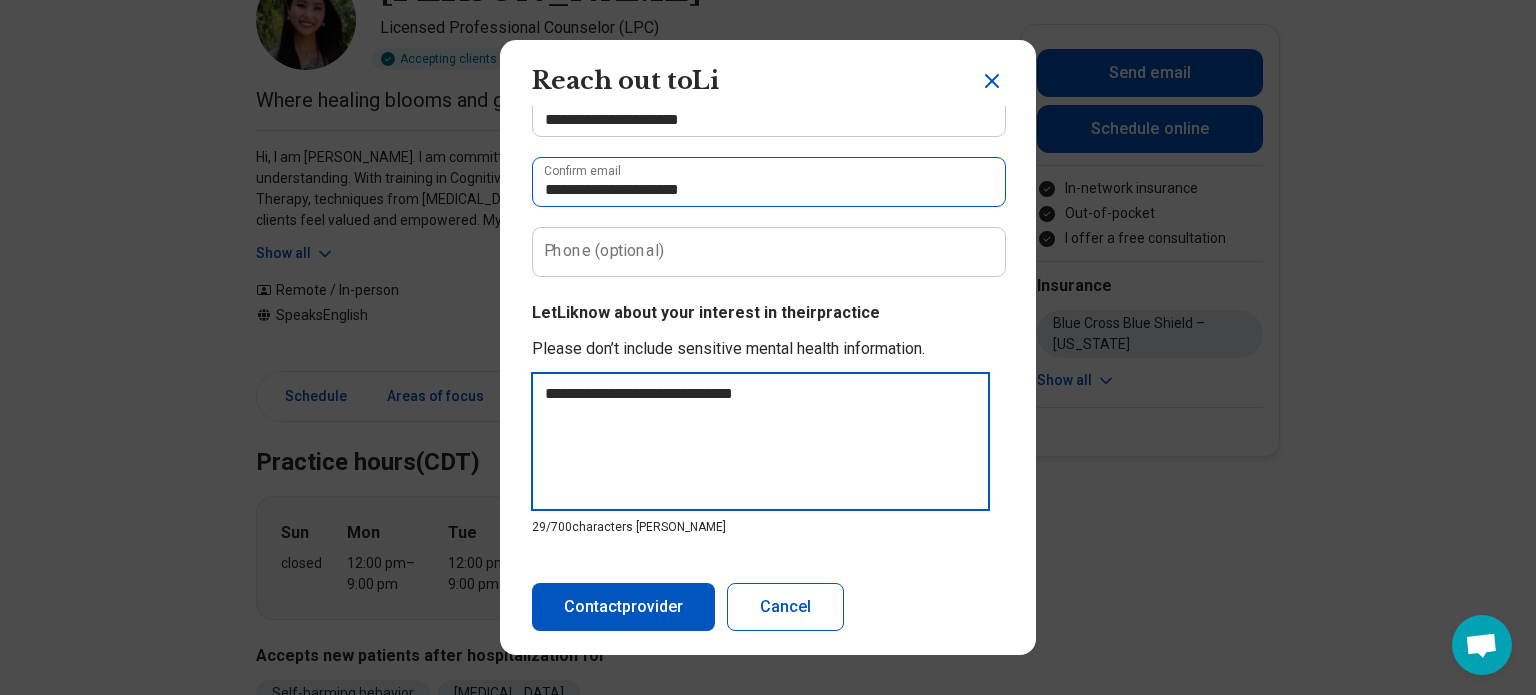 type on "**********" 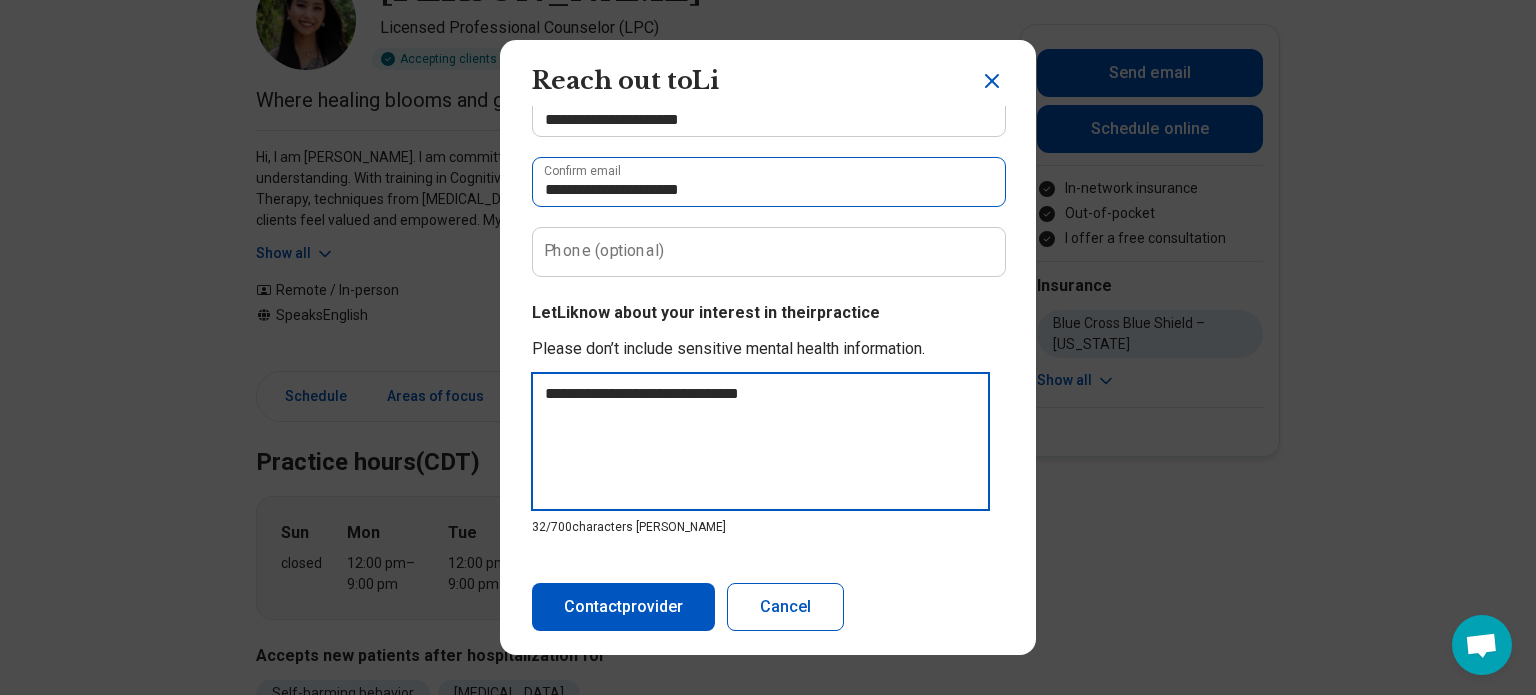 type on "**********" 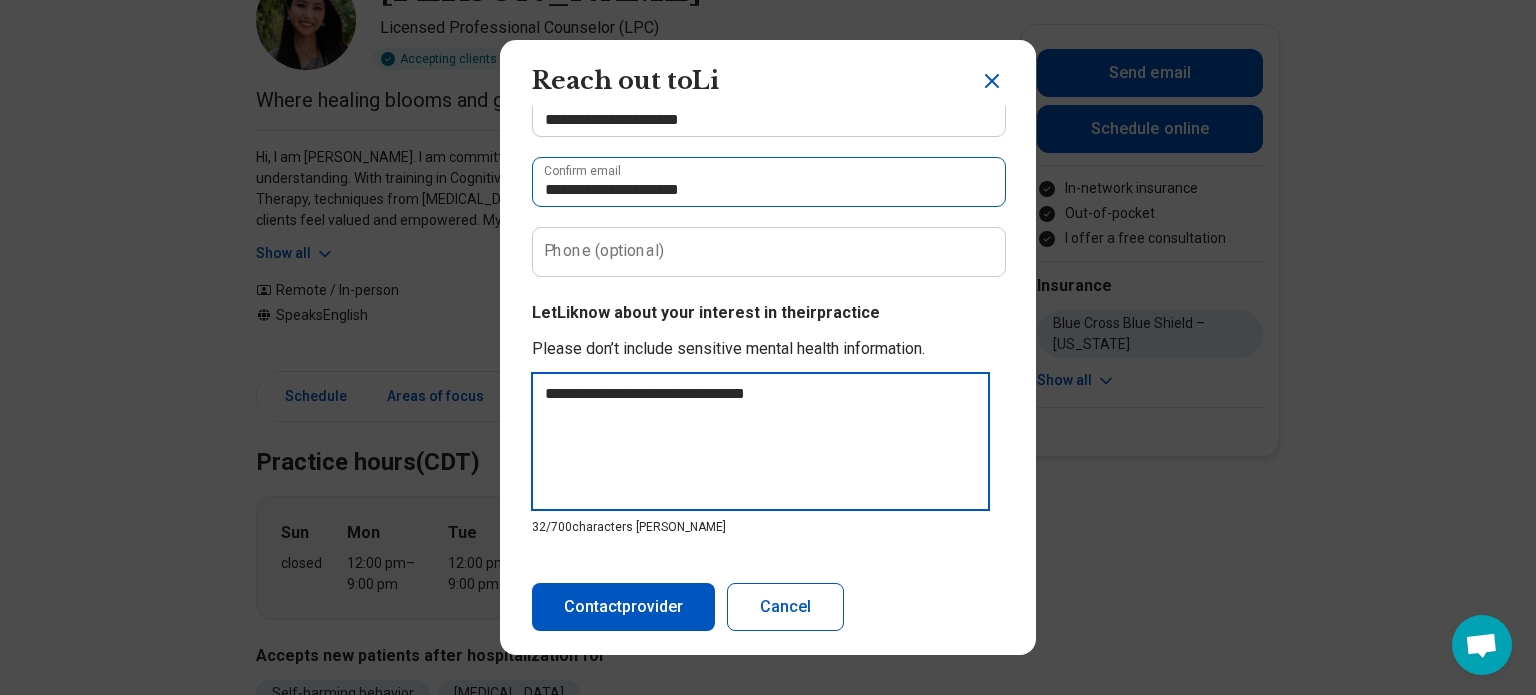 type on "**********" 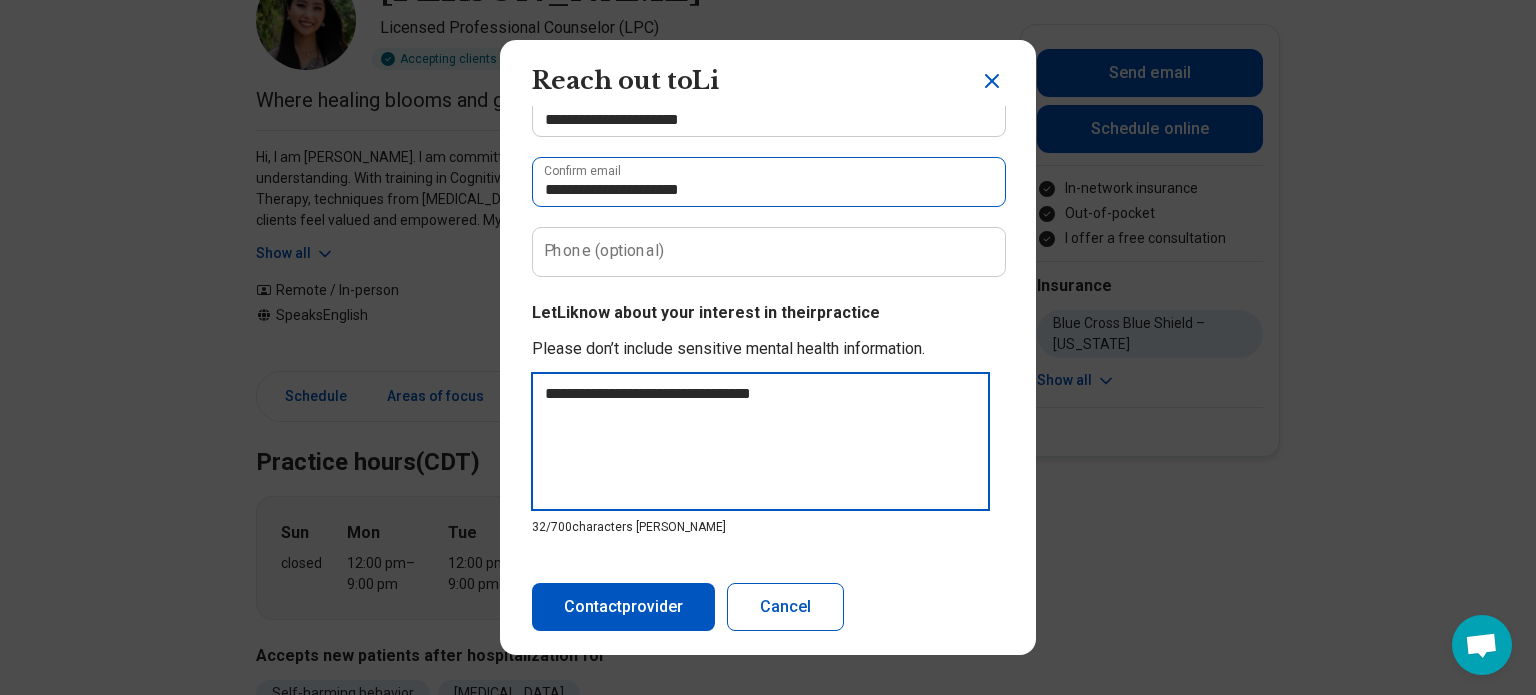 type on "*" 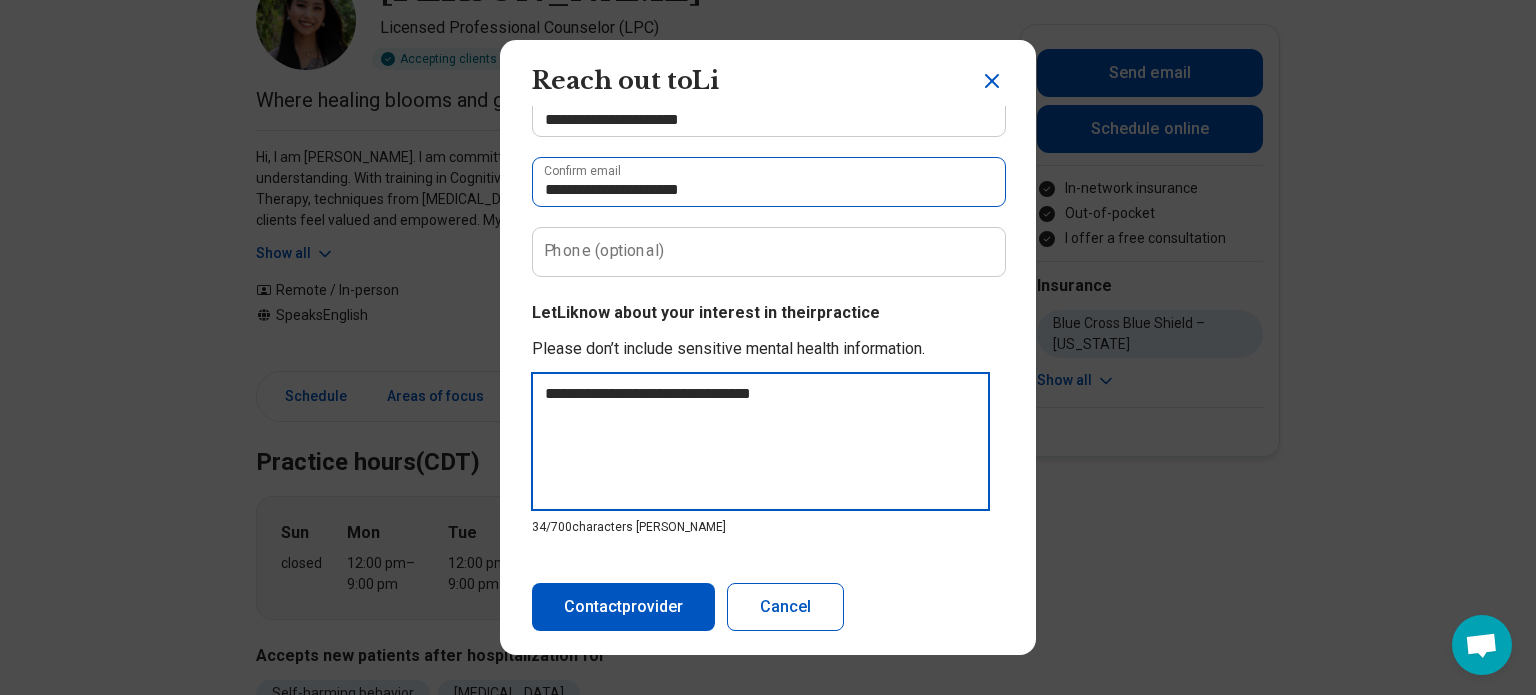 type on "**********" 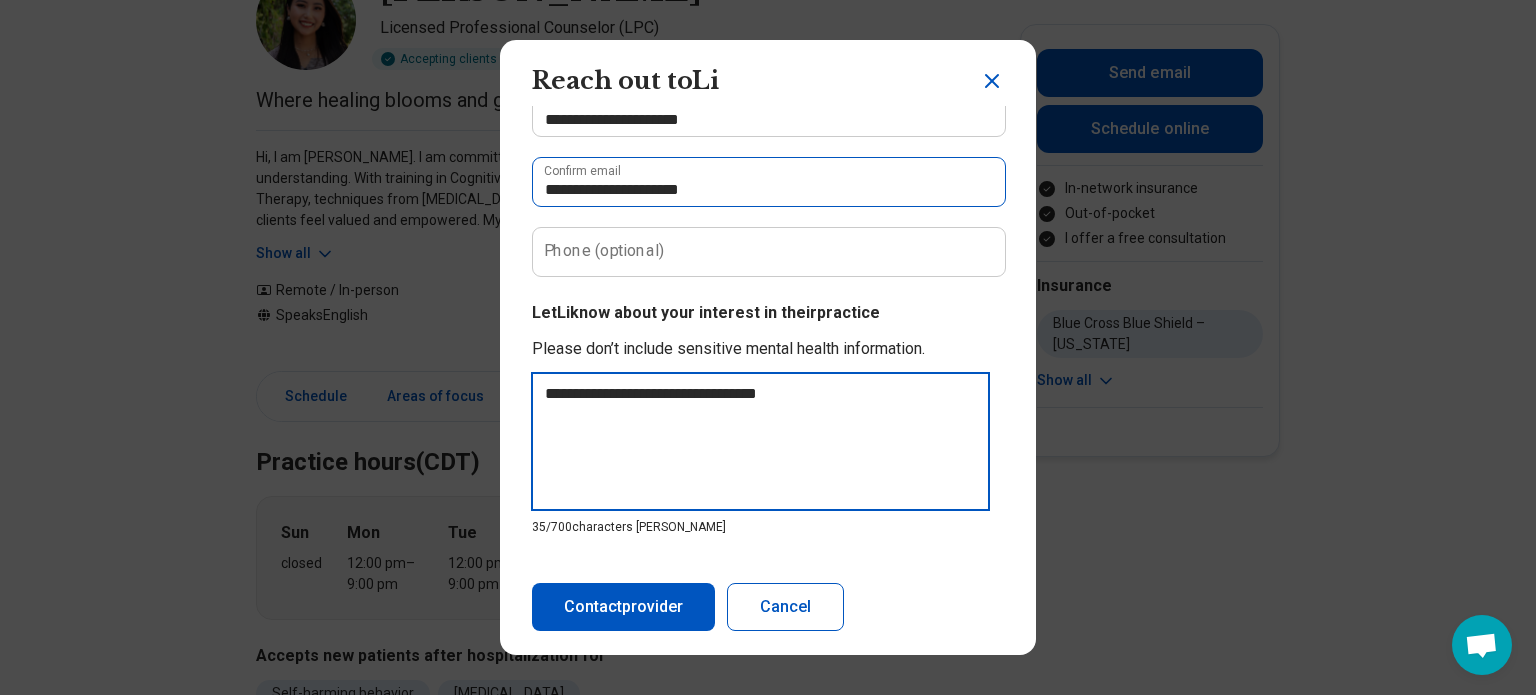 type on "**********" 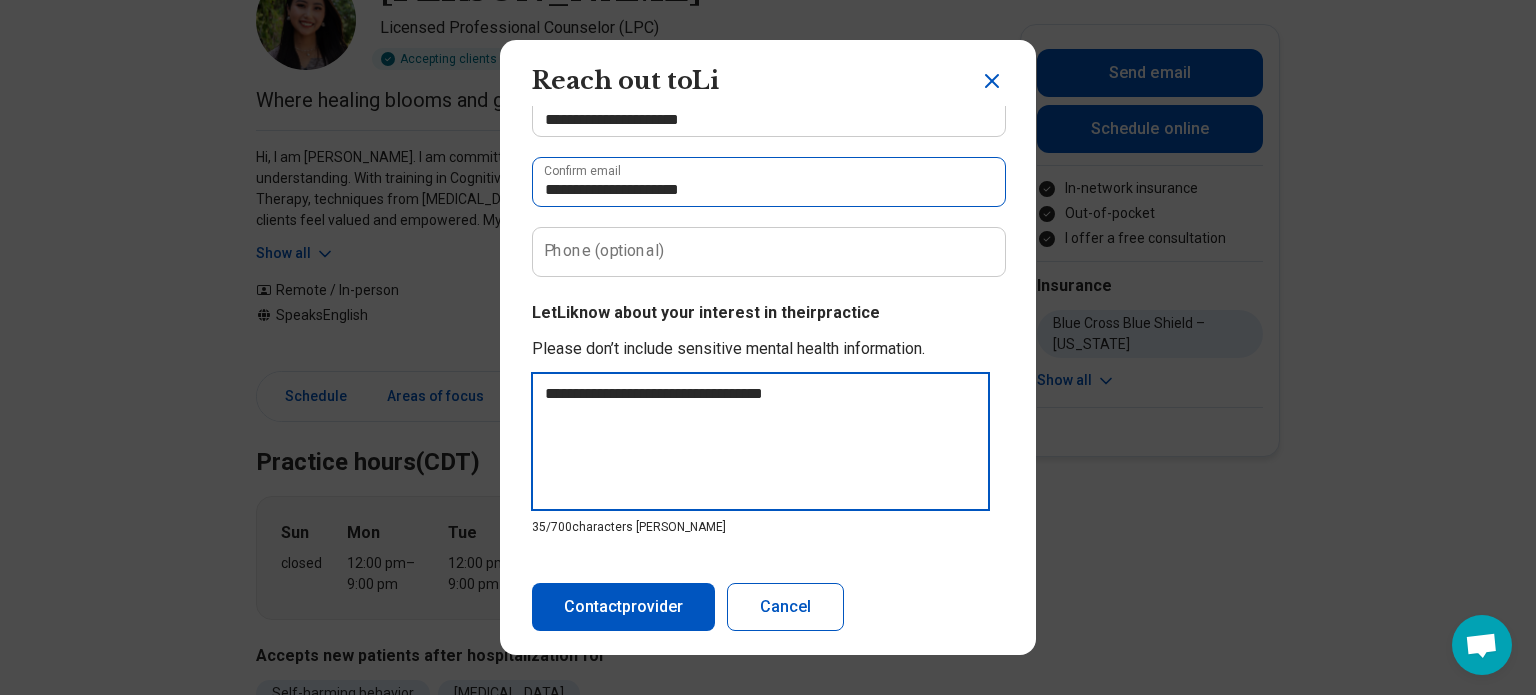type on "*" 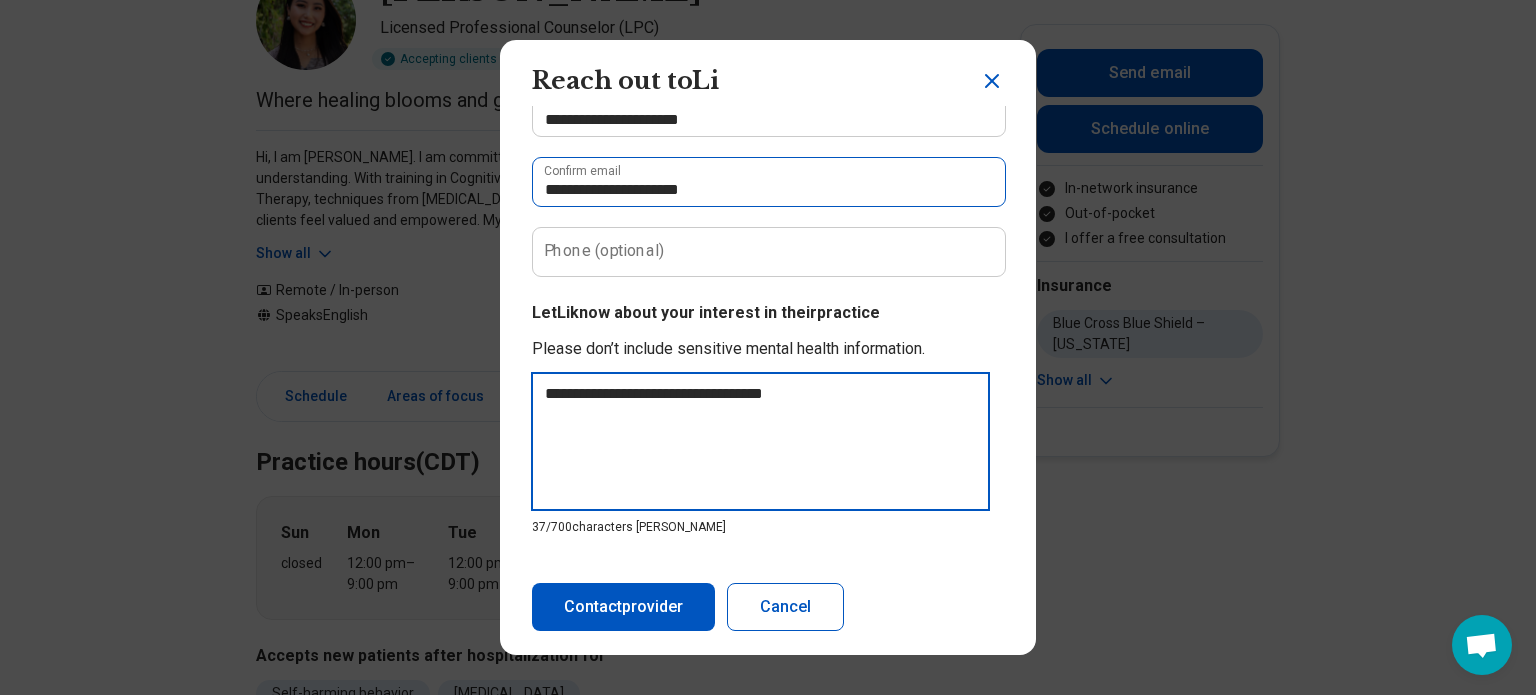 type on "**********" 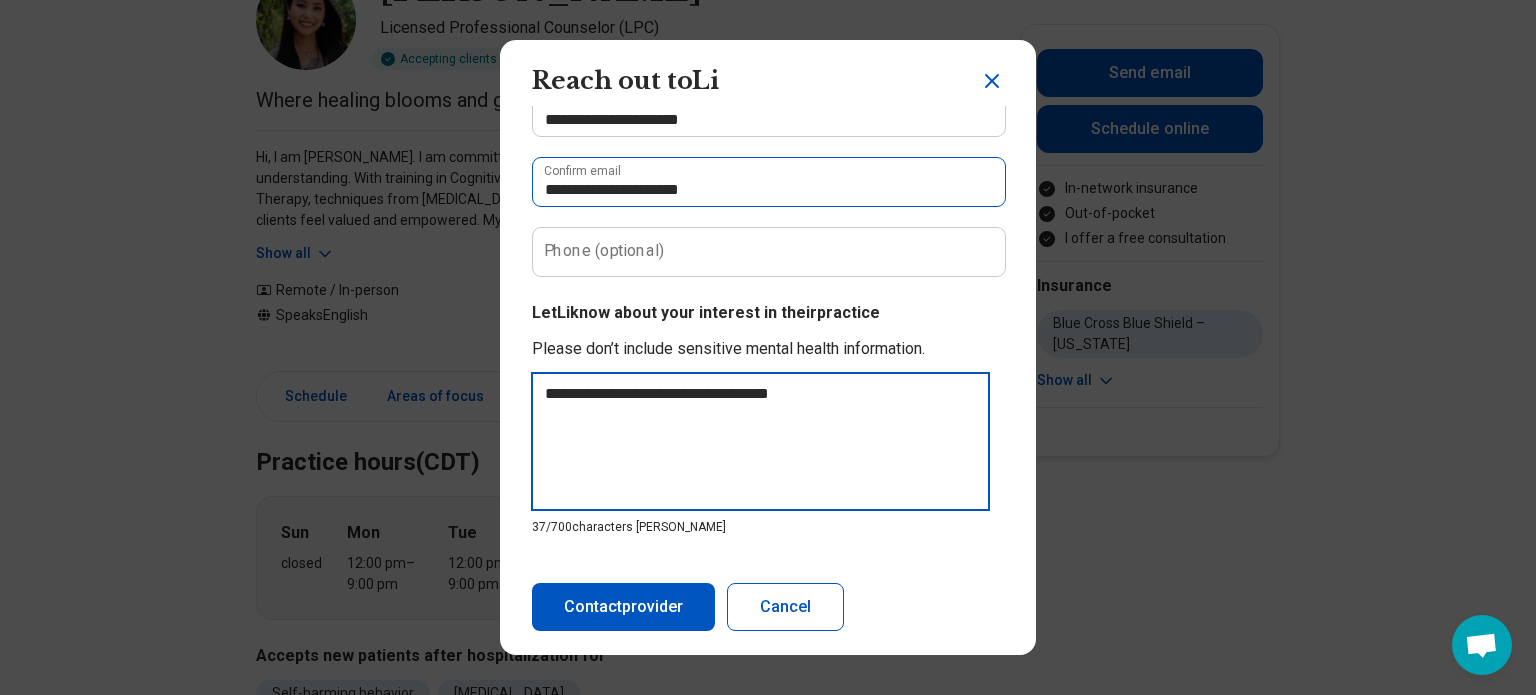 type on "**********" 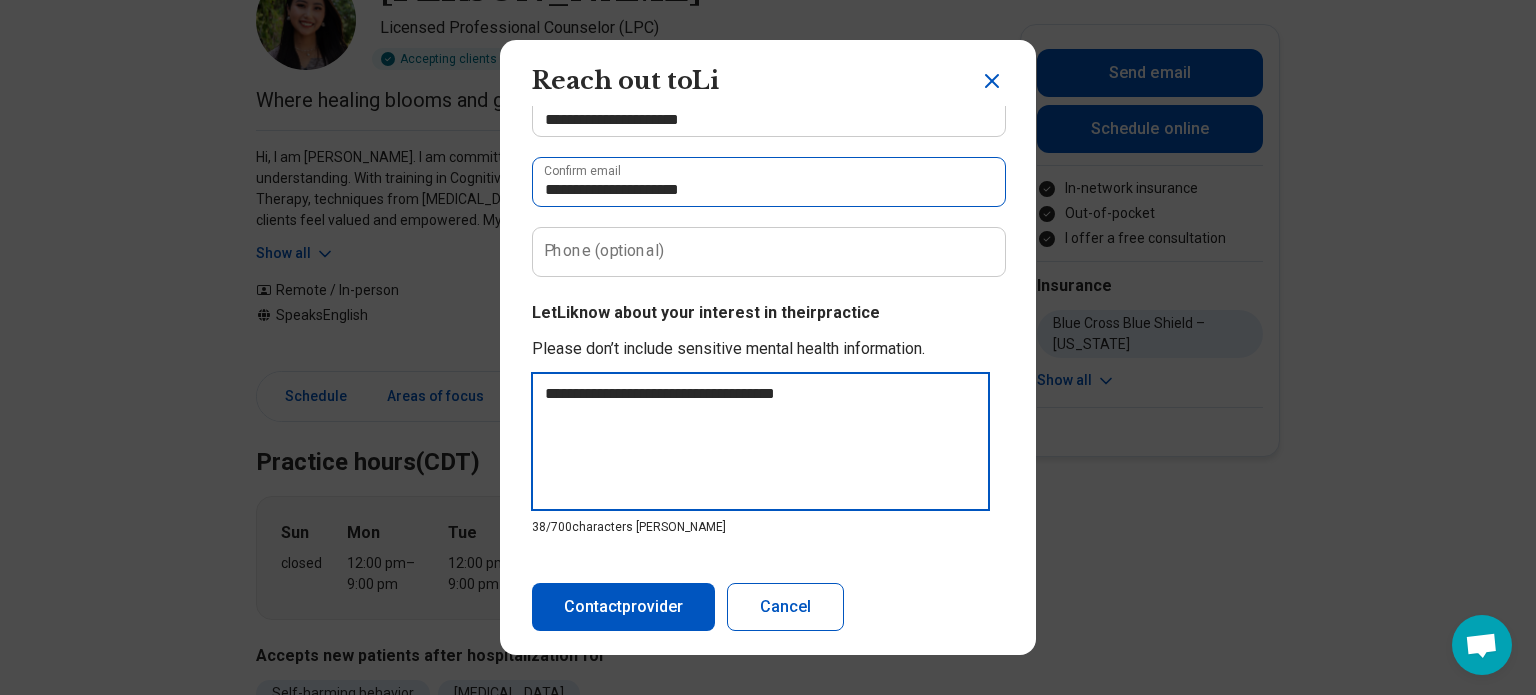 type on "**********" 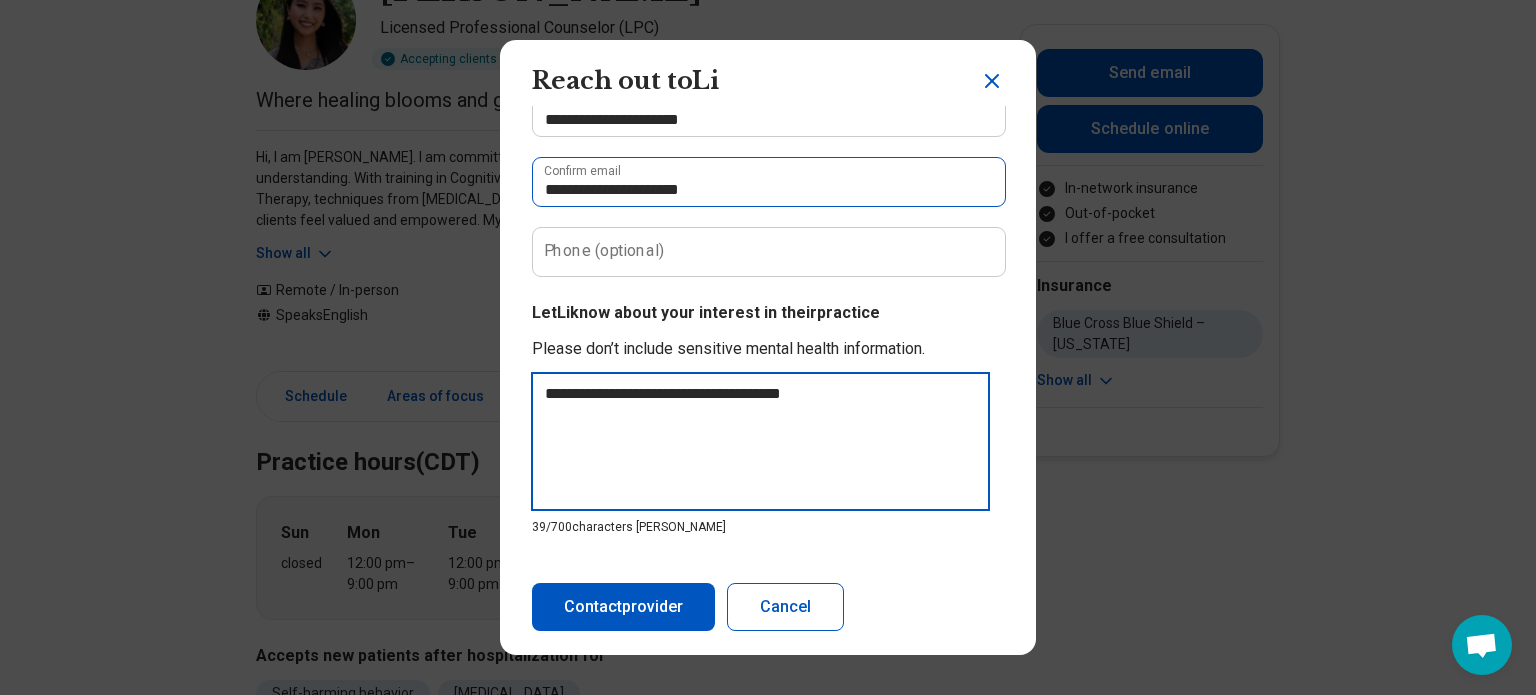 type on "**********" 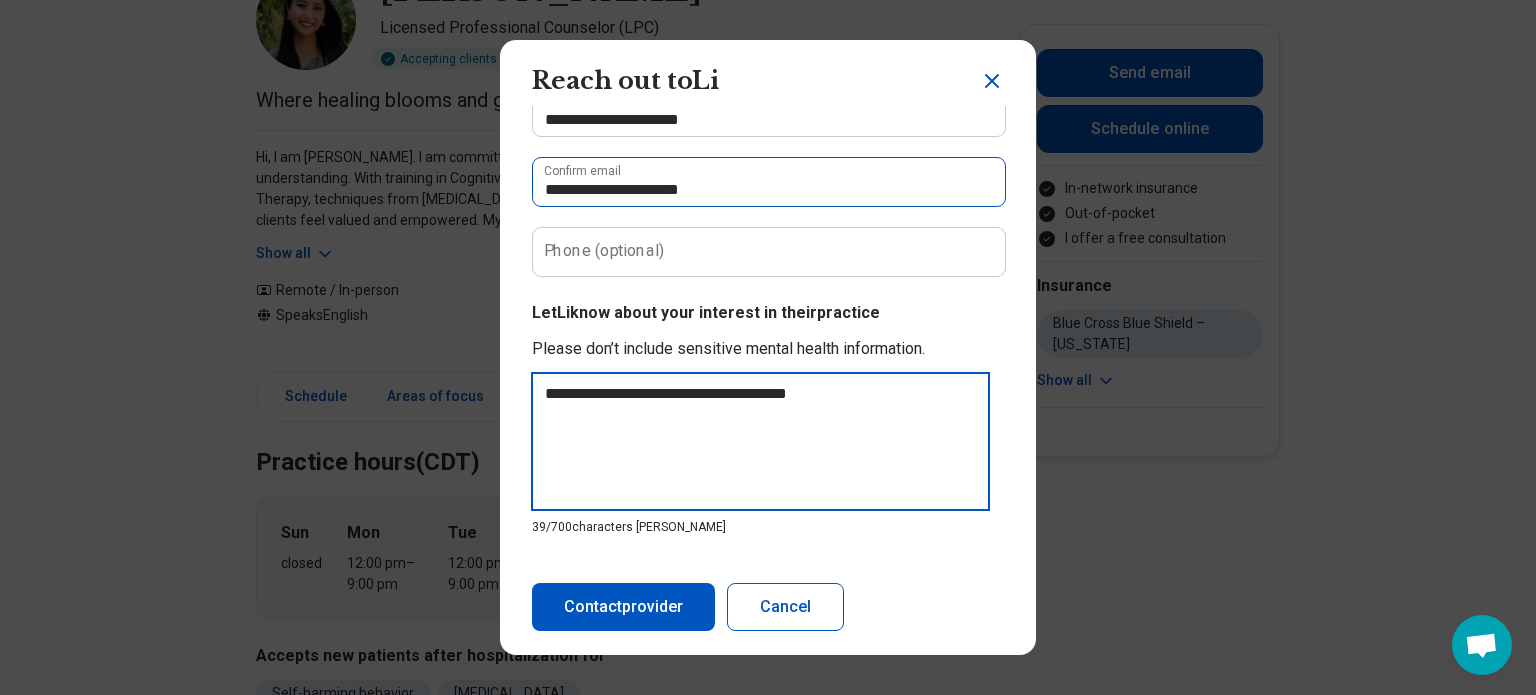 type on "**********" 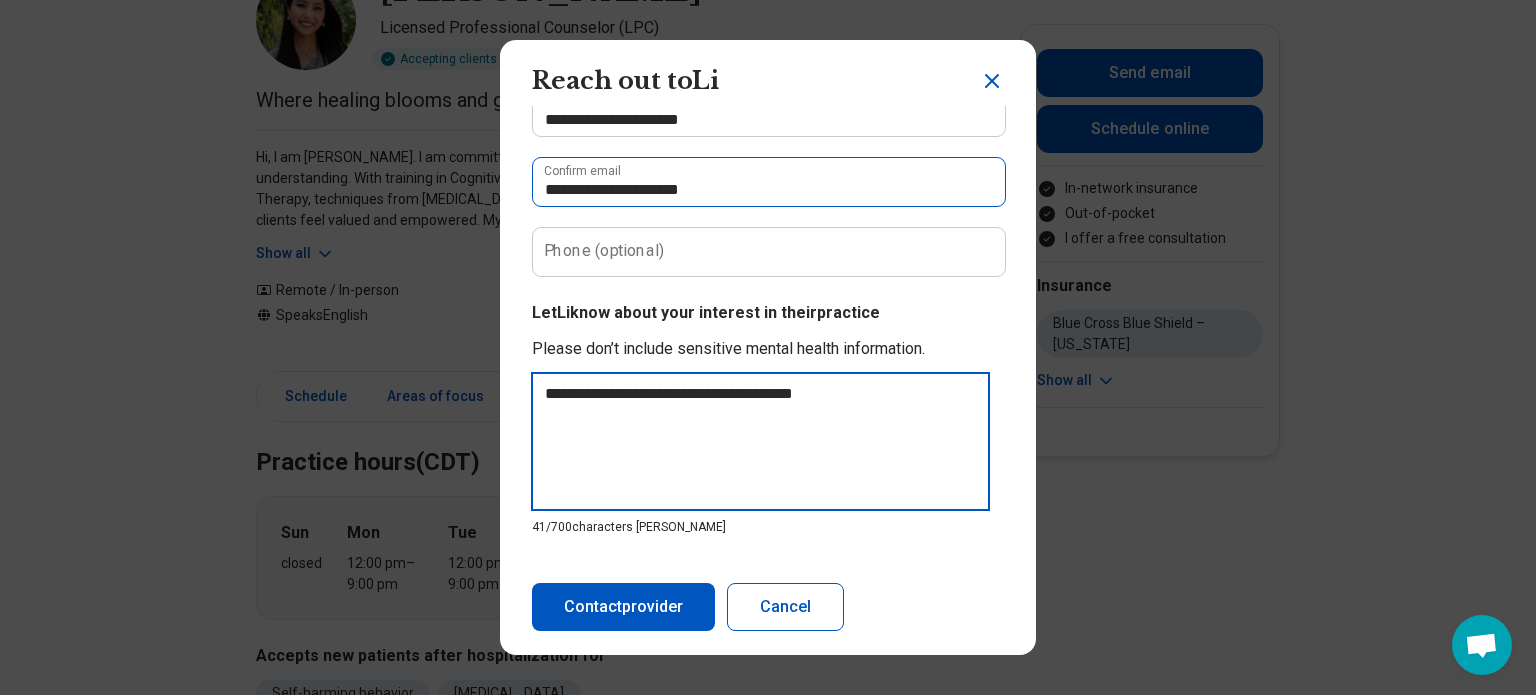 type on "**********" 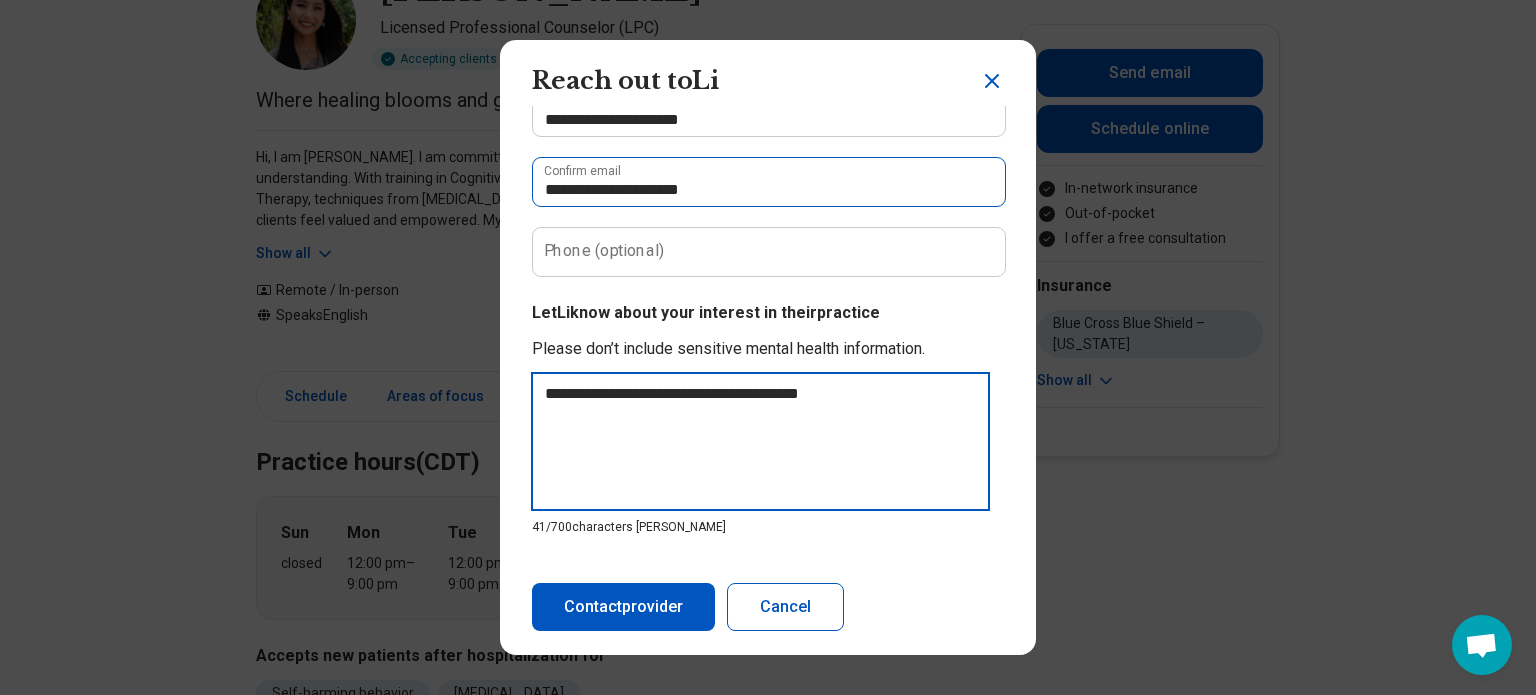 type on "**********" 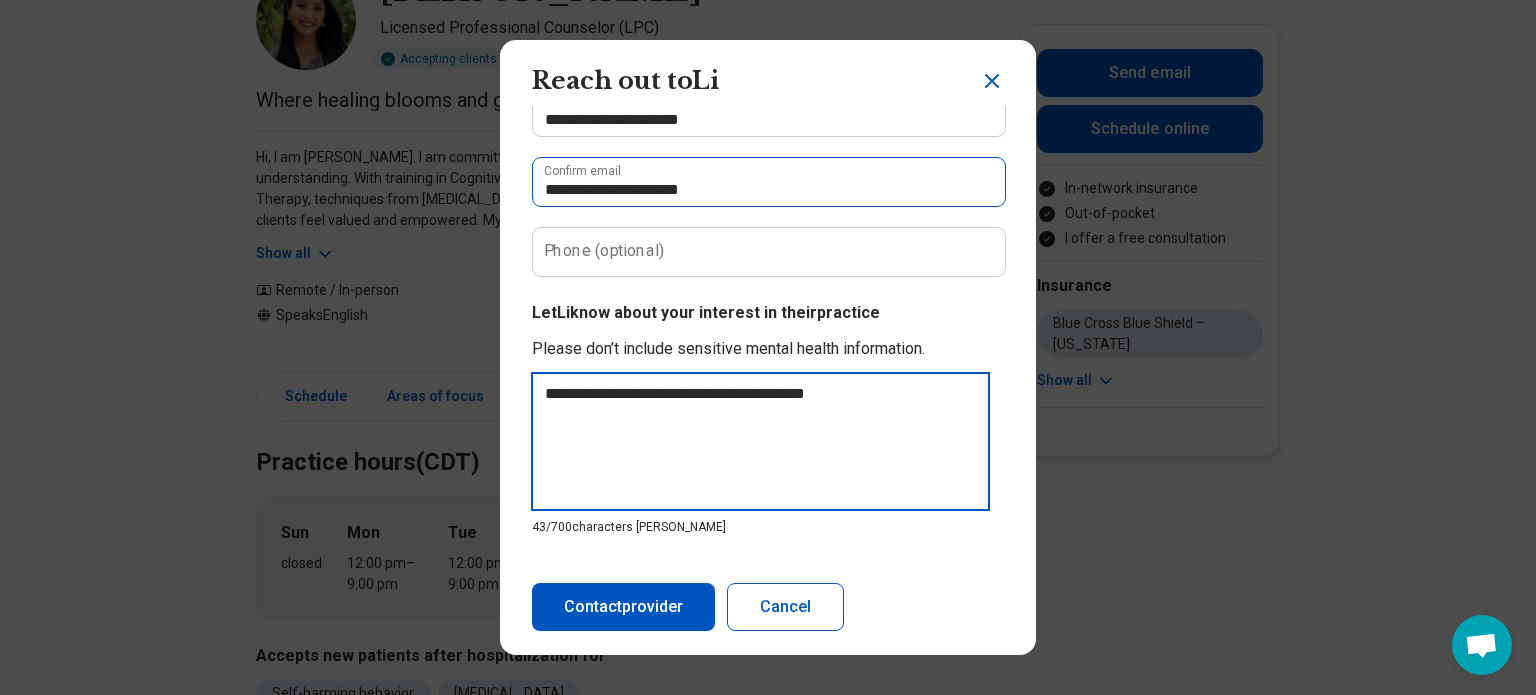 type on "**********" 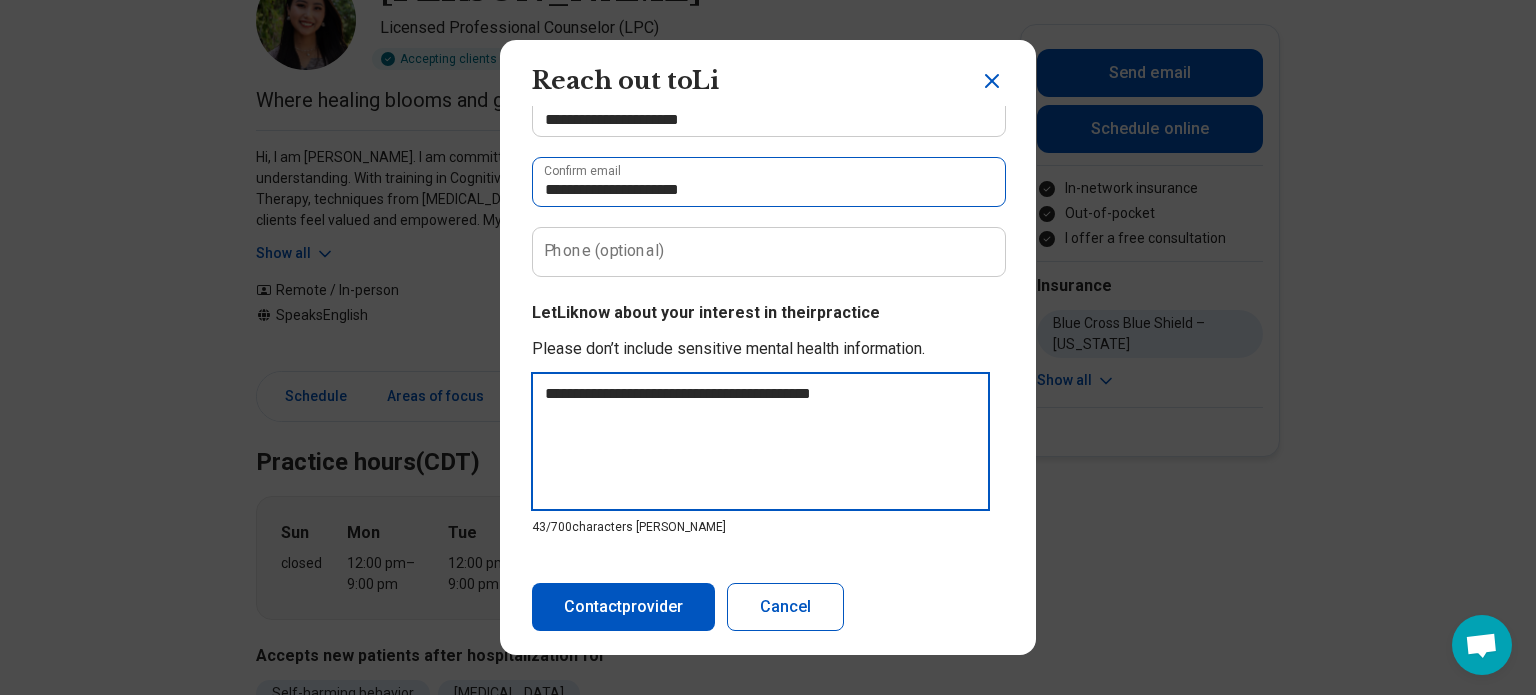 type on "**********" 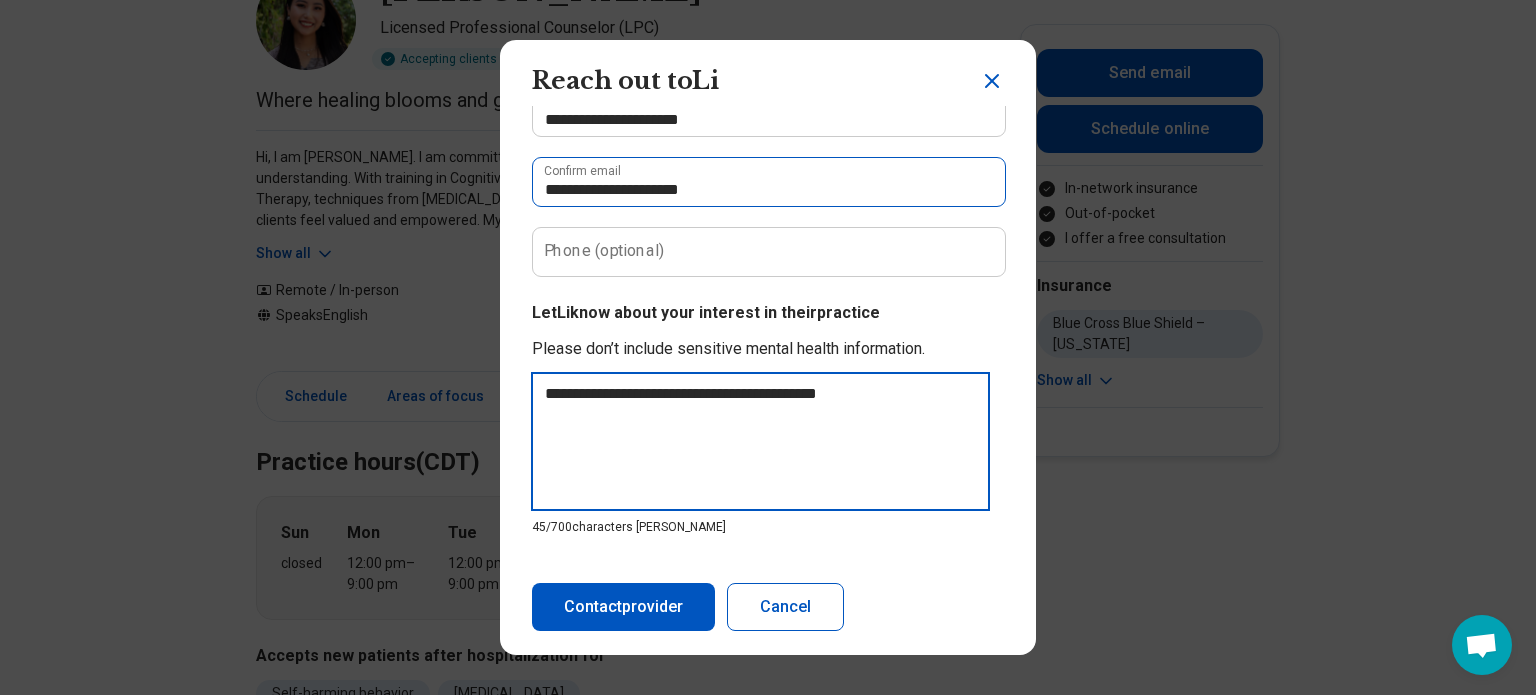 type on "**********" 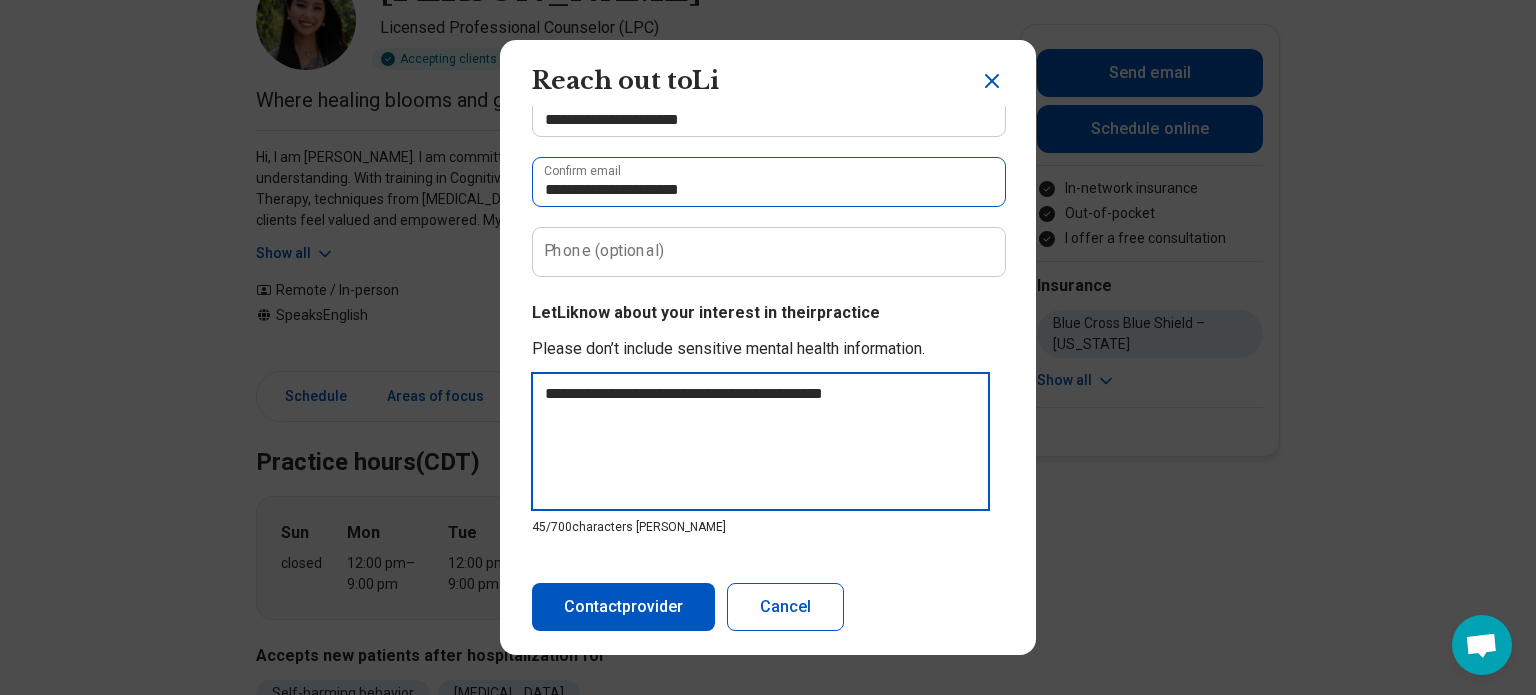 type on "**********" 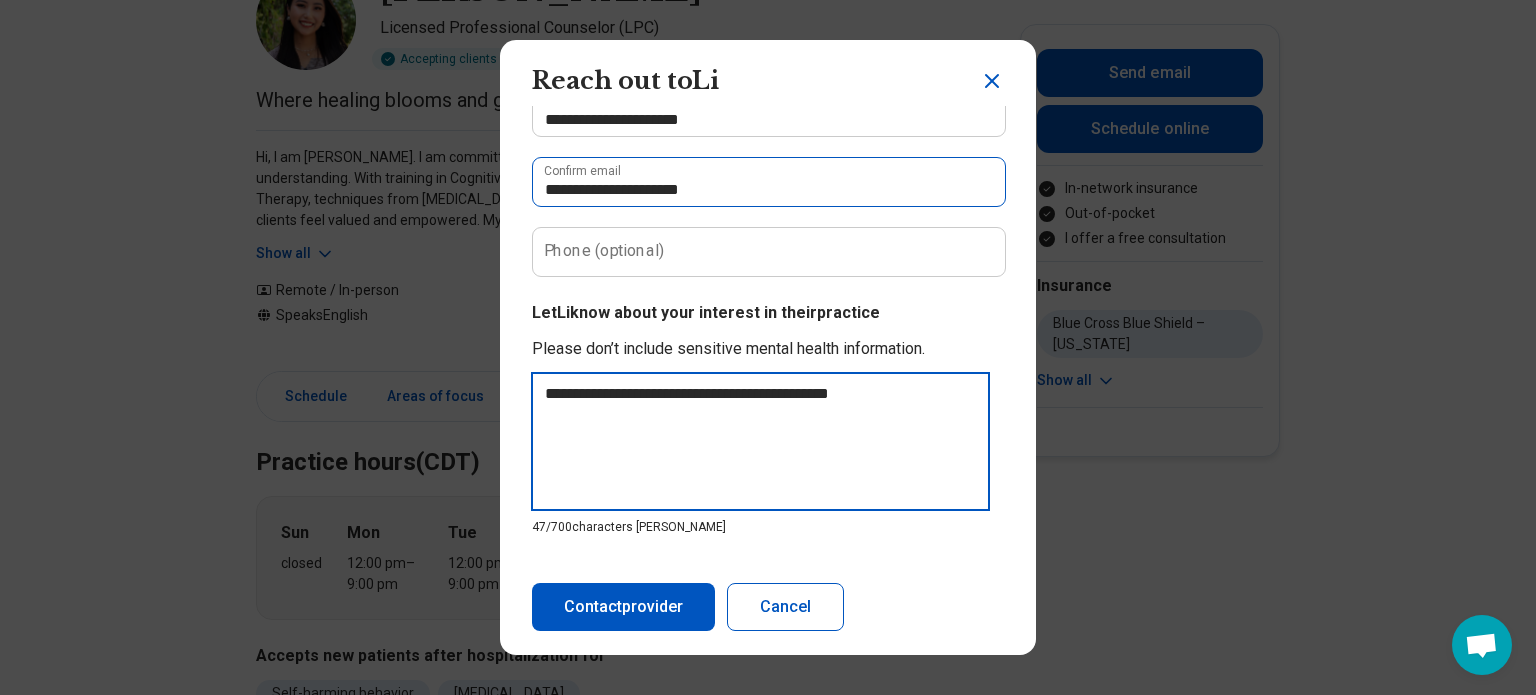 type on "**********" 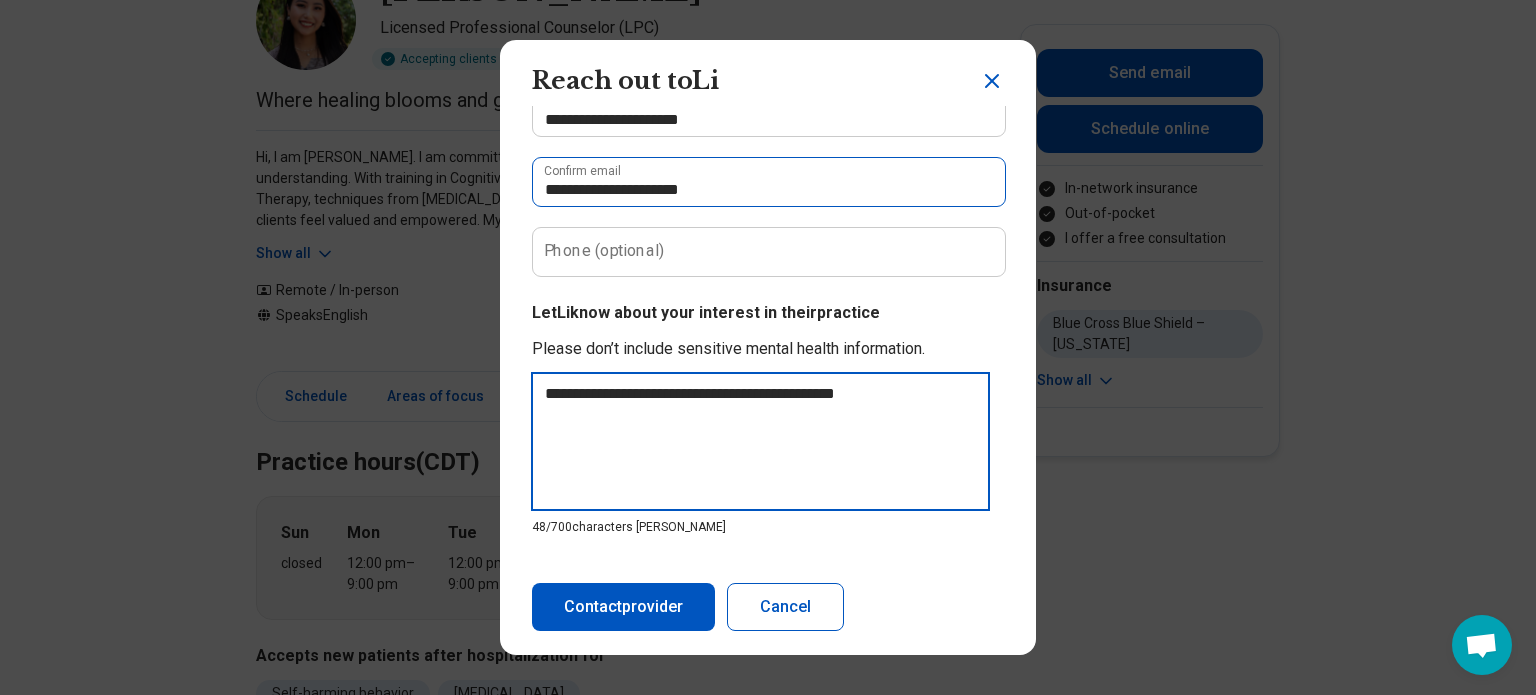 type on "**********" 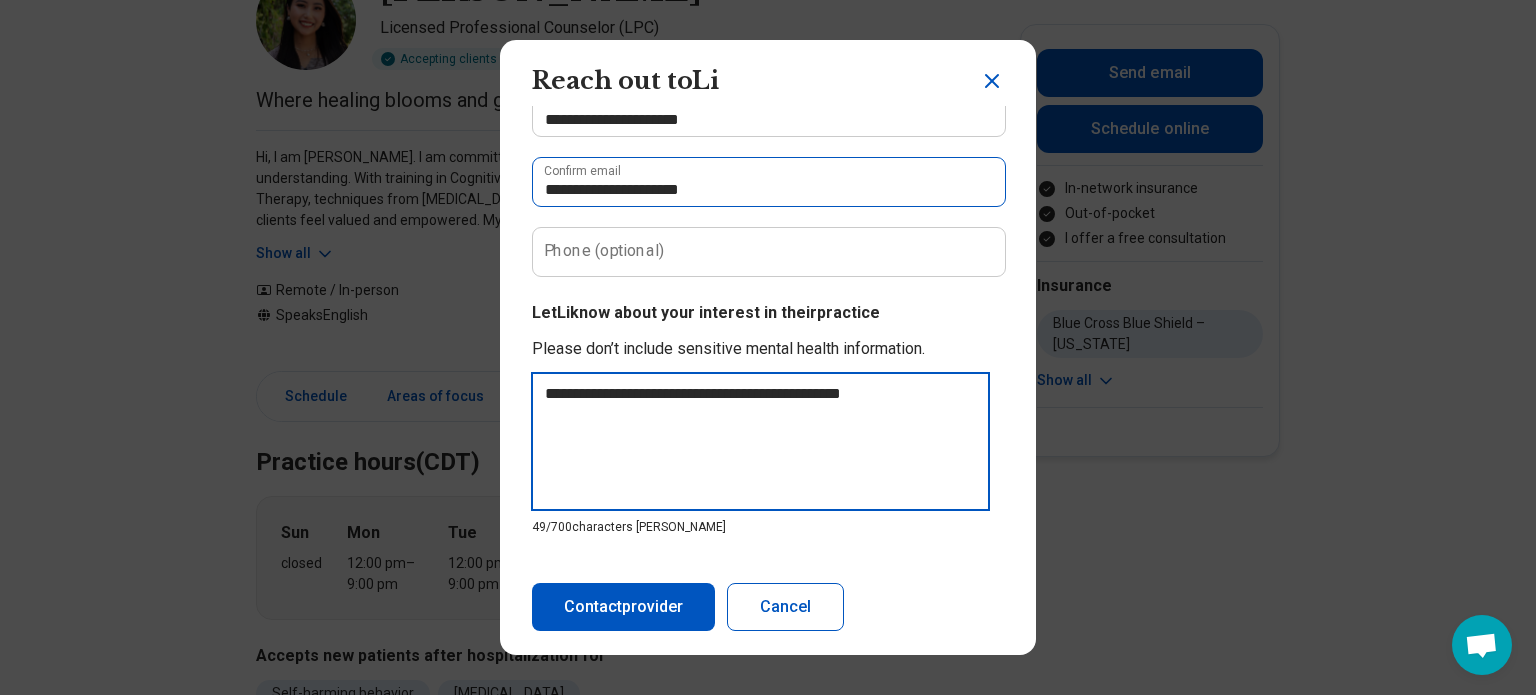 type on "**********" 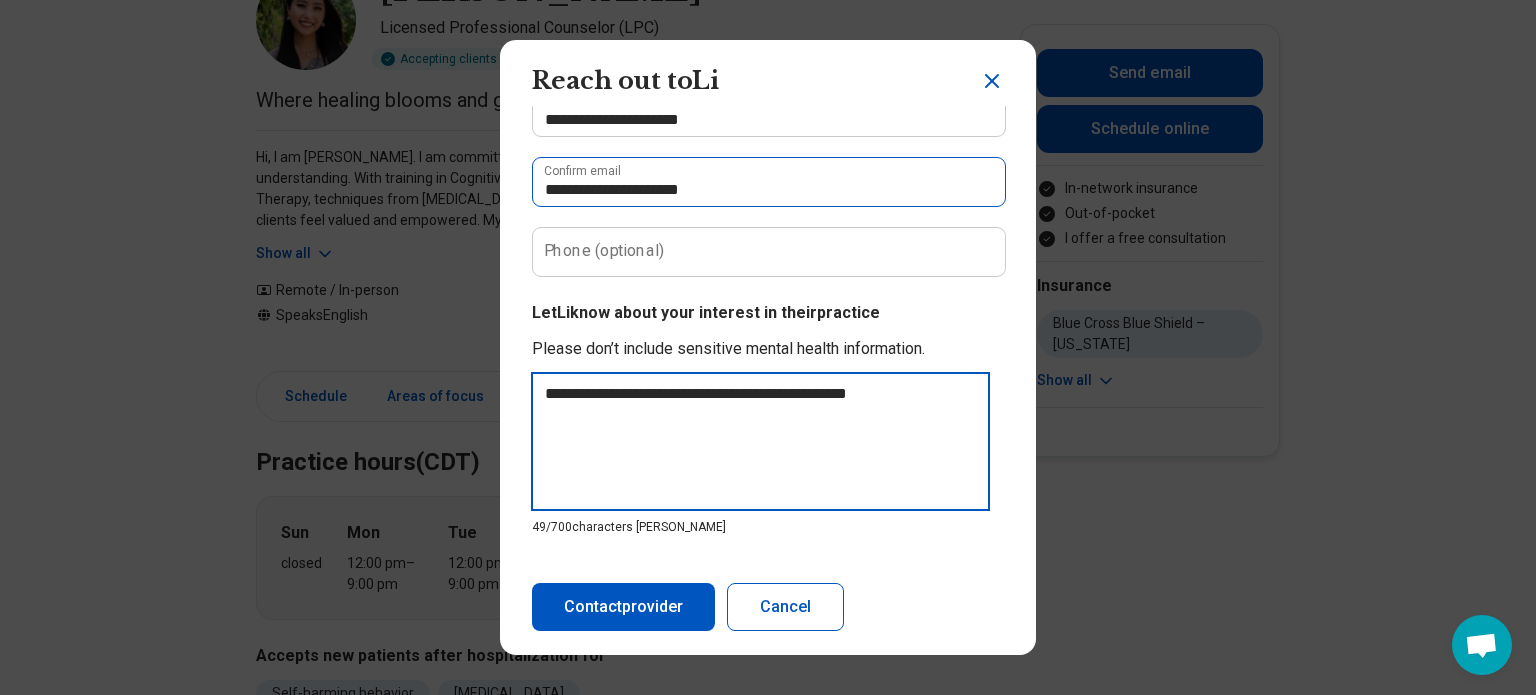 type on "**********" 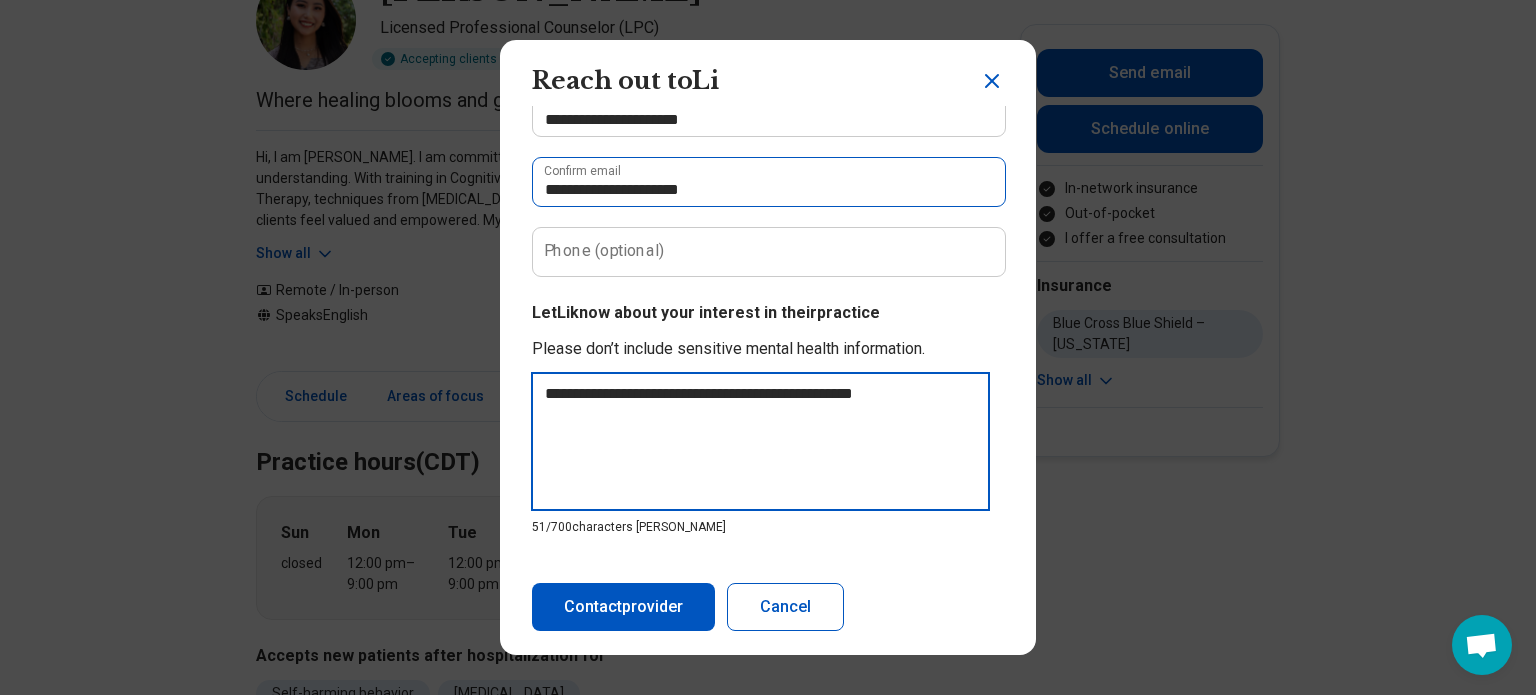 type on "**********" 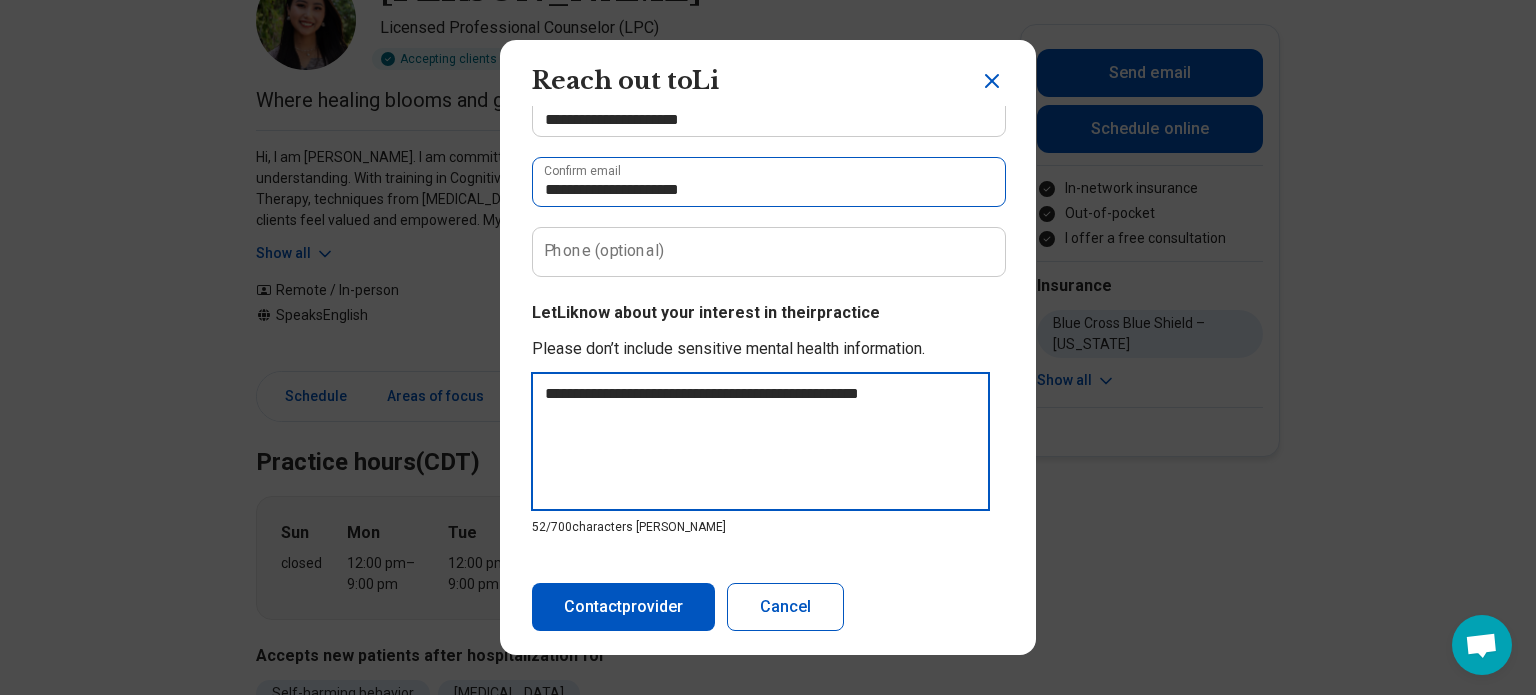 type on "**********" 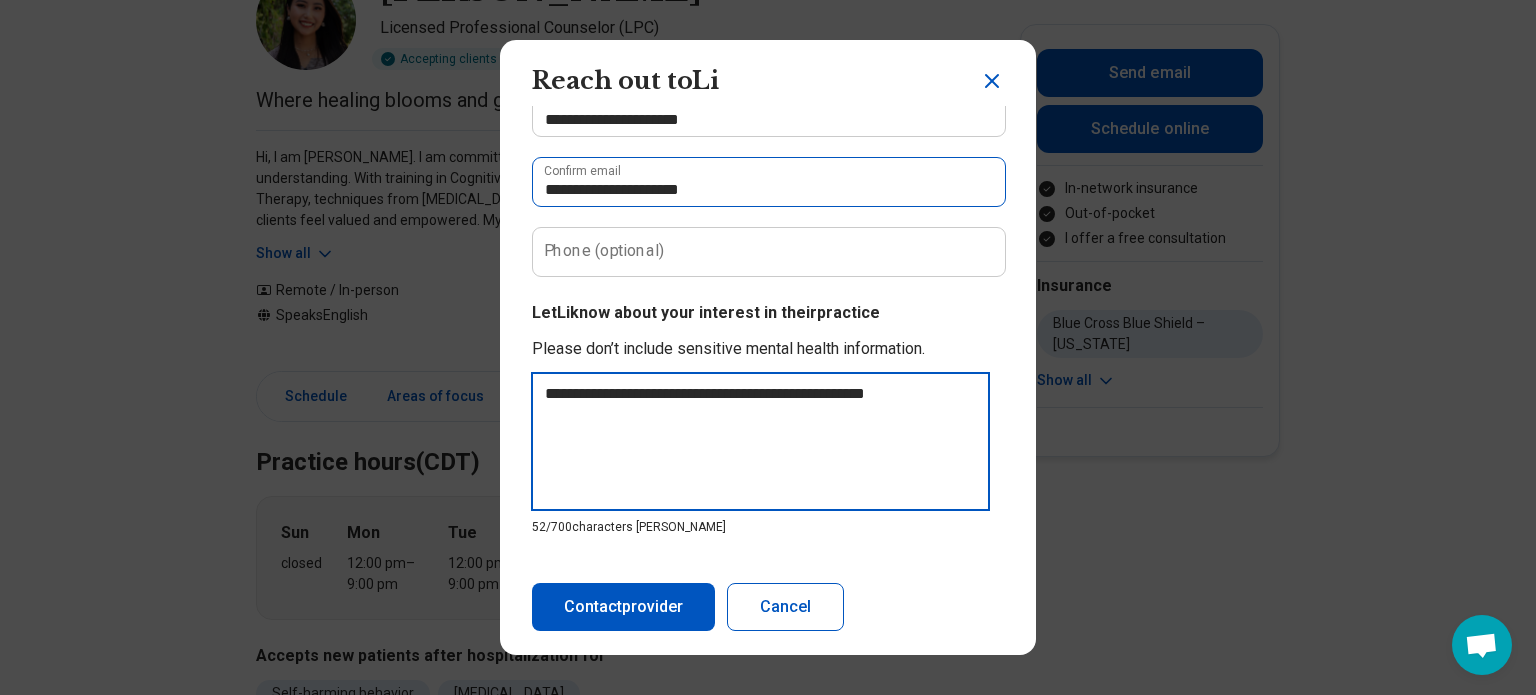 type on "**********" 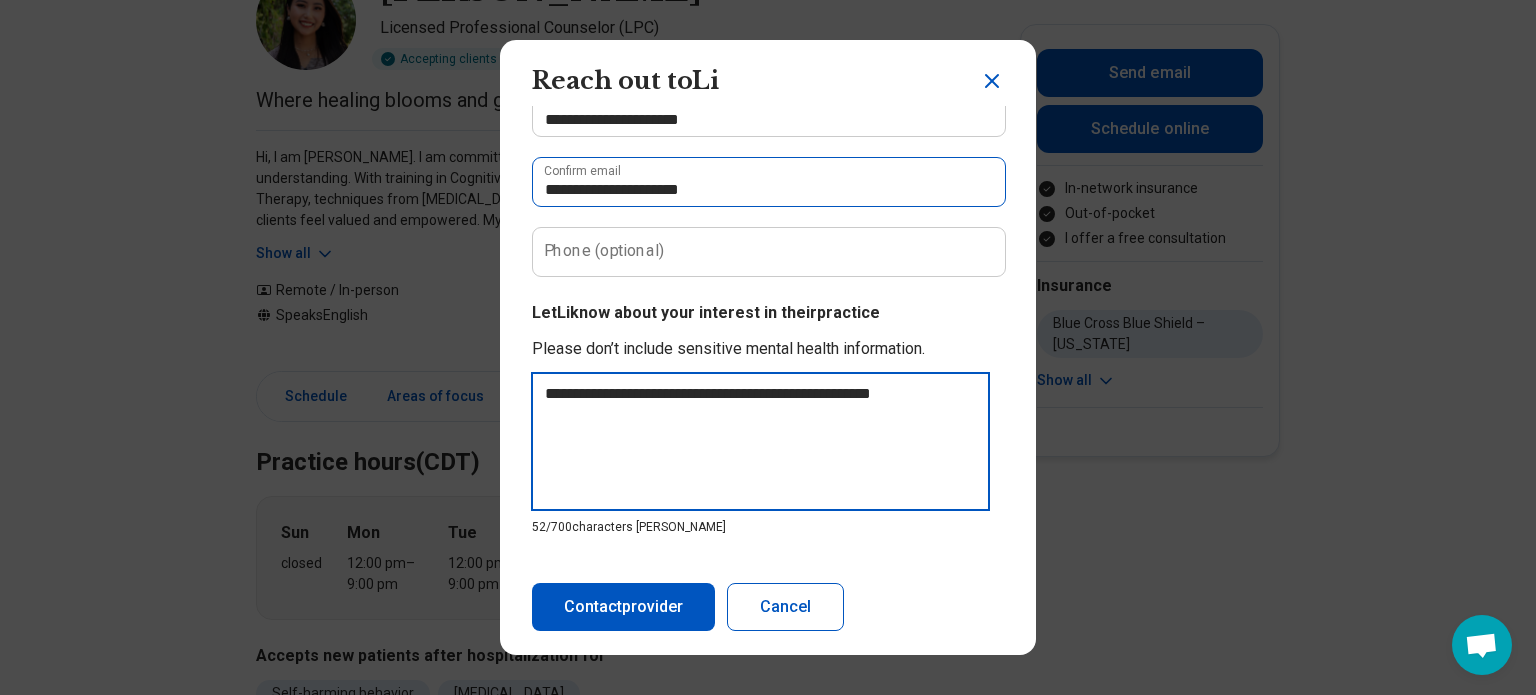 type on "*" 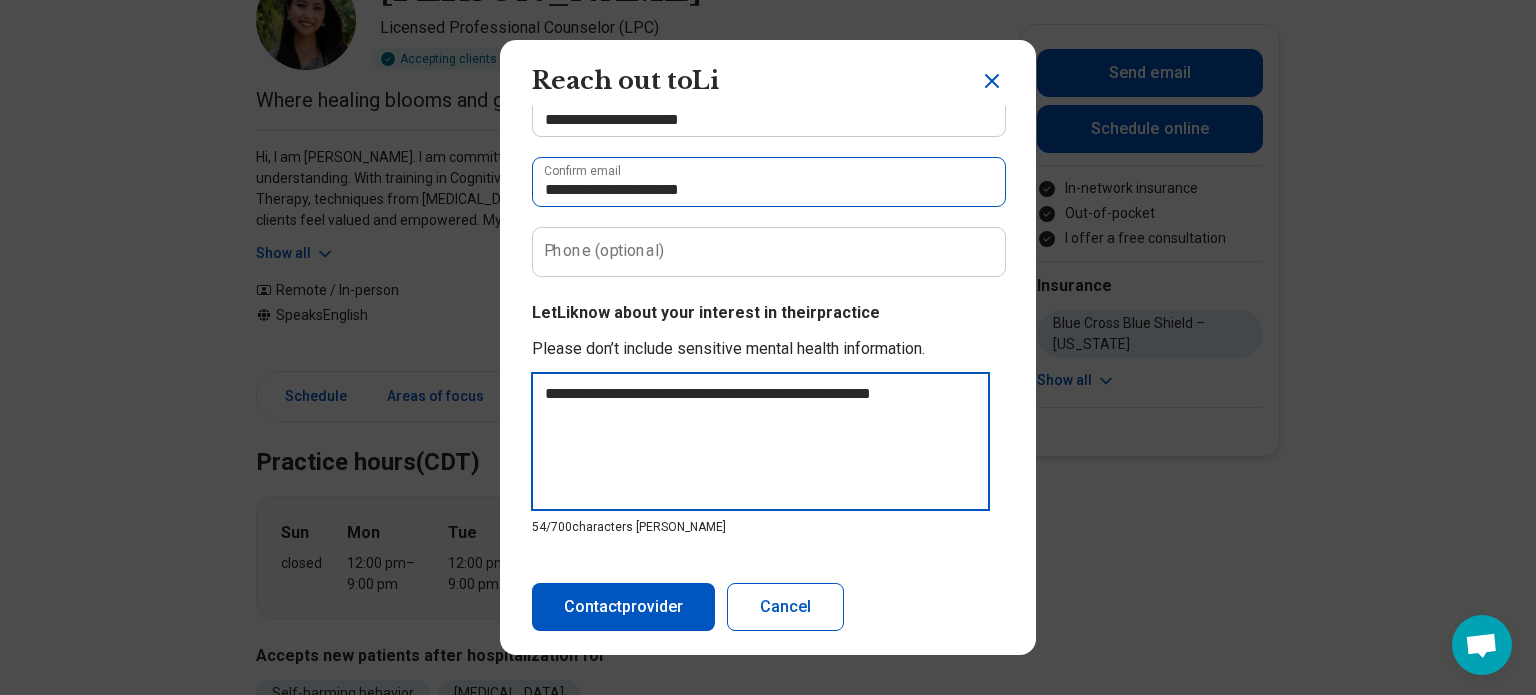 type on "**********" 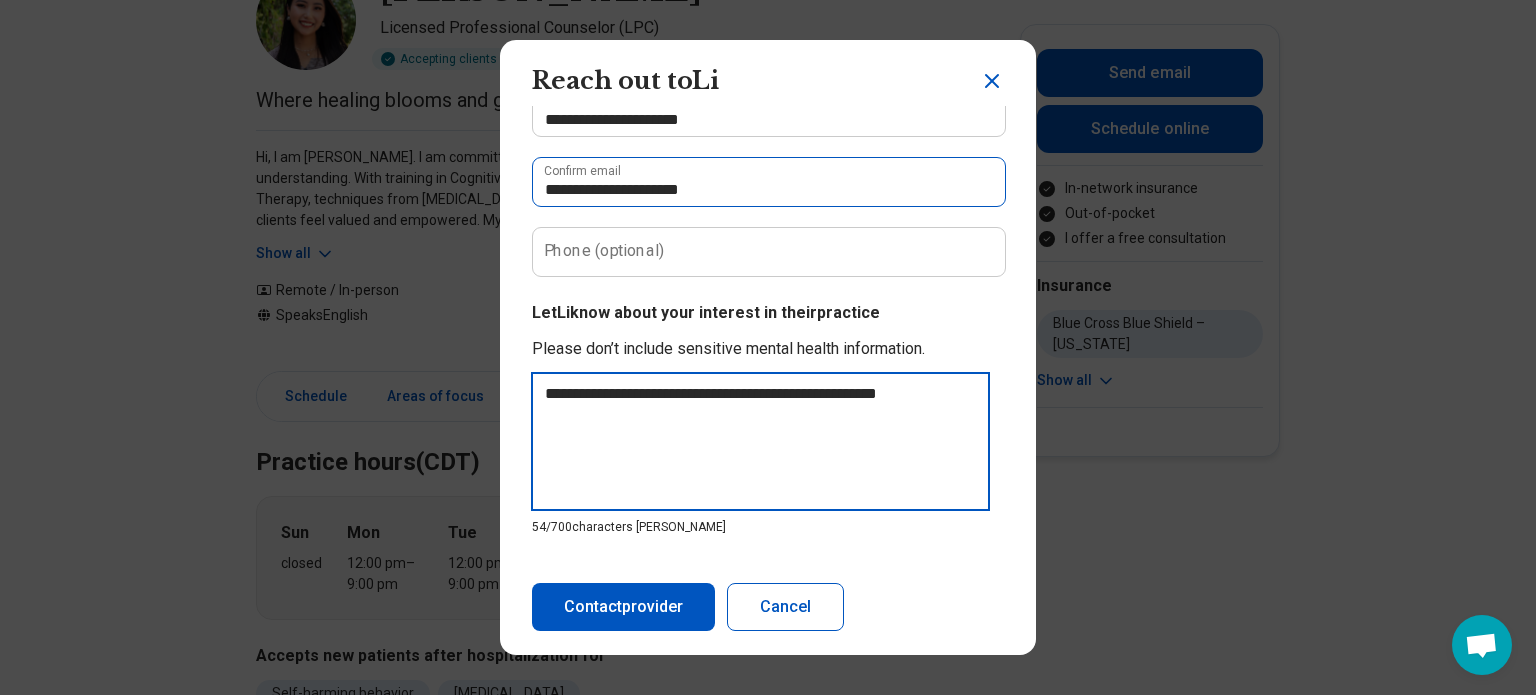 type on "**********" 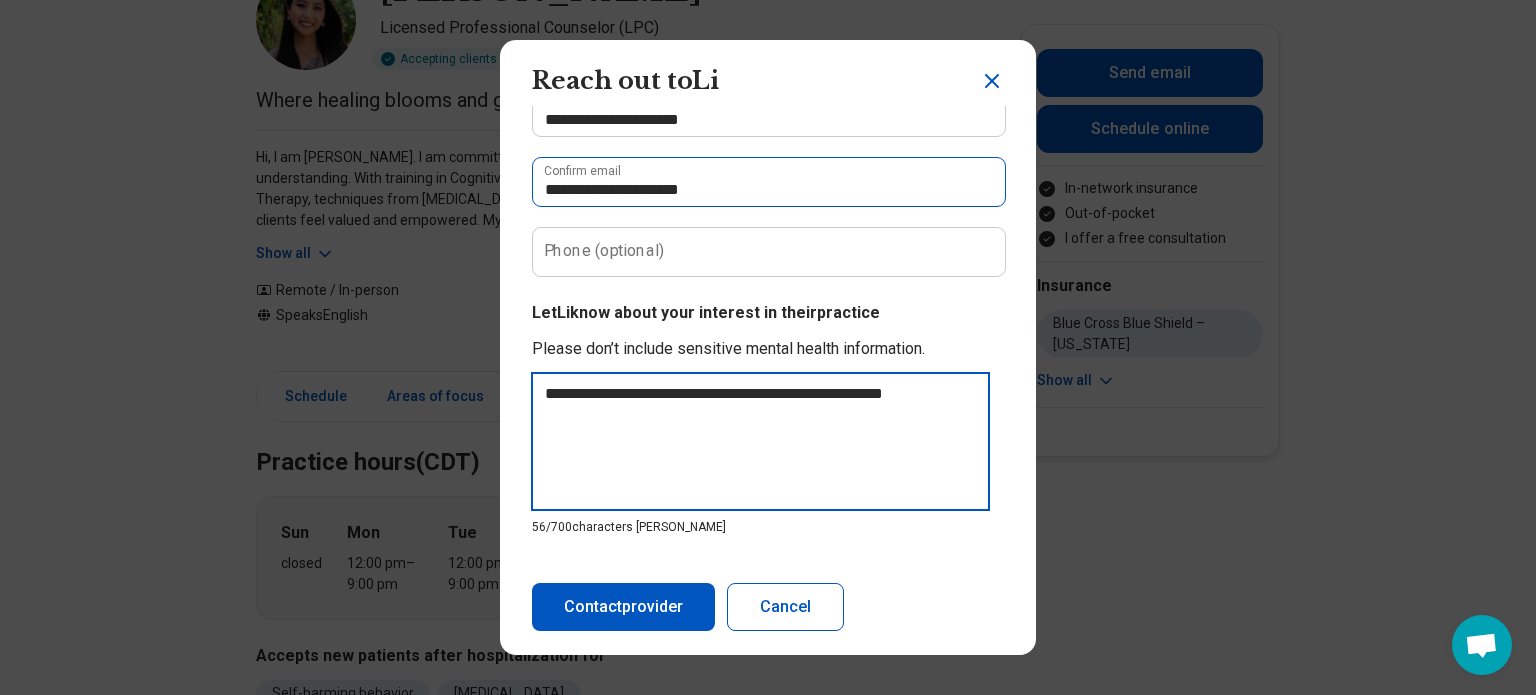 type on "**********" 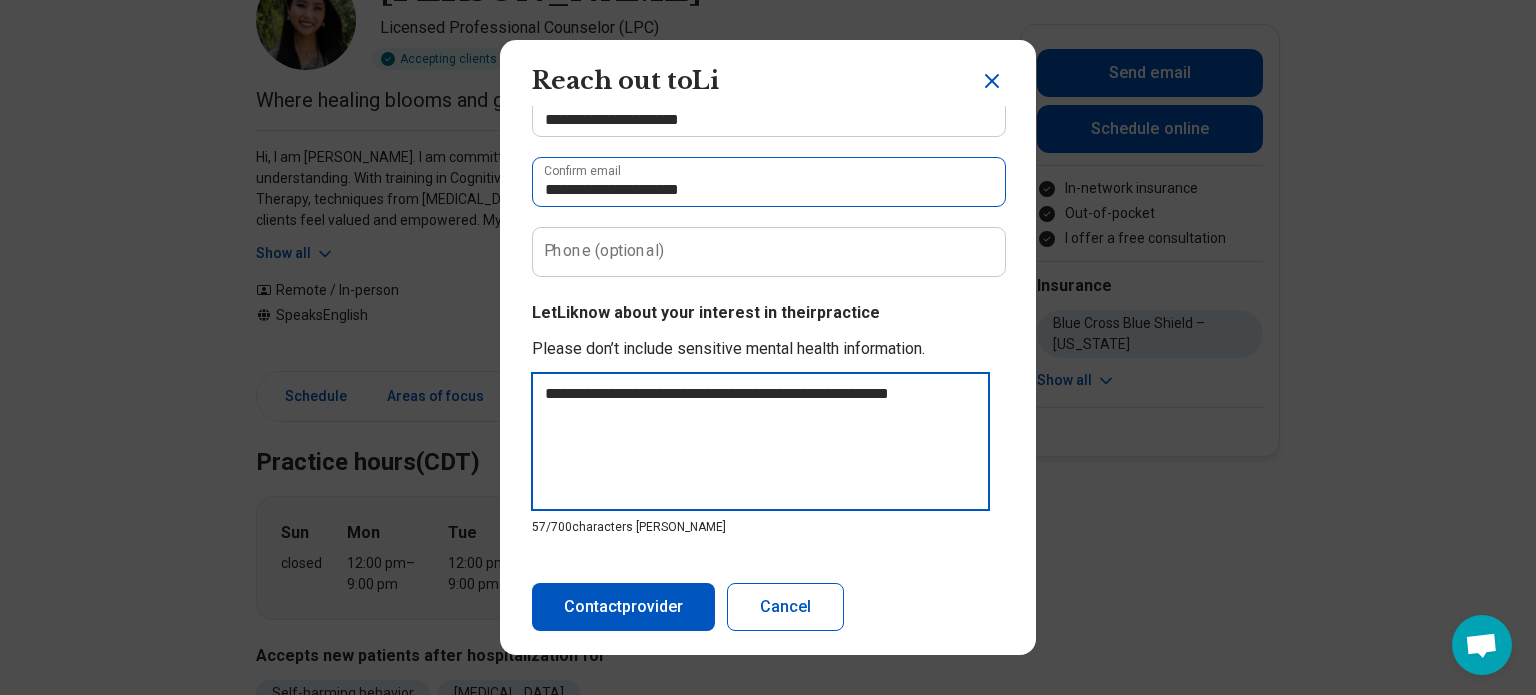 type on "**********" 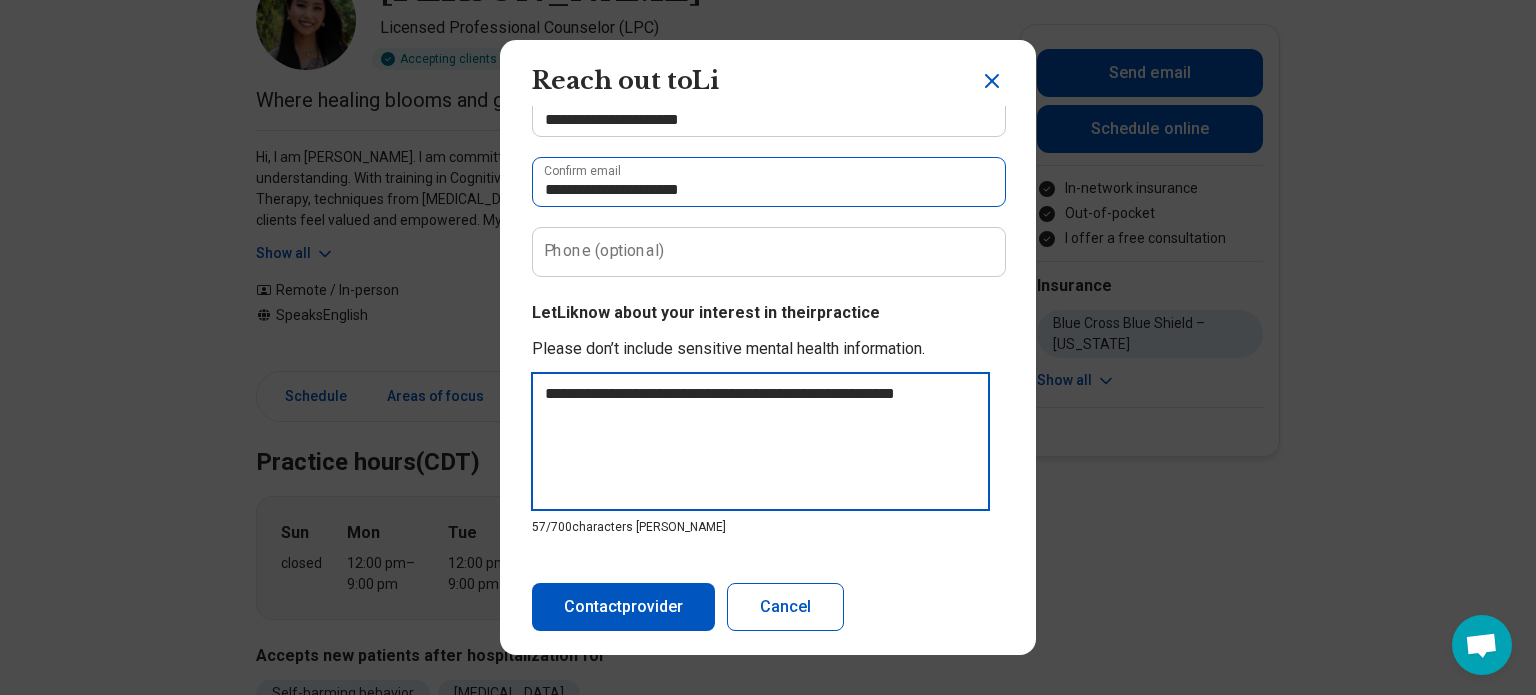 type on "**********" 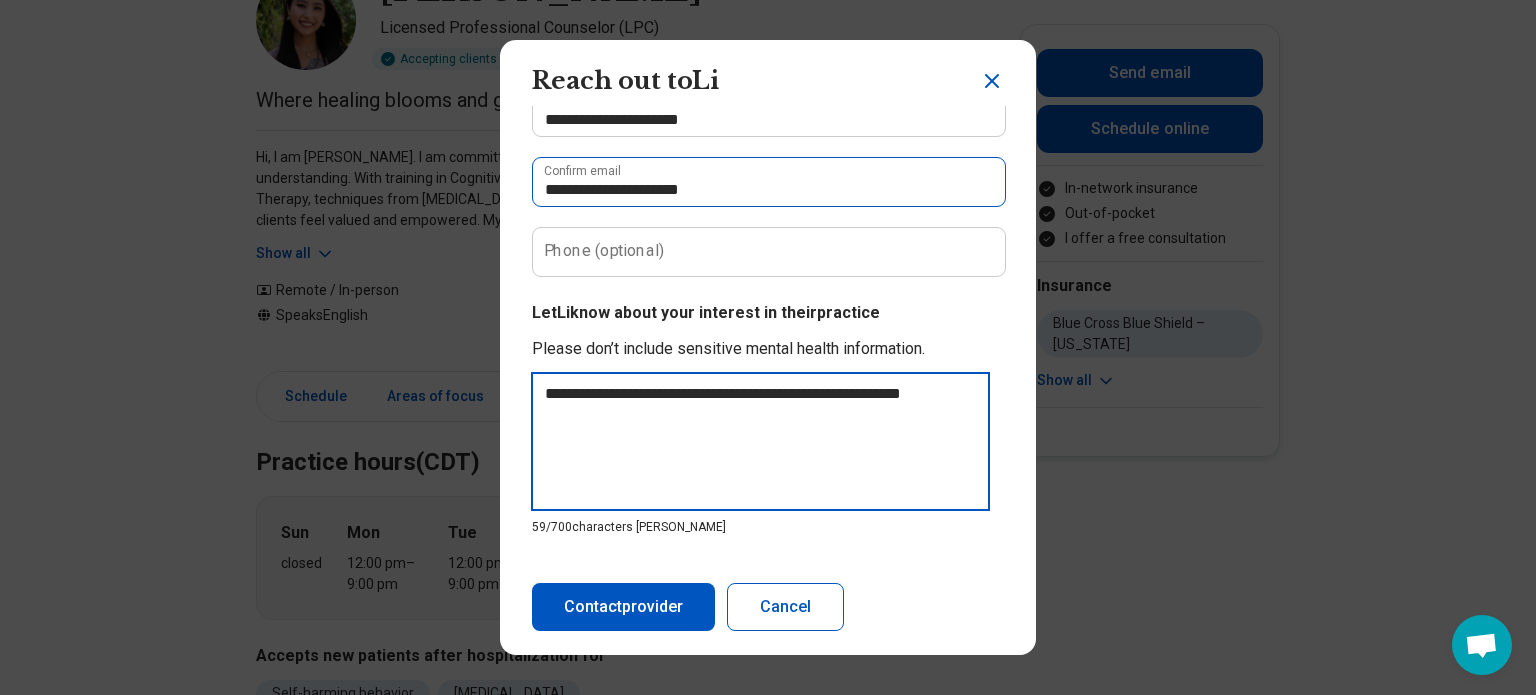 type on "**********" 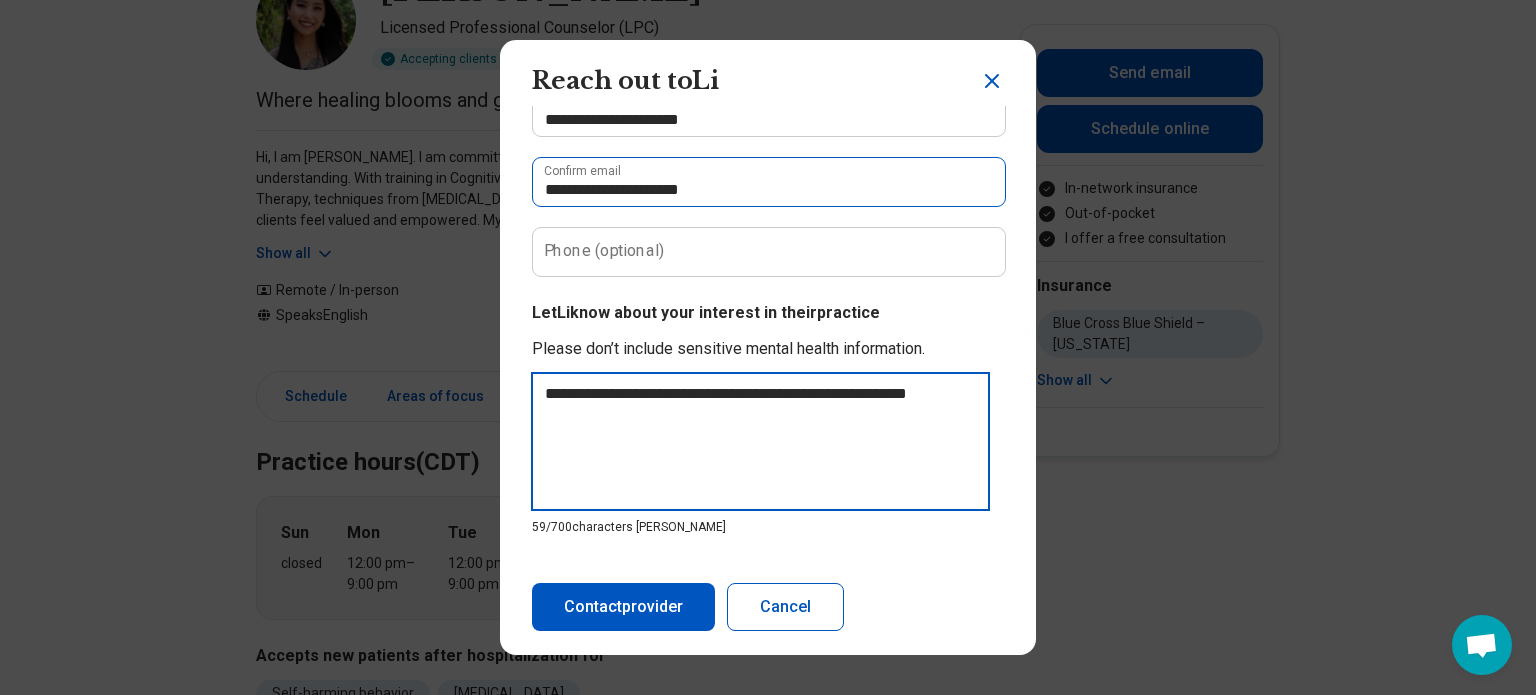 type on "*" 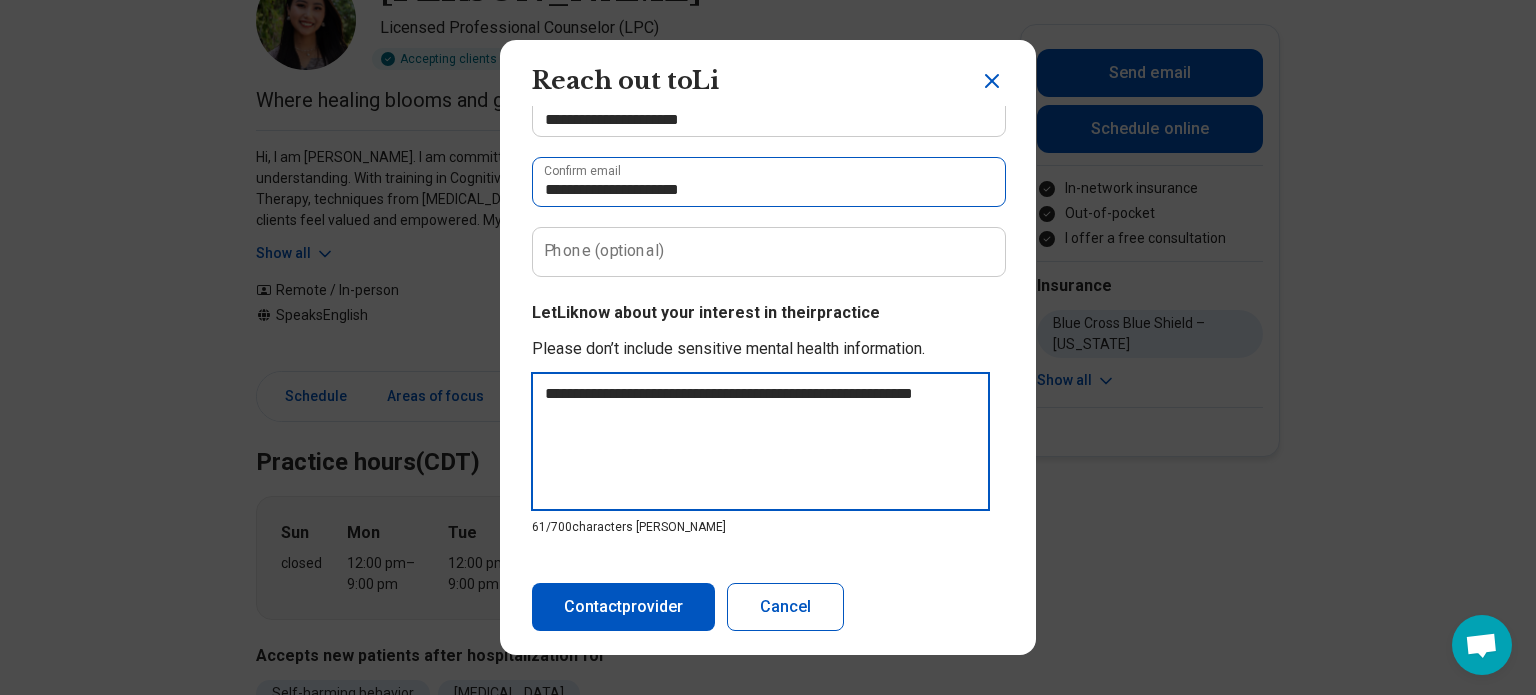 type on "**********" 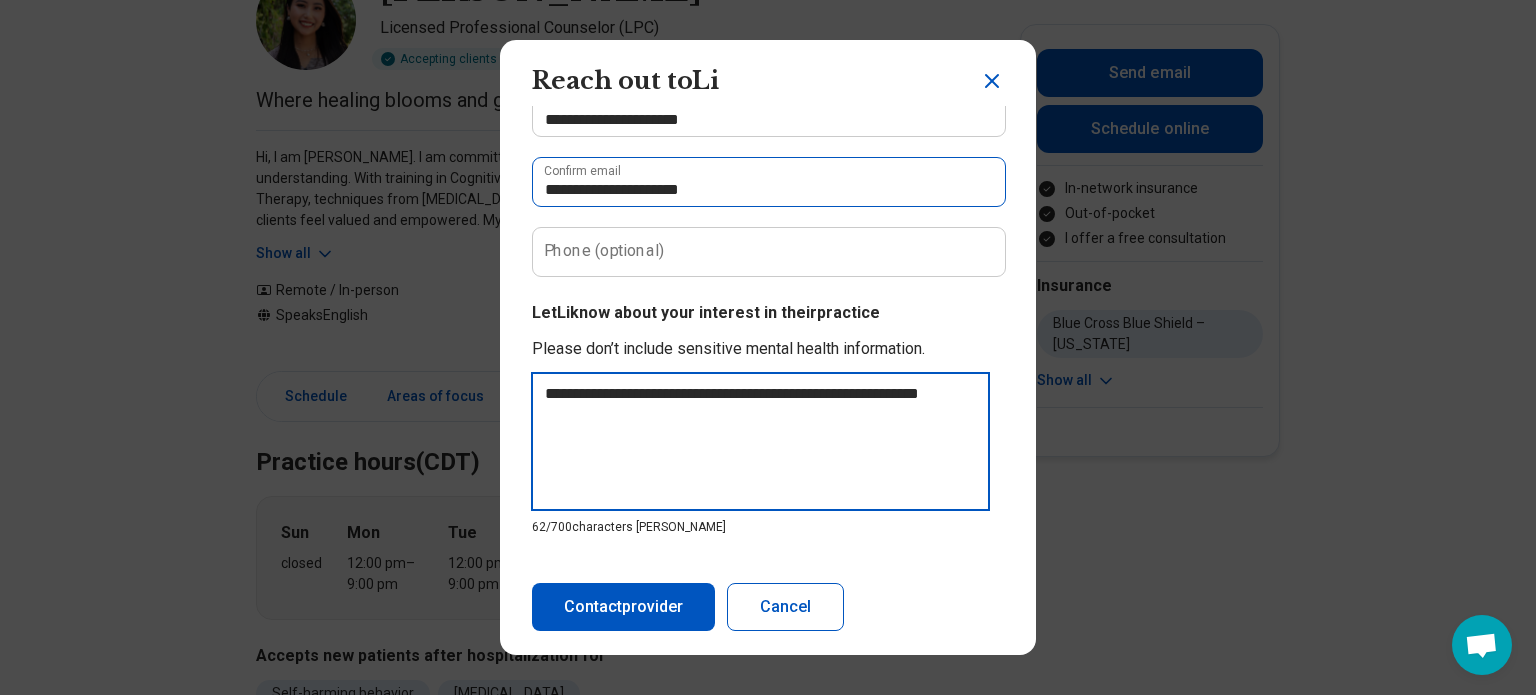 type on "**********" 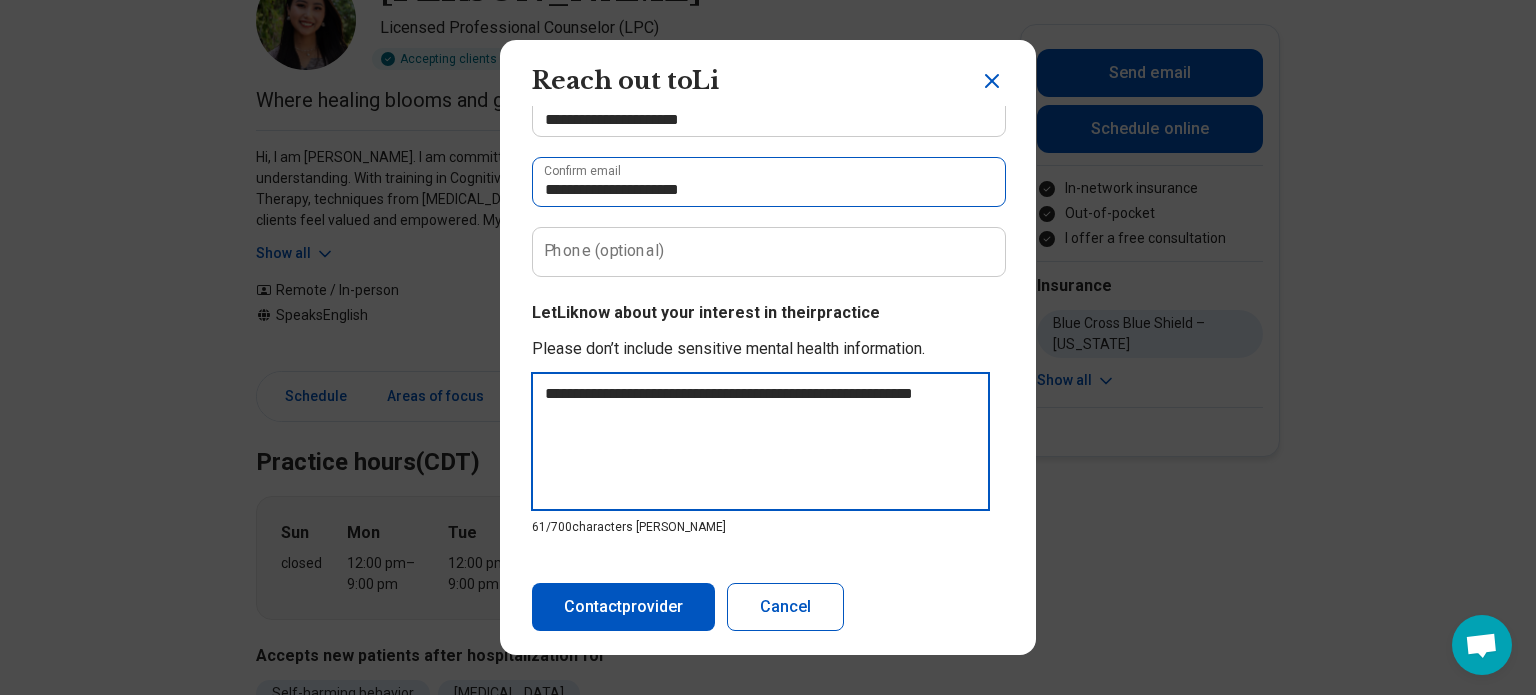type on "**********" 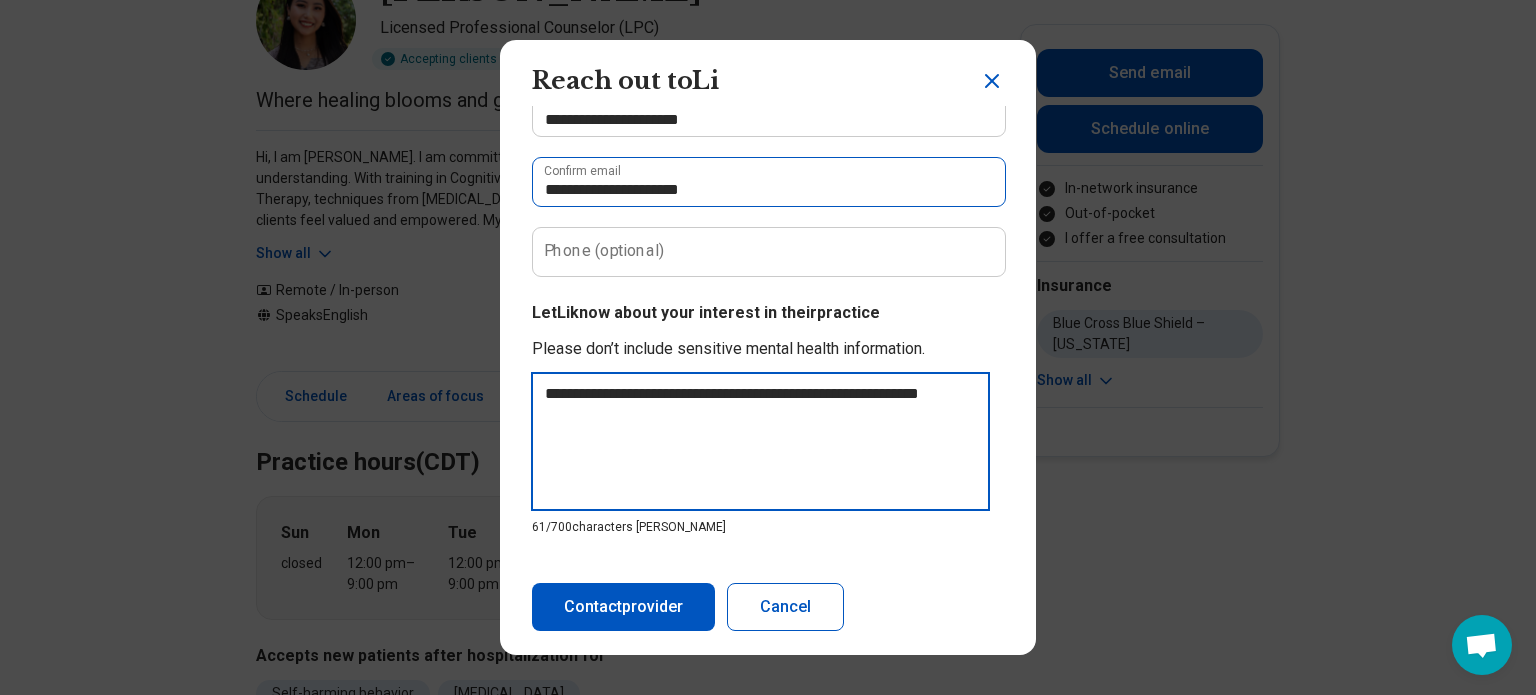type on "**********" 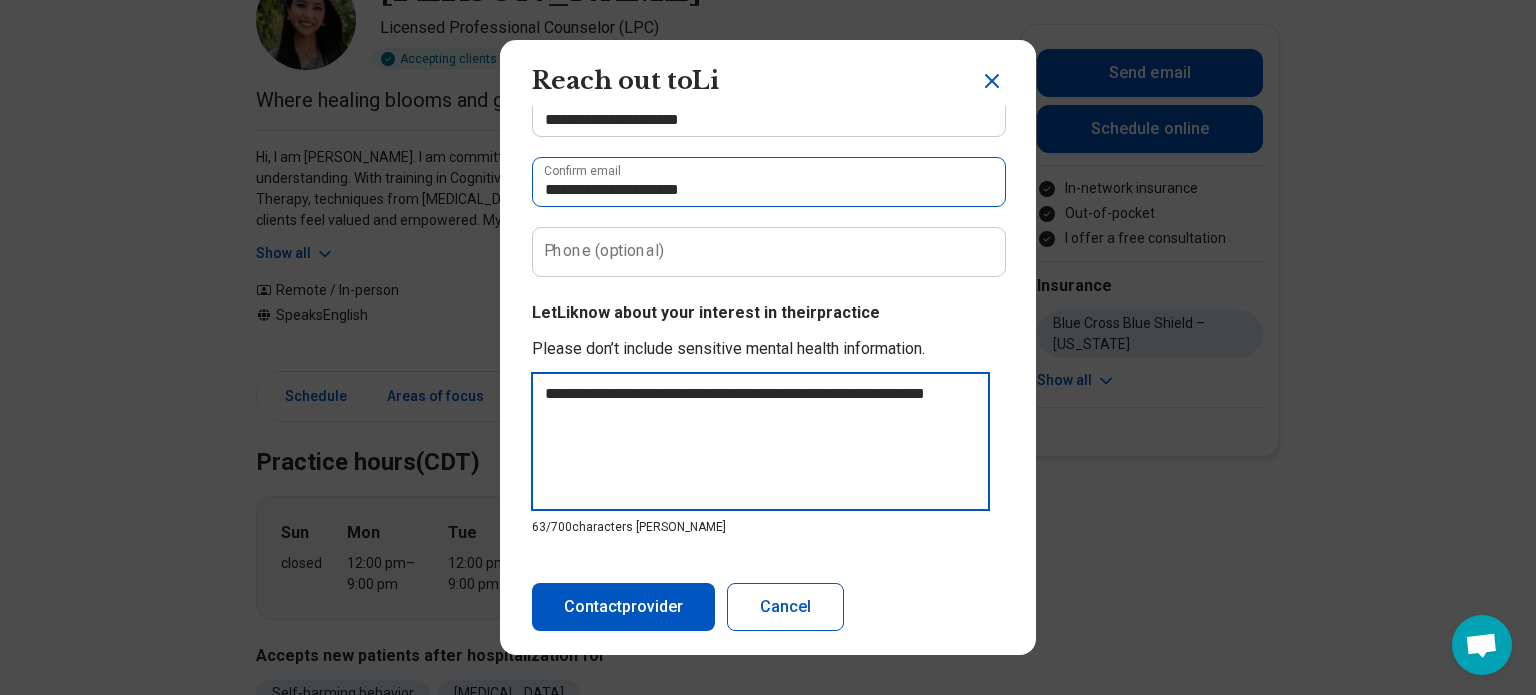type on "**********" 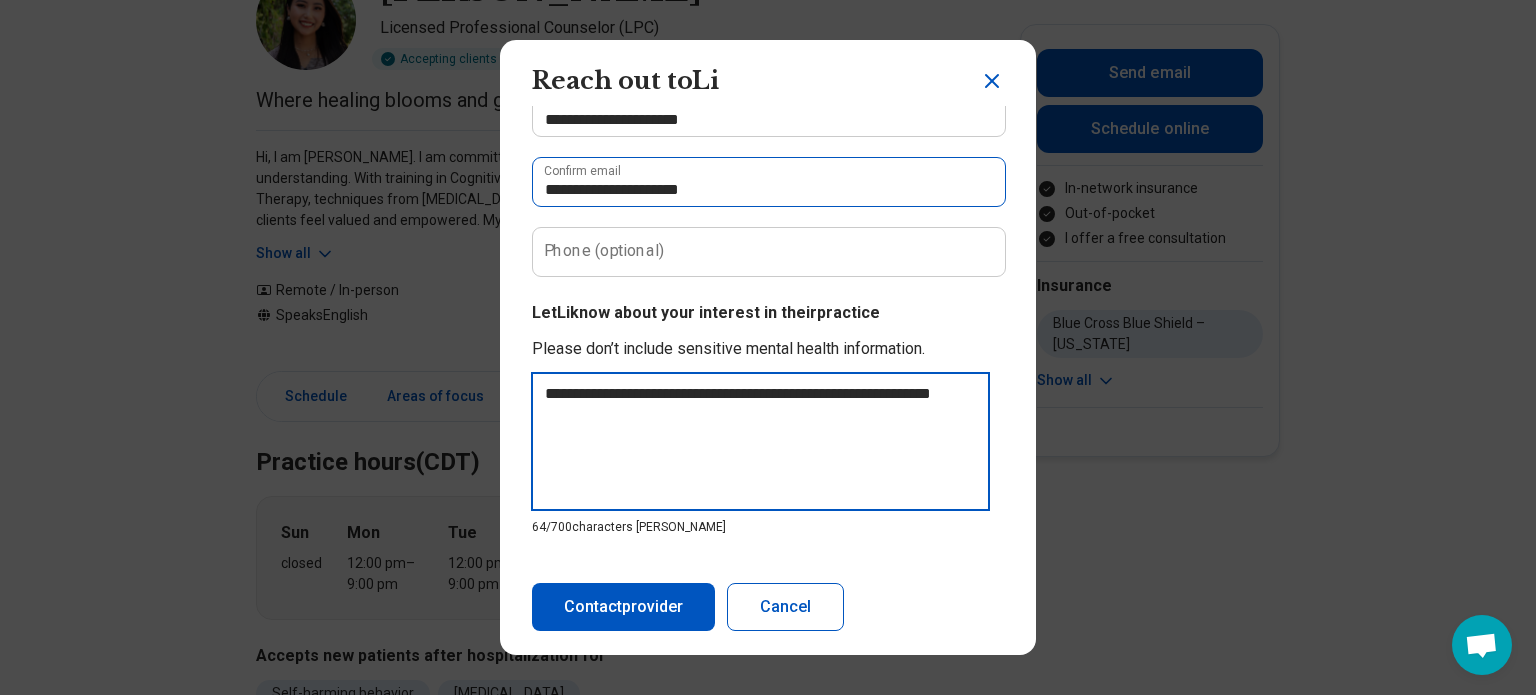 type on "**********" 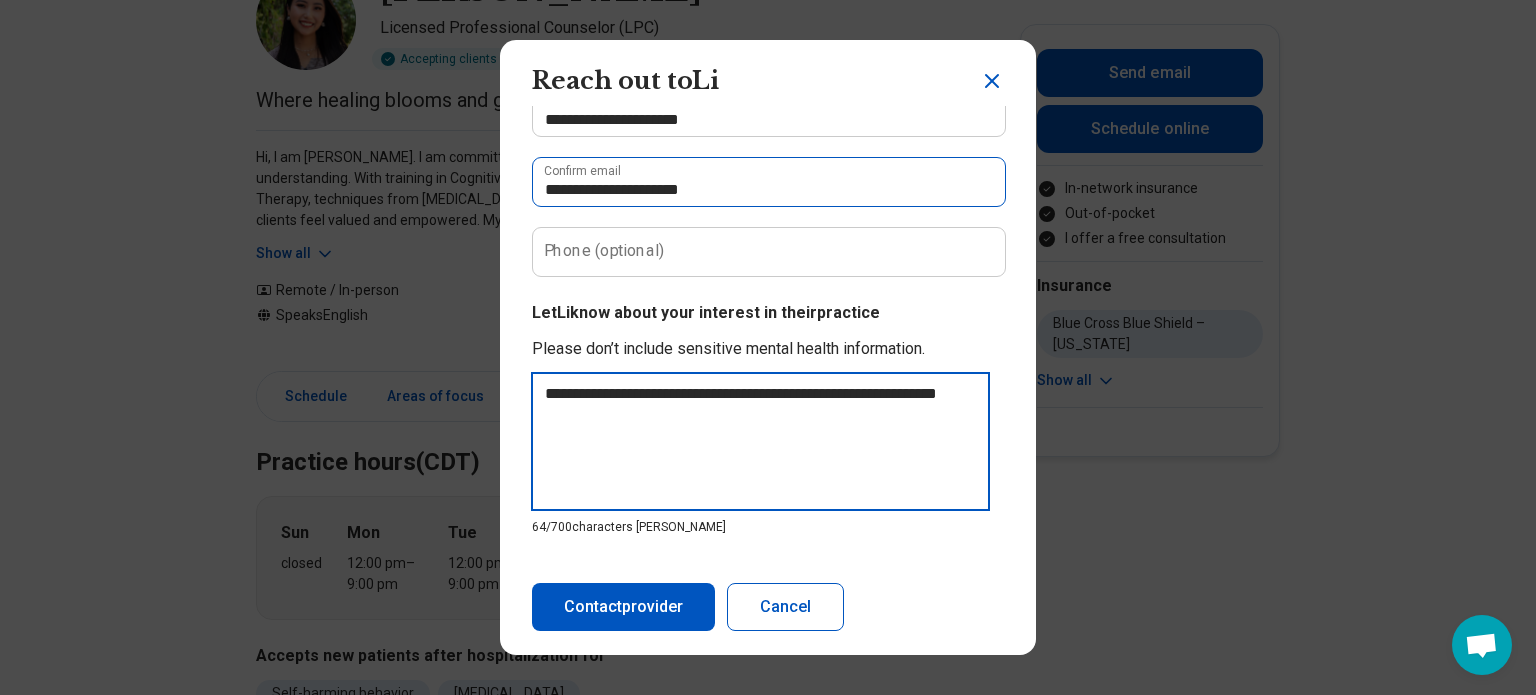 type on "*" 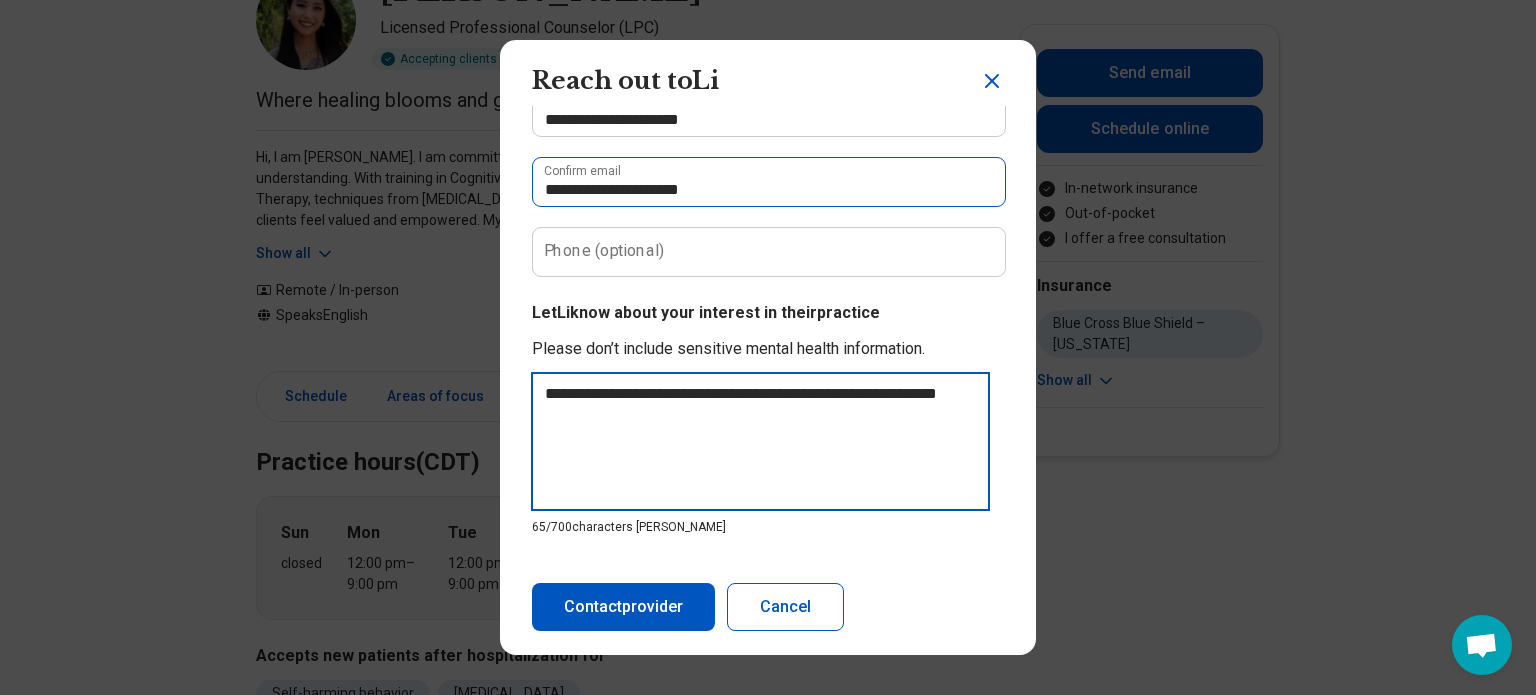type on "**********" 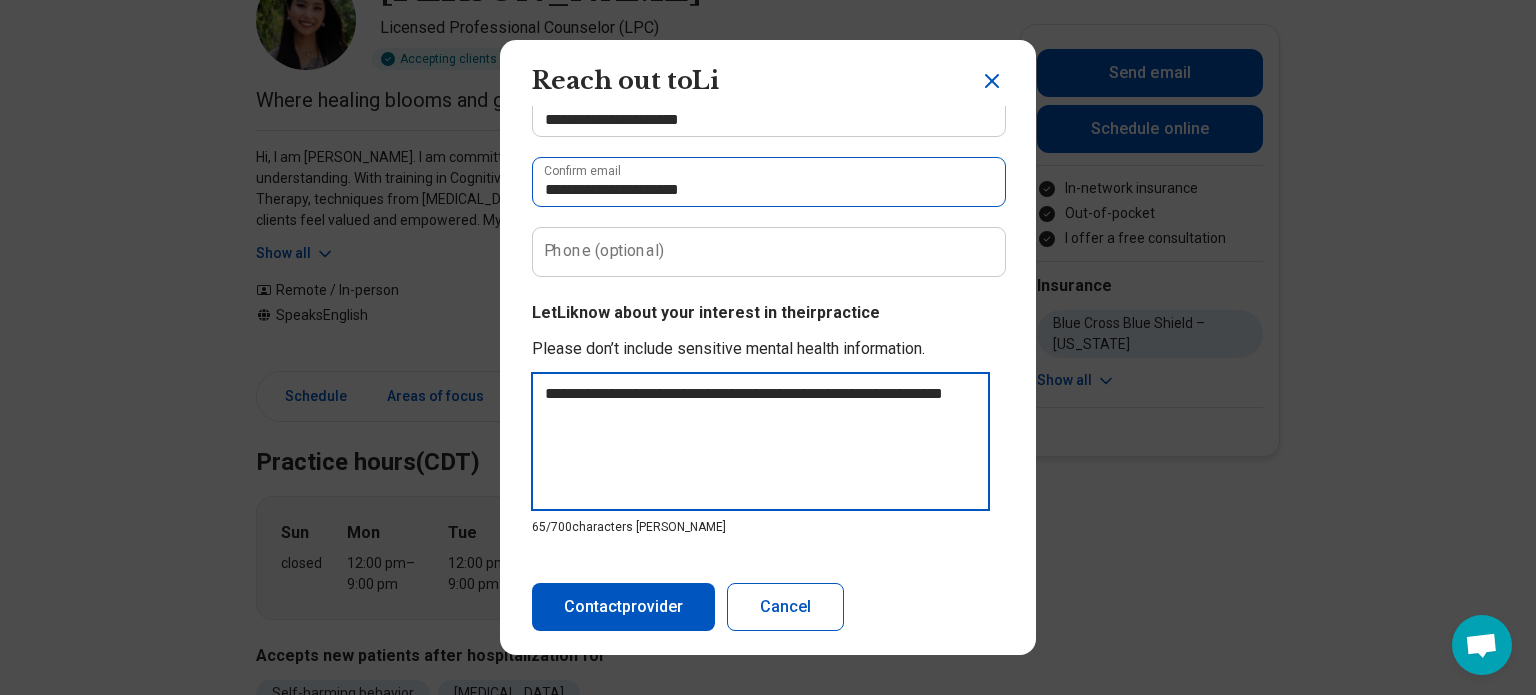 type on "**********" 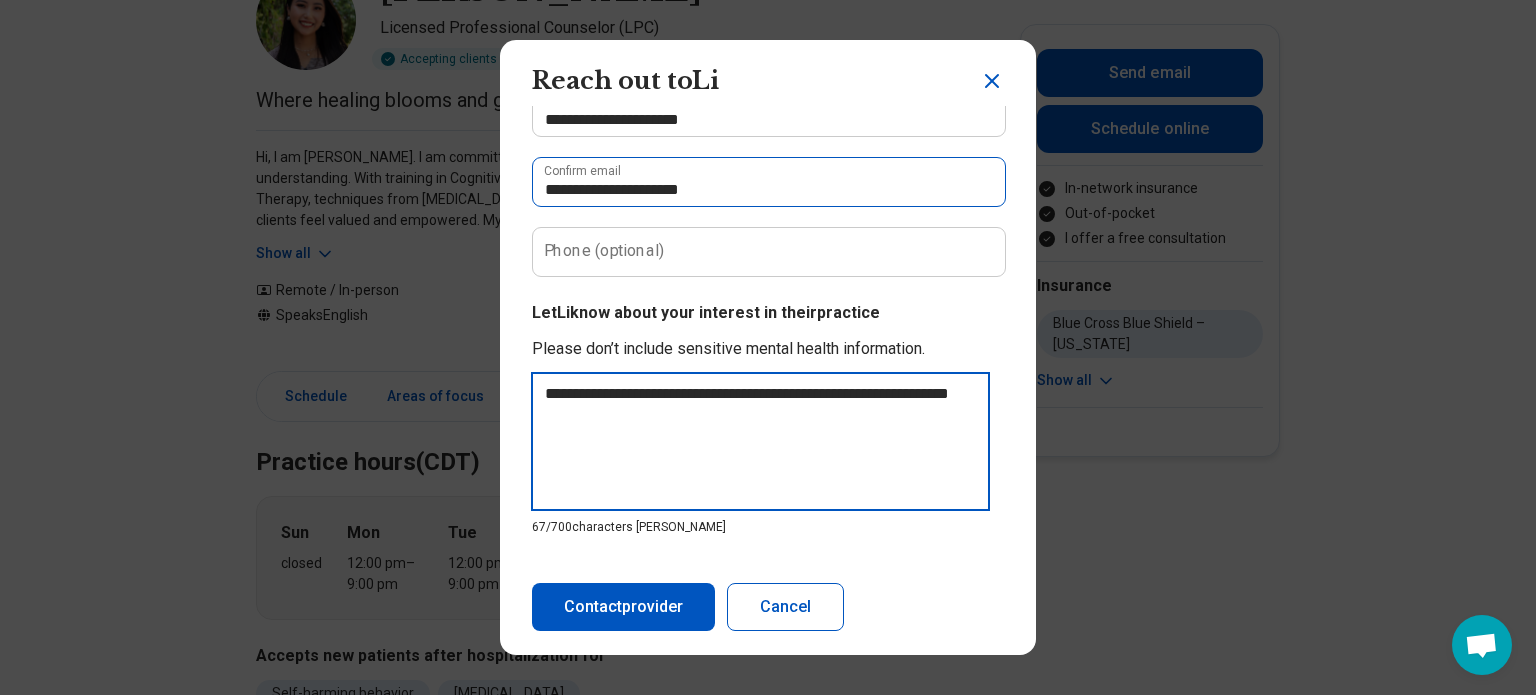 type on "**********" 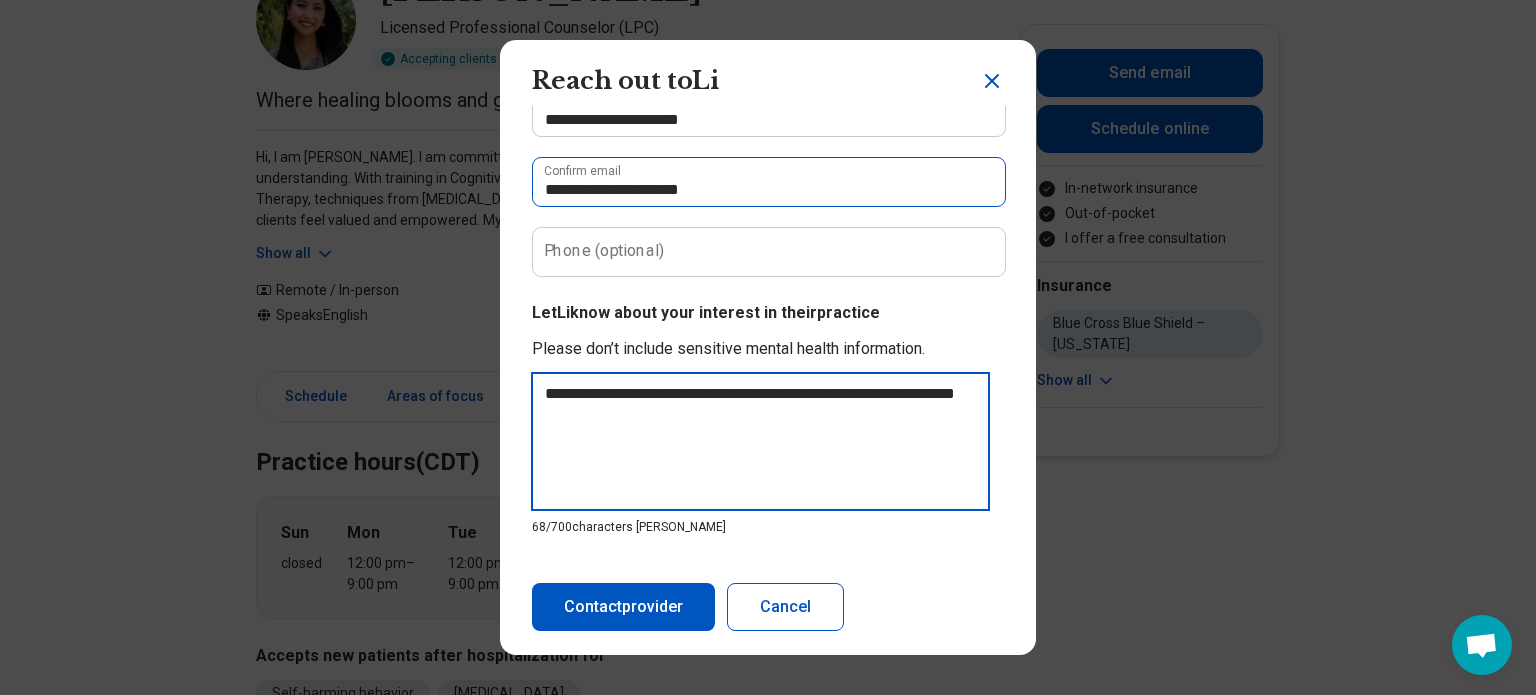 type on "**********" 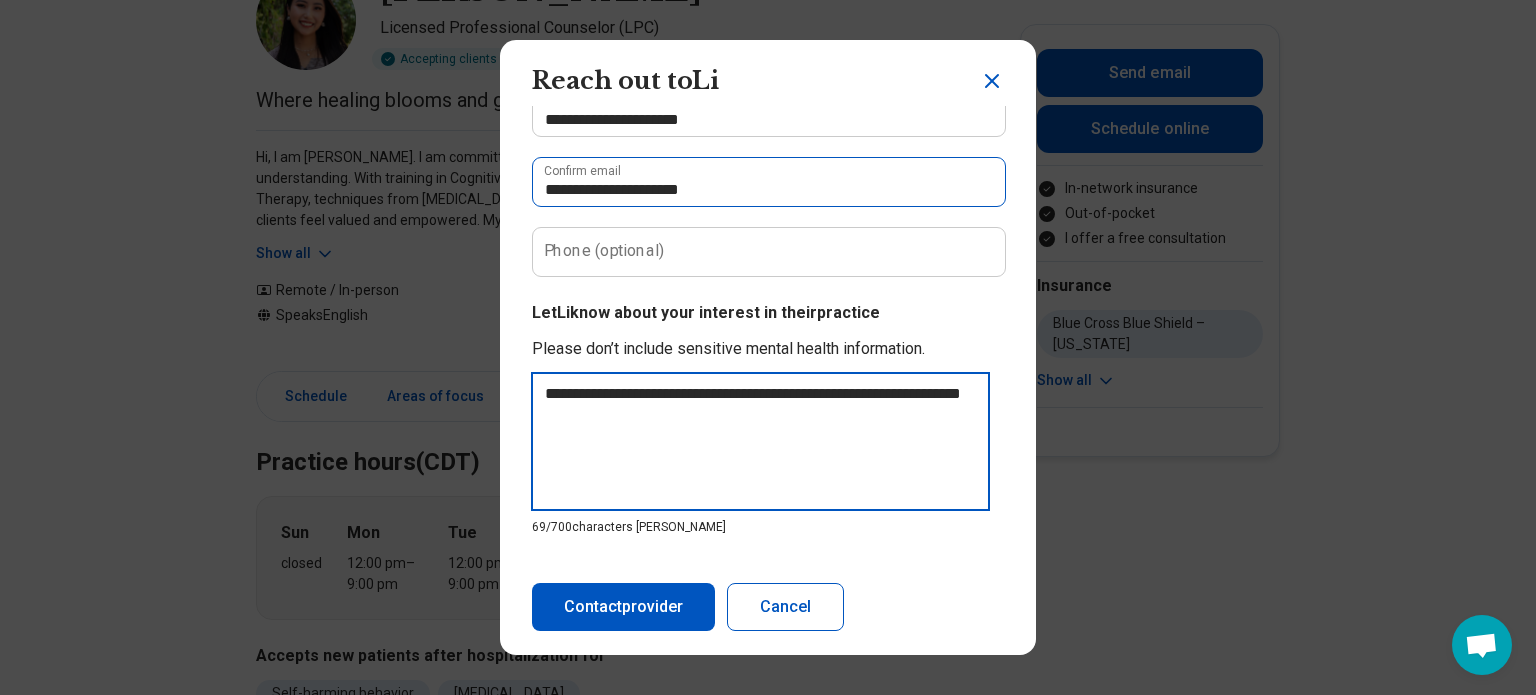 type on "**********" 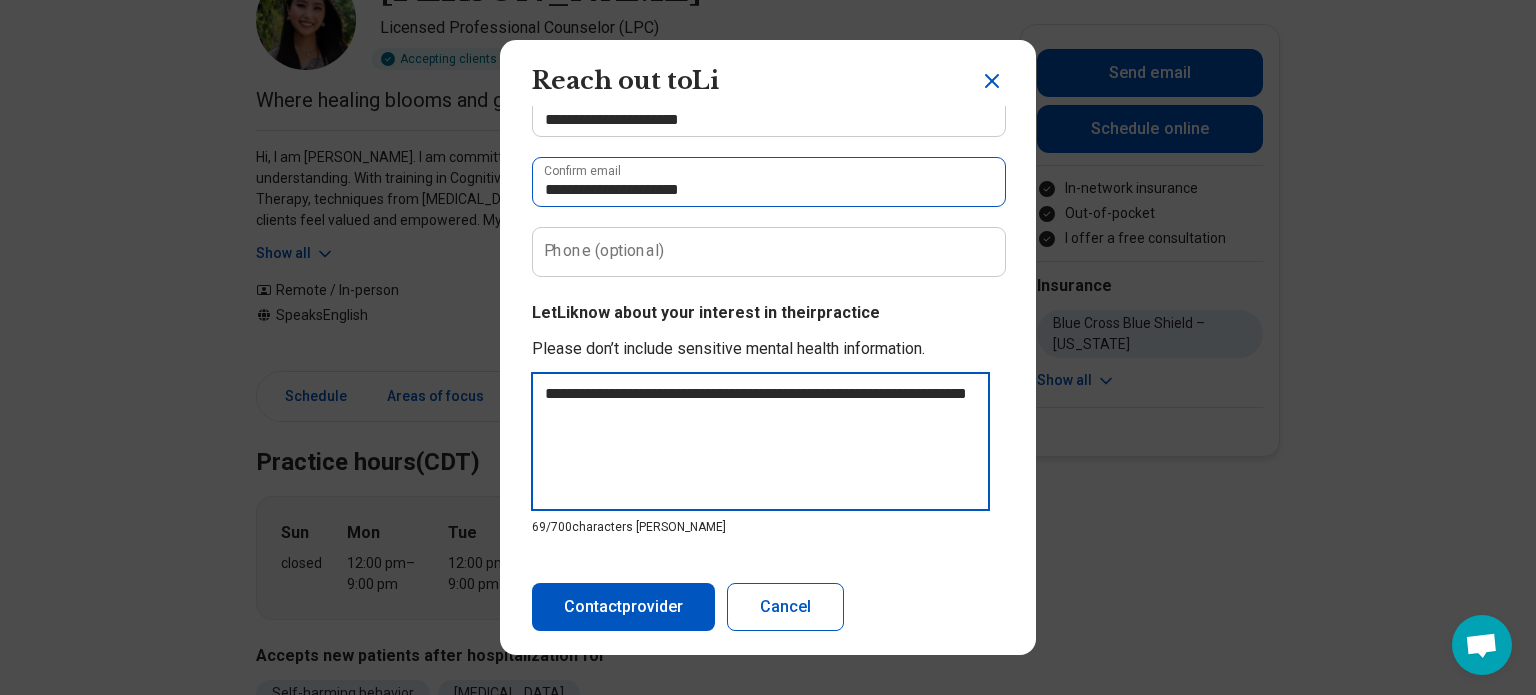 type on "**********" 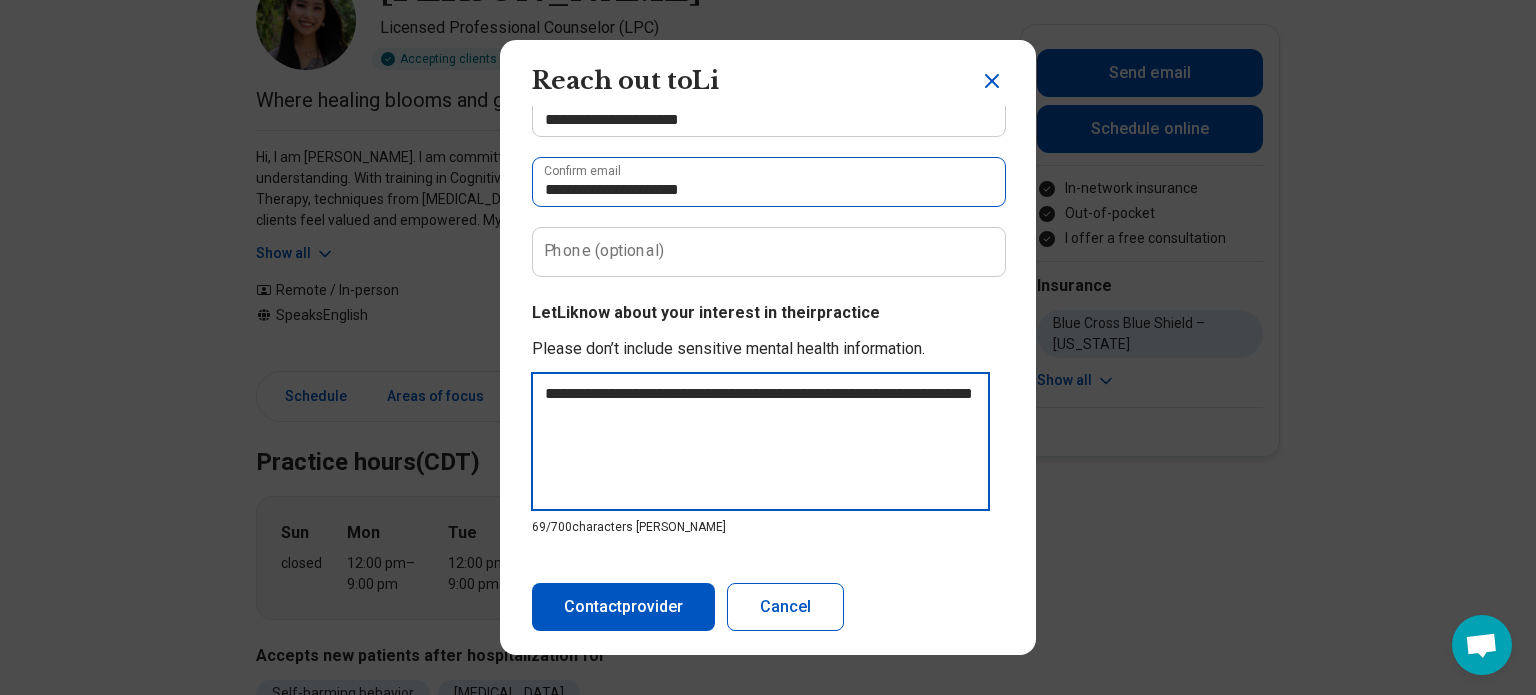 type on "**********" 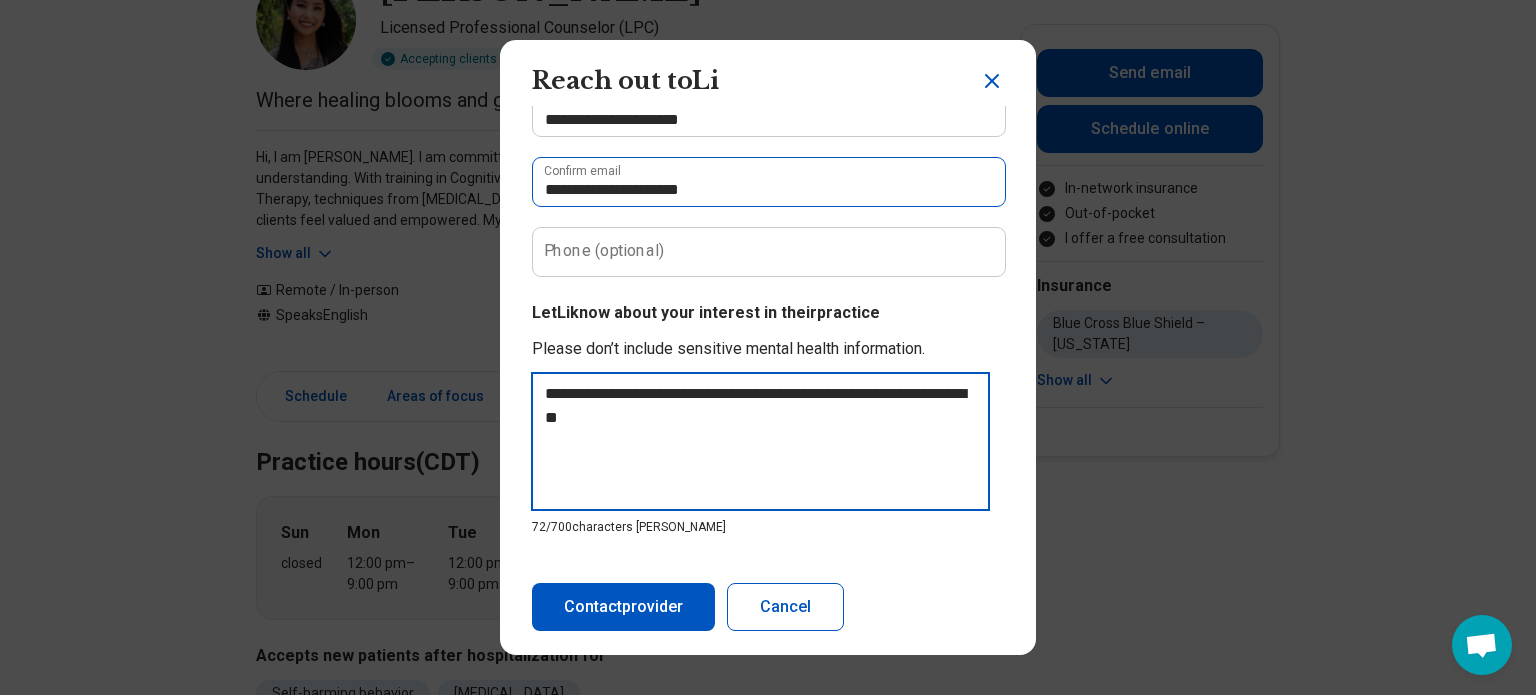 type on "**********" 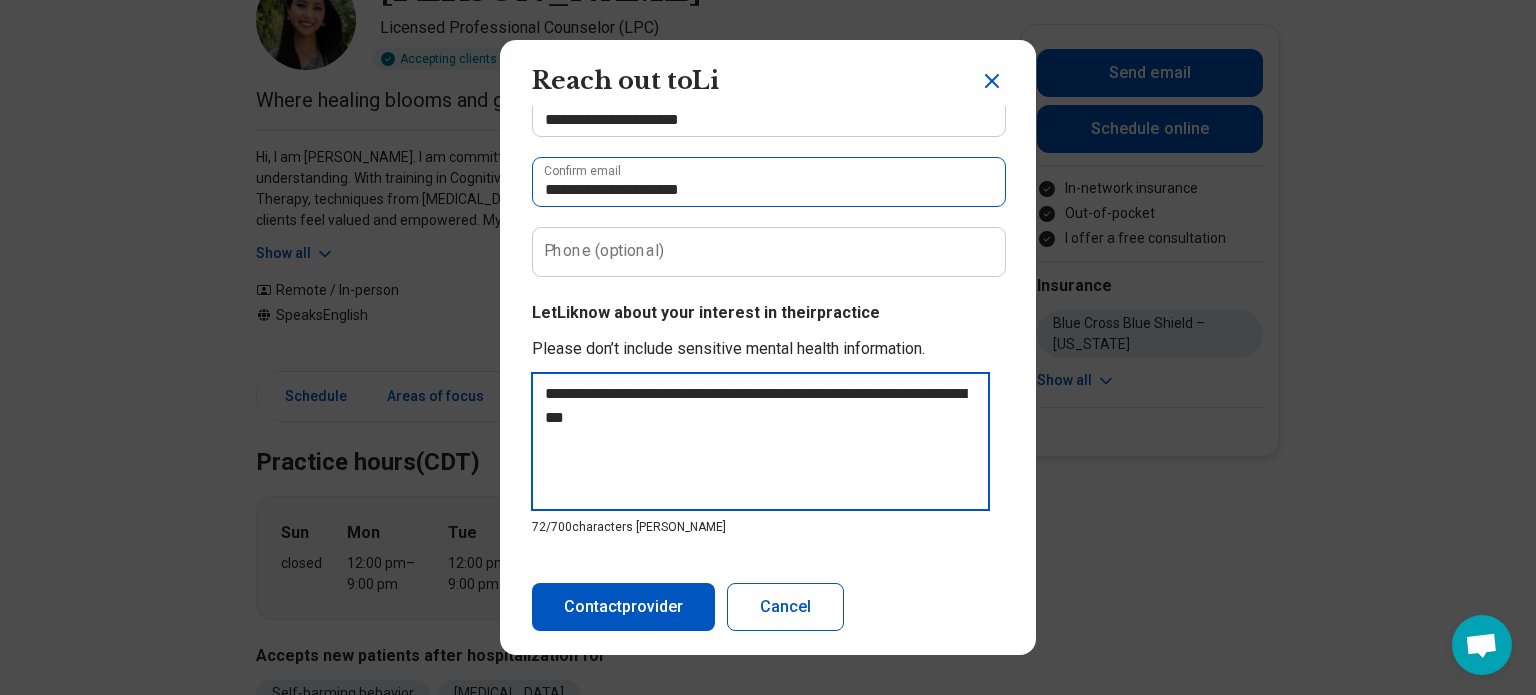 type on "**********" 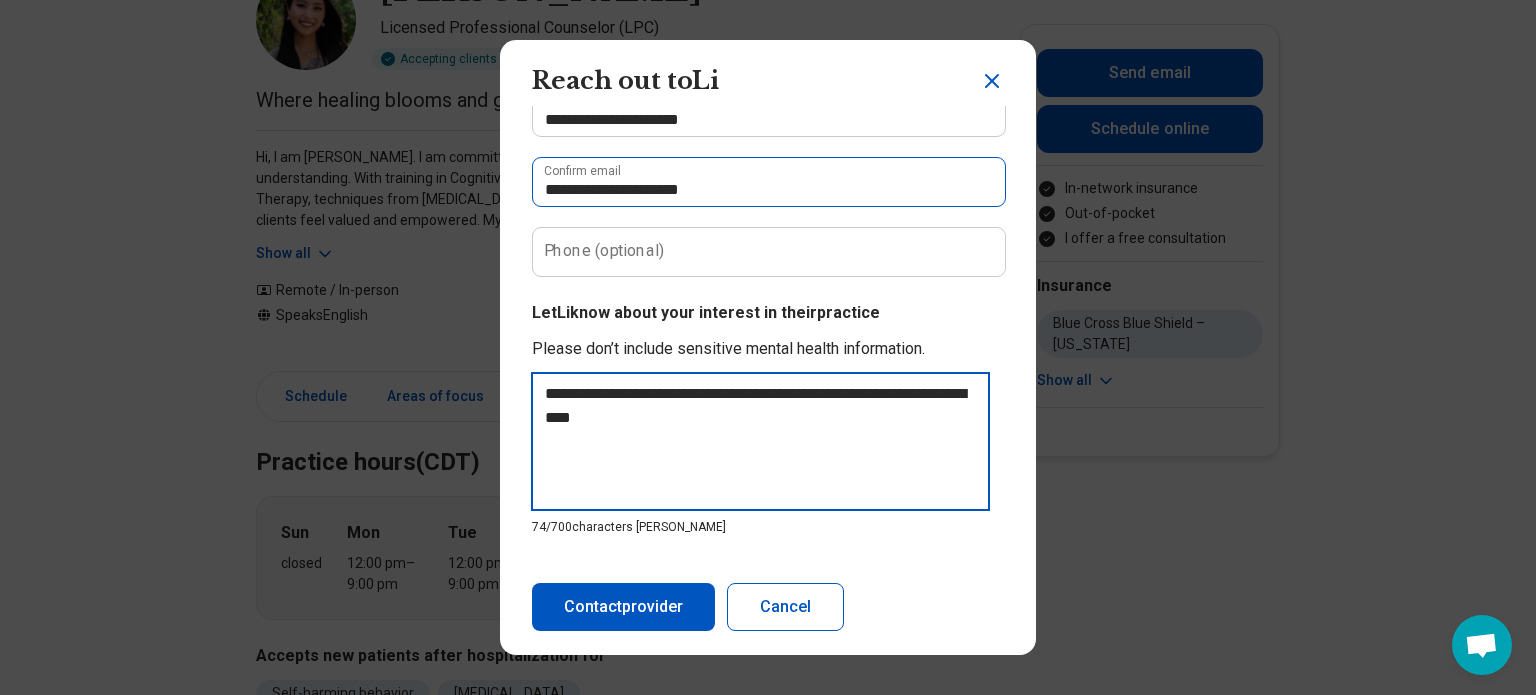 type on "**********" 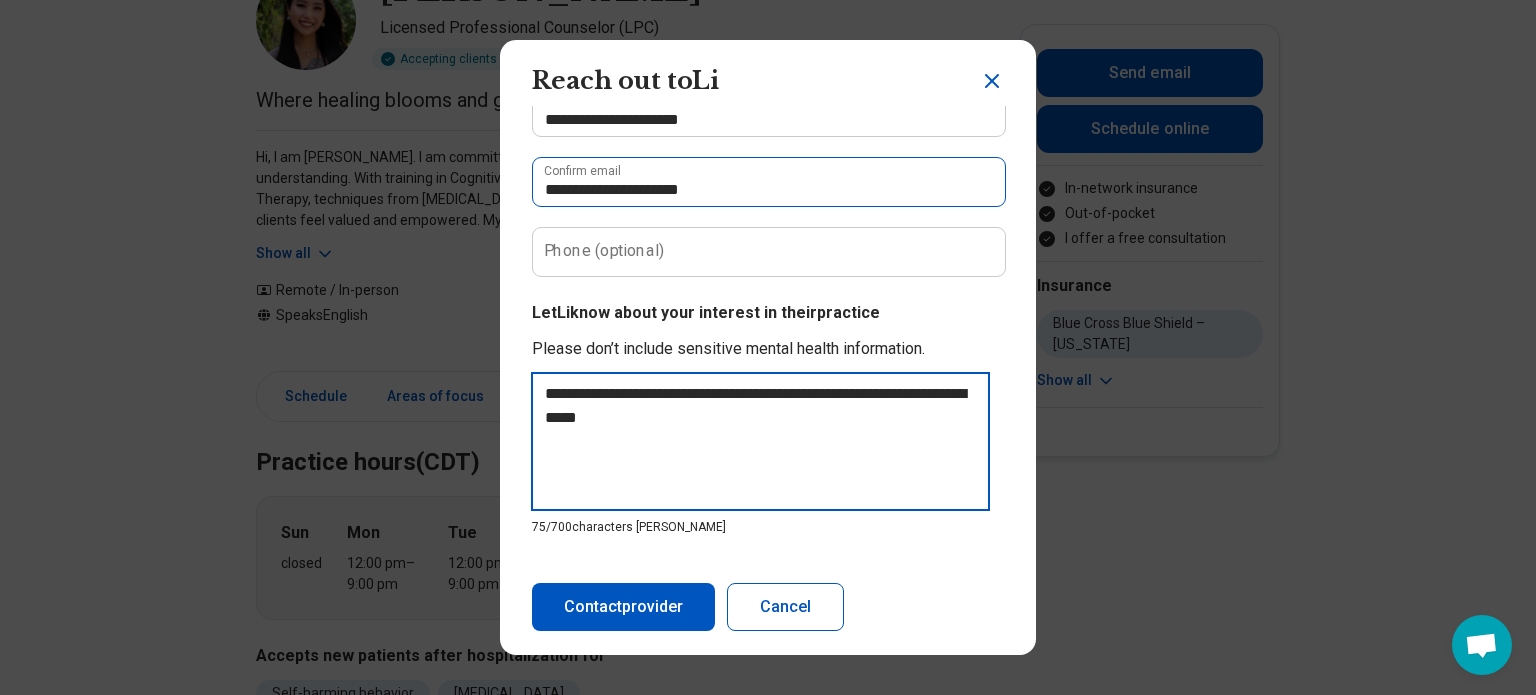 type on "**********" 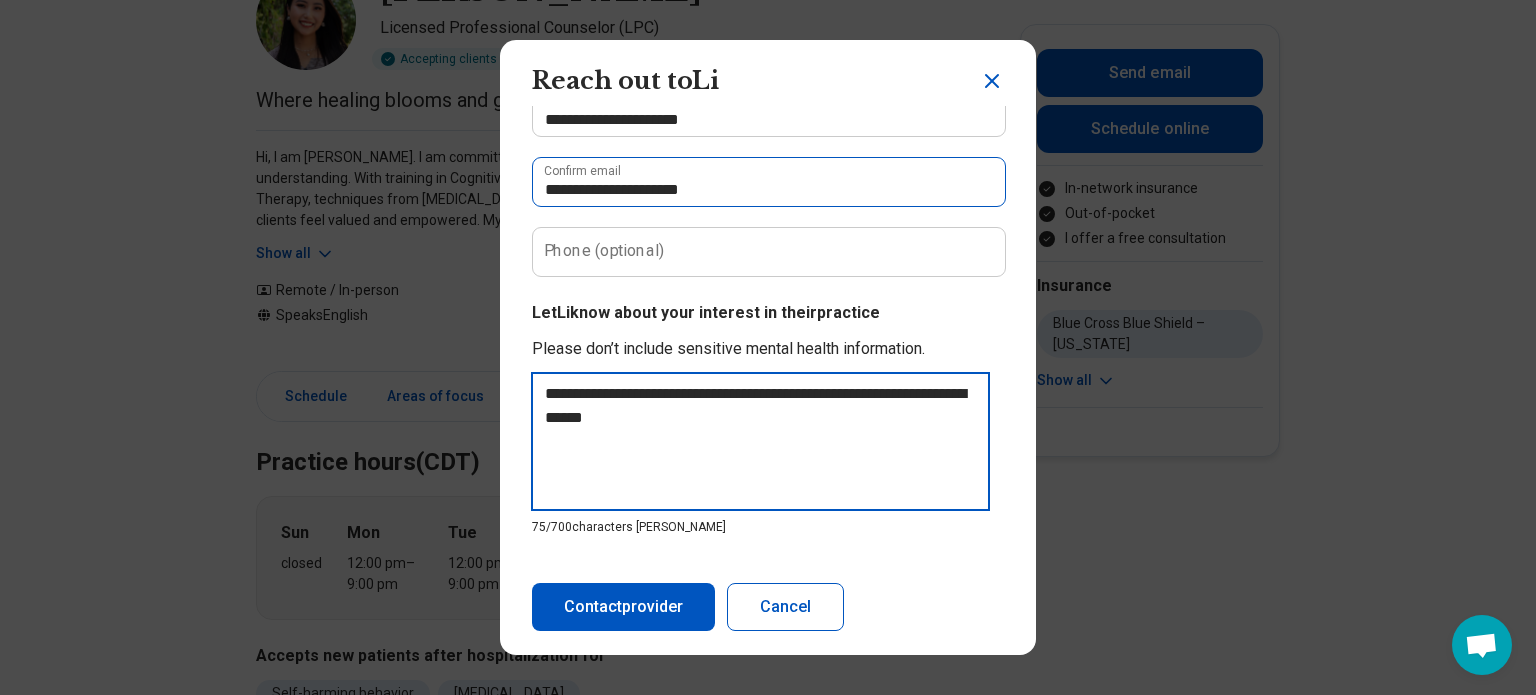 type on "**********" 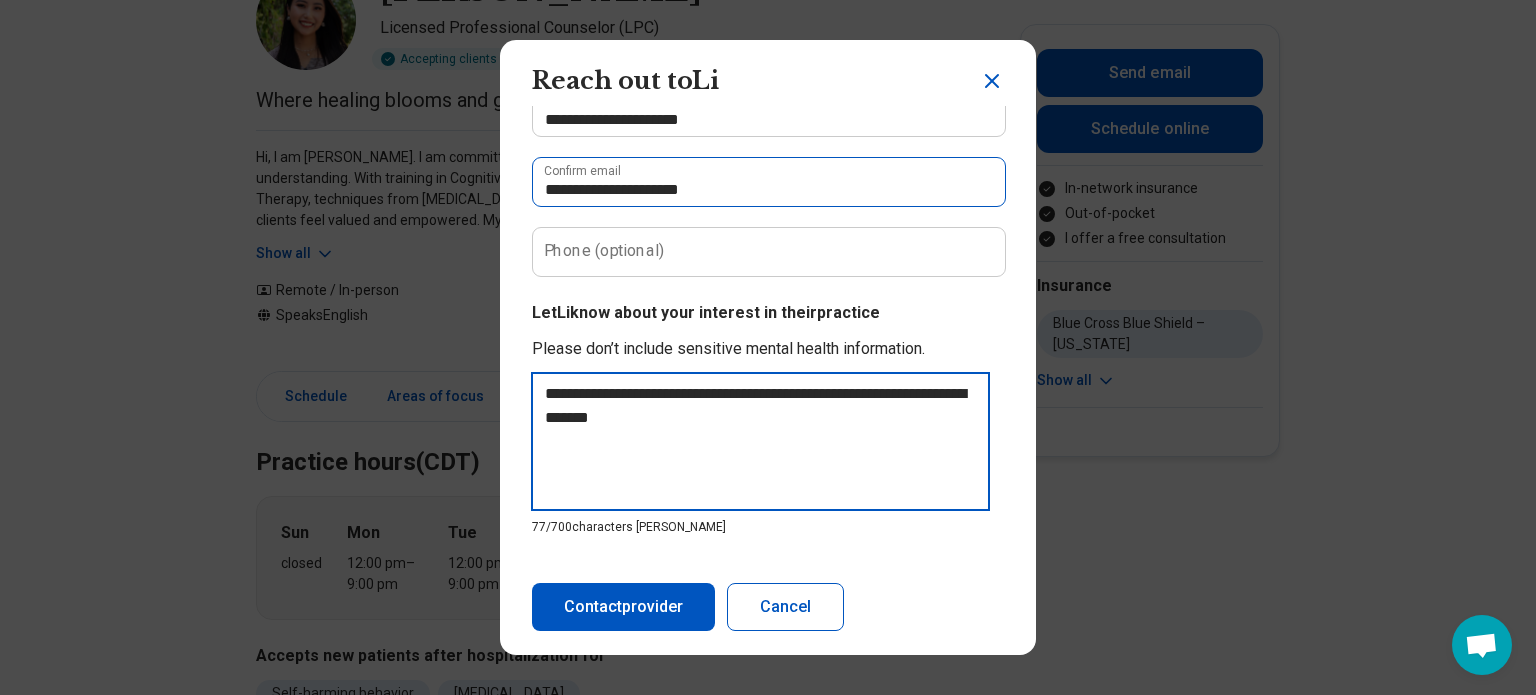 type on "**********" 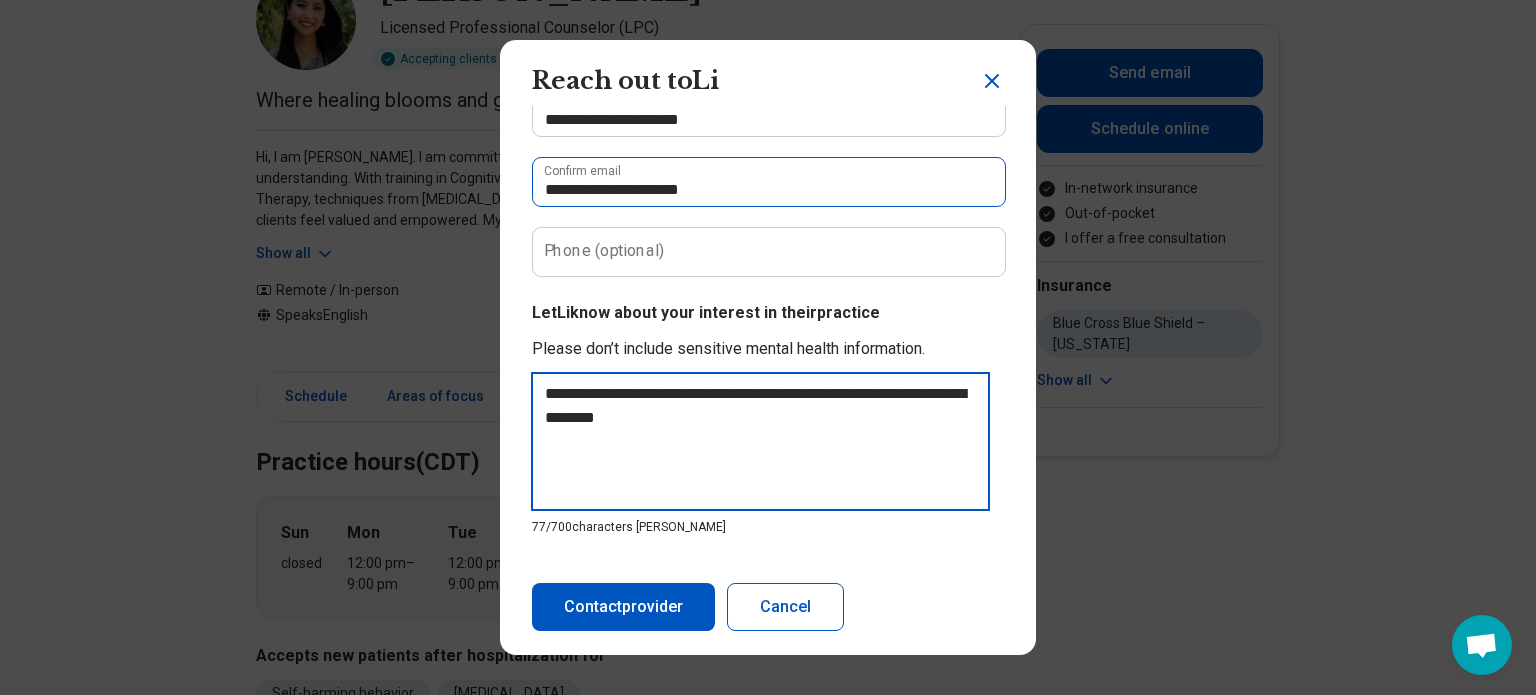 type on "**********" 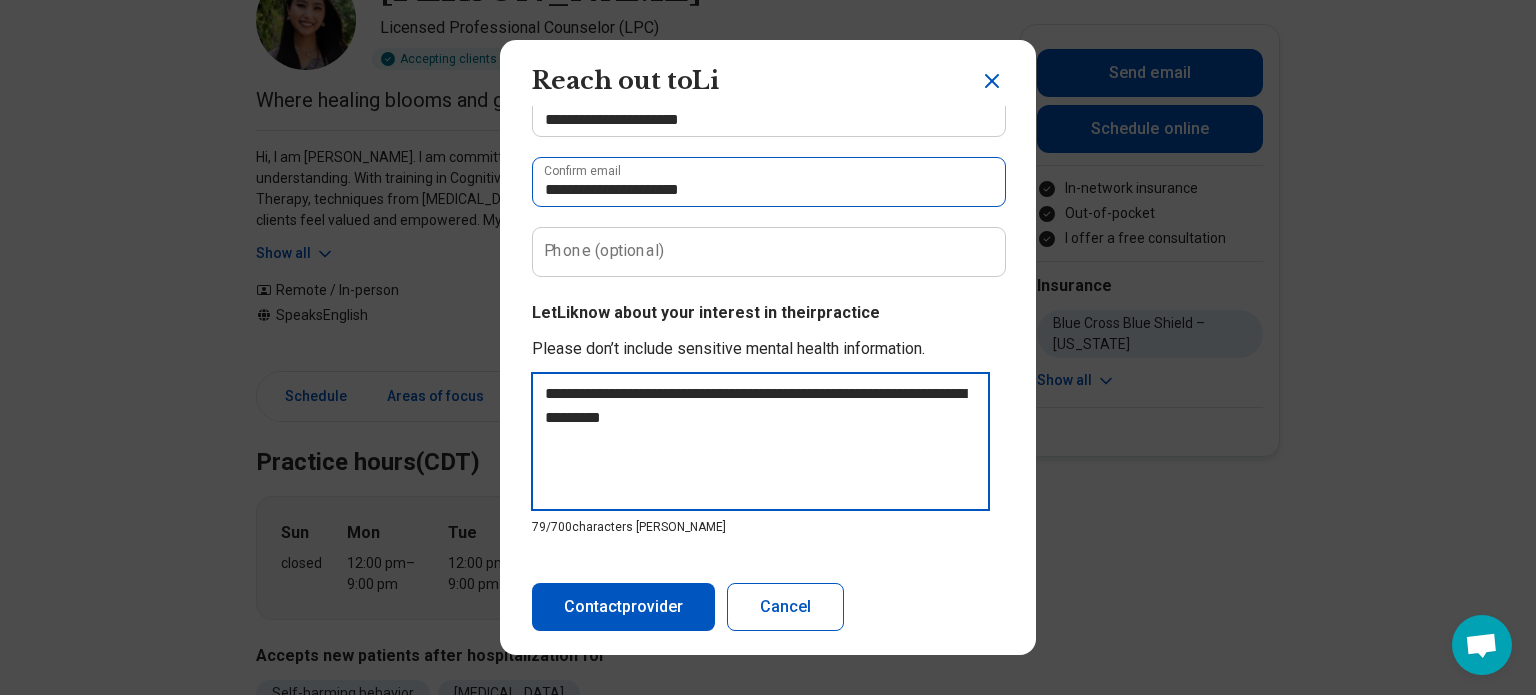 type on "**********" 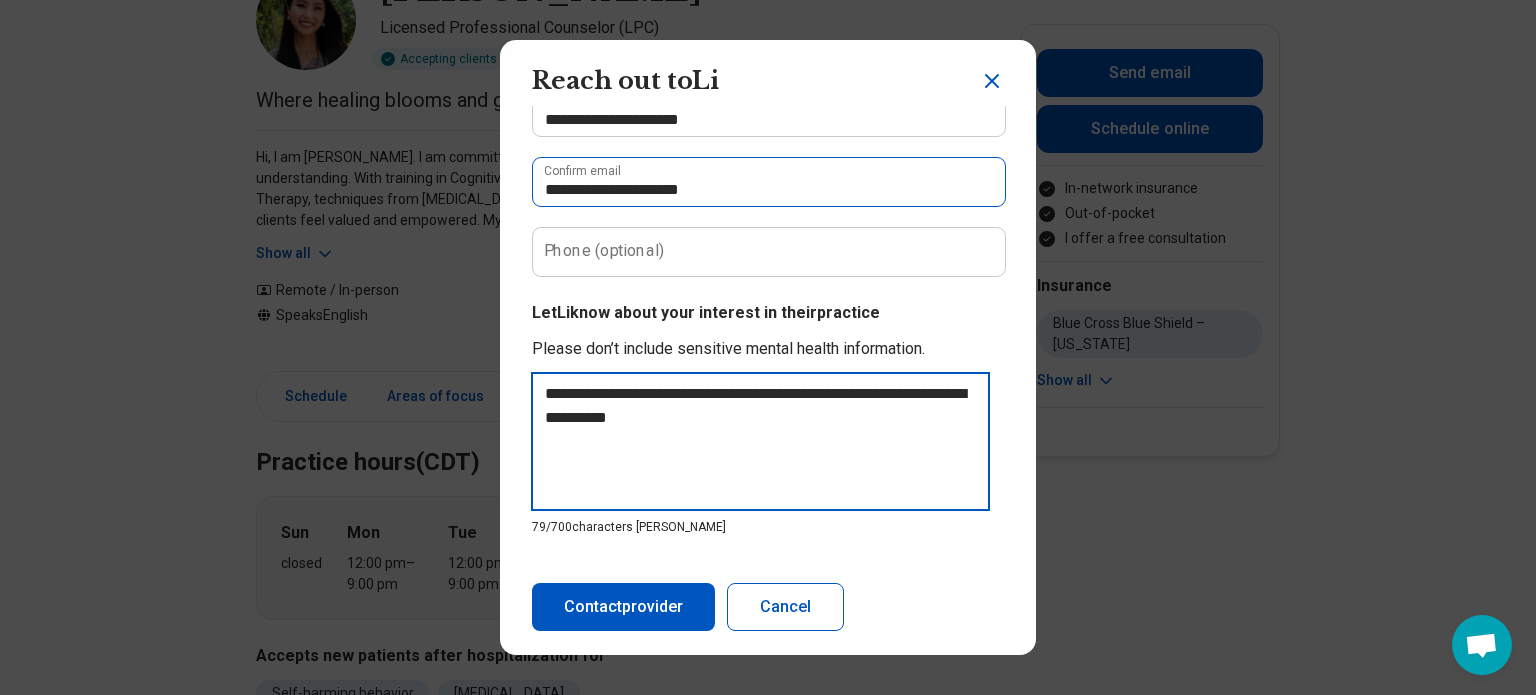 type on "**********" 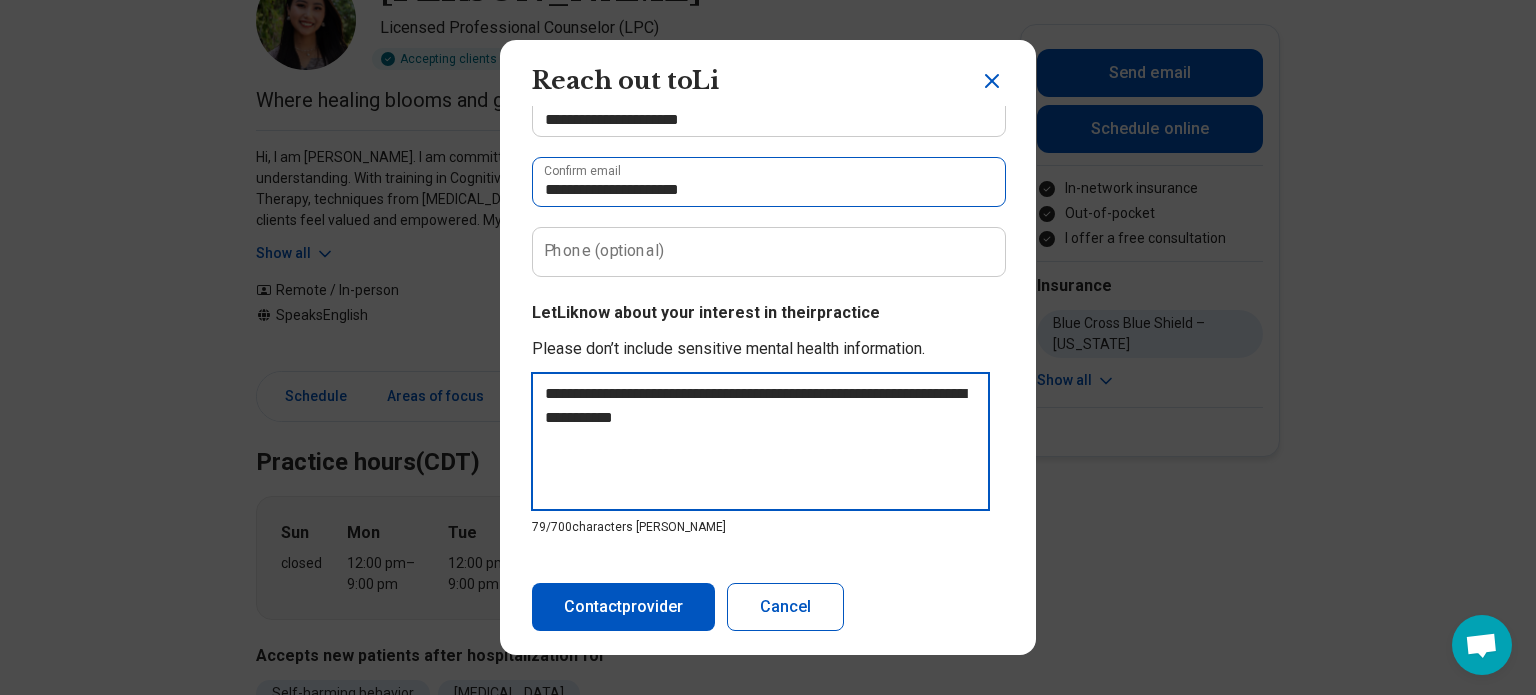 type on "**********" 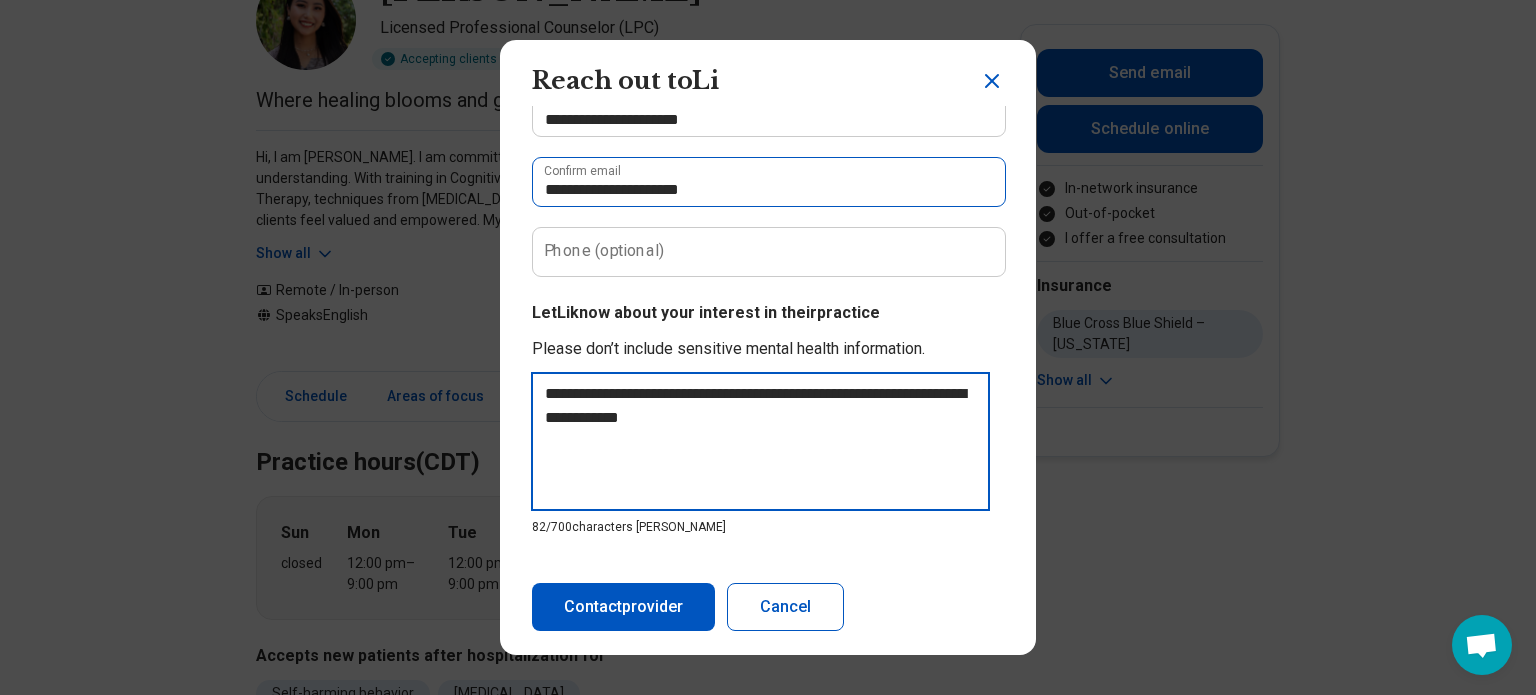 type on "**********" 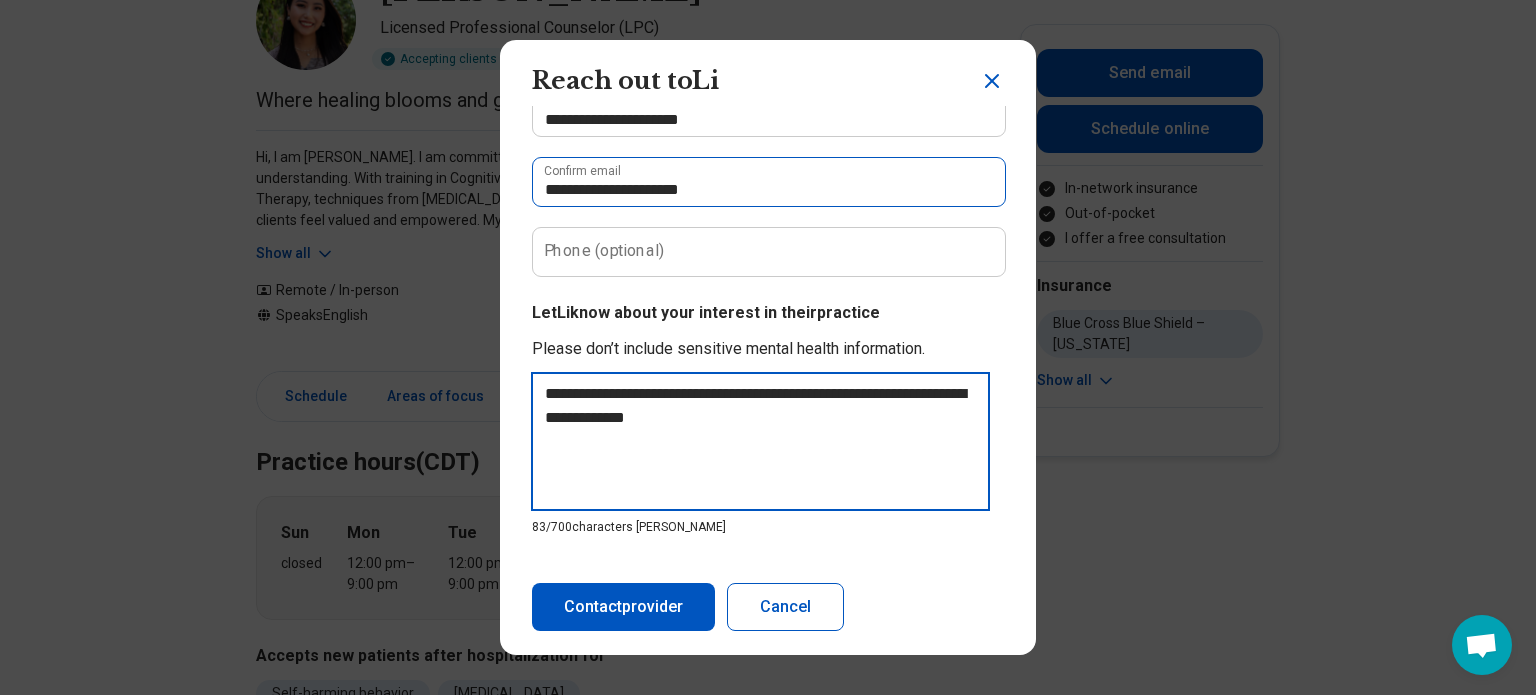 type on "**********" 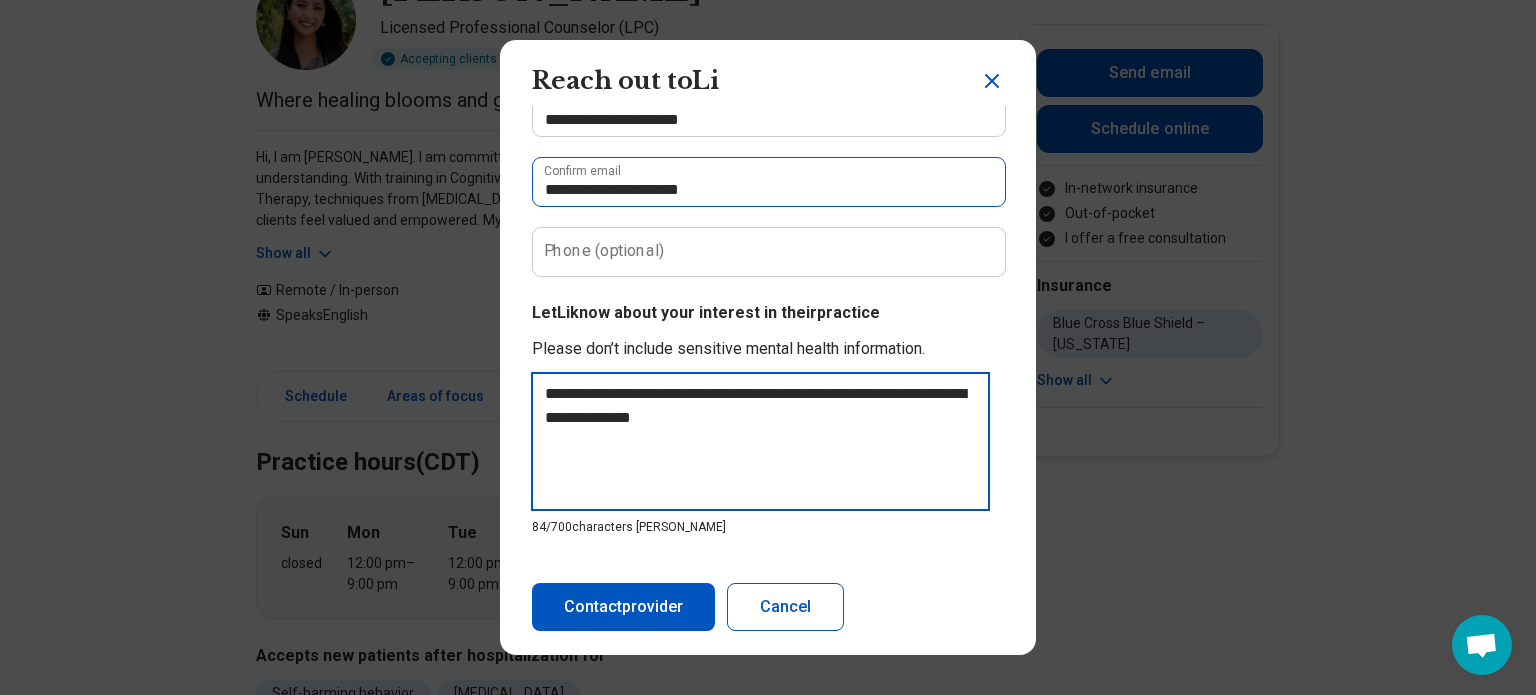 type on "**********" 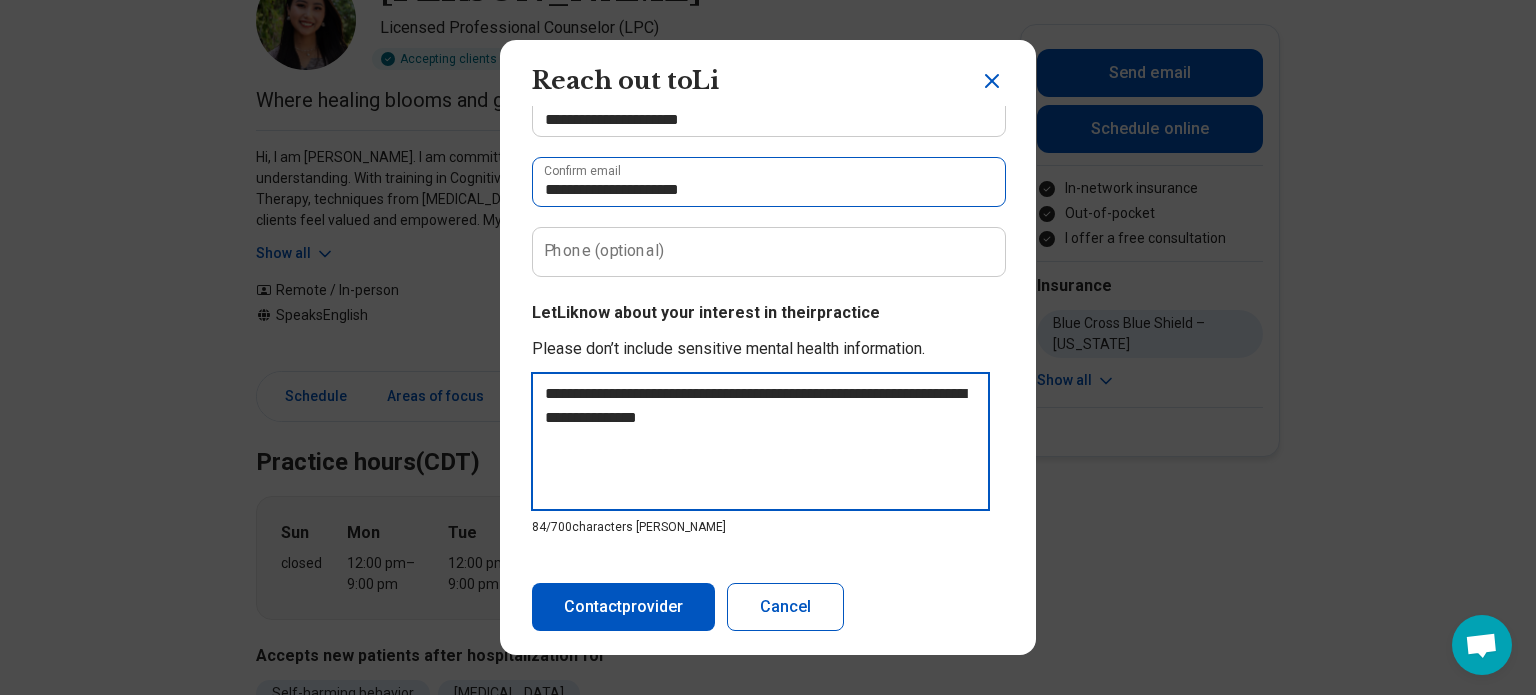 type on "**********" 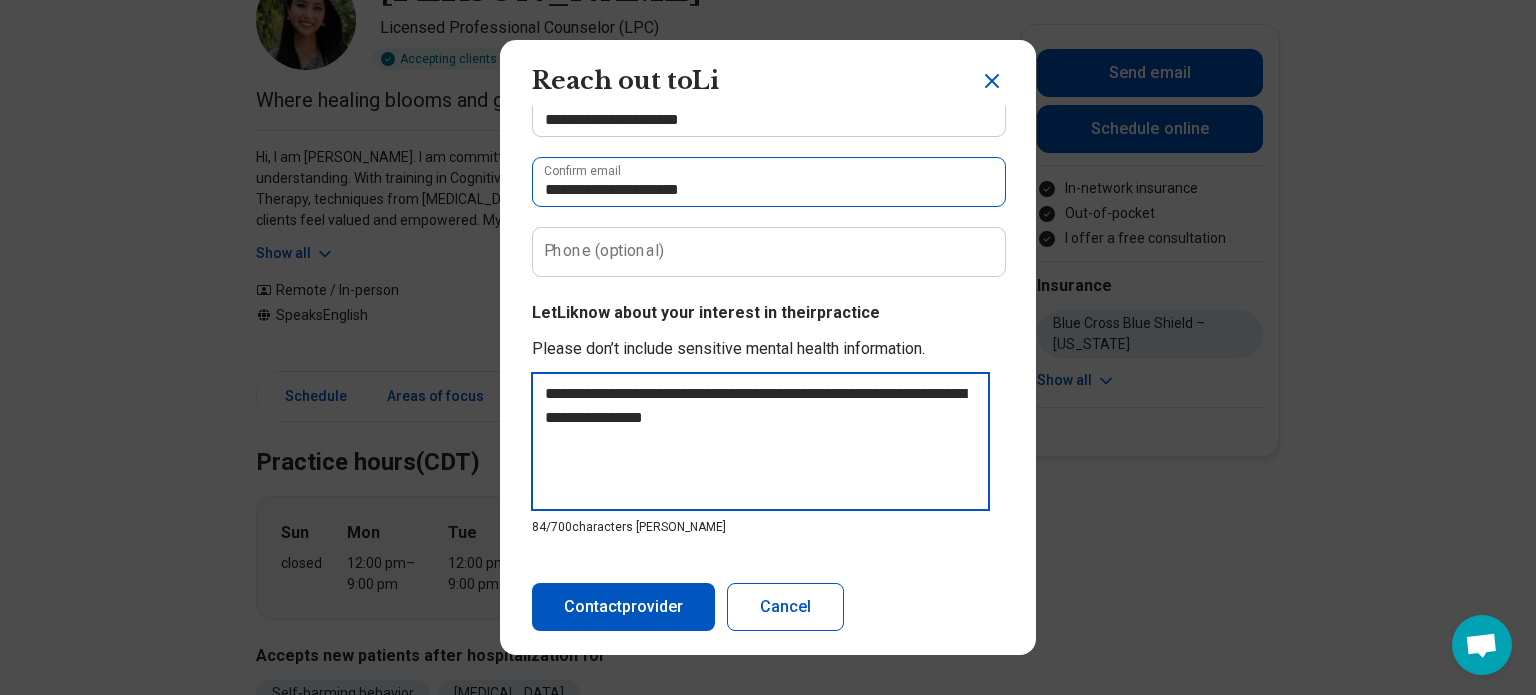 type on "**********" 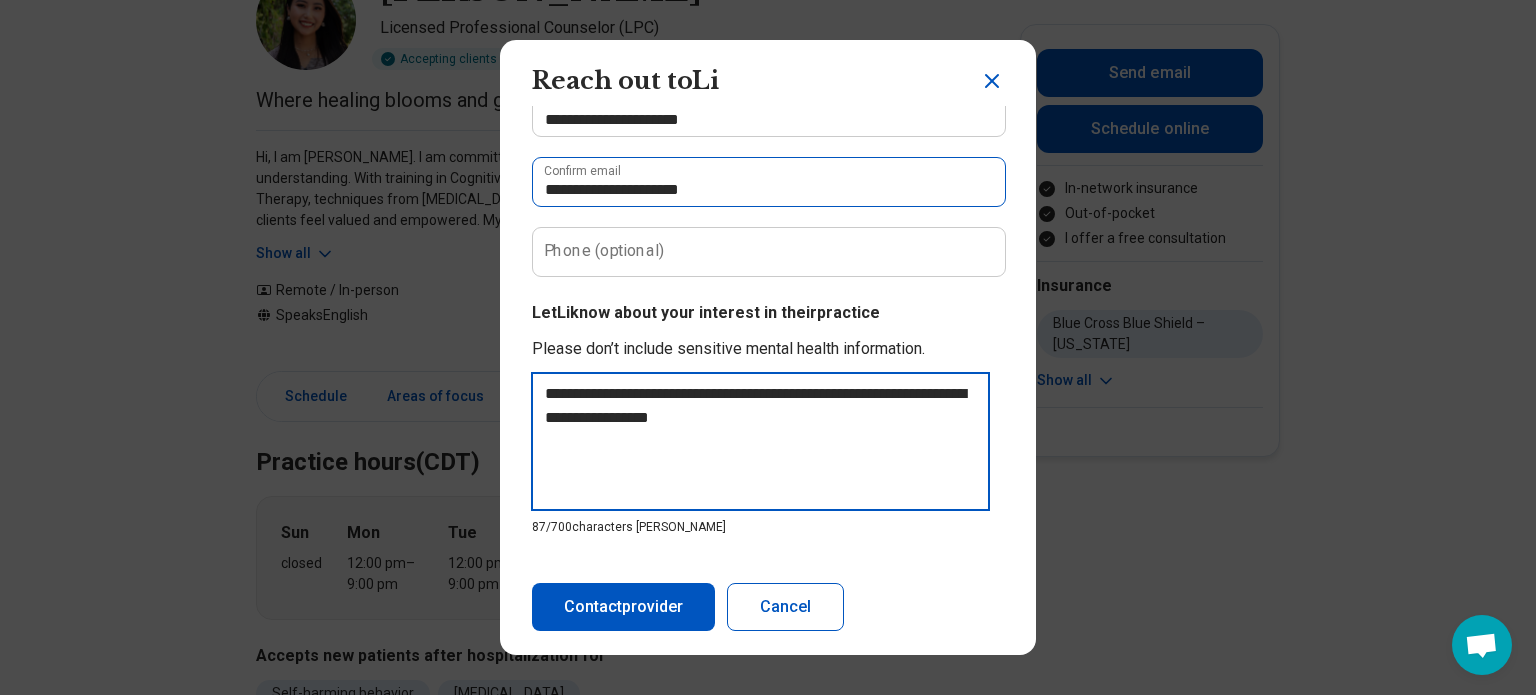 type on "**********" 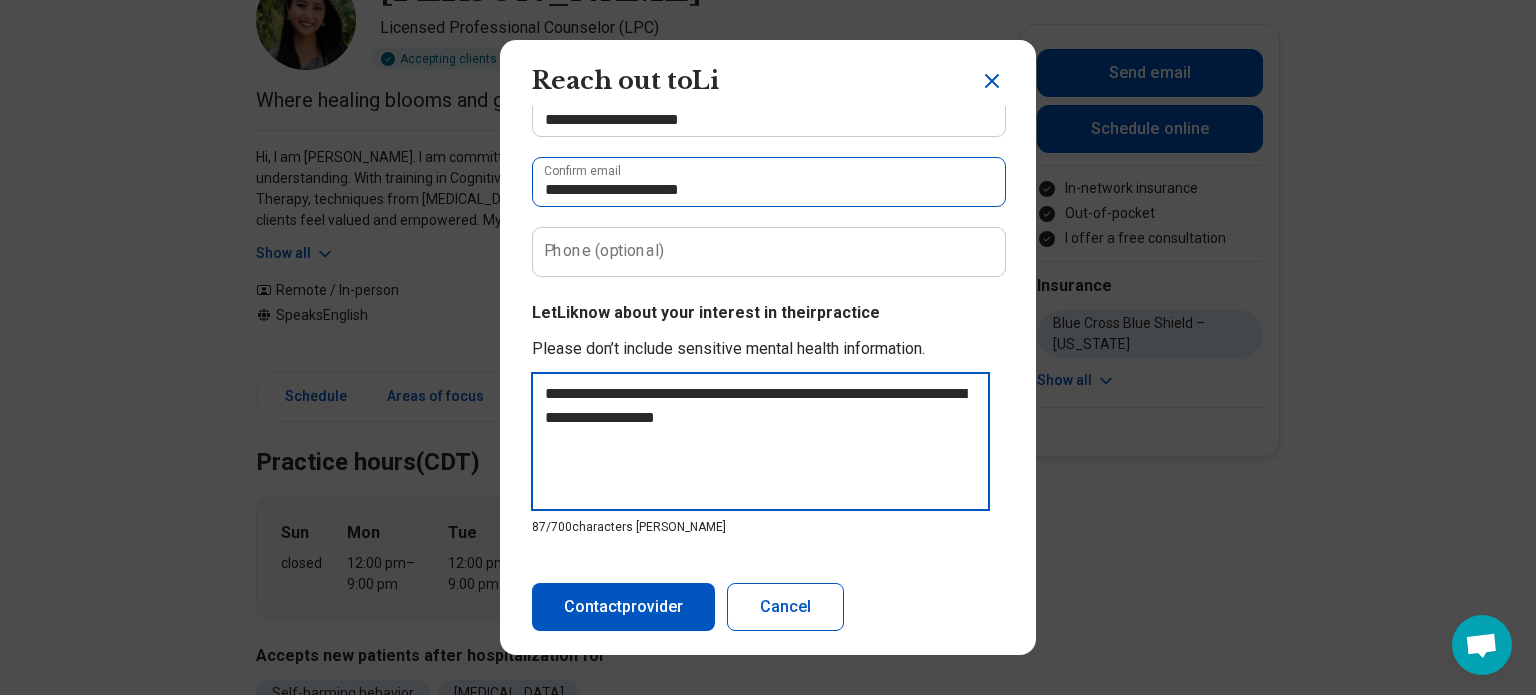 type on "**********" 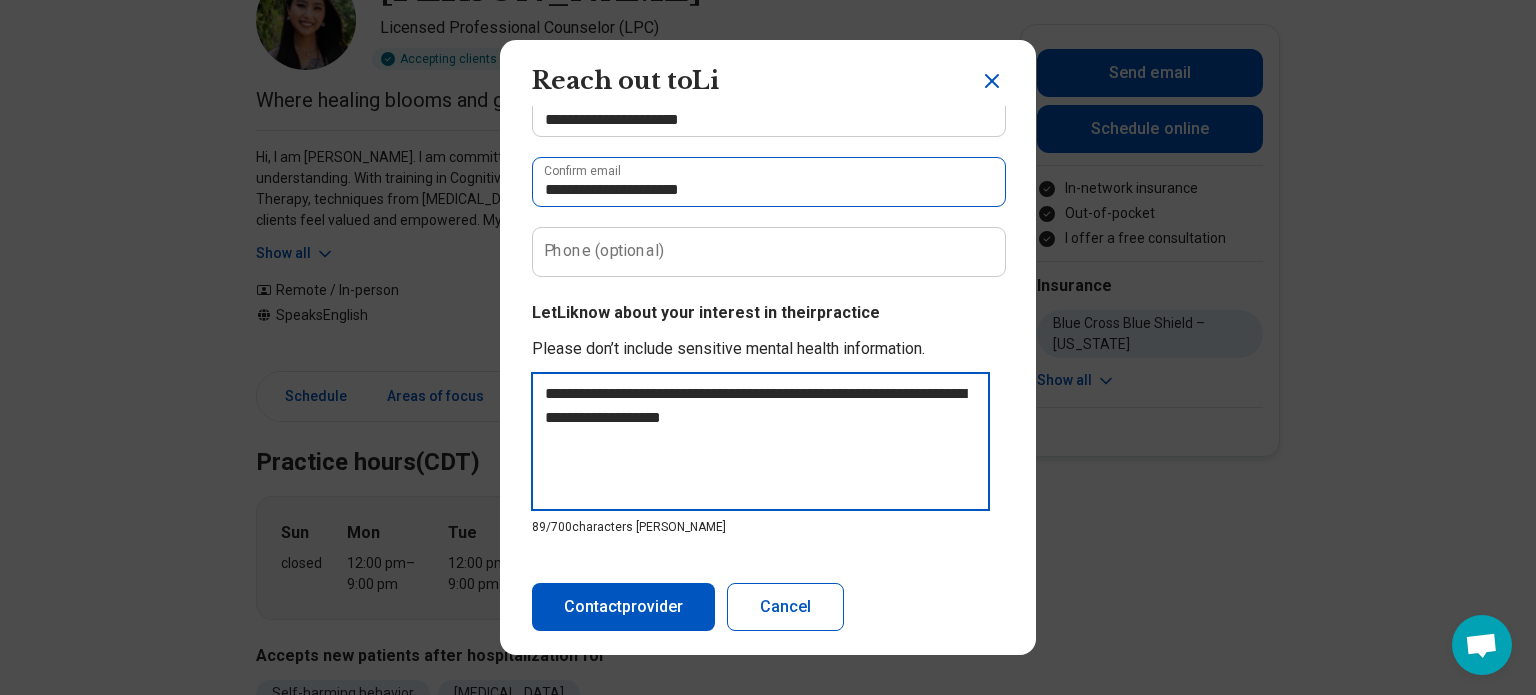 type on "**********" 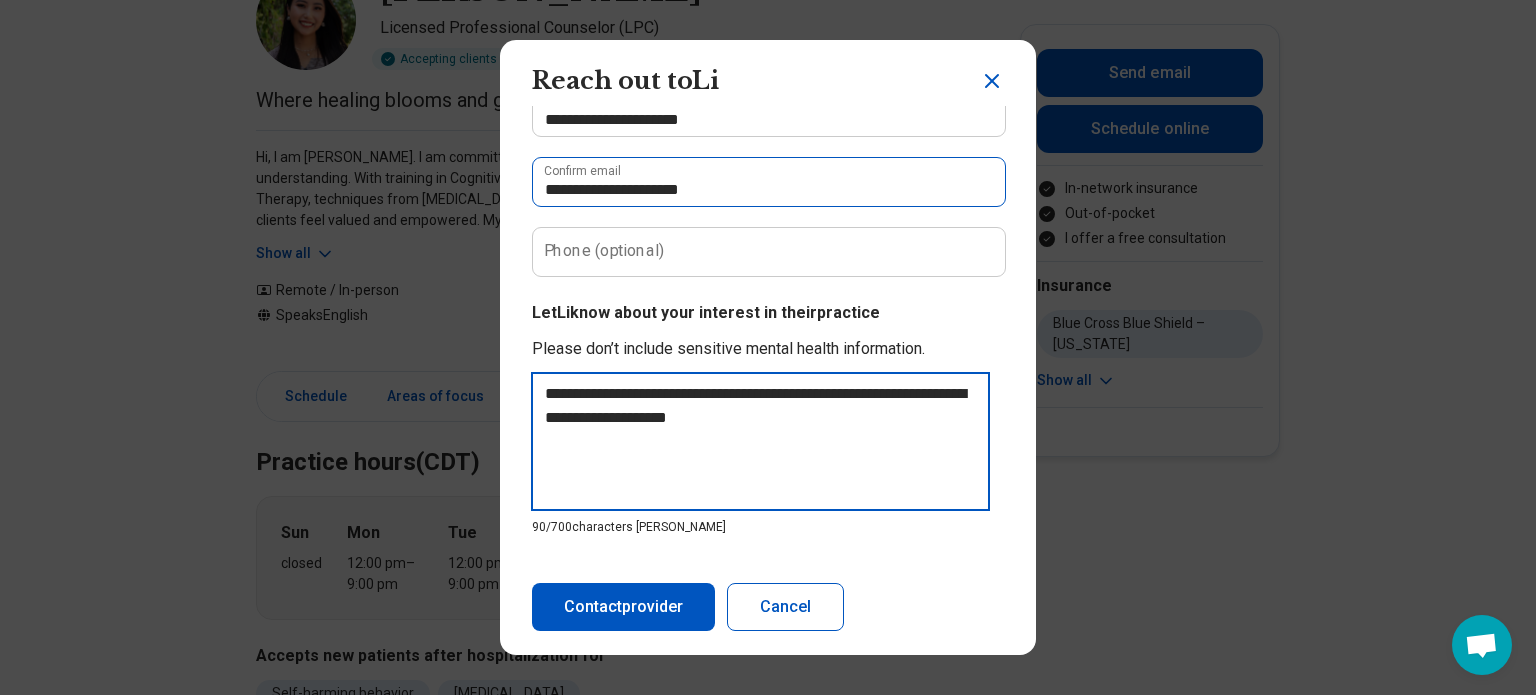type on "**********" 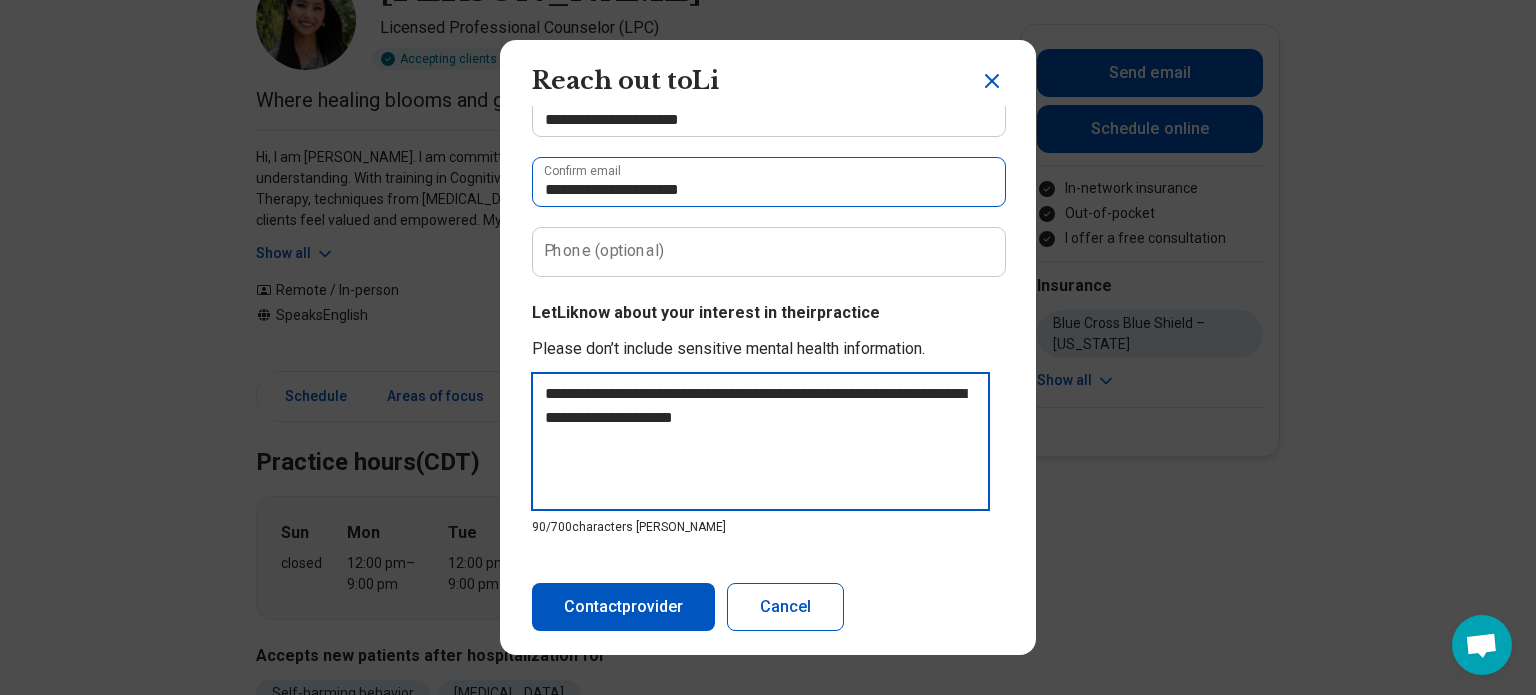 type on "**********" 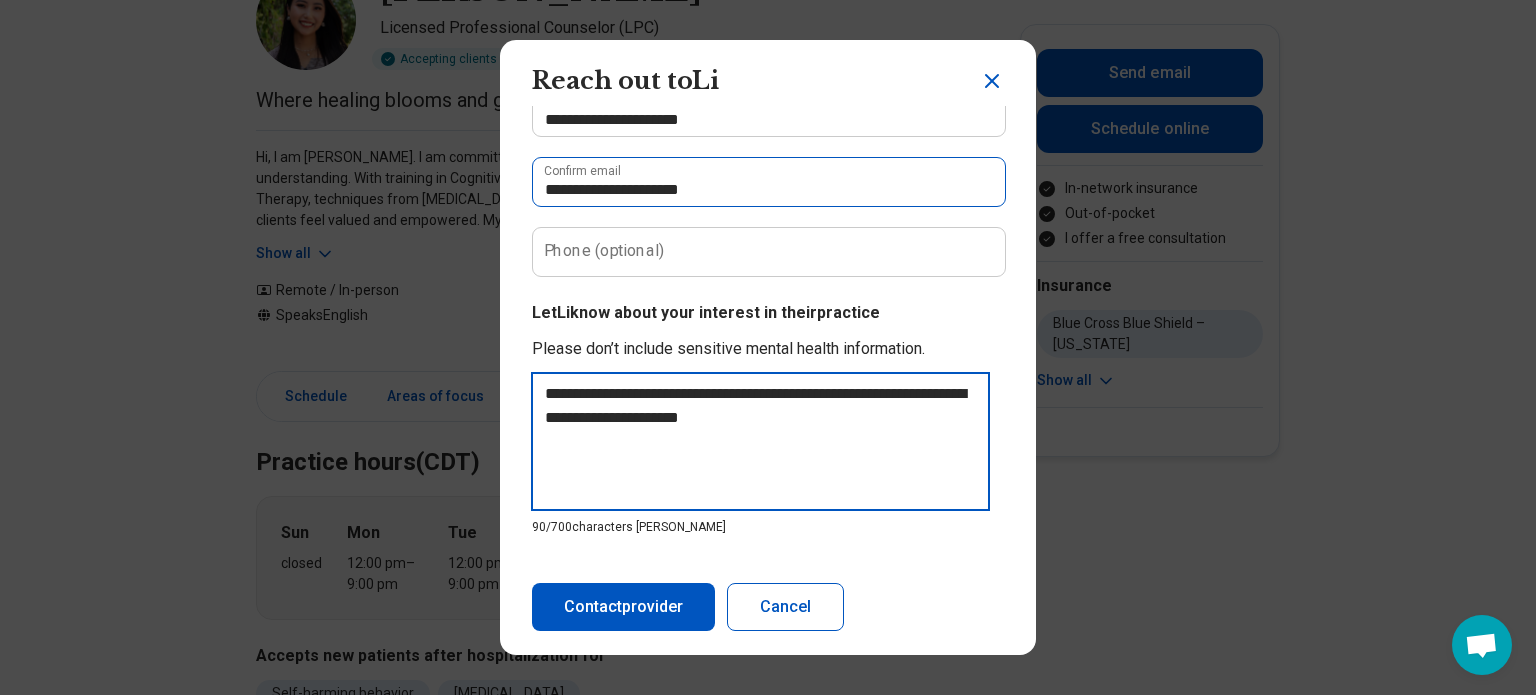 type on "*" 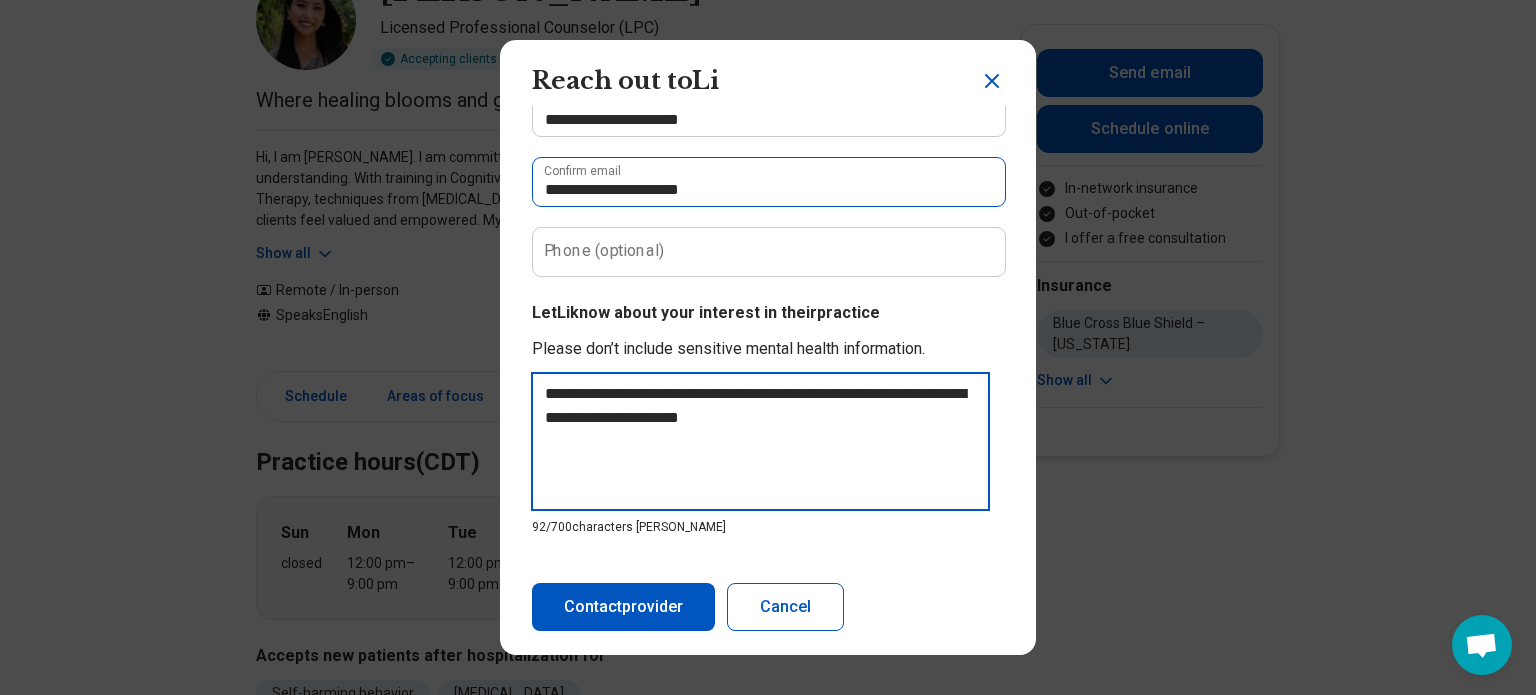 type on "**********" 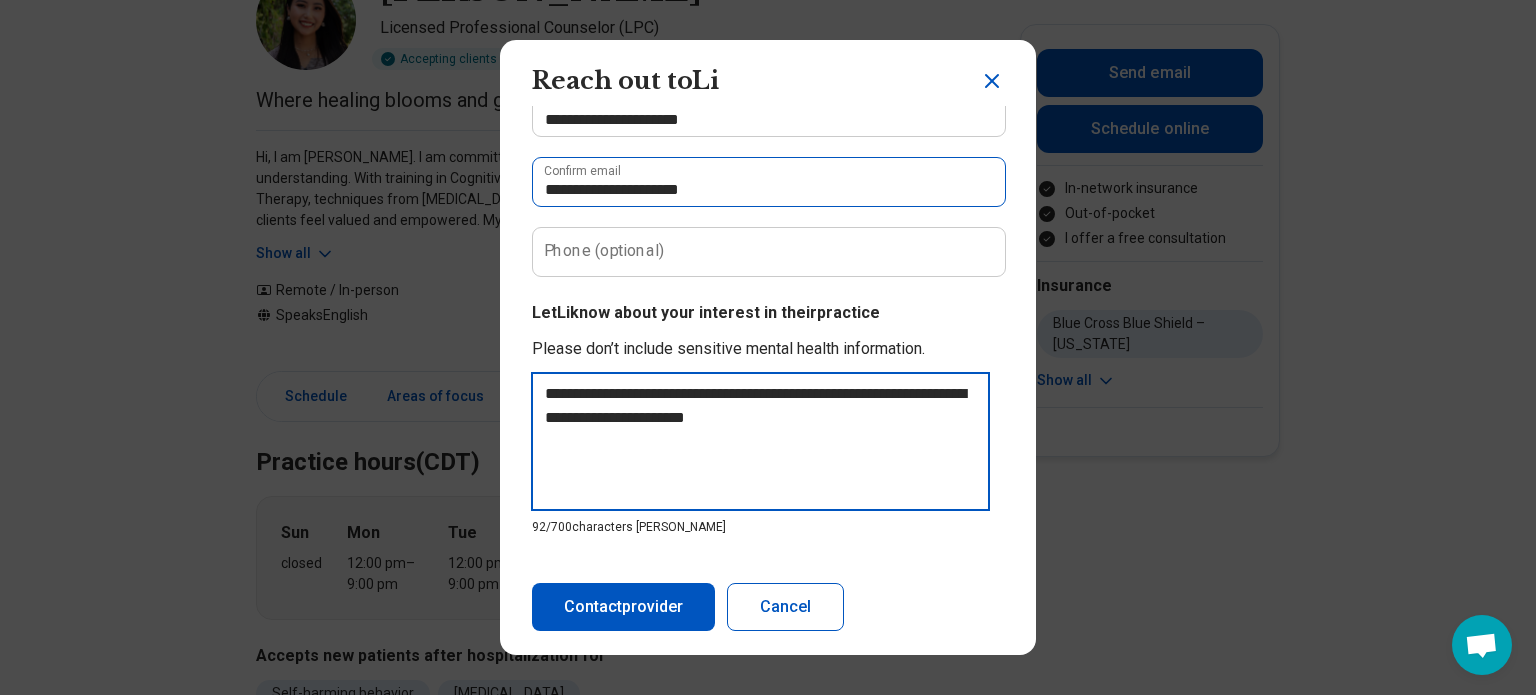 type on "**********" 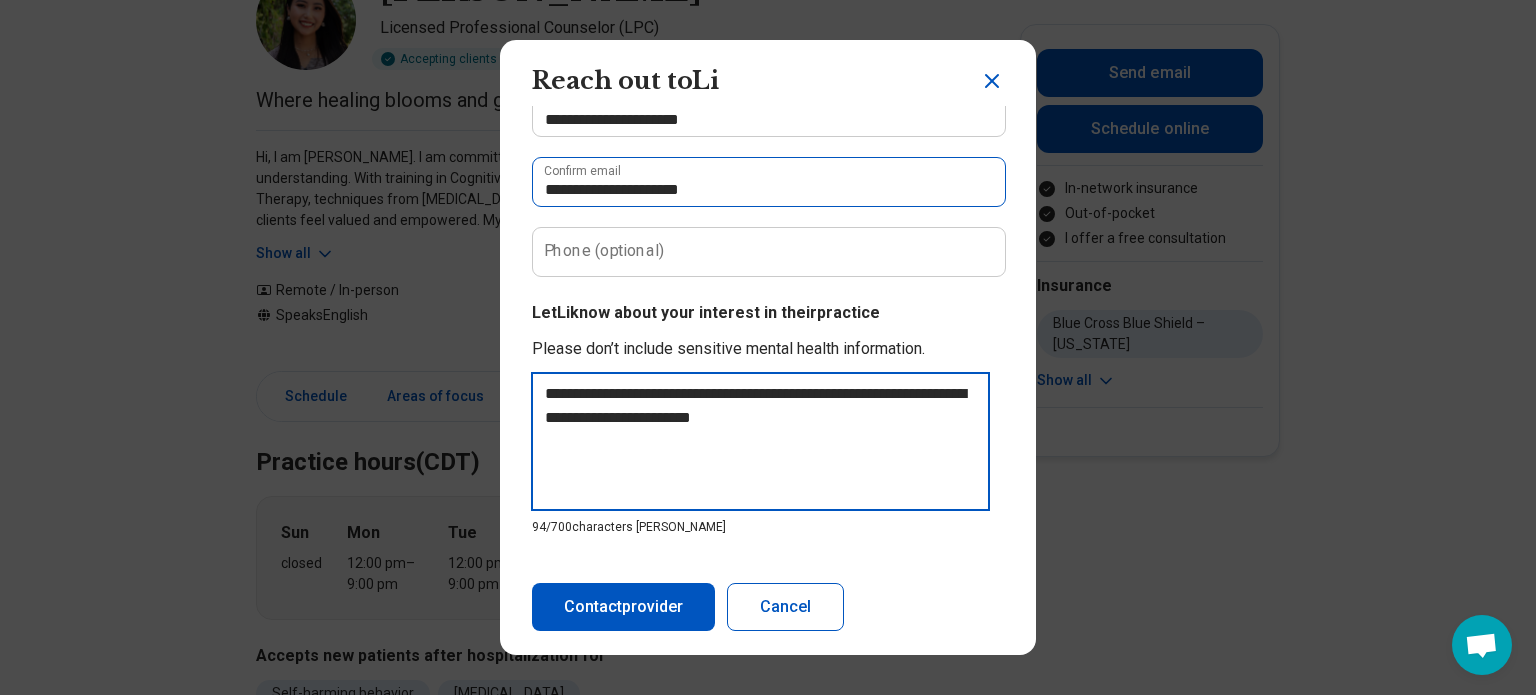 type on "**********" 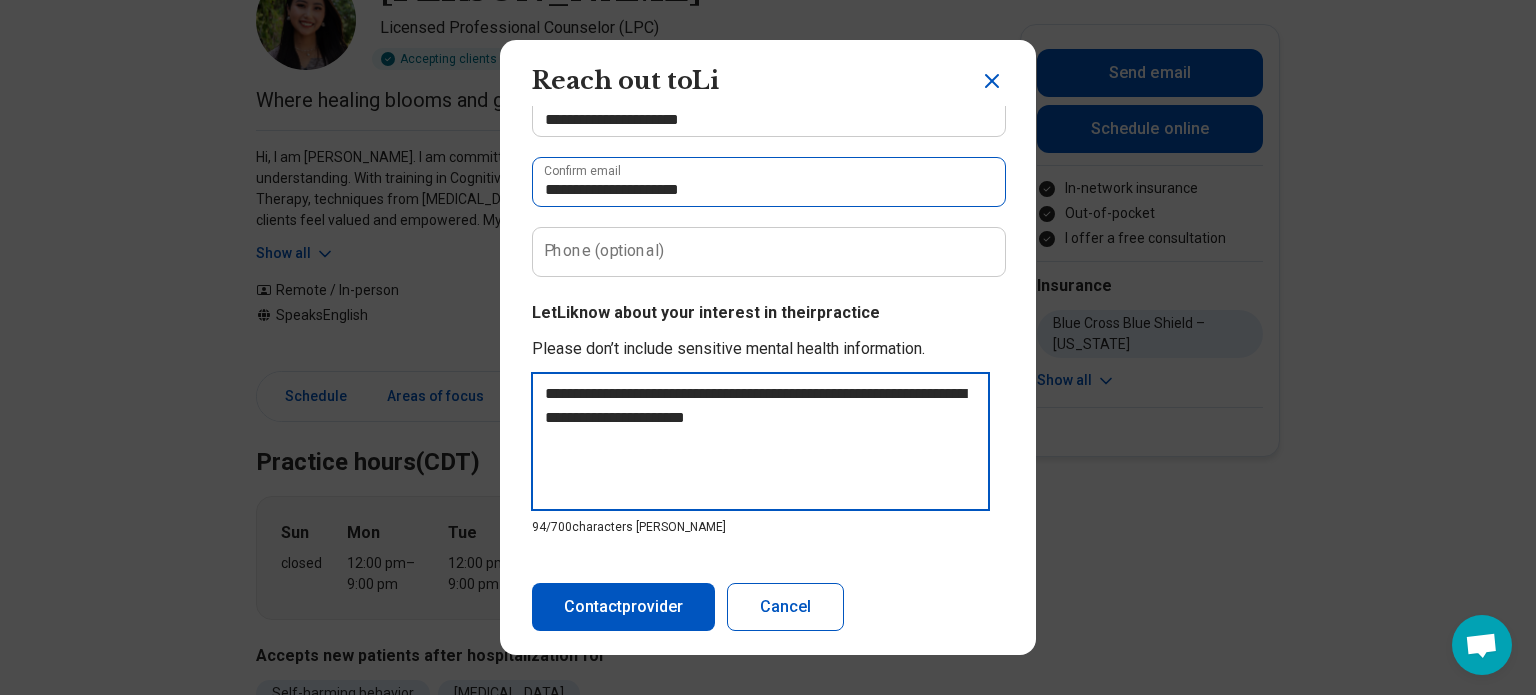 type on "**********" 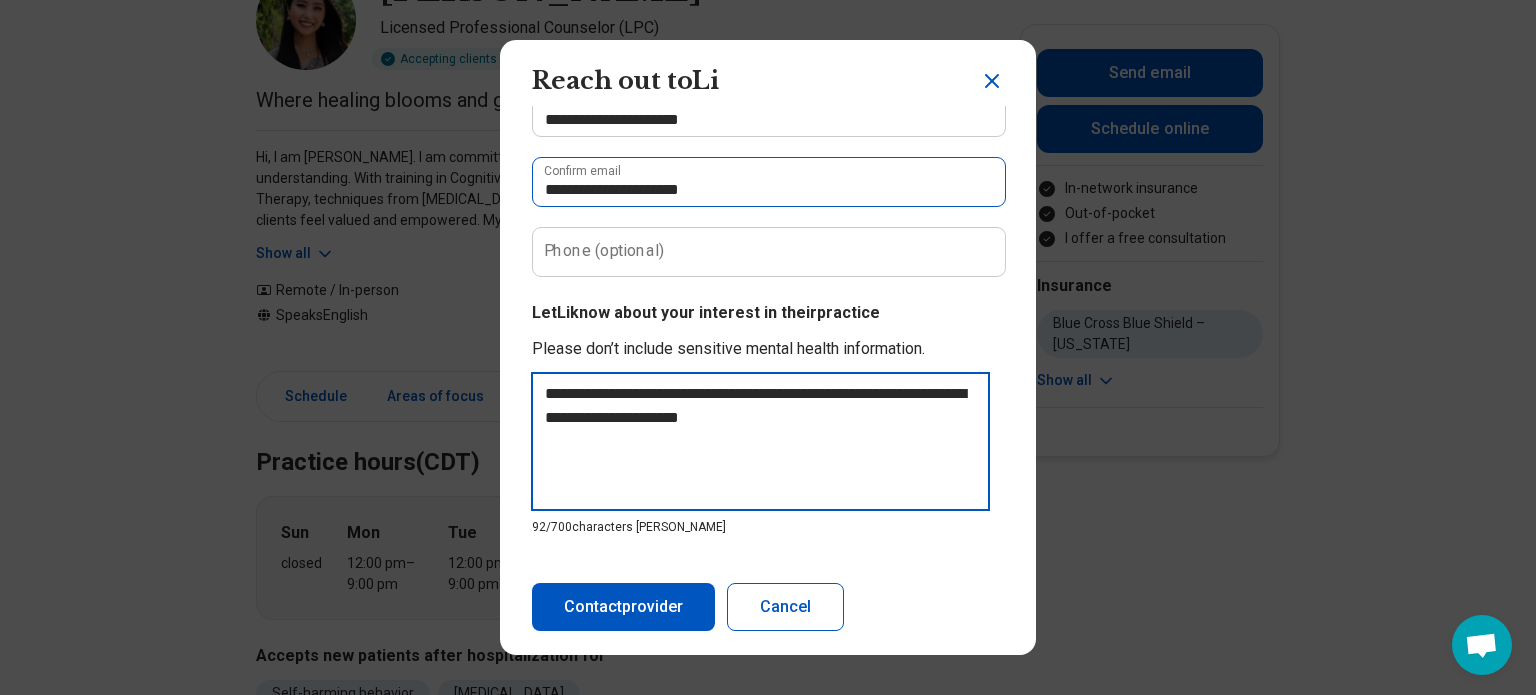 type on "**********" 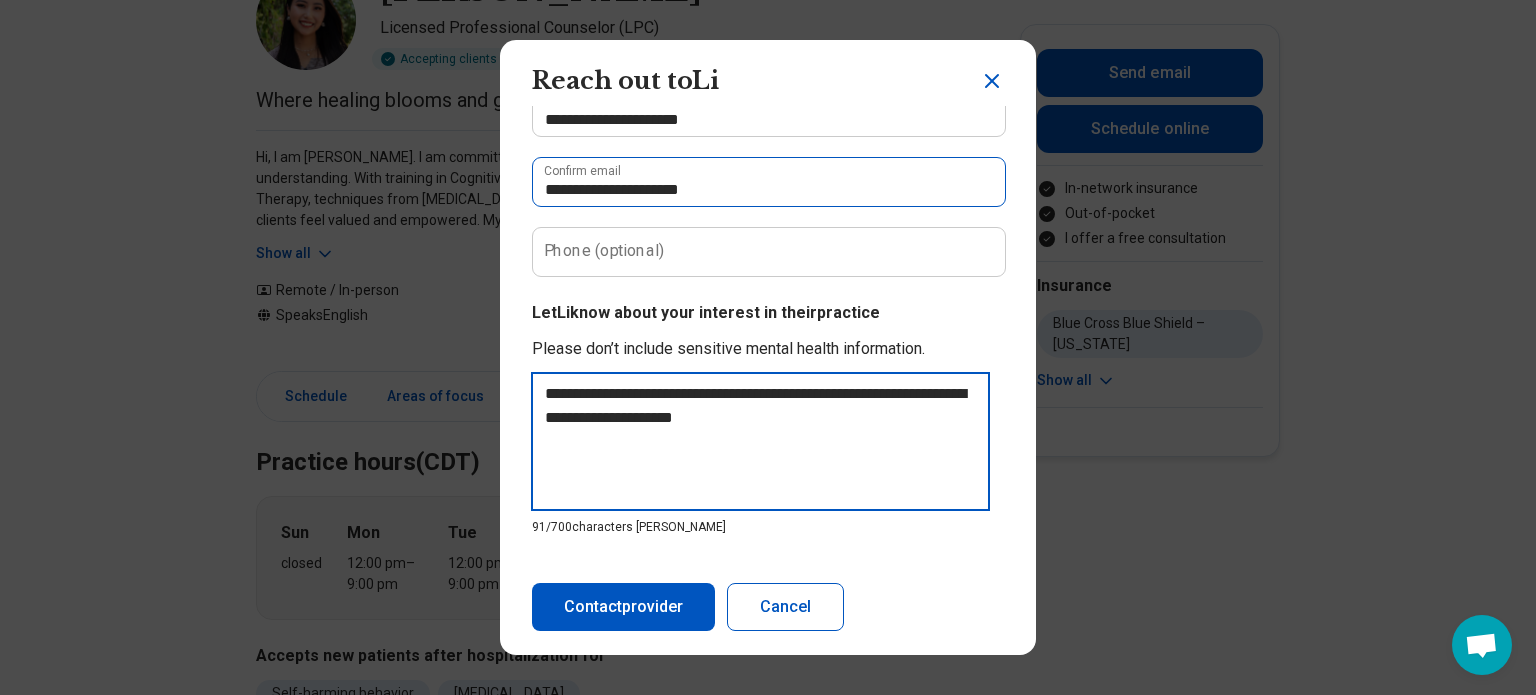 type on "**********" 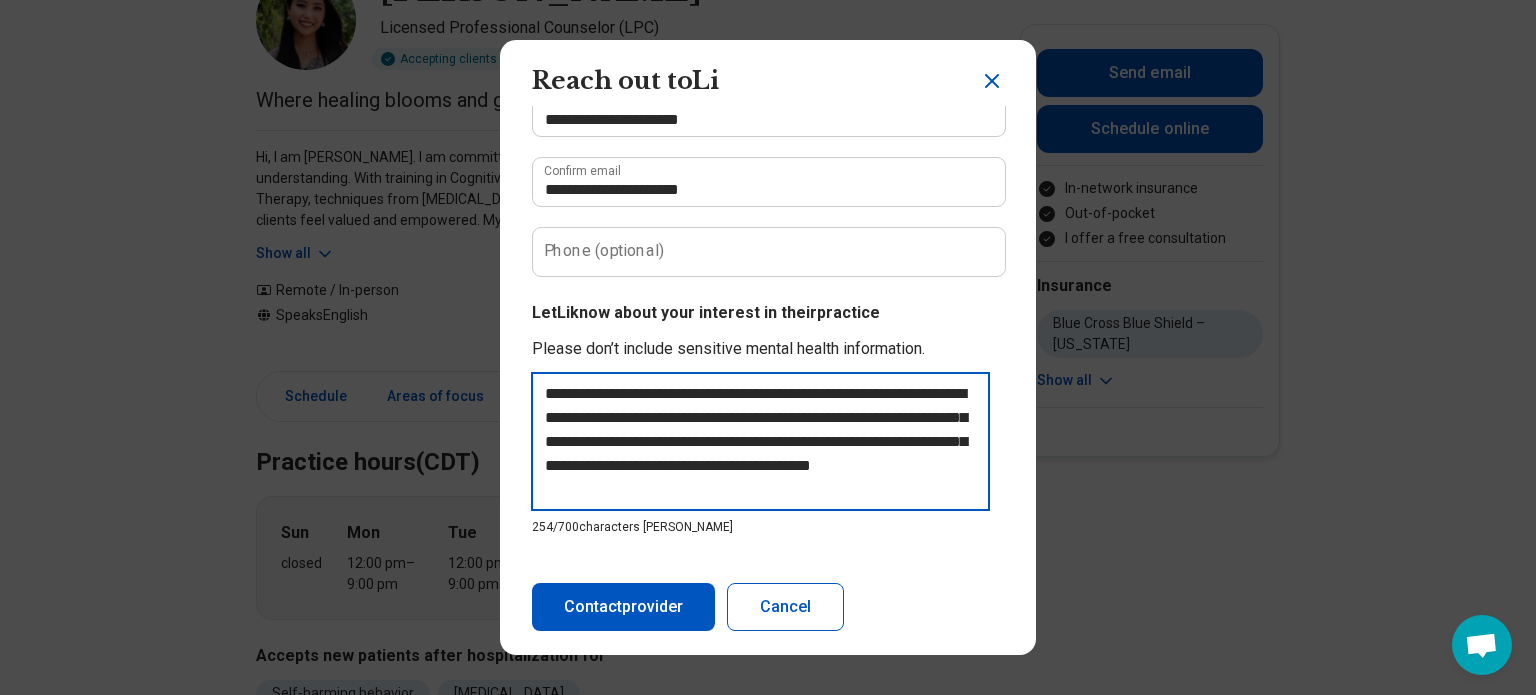 click on "**********" at bounding box center (760, 441) 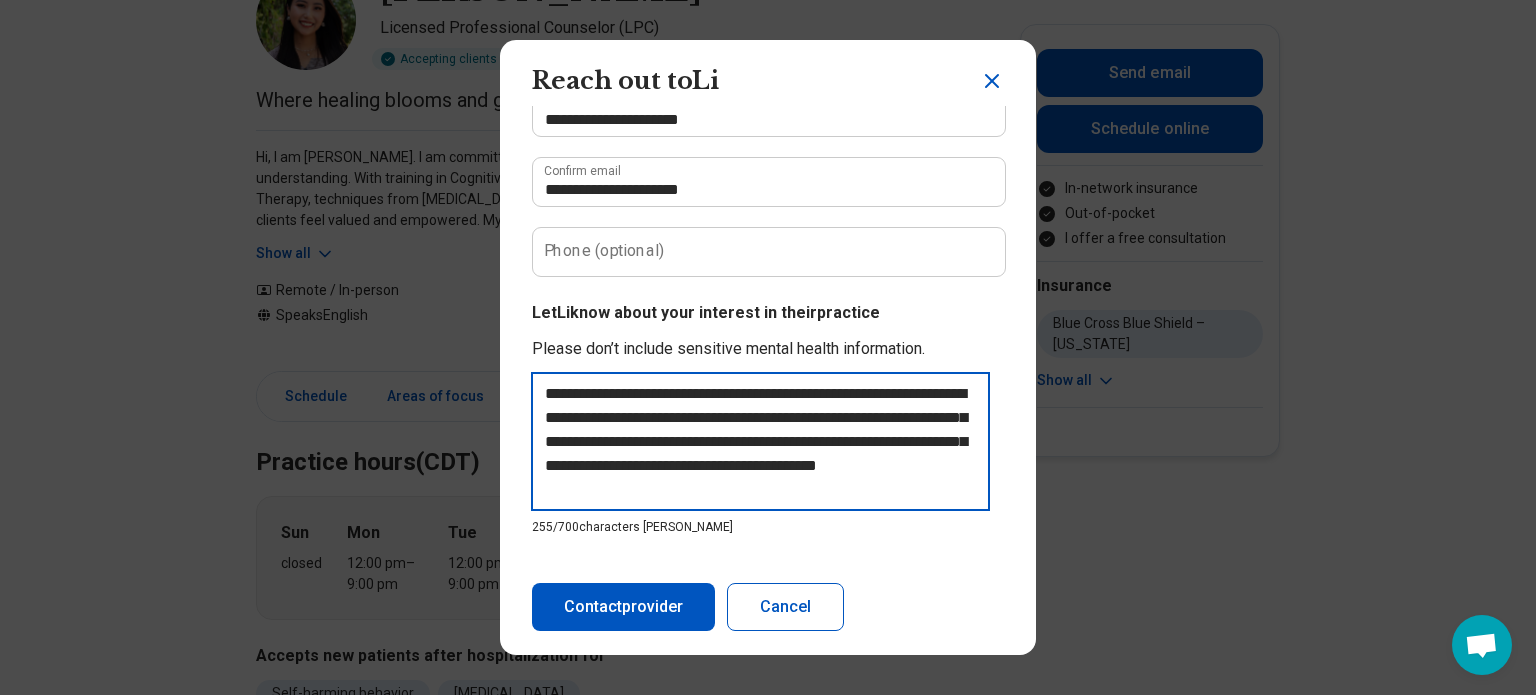 click on "**********" at bounding box center (760, 441) 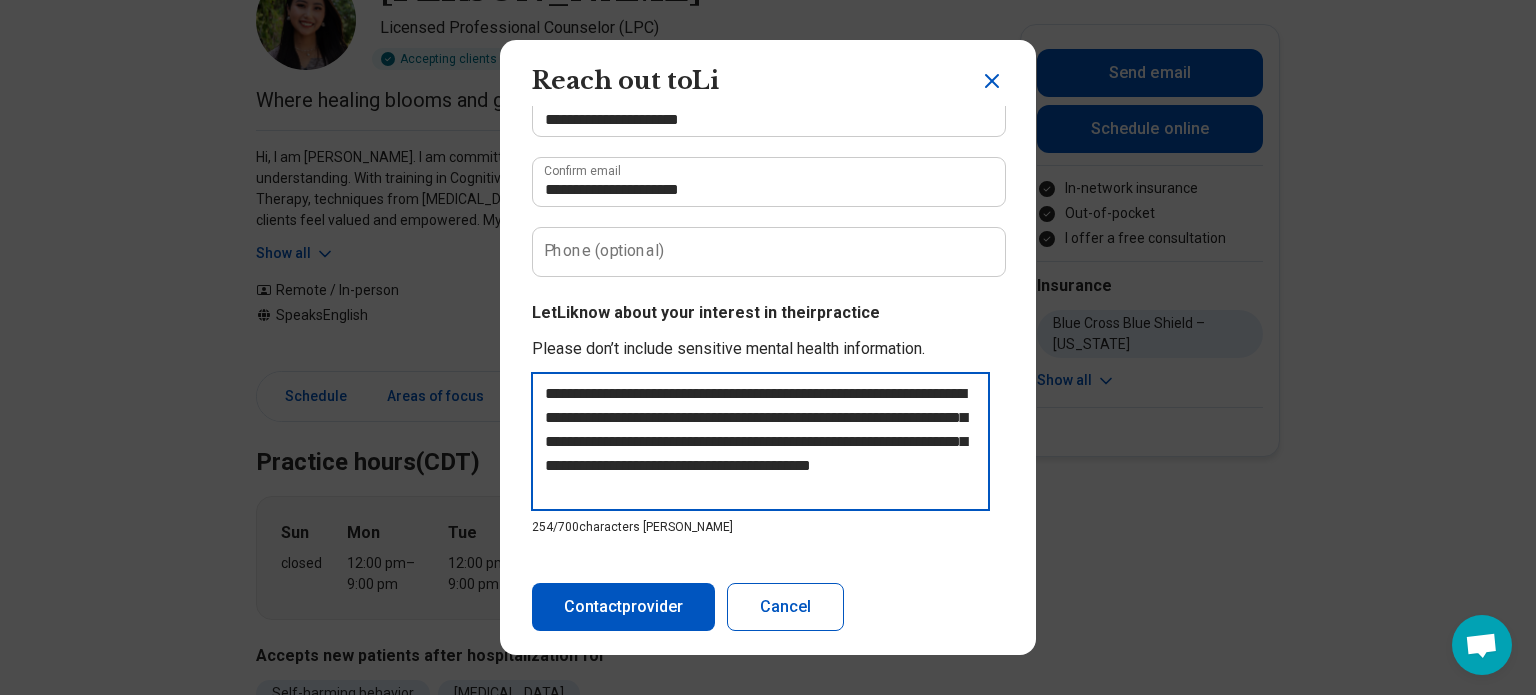 click on "**********" at bounding box center [760, 441] 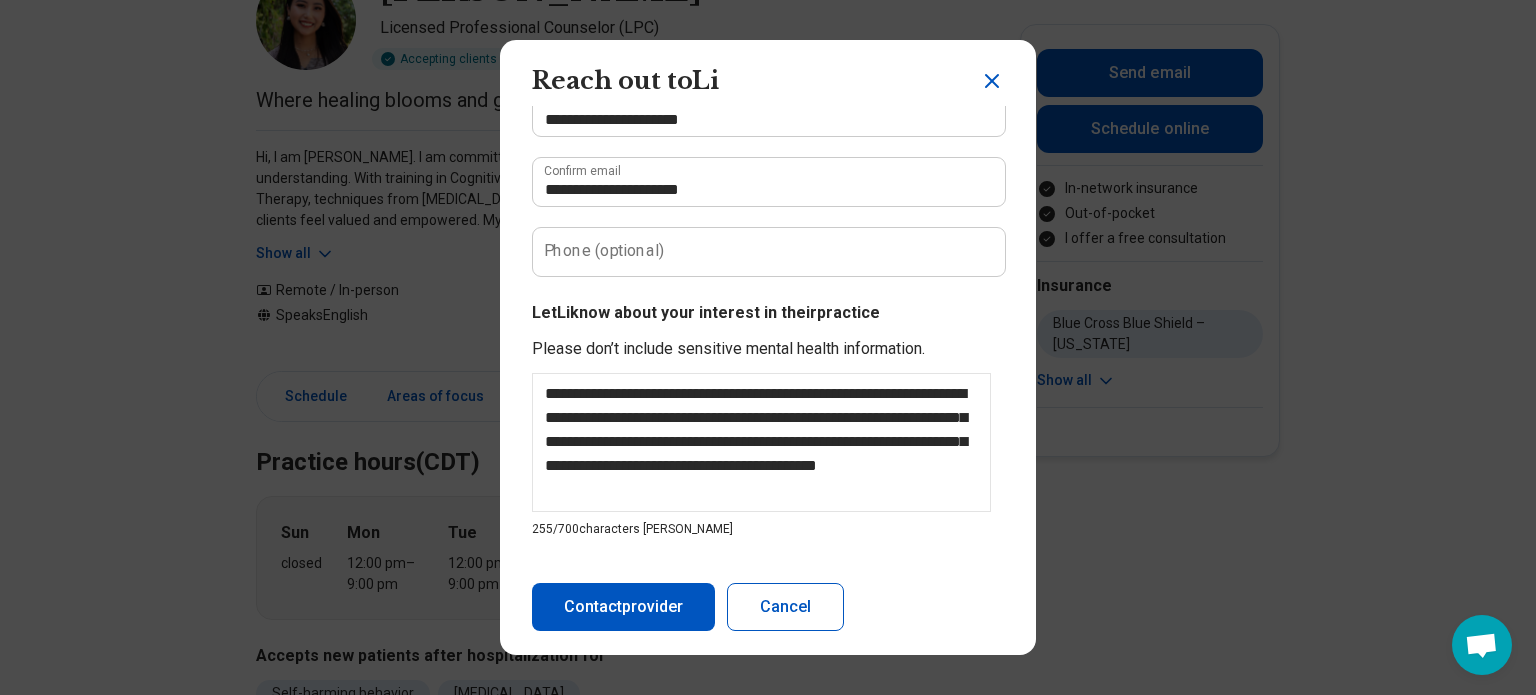 click on "Contact  provider" at bounding box center (623, 607) 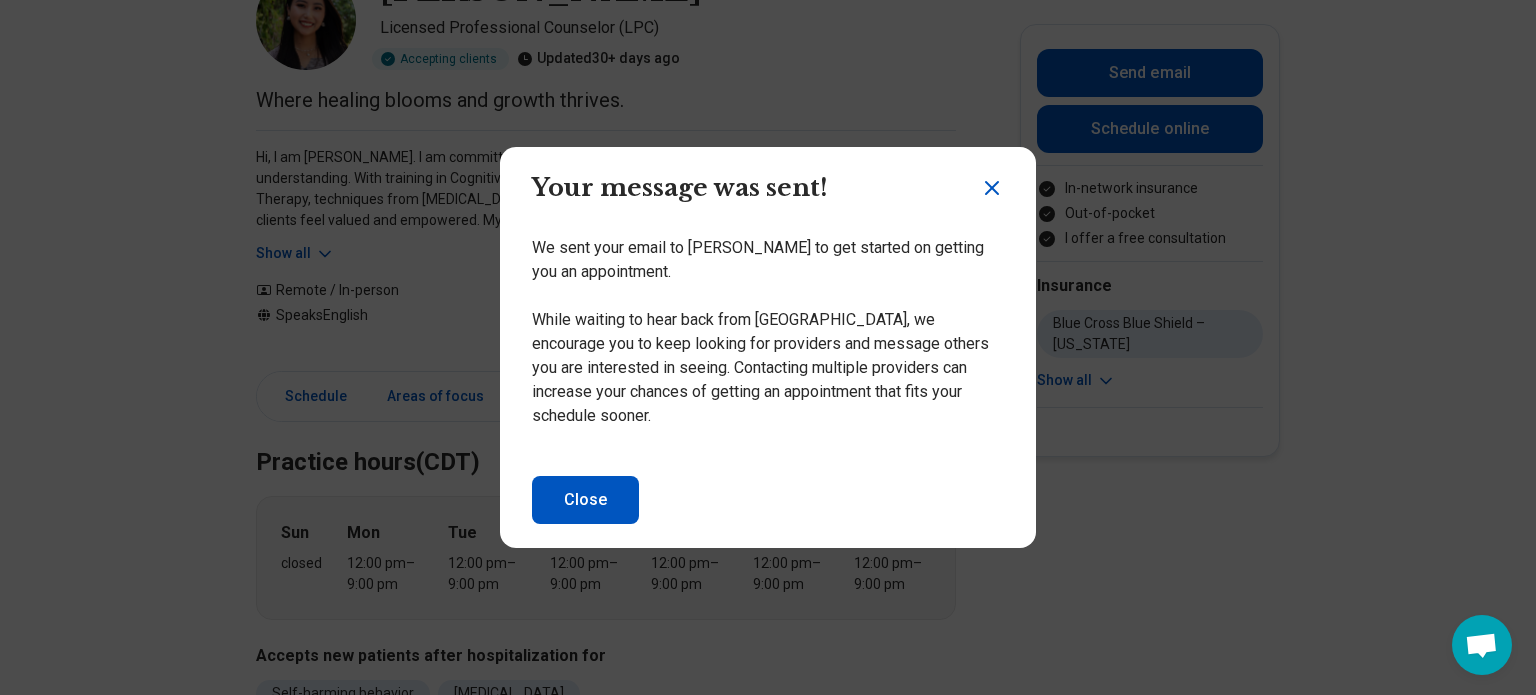 click on "Close" at bounding box center [585, 500] 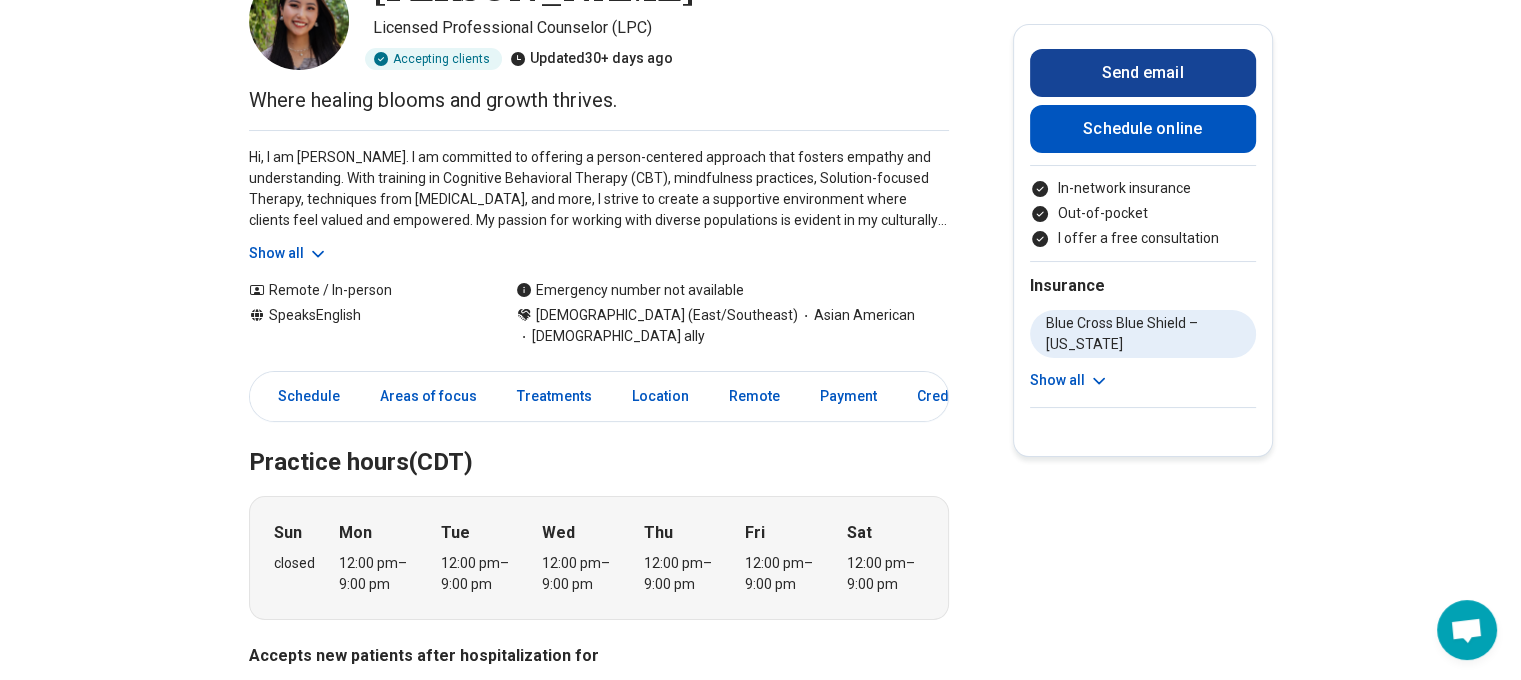 click on "Send email" at bounding box center (1143, 73) 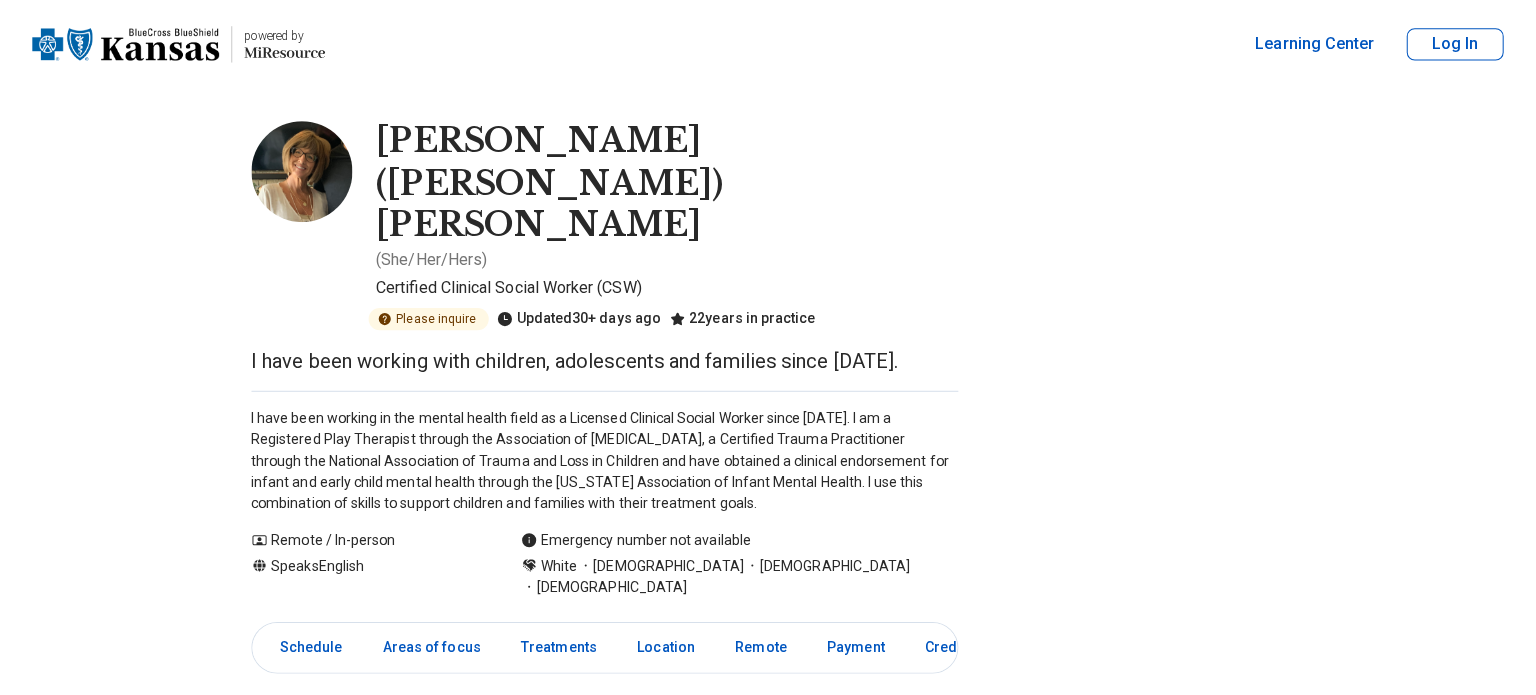 scroll, scrollTop: 0, scrollLeft: 0, axis: both 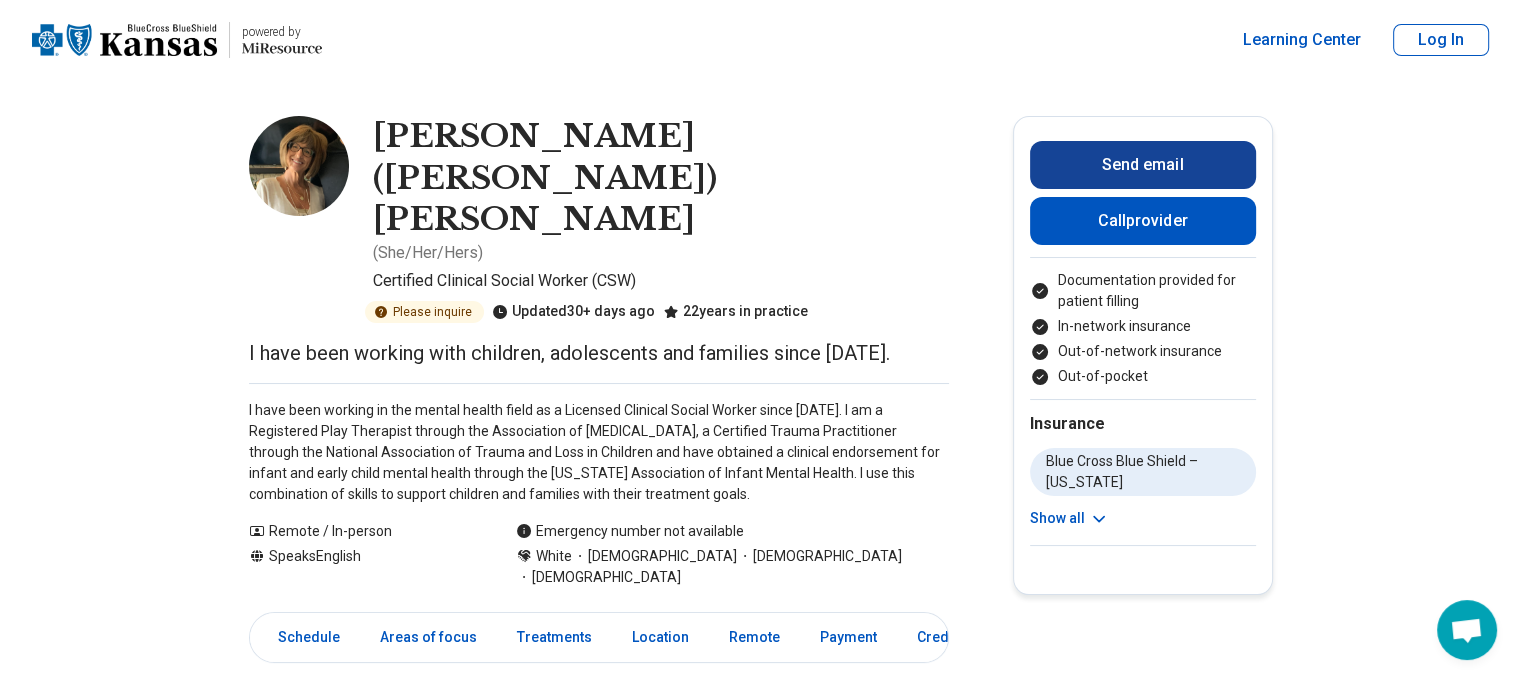 click on "Send email" at bounding box center (1143, 165) 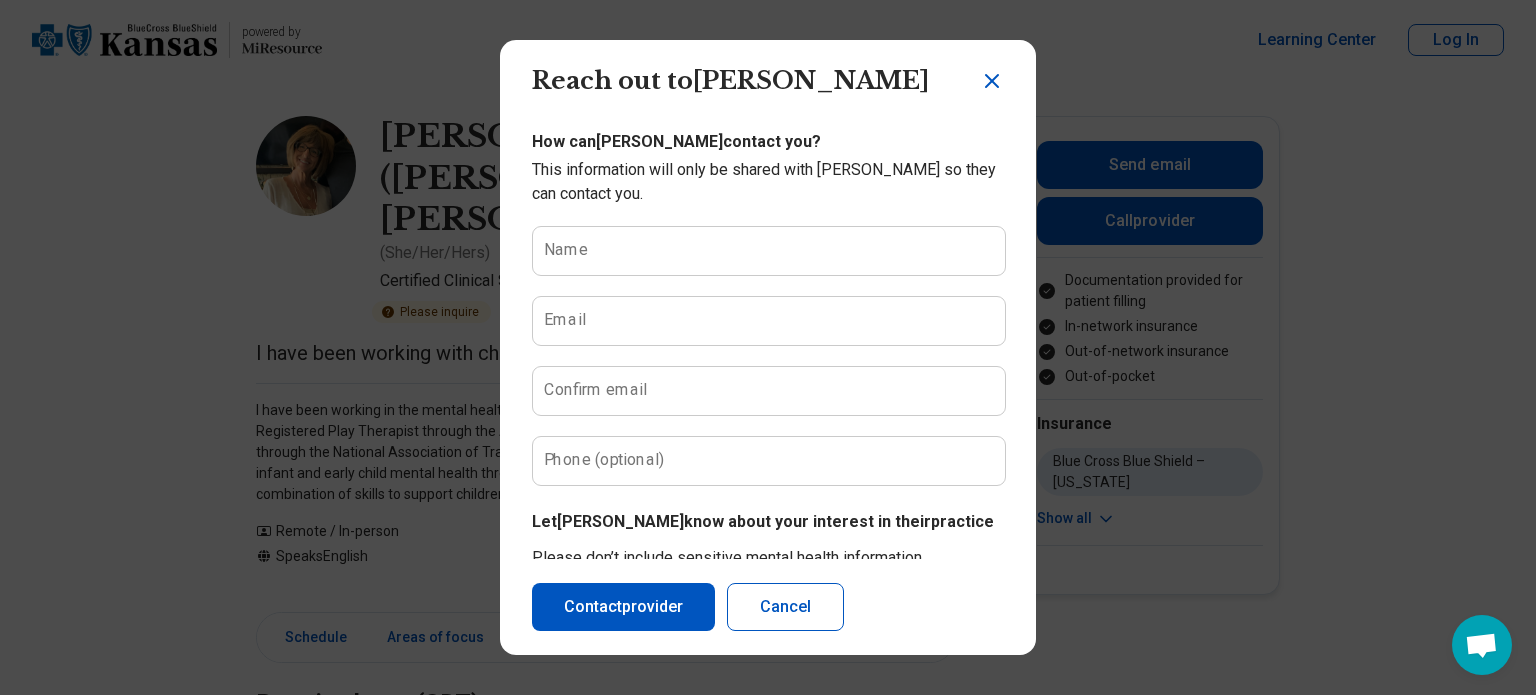 click on "Name" at bounding box center [566, 250] 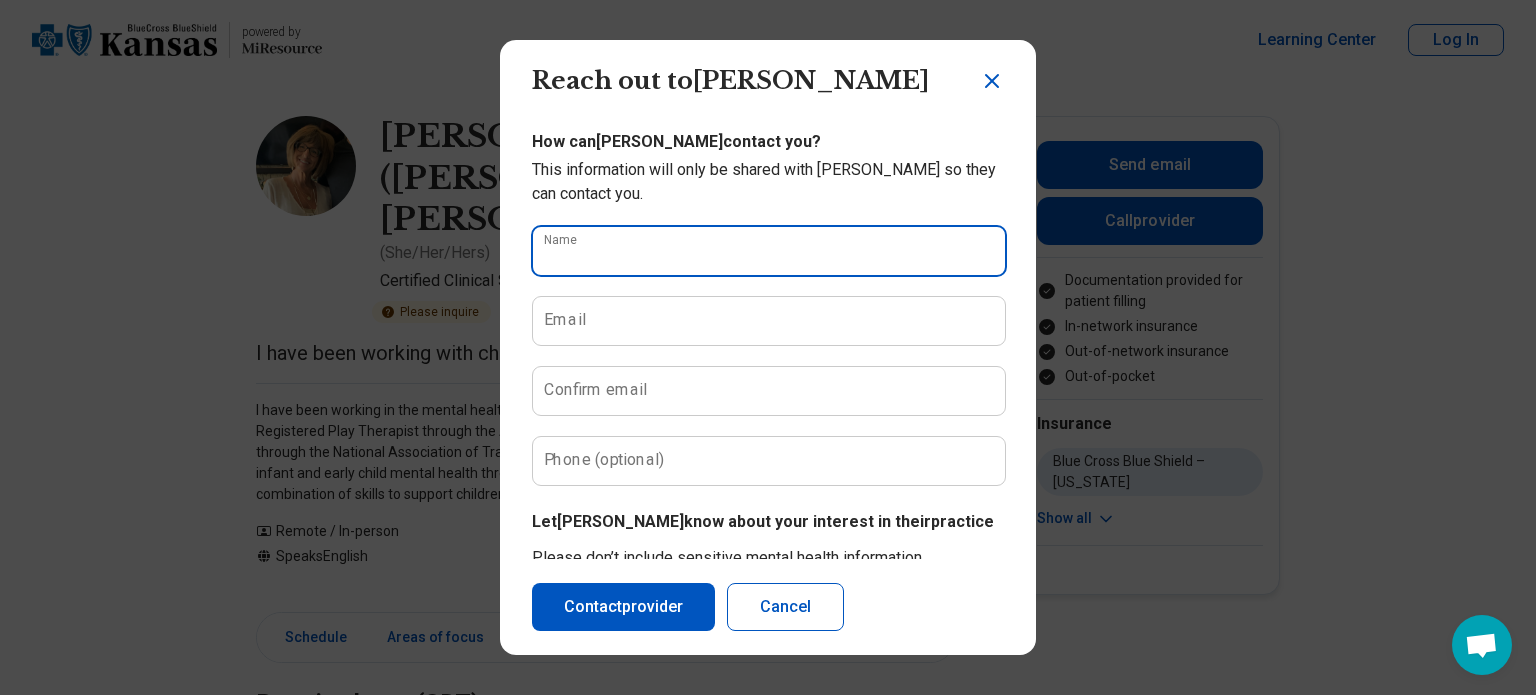 click on "Name" at bounding box center [769, 251] 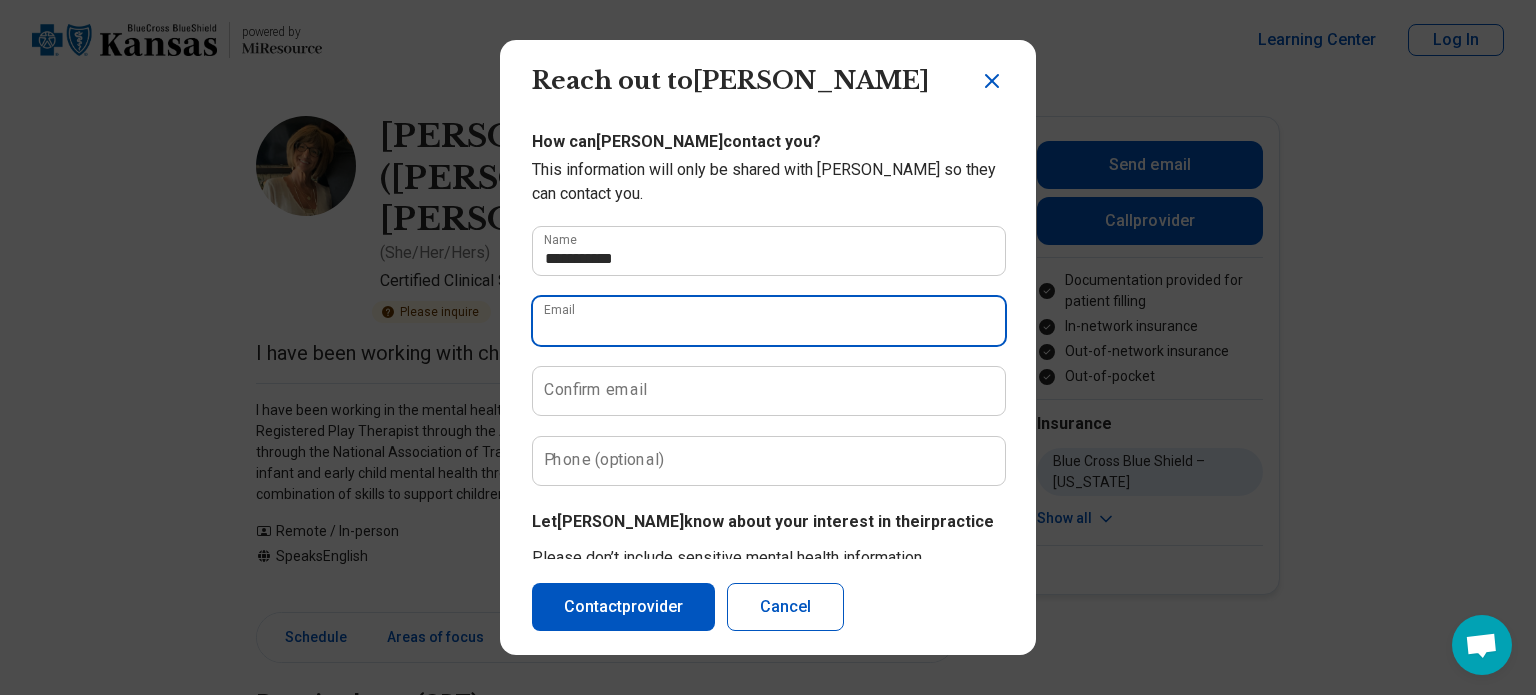 click on "Email" at bounding box center (769, 321) 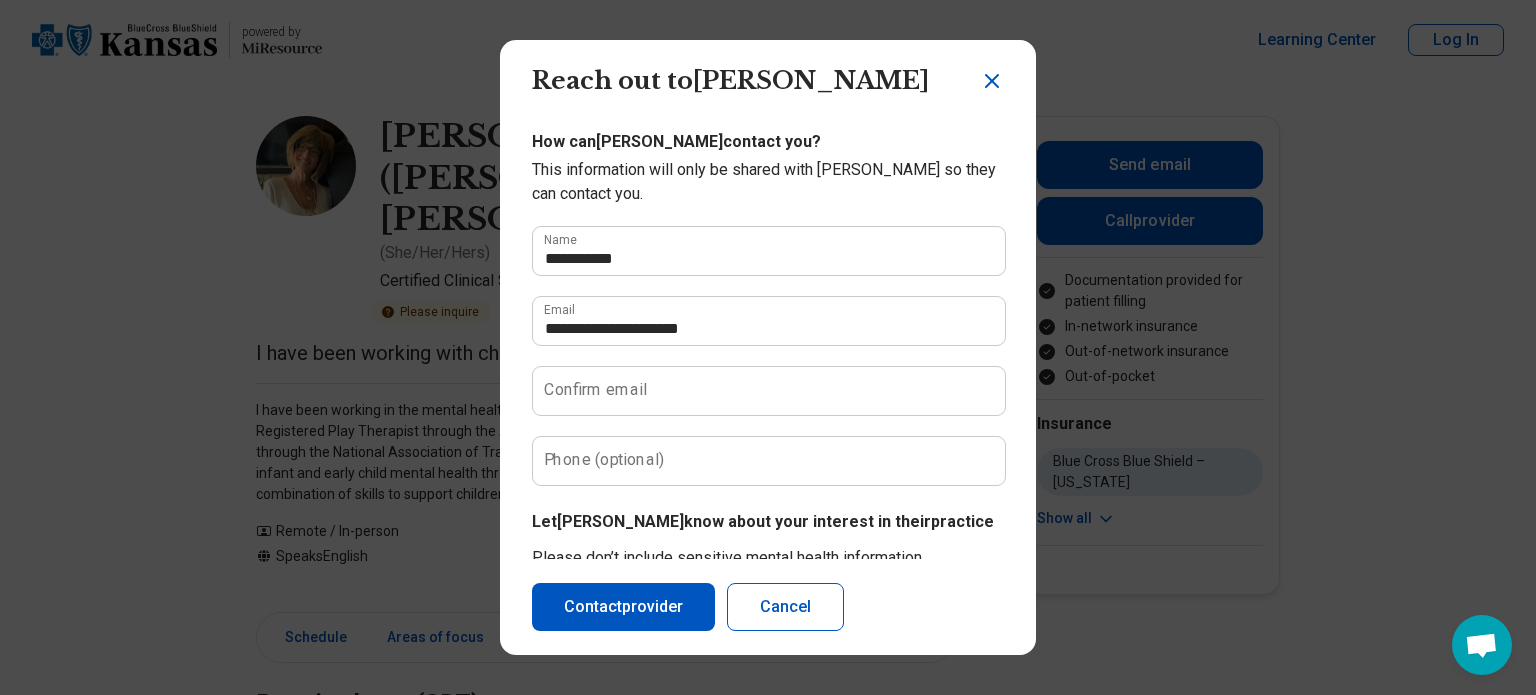 click on "Confirm email" at bounding box center (595, 390) 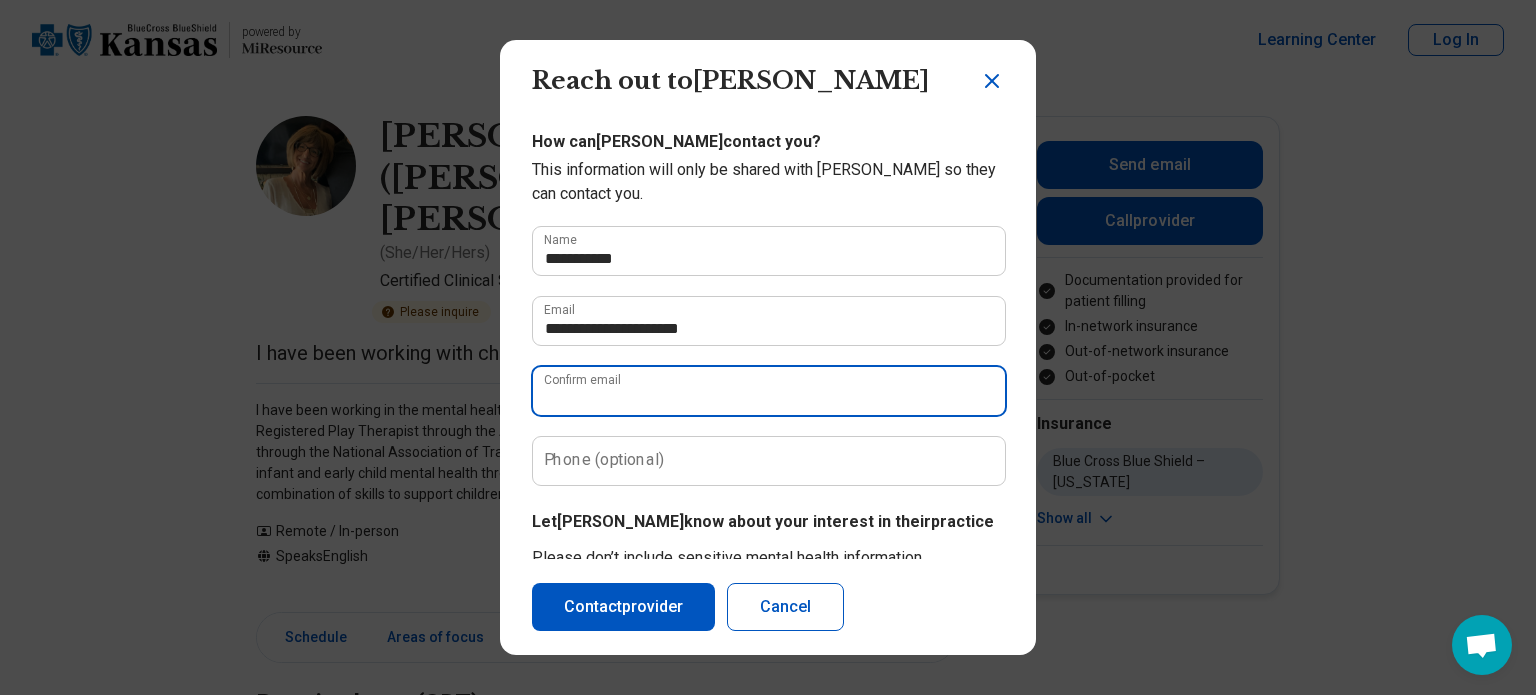 click on "Confirm email" at bounding box center [769, 391] 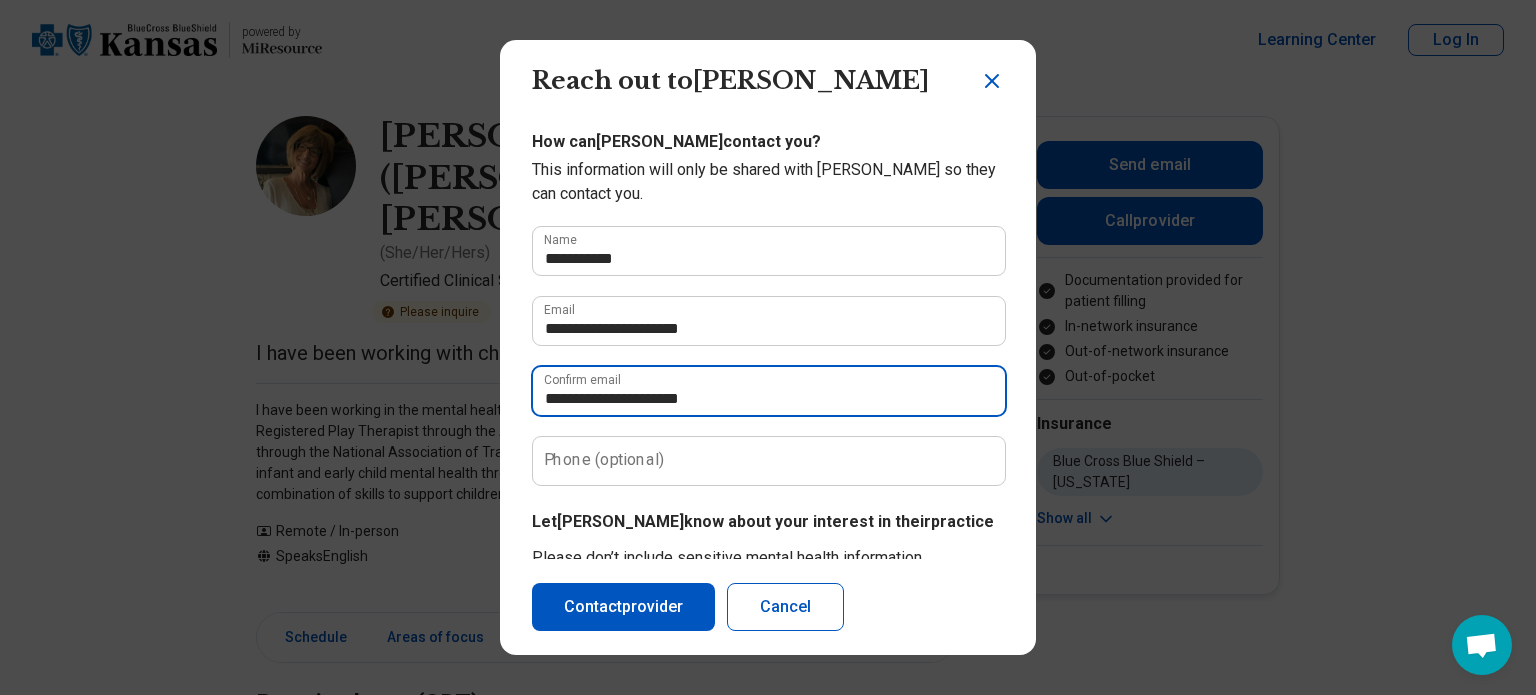 type on "**********" 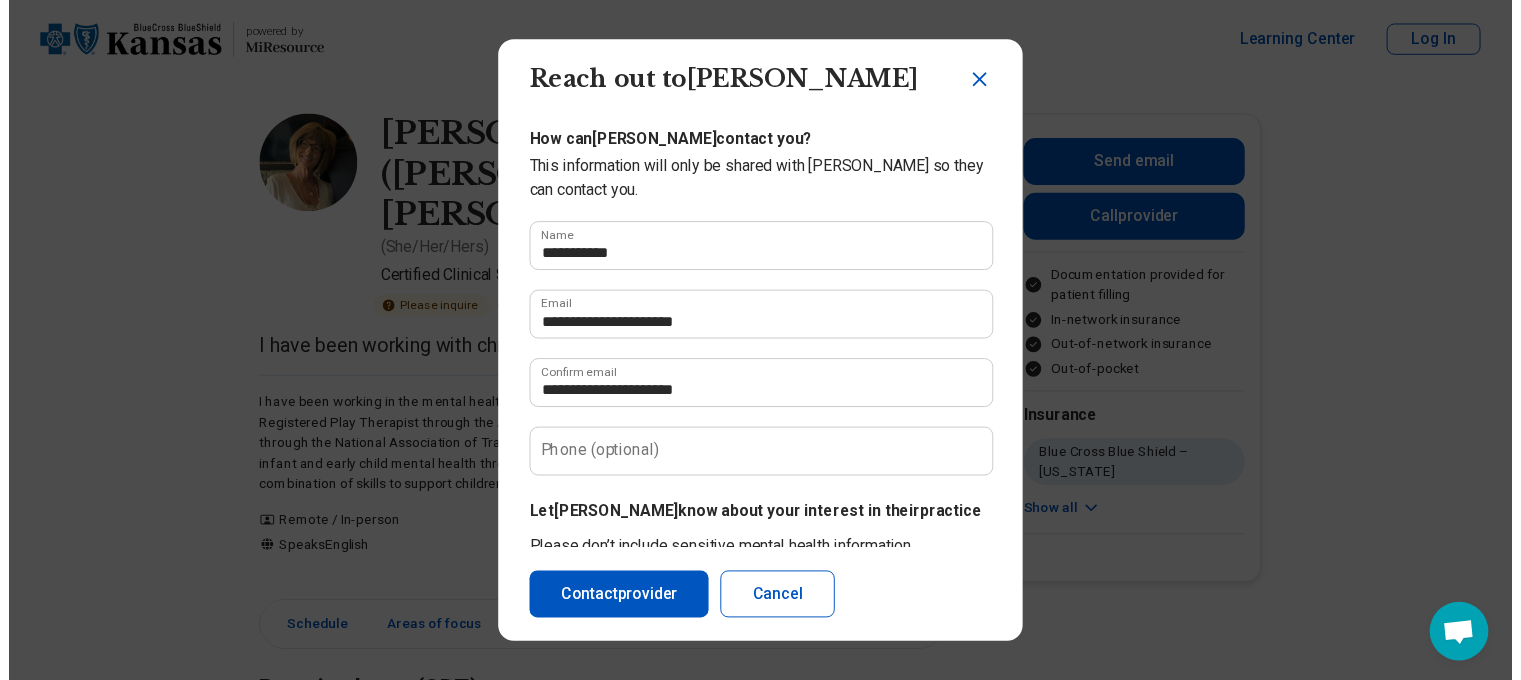 scroll, scrollTop: 209, scrollLeft: 0, axis: vertical 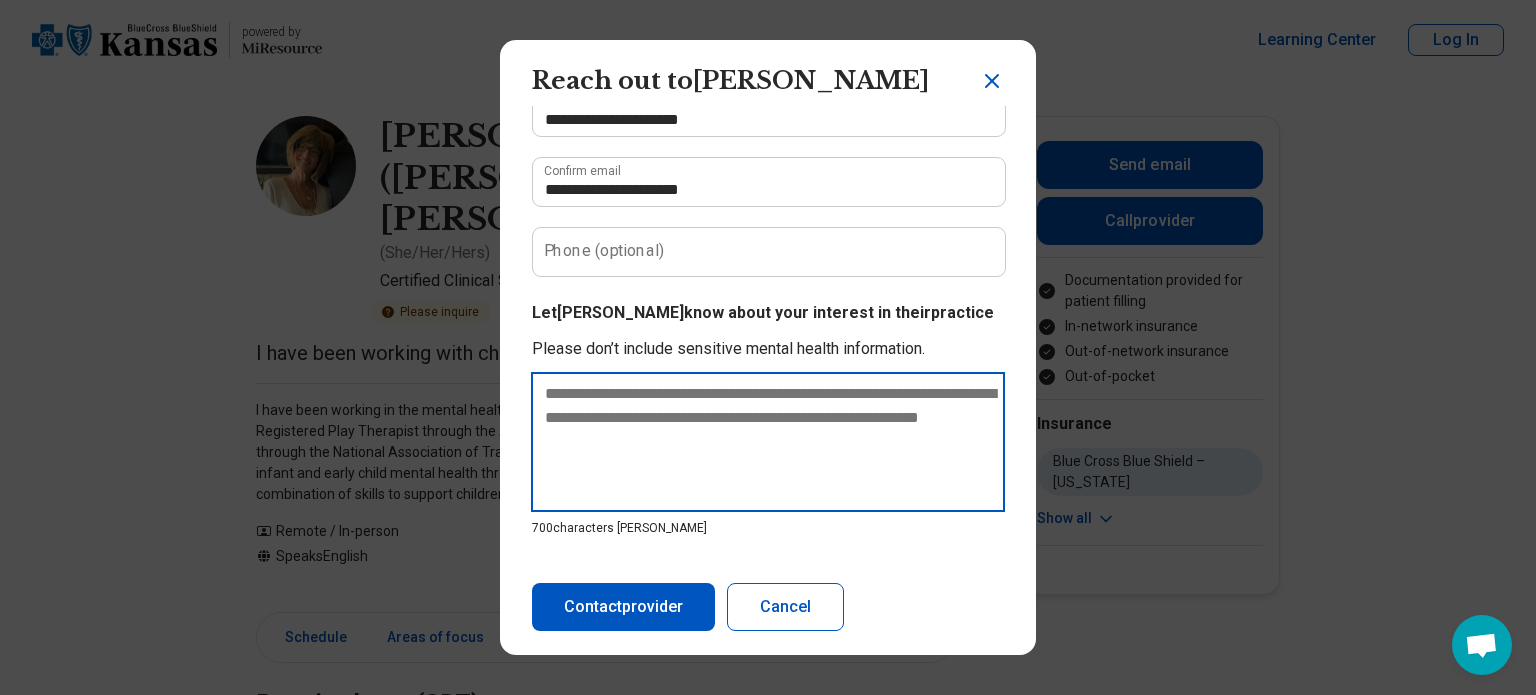 type on "*" 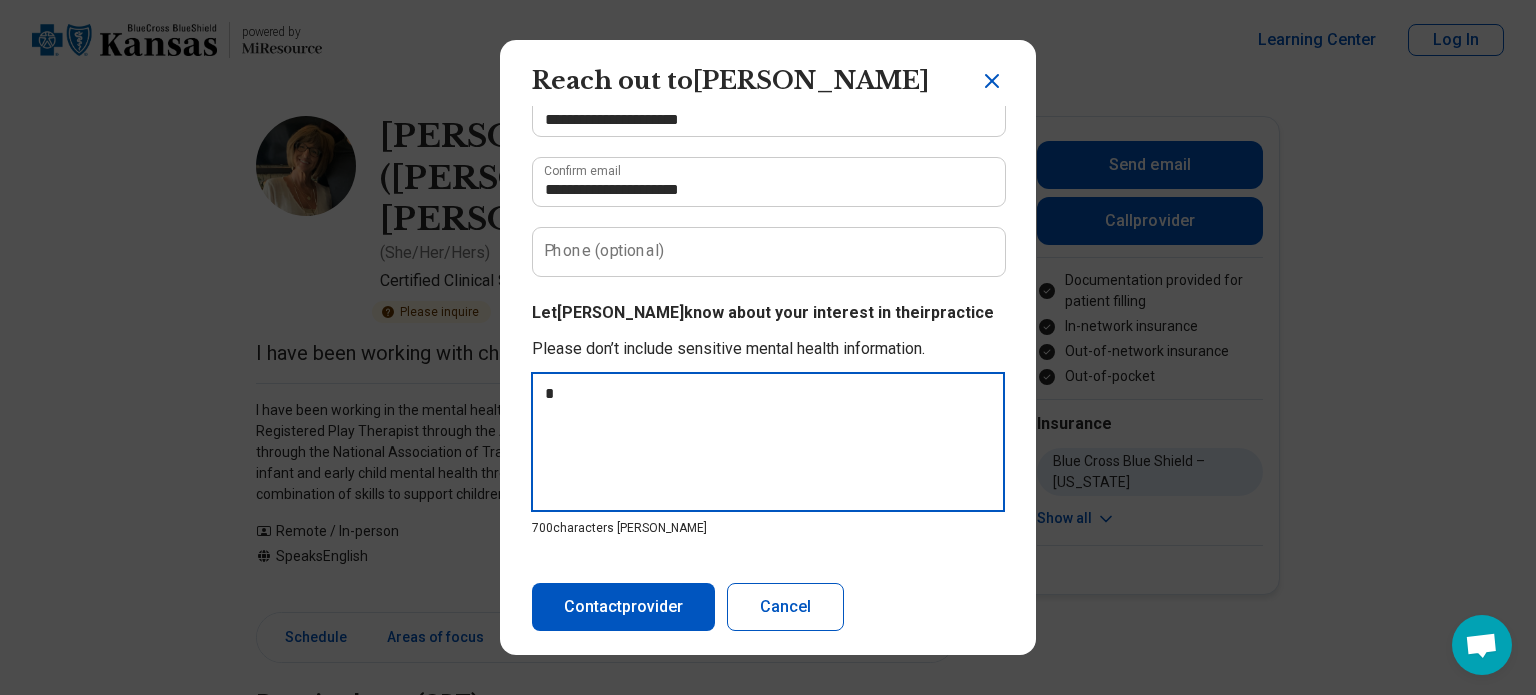 type on "**" 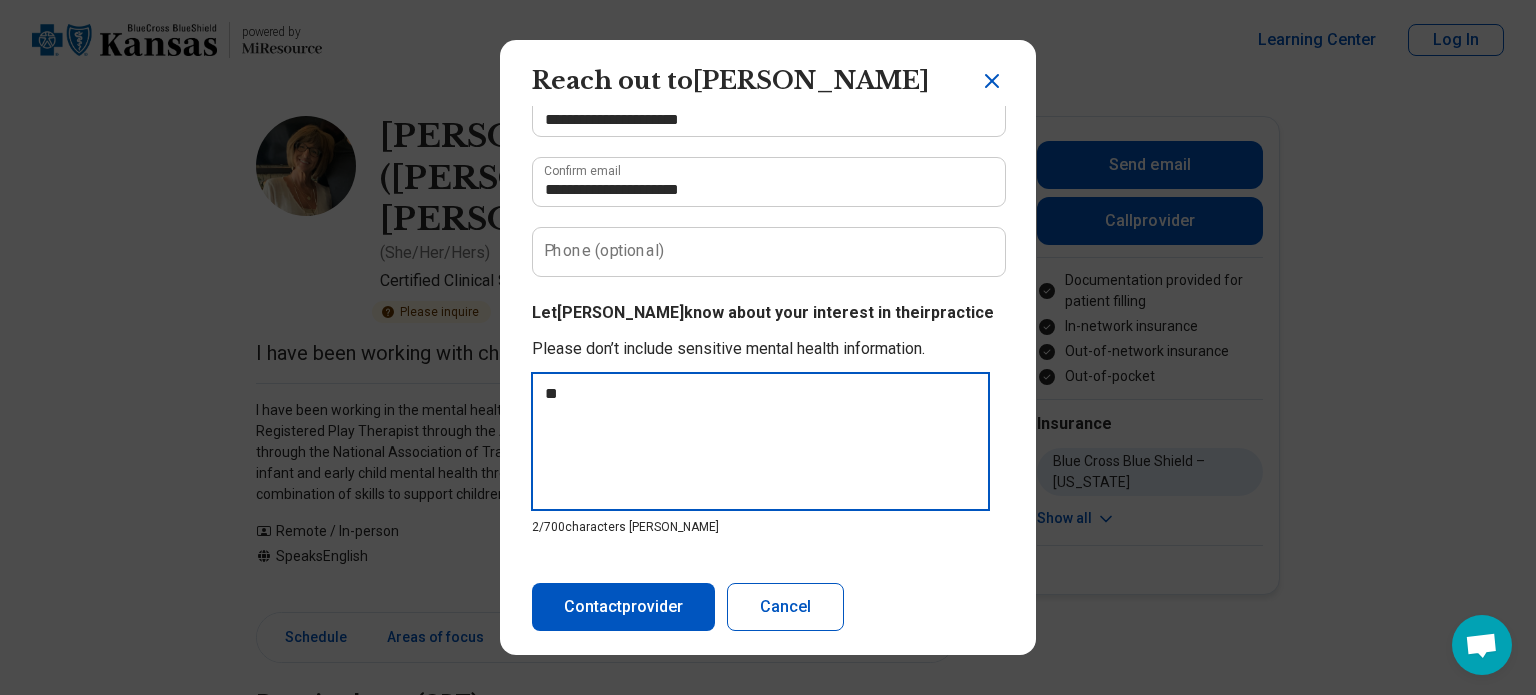 type on "*" 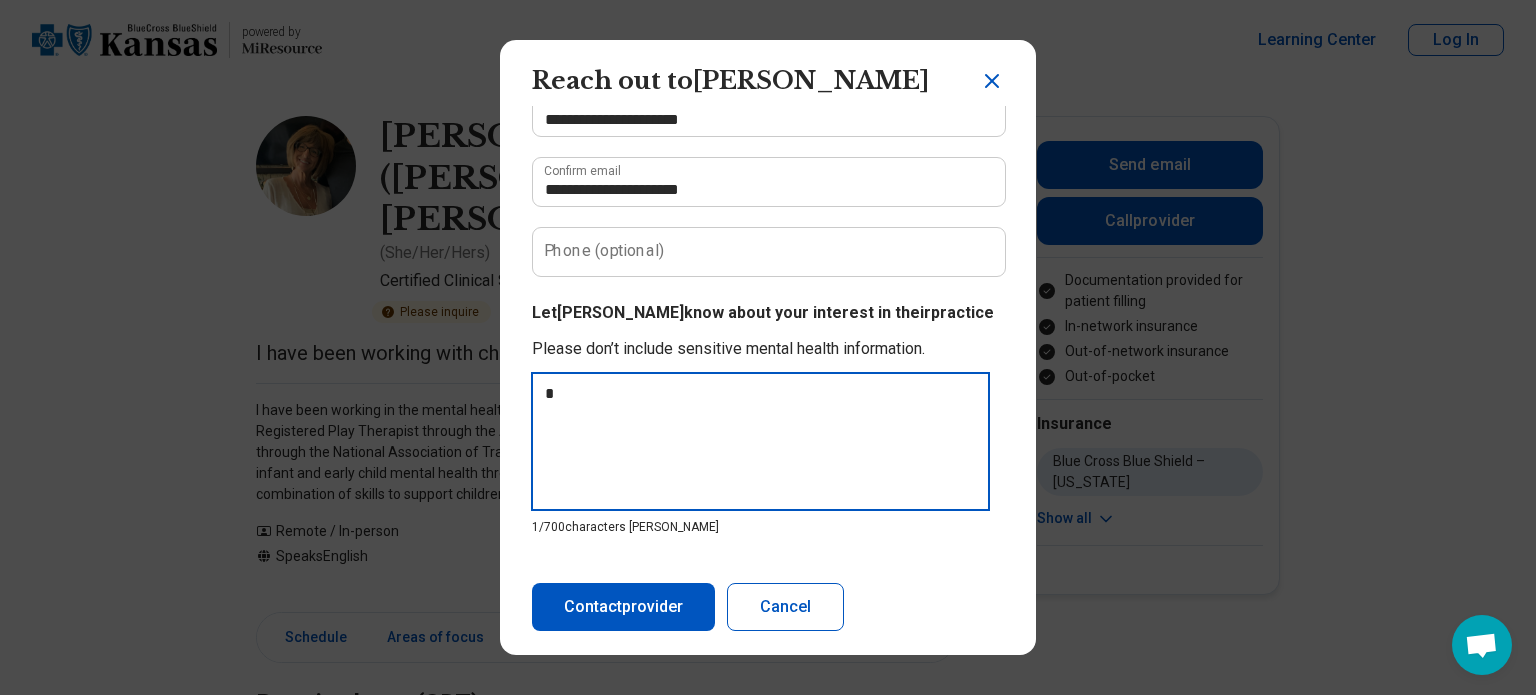 type 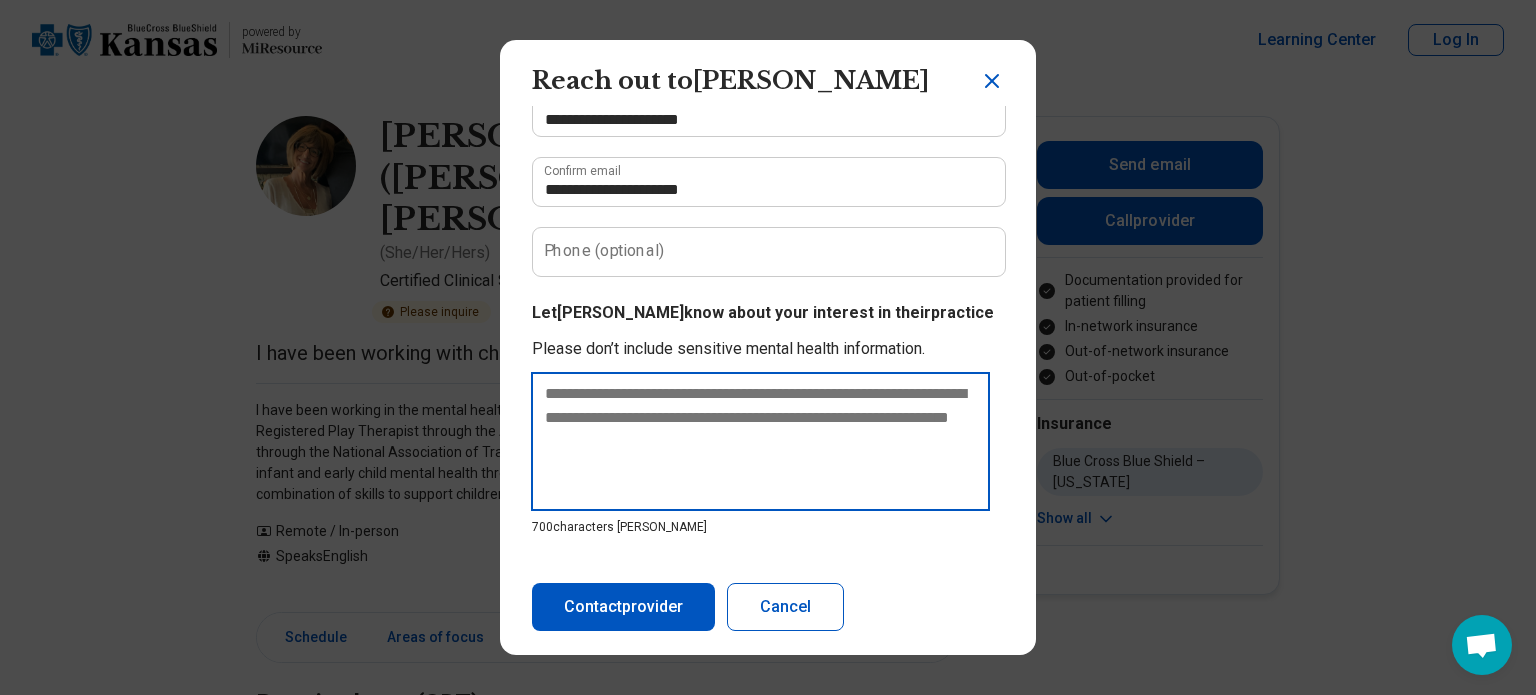 type on "*" 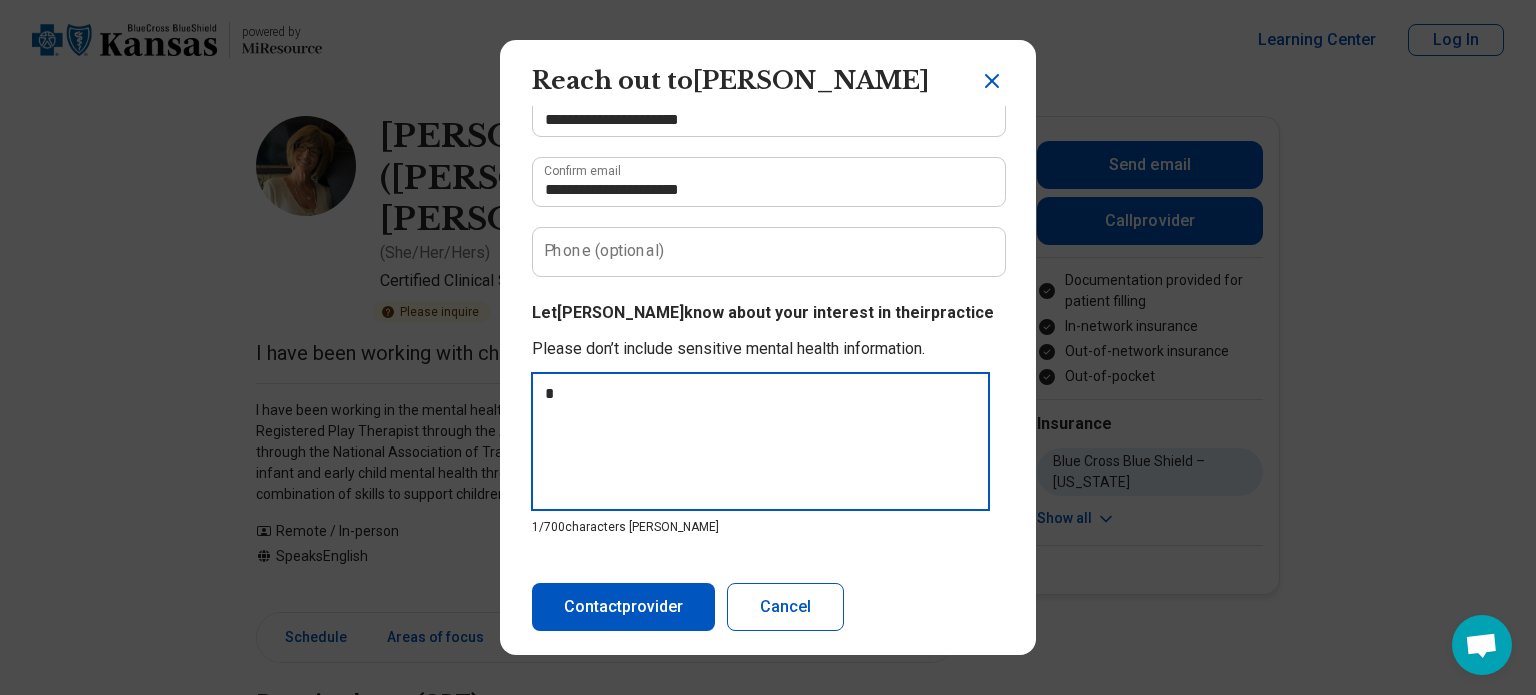 type on "**" 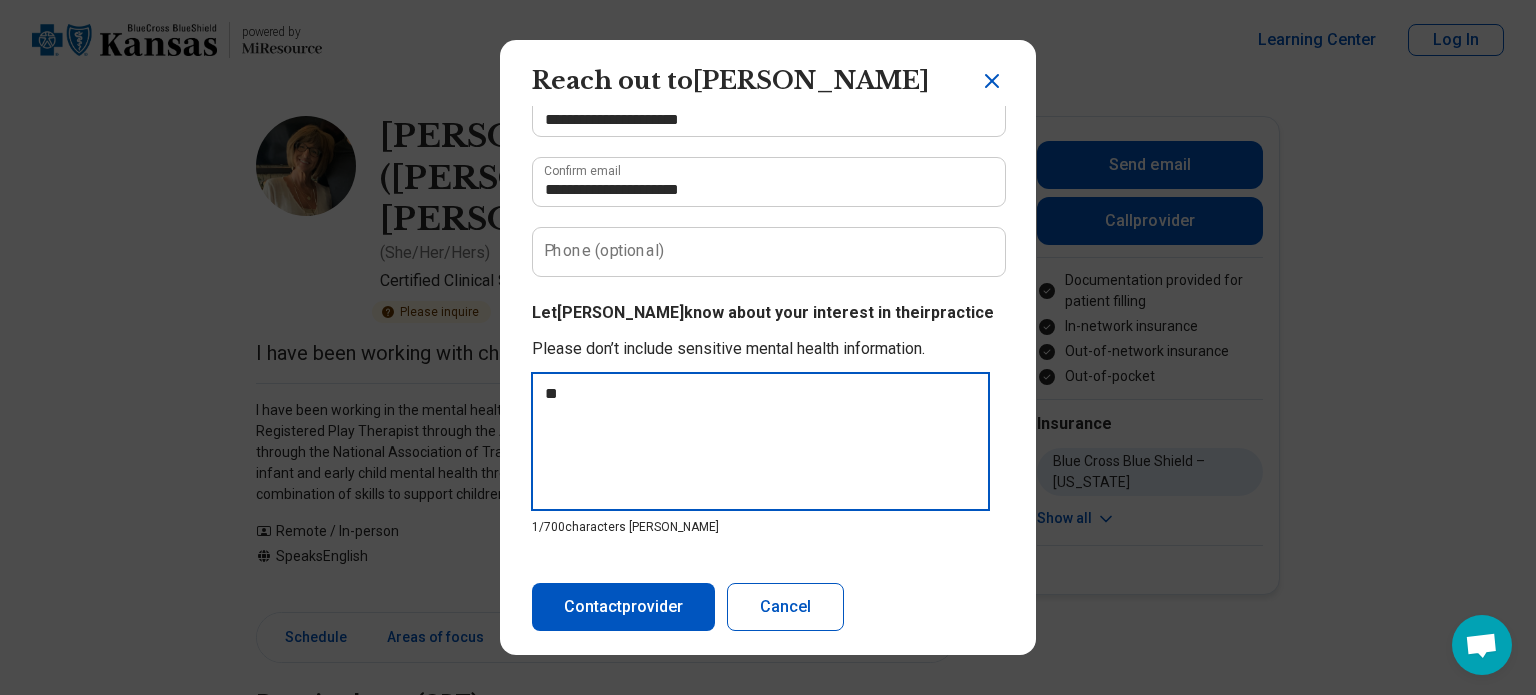 type on "***" 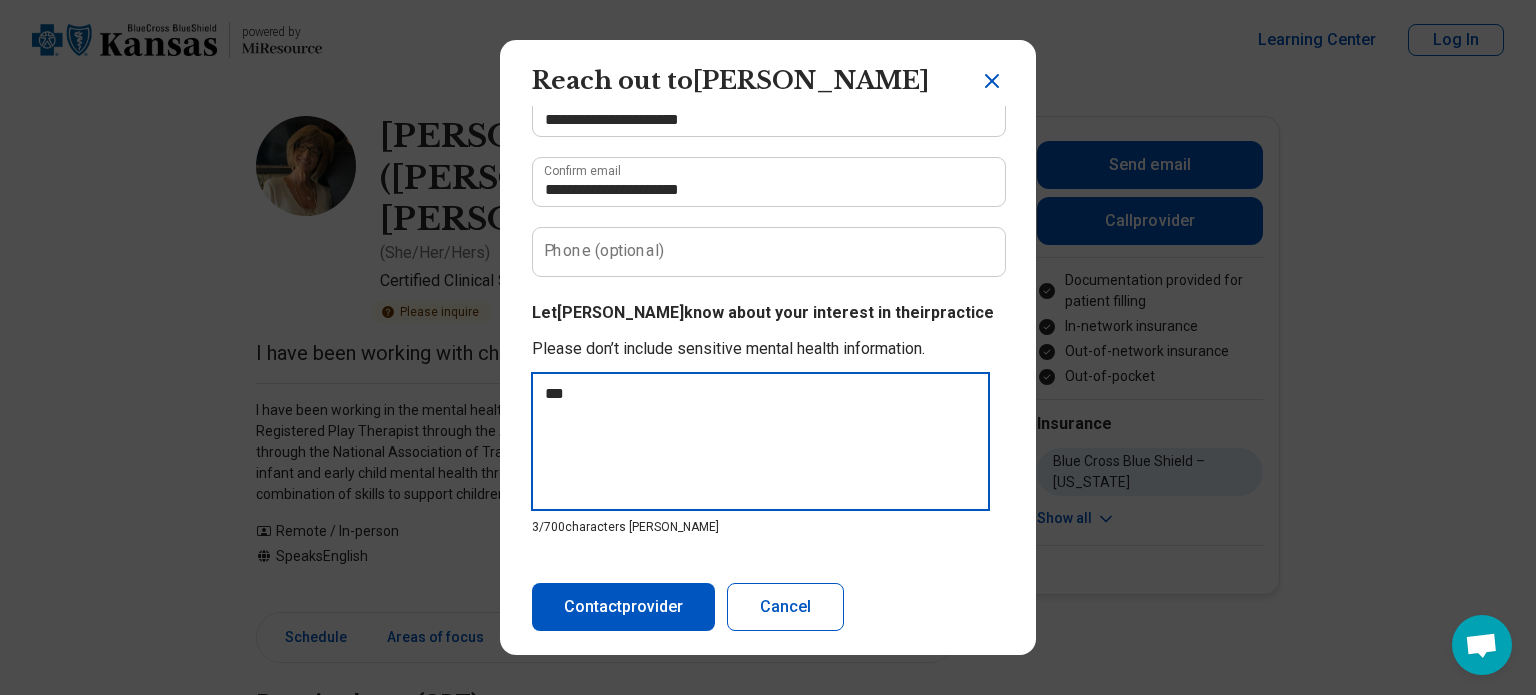 type on "****" 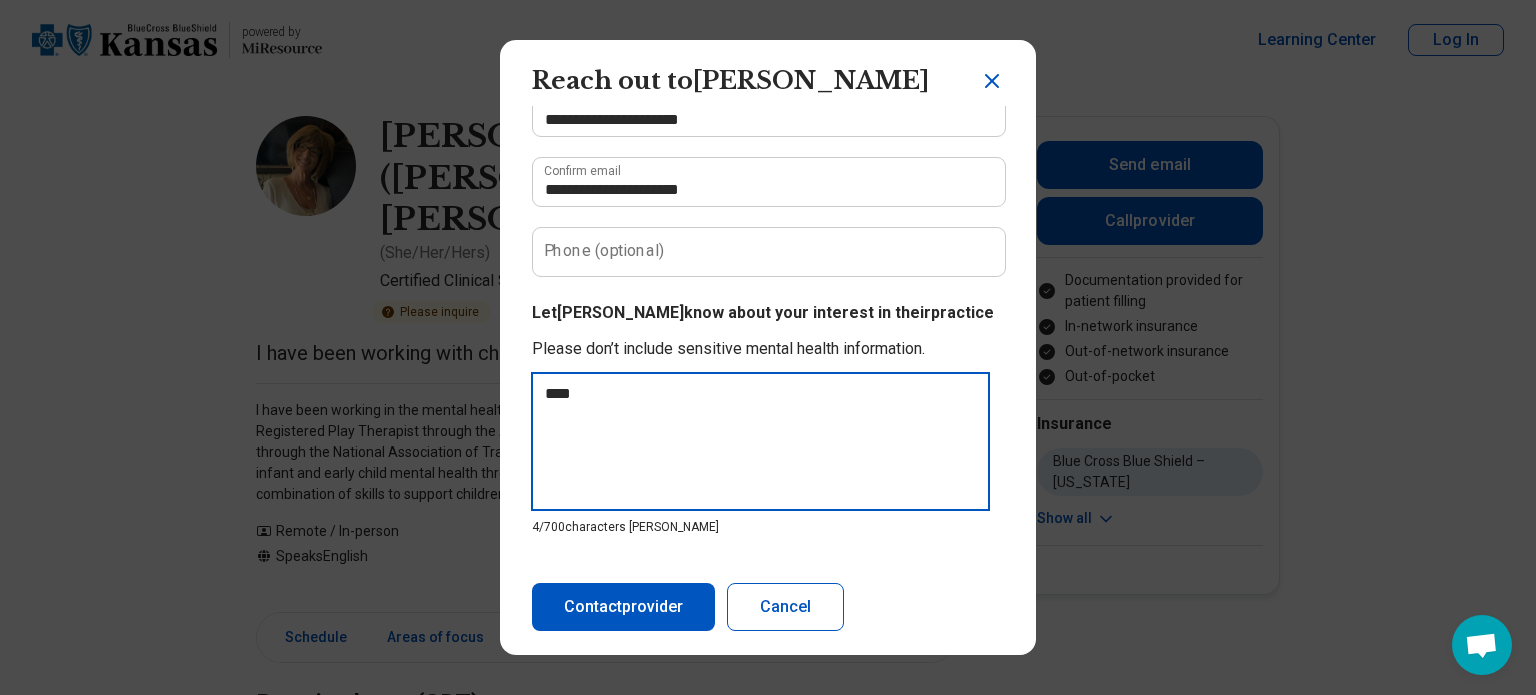 type on "*****" 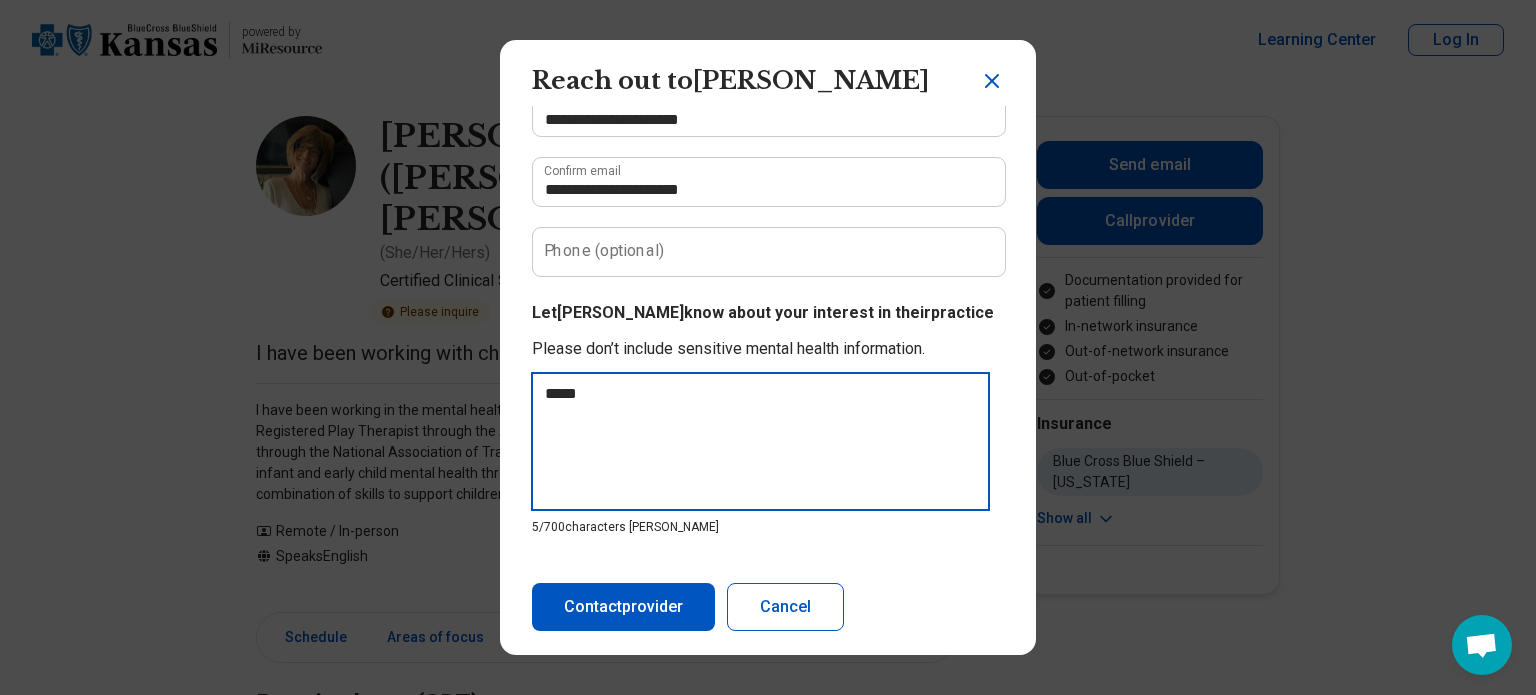 type on "******" 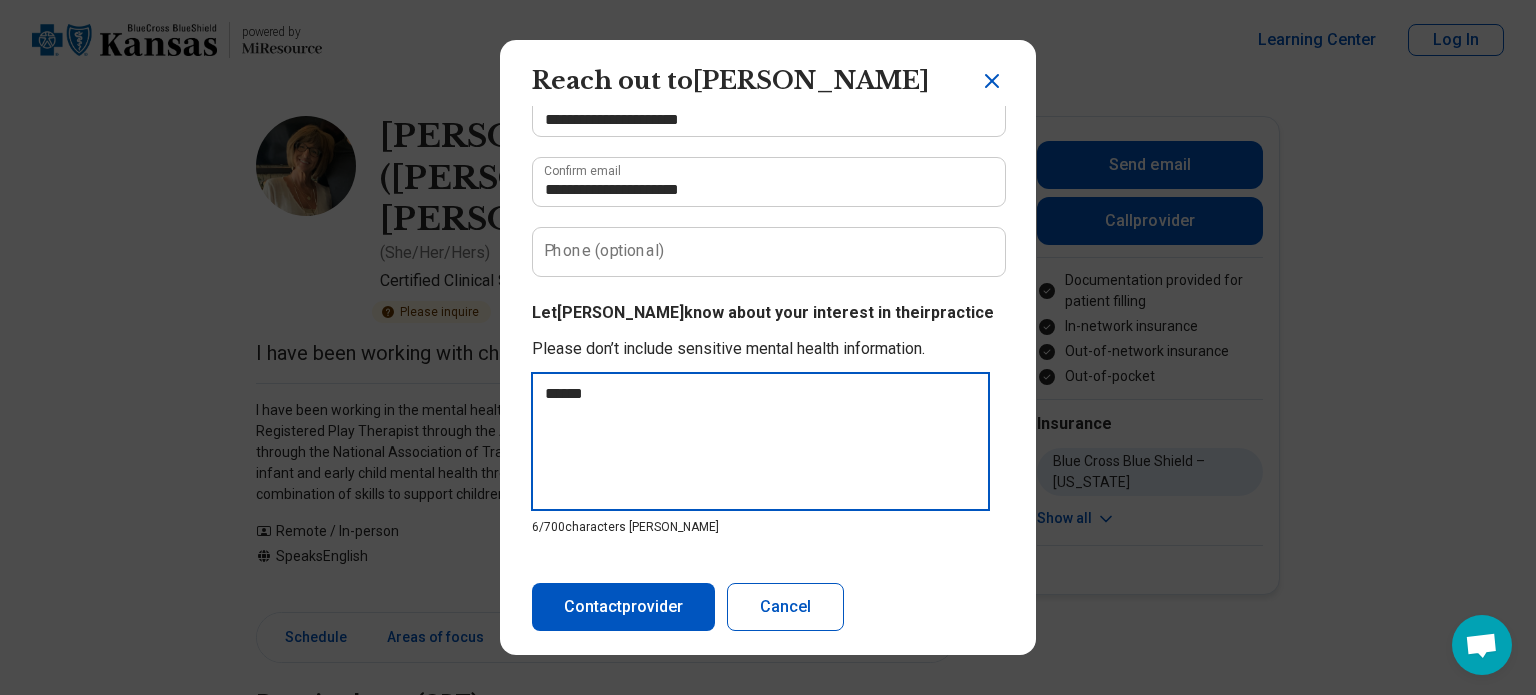 type on "******" 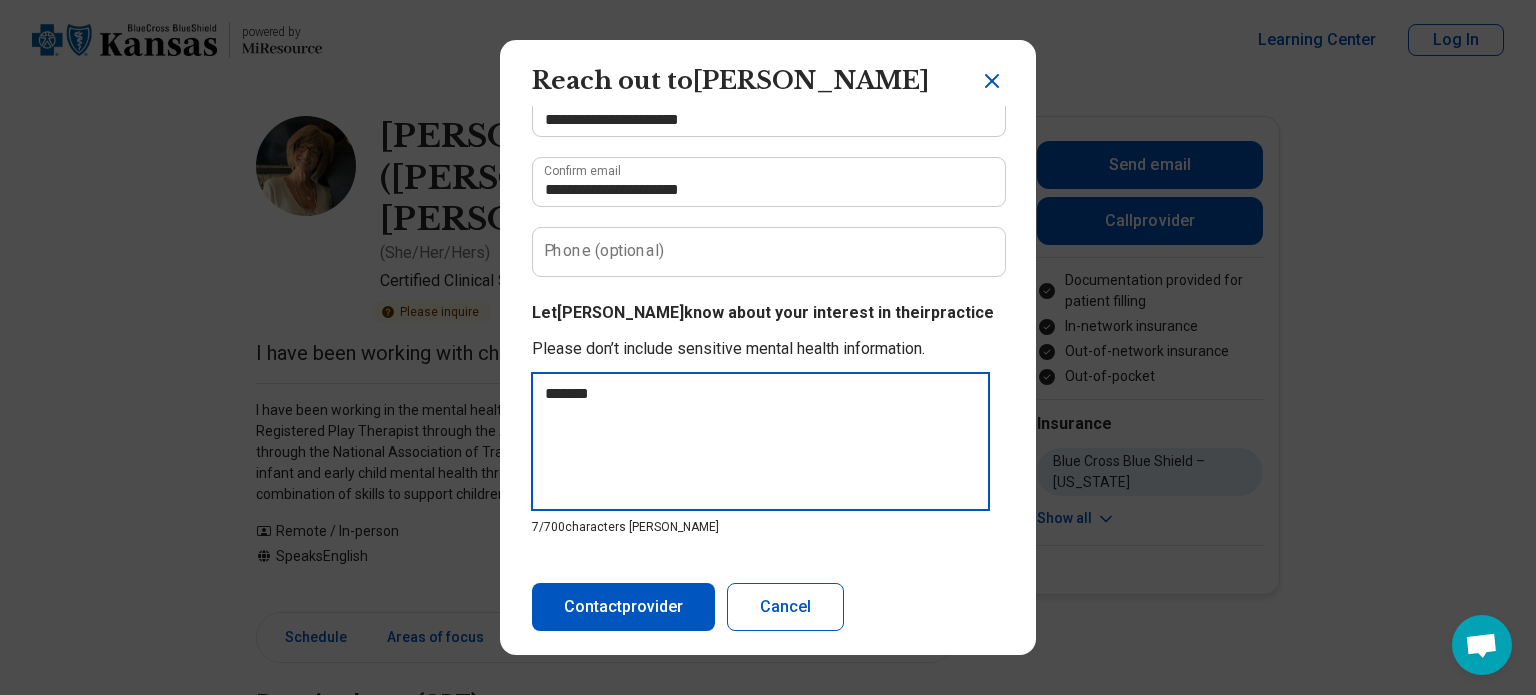 type on "********" 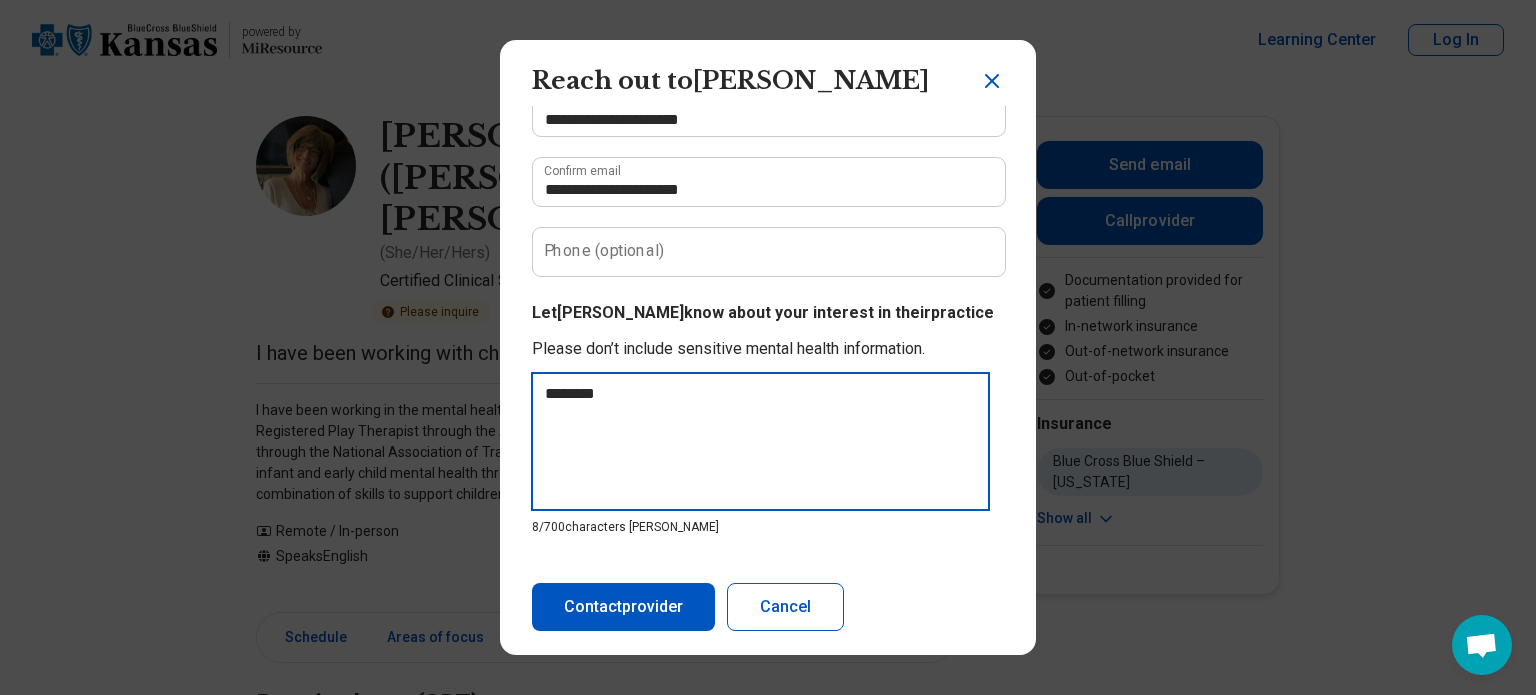 type on "*********" 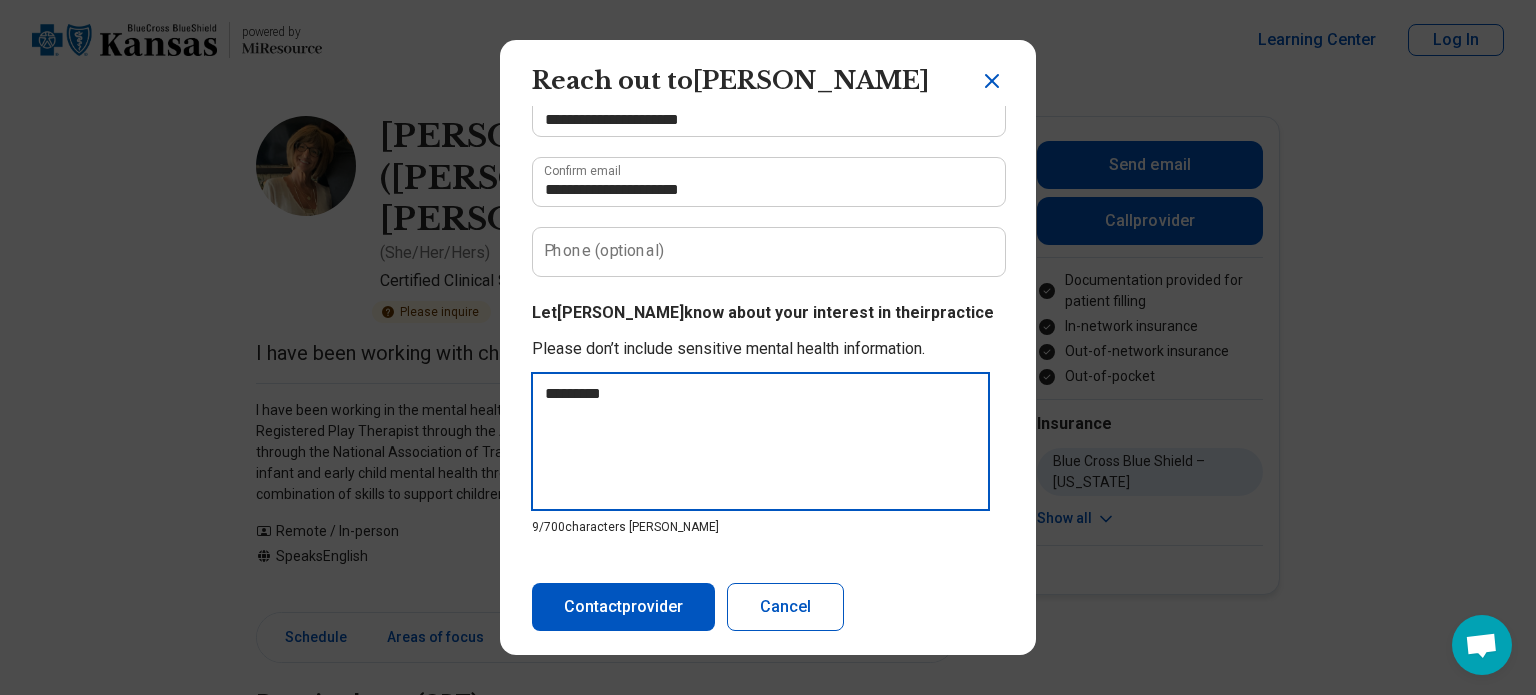 type on "*********" 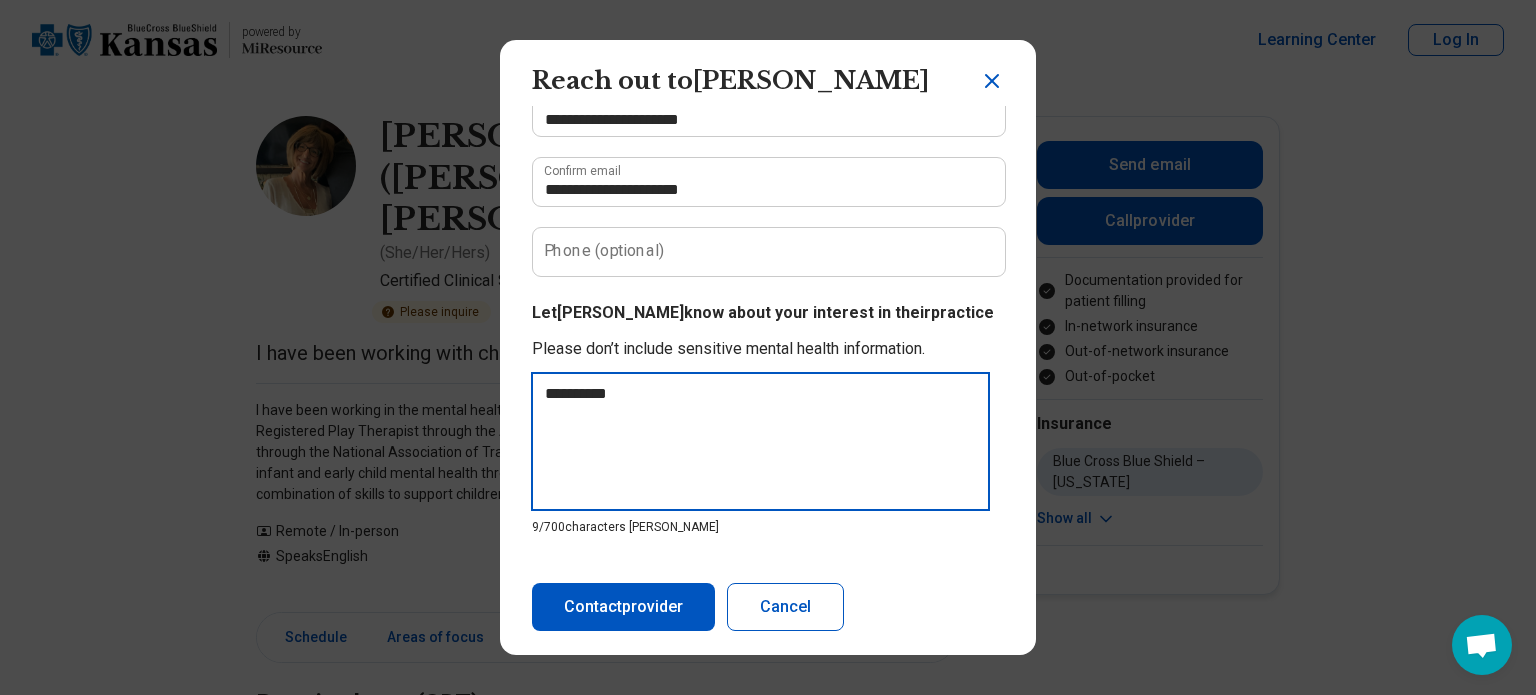 type on "**********" 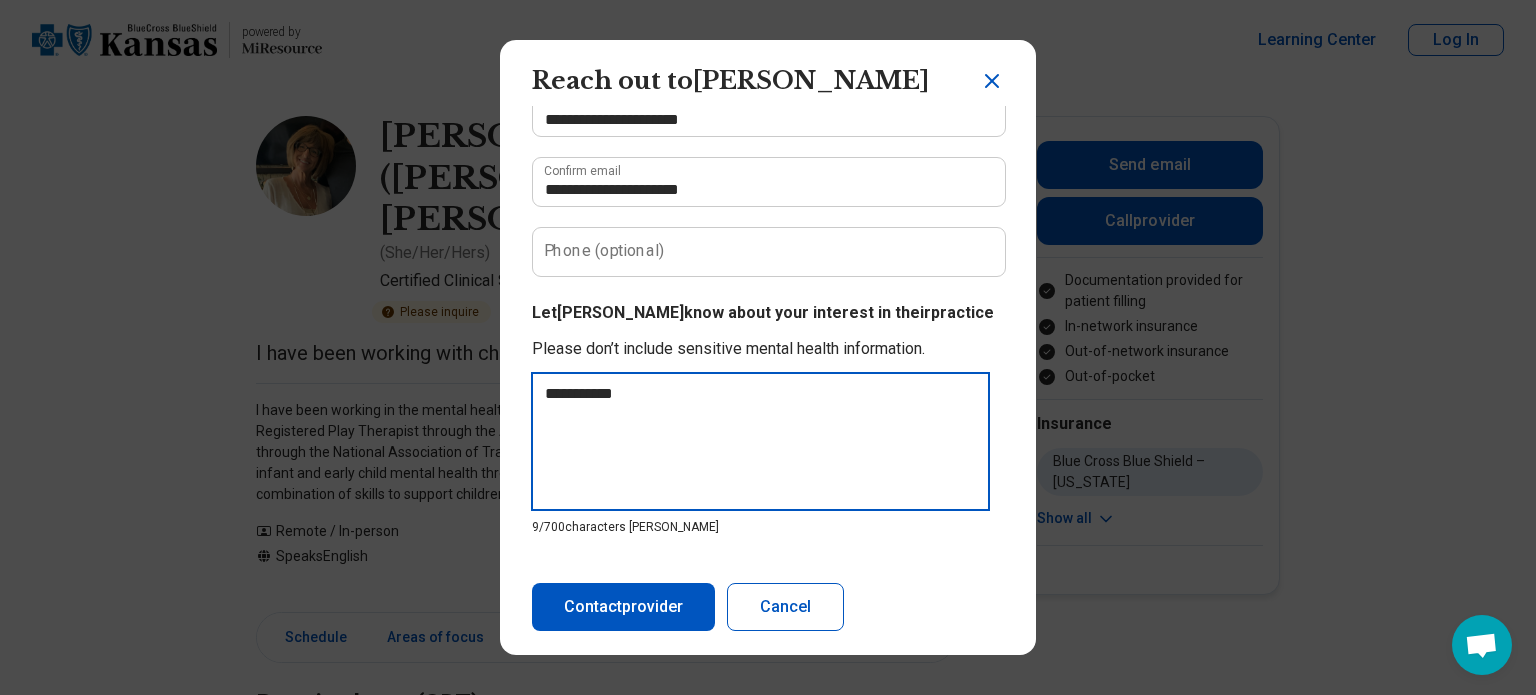 type on "**********" 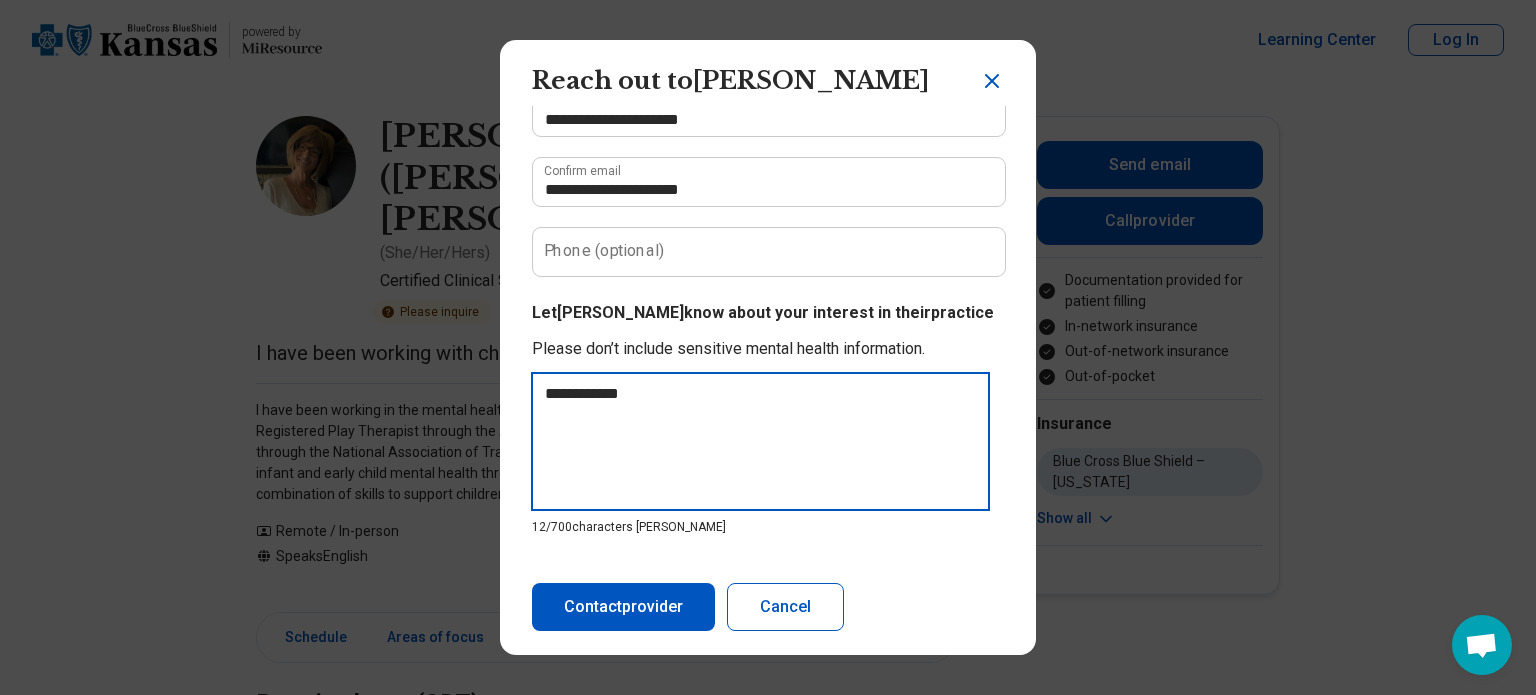 type on "**********" 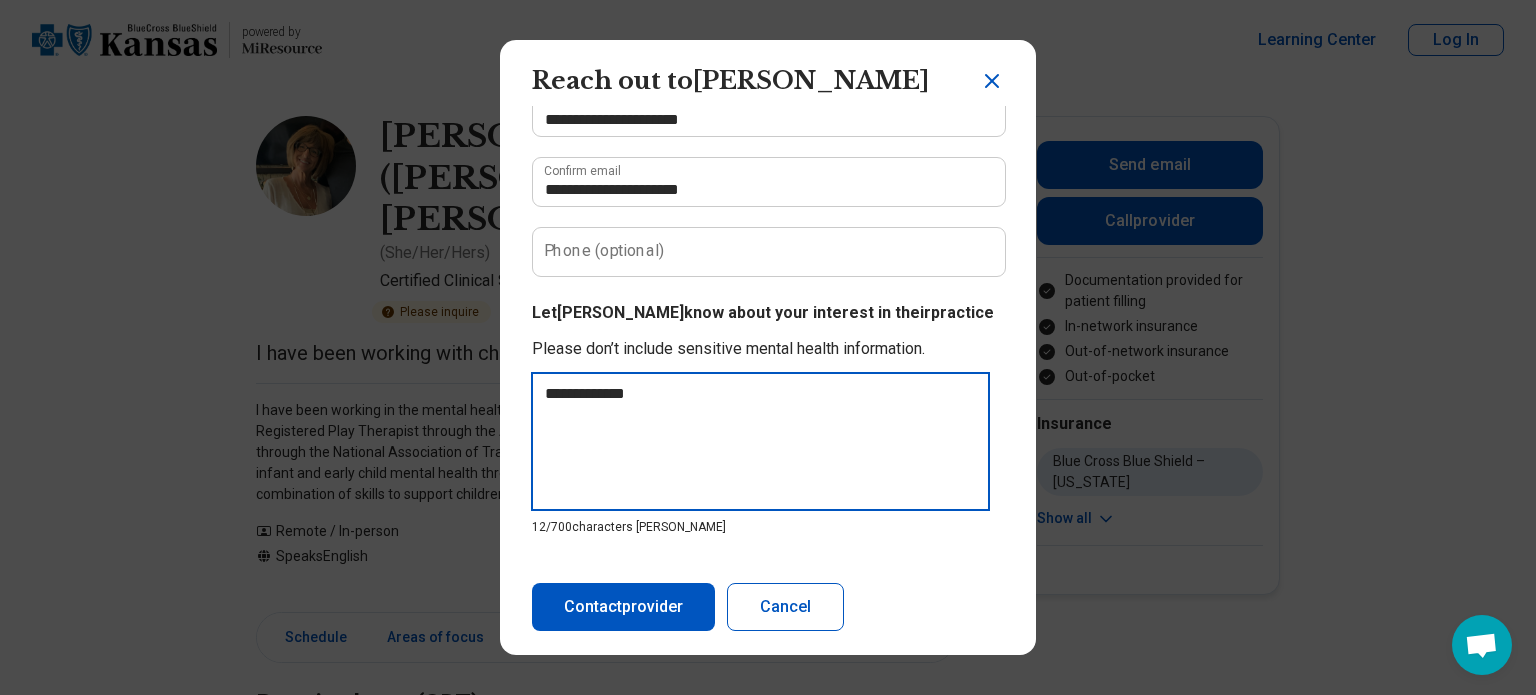 type on "**********" 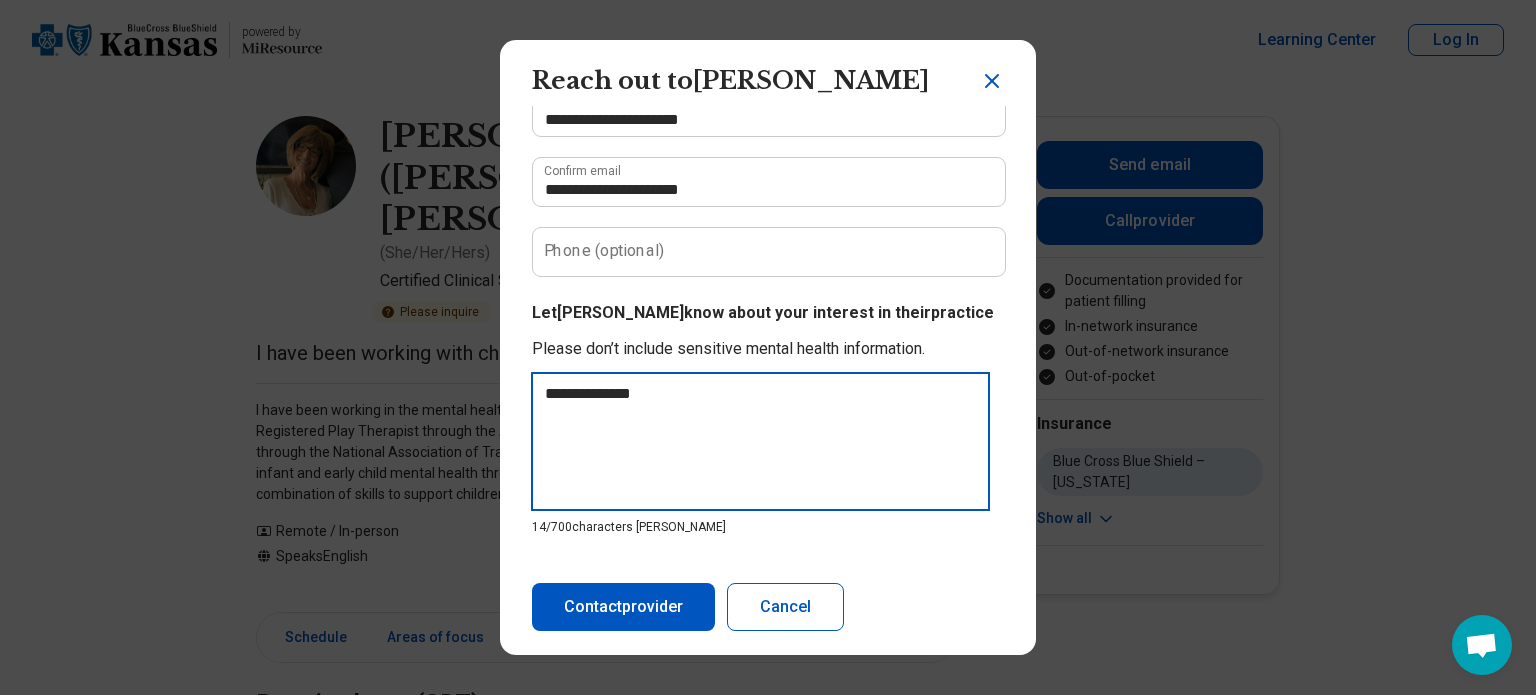 type on "**********" 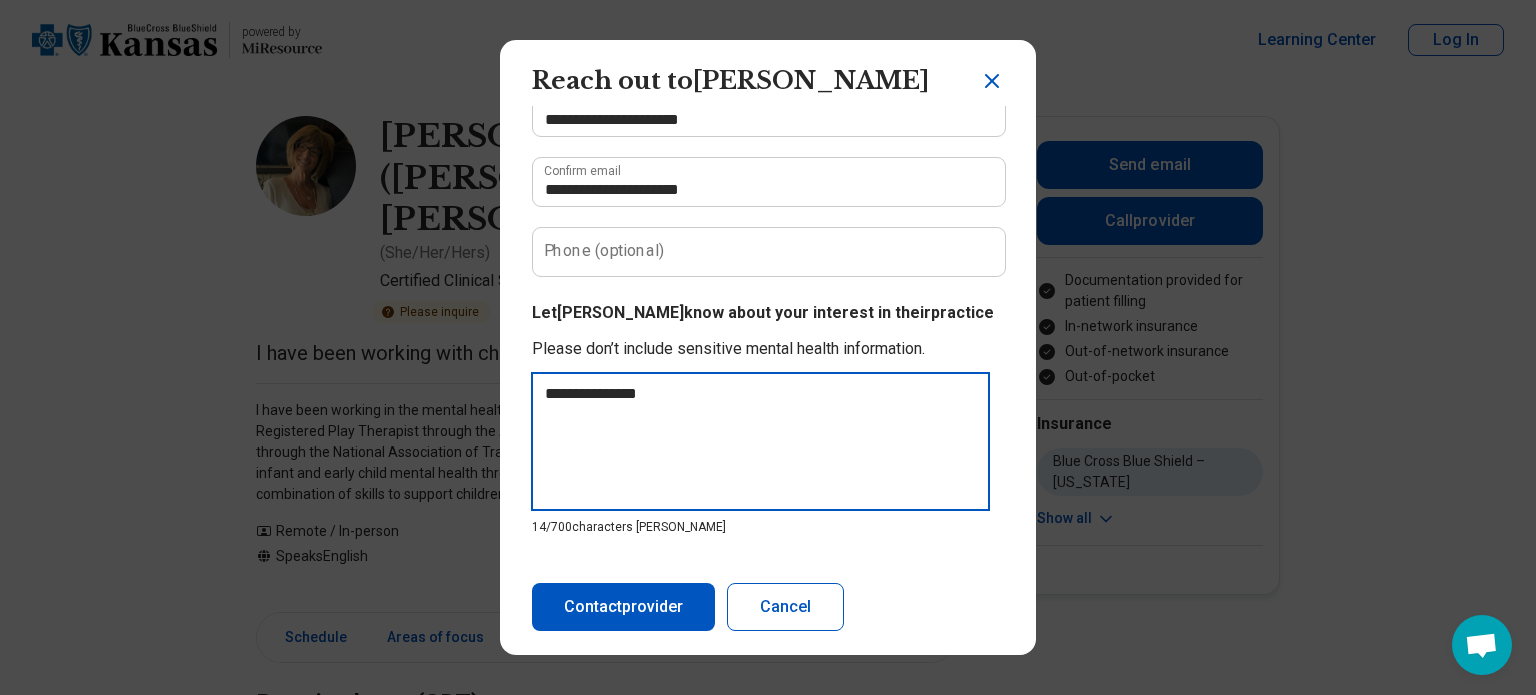 type on "**********" 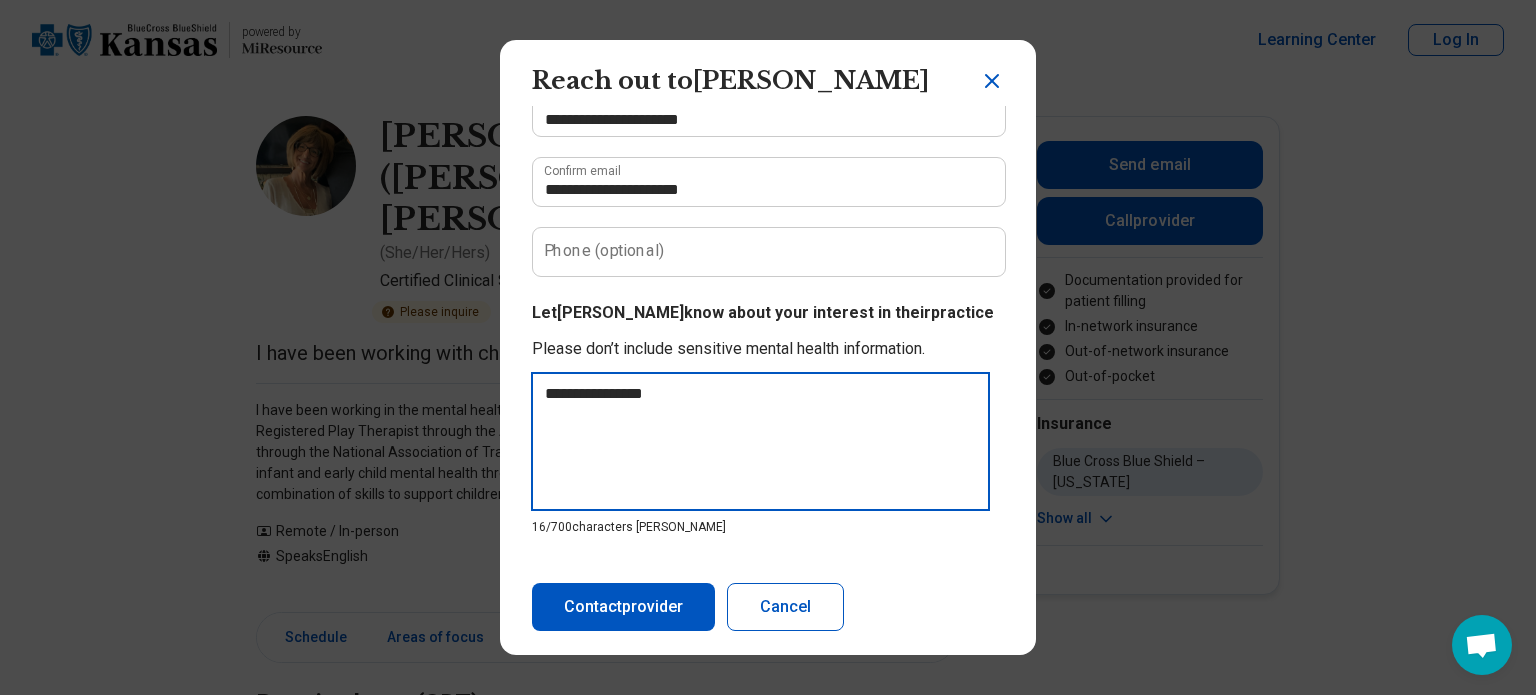 type on "**********" 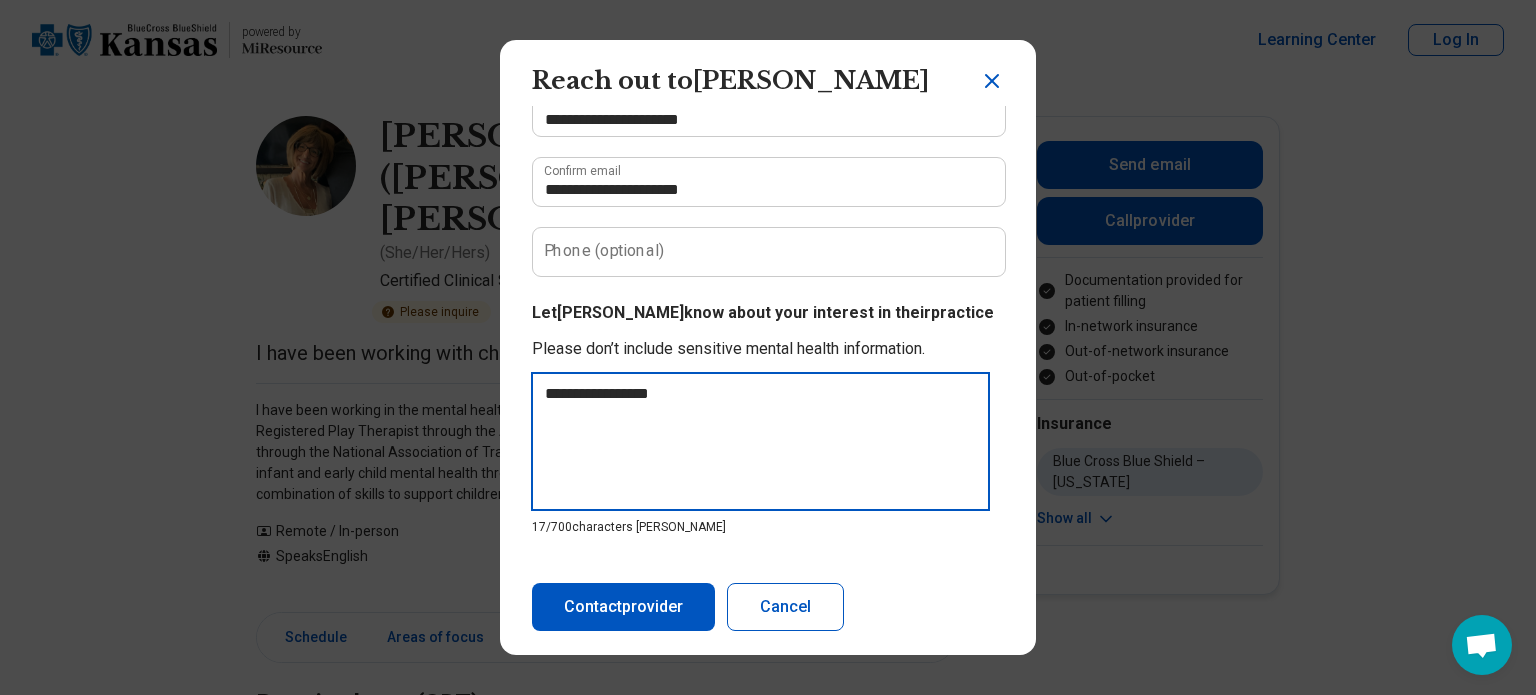 type on "**********" 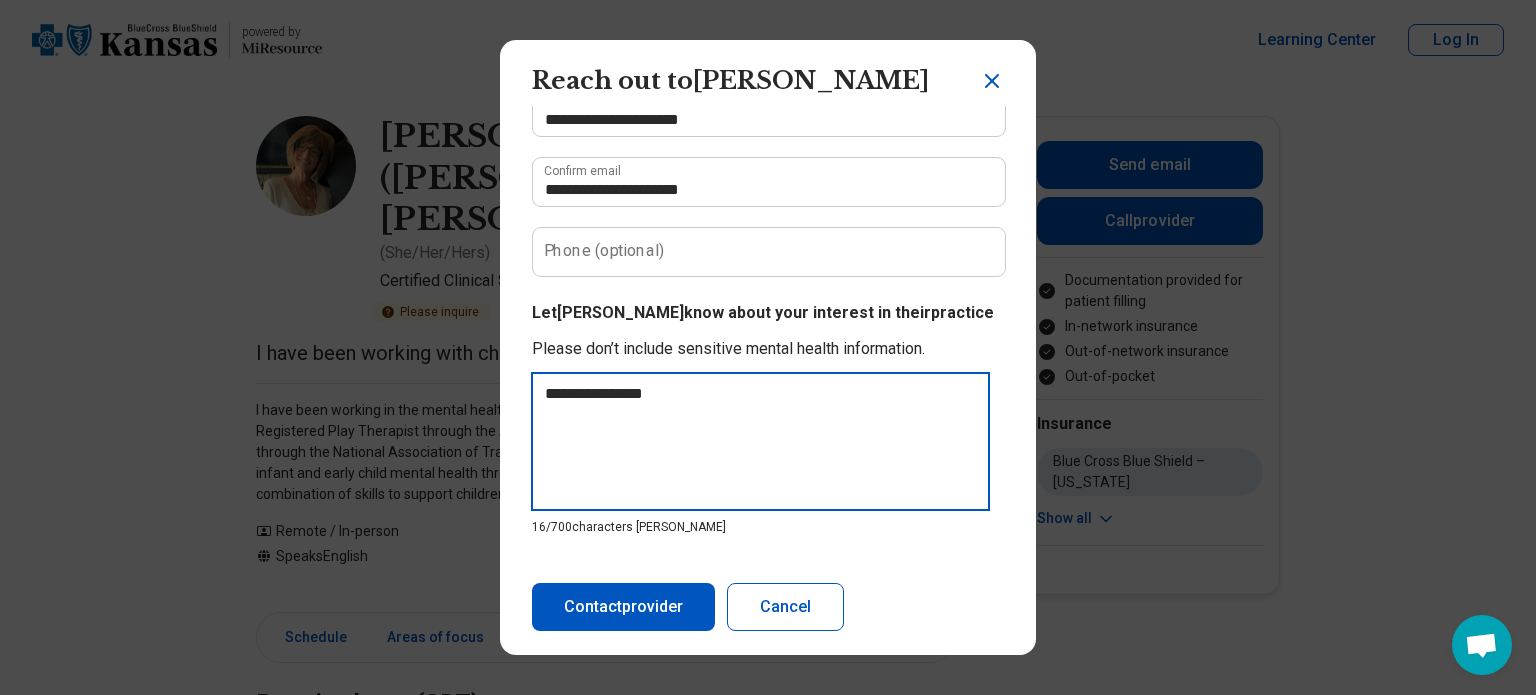 type on "**********" 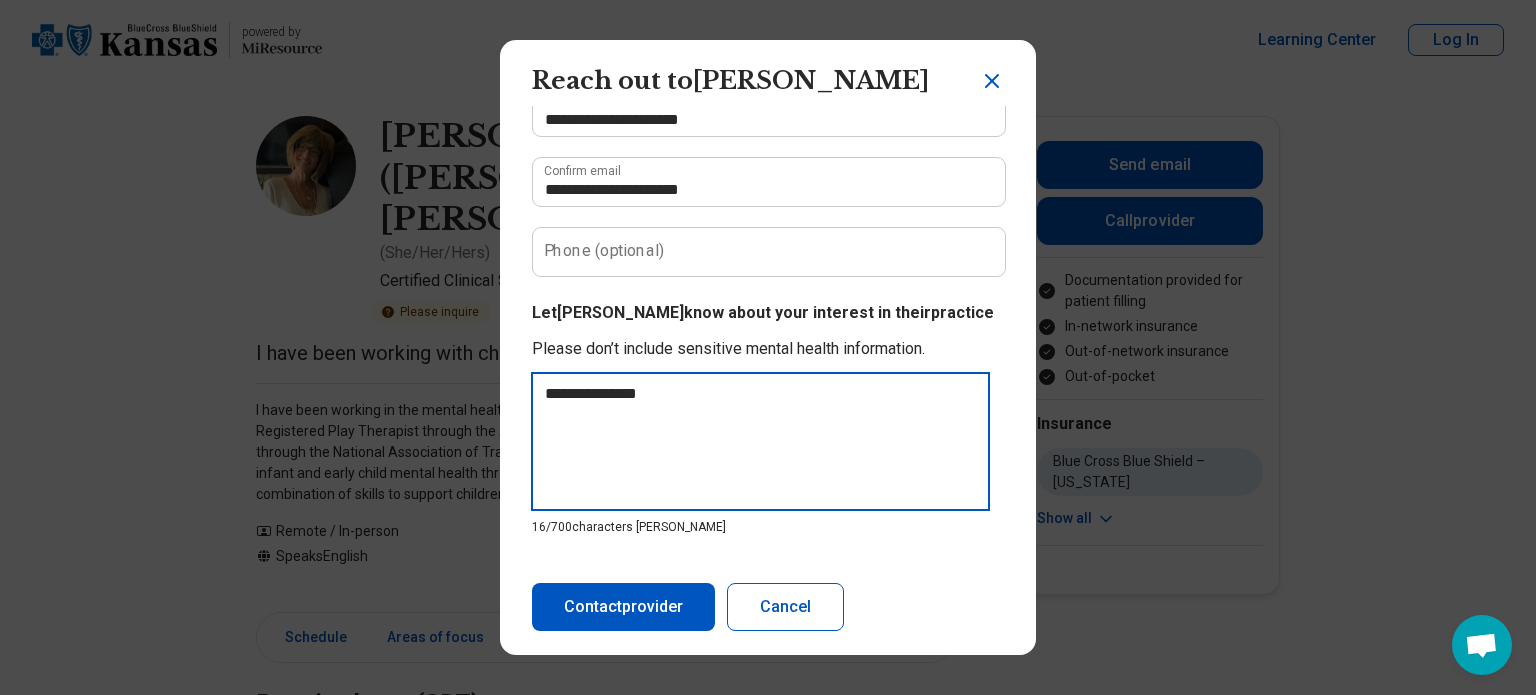 type on "**********" 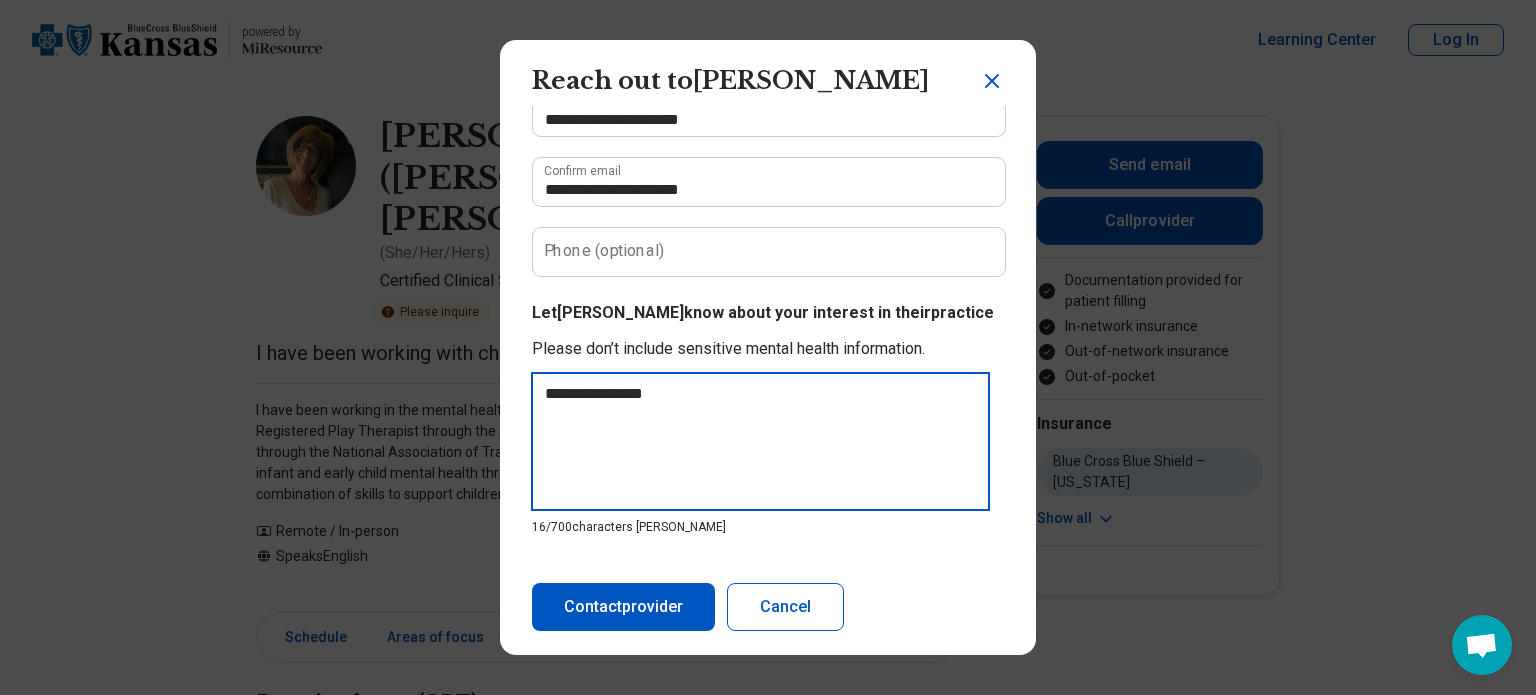 type on "**********" 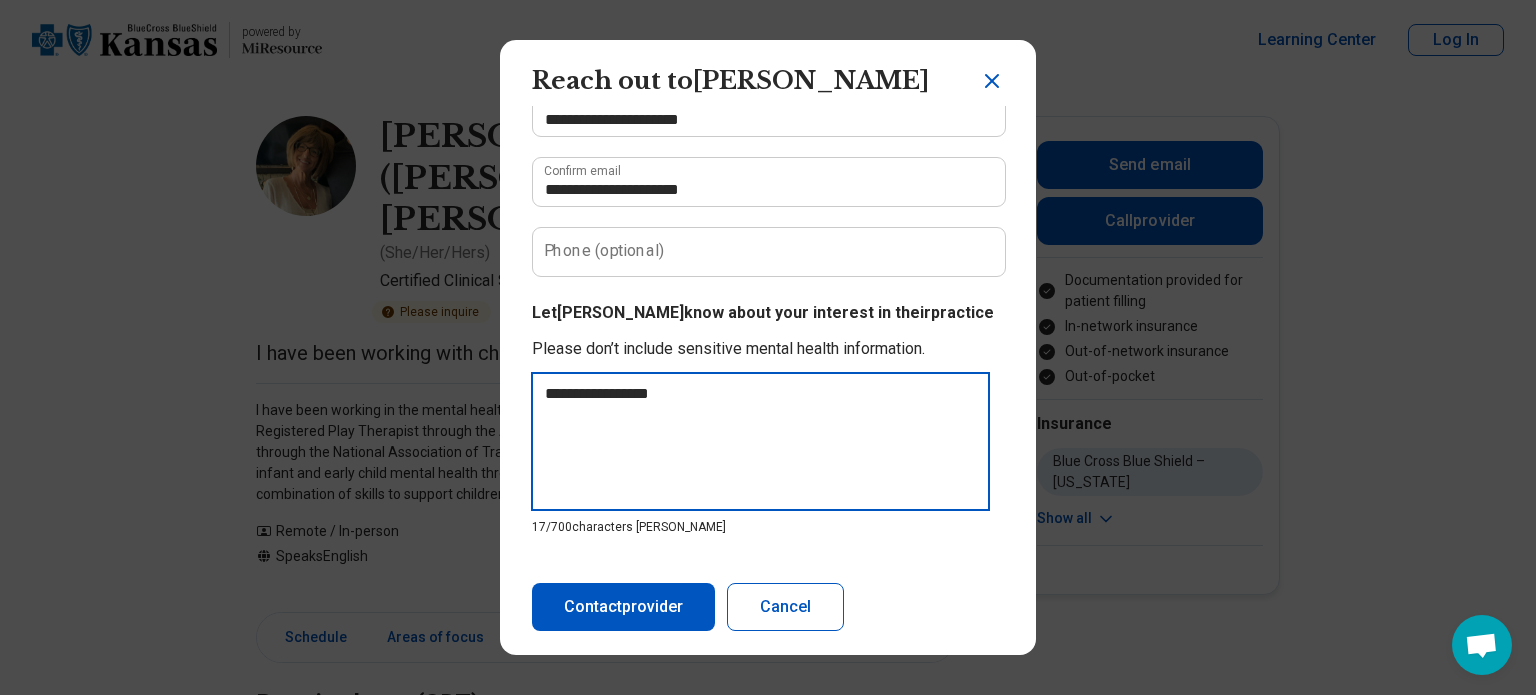 type on "**********" 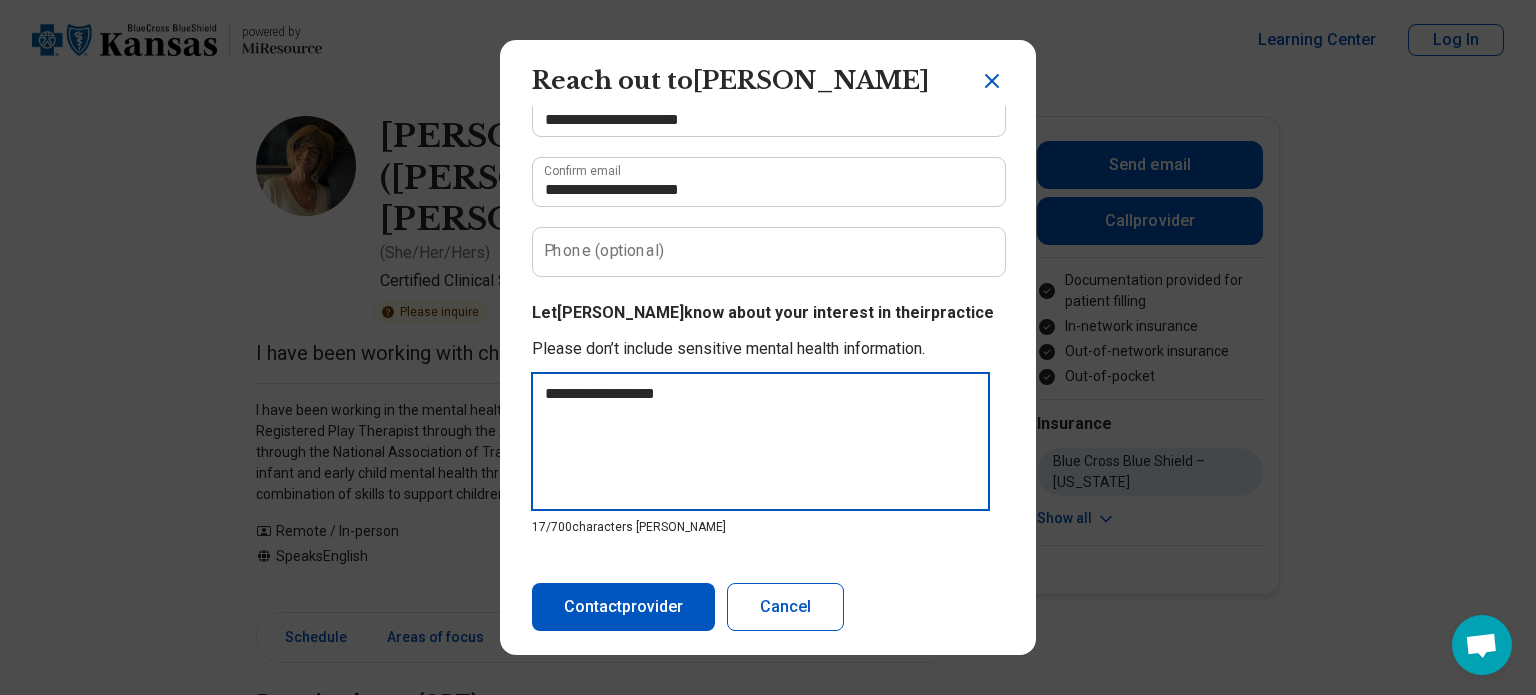 type on "**********" 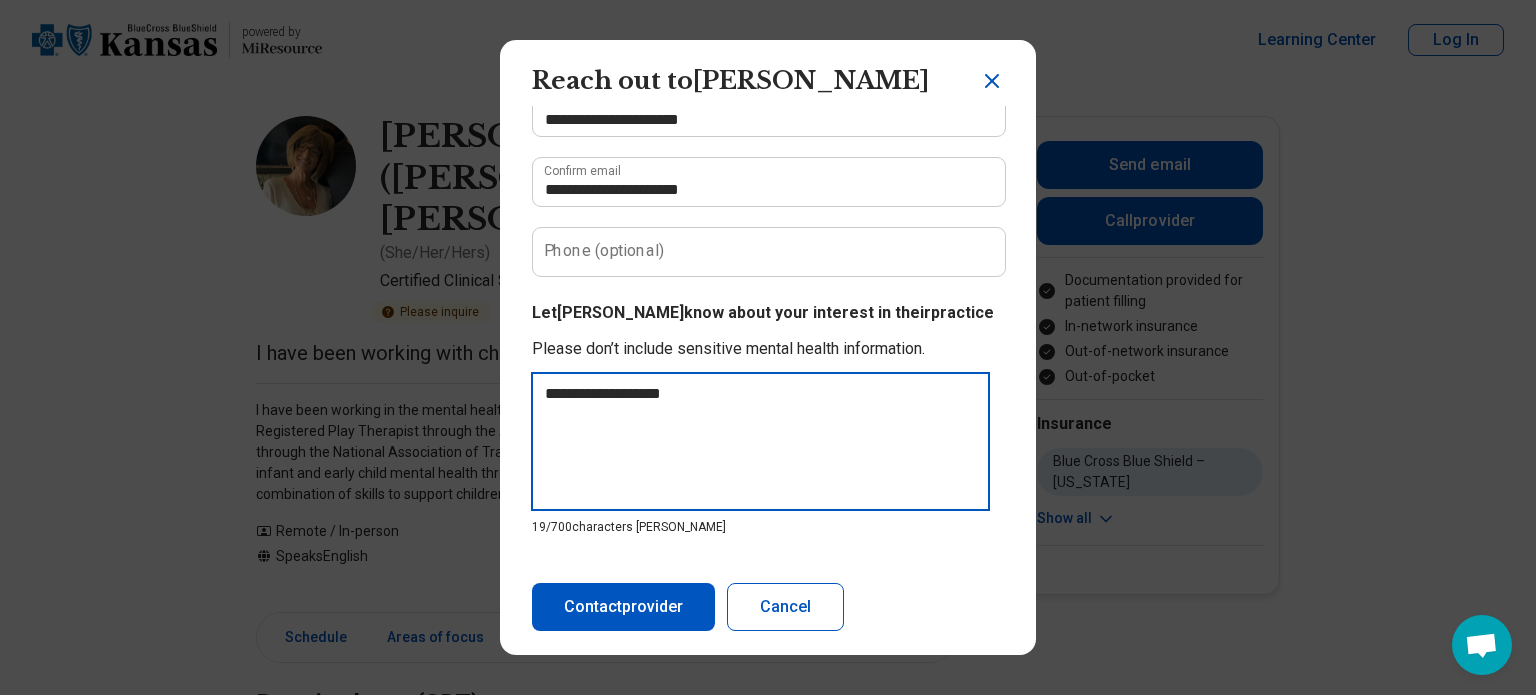 type on "**********" 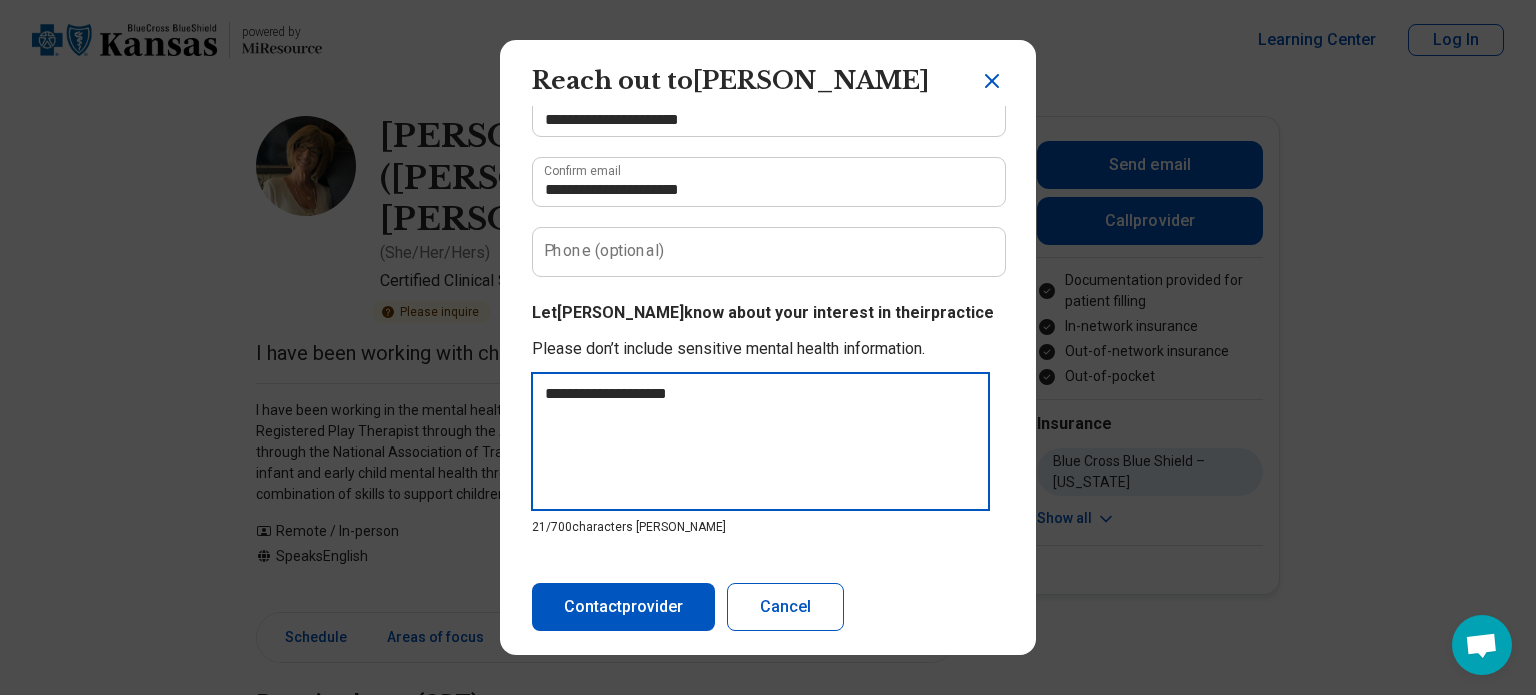 type on "**********" 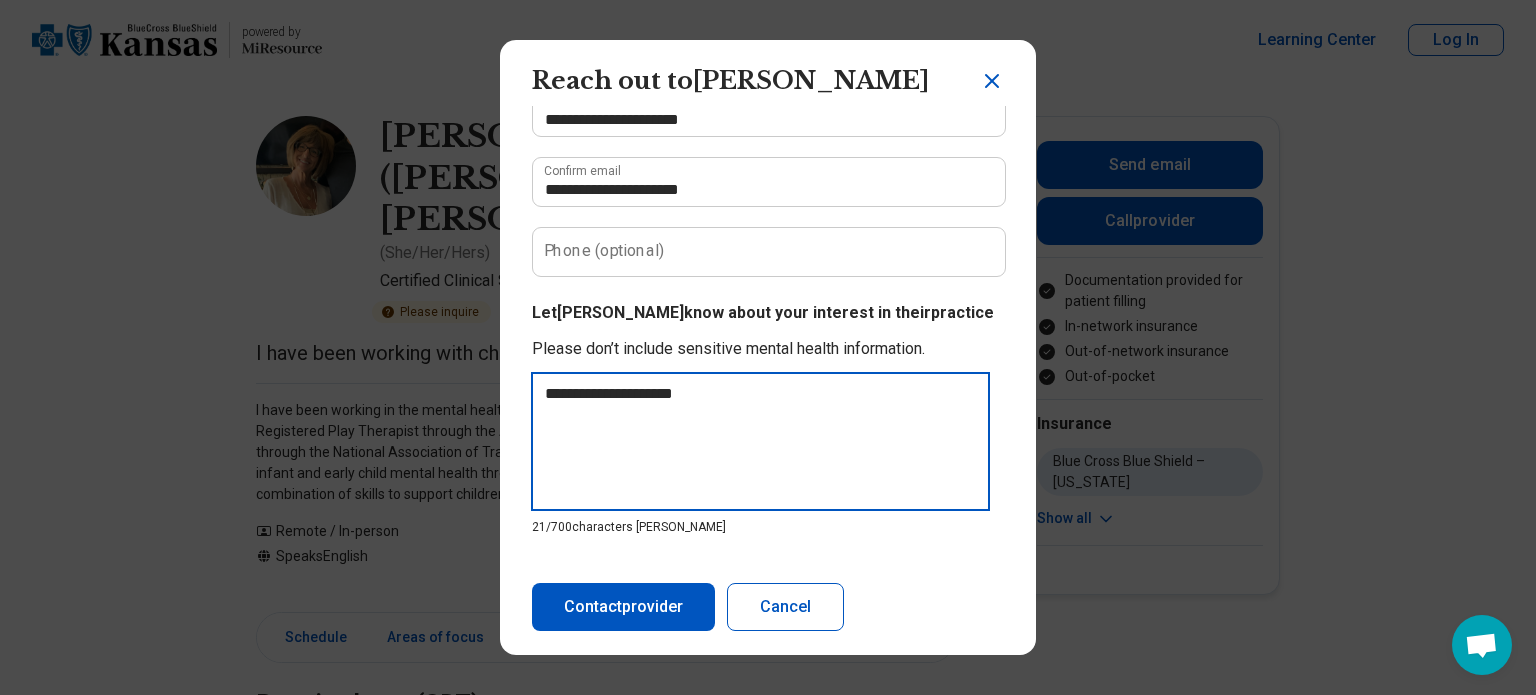 type on "**********" 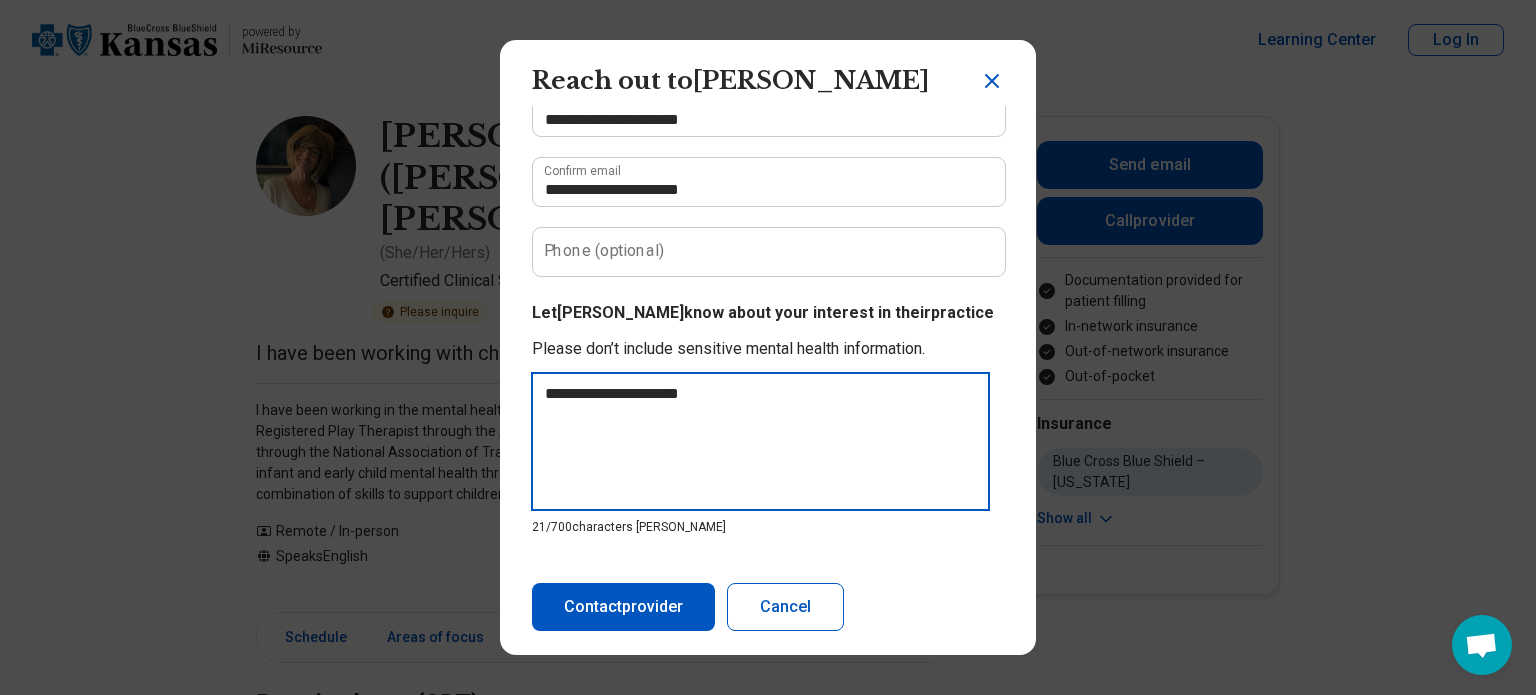 type on "**********" 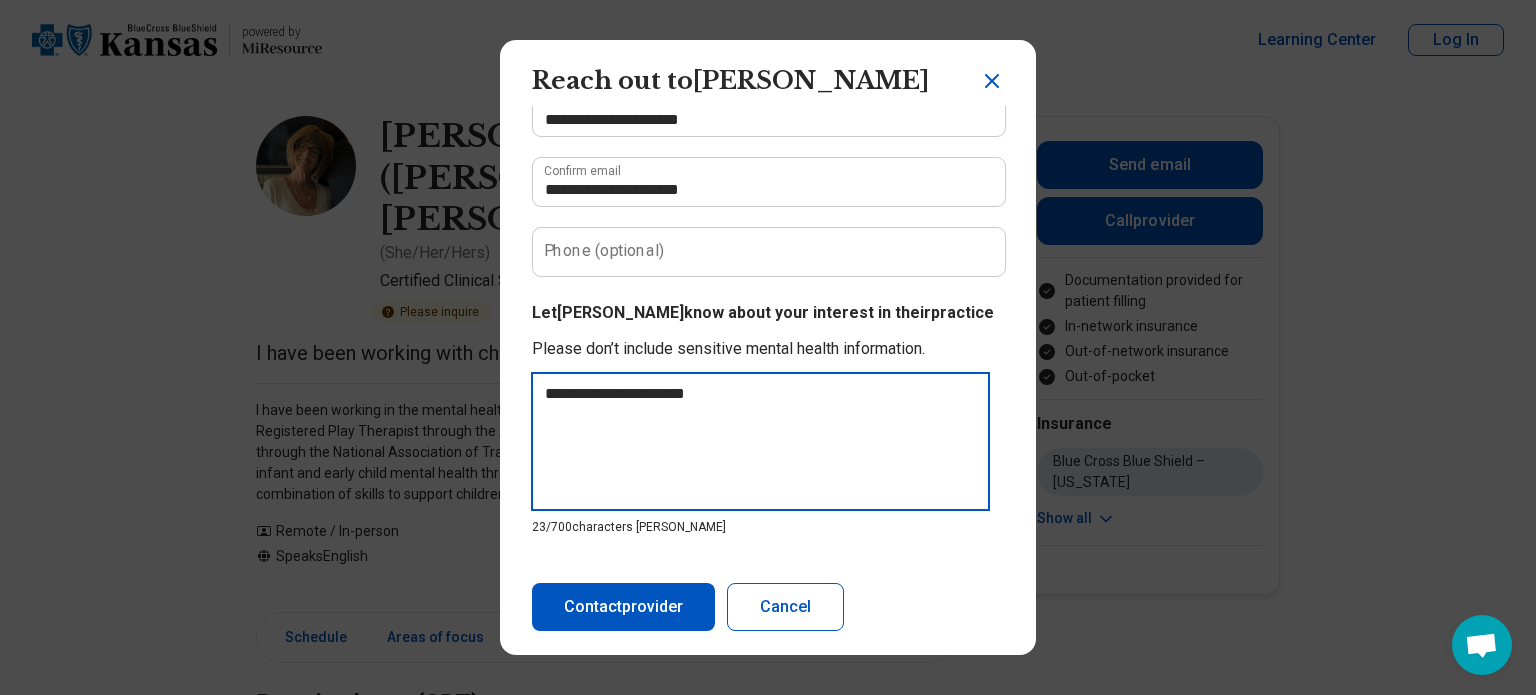 type on "**********" 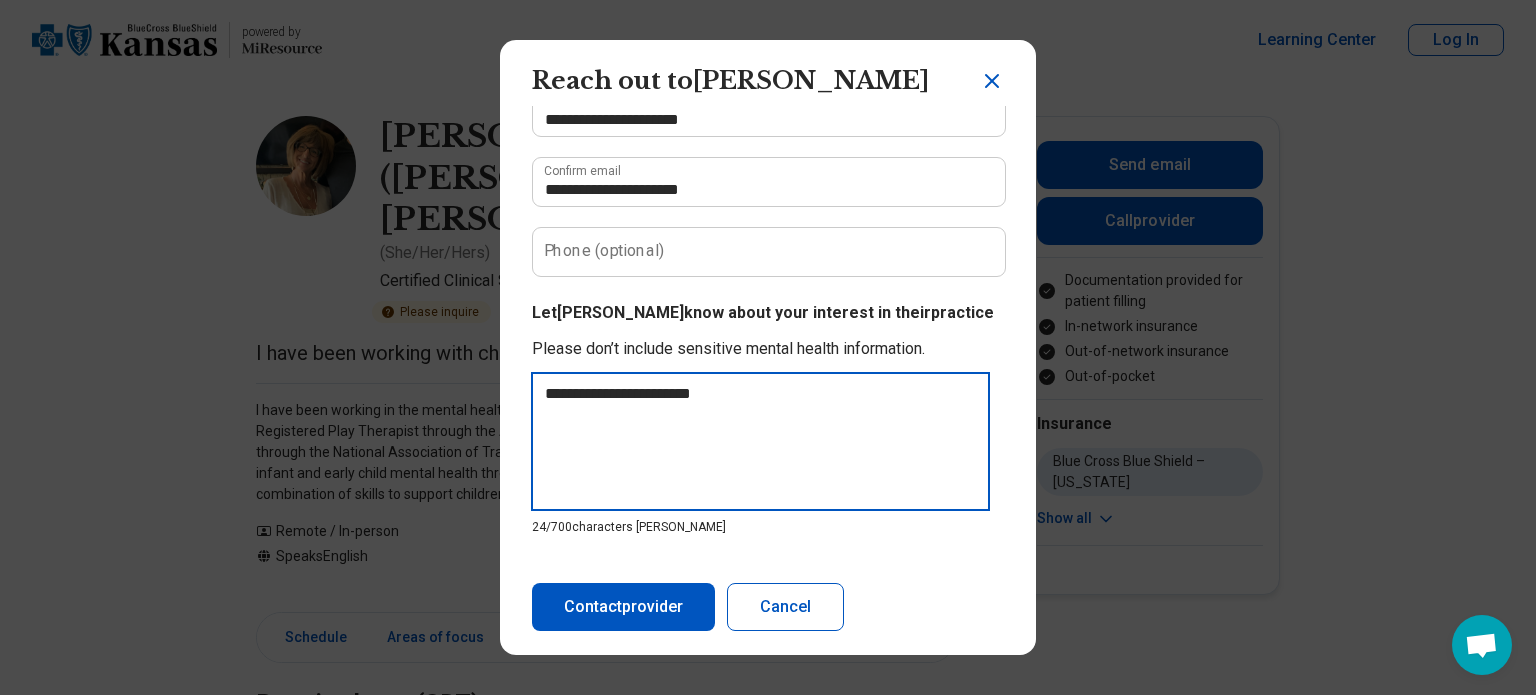 type on "**********" 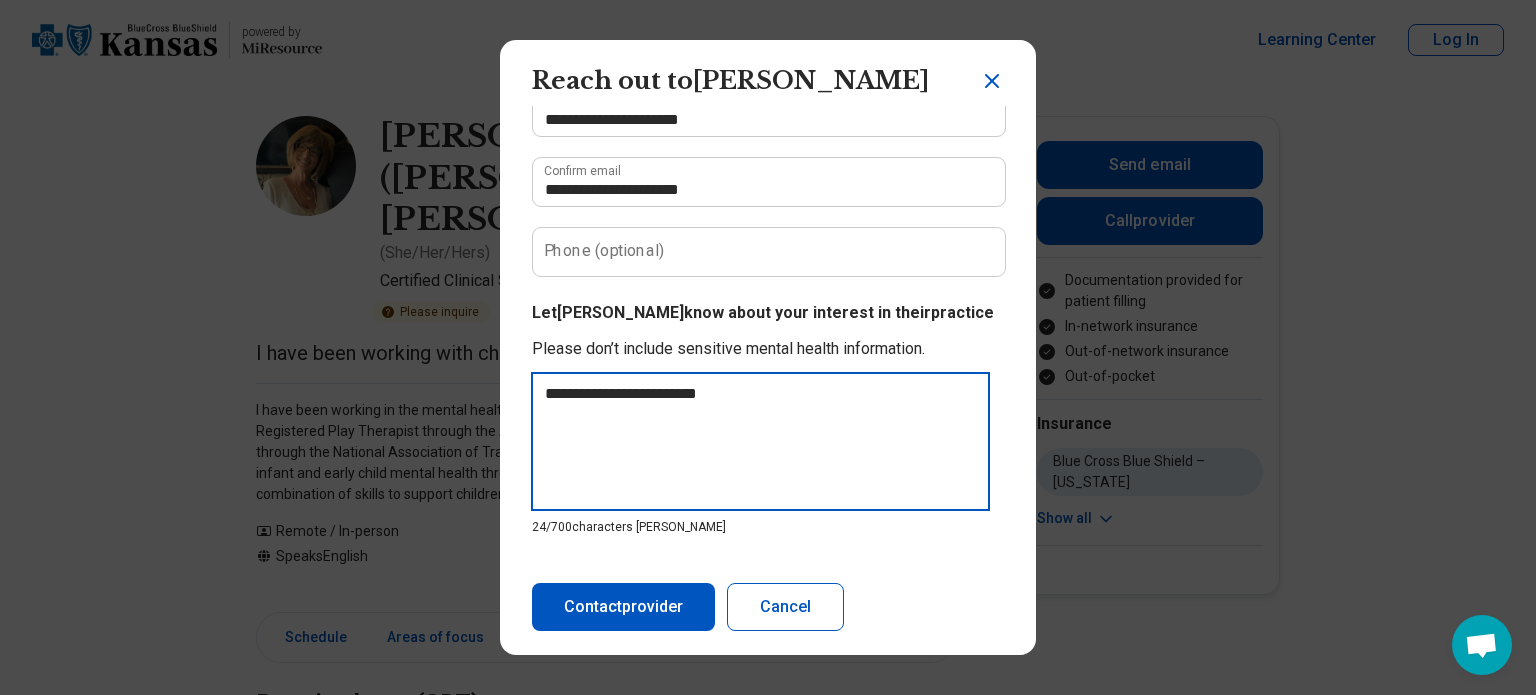 type on "**********" 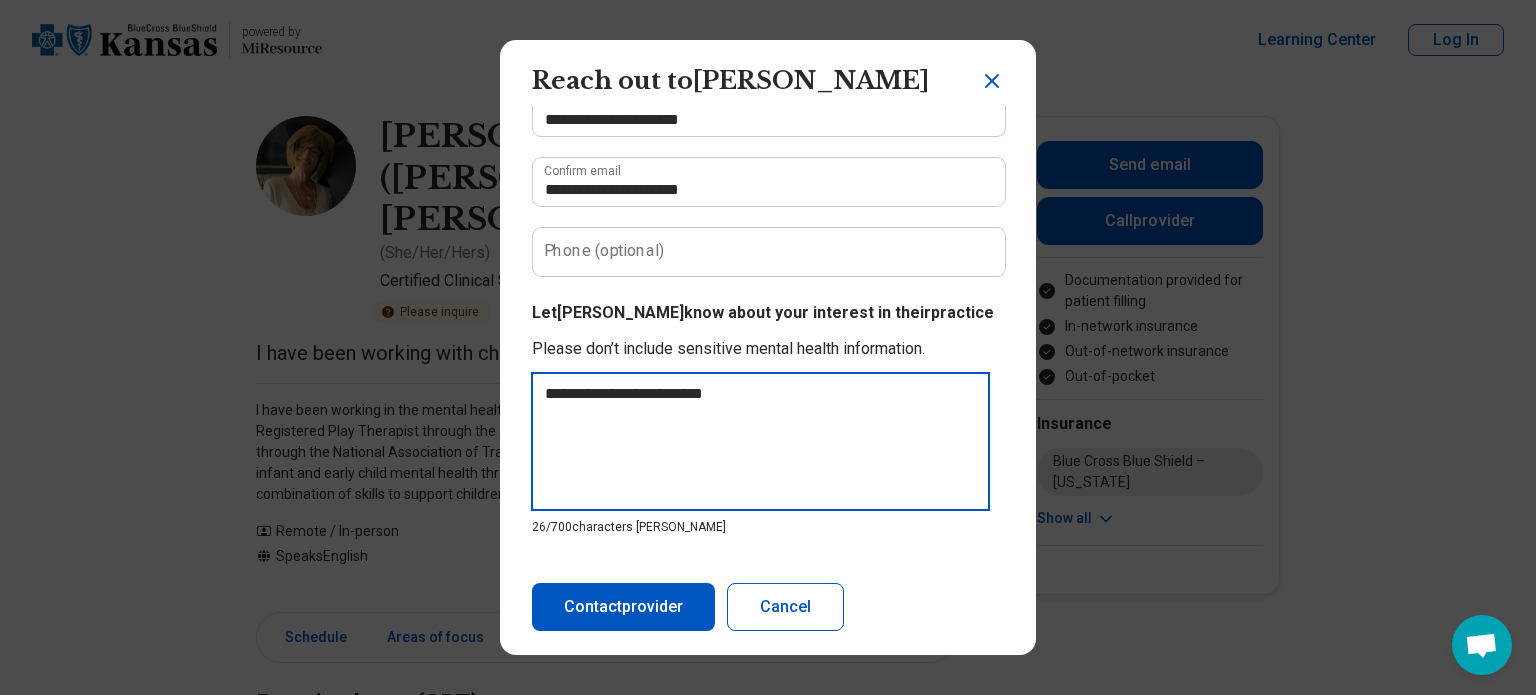 type on "**********" 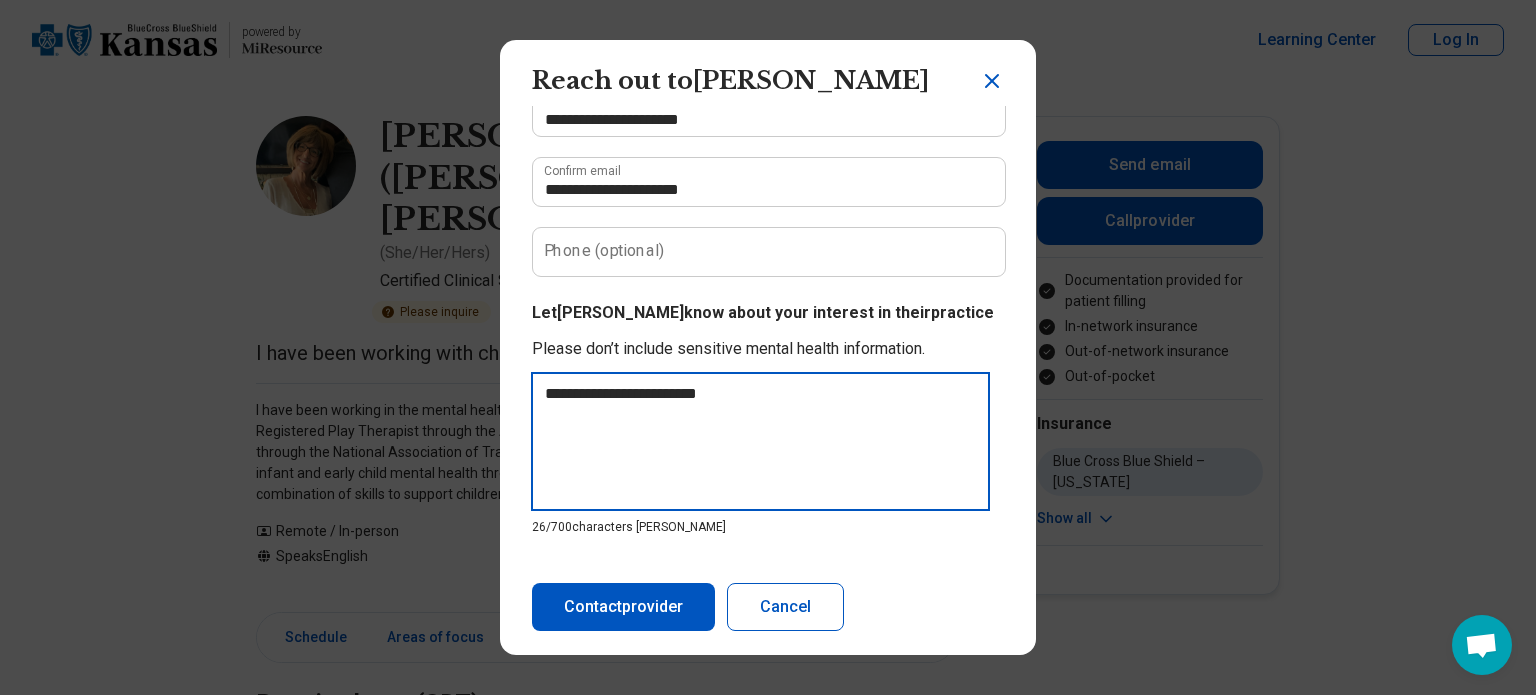 type on "*" 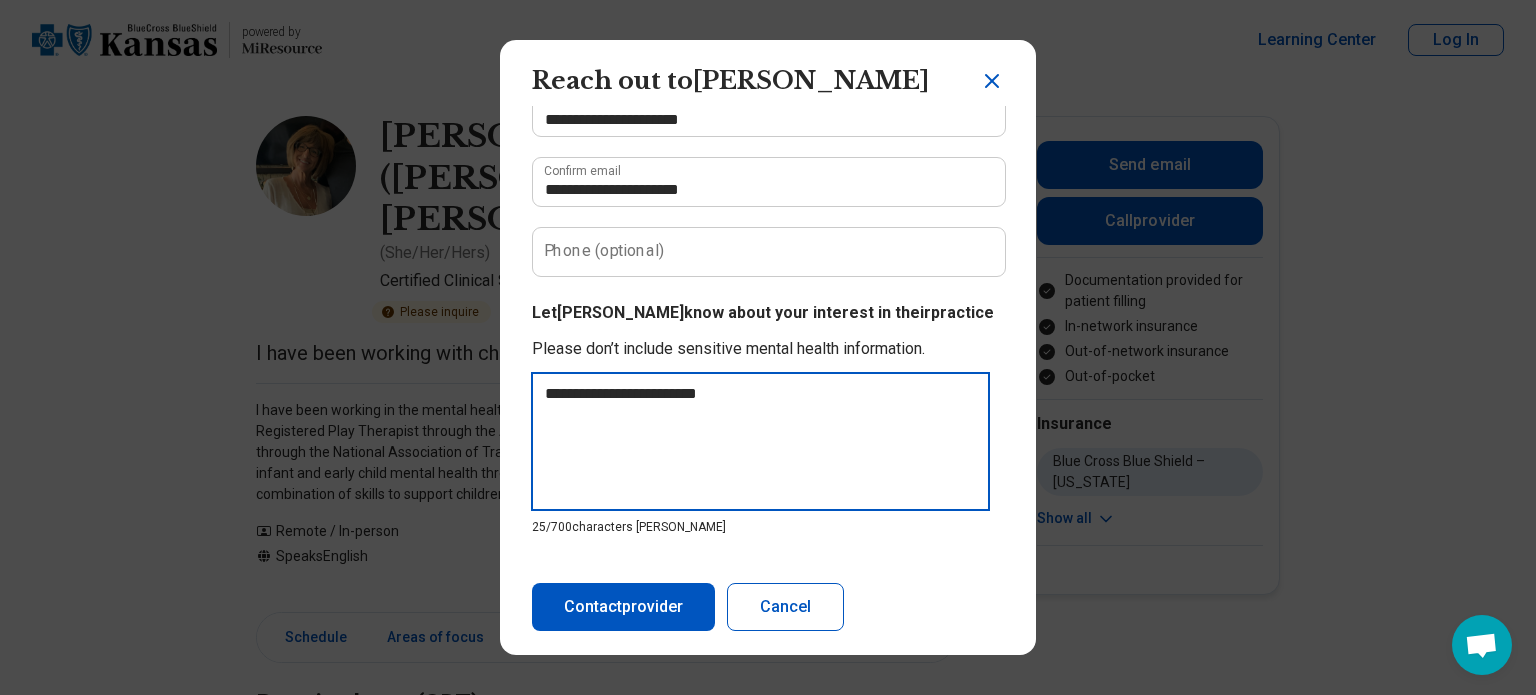 type on "**********" 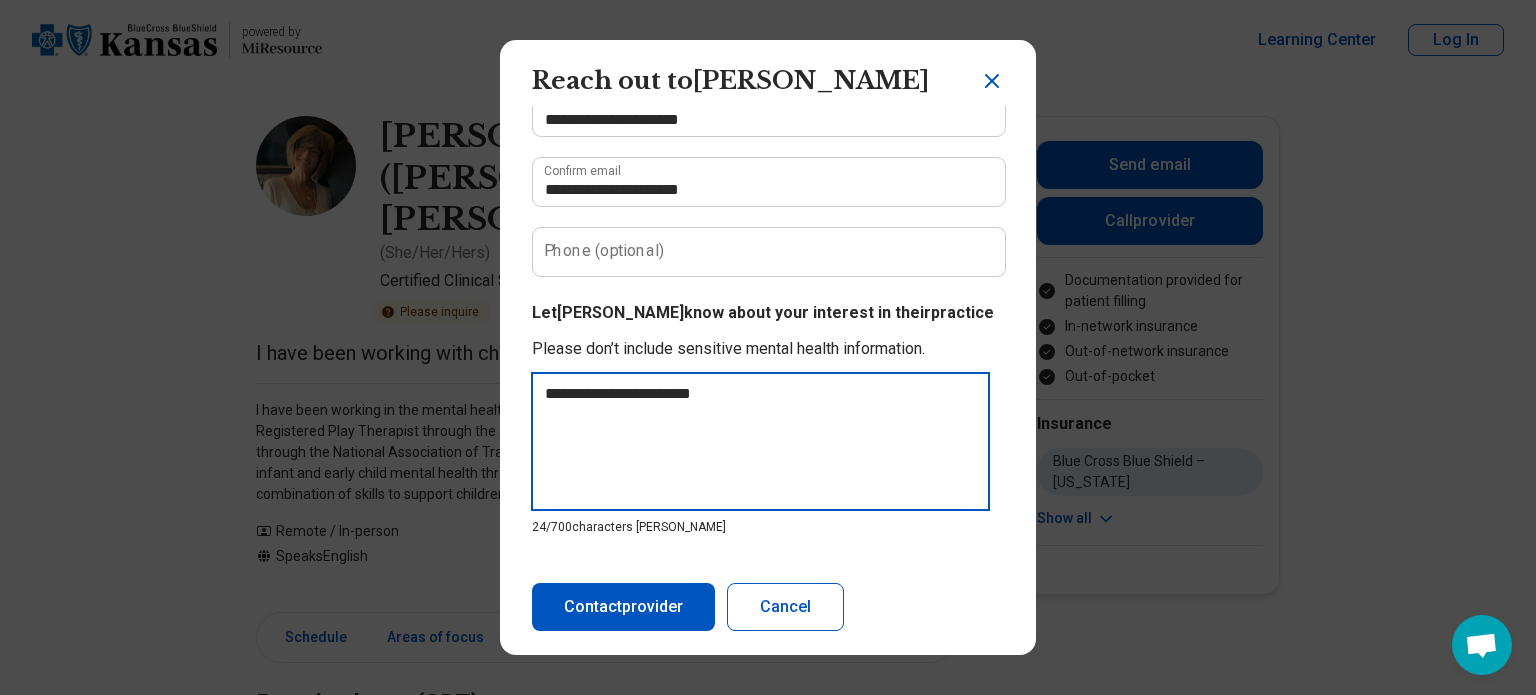 type on "**********" 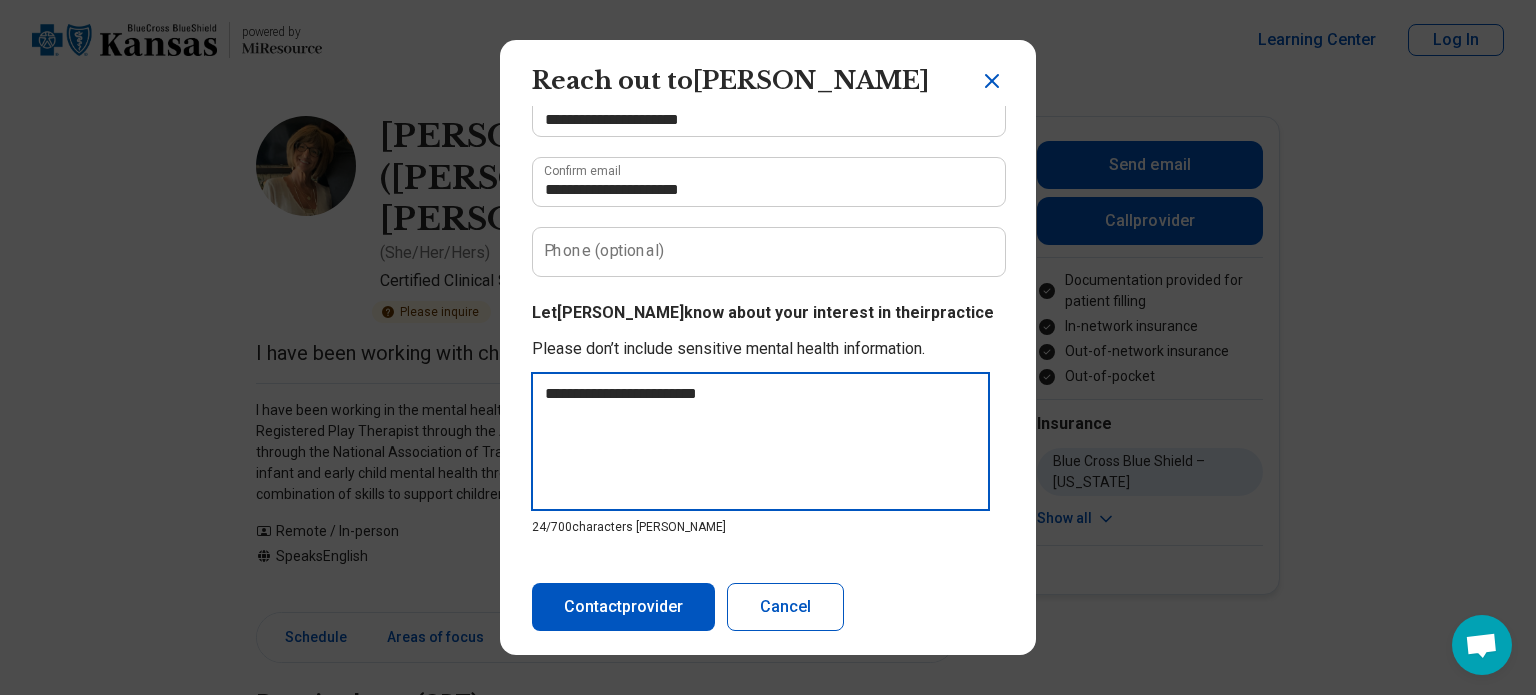 type on "**********" 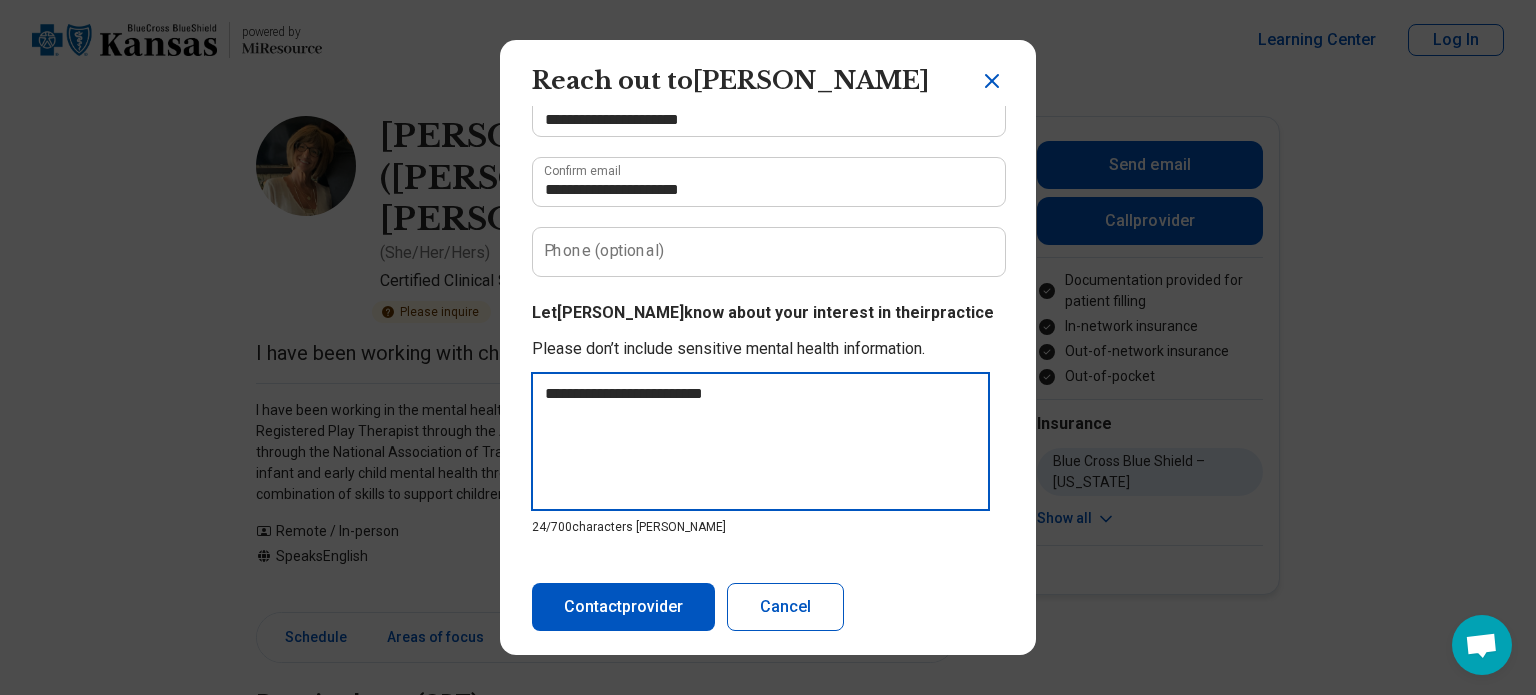 type on "**********" 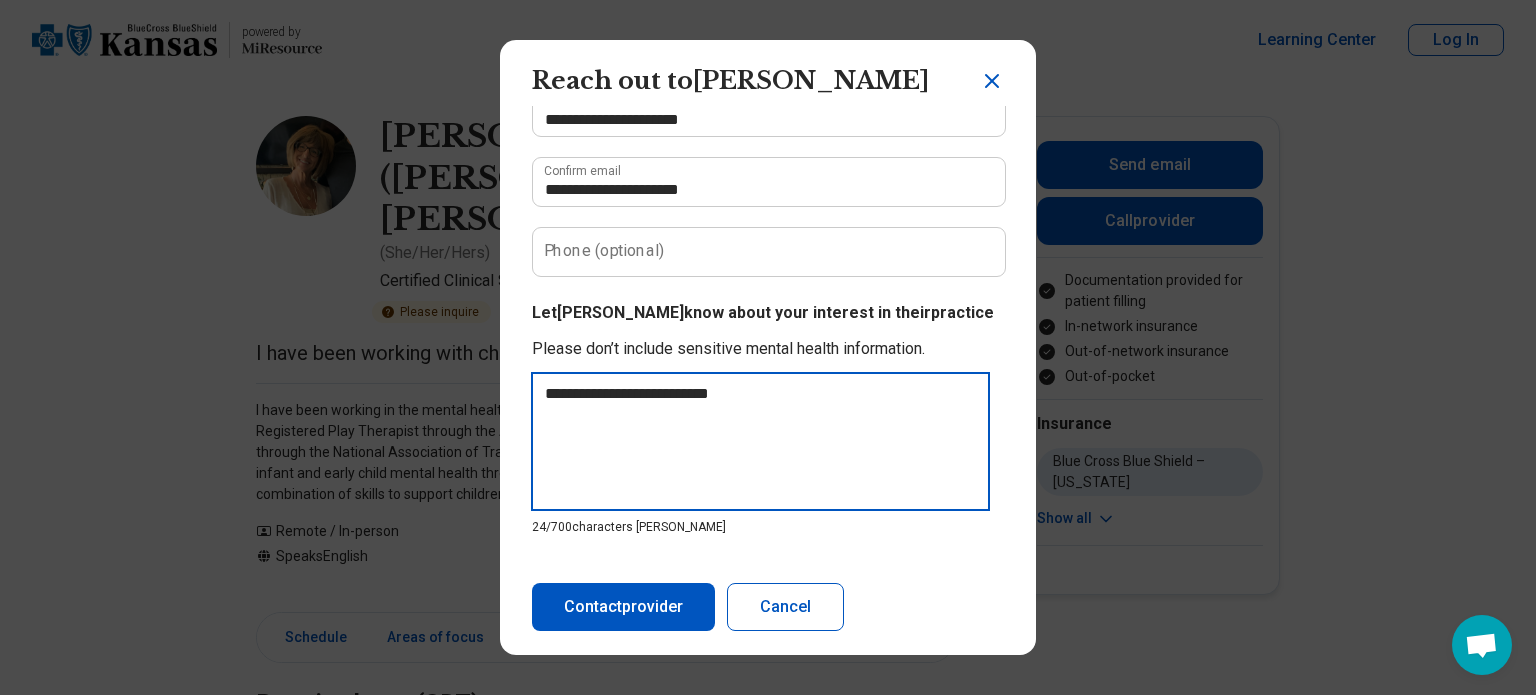 type on "*" 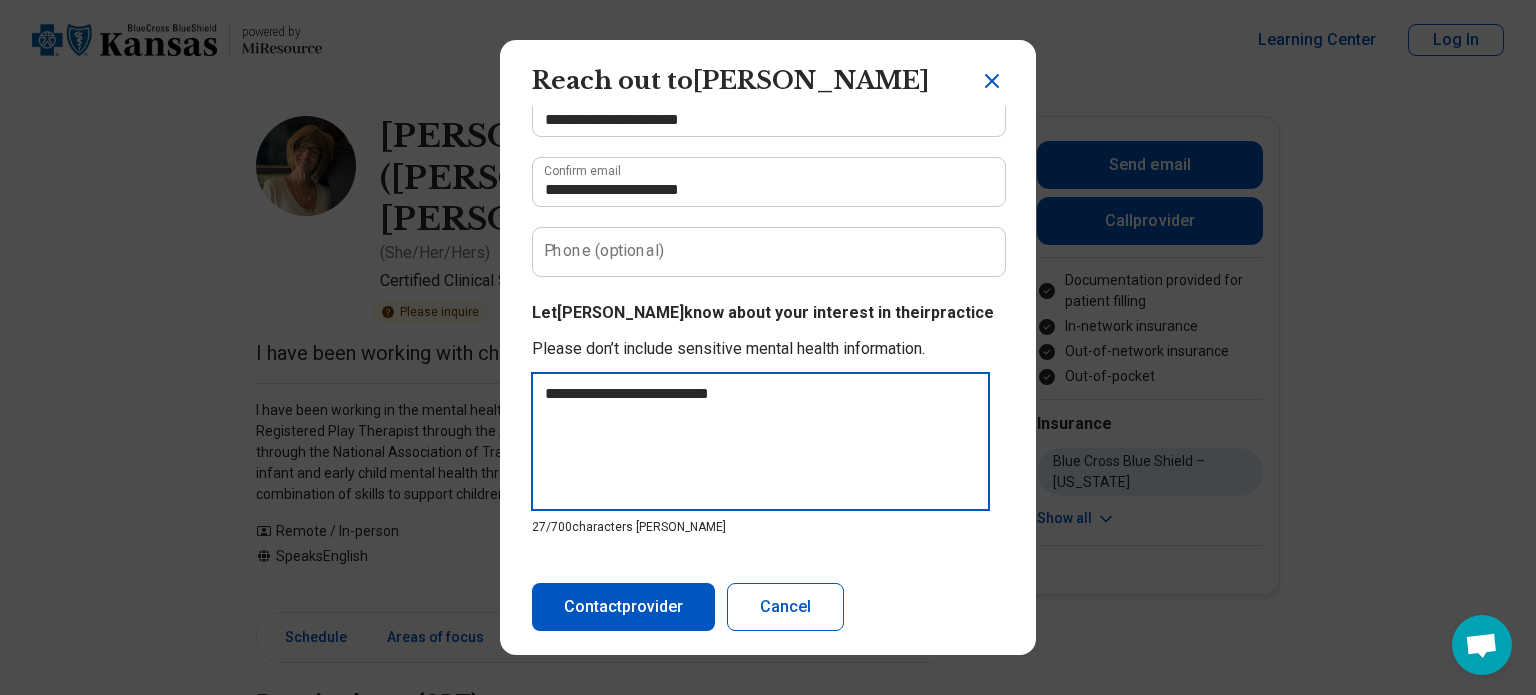 type on "**********" 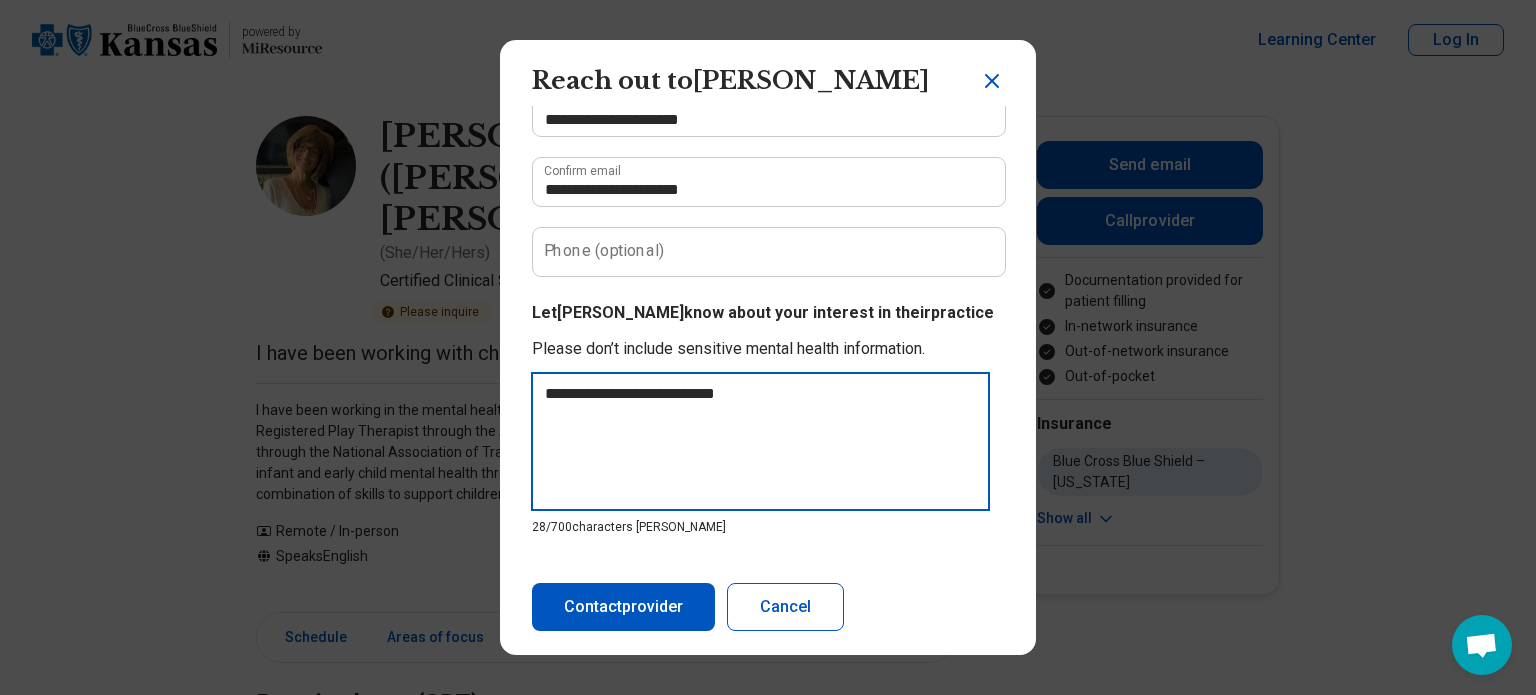 type on "**********" 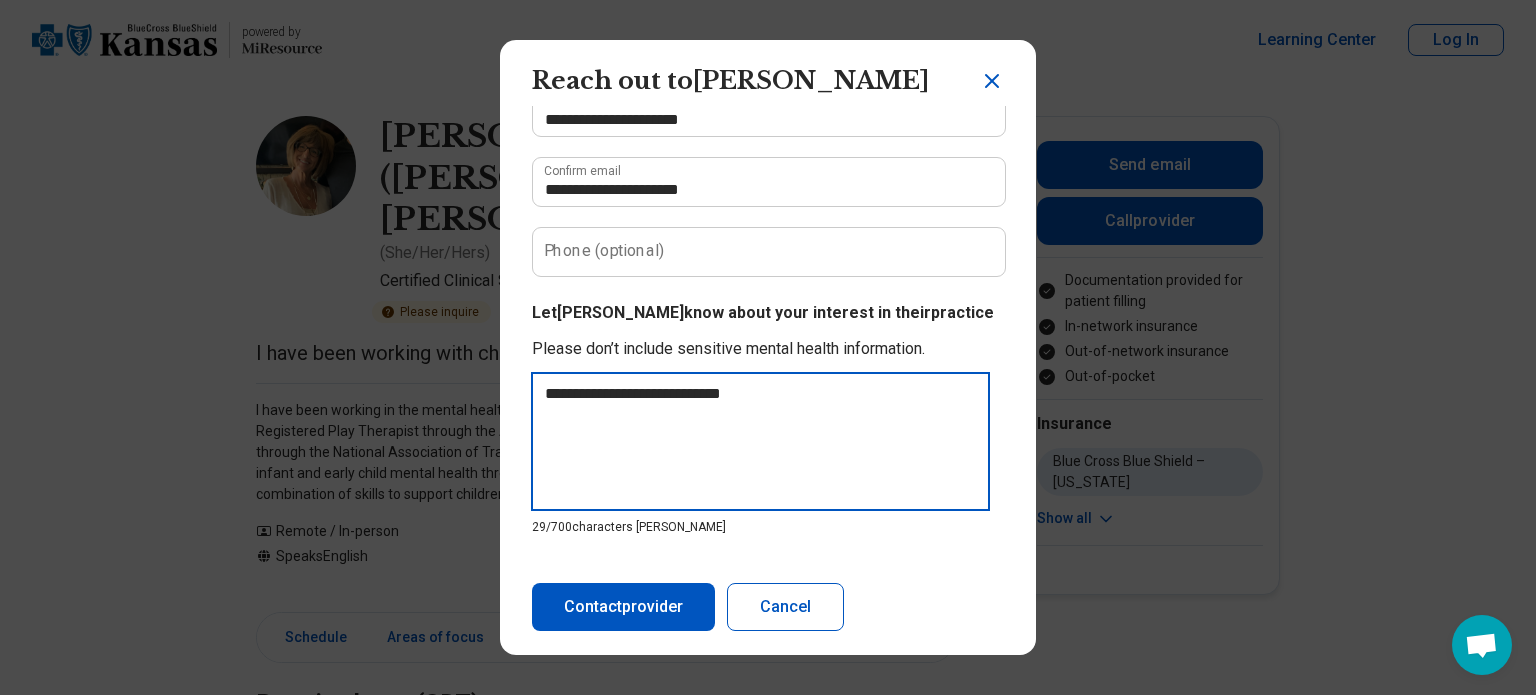 type on "**********" 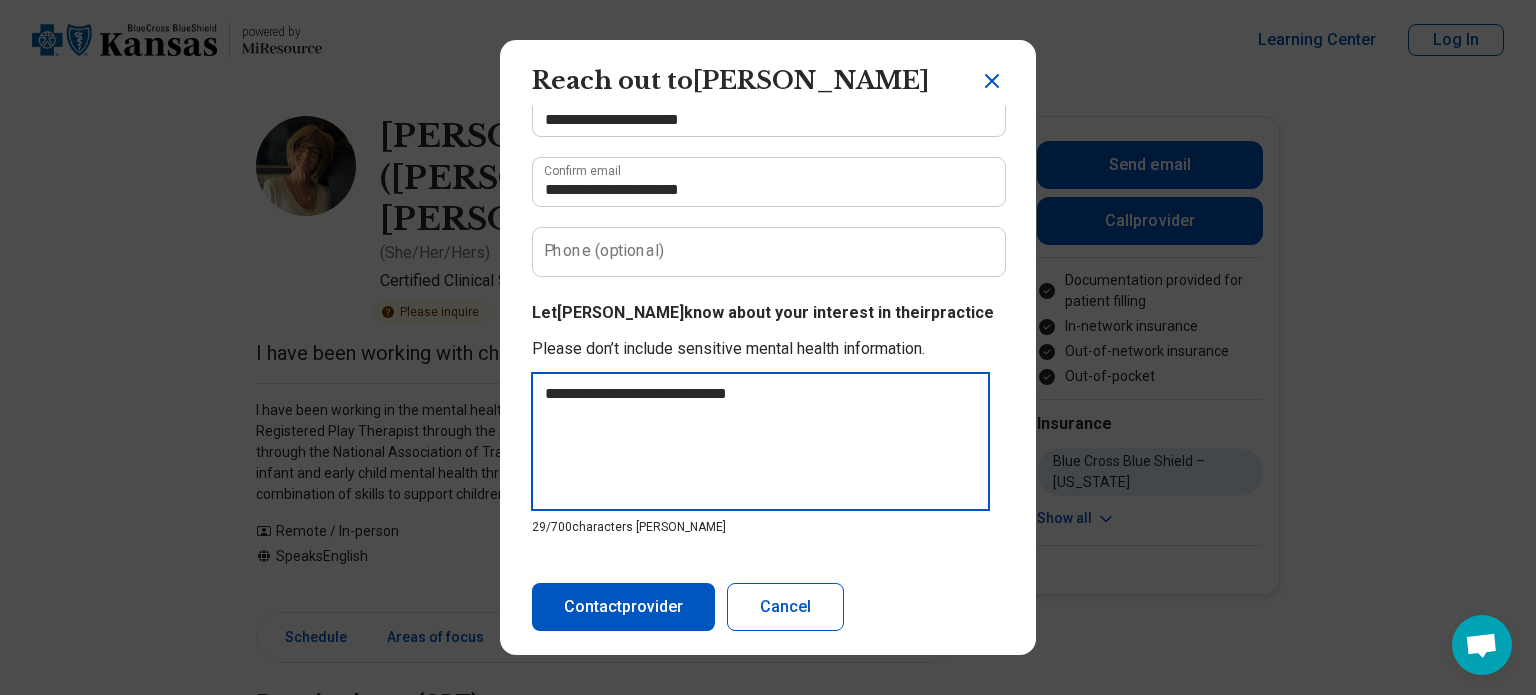 type on "**********" 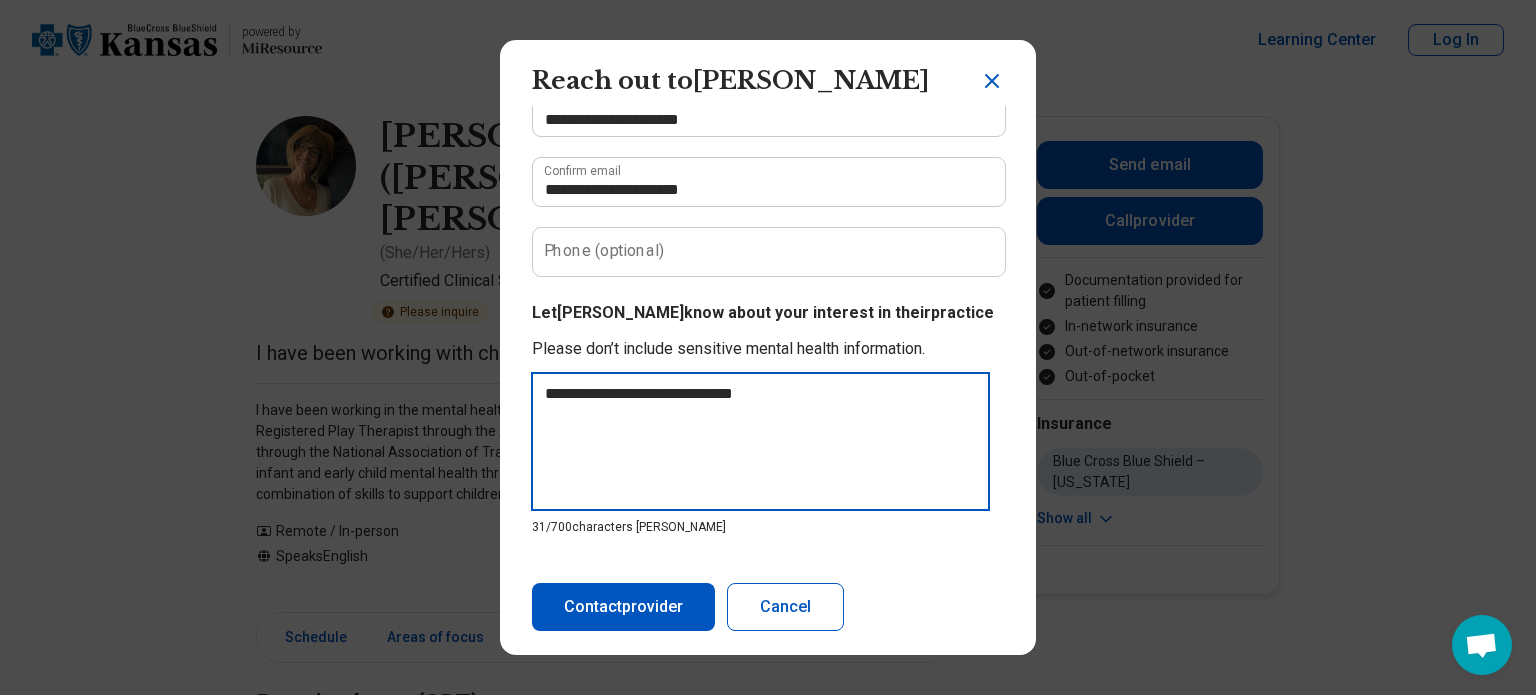 type on "**********" 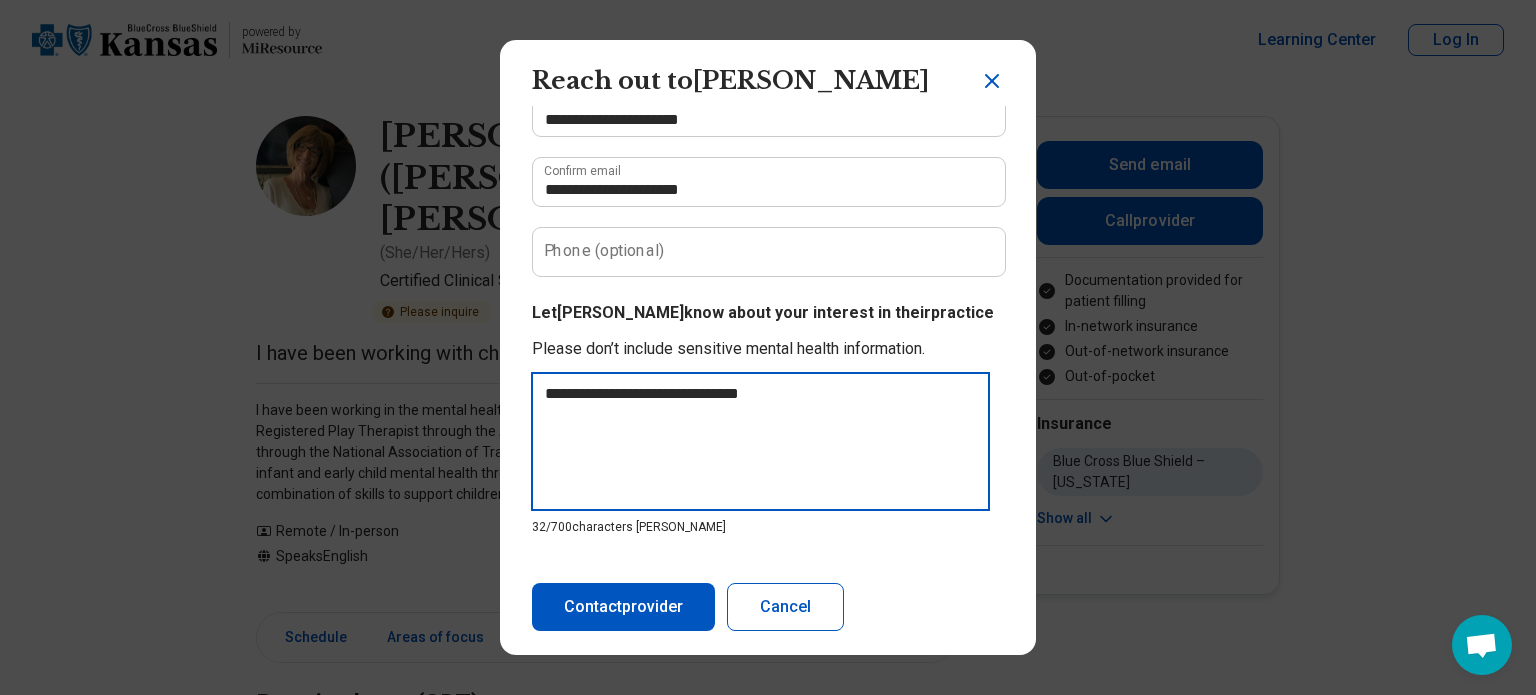 type on "**********" 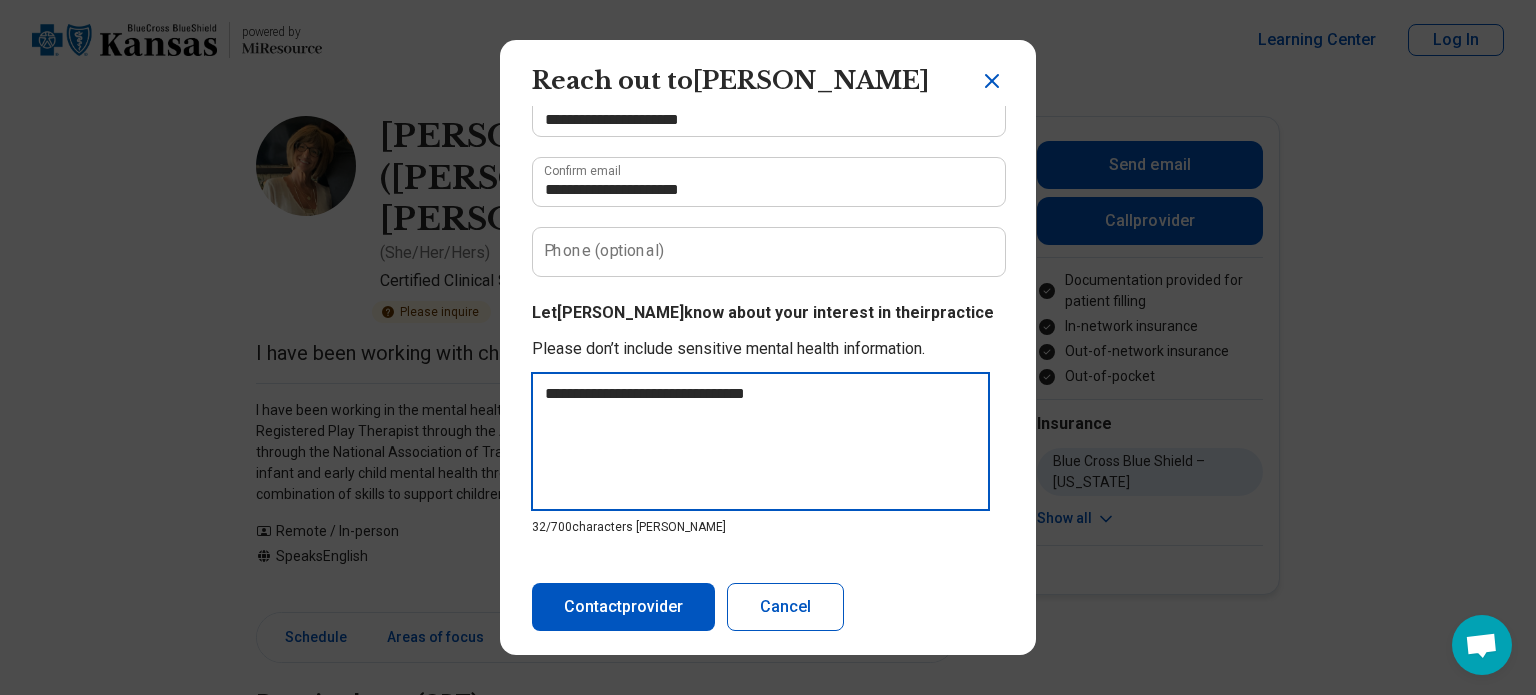 type on "**********" 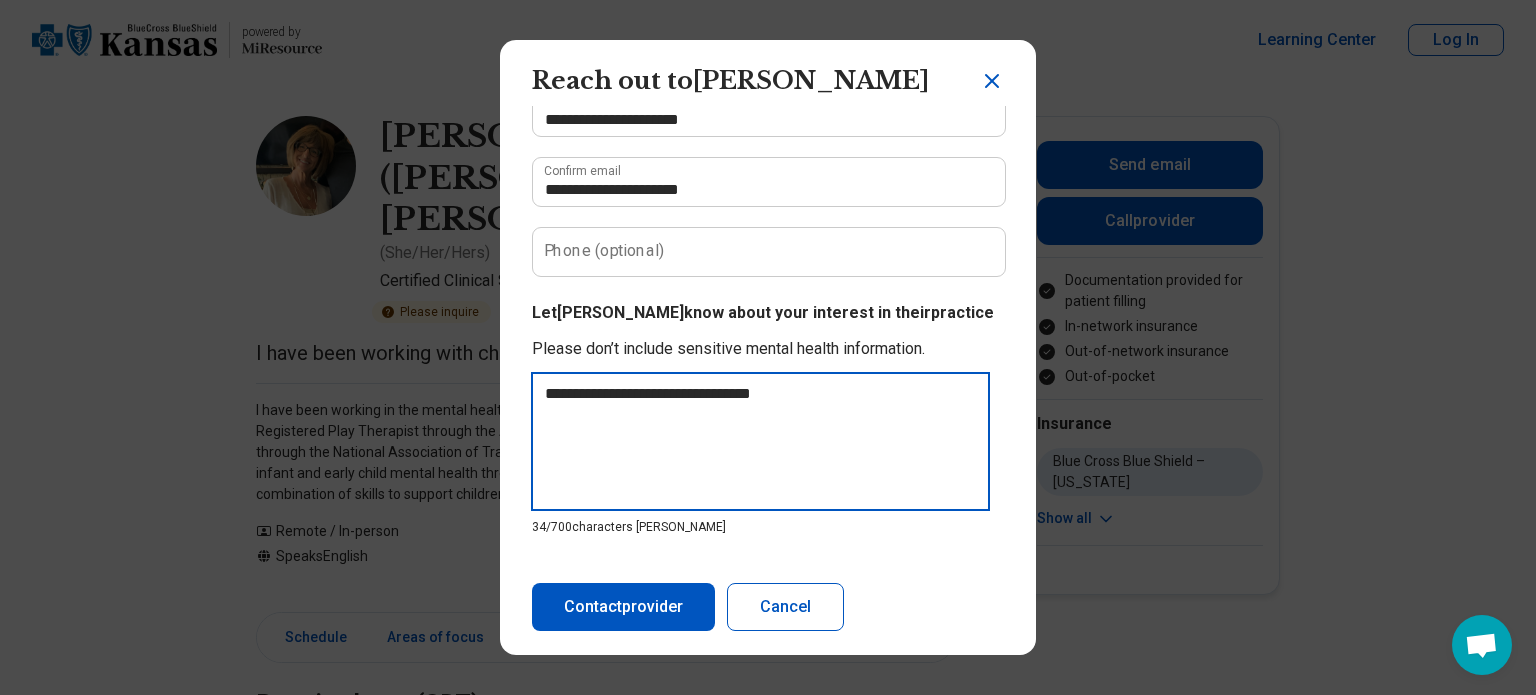 type on "**********" 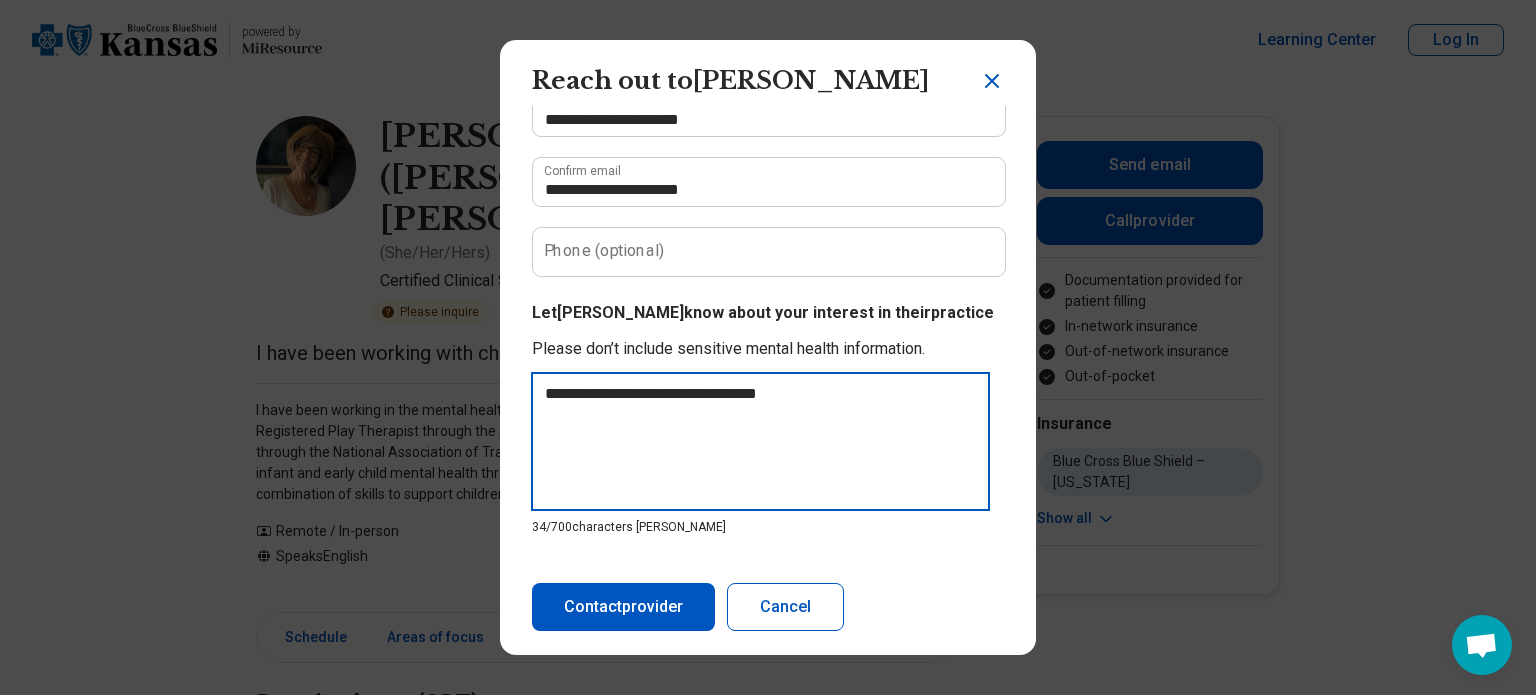 type on "**********" 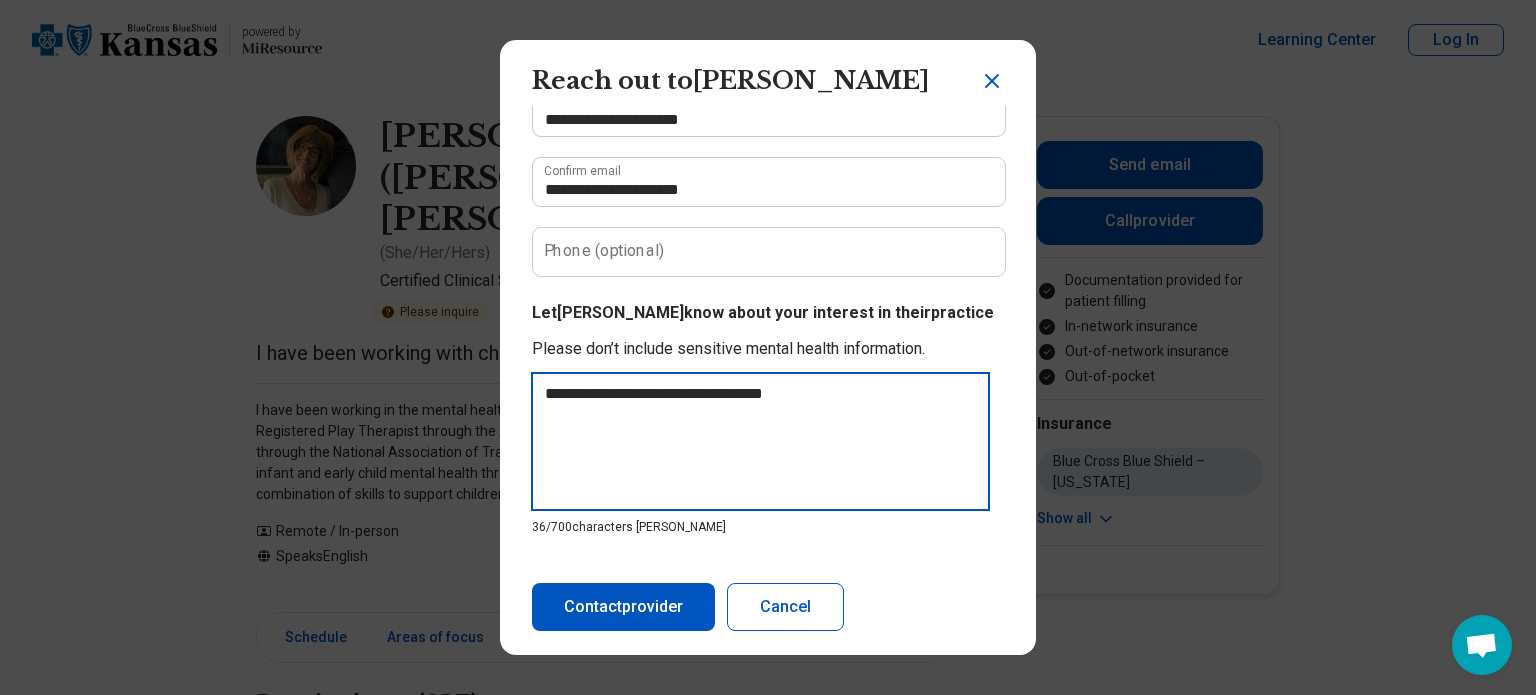type on "**********" 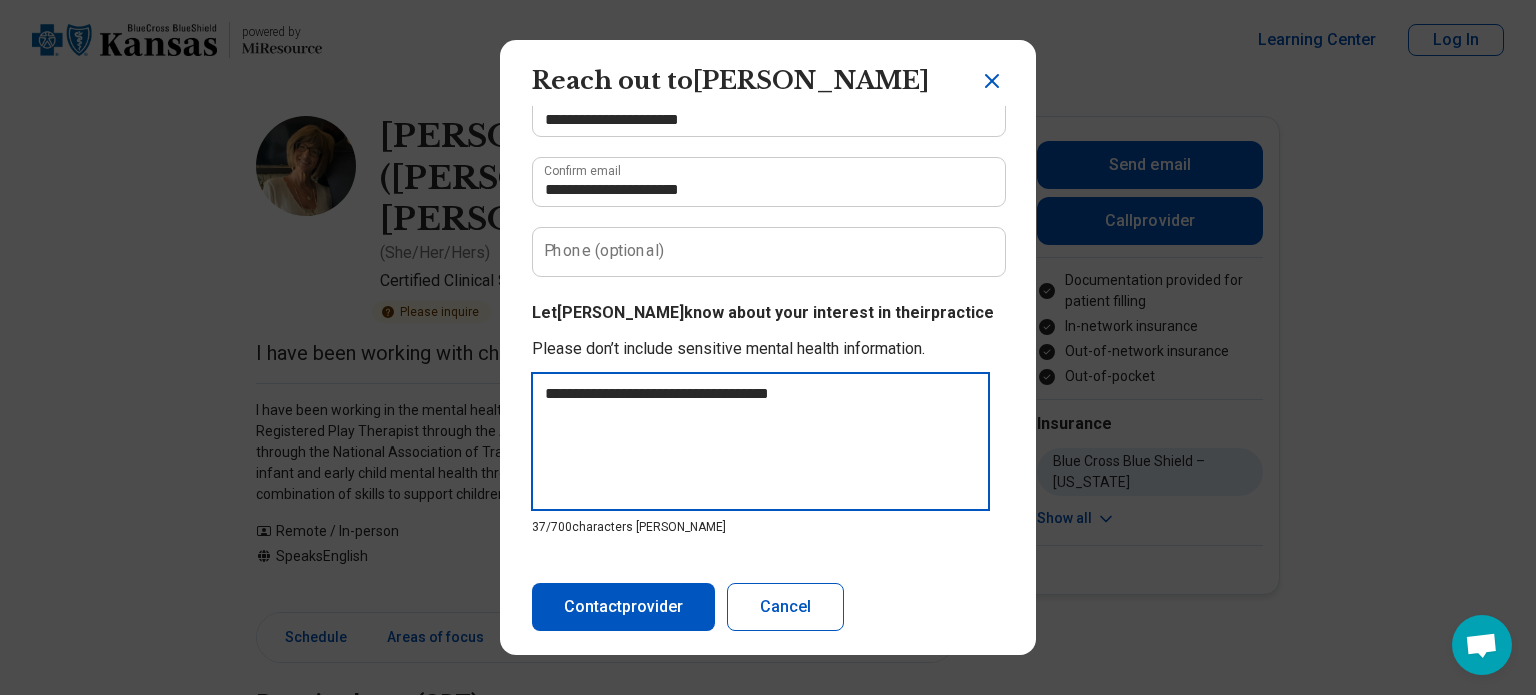 type on "**********" 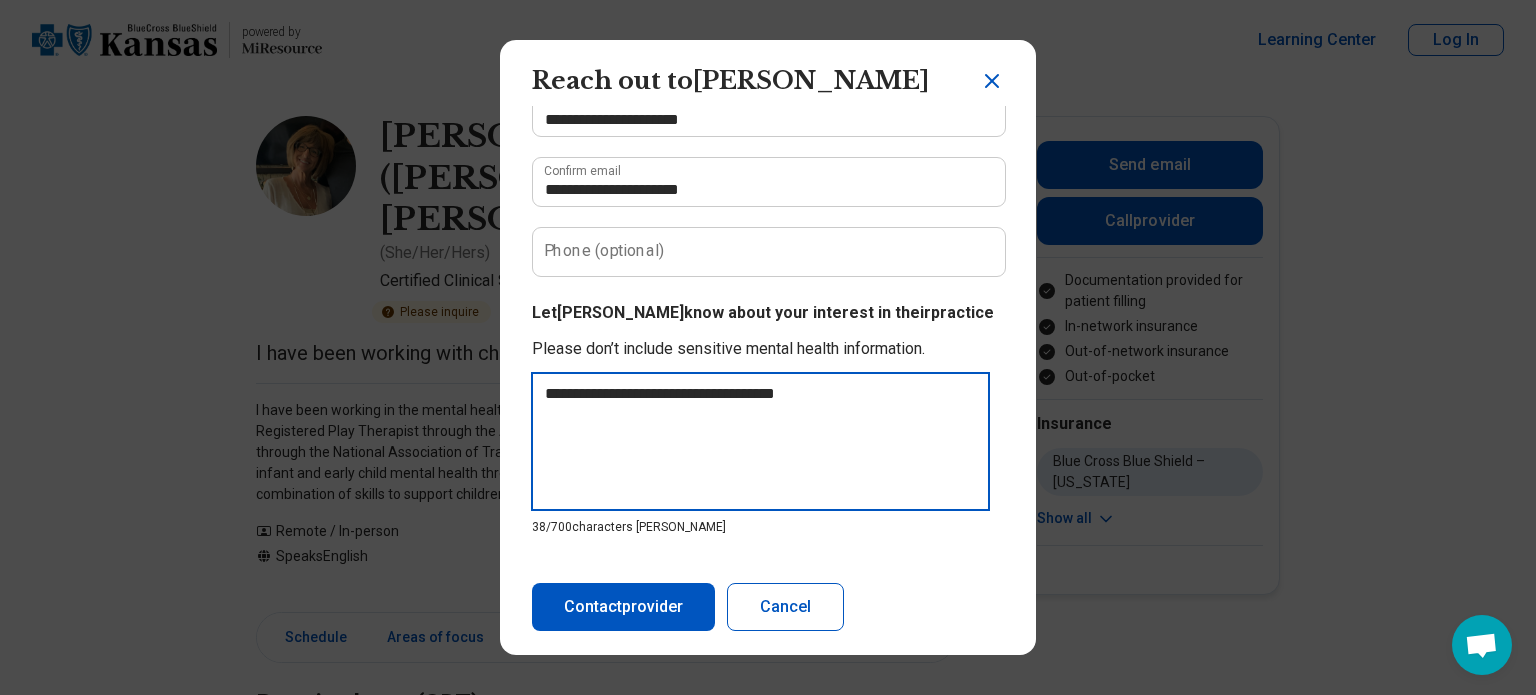 type on "**********" 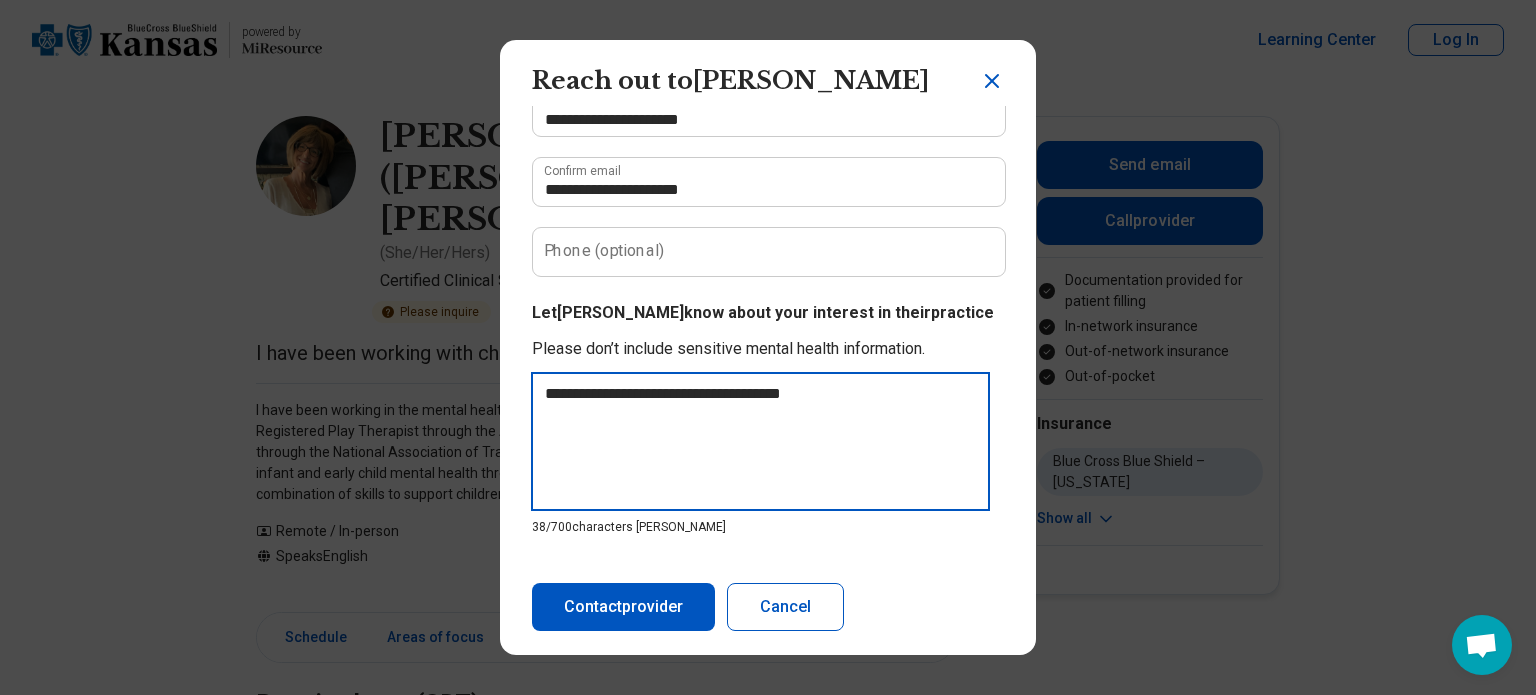 type on "**********" 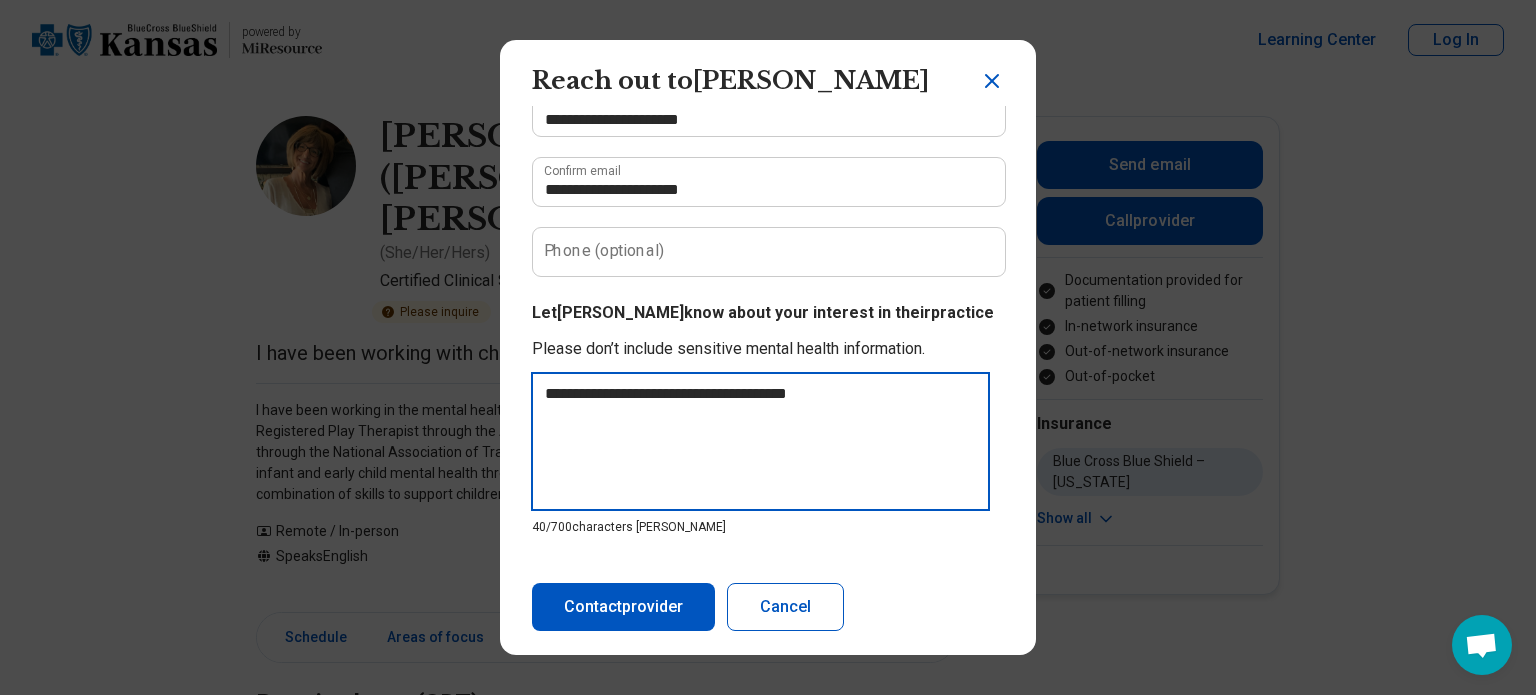 type on "**********" 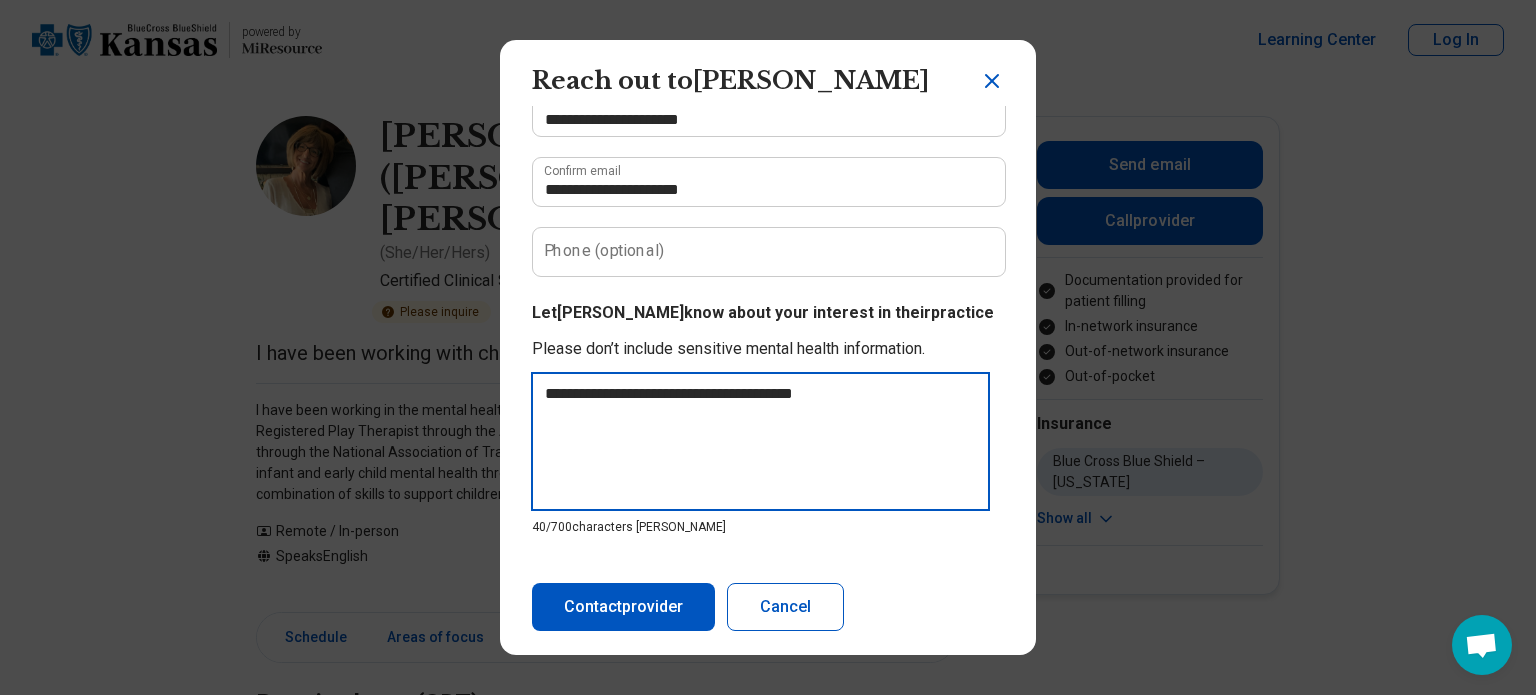 type on "**********" 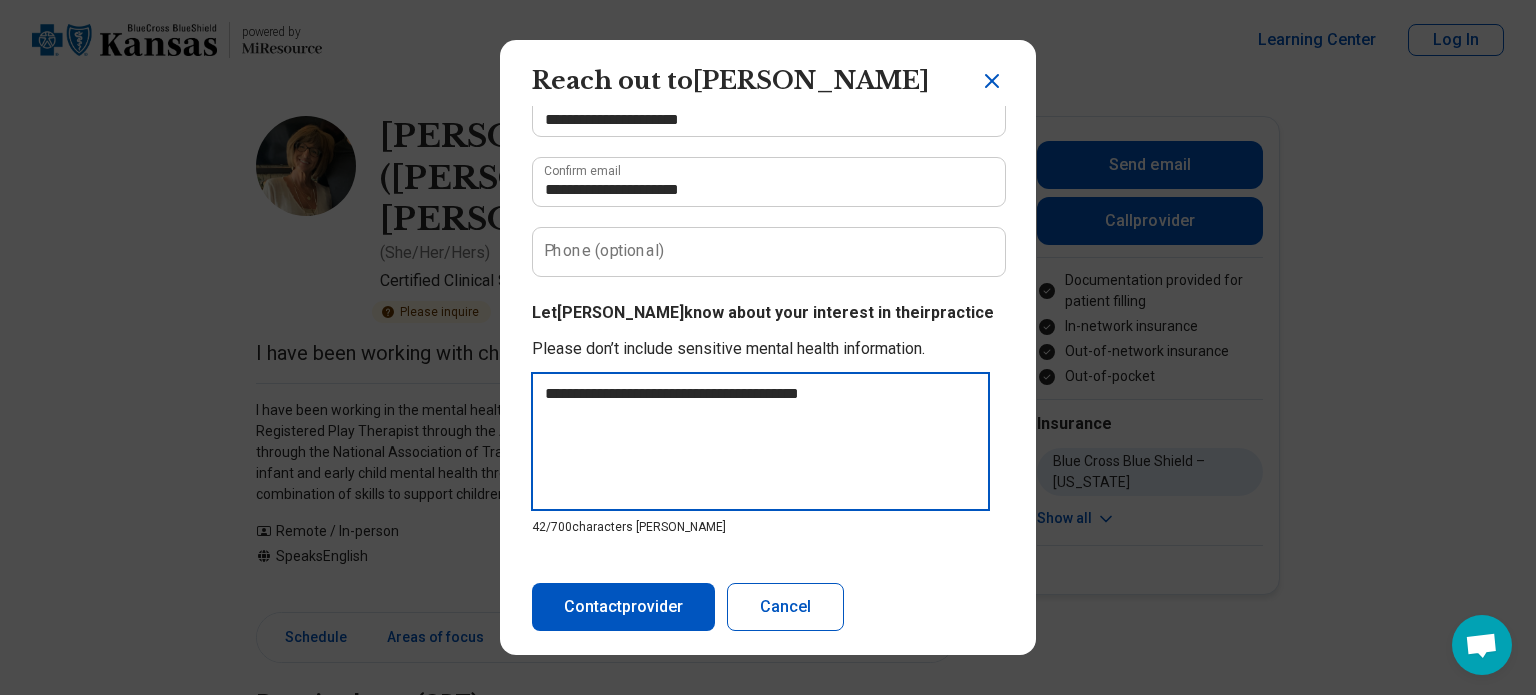 type on "**********" 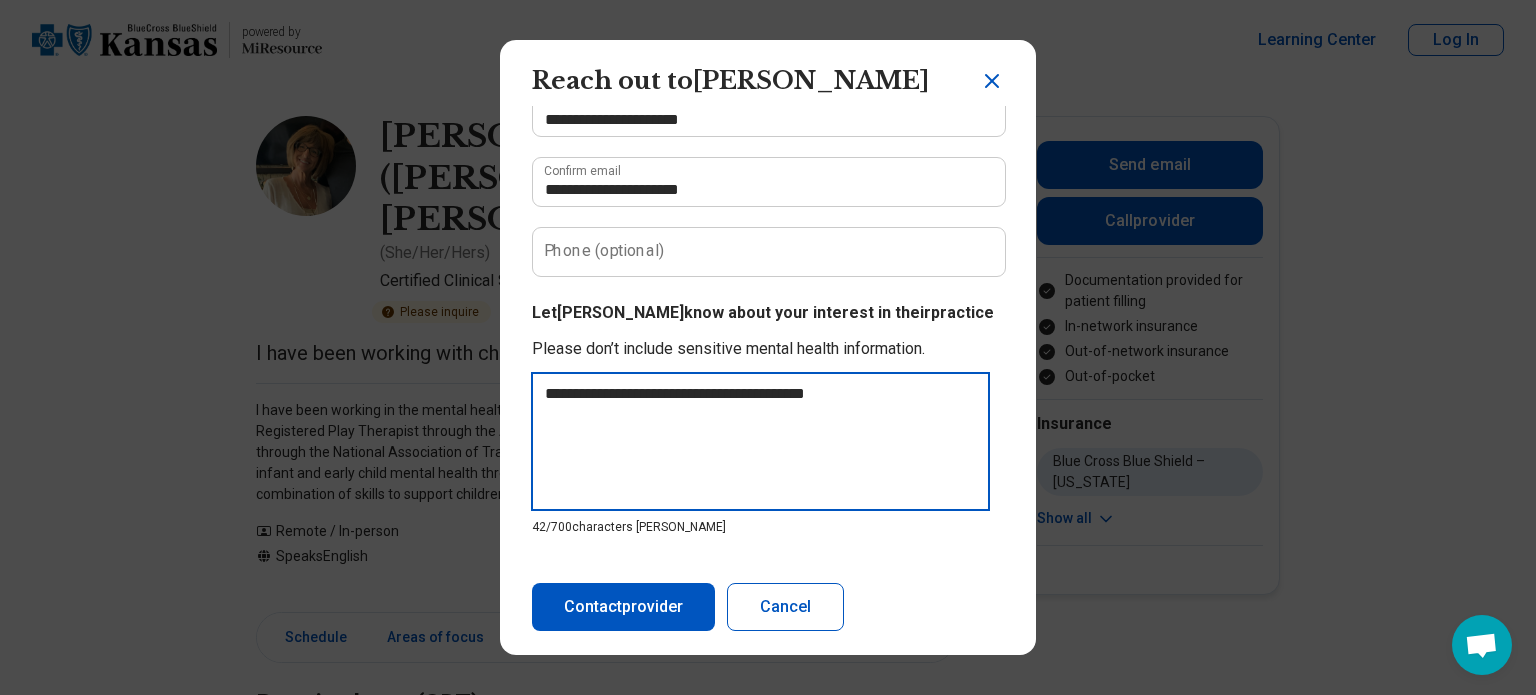type on "**********" 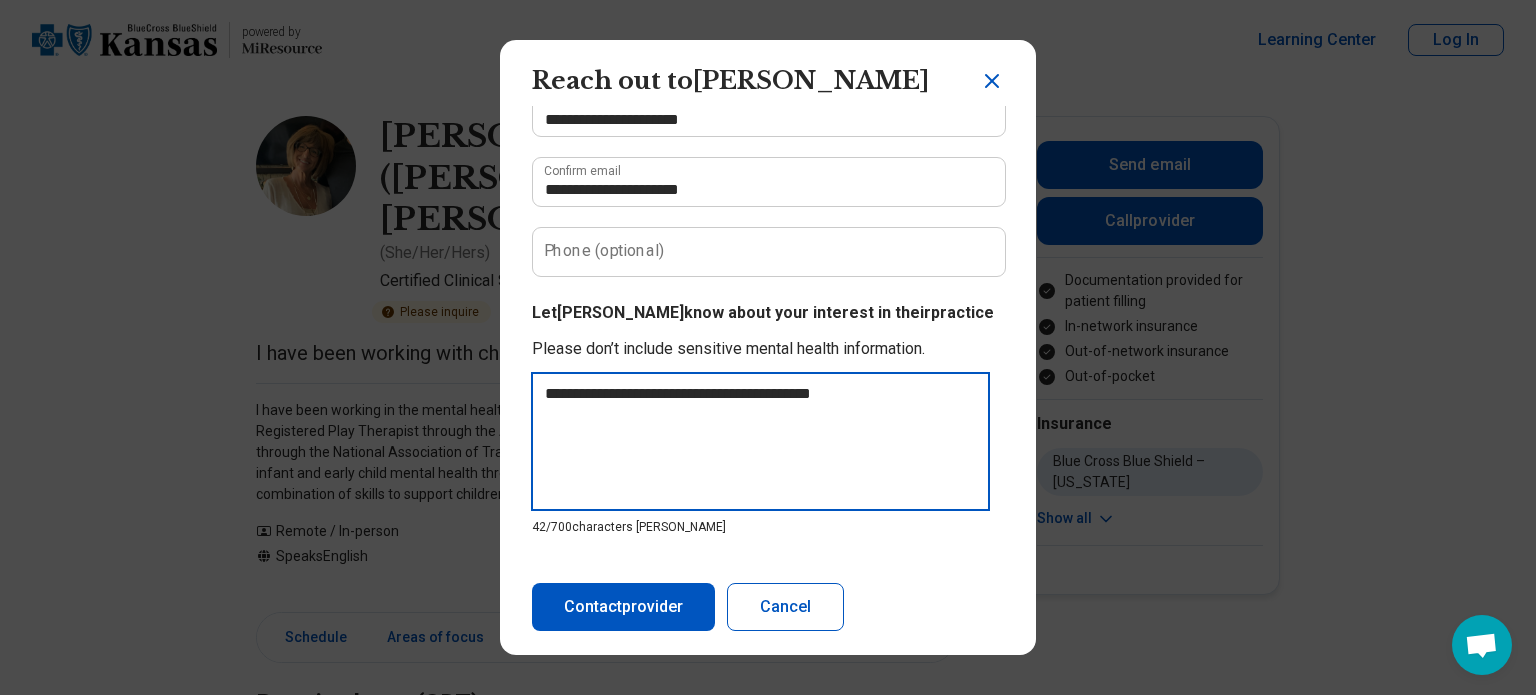 type on "**********" 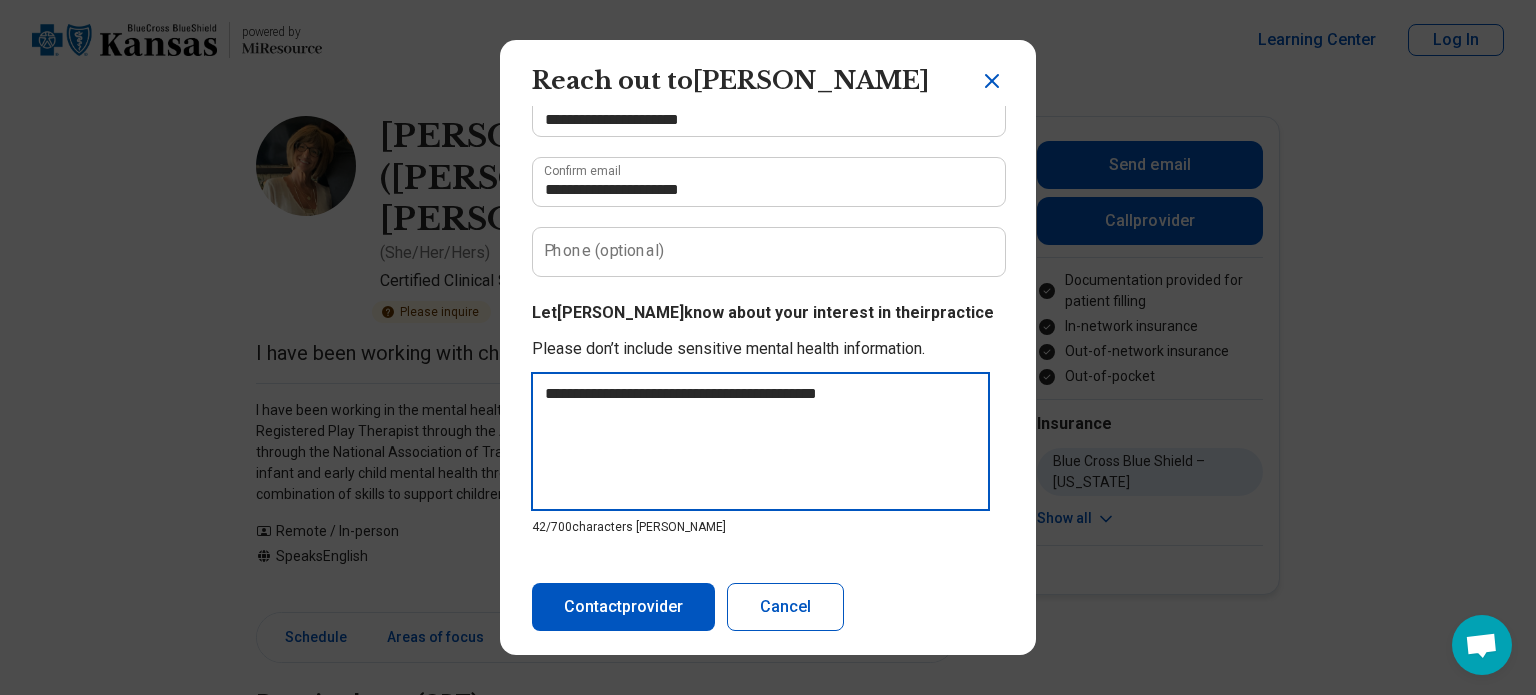 type on "*" 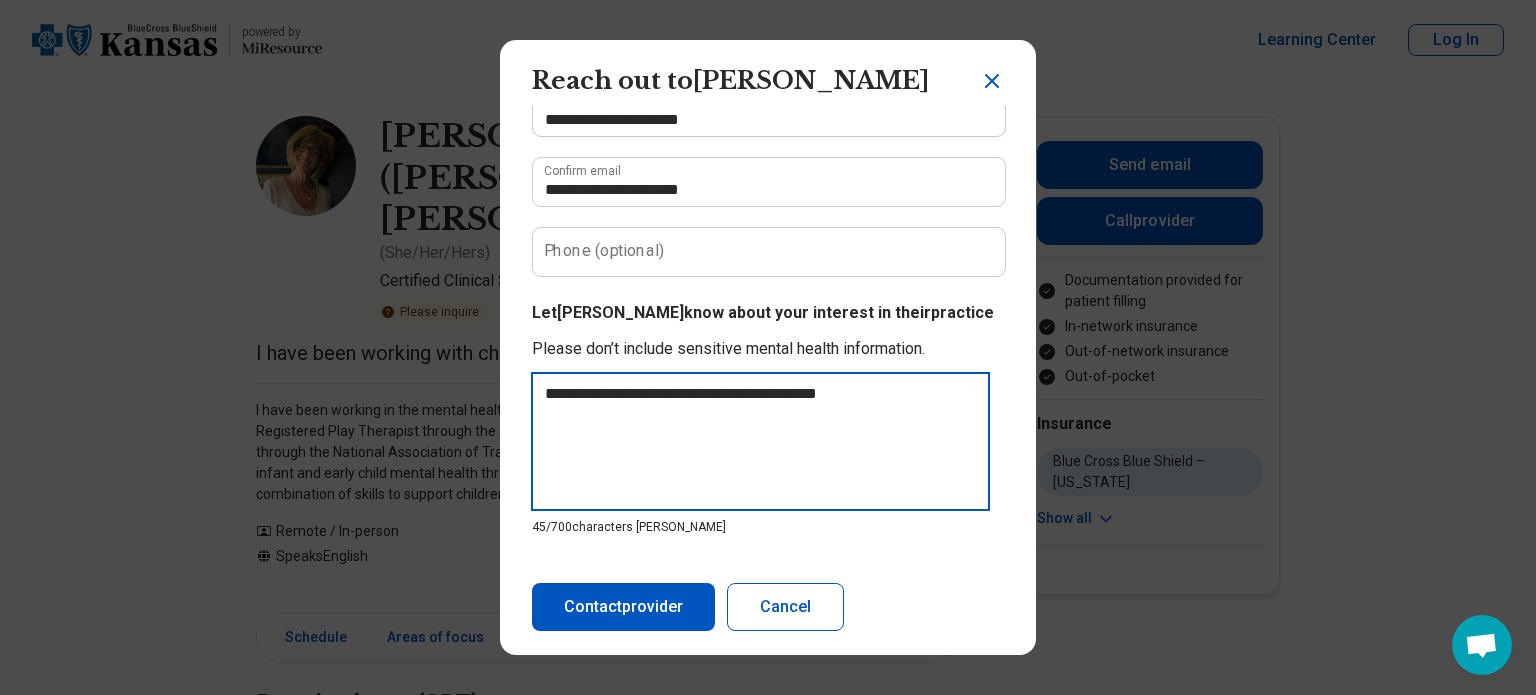 type on "**********" 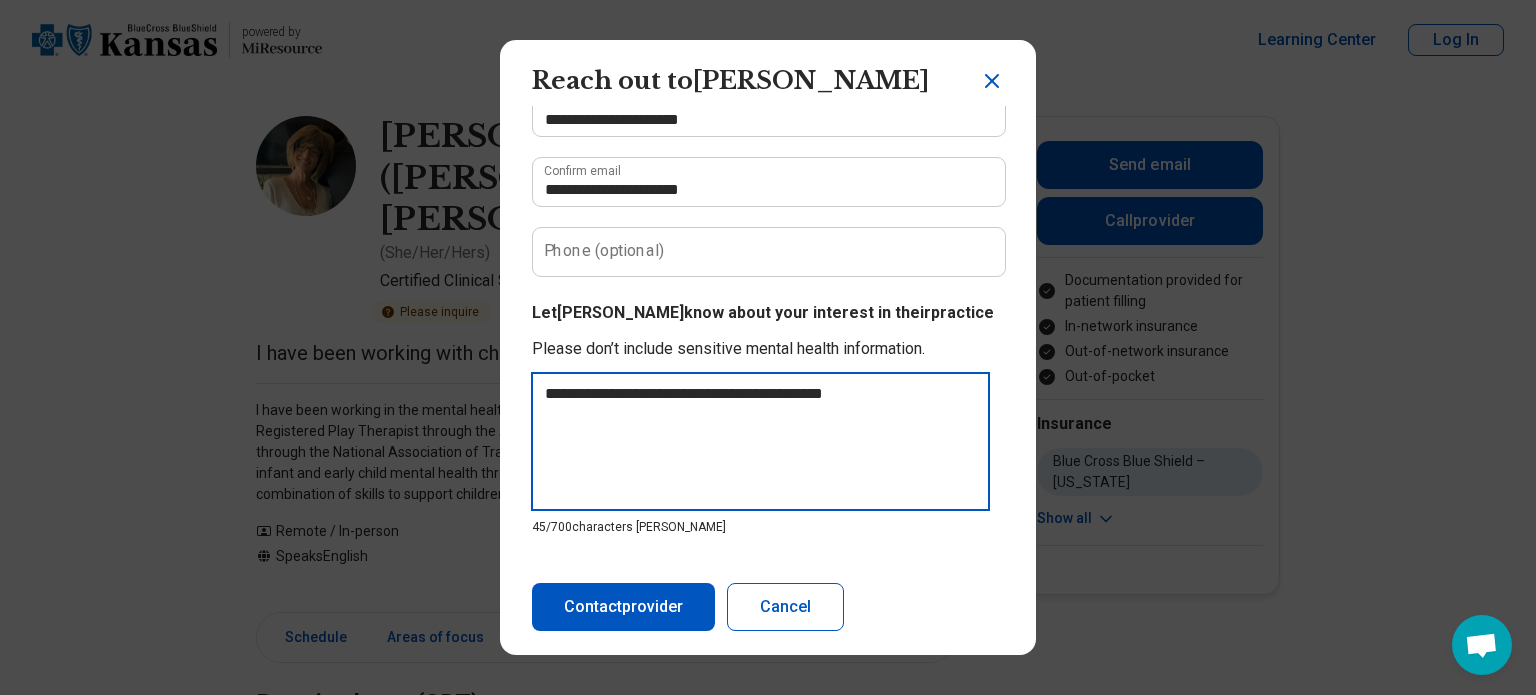 type on "**********" 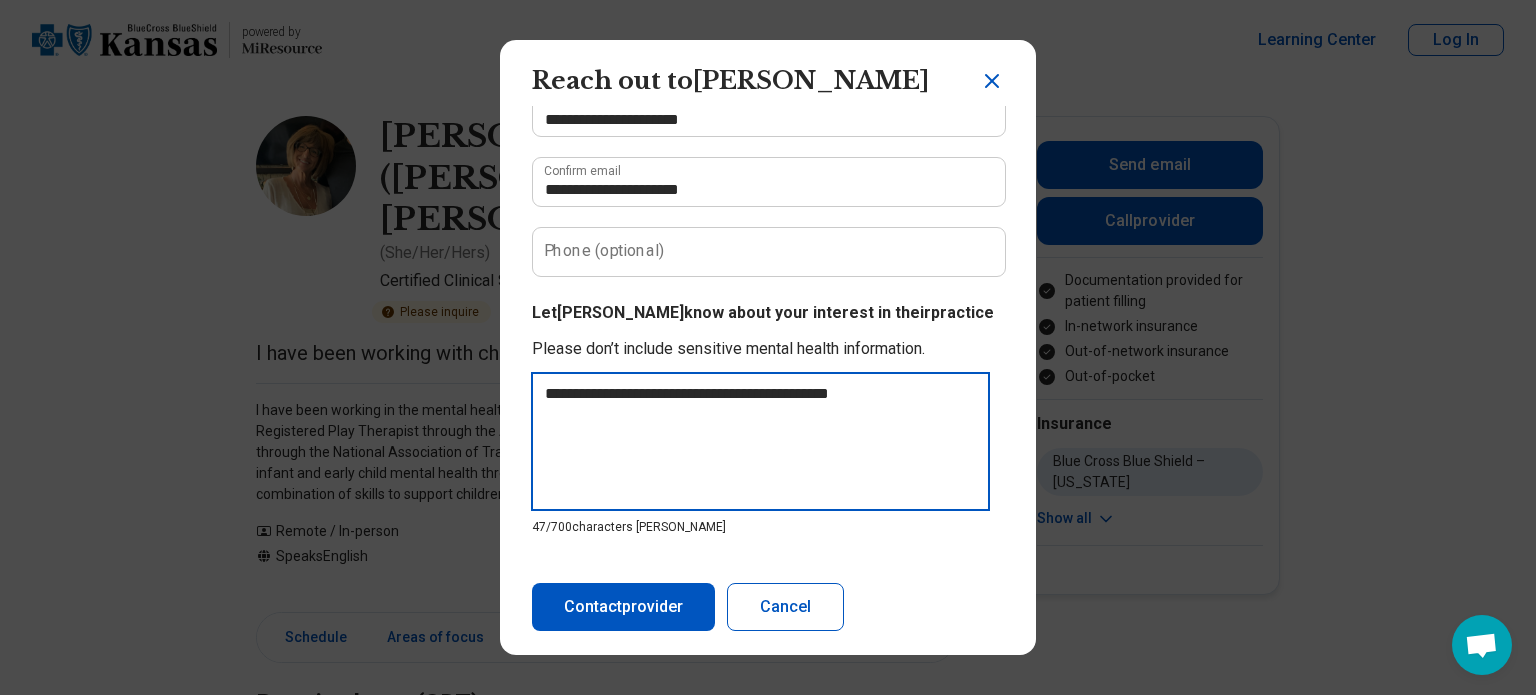 type on "**********" 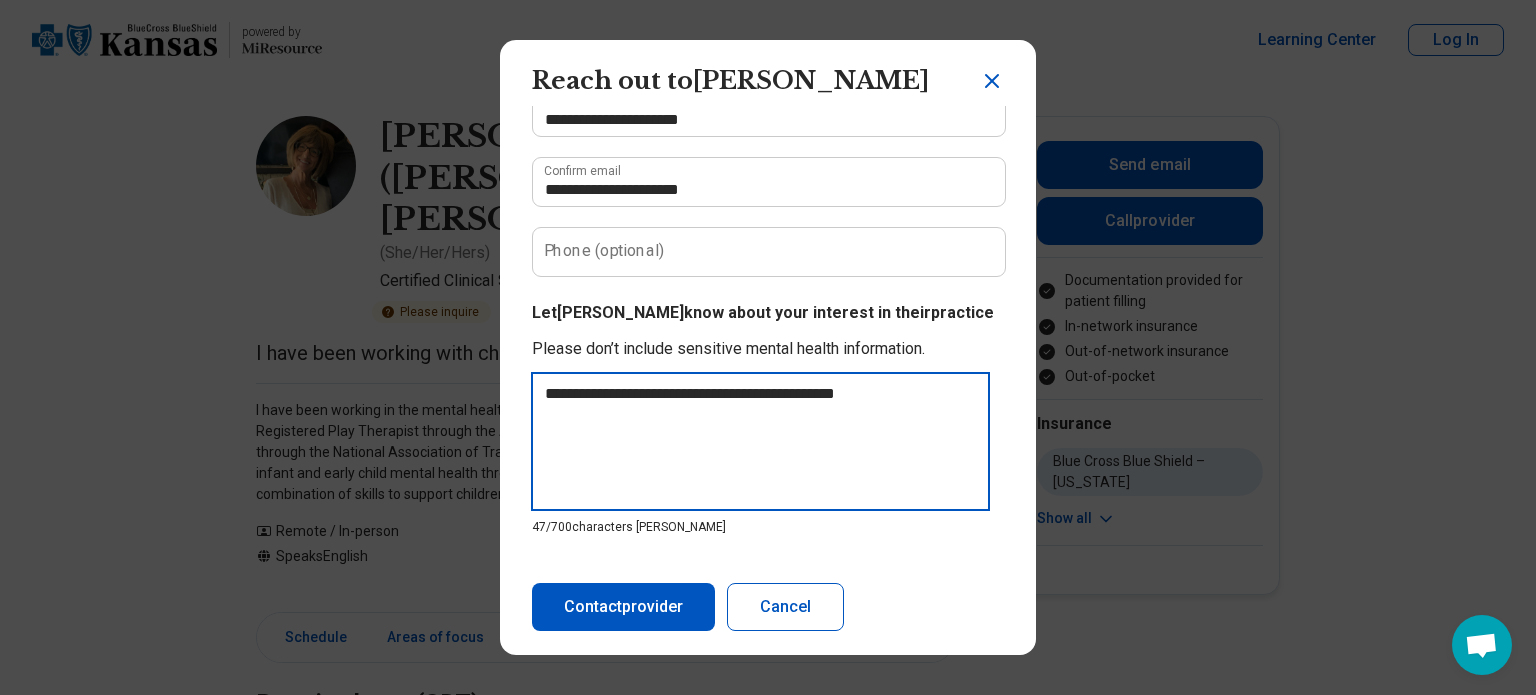 type on "**********" 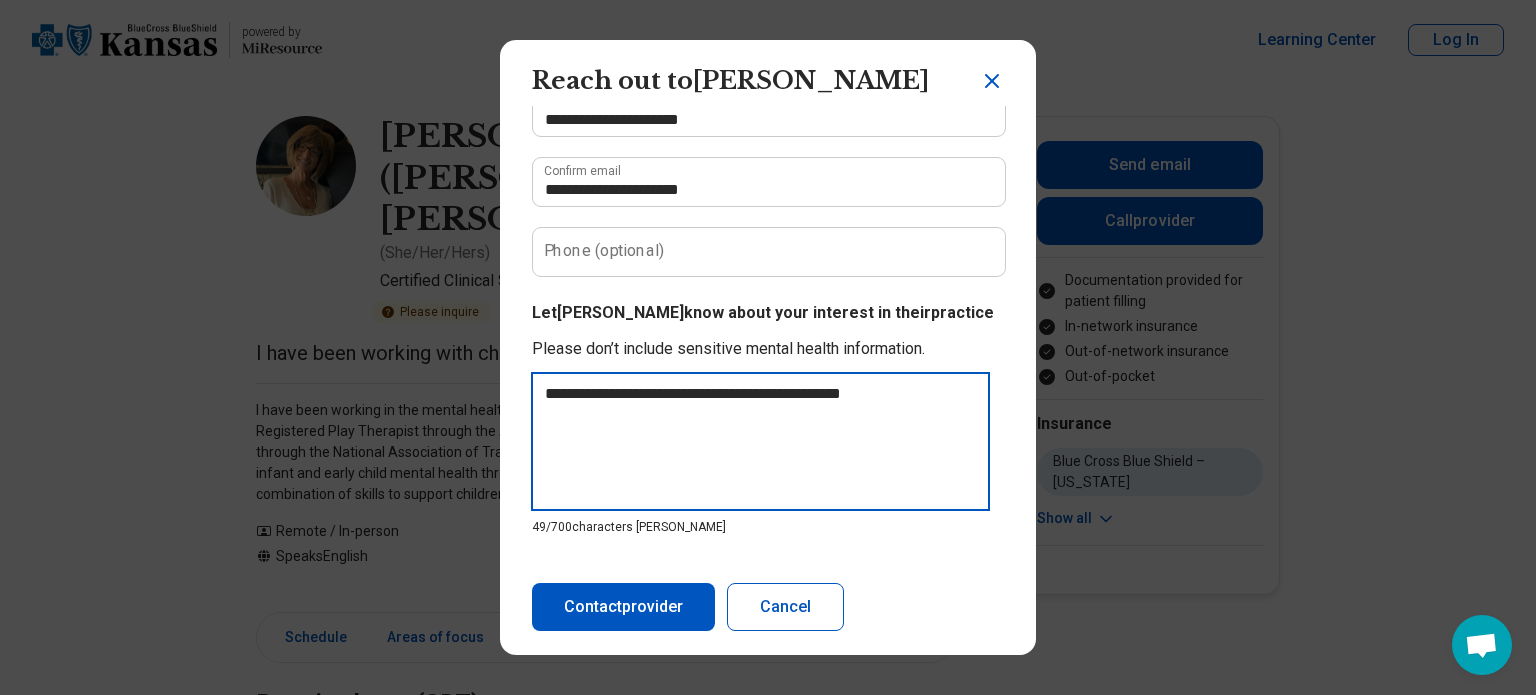 type on "**********" 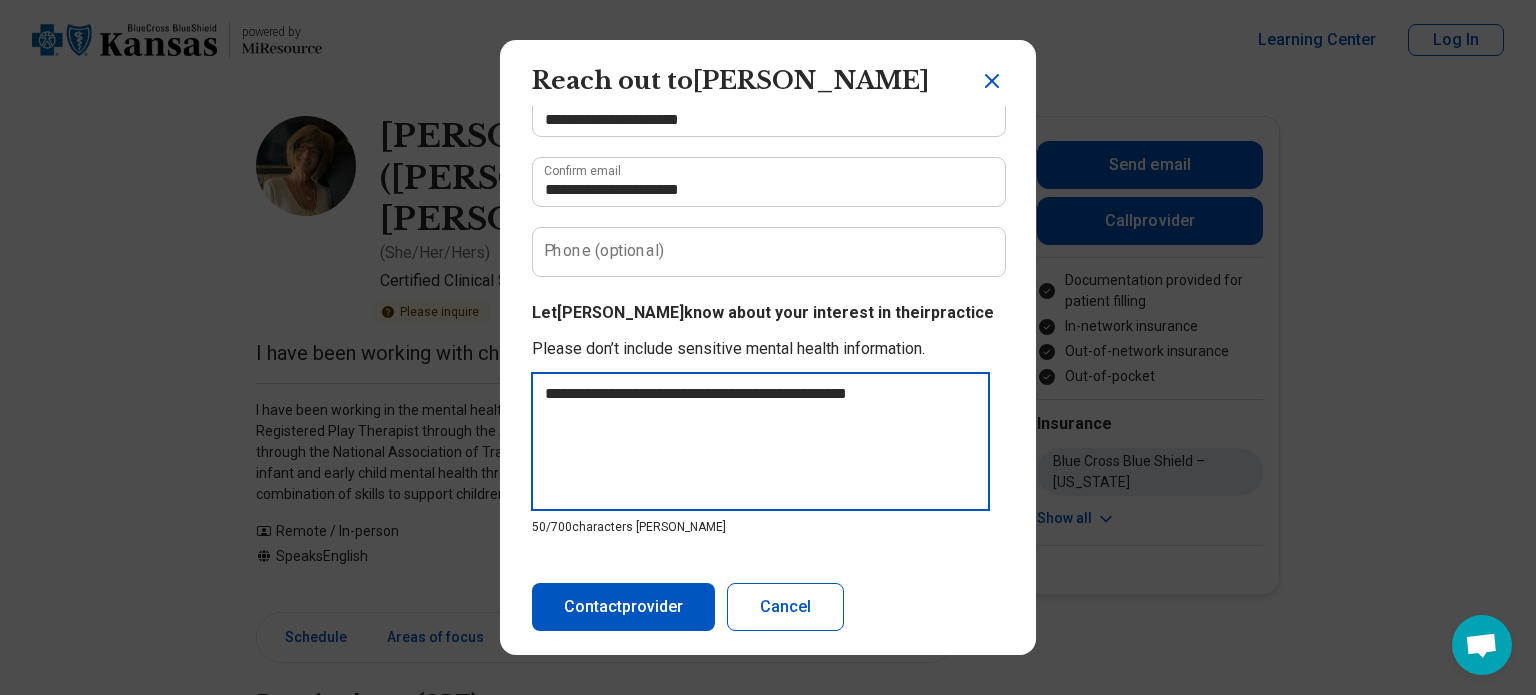 type on "**********" 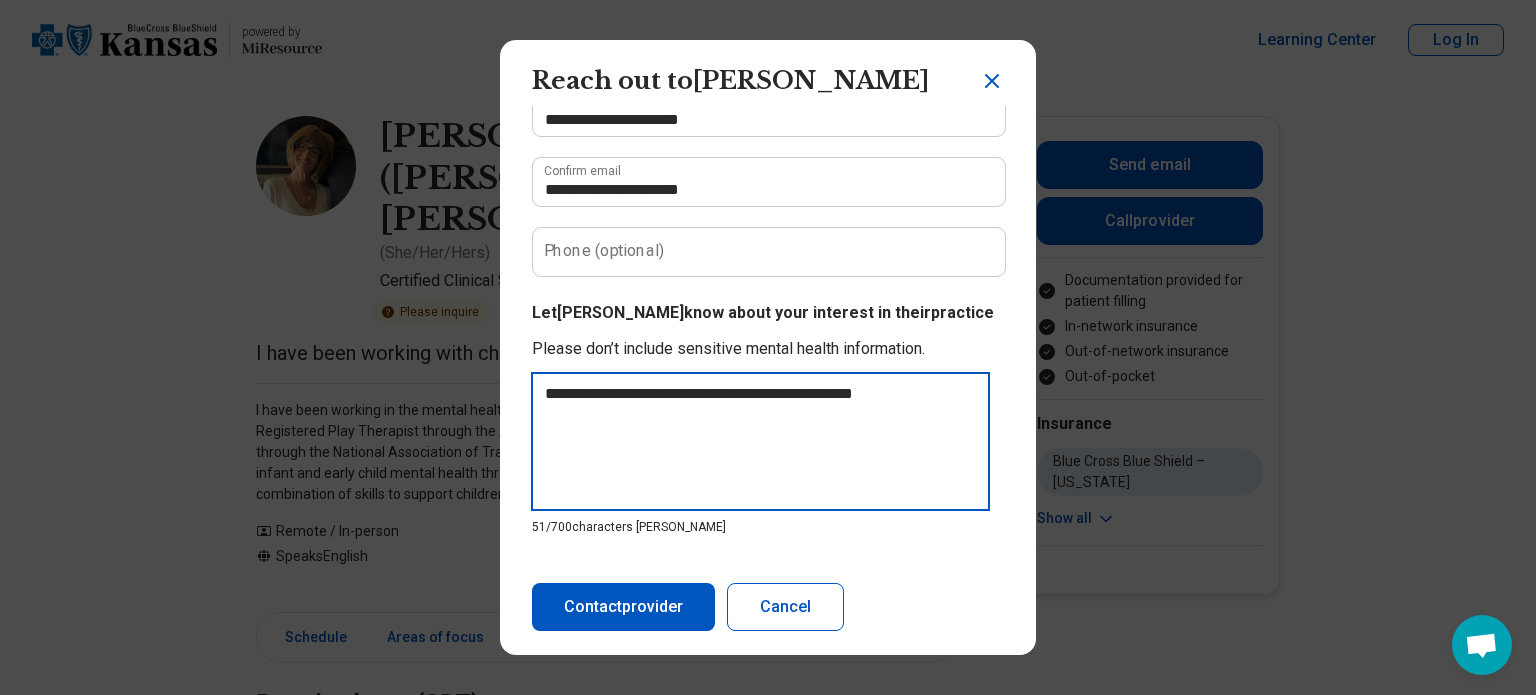 type on "**********" 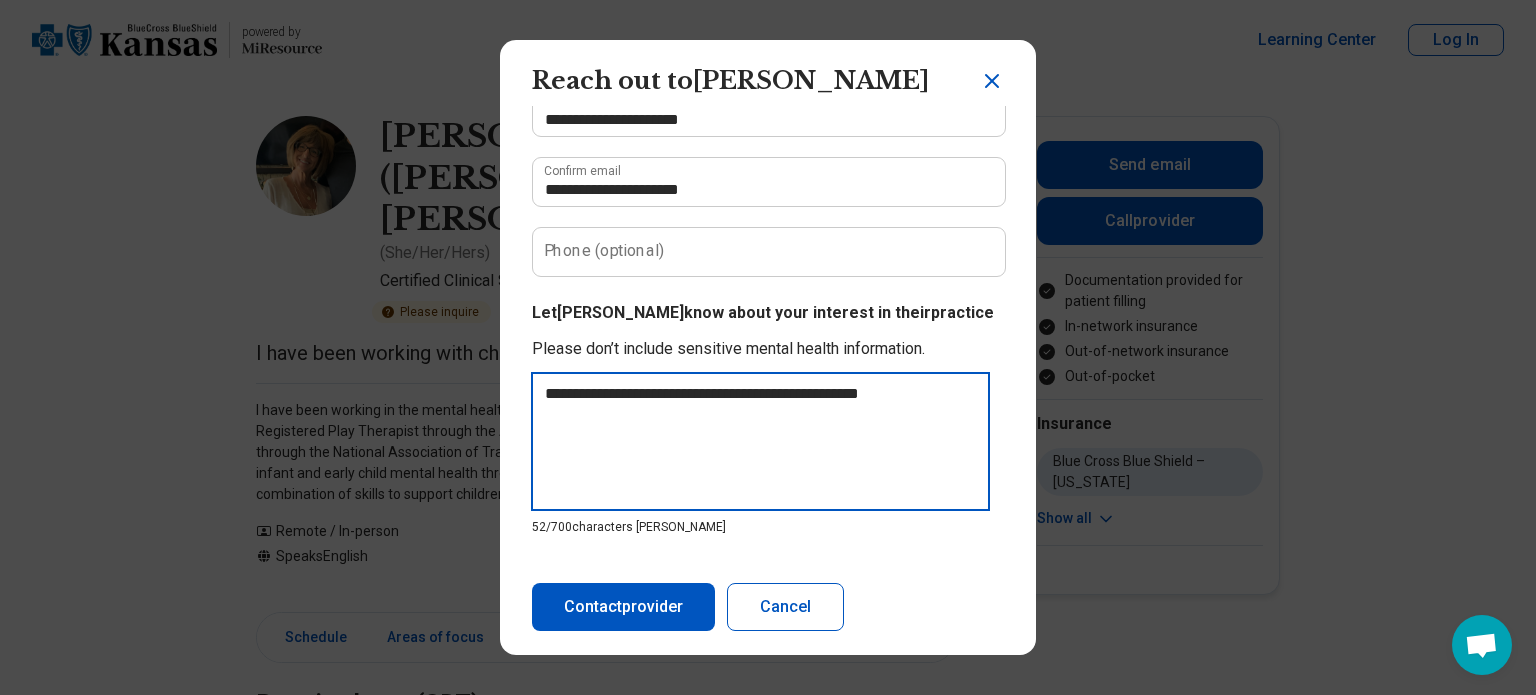 type on "**********" 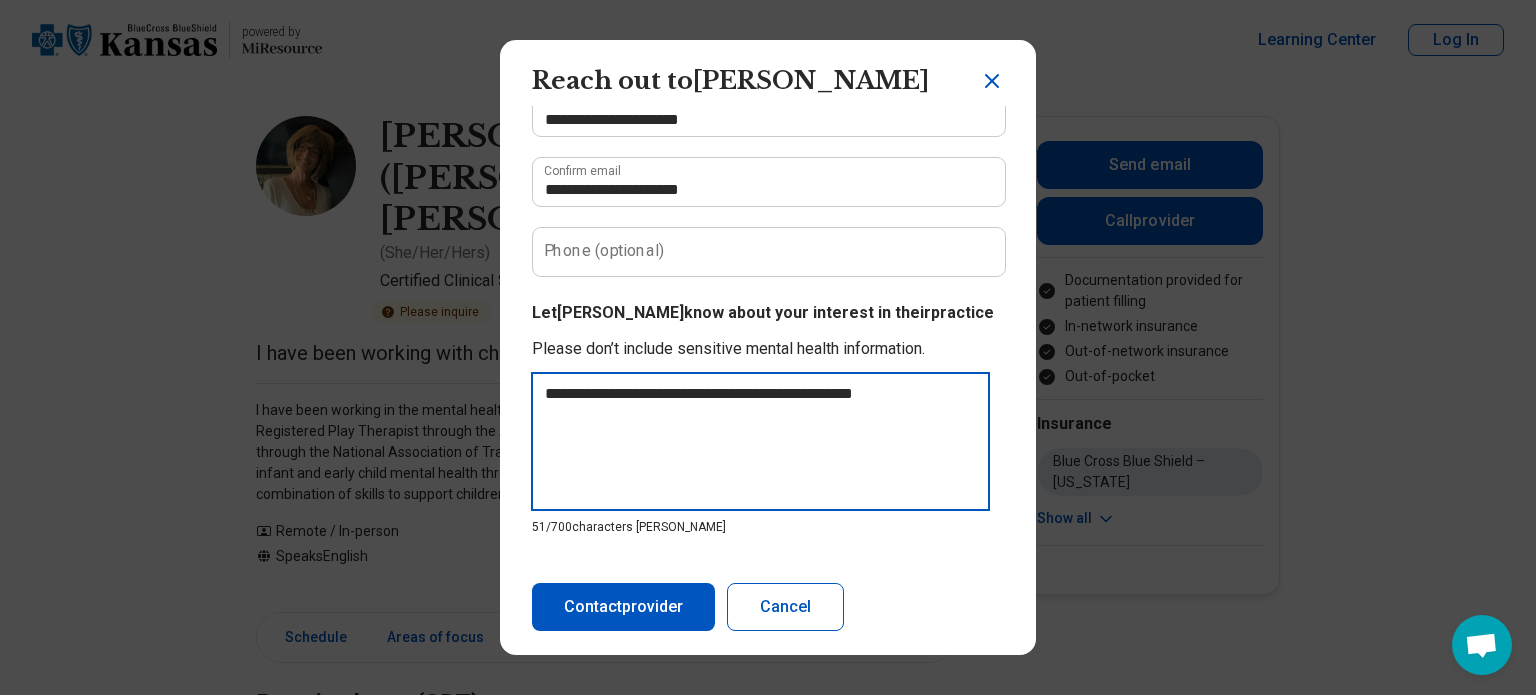 type on "**********" 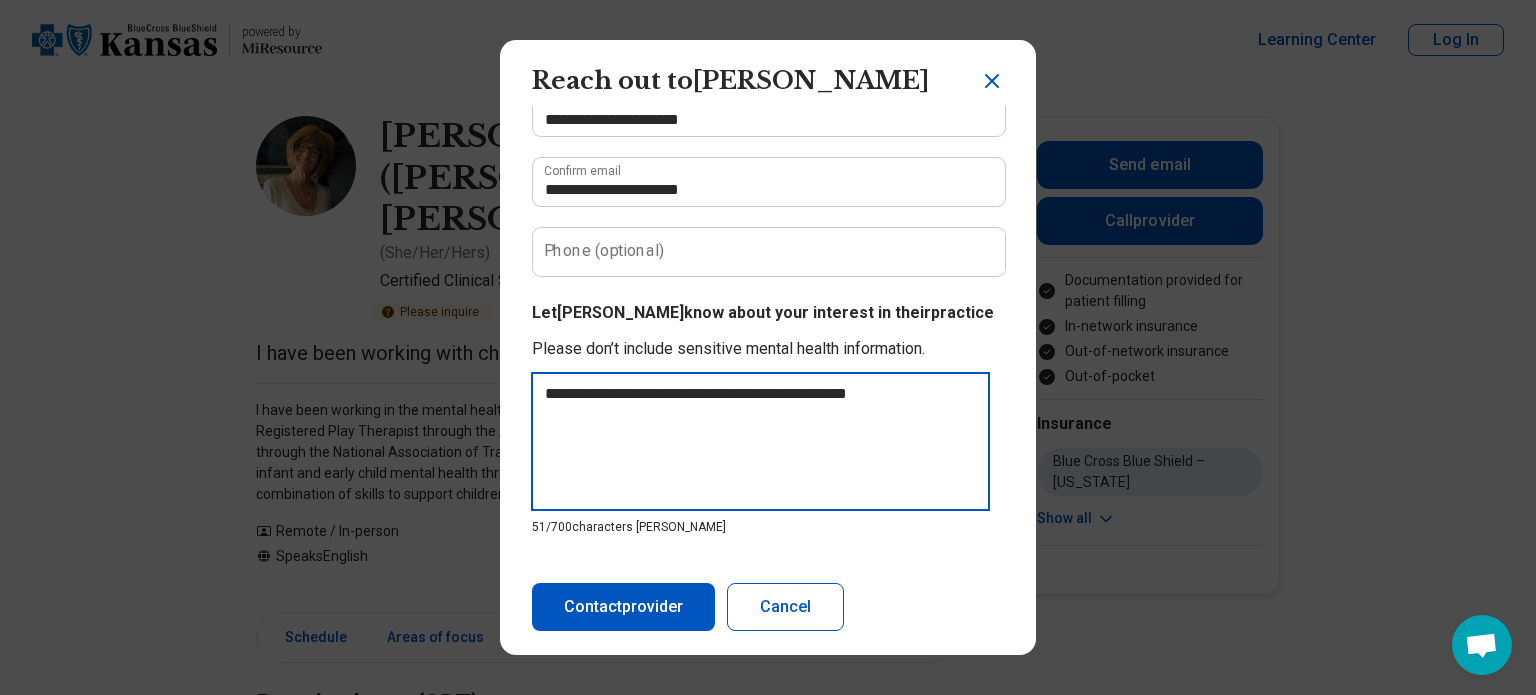 type on "*" 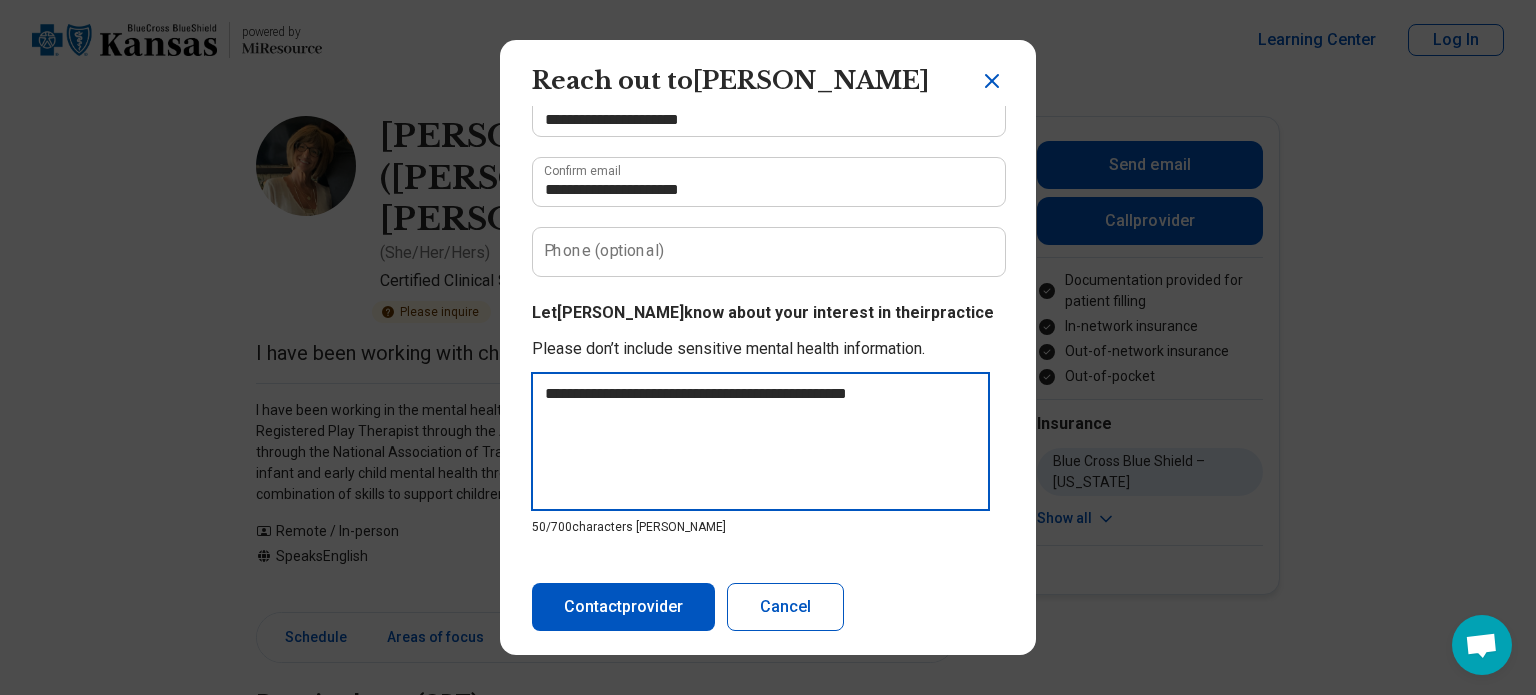 type on "**********" 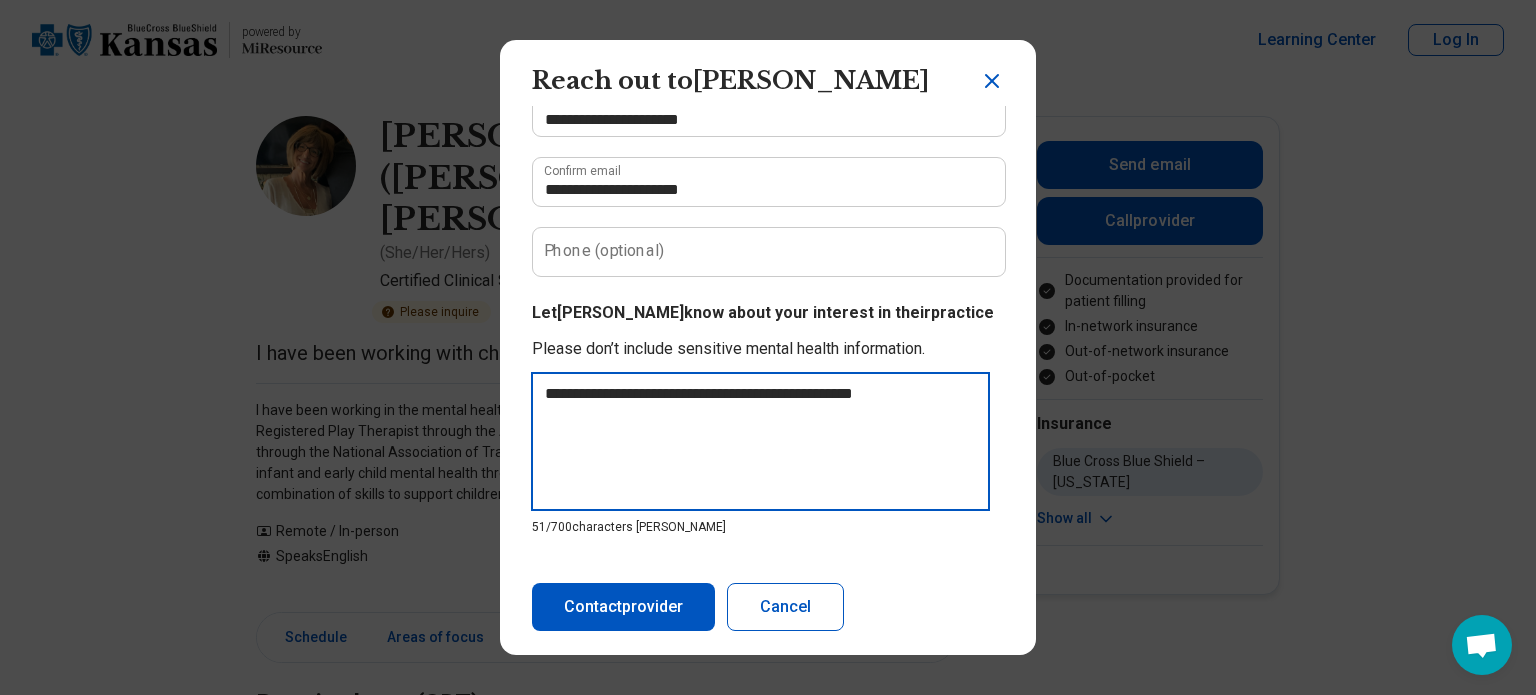type on "**********" 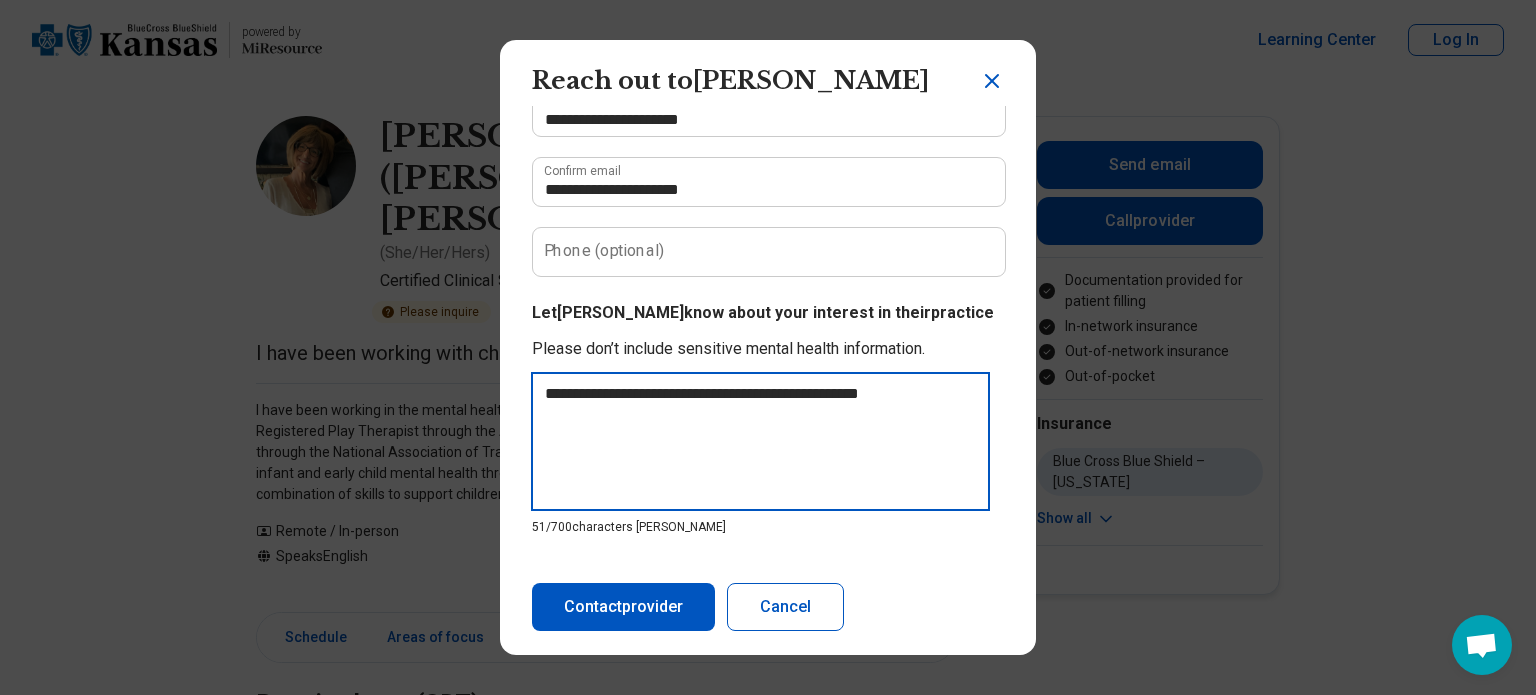 type on "**********" 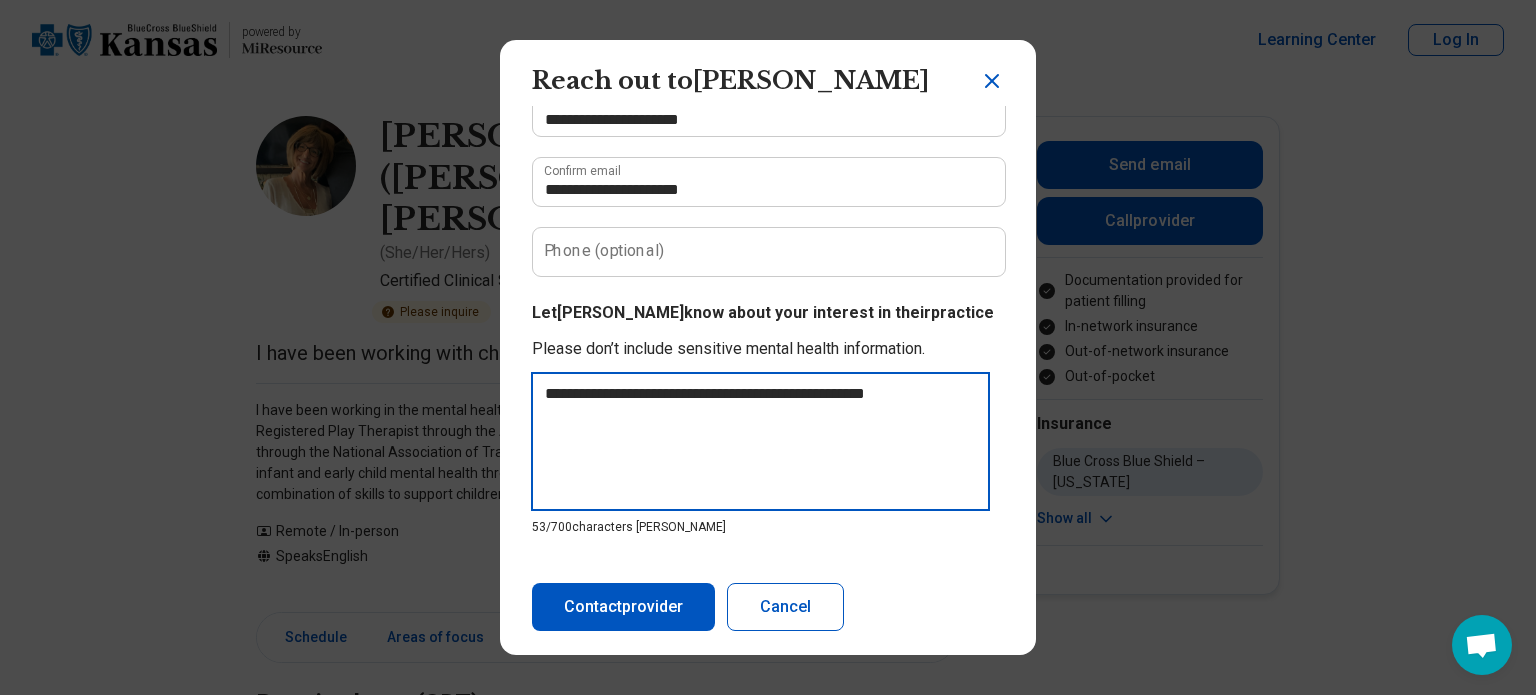 type on "**********" 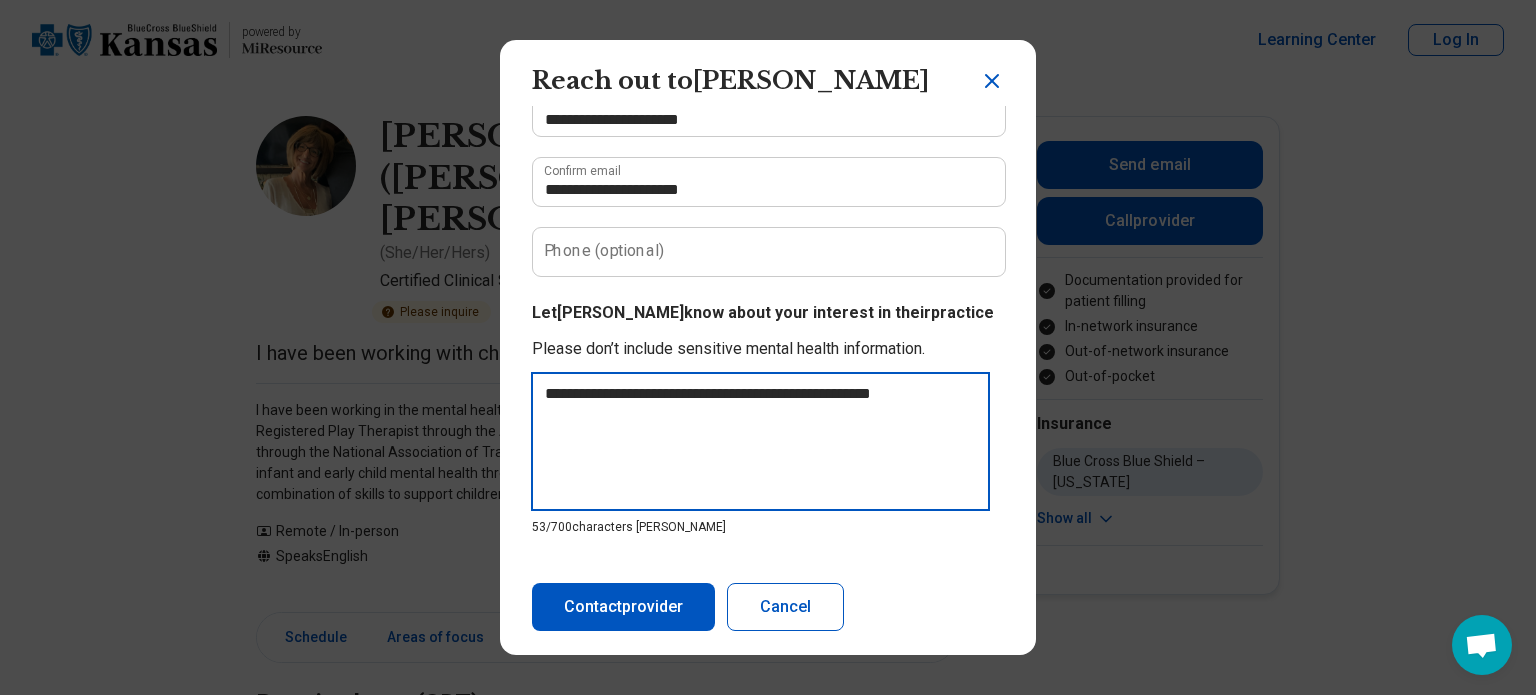 type on "**********" 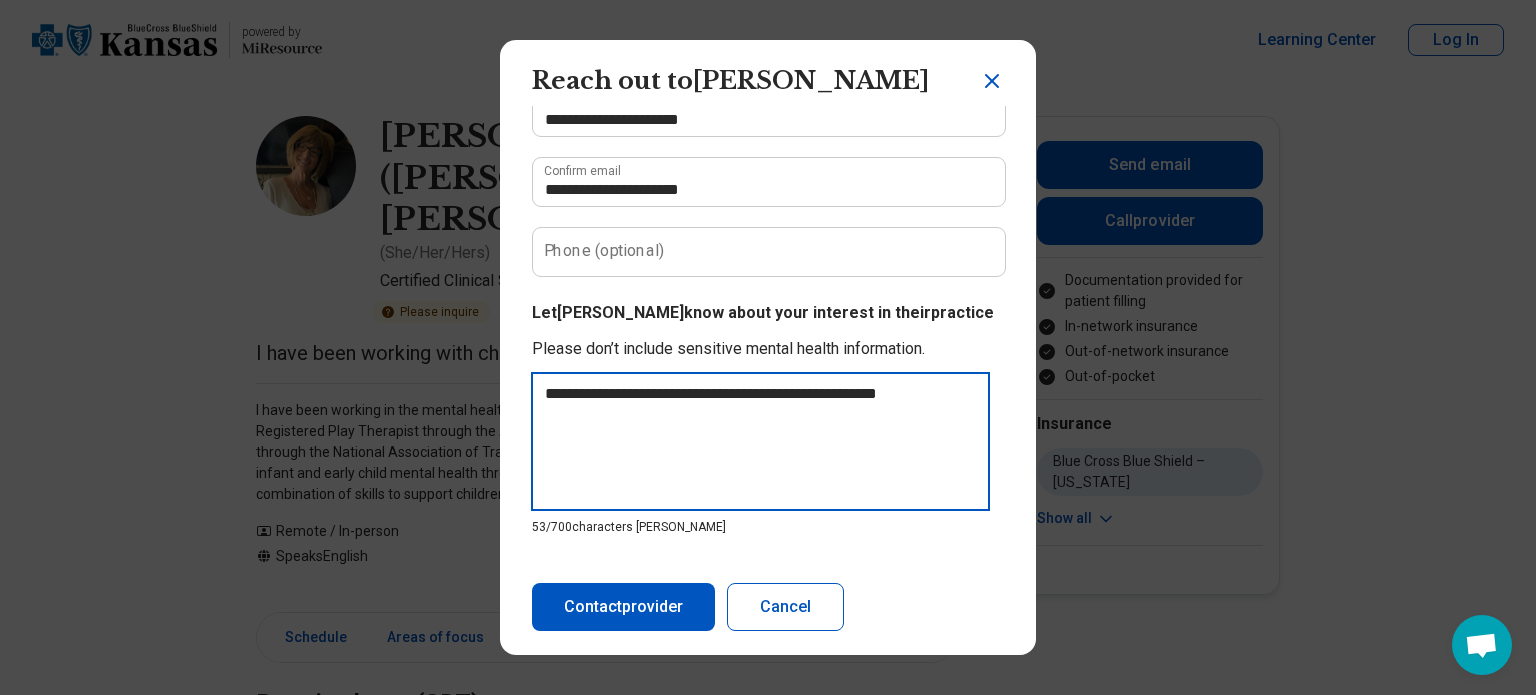 type on "**********" 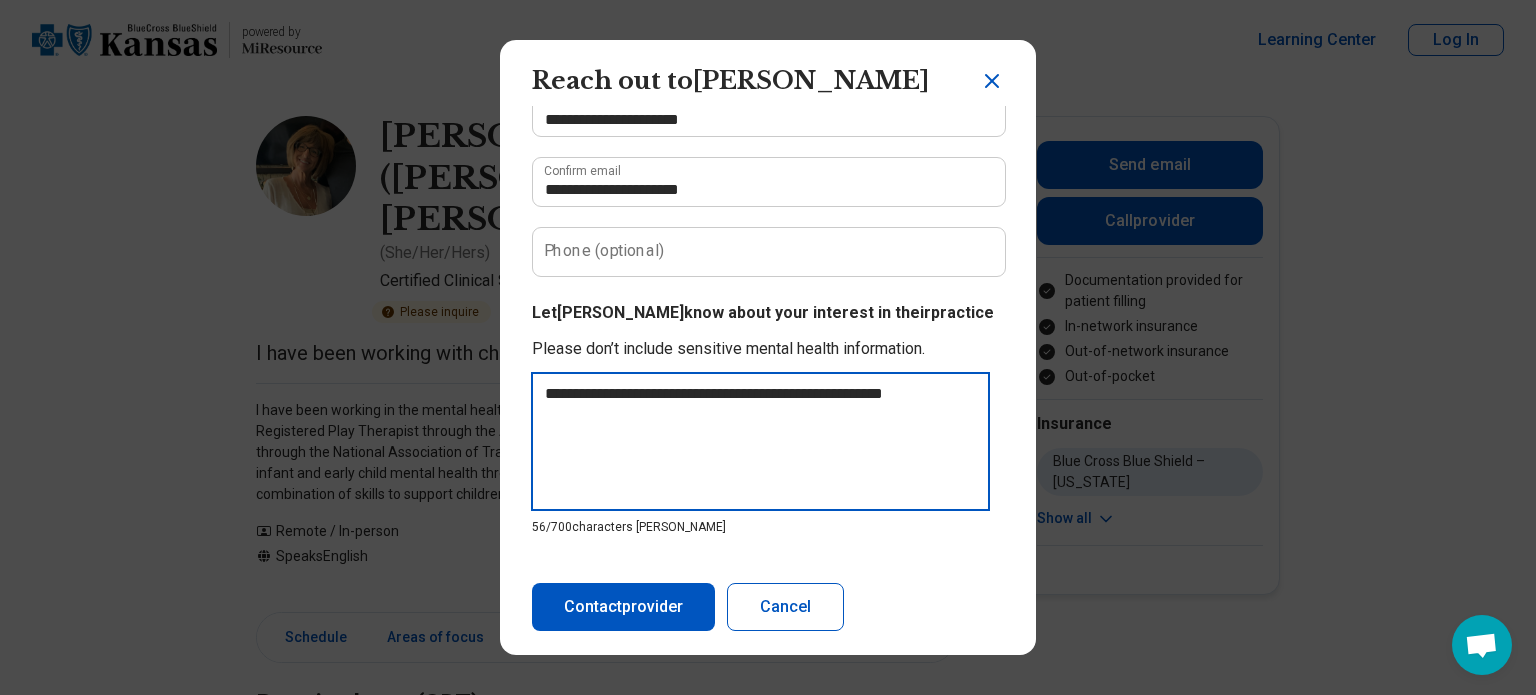 type on "**********" 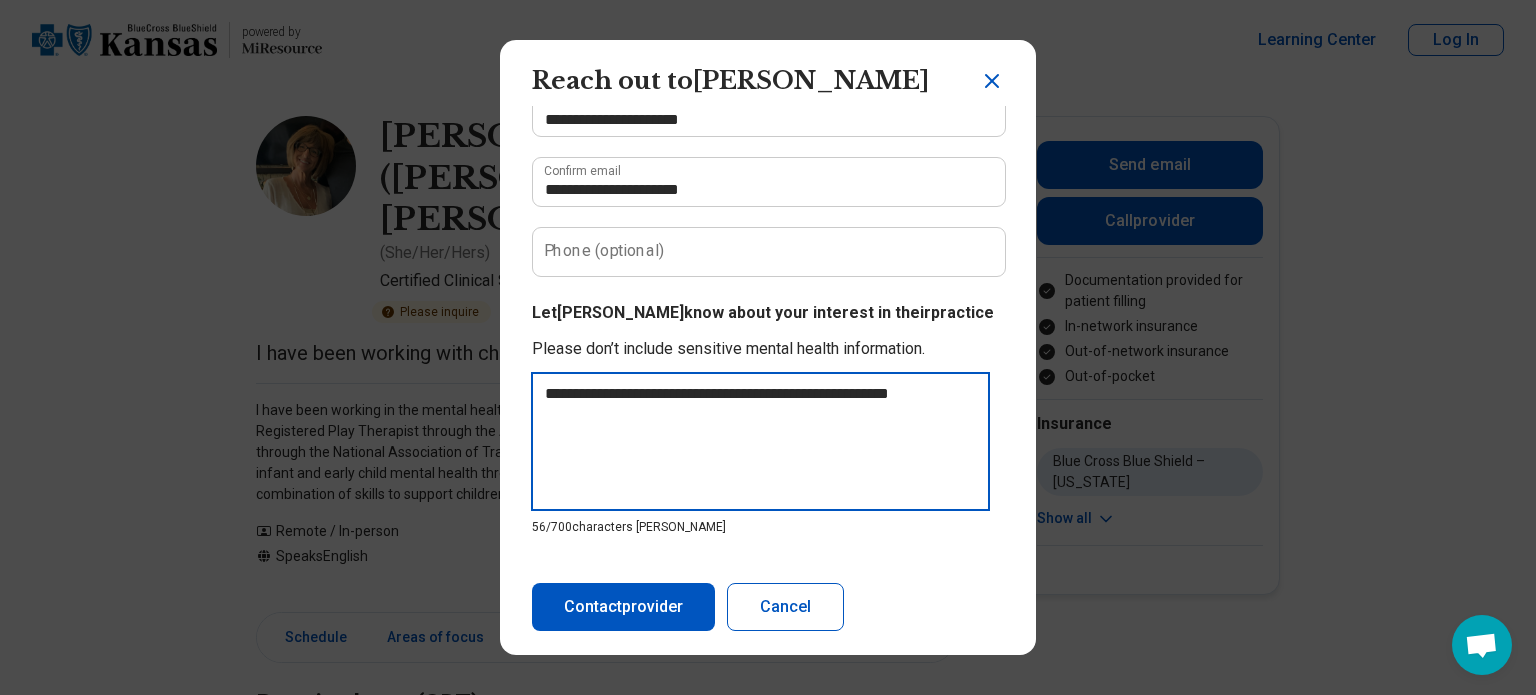 type on "**********" 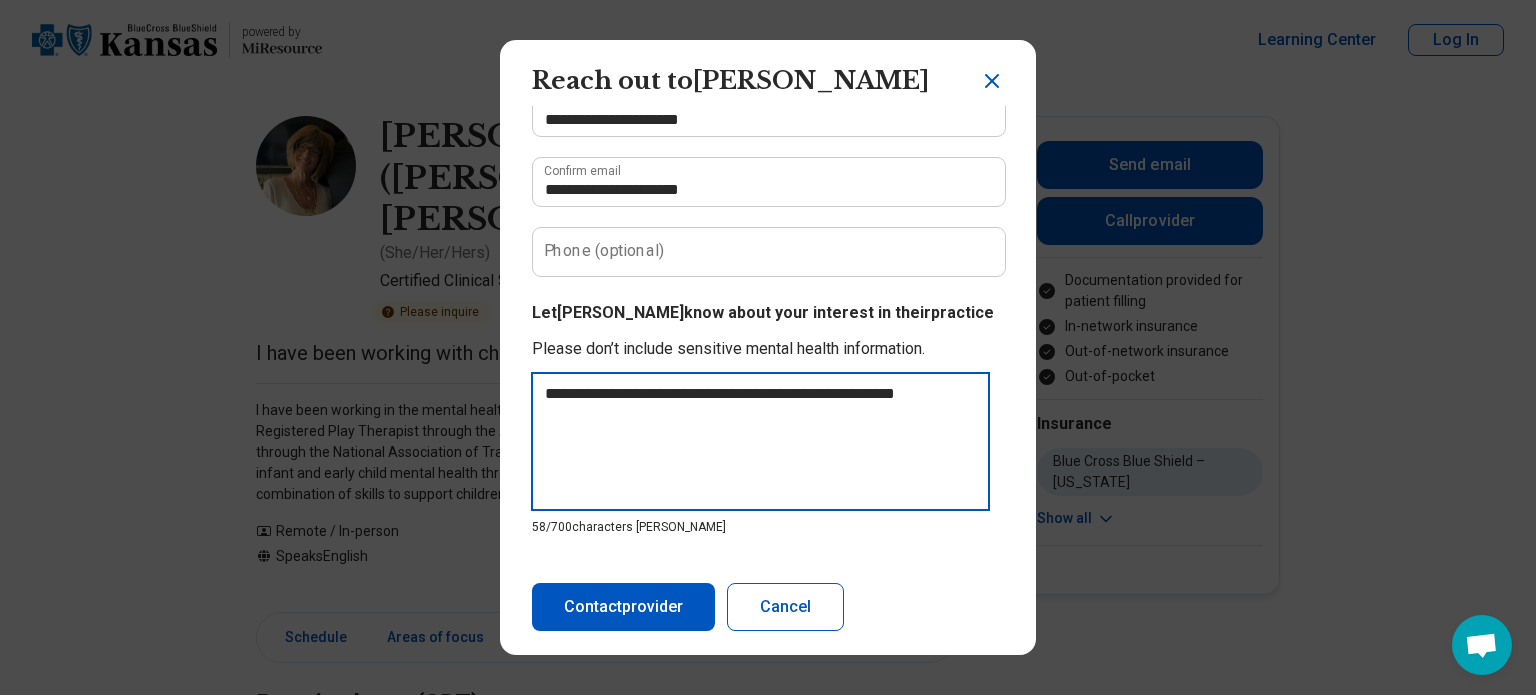 type on "**********" 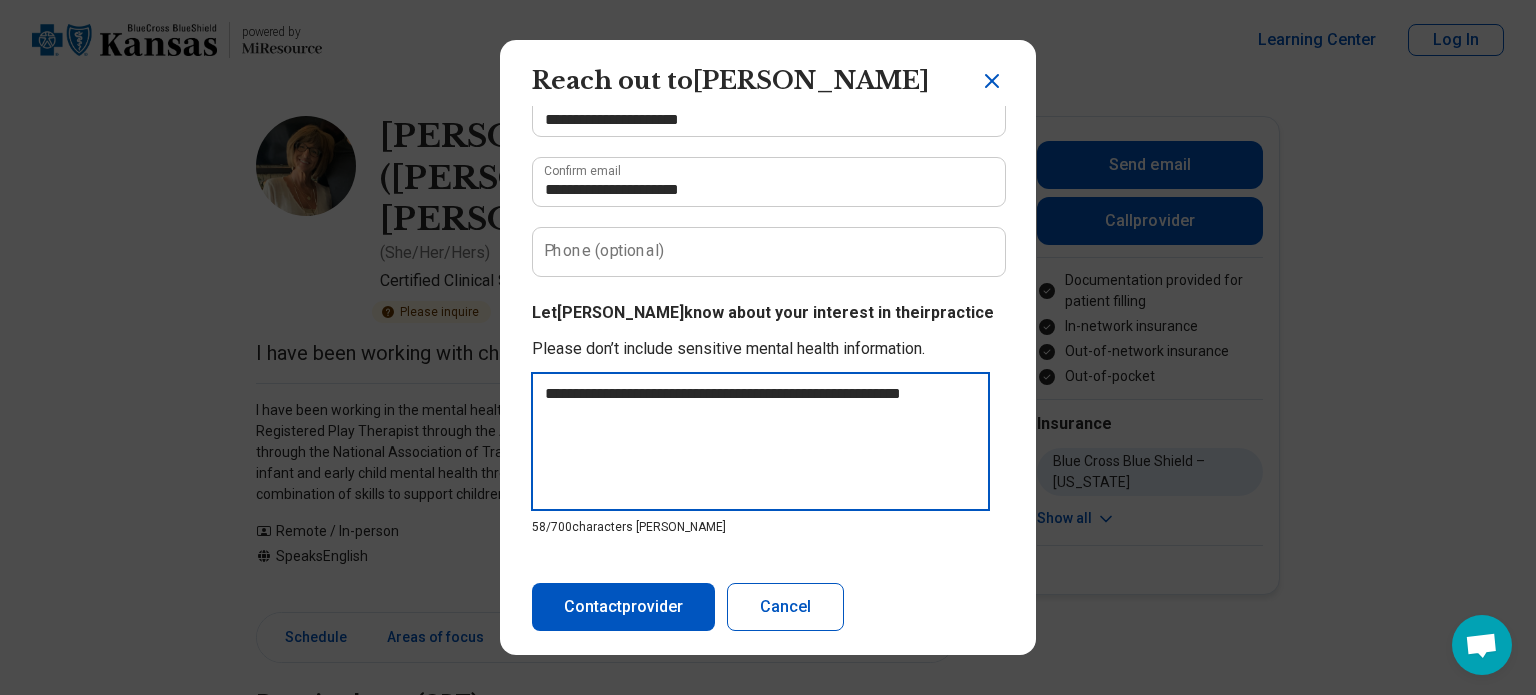 type on "**********" 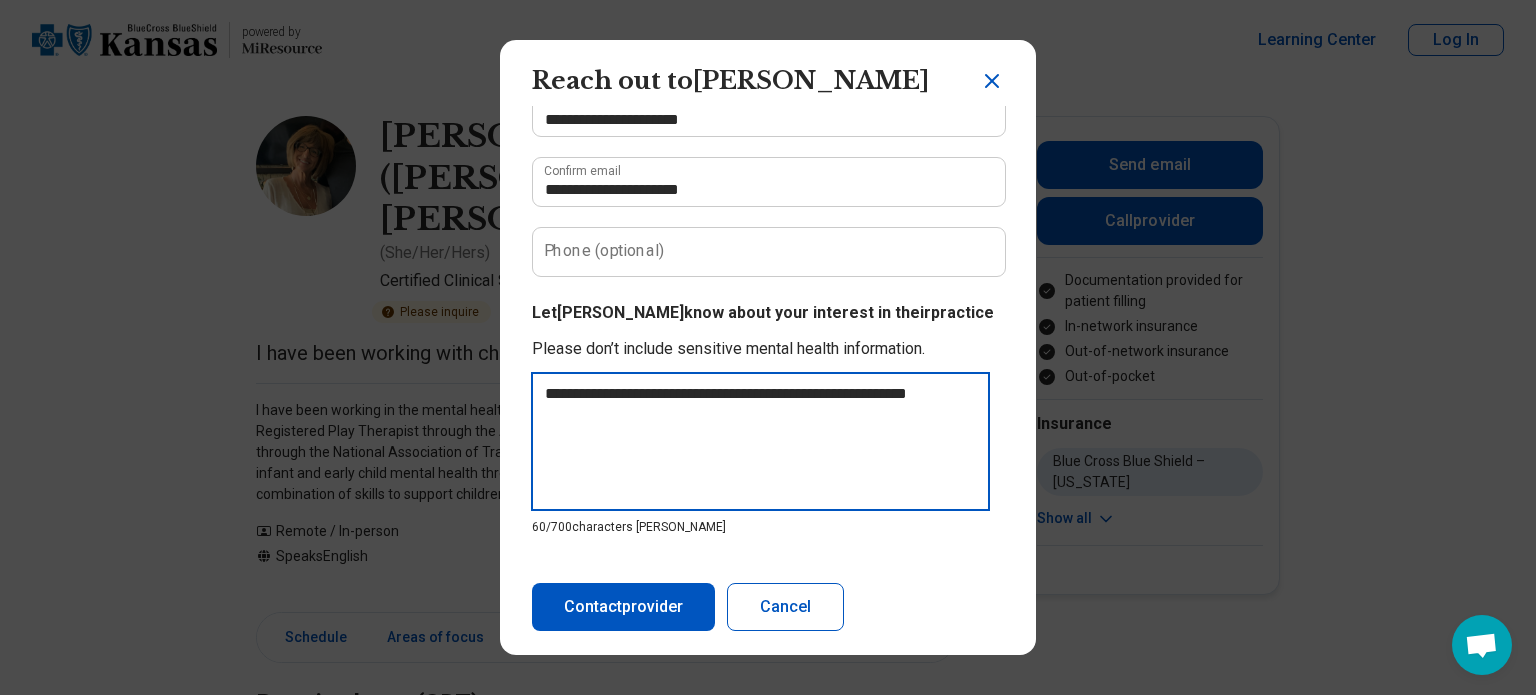 type on "**********" 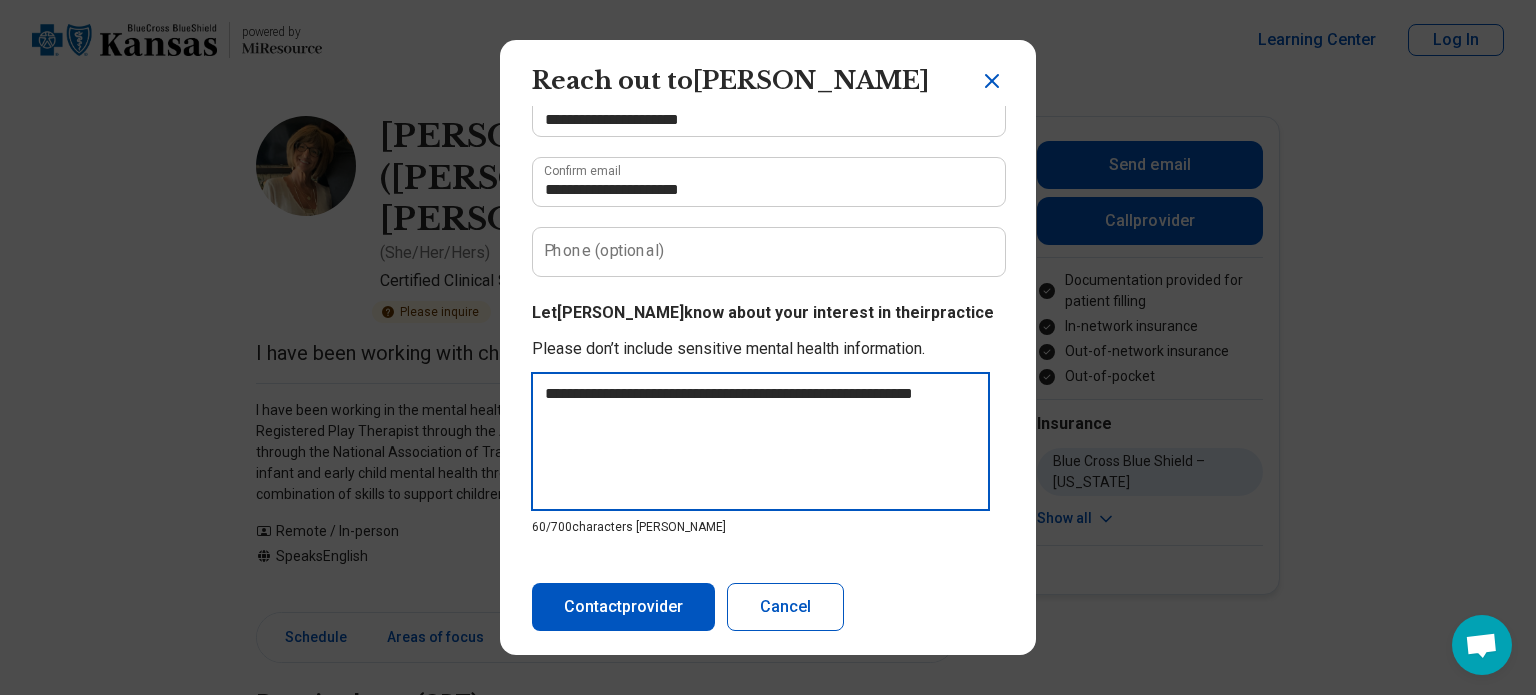 type on "**********" 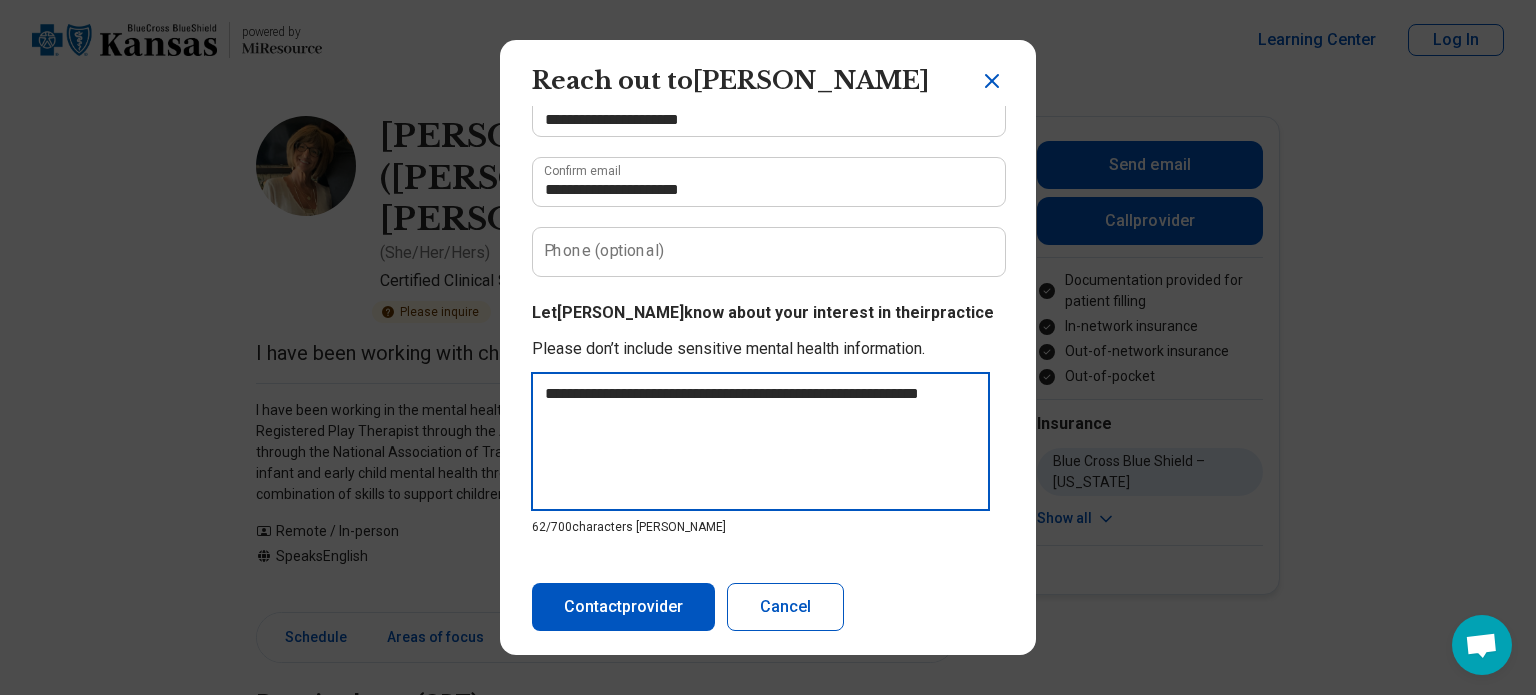 type on "**********" 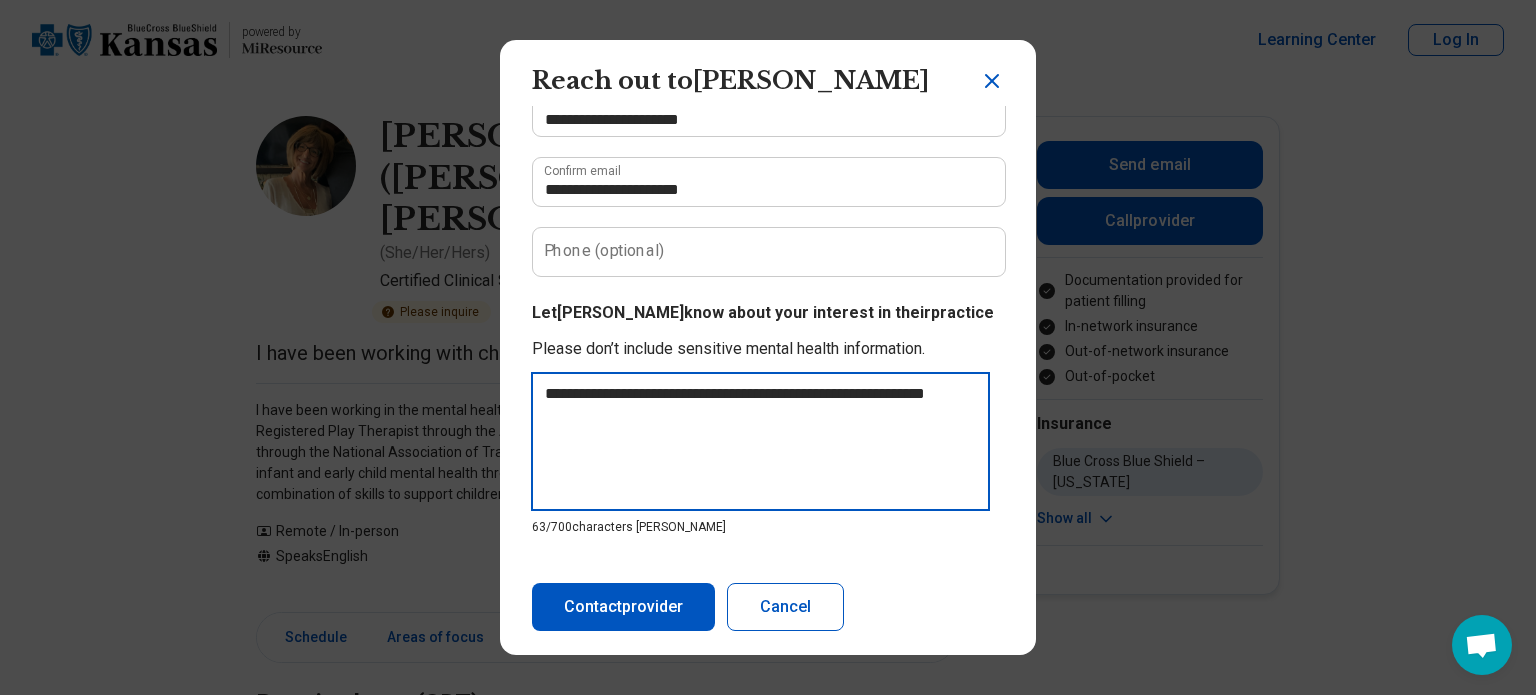 type on "**********" 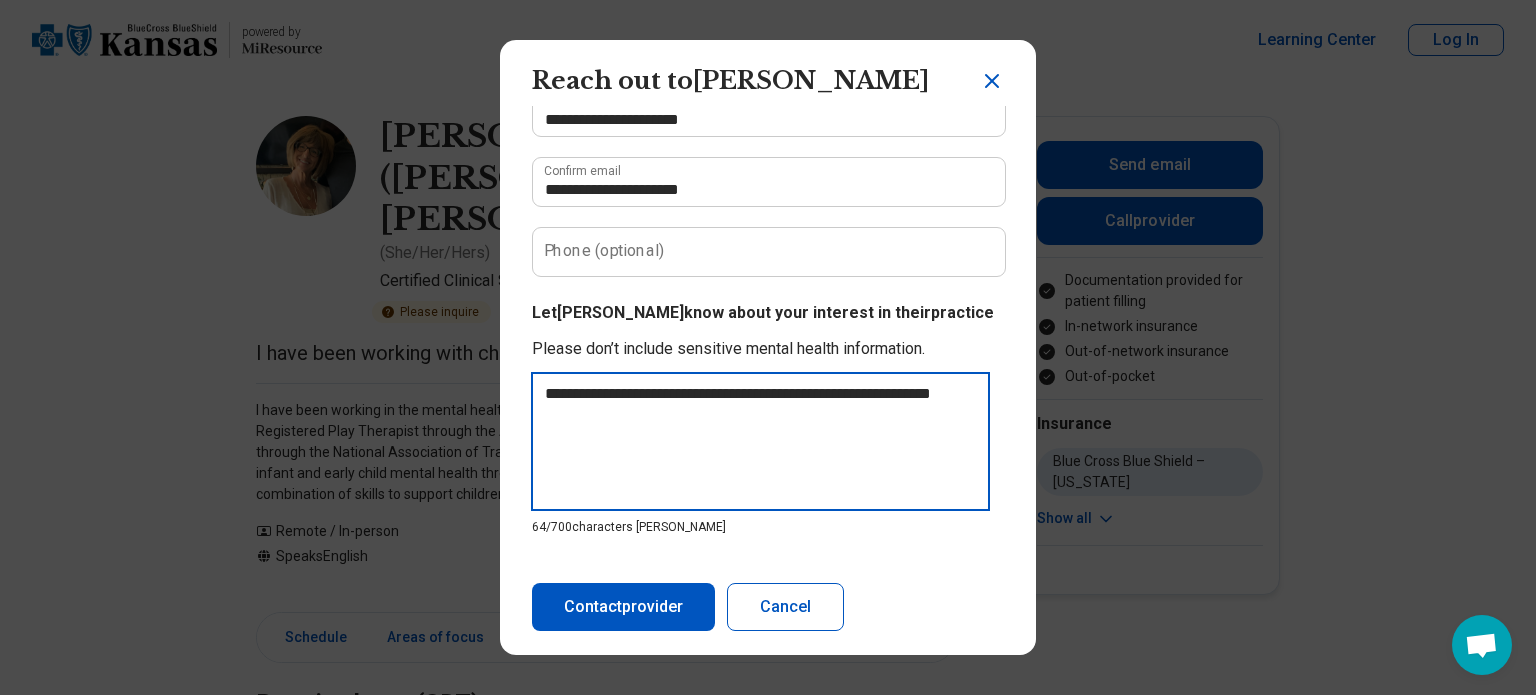type on "**********" 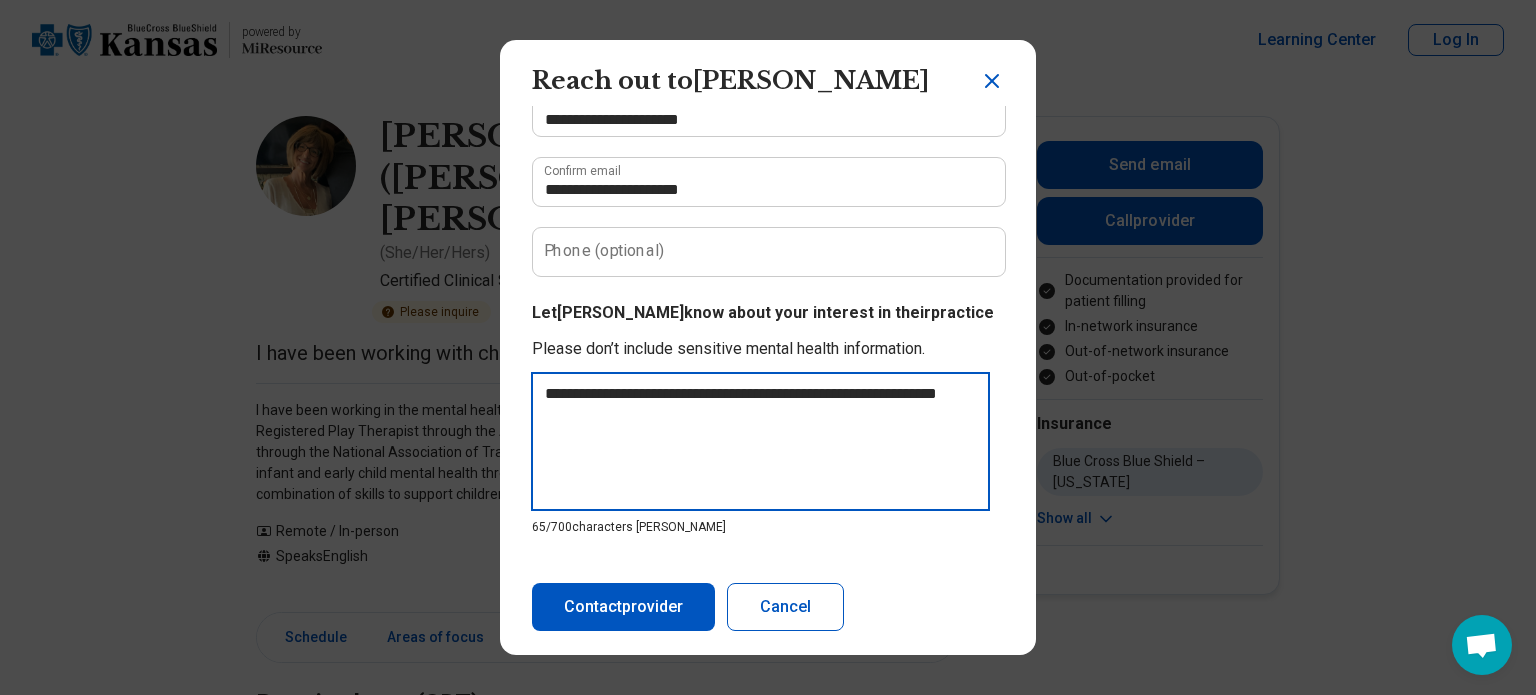type on "**********" 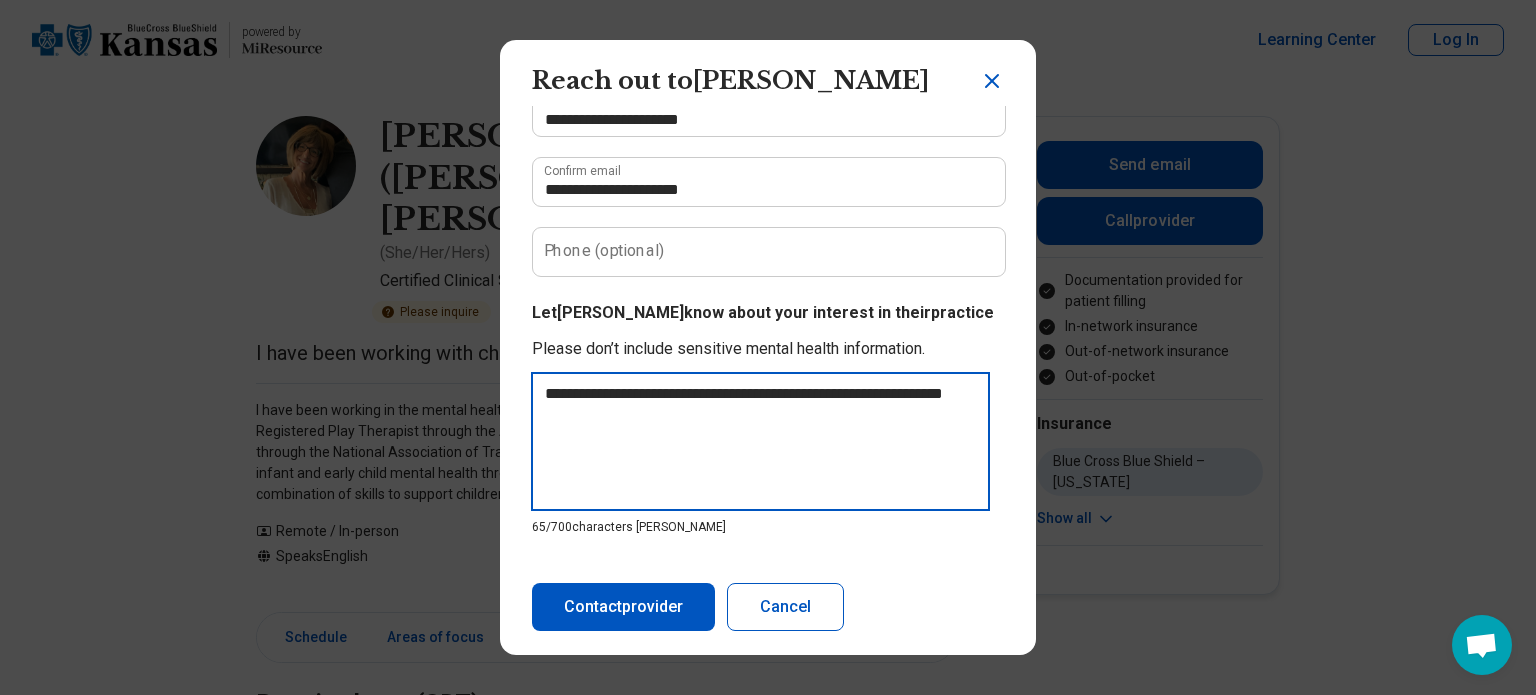 type on "**********" 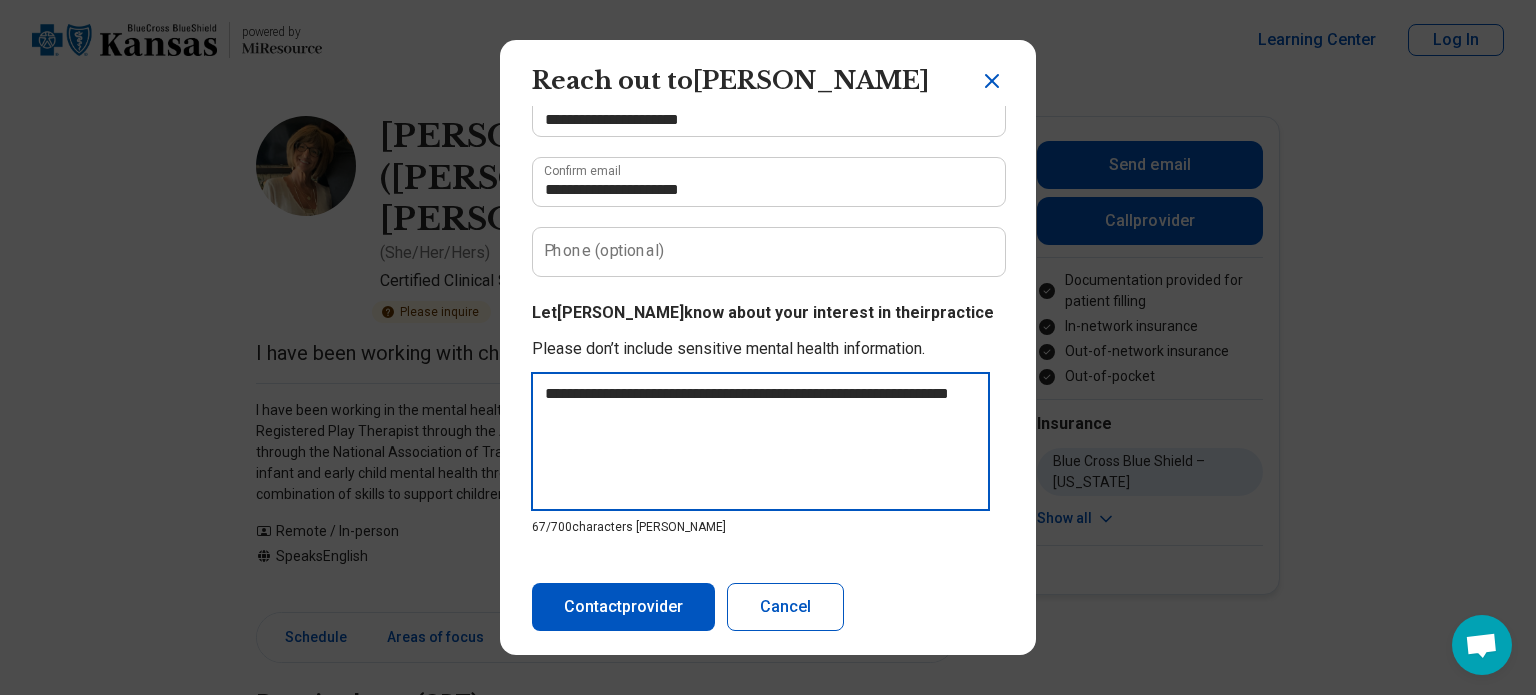 type on "**********" 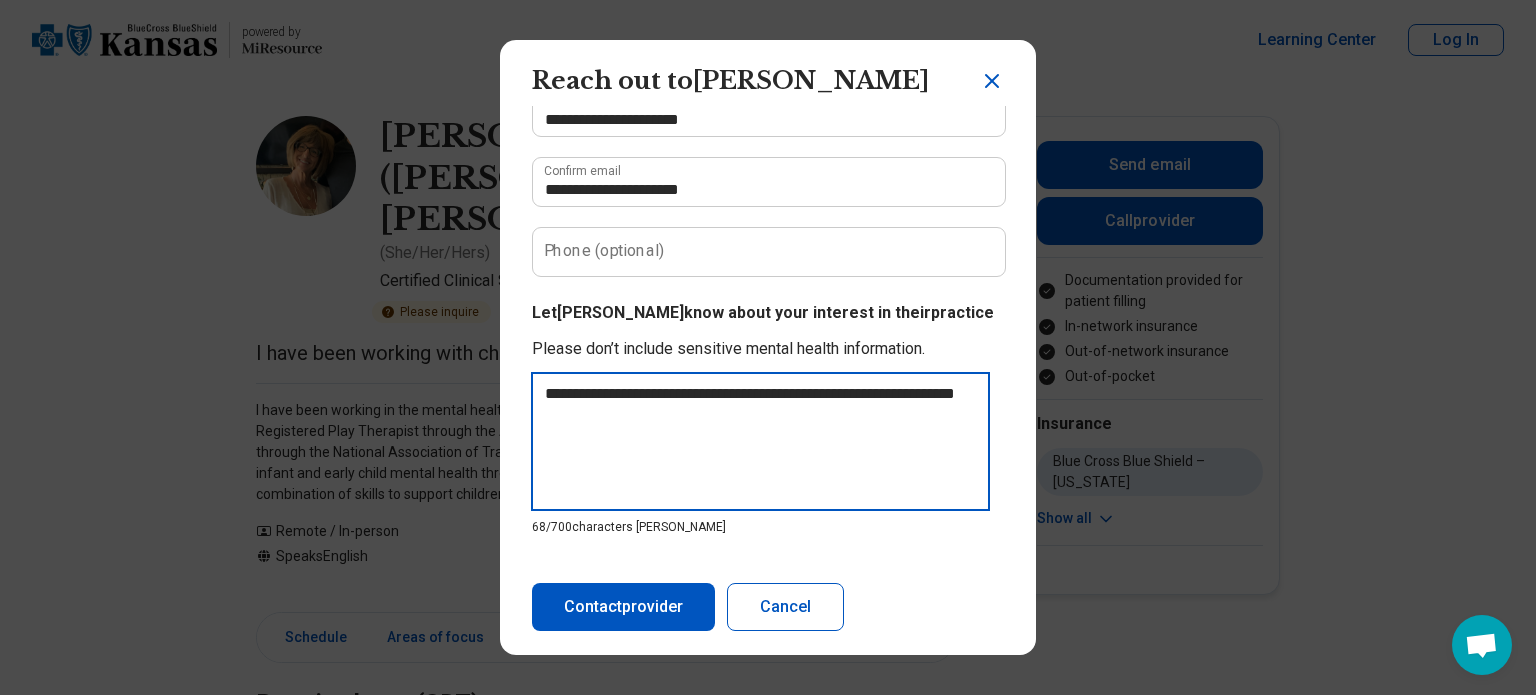 type on "**********" 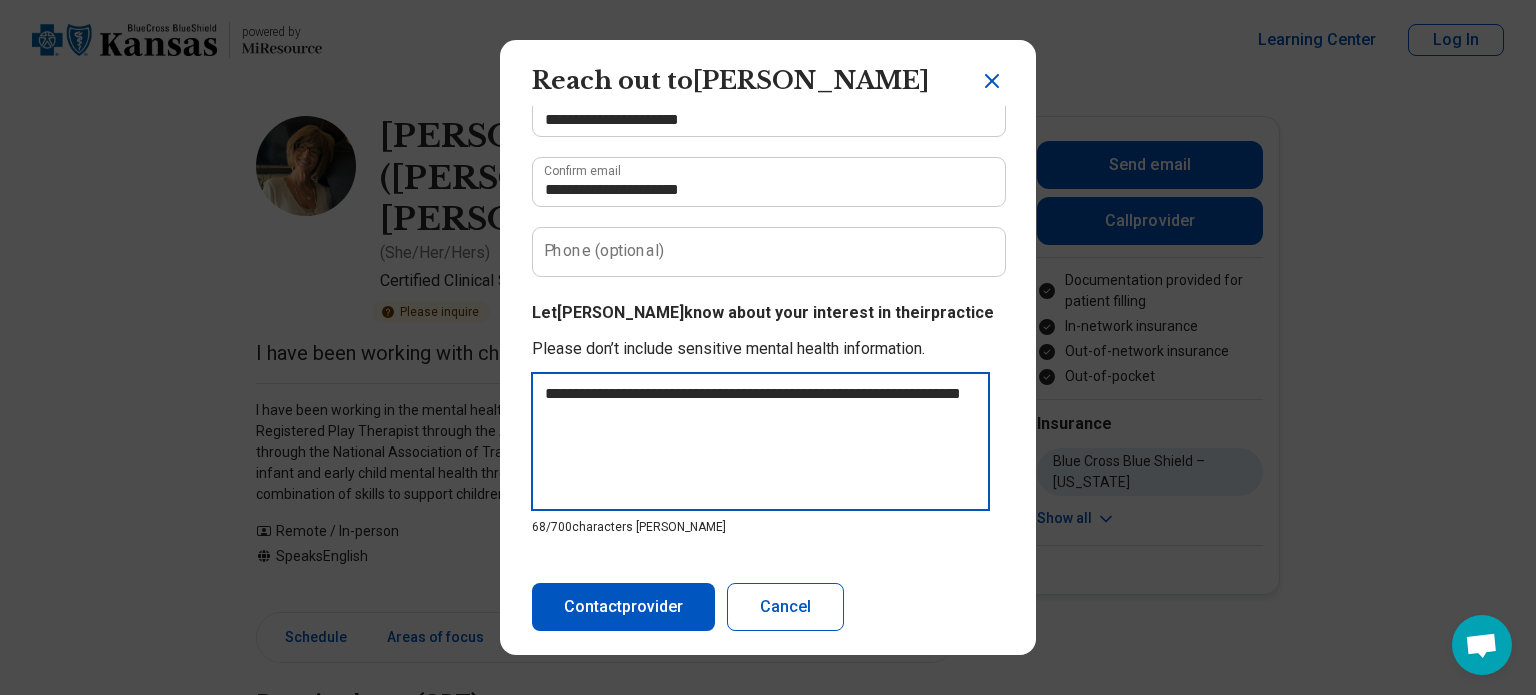 type on "**********" 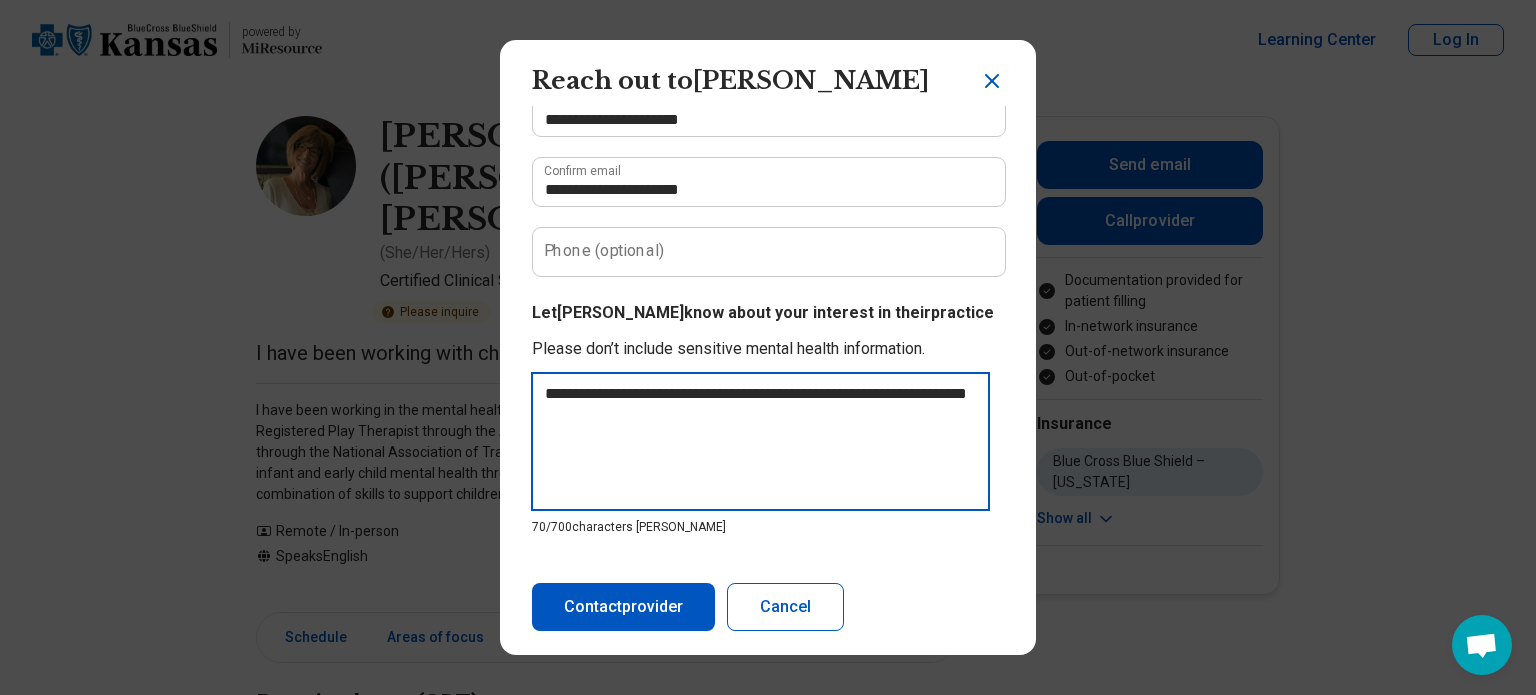 type on "**********" 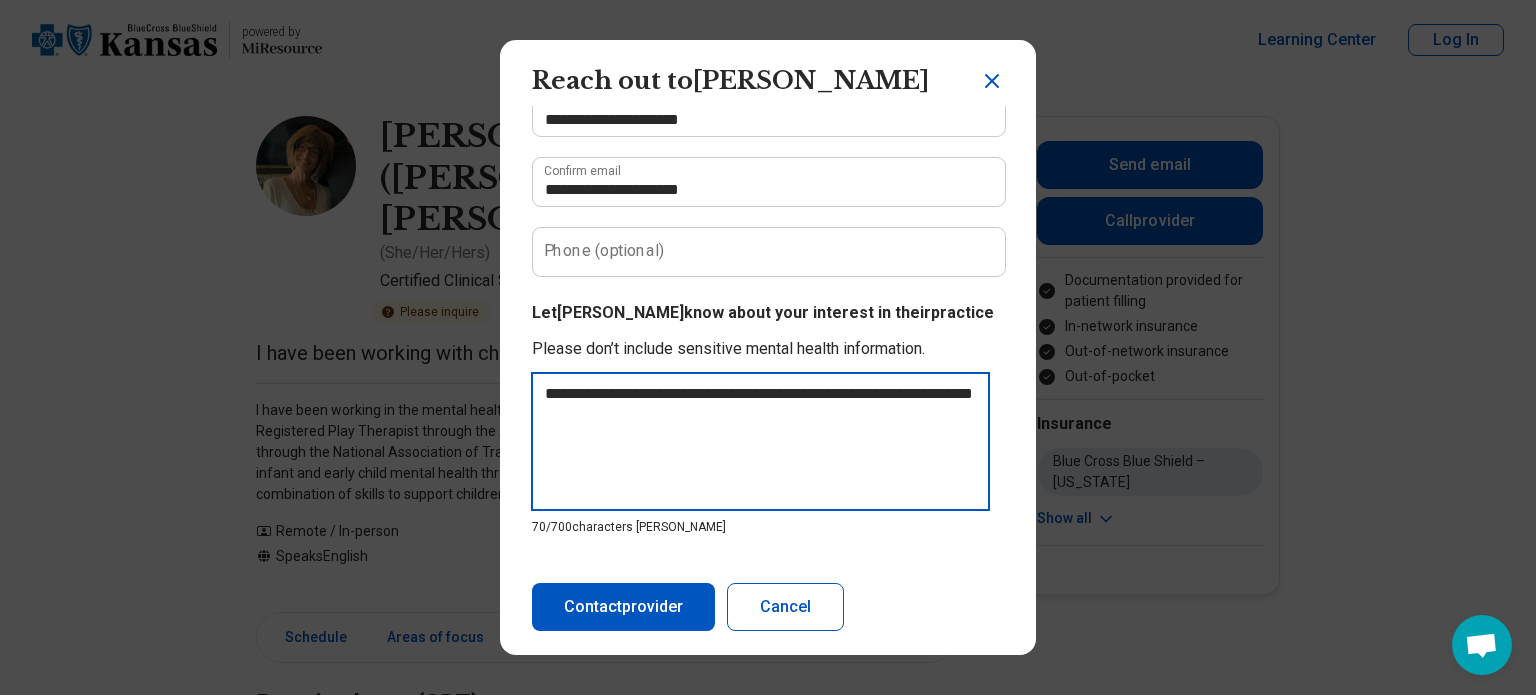 type on "**********" 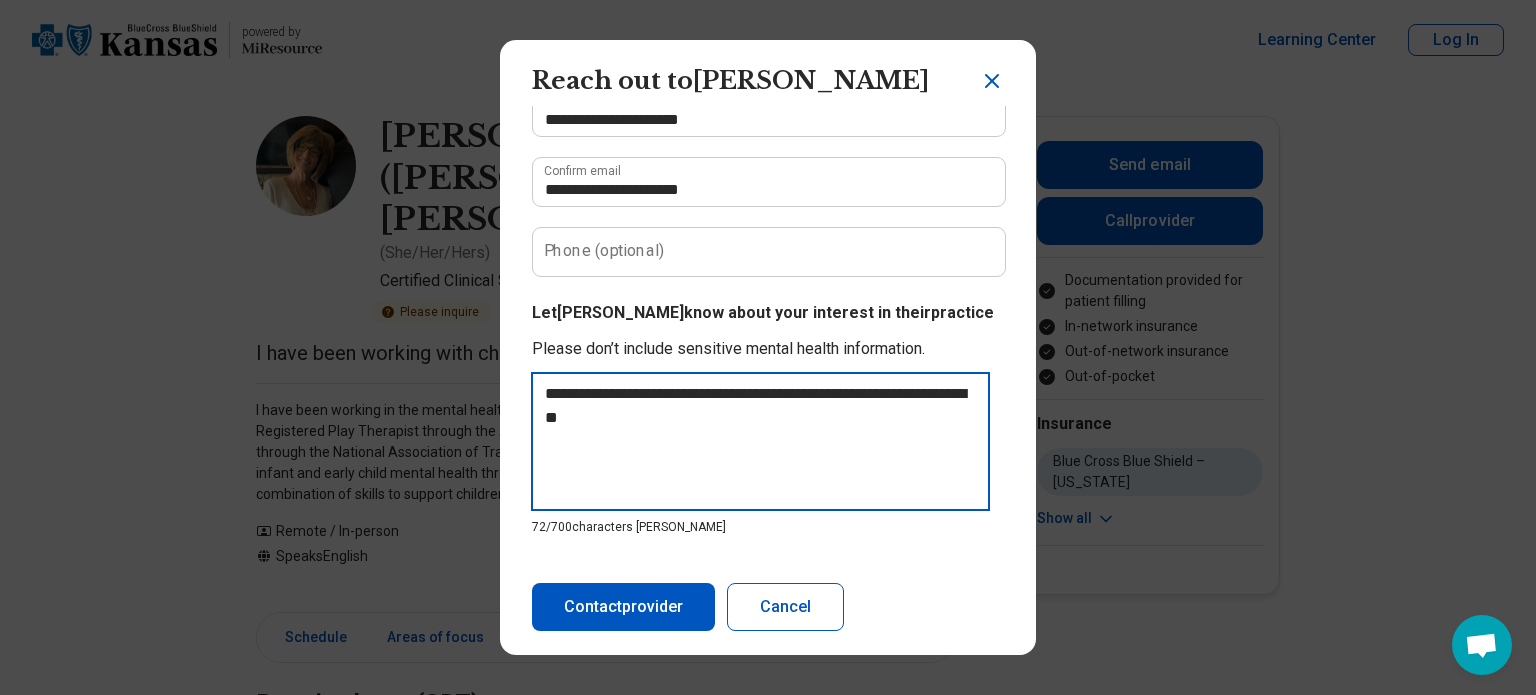 type on "**********" 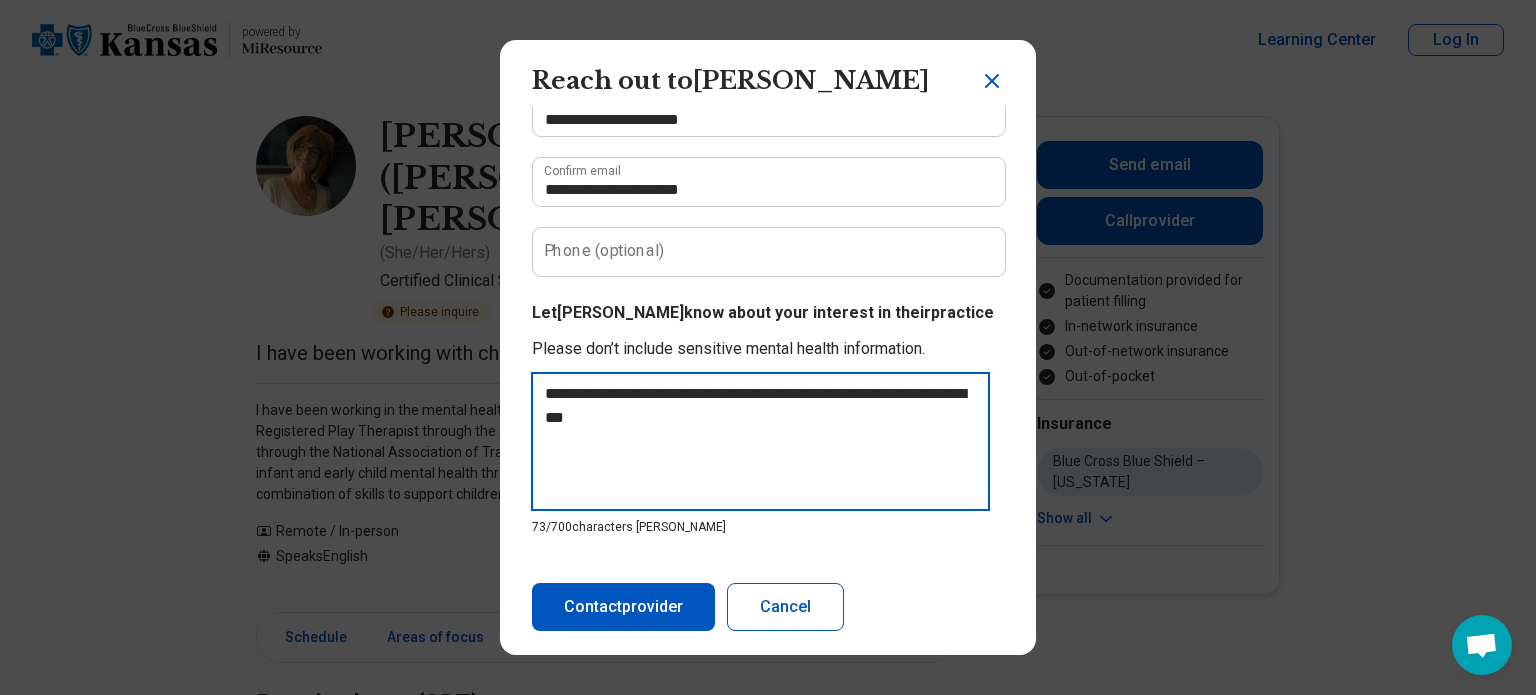 type on "**********" 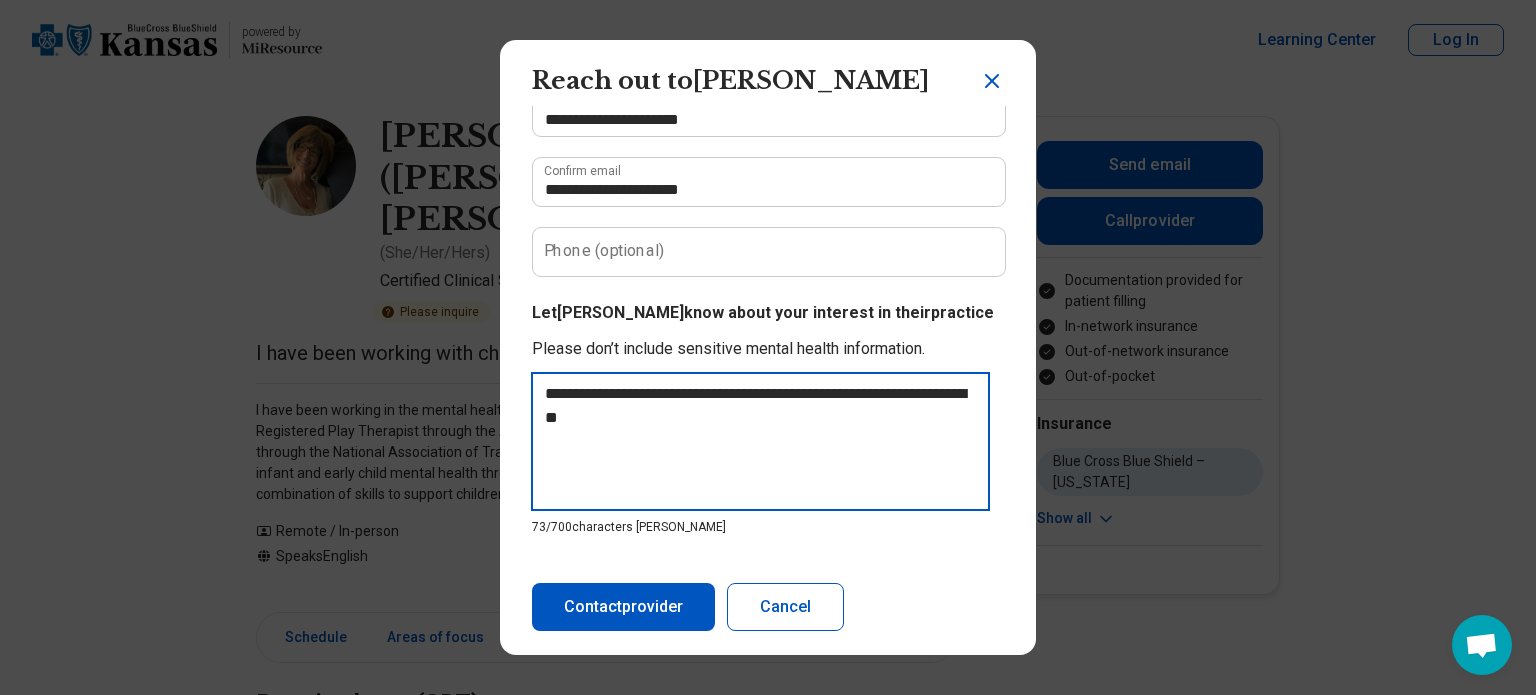 type on "**********" 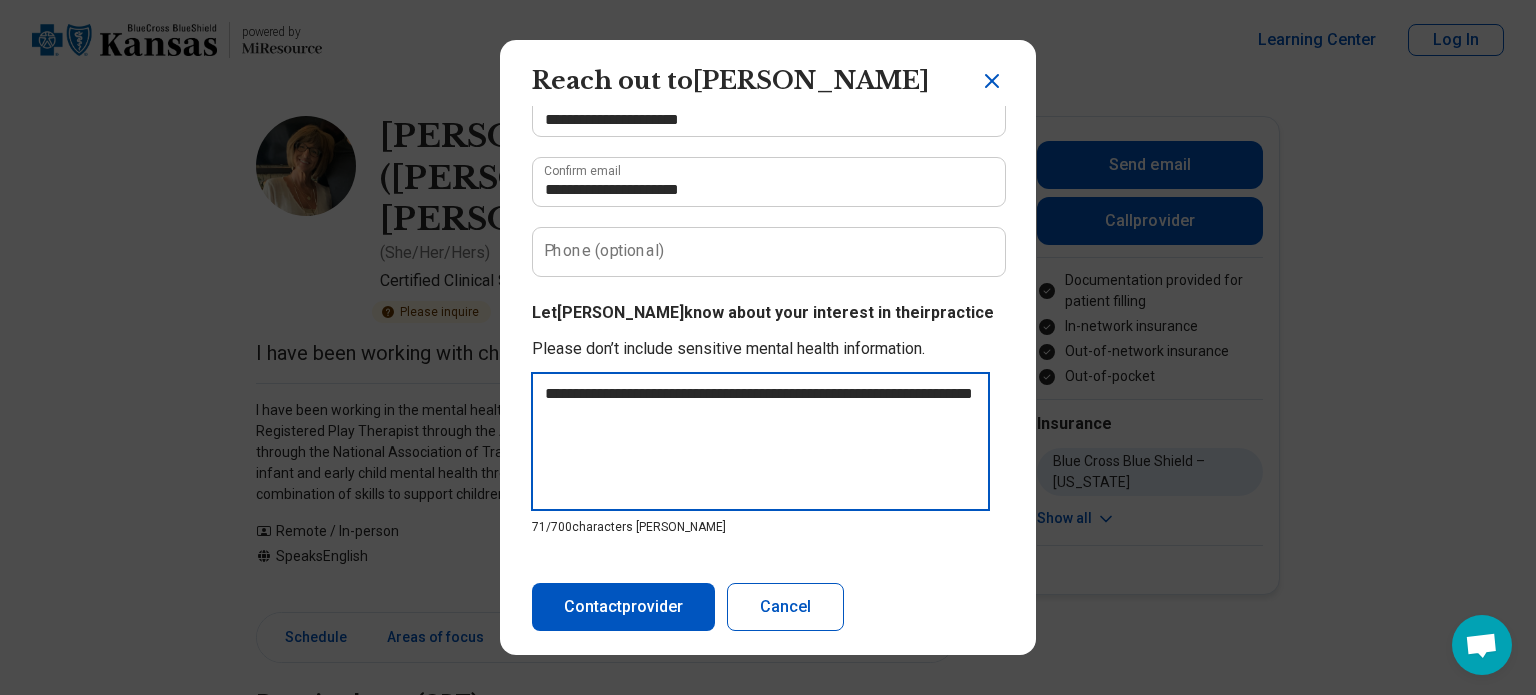 type on "**********" 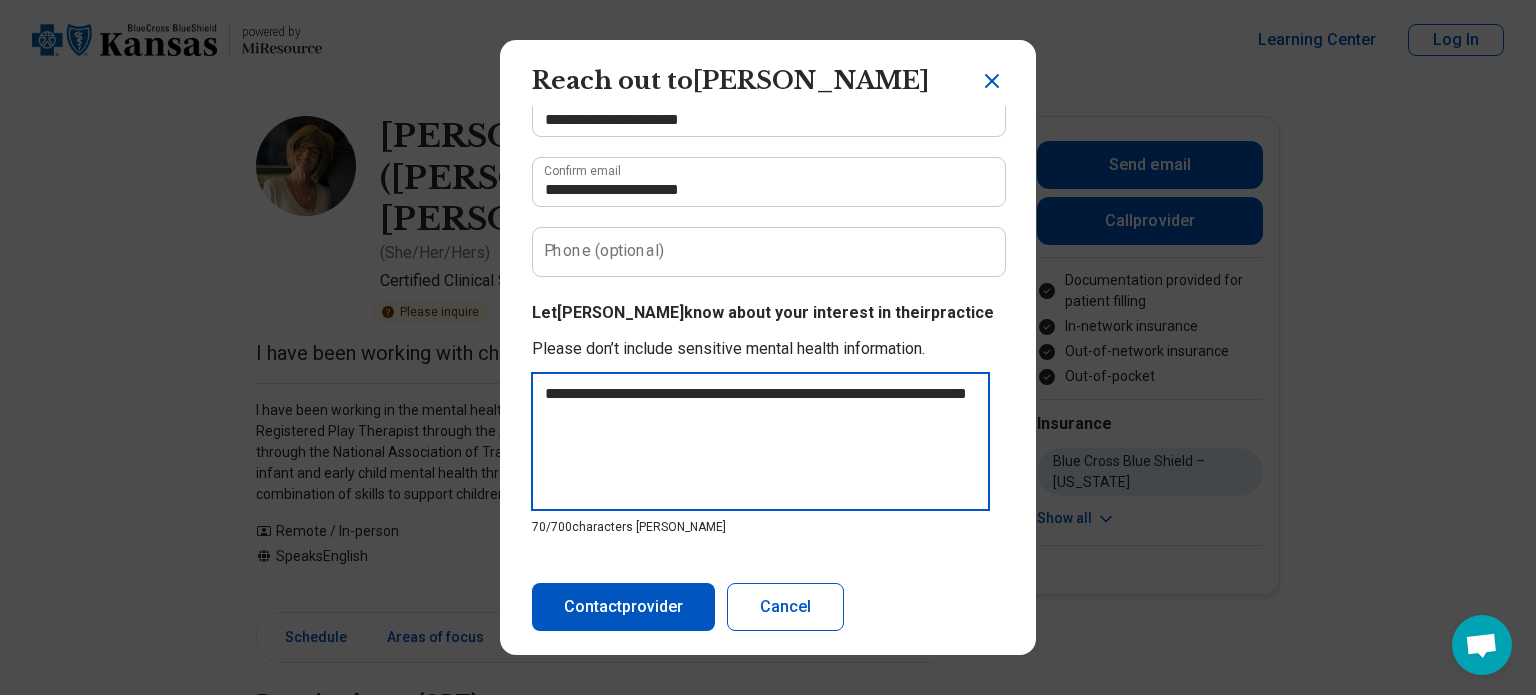 type on "**********" 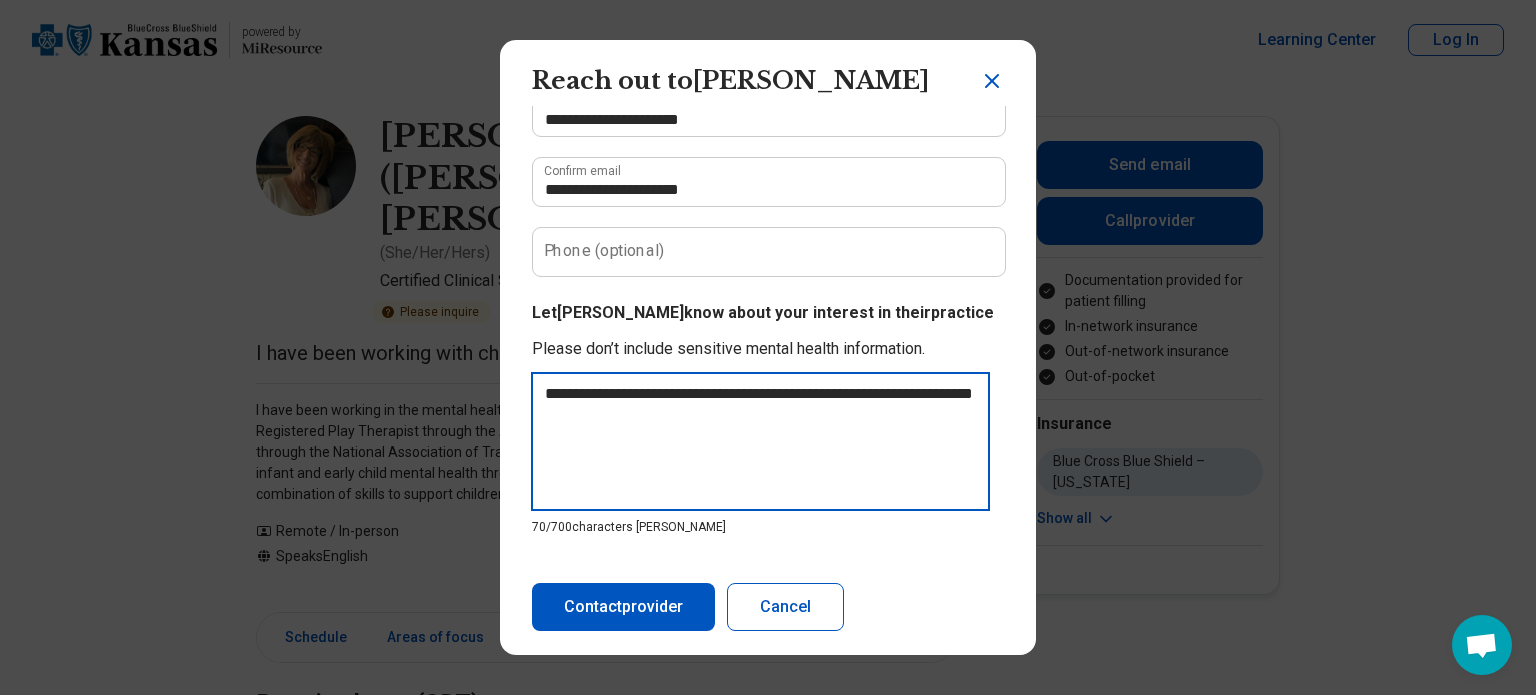 type on "**********" 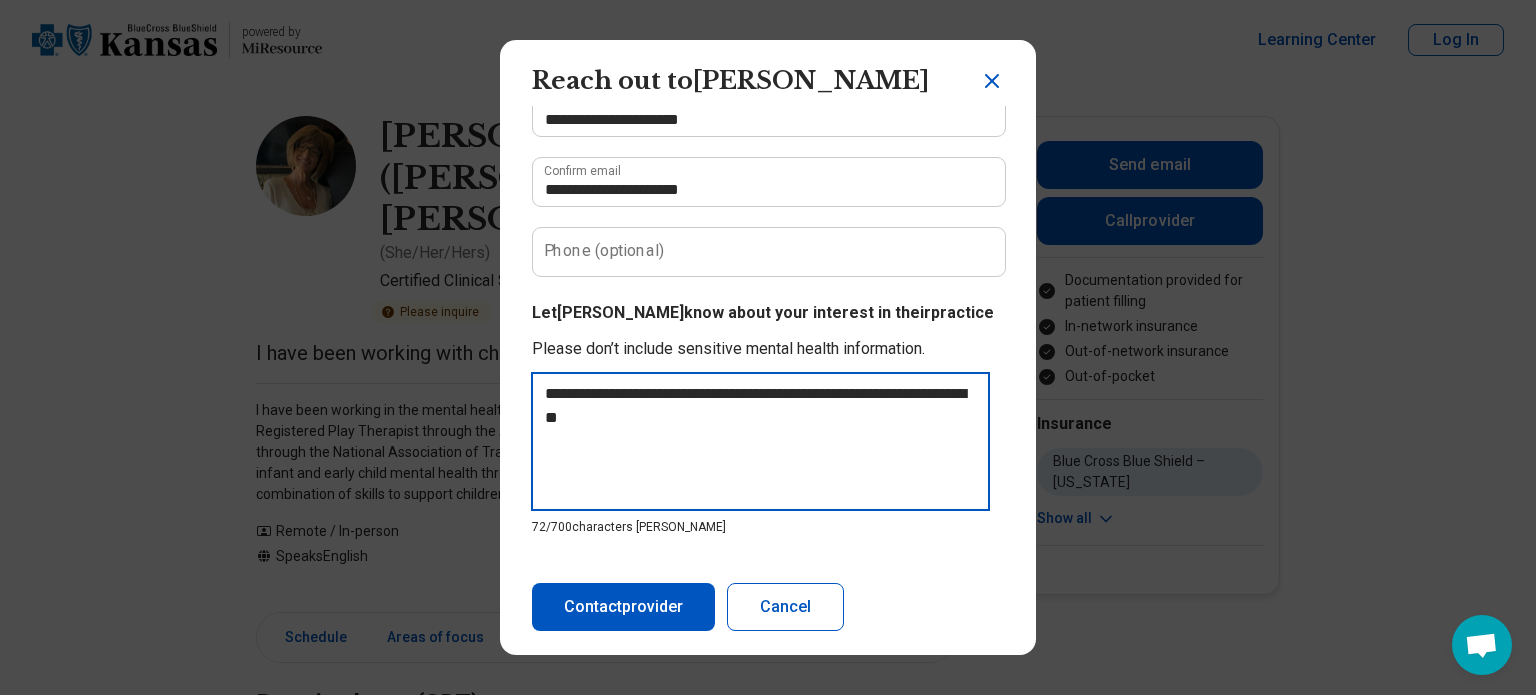 type on "**********" 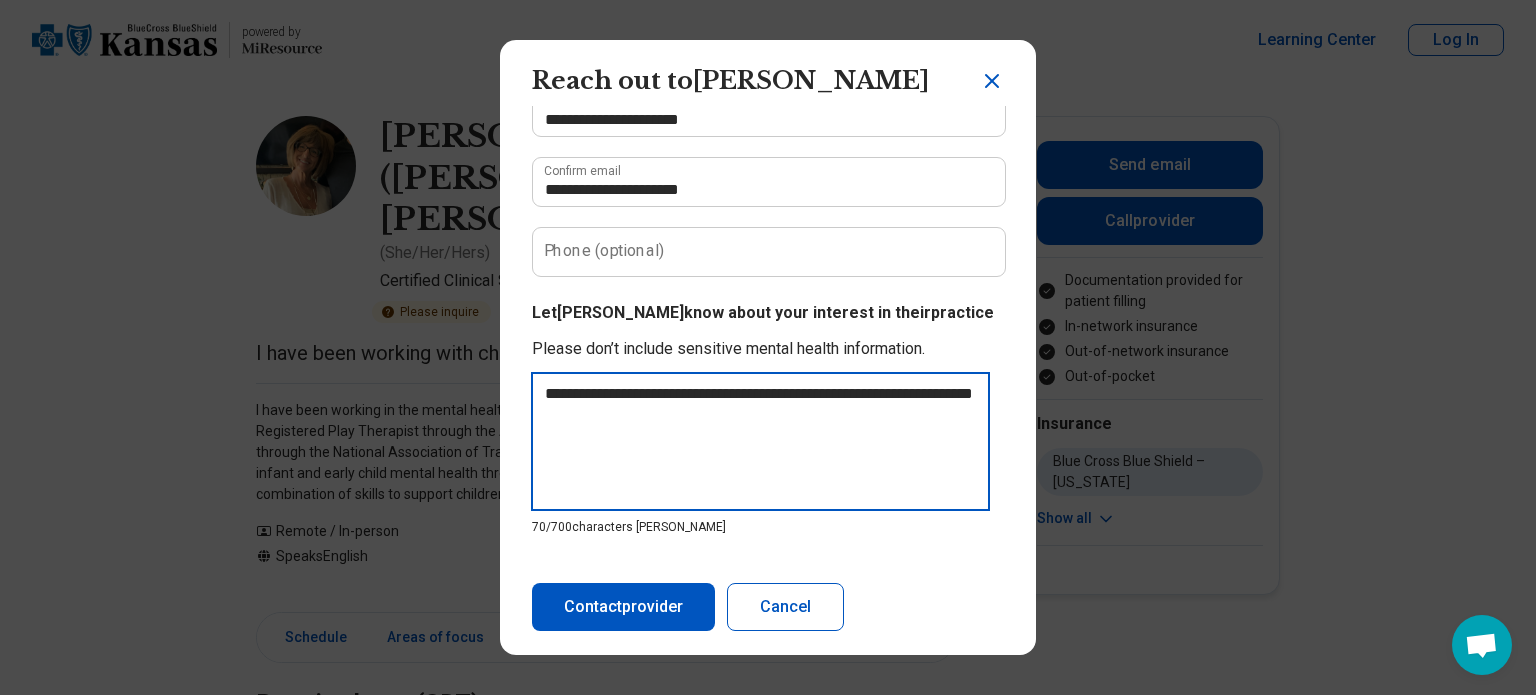 type on "**********" 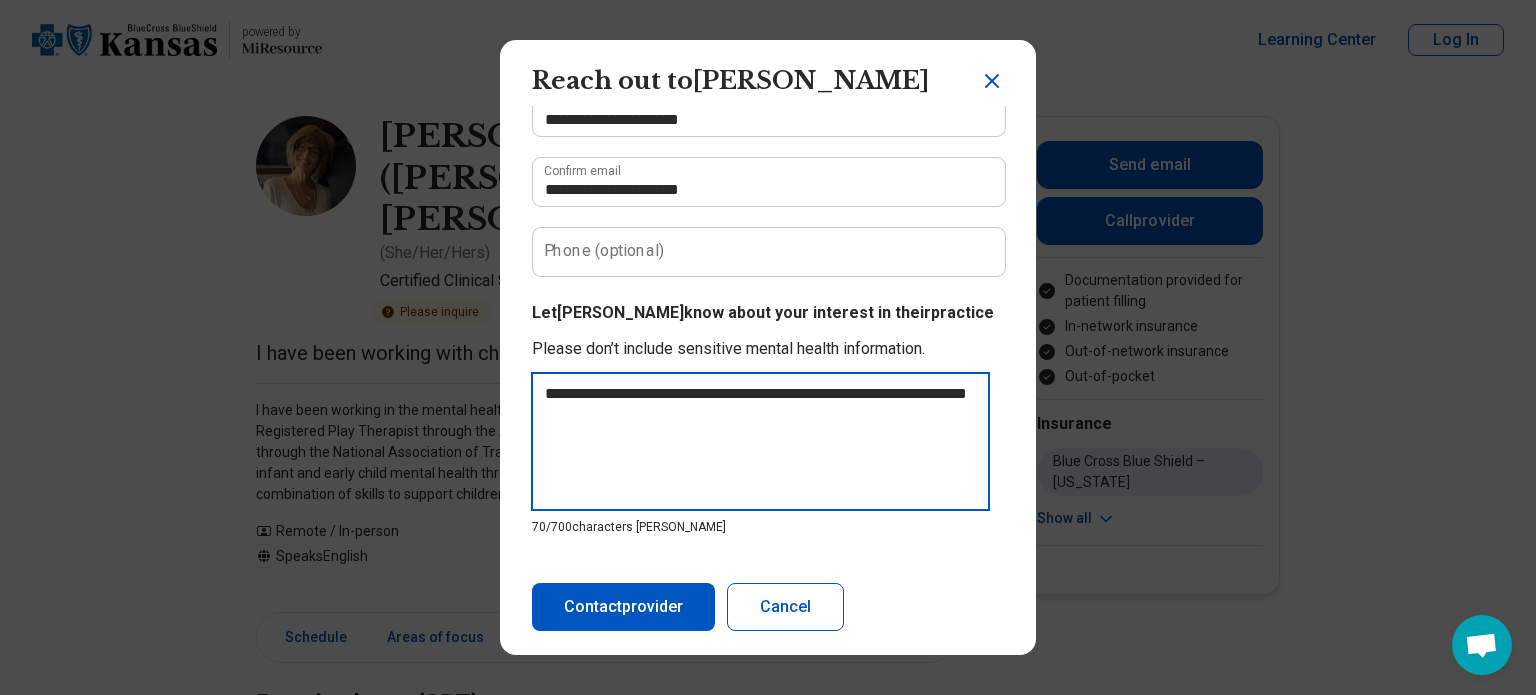 type on "**********" 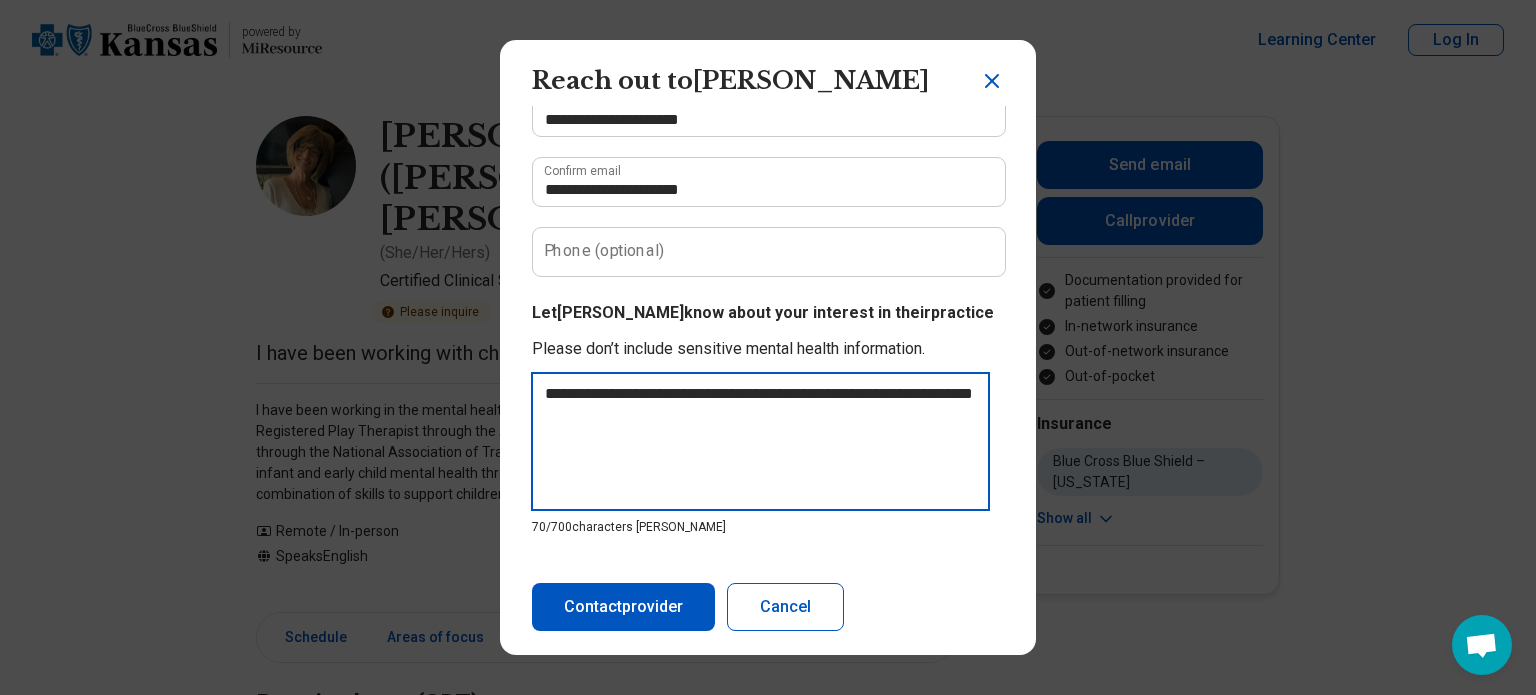 type on "**********" 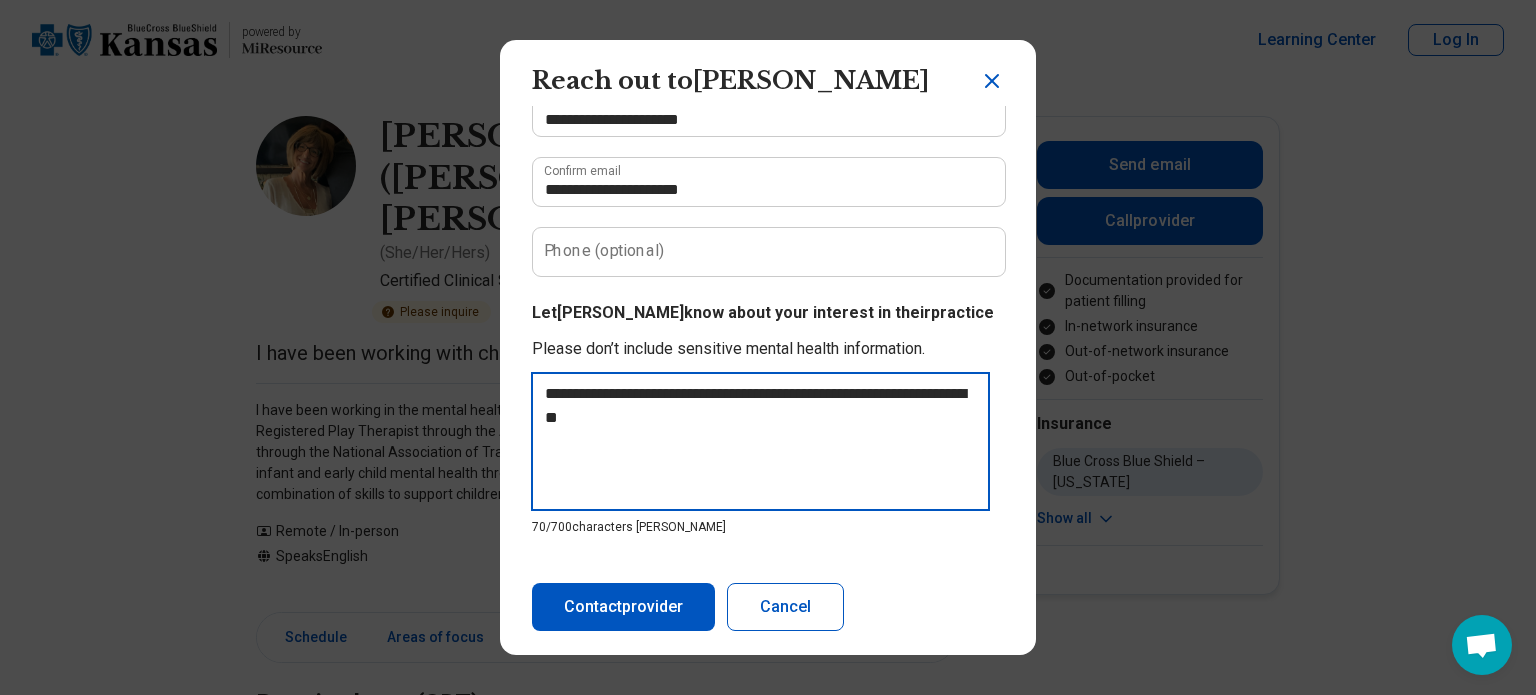 type on "**********" 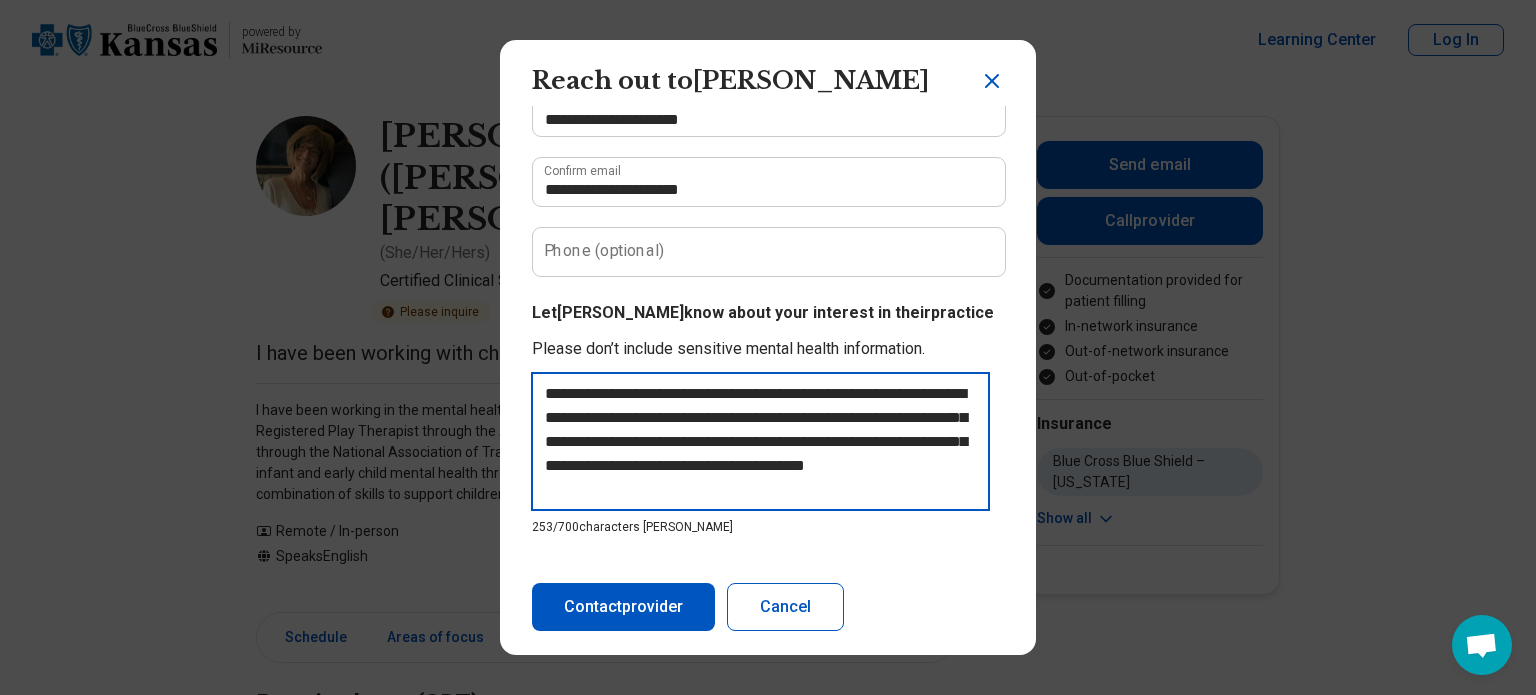 click on "**********" at bounding box center [760, 441] 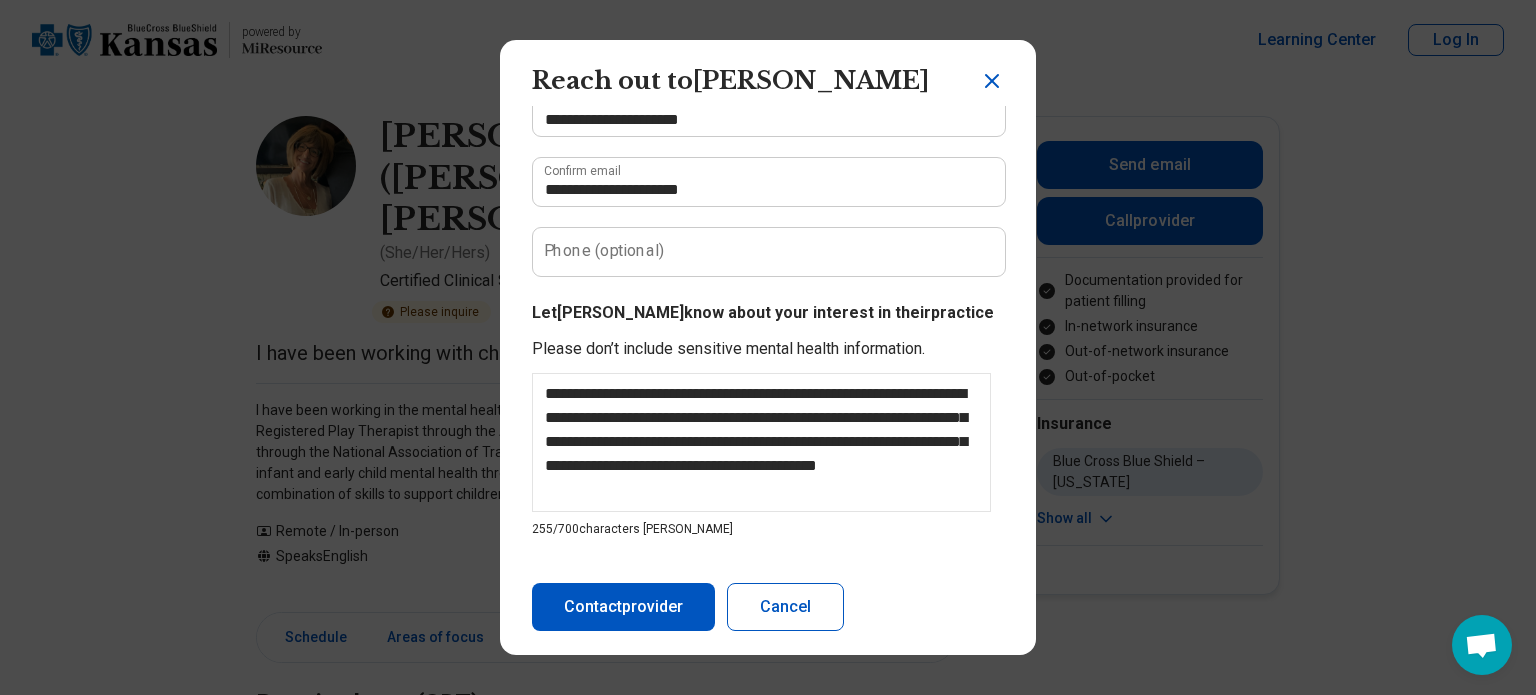 click on "Contact  provider" at bounding box center [623, 607] 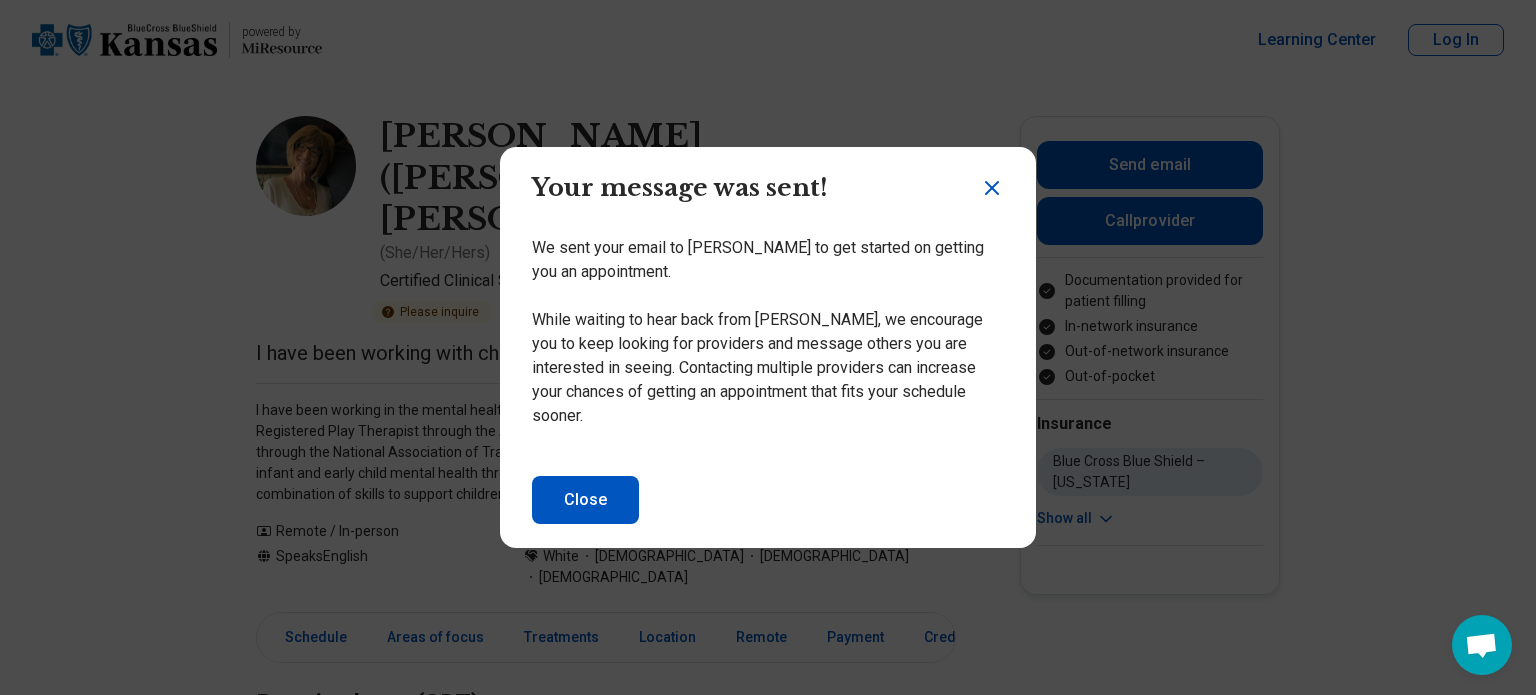 click on "Close" at bounding box center (585, 500) 